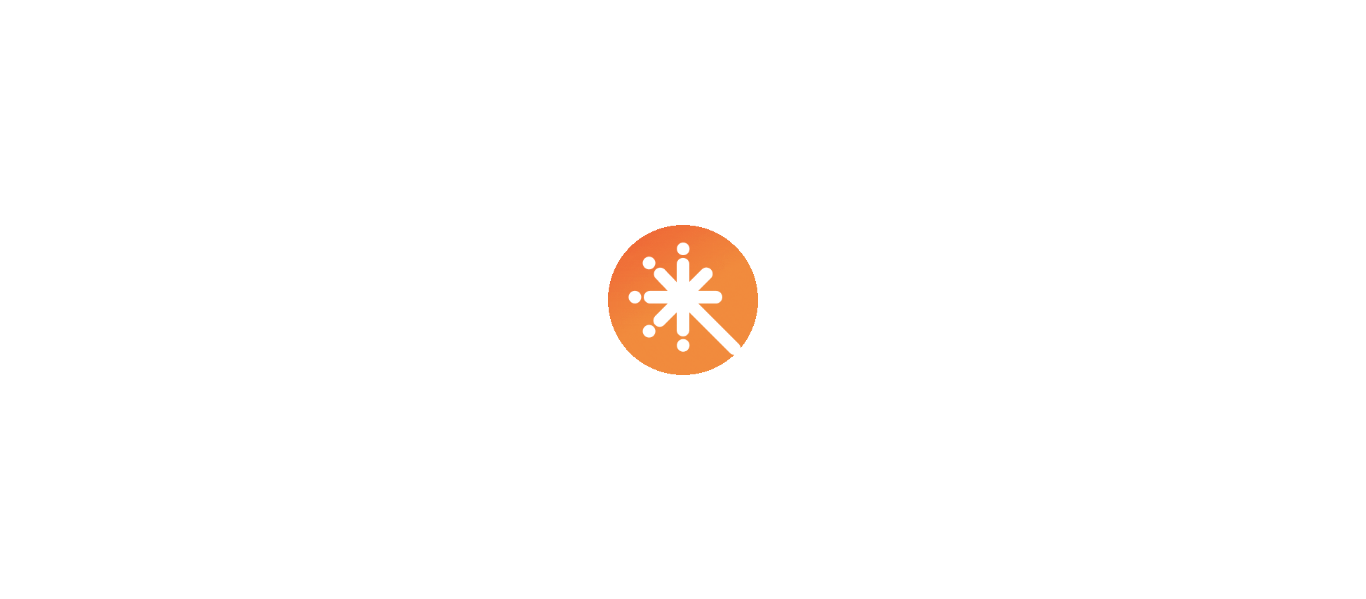 scroll, scrollTop: 0, scrollLeft: 0, axis: both 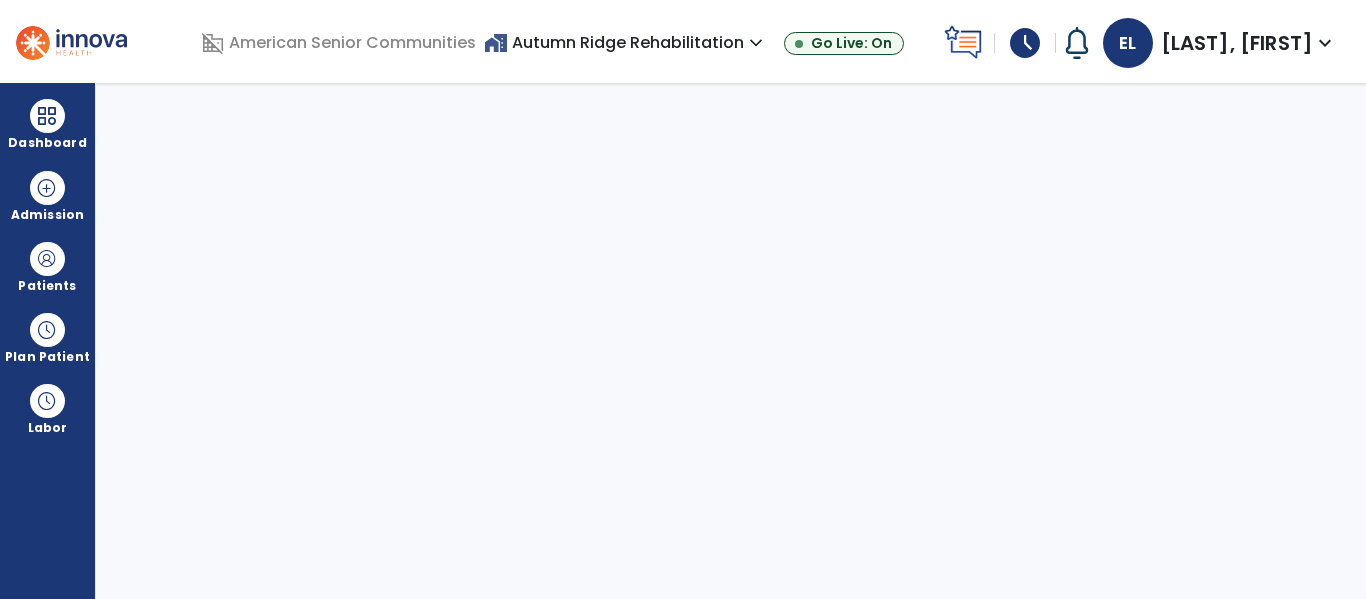 select on "****" 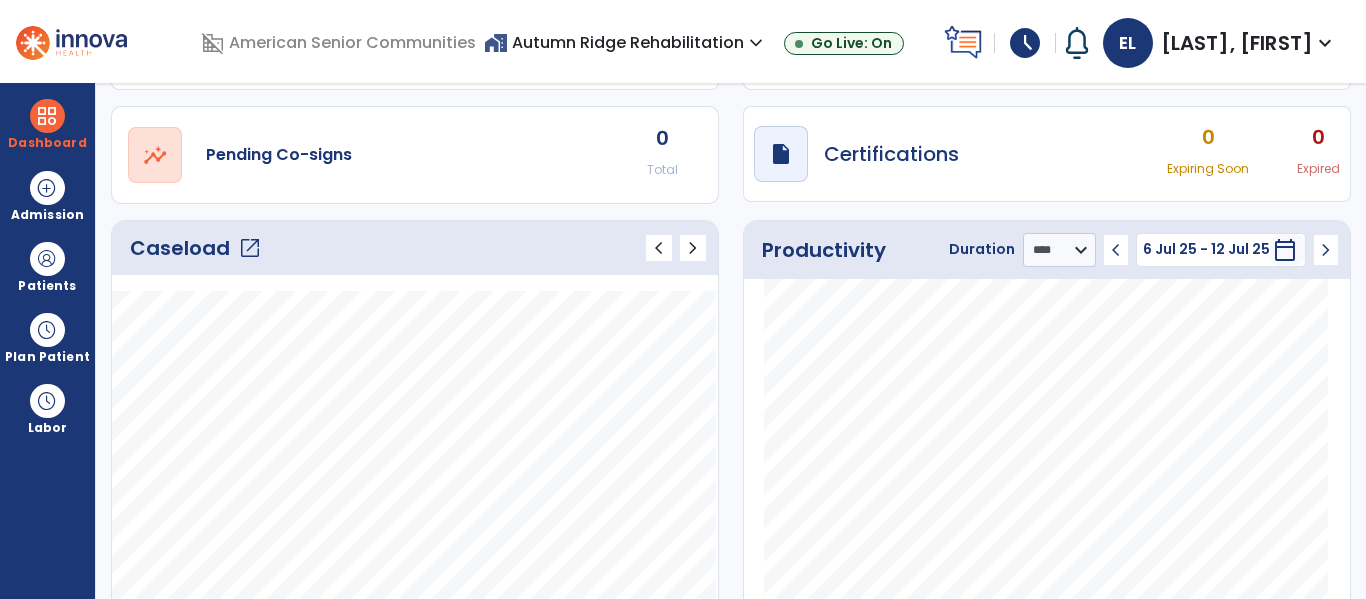 scroll, scrollTop: 150, scrollLeft: 0, axis: vertical 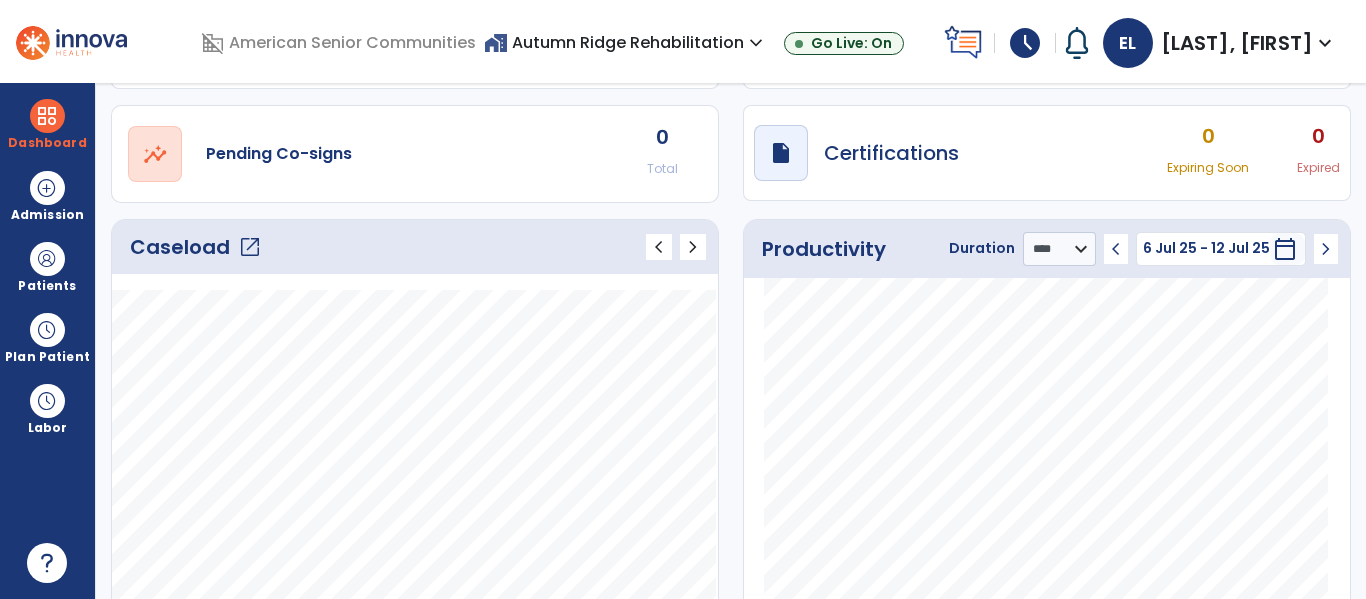 click on "Caseload   open_in_new   chevron_left   chevron_right" 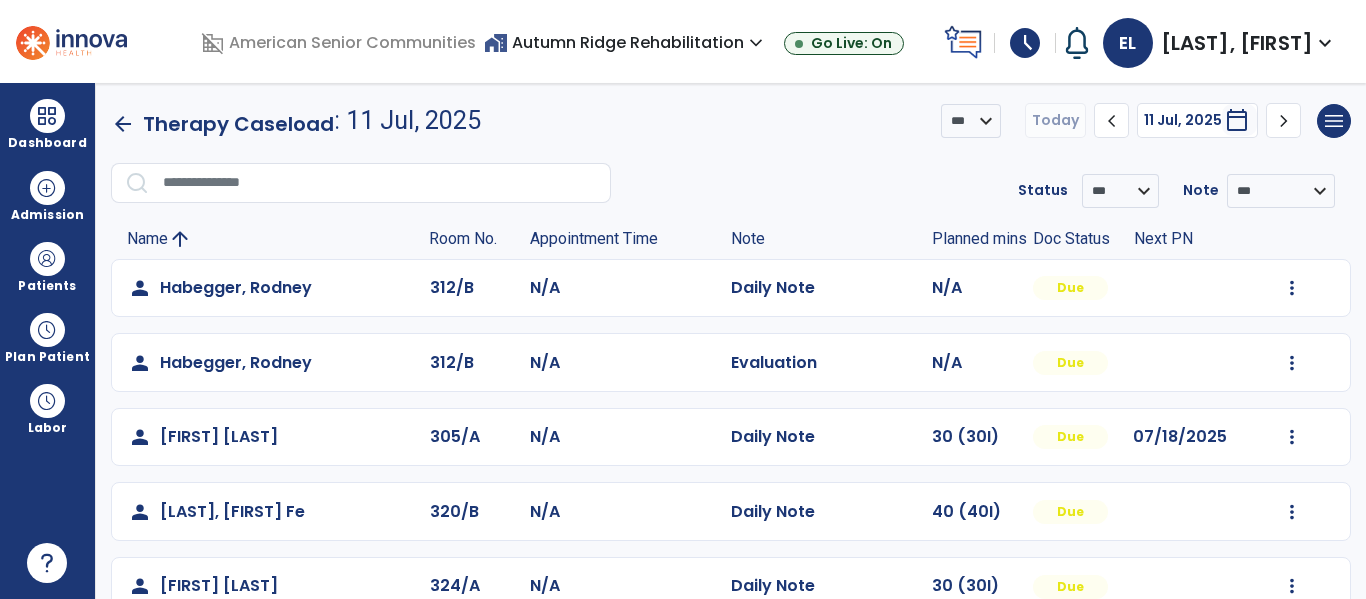 scroll, scrollTop: 1, scrollLeft: 0, axis: vertical 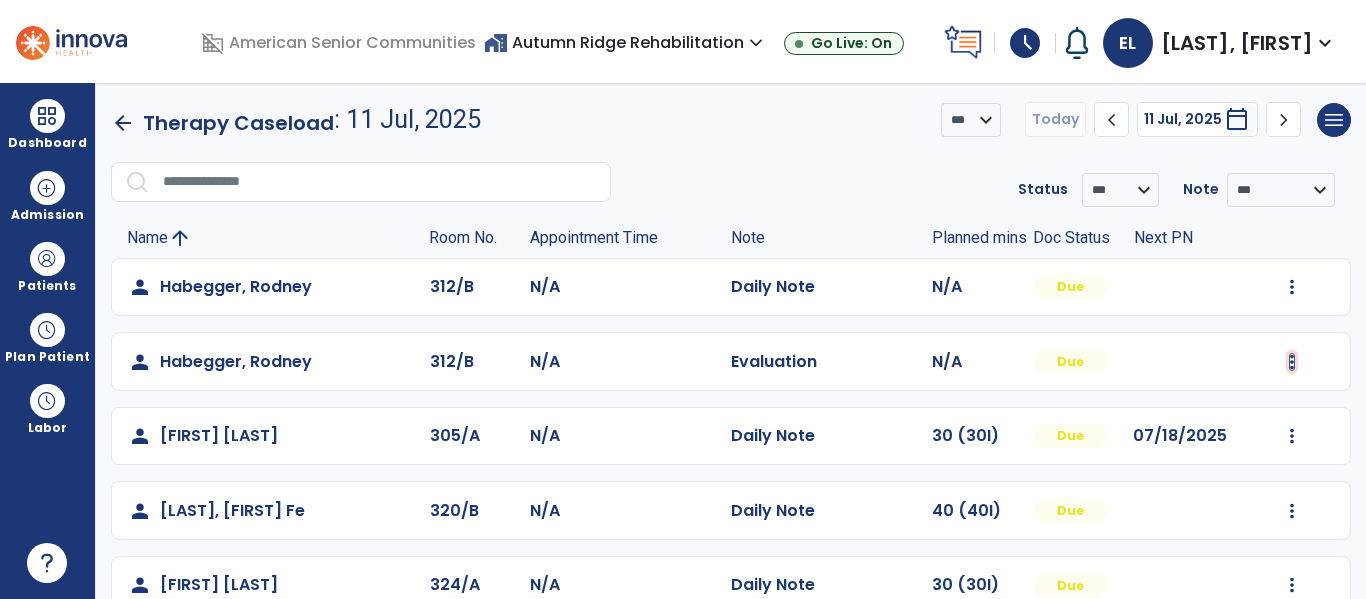 click at bounding box center [1292, 287] 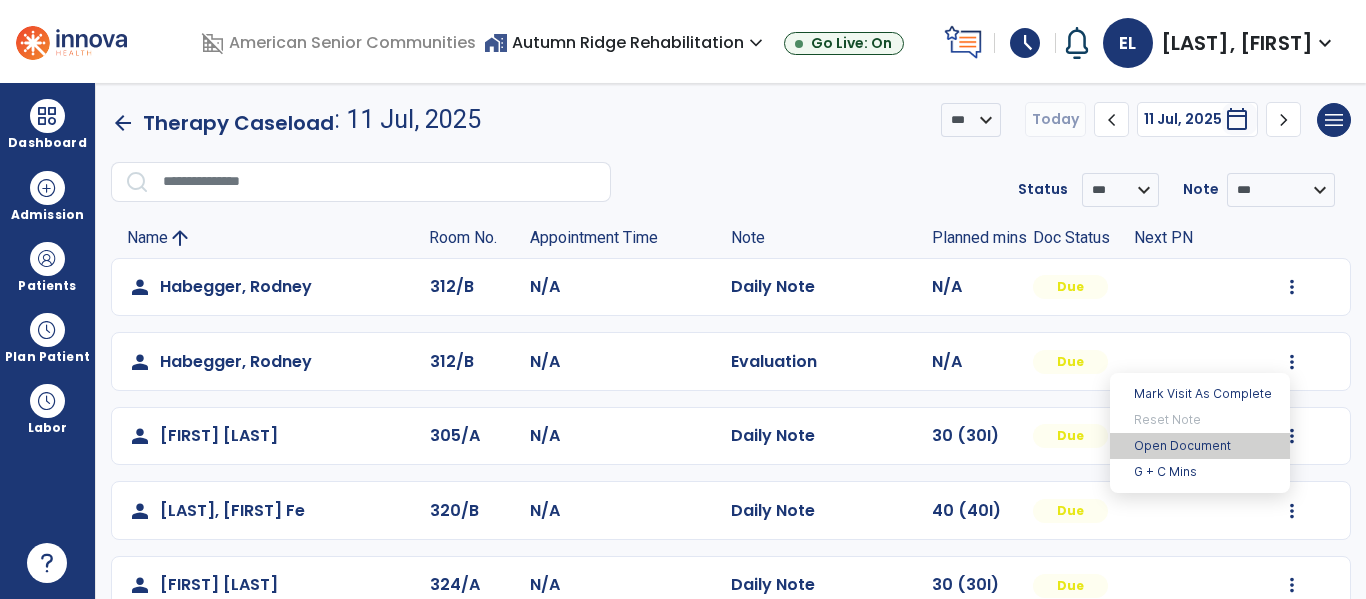 click on "Open Document" at bounding box center [1200, 446] 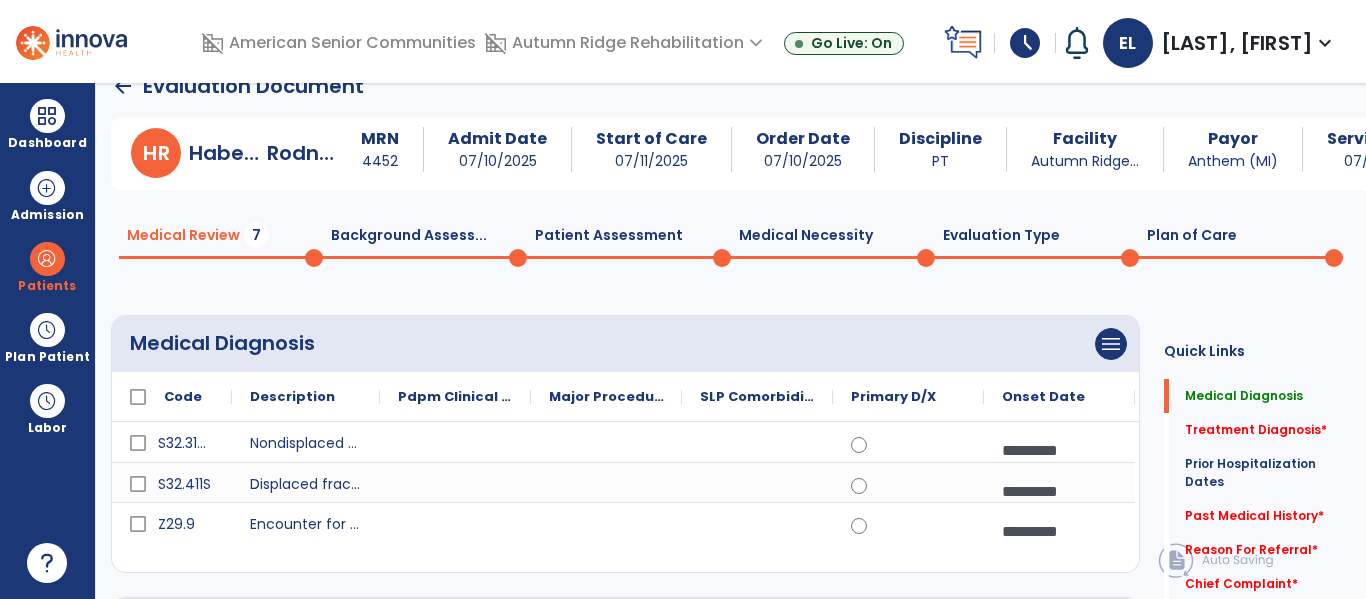scroll, scrollTop: 41, scrollLeft: 0, axis: vertical 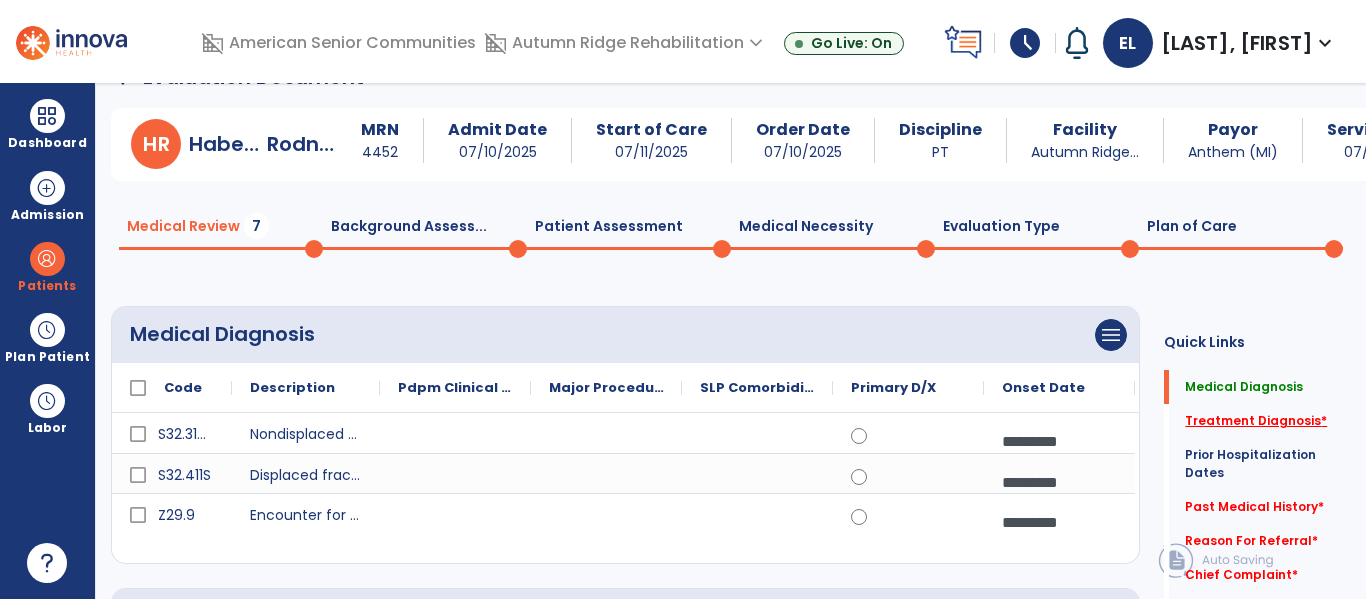 click on "Treatment Diagnosis   *" 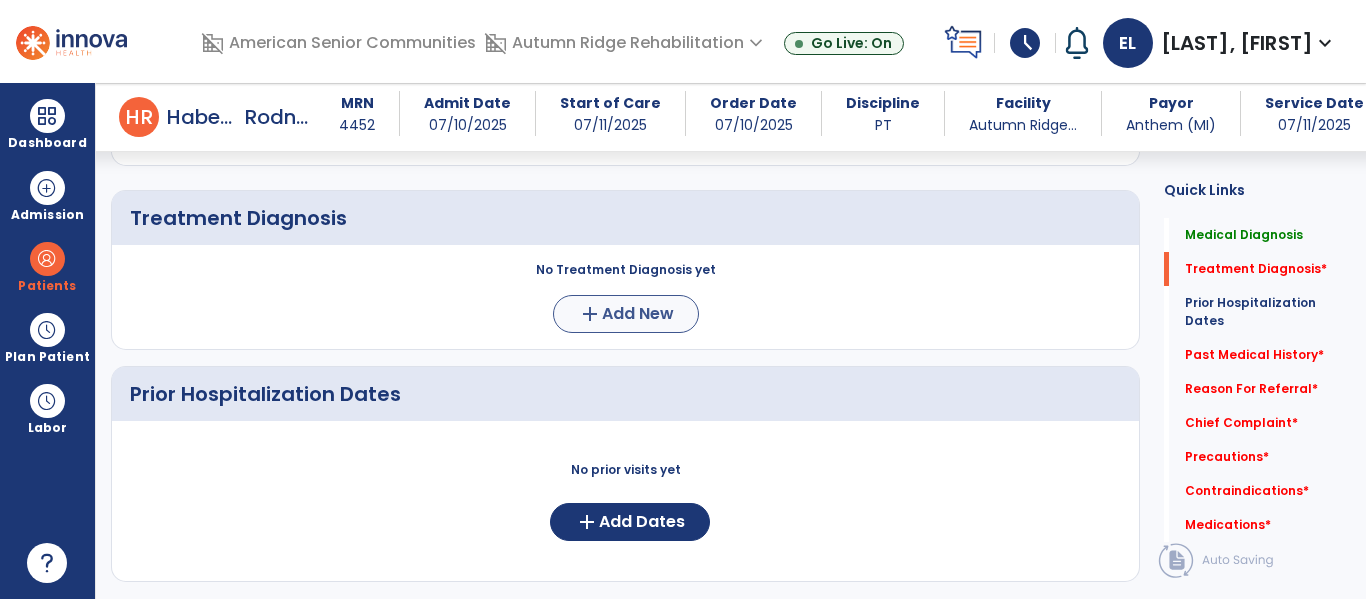 scroll, scrollTop: 414, scrollLeft: 0, axis: vertical 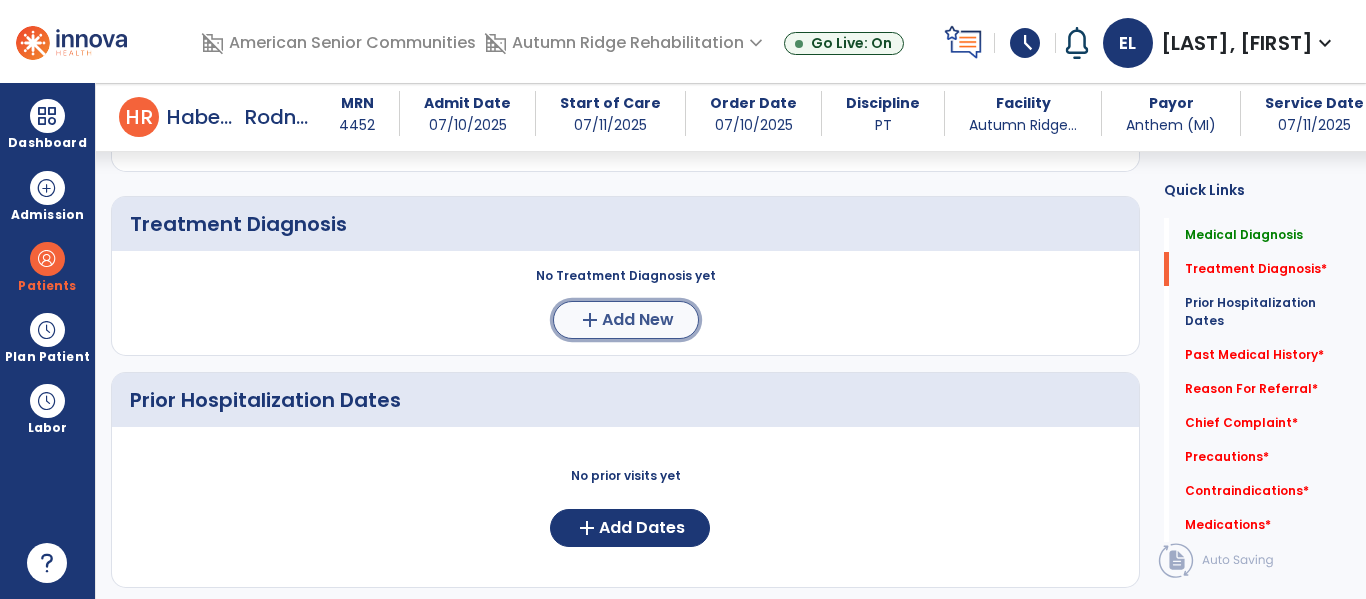 click on "add  Add New" 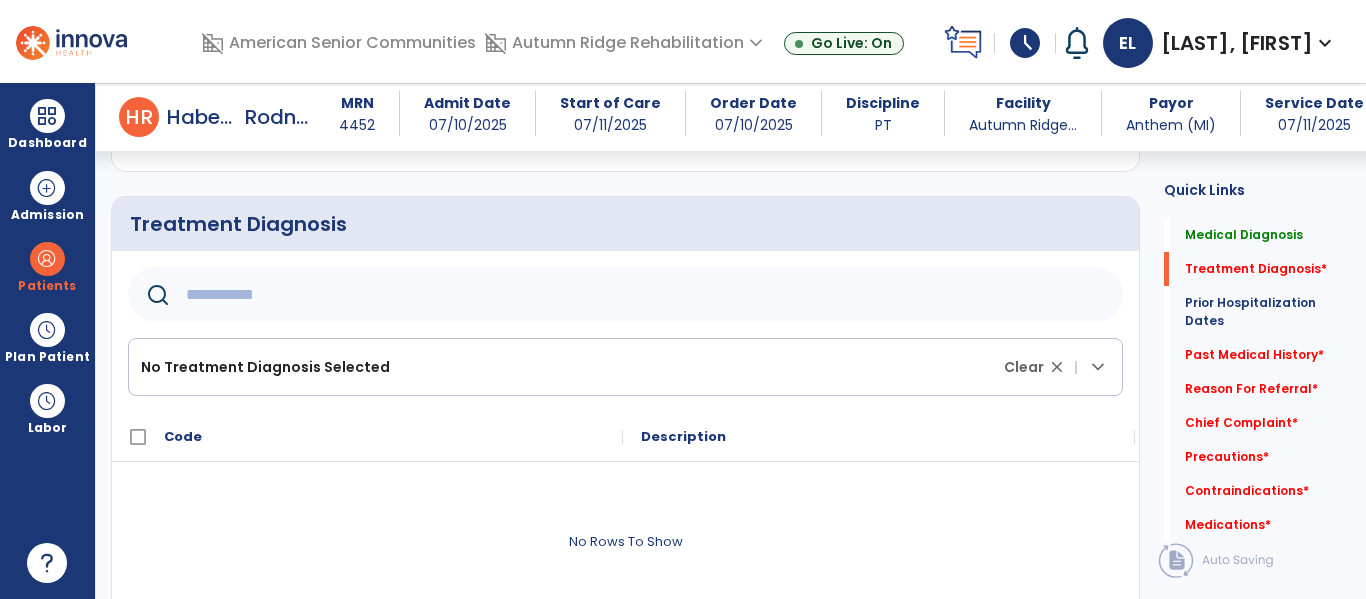 click 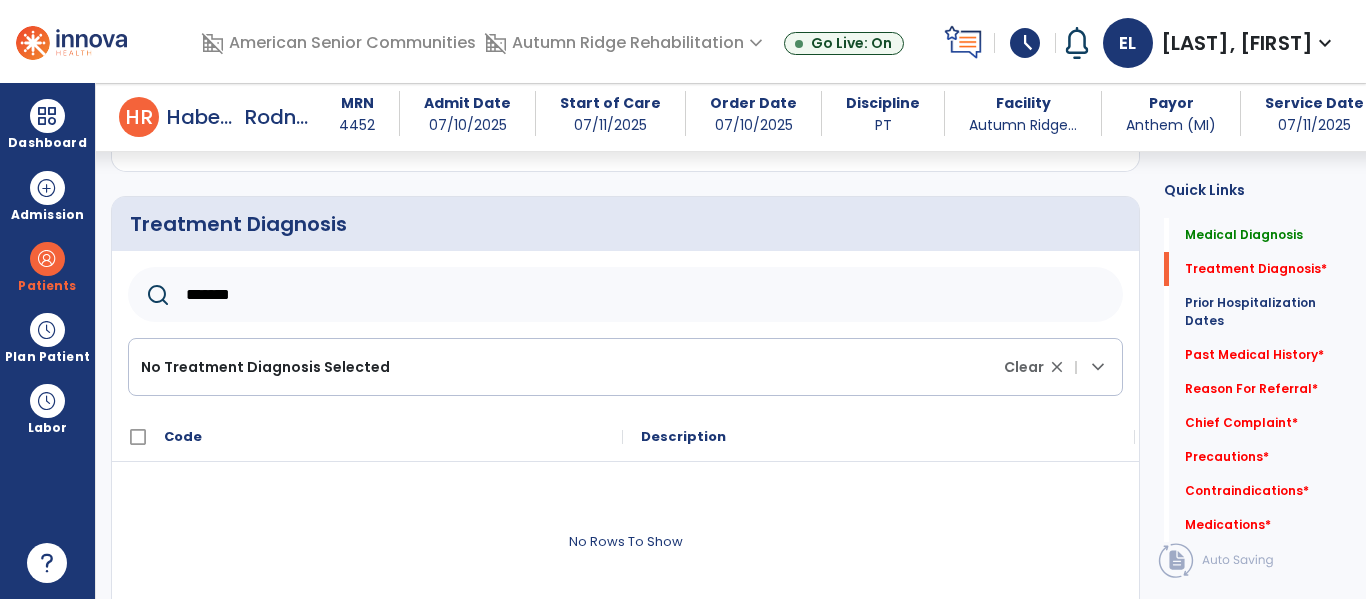 type on "********" 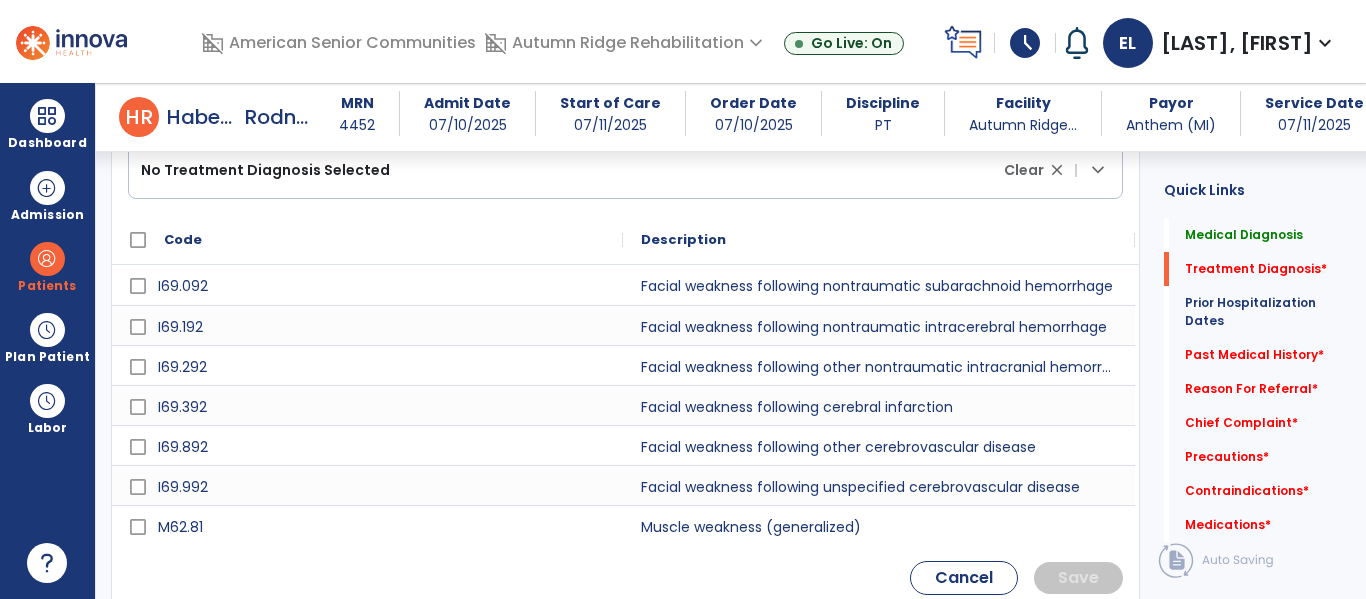 scroll, scrollTop: 631, scrollLeft: 0, axis: vertical 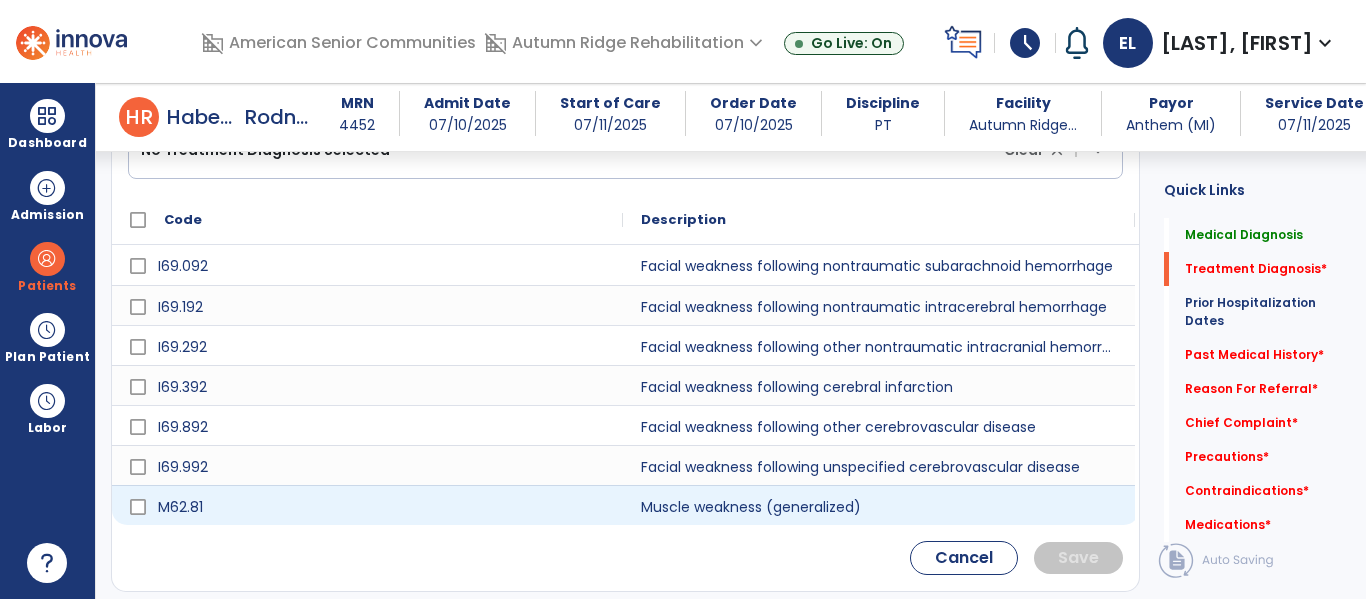 type on "********" 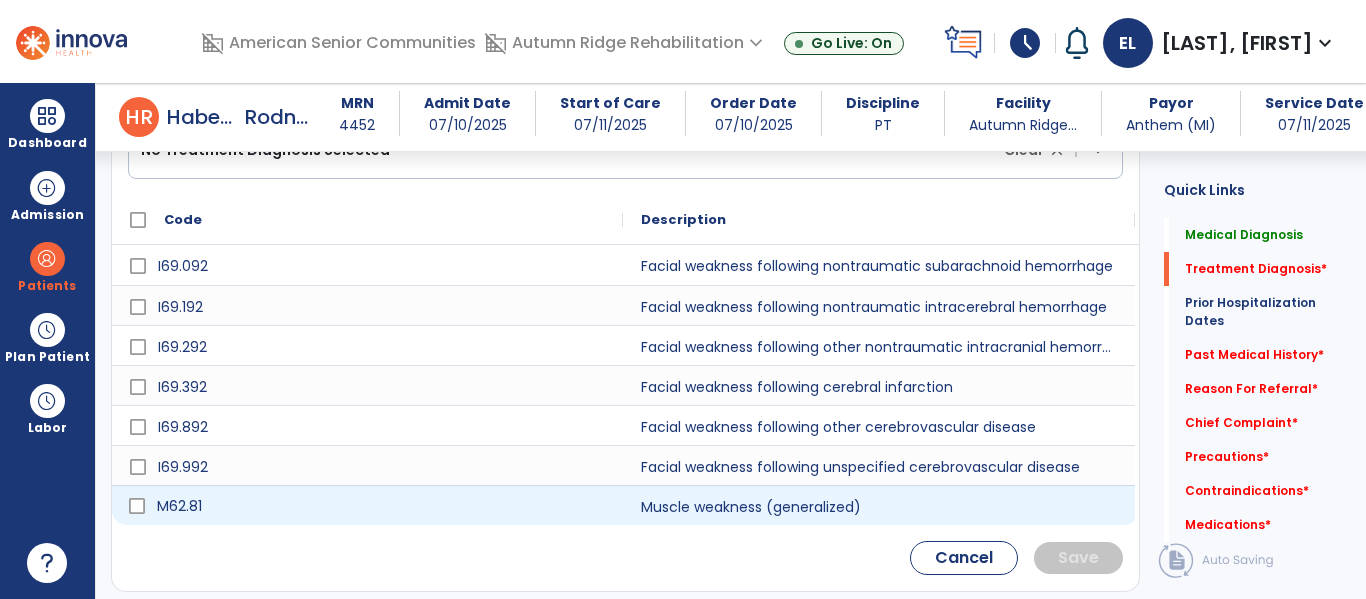 click on "M62.81" at bounding box center [381, 506] 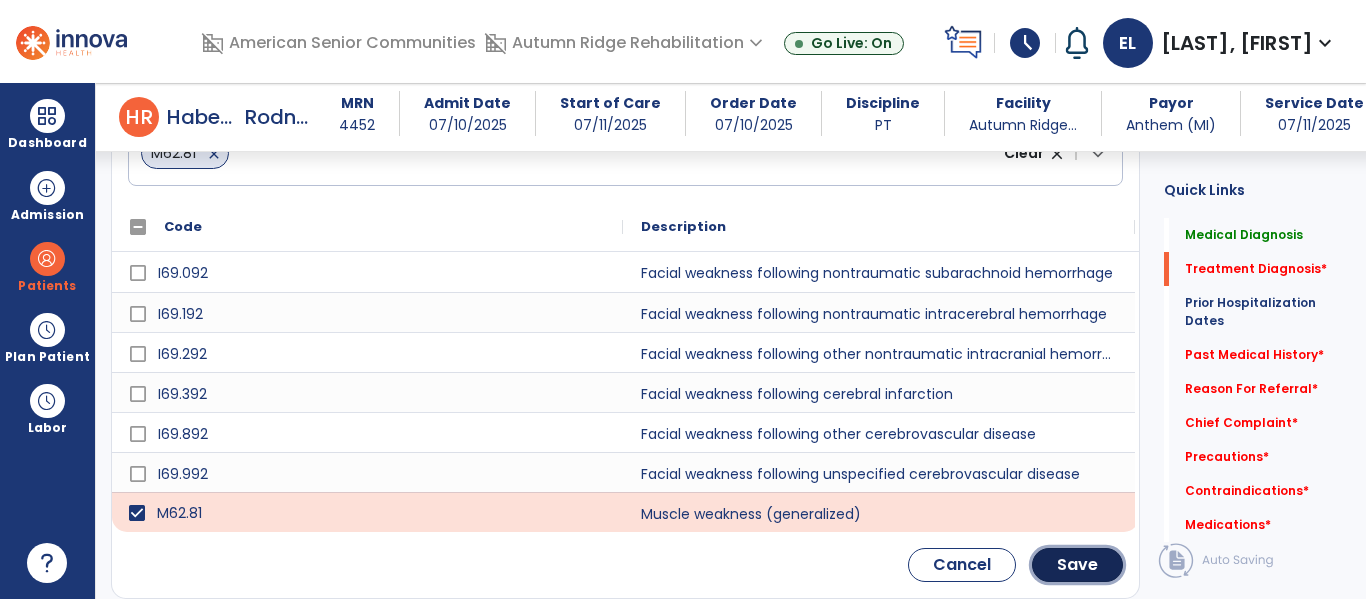 click on "Save" 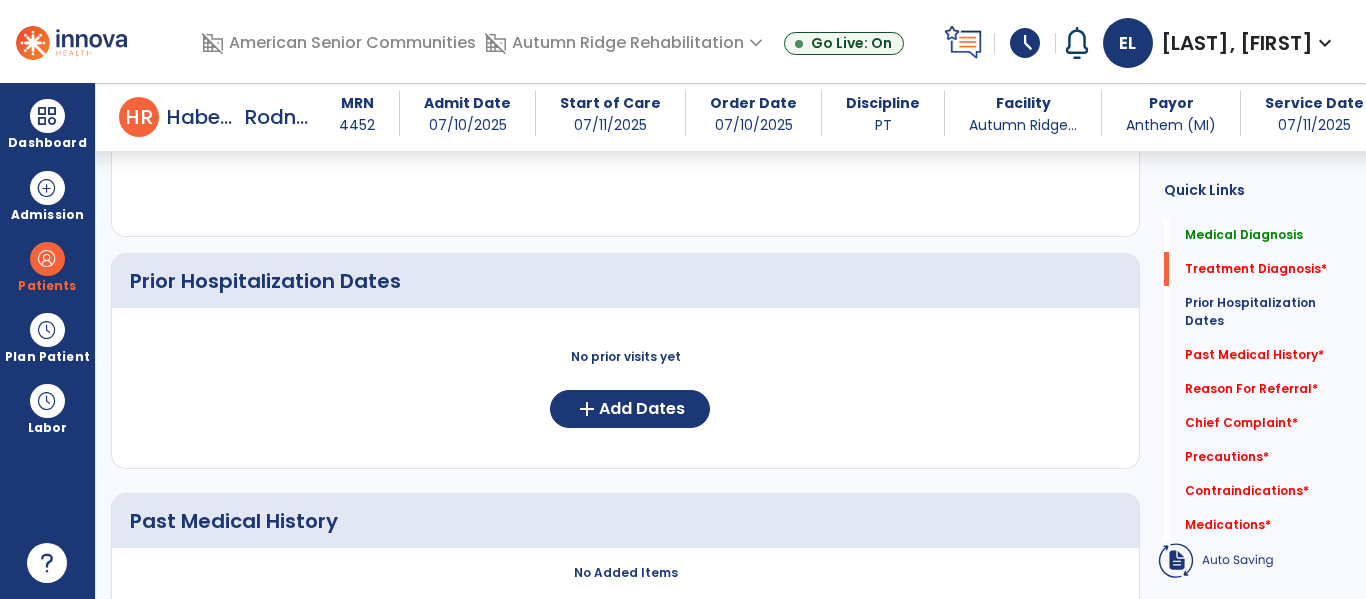 scroll, scrollTop: 465, scrollLeft: 0, axis: vertical 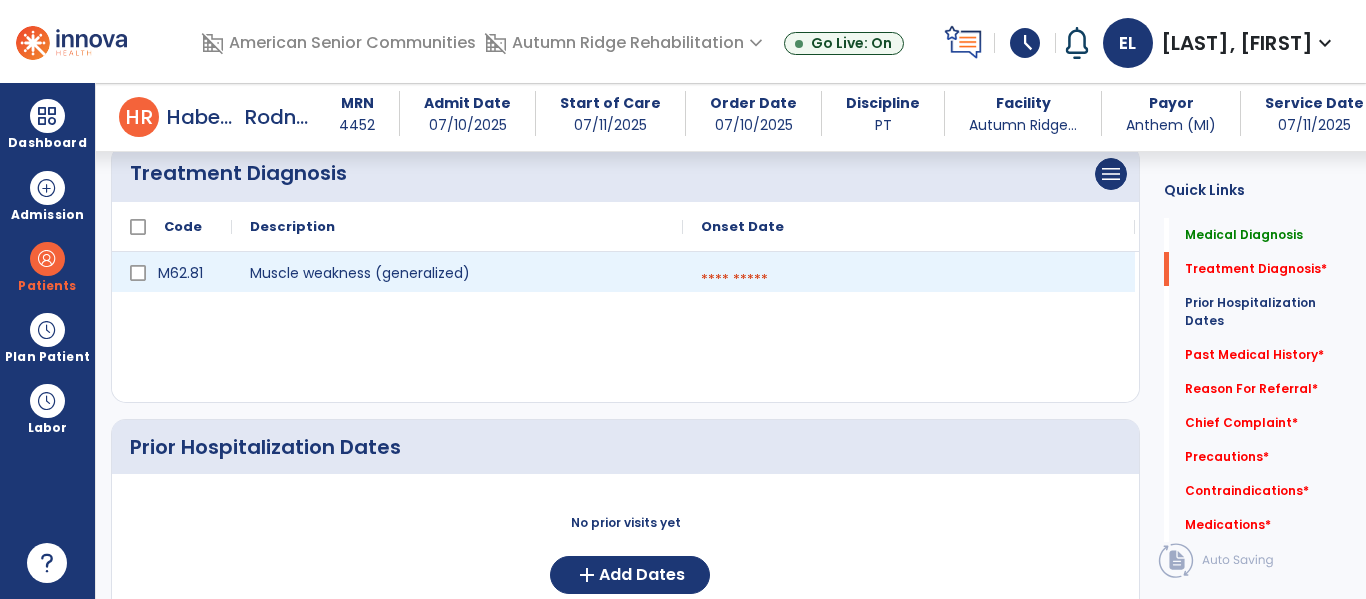 click at bounding box center [909, 280] 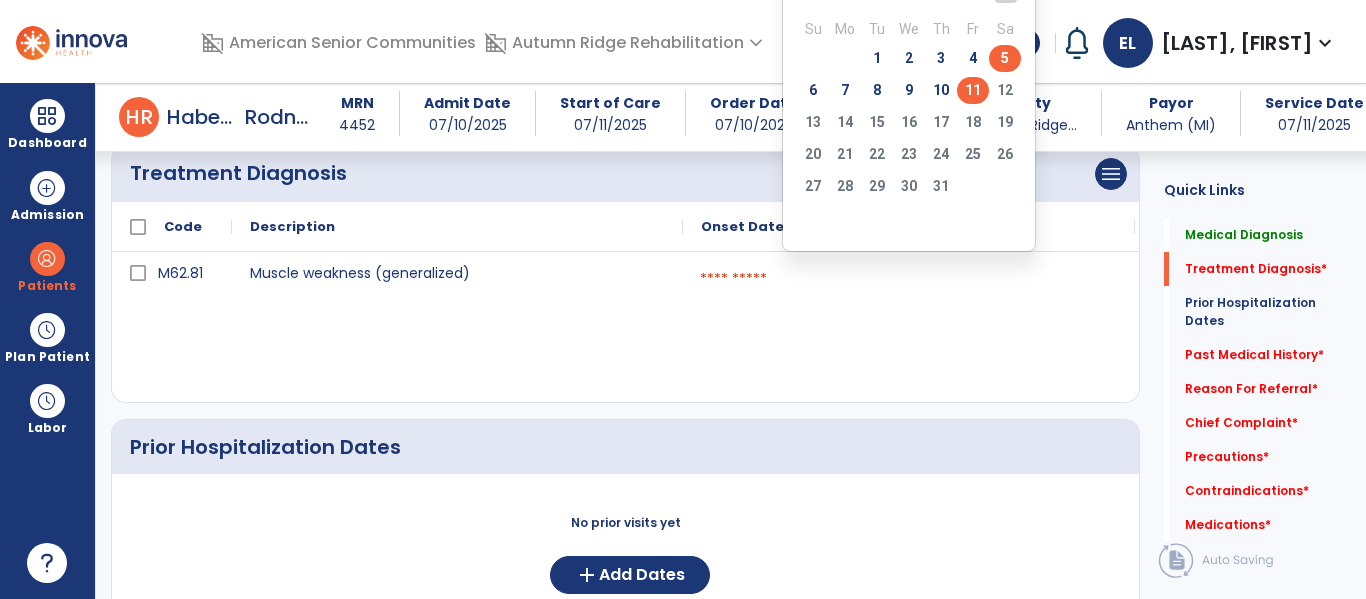 click on "5" 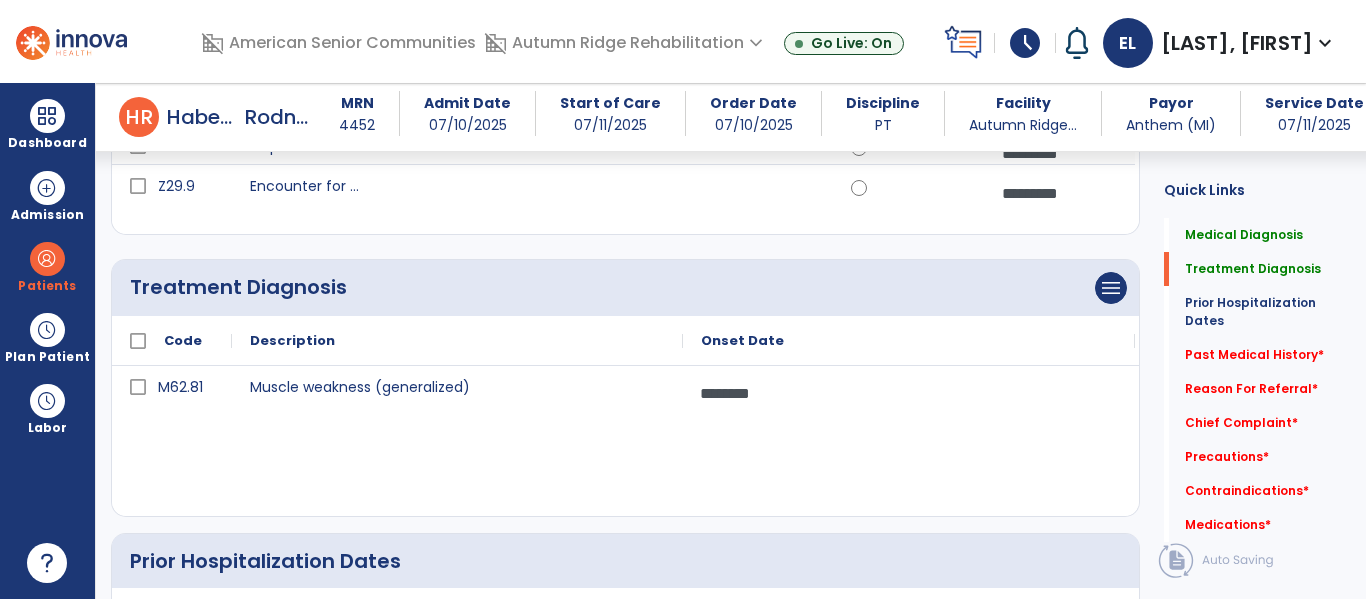 scroll, scrollTop: 356, scrollLeft: 0, axis: vertical 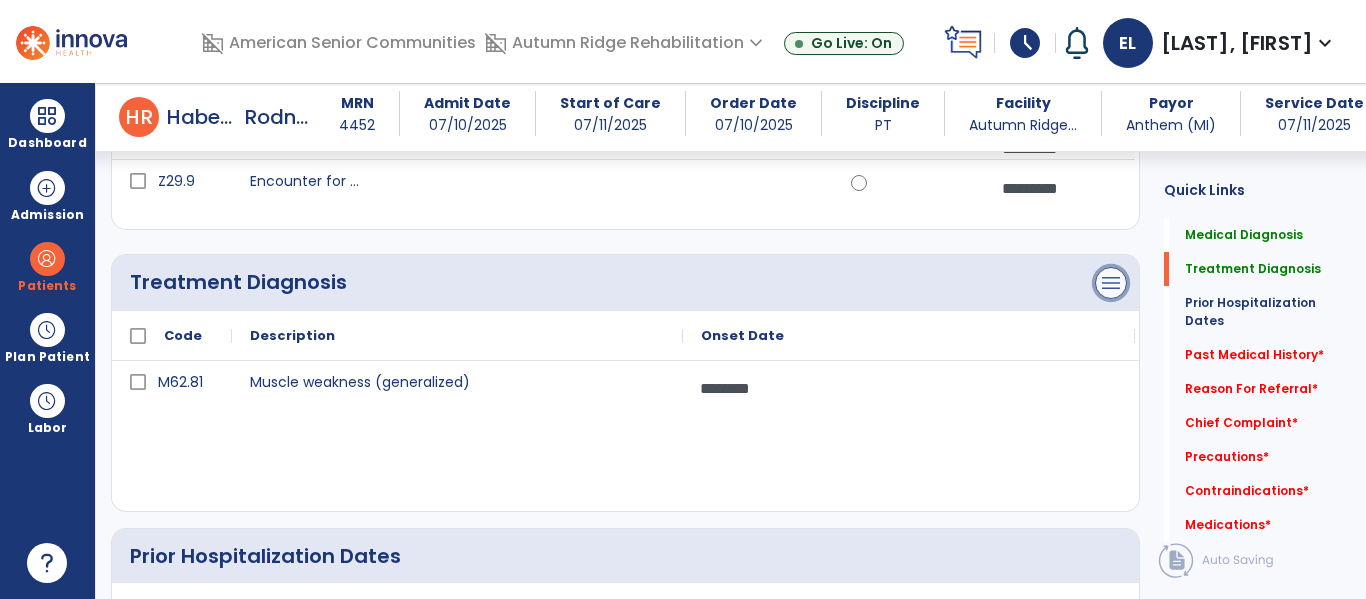 click on "menu" at bounding box center [1111, 1] 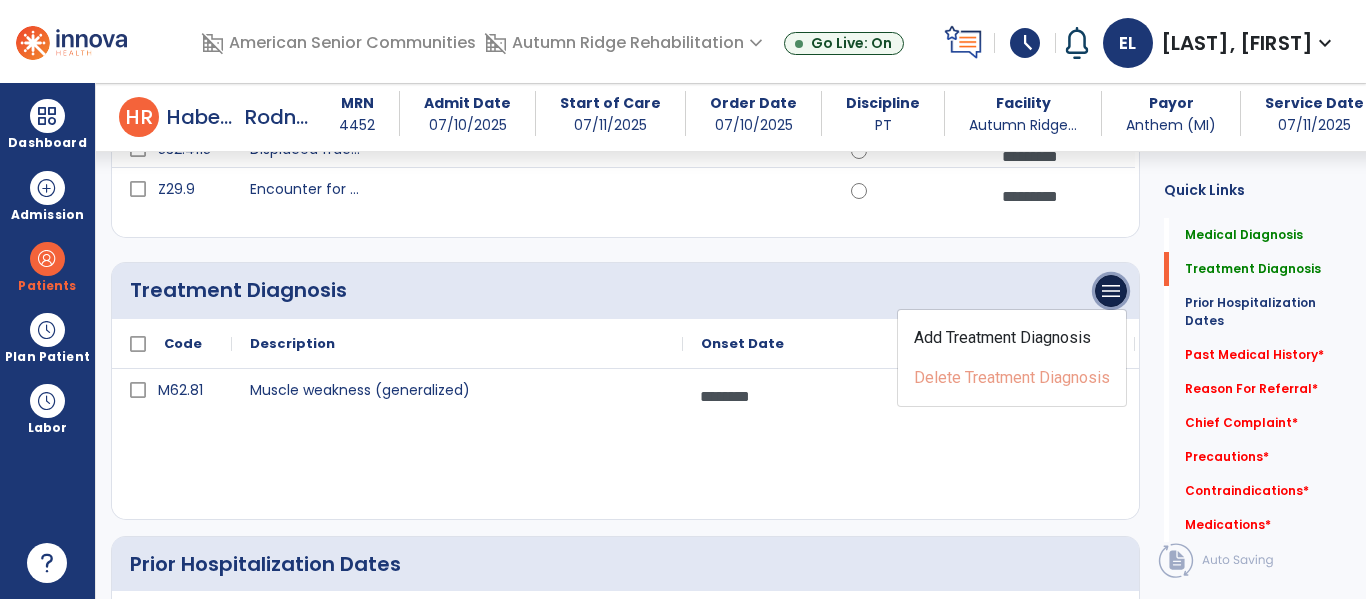 scroll, scrollTop: 353, scrollLeft: 0, axis: vertical 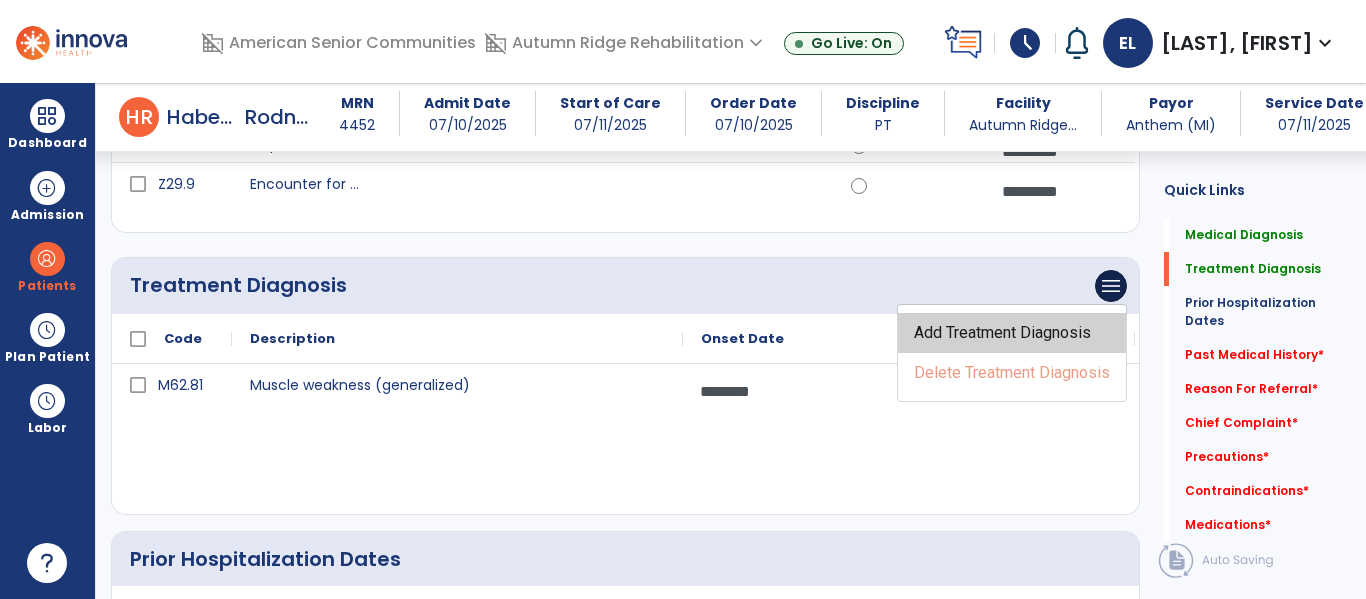 click on "Add Treatment Diagnosis" 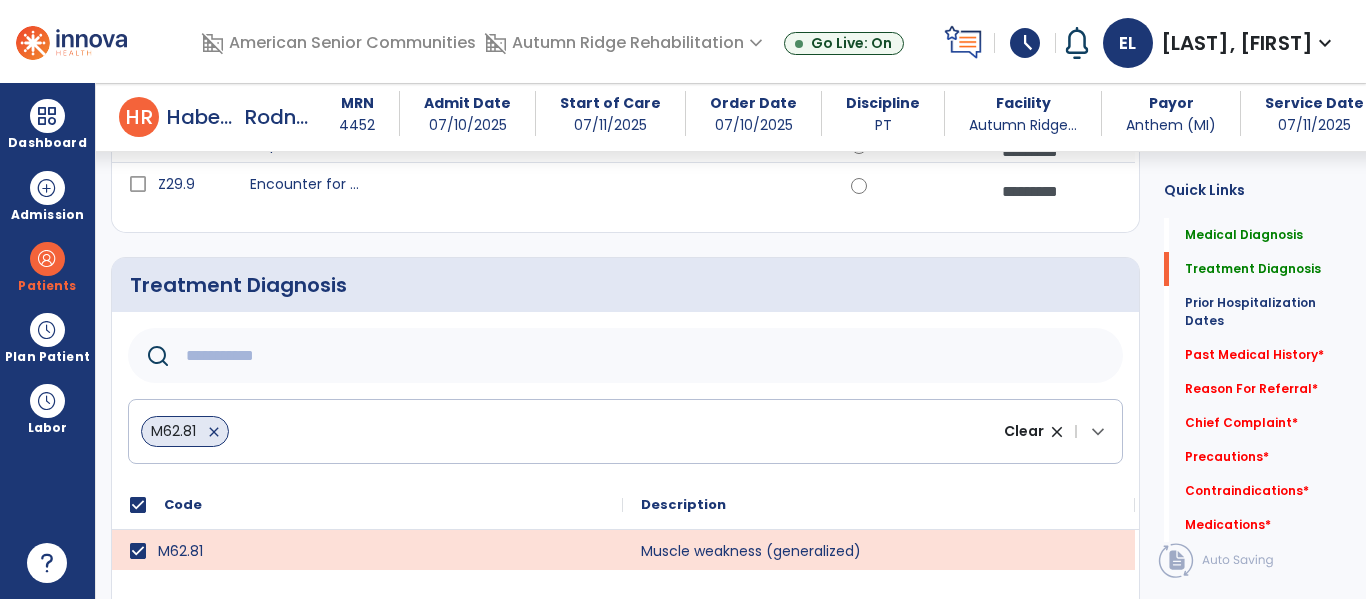 click on "Treatment Diagnosis      M62.81   close  Clear close |  keyboard_arrow_down
Code
Description
M62.81 to" 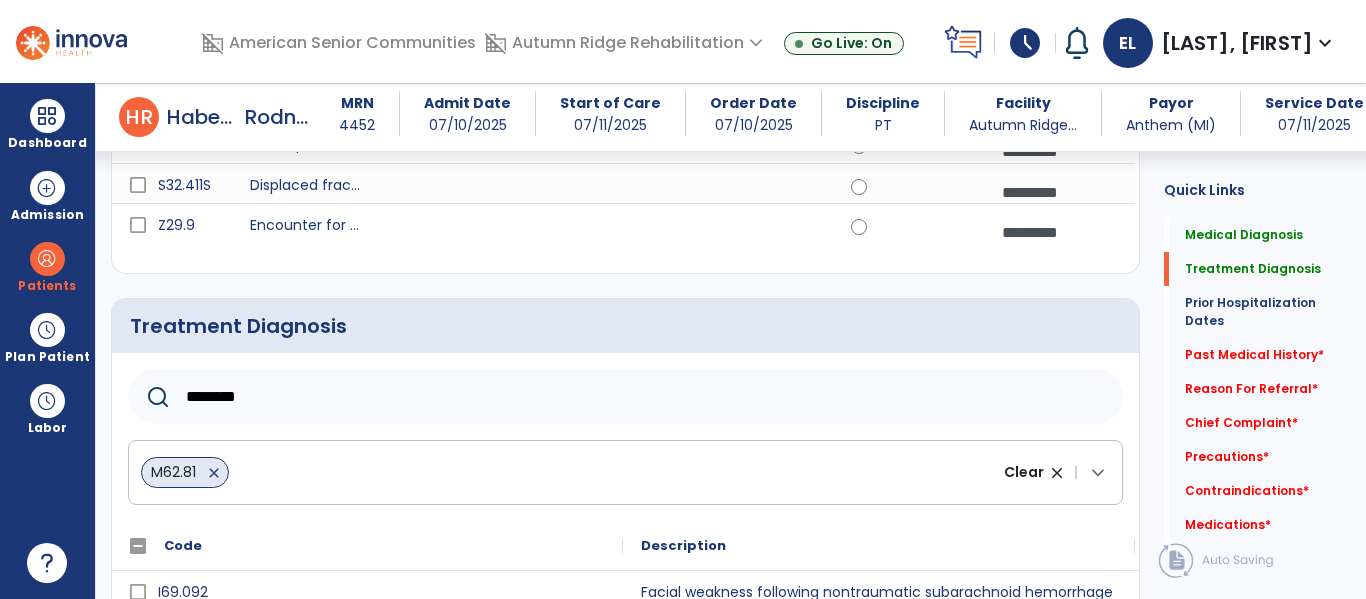 scroll, scrollTop: 348, scrollLeft: 0, axis: vertical 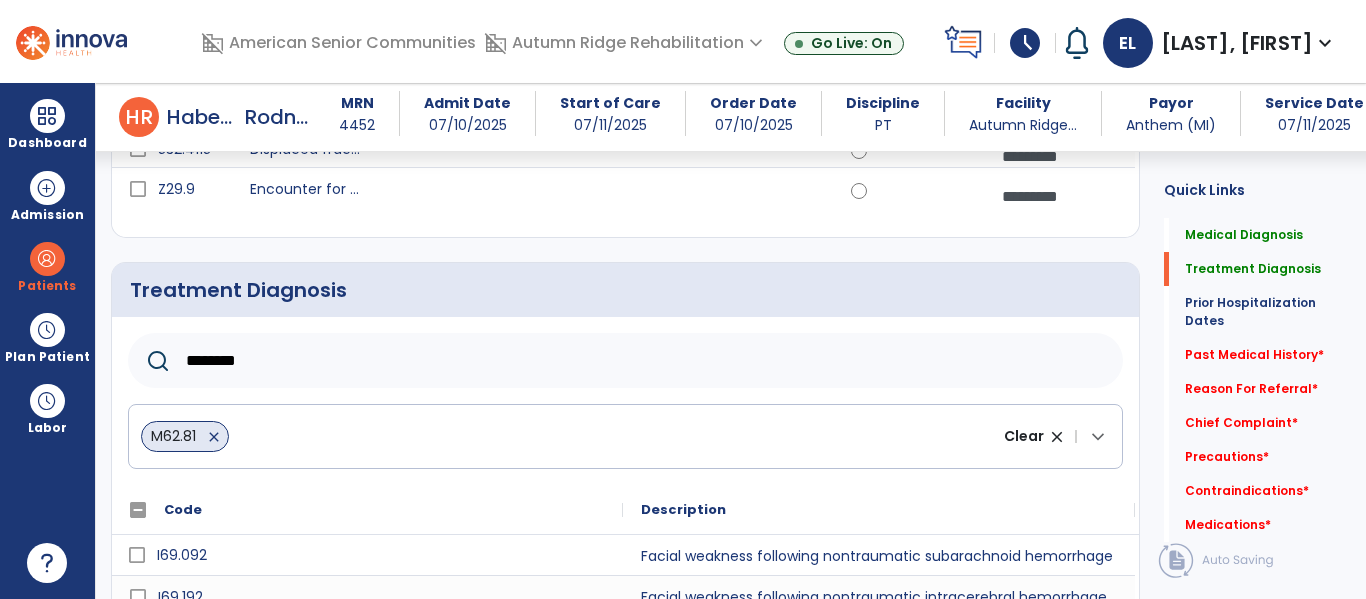 click on "I69.092" 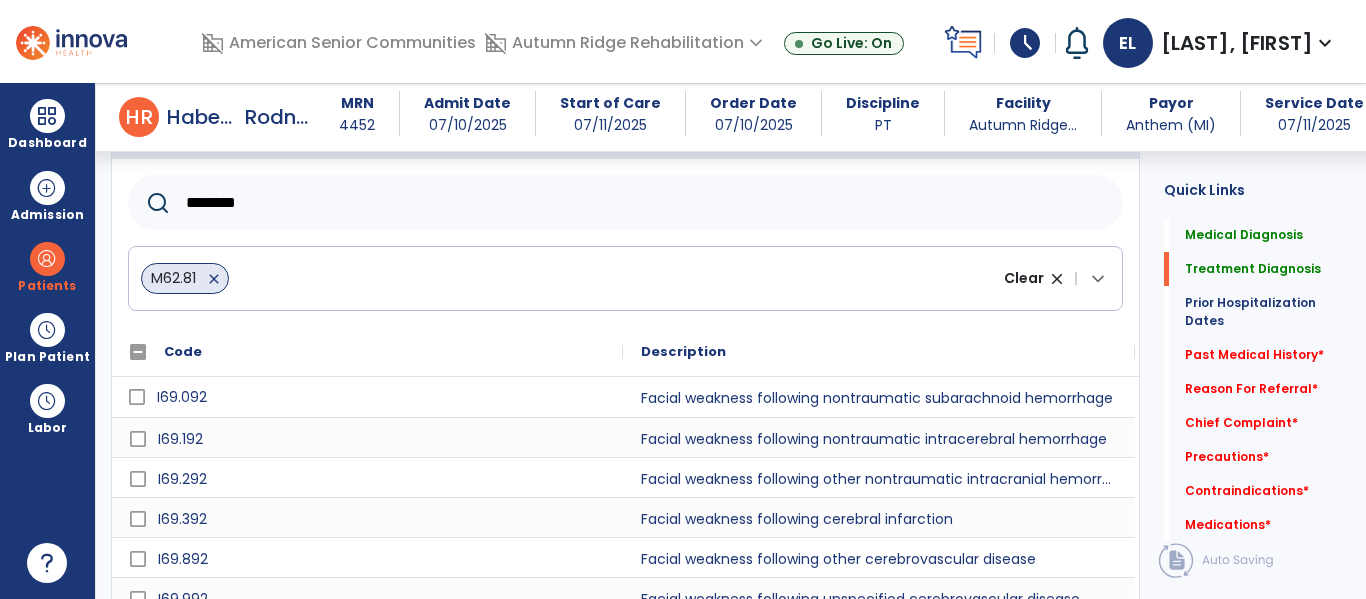 scroll, scrollTop: 497, scrollLeft: 0, axis: vertical 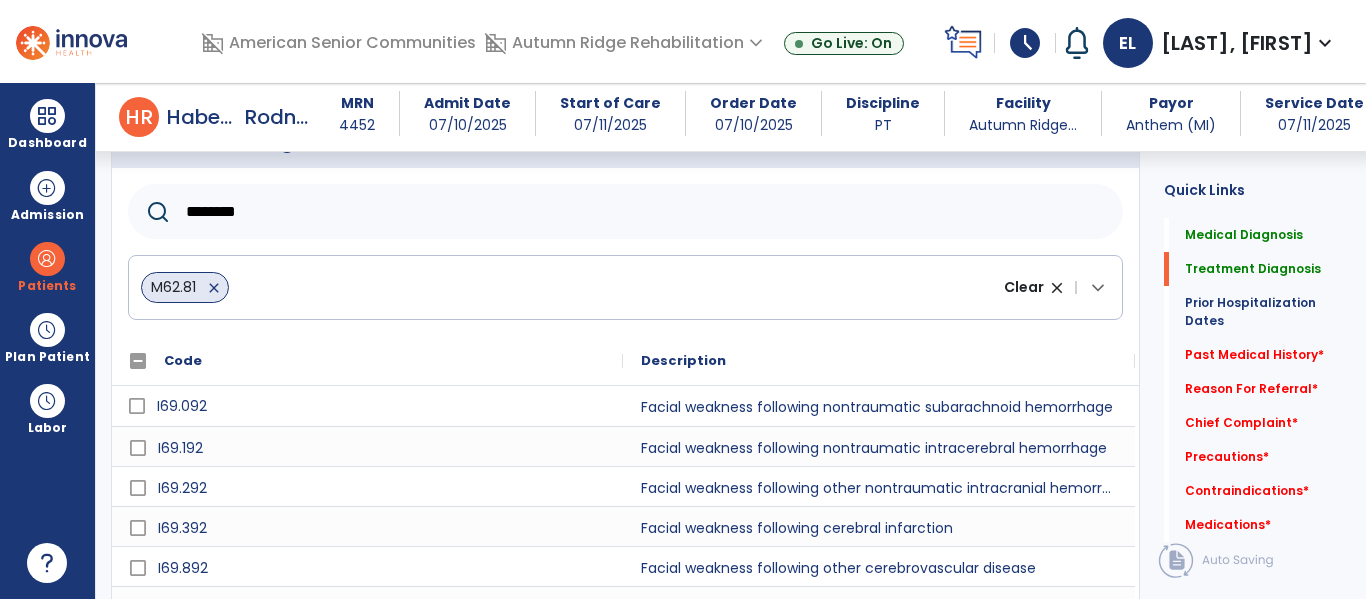 click on "********" 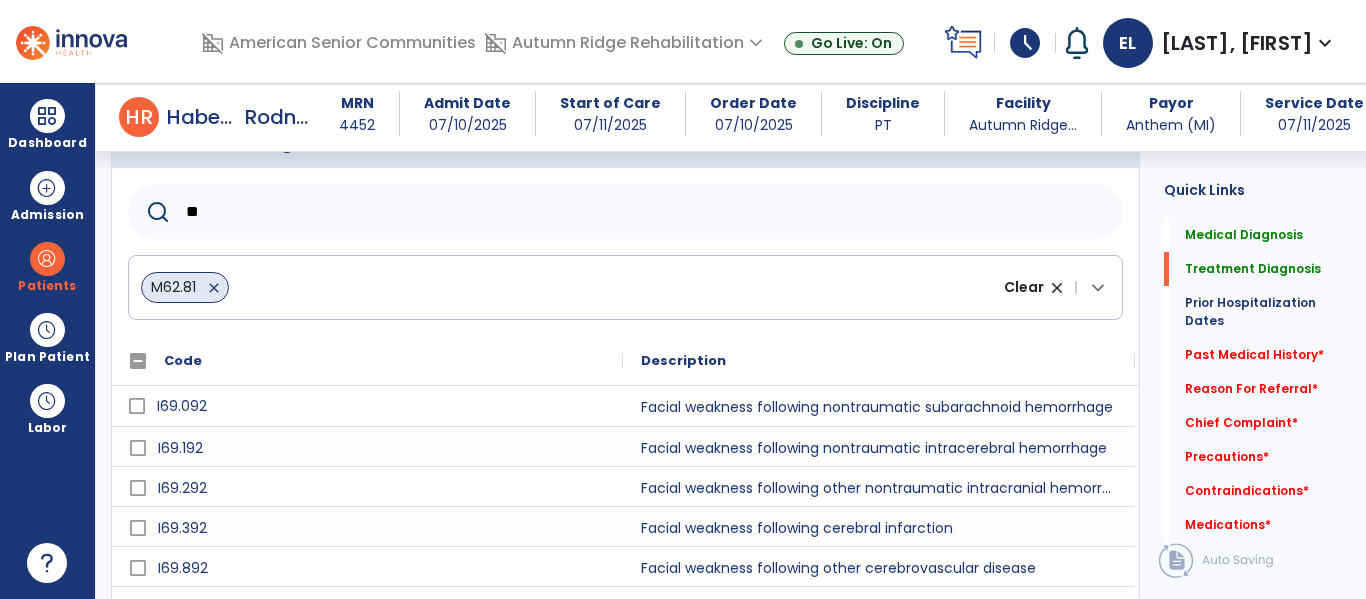 type on "*" 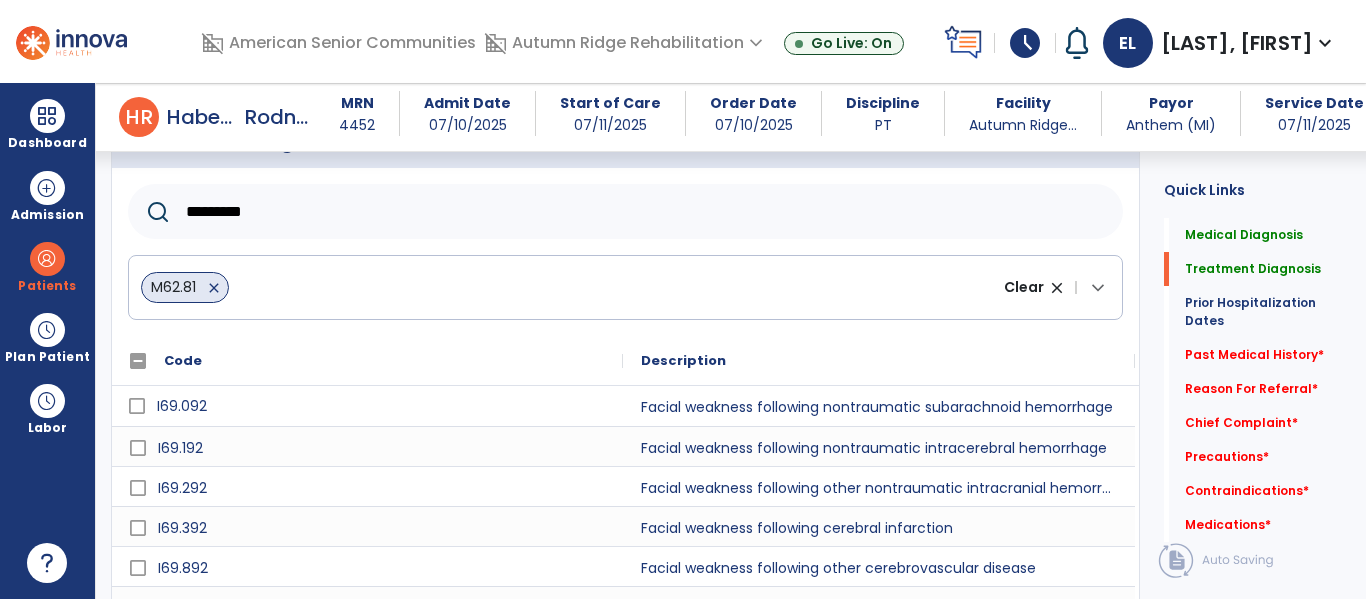 type on "**********" 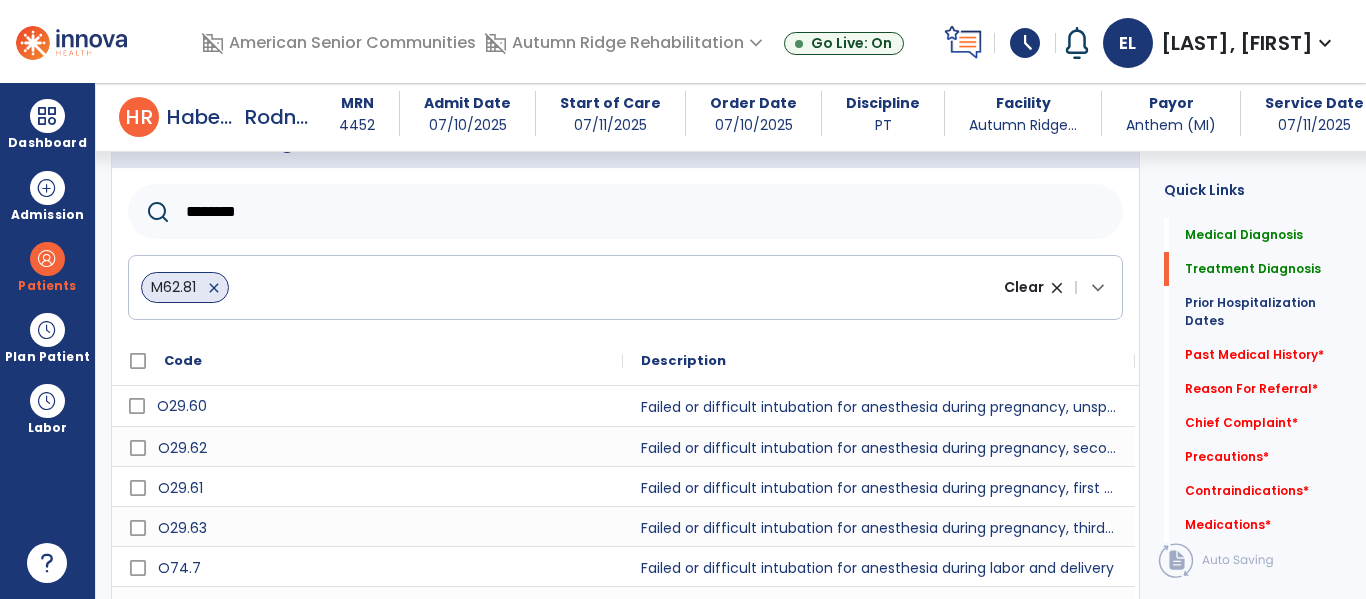scroll, scrollTop: 730, scrollLeft: 0, axis: vertical 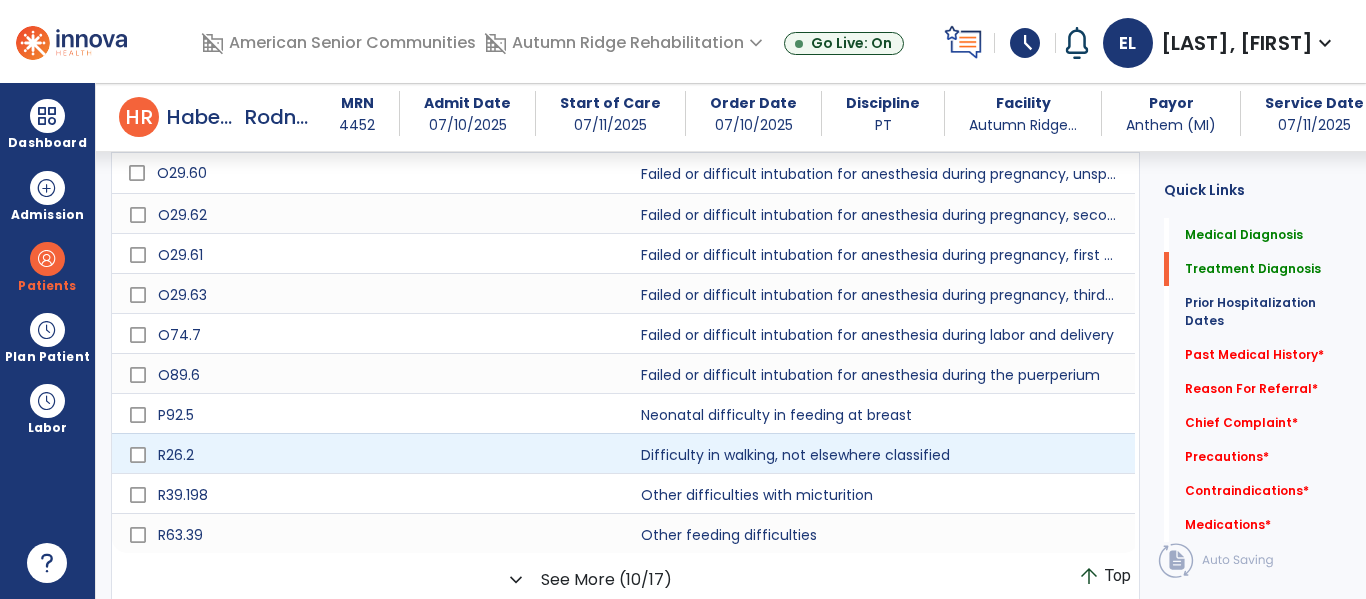 type on "********" 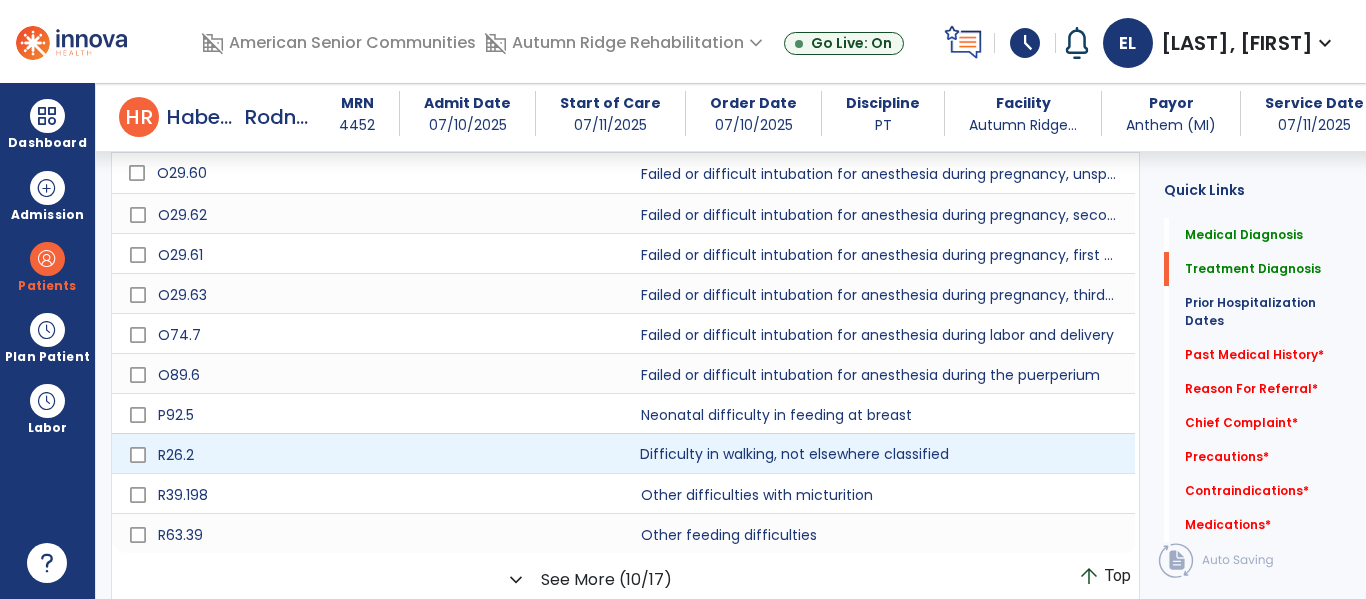 click on "Difficulty in walking, not elsewhere classified" 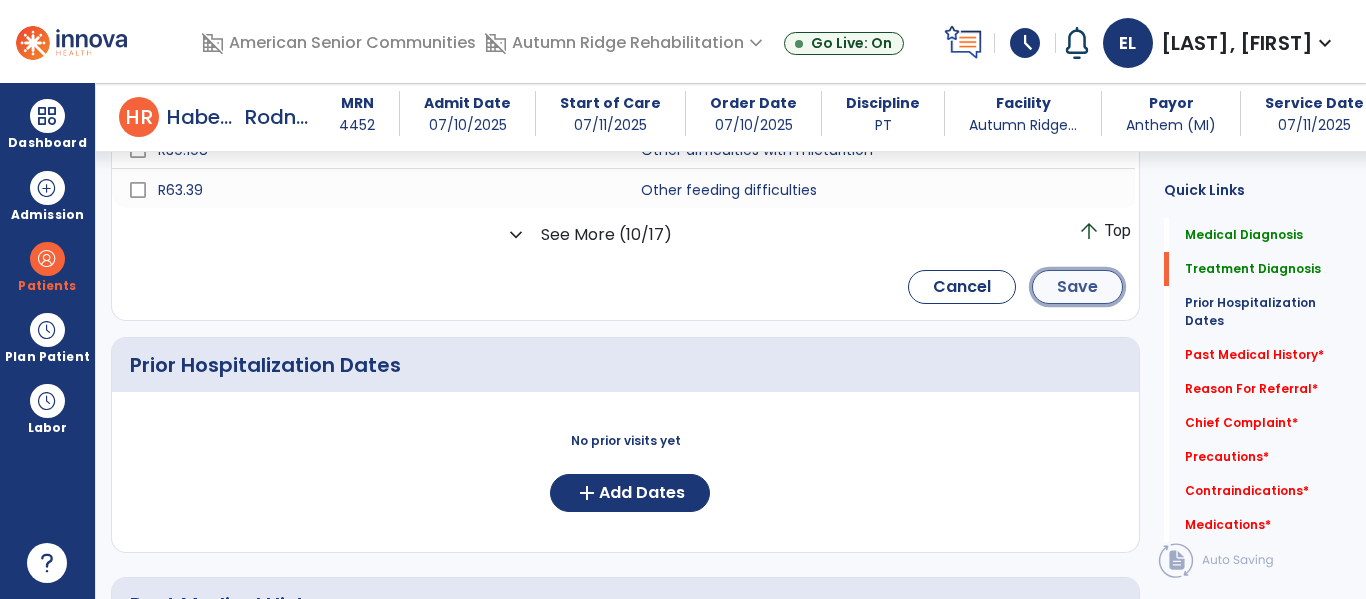 click on "Save" 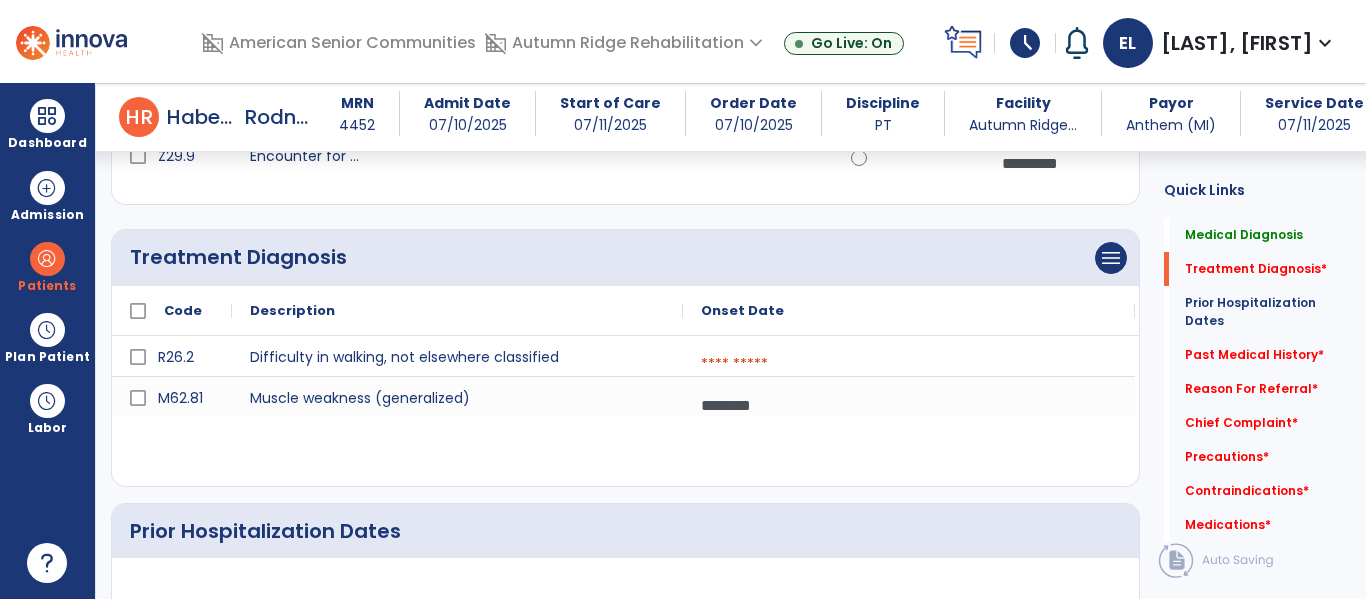 scroll, scrollTop: 292, scrollLeft: 0, axis: vertical 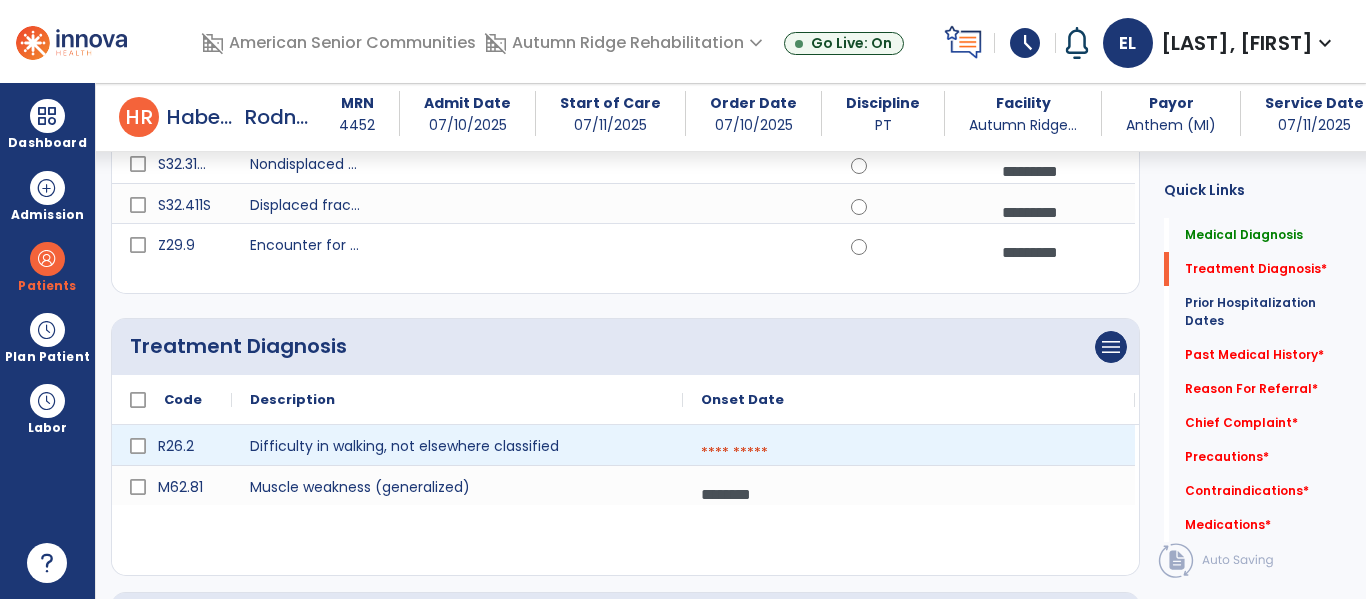 click at bounding box center (909, 453) 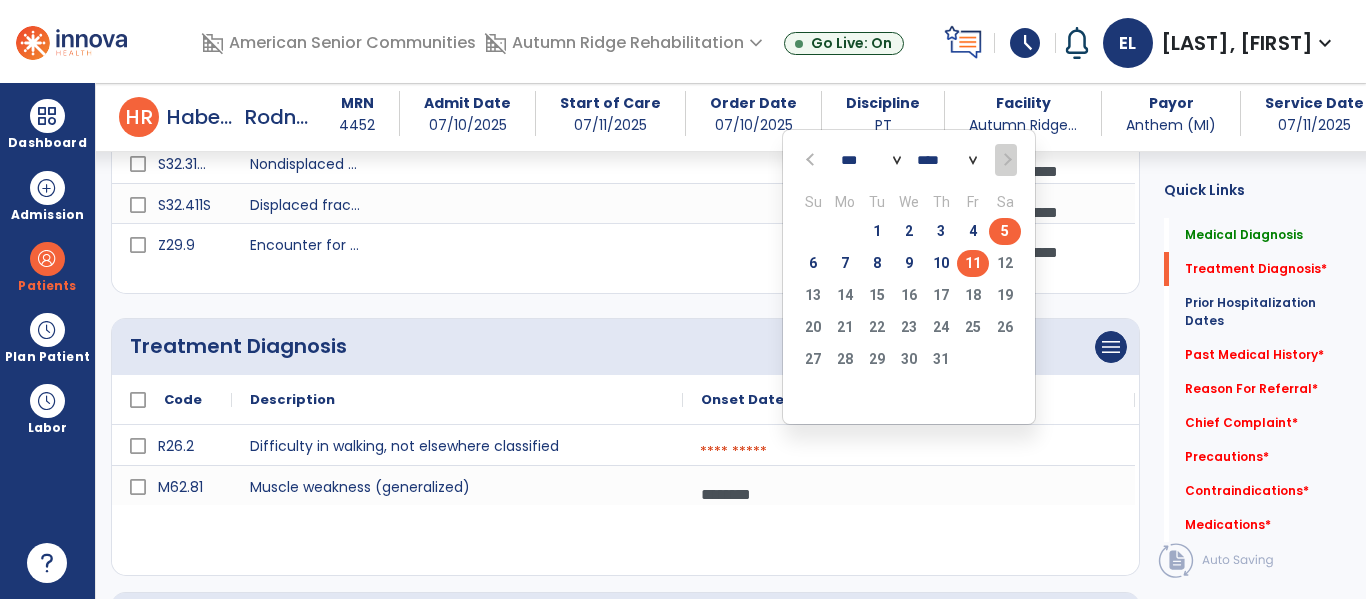 click on "5" 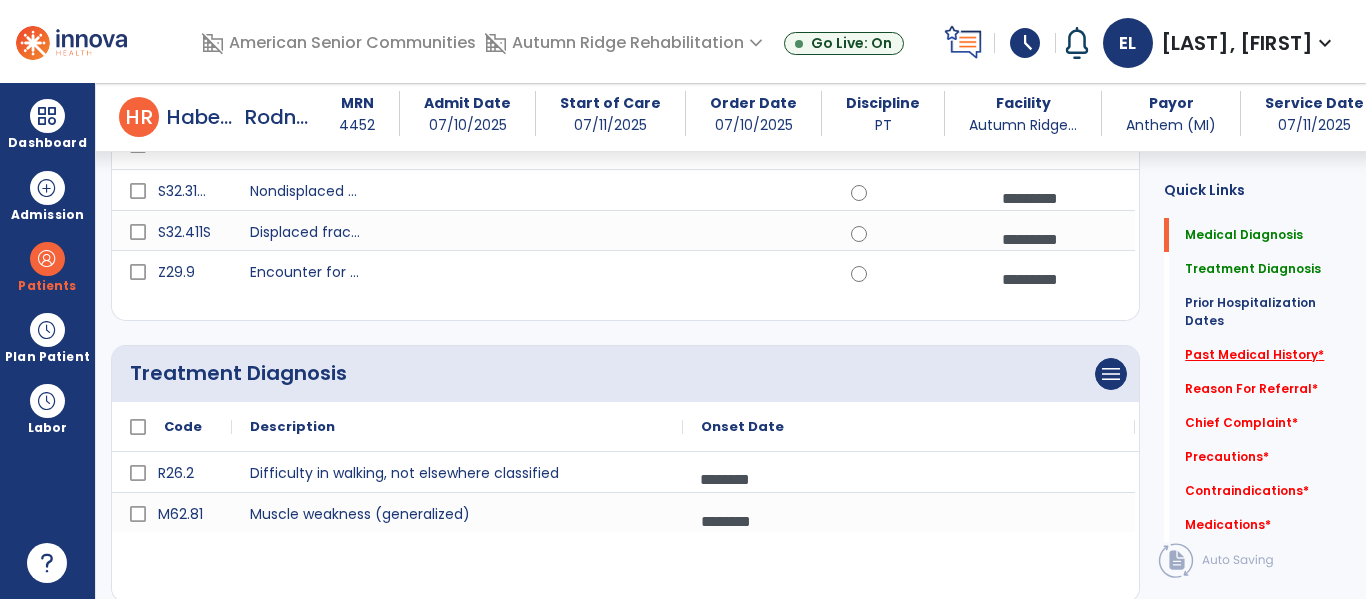 scroll, scrollTop: 271, scrollLeft: 0, axis: vertical 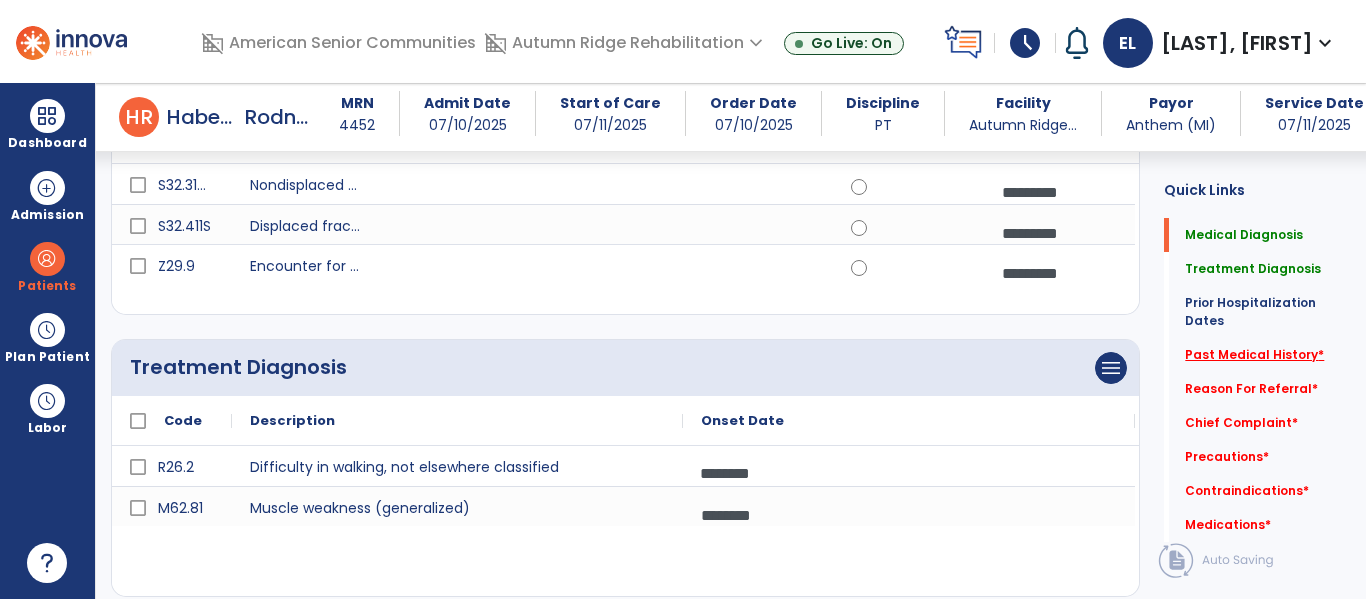 click on "Past Medical History   *" 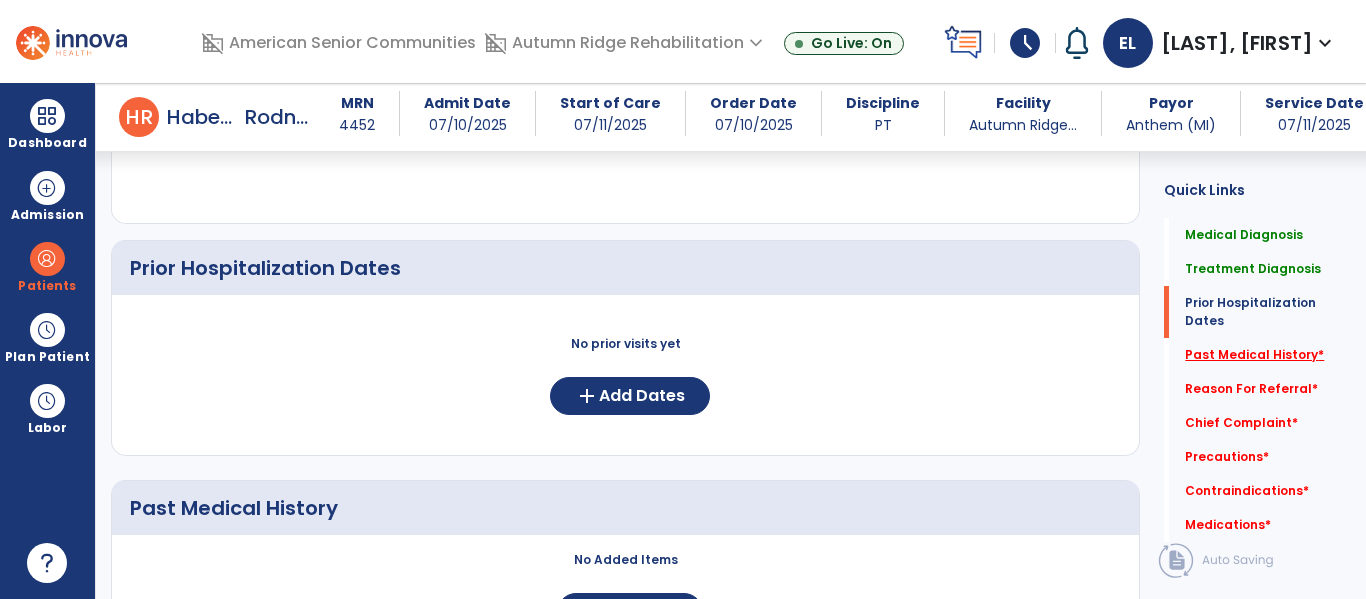 scroll, scrollTop: 868, scrollLeft: 0, axis: vertical 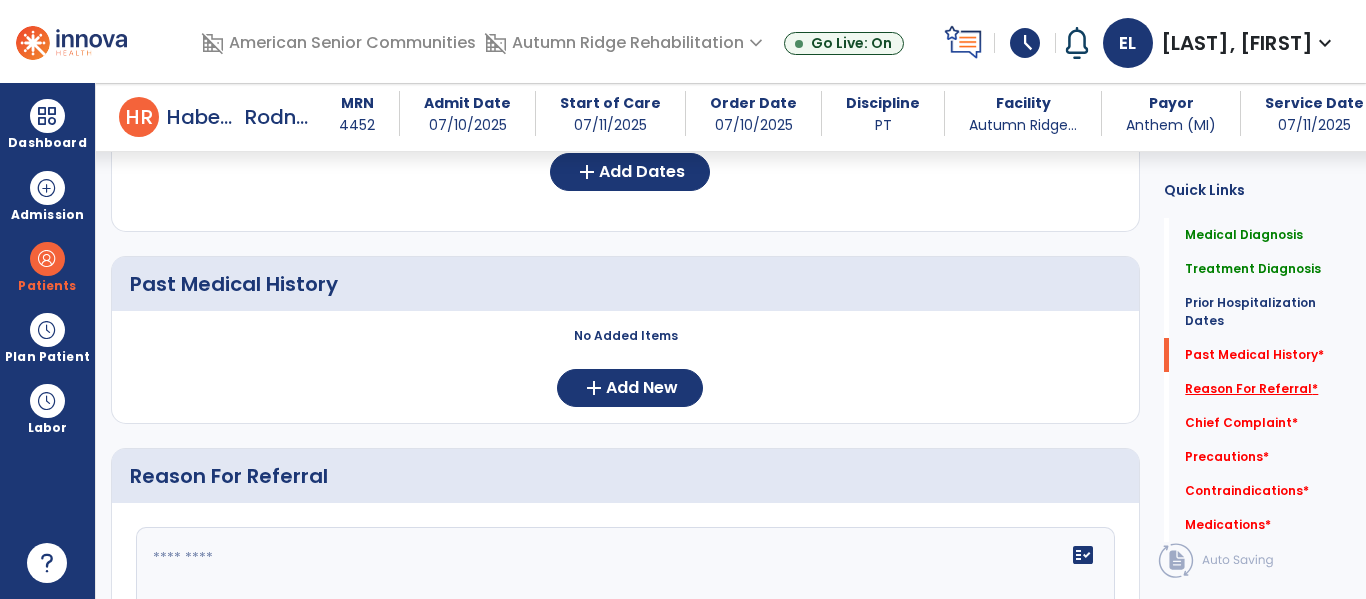 click on "Reason For Referral   *" 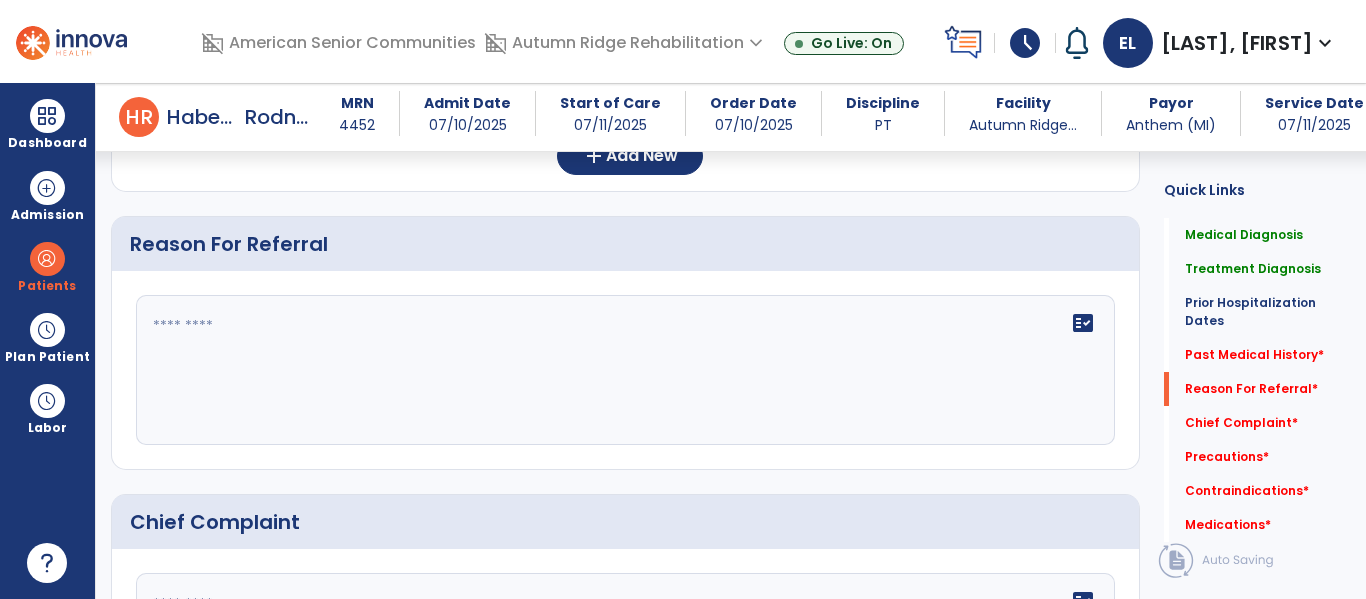 scroll, scrollTop: 1103, scrollLeft: 0, axis: vertical 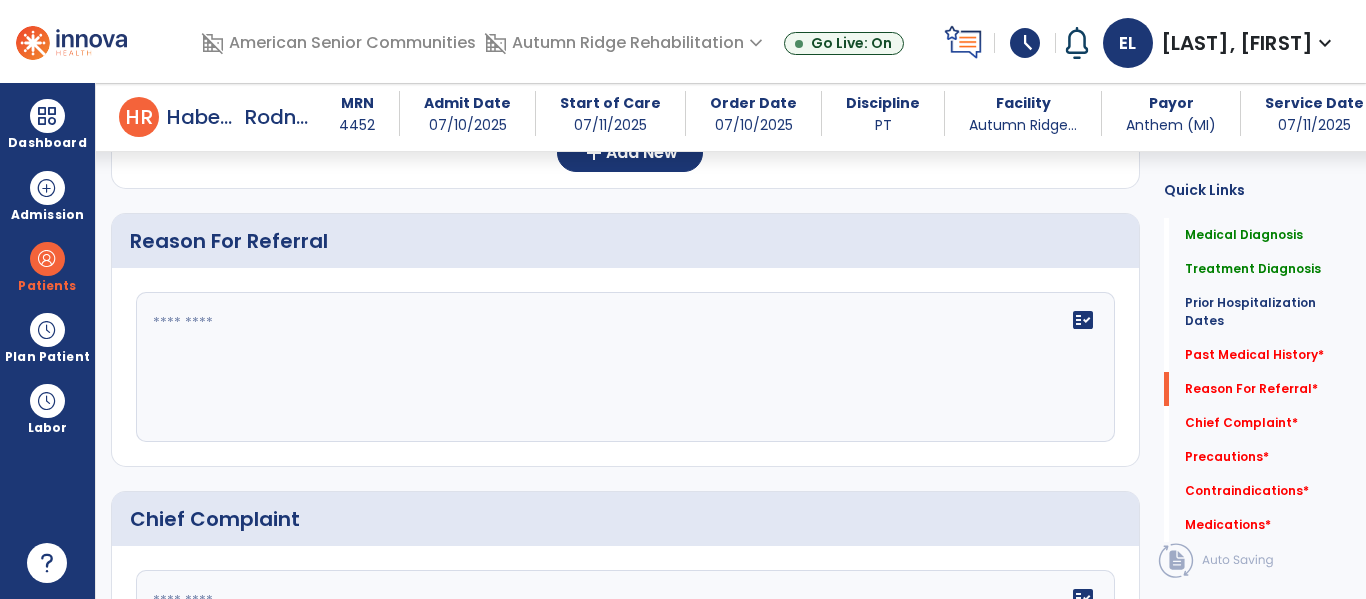 click 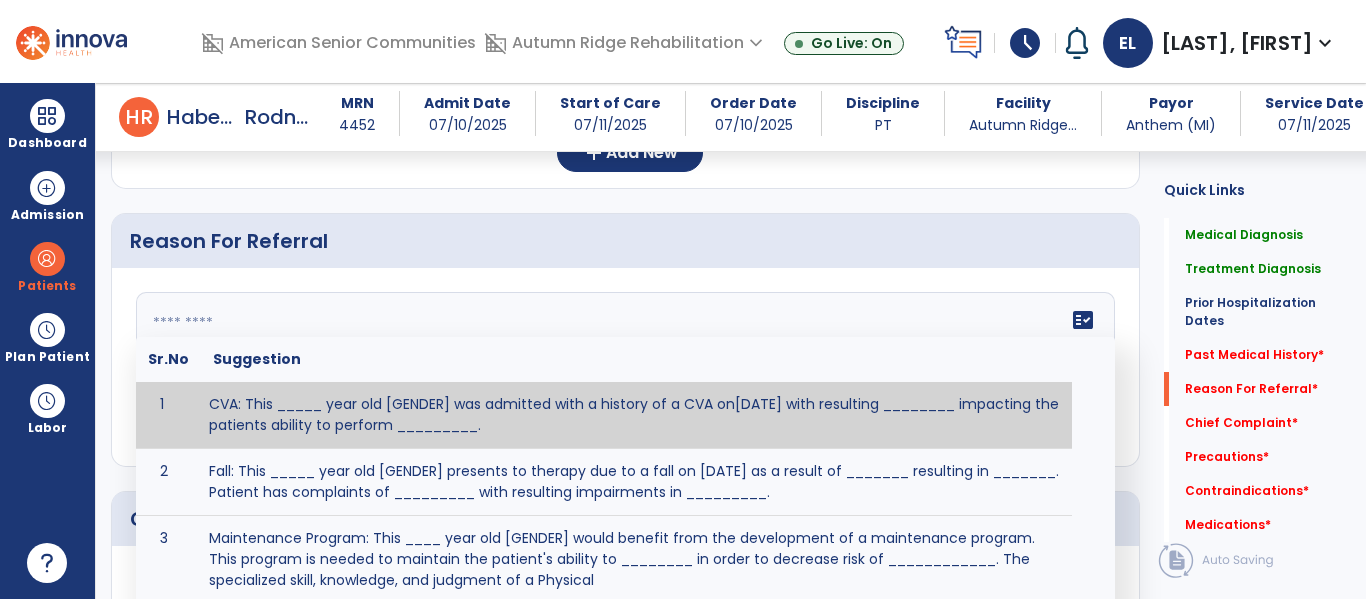 click 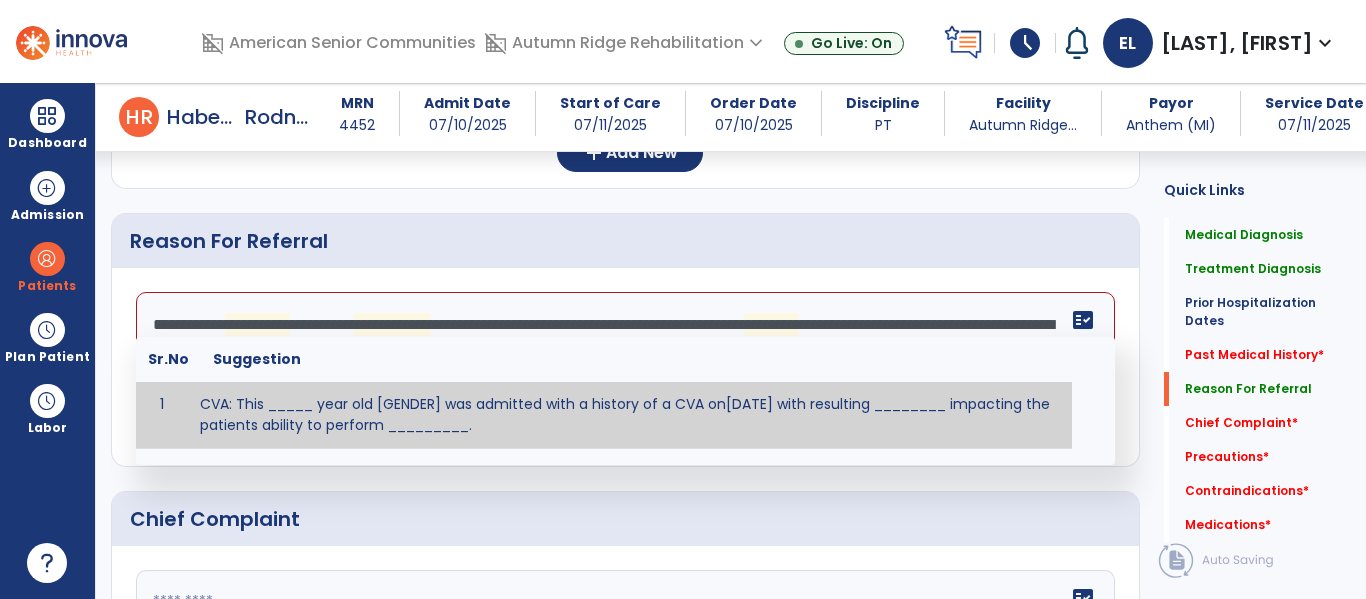 type on "**********" 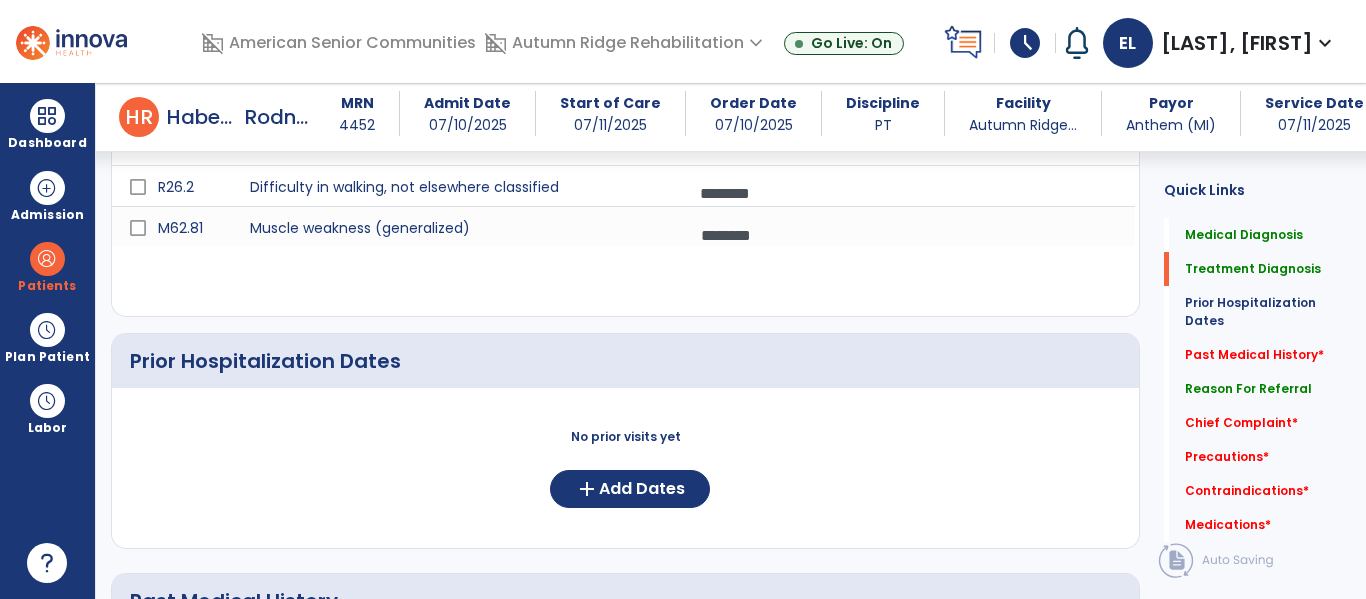 scroll, scrollTop: 556, scrollLeft: 0, axis: vertical 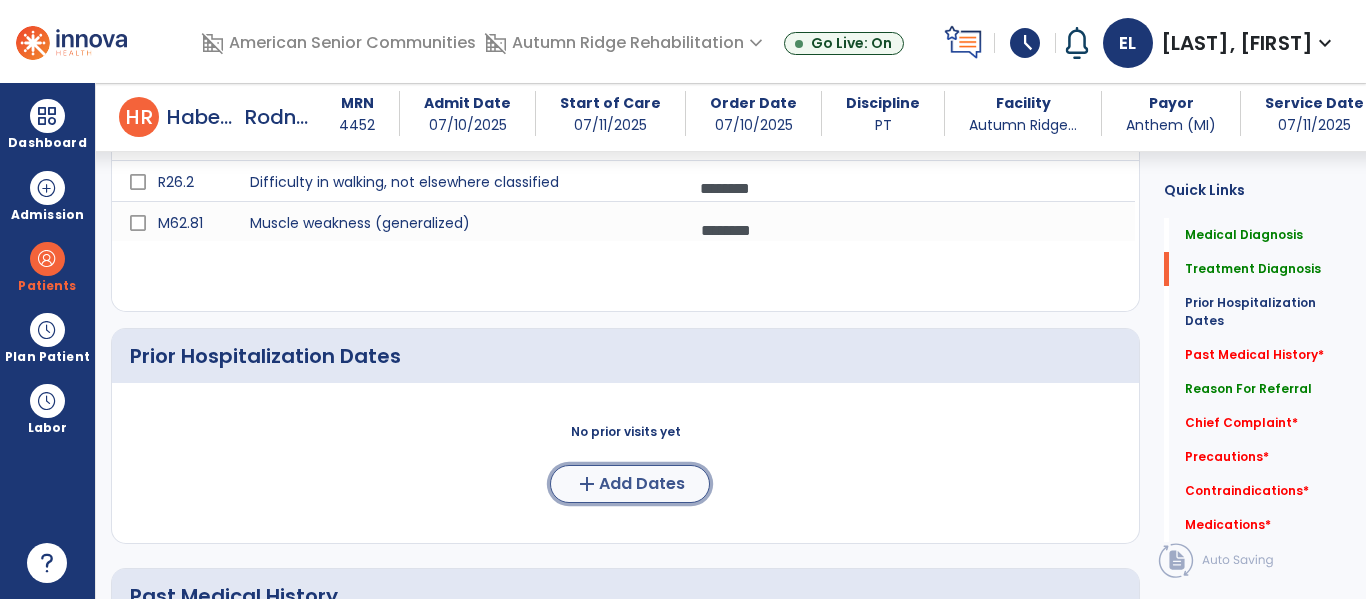 click on "add  Add Dates" 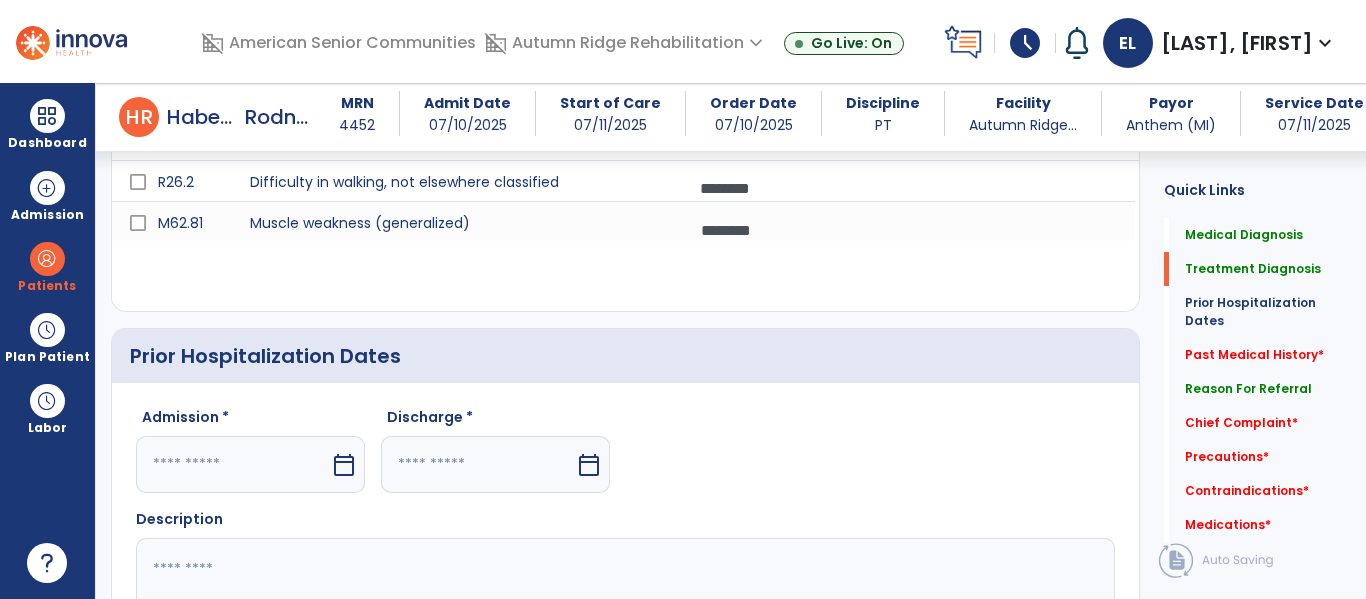click on "calendar_today" at bounding box center (344, 465) 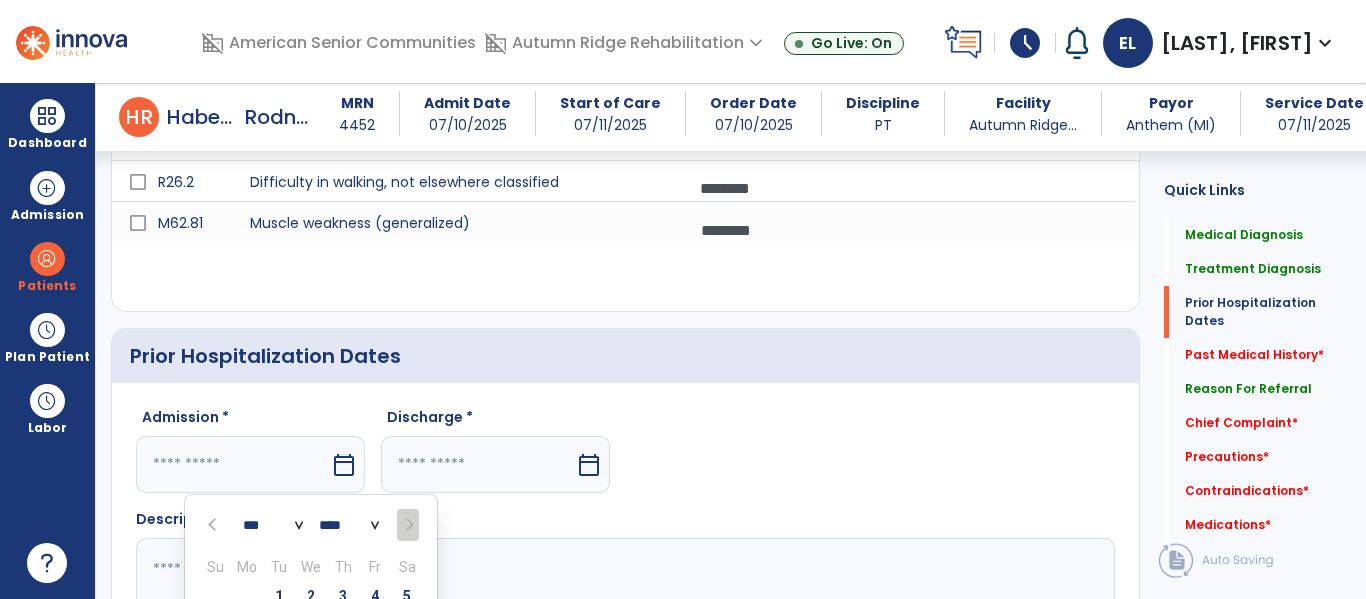 scroll, scrollTop: 847, scrollLeft: 0, axis: vertical 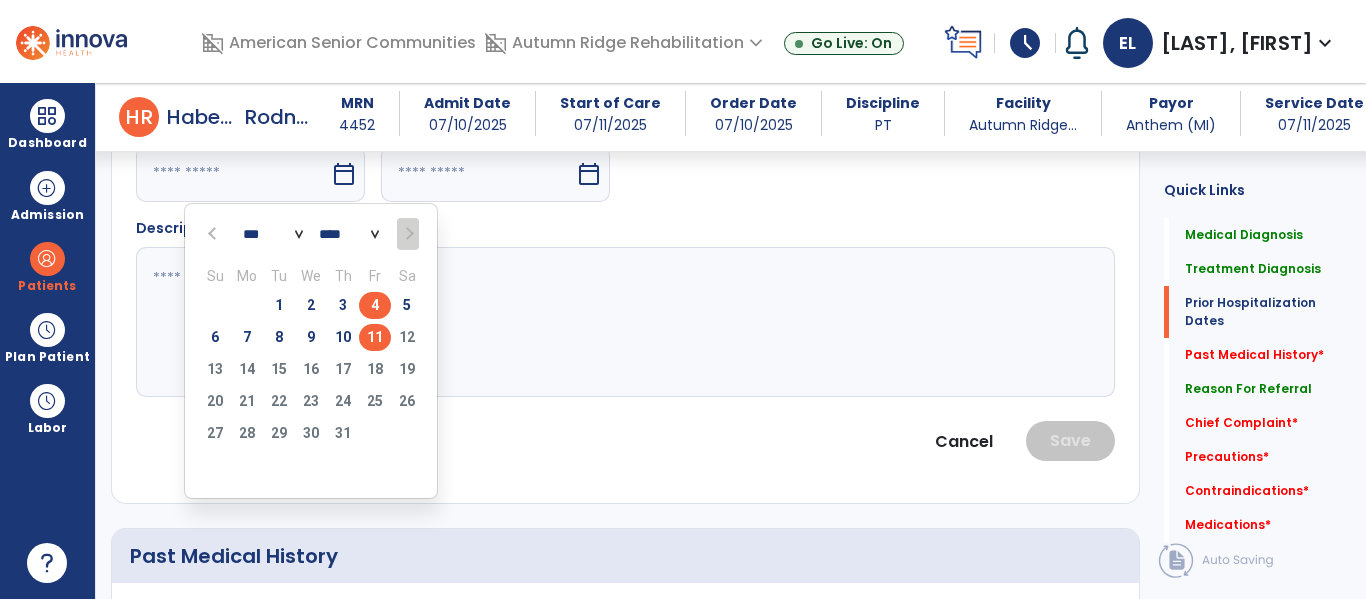 click on "4" at bounding box center [375, 305] 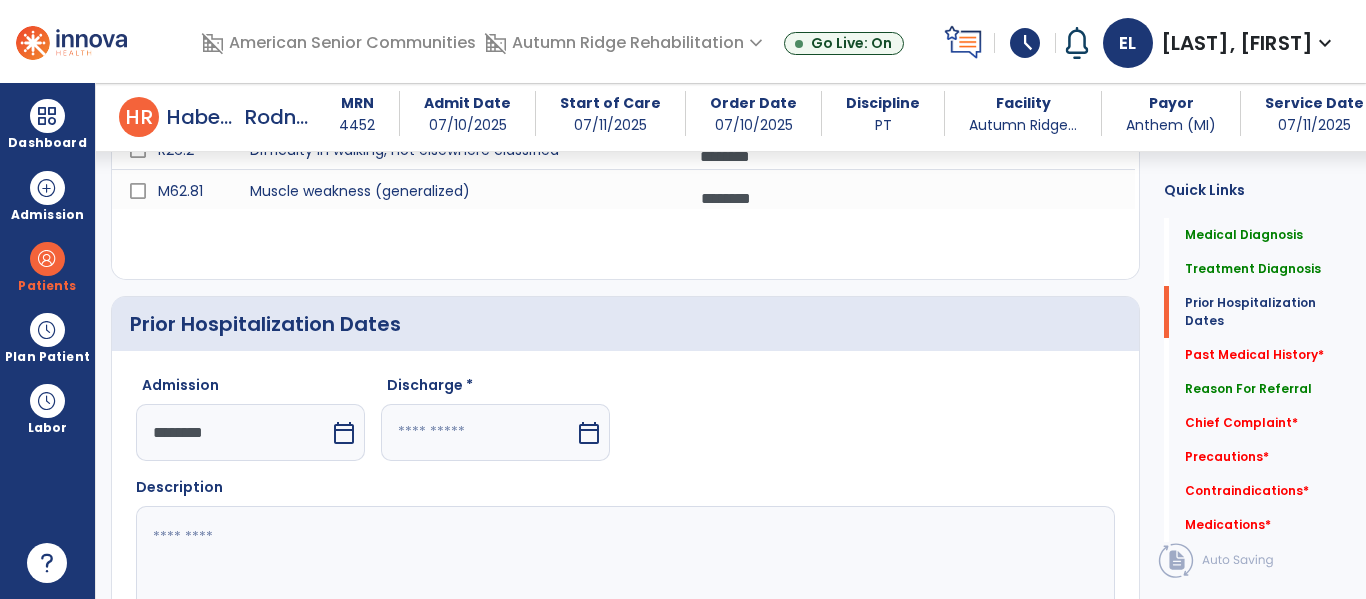 click on "calendar_today" at bounding box center (589, 433) 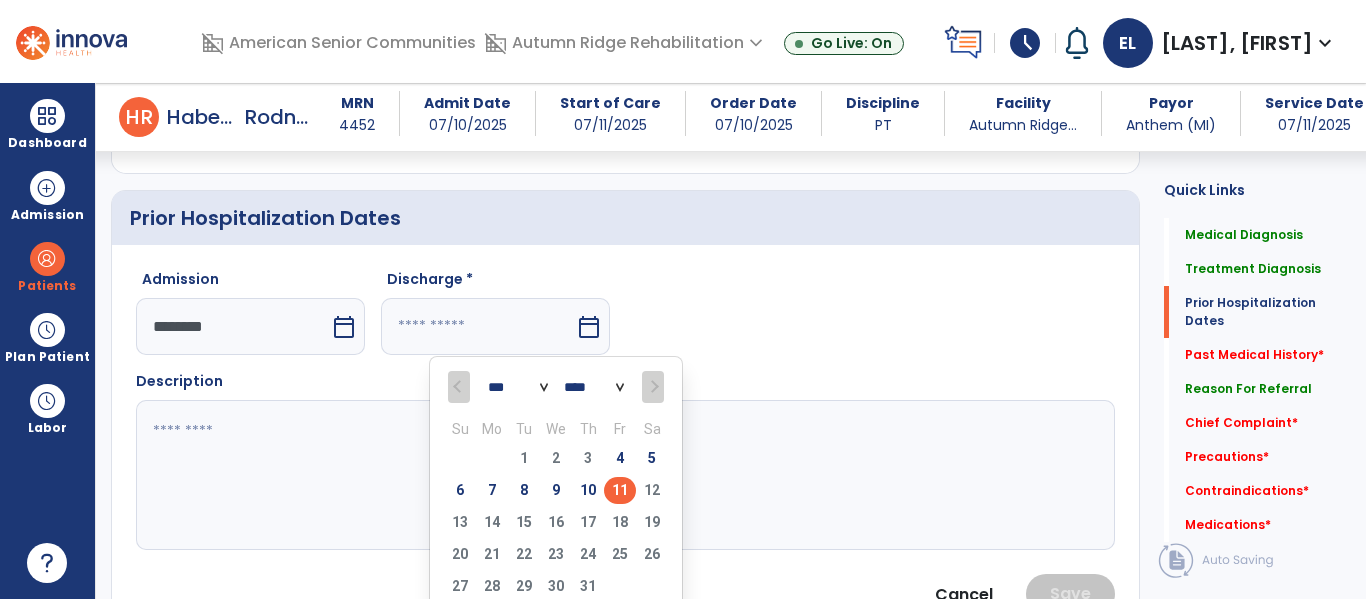 scroll, scrollTop: 741, scrollLeft: 0, axis: vertical 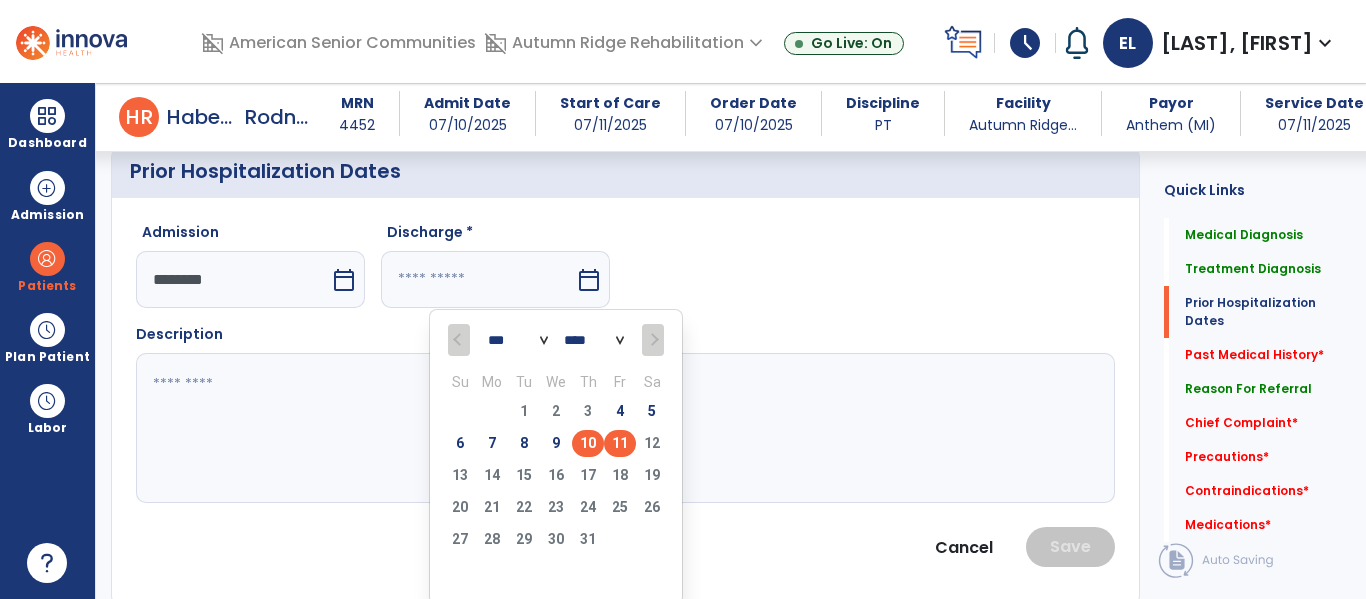 click on "10" at bounding box center [588, 443] 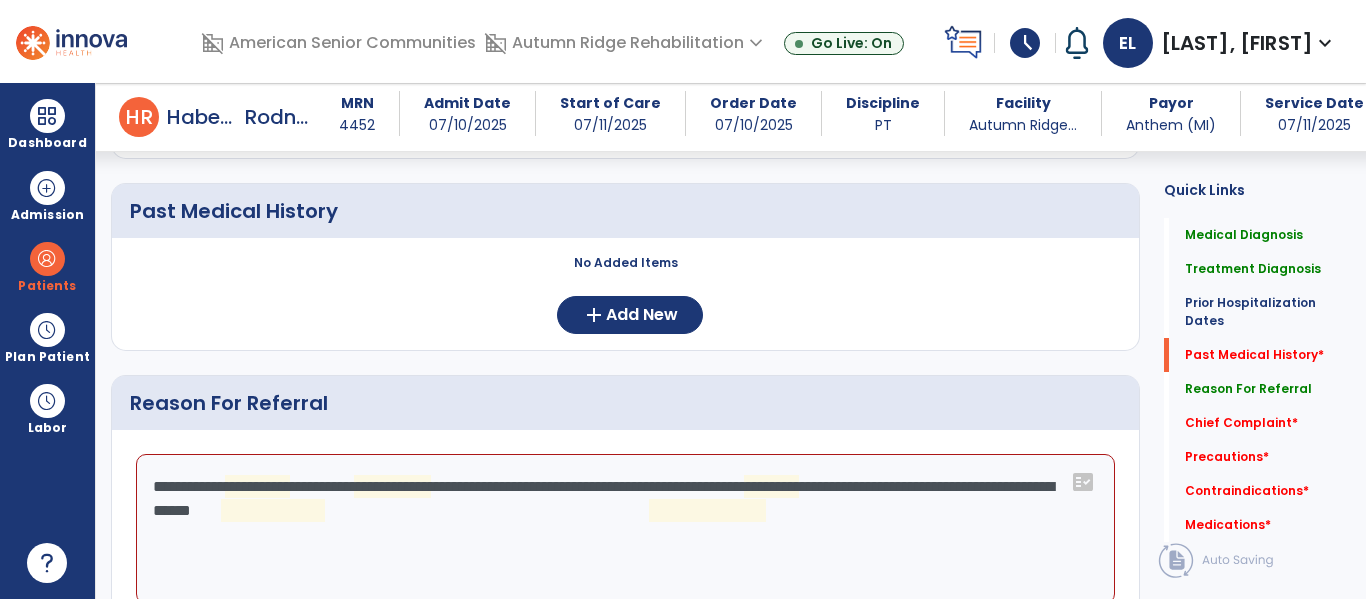 scroll, scrollTop: 1193, scrollLeft: 0, axis: vertical 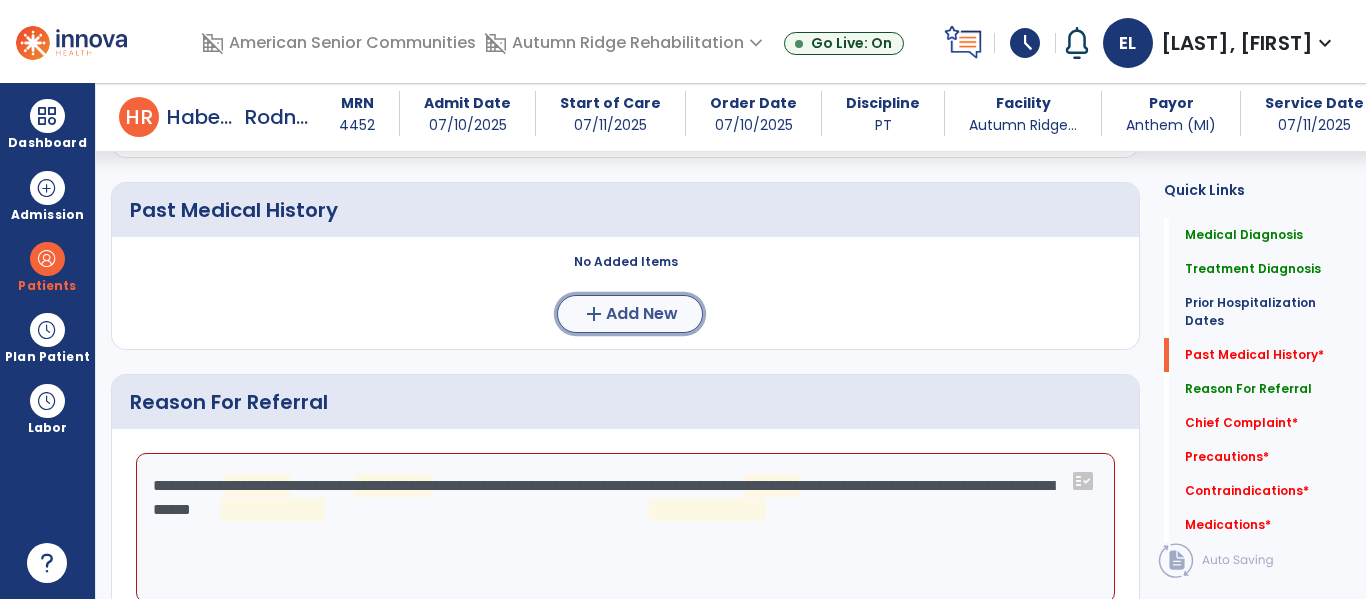 click on "Add New" 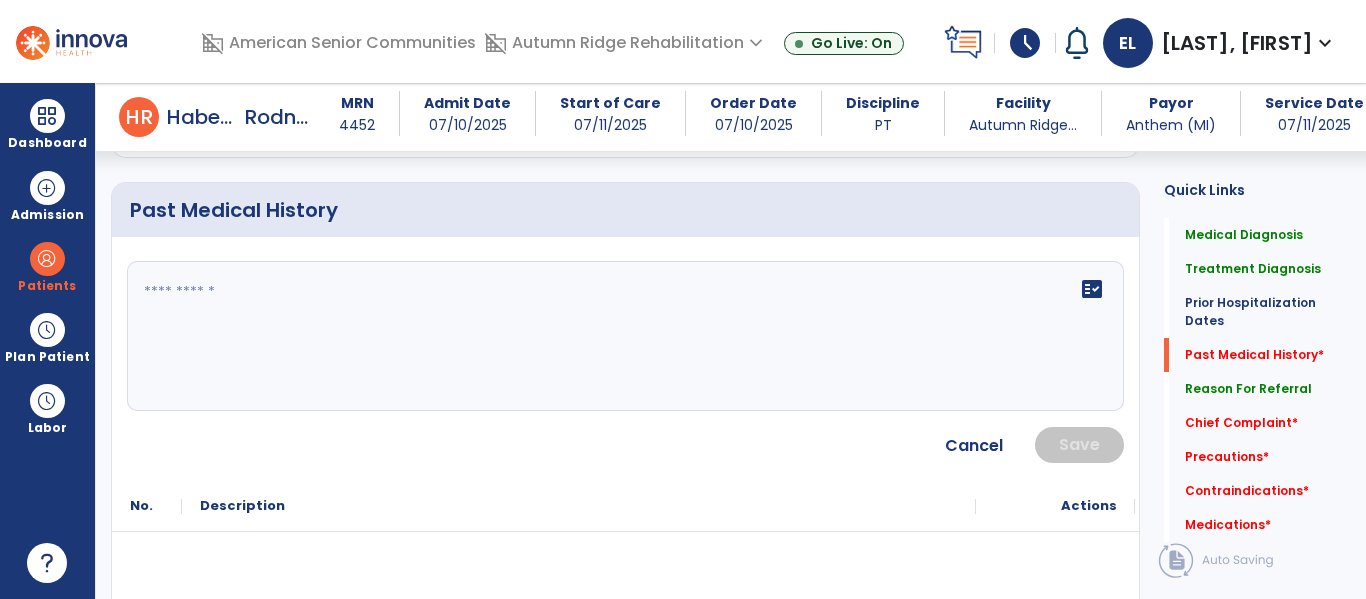 click on "fact_check" 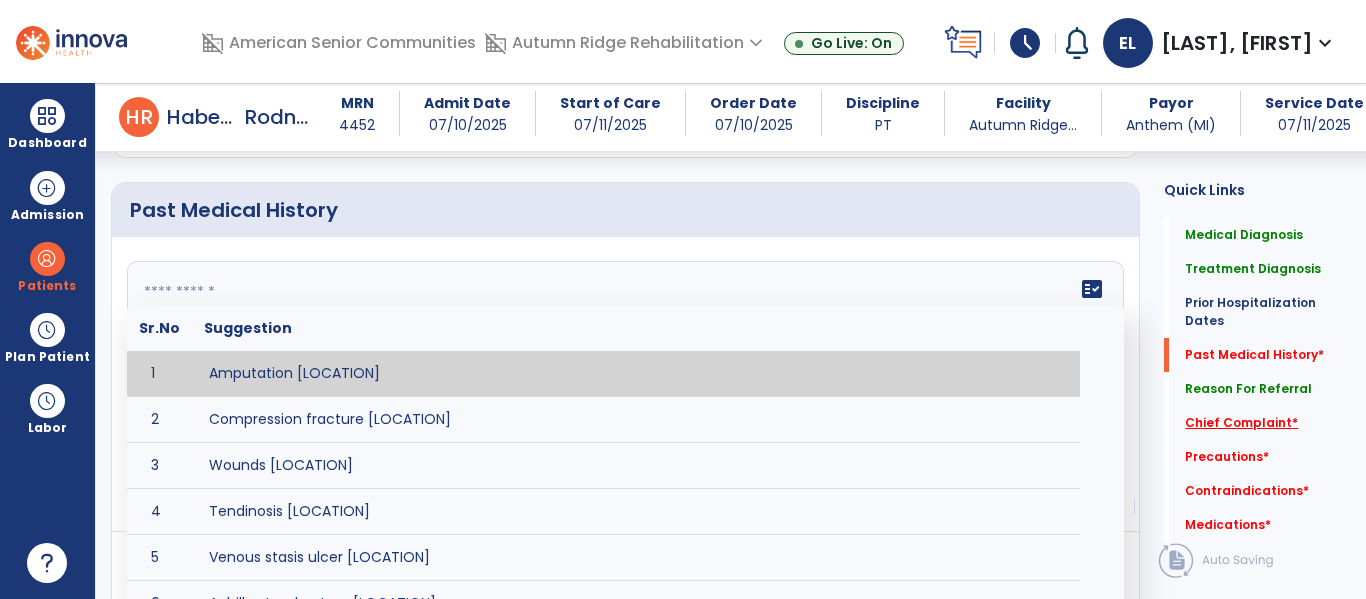 click on "Chief Complaint   *" 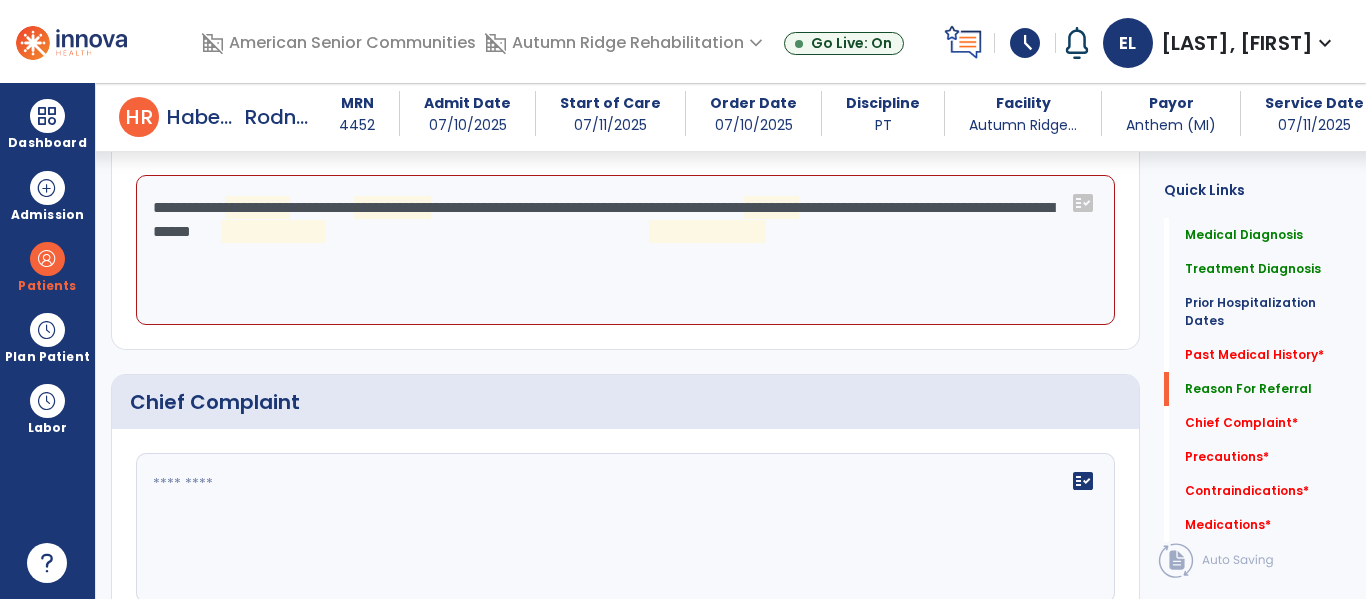 scroll, scrollTop: 1964, scrollLeft: 0, axis: vertical 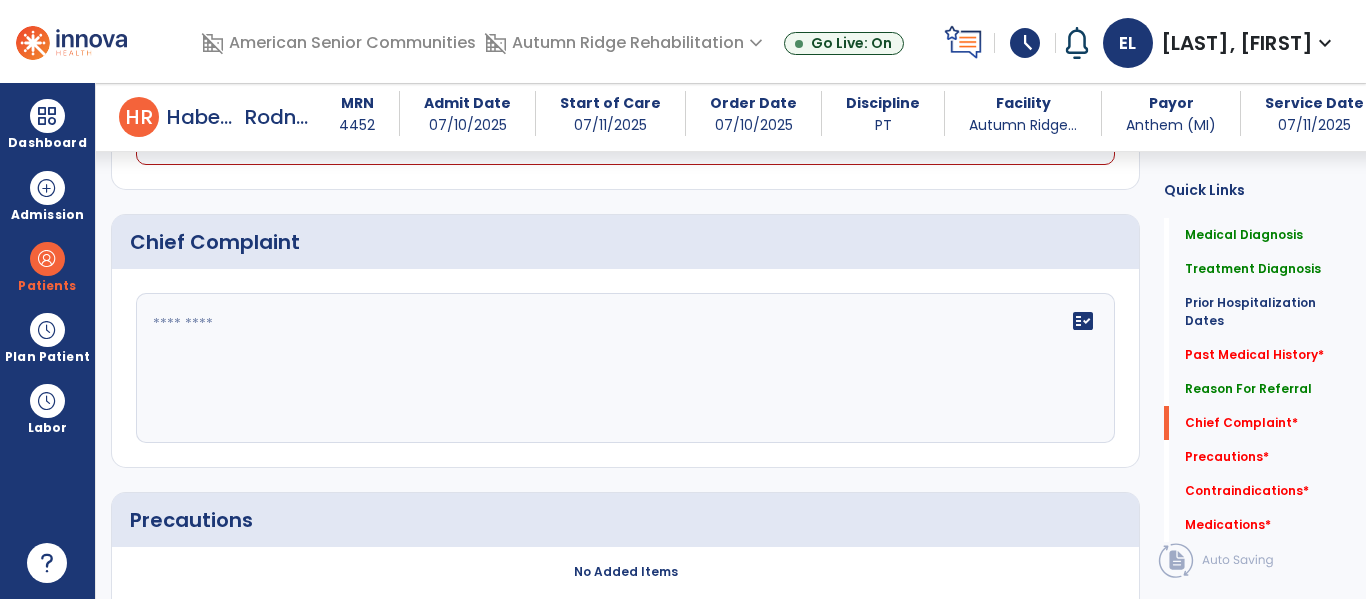 click 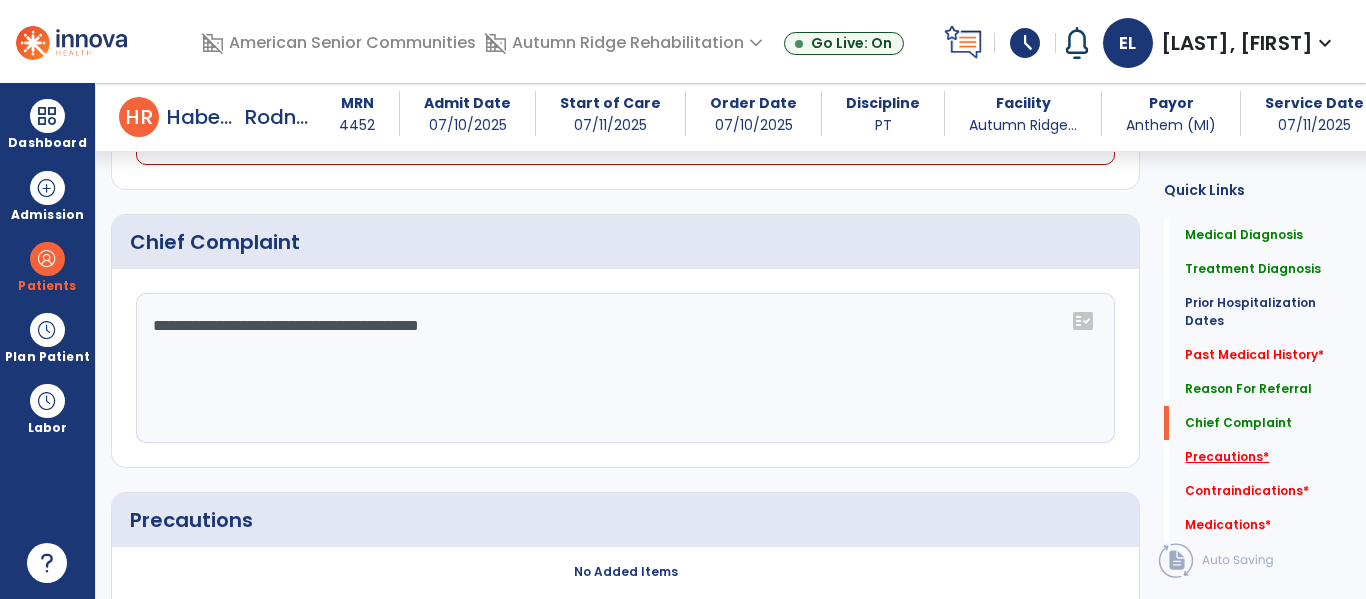 type on "**********" 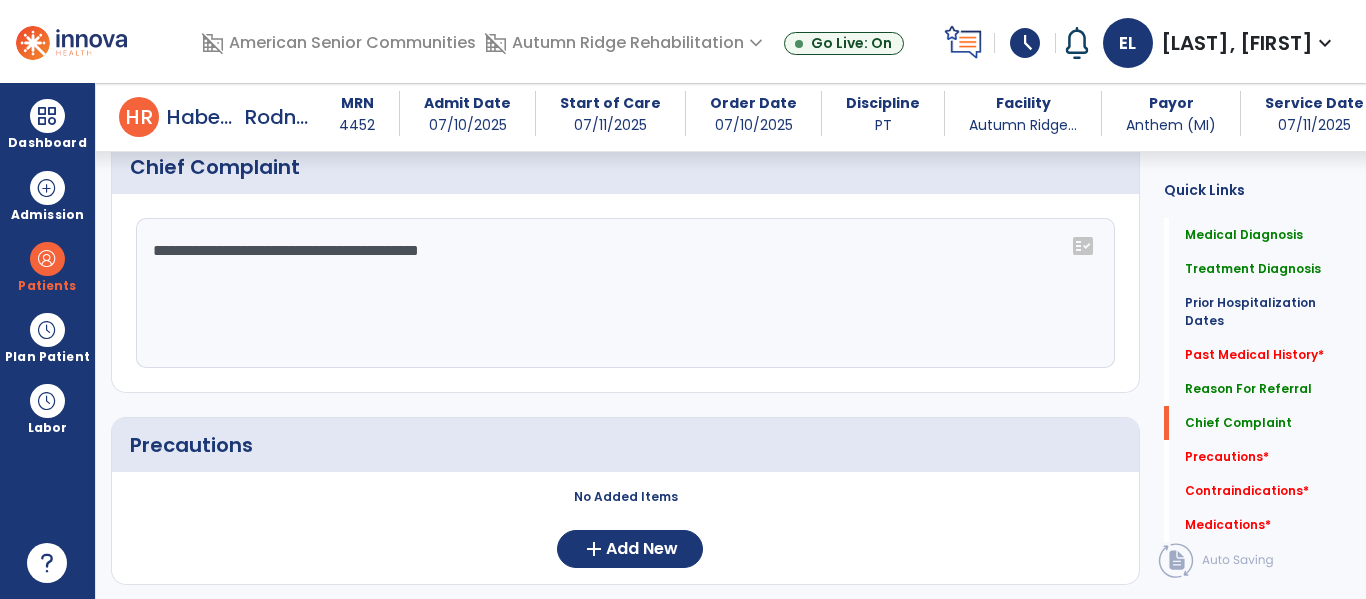 scroll, scrollTop: 2199, scrollLeft: 0, axis: vertical 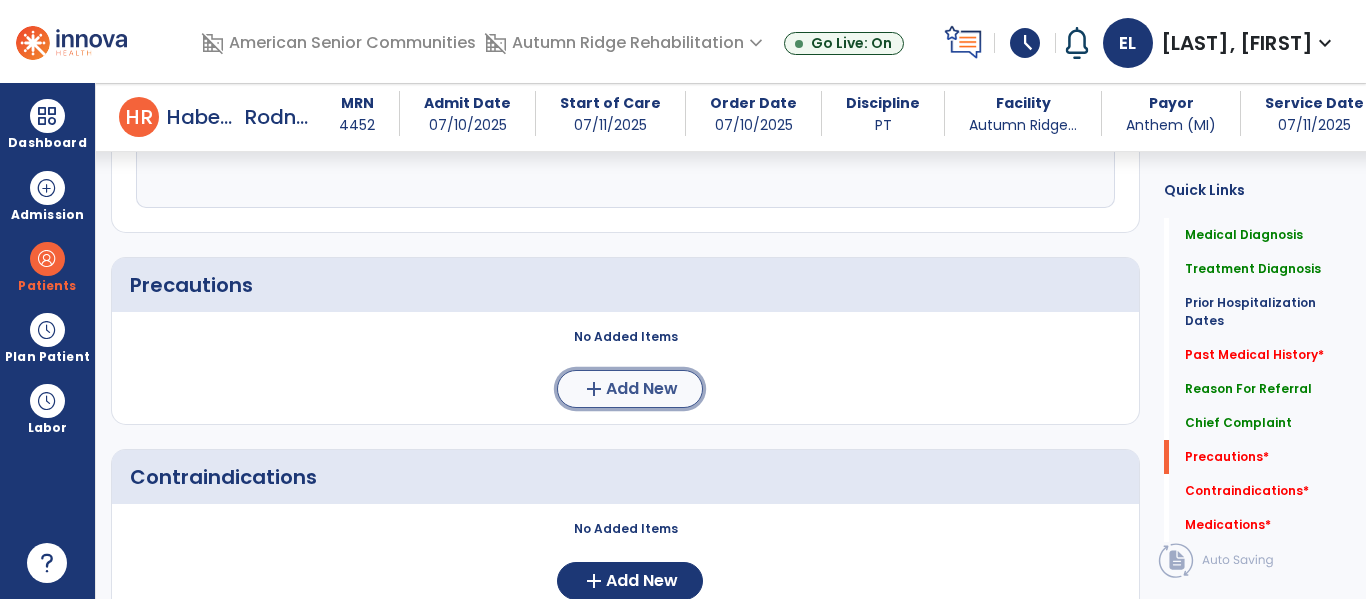 click on "add  Add New" 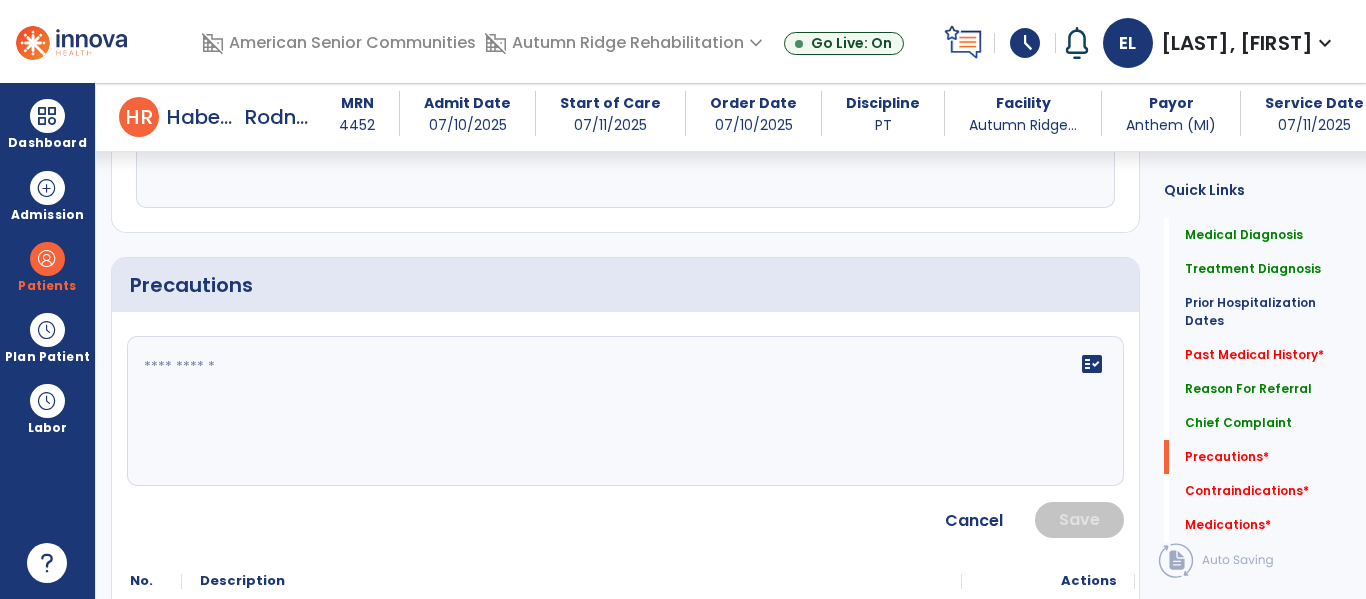 click on "fact_check" 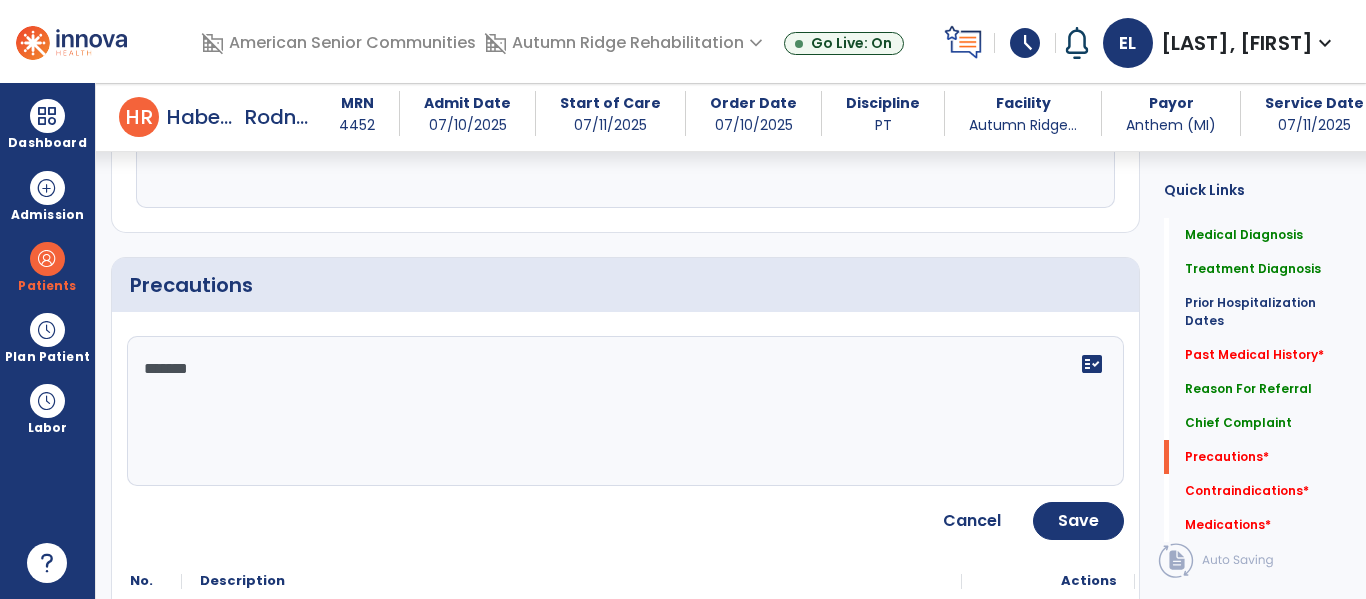 type on "********" 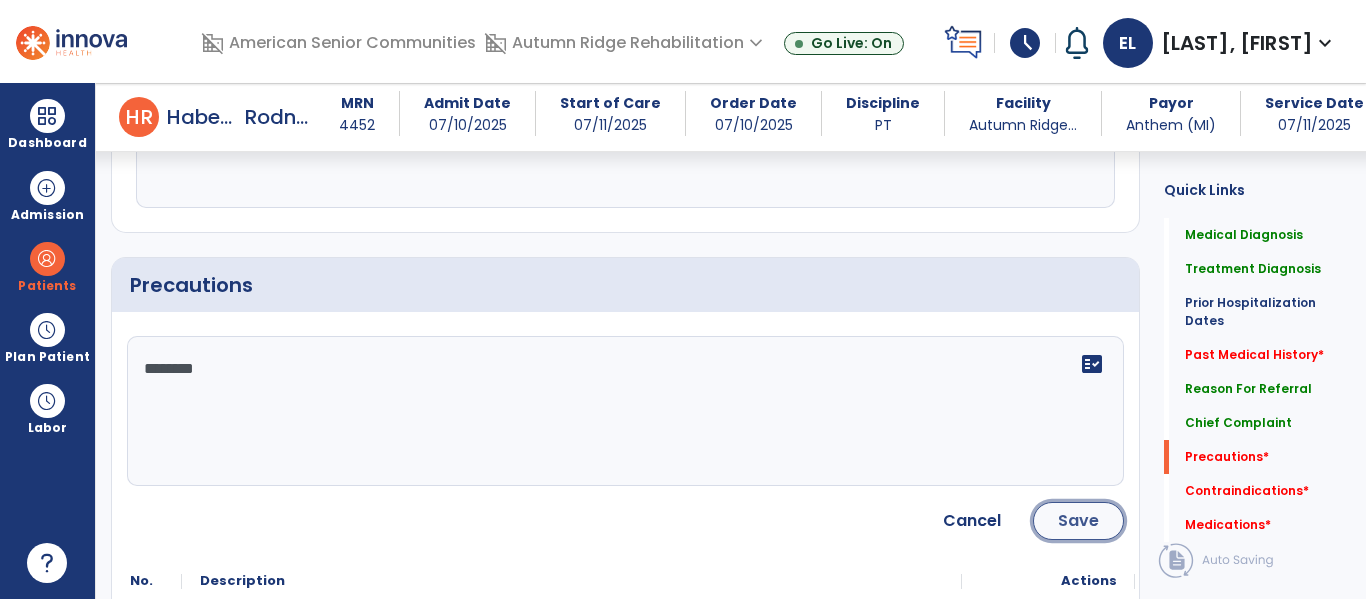 click on "Save" 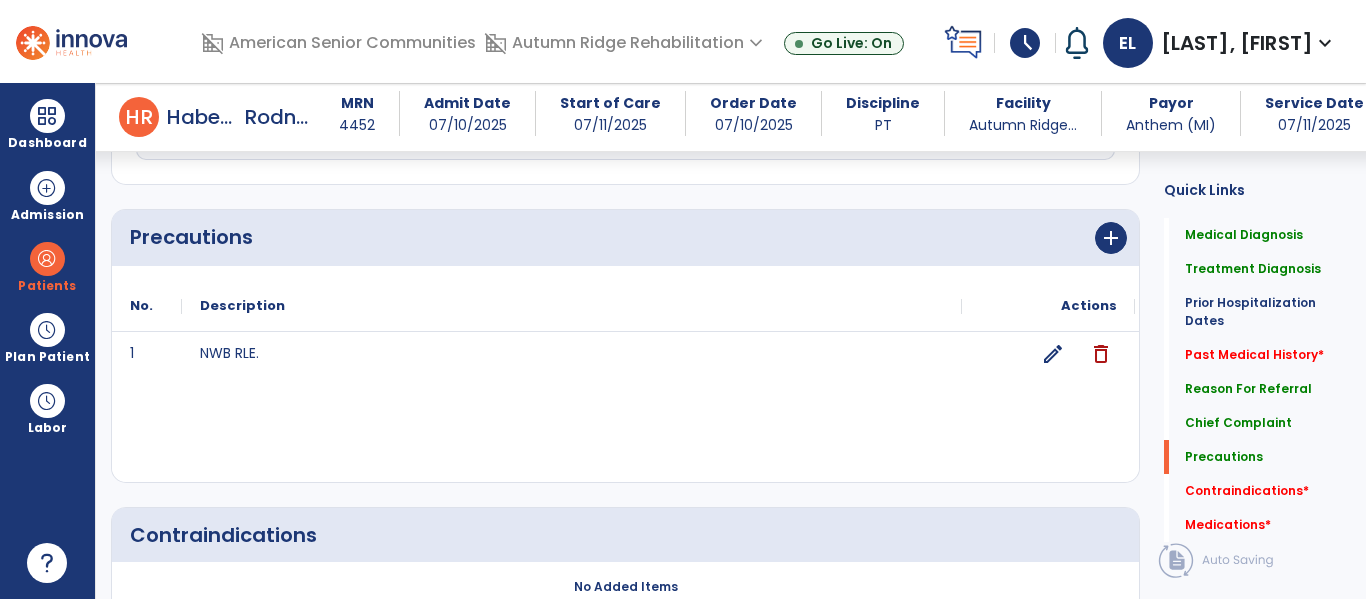scroll, scrollTop: 2257, scrollLeft: 0, axis: vertical 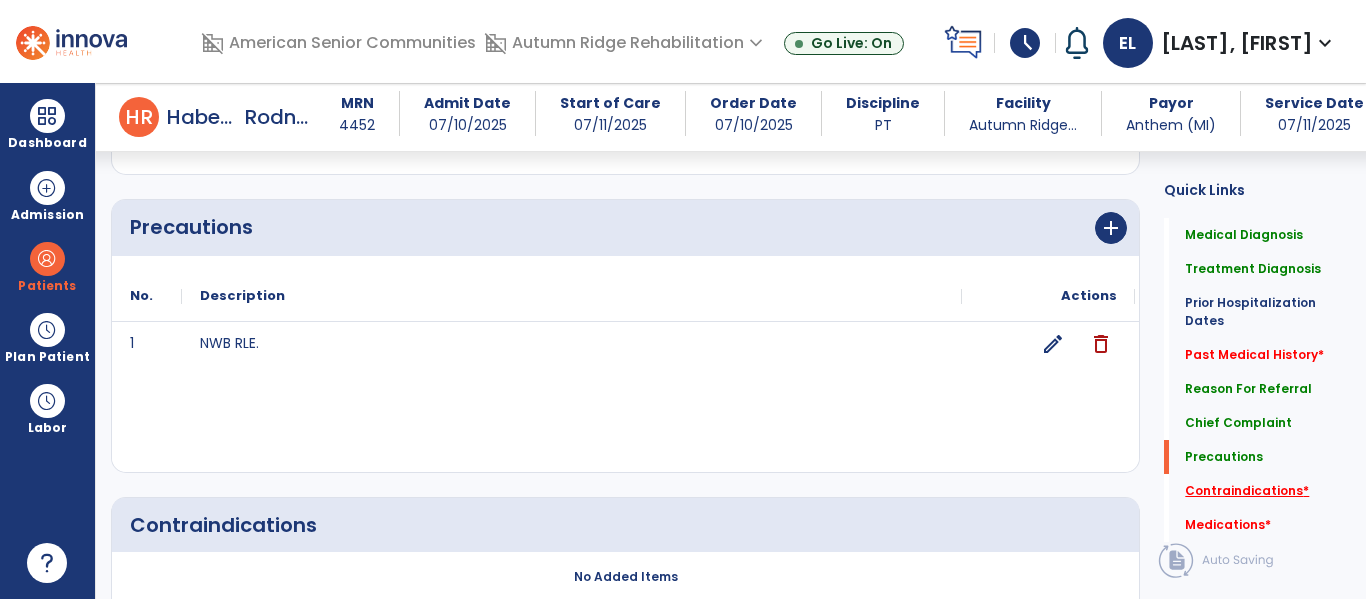 click on "Contraindications   *" 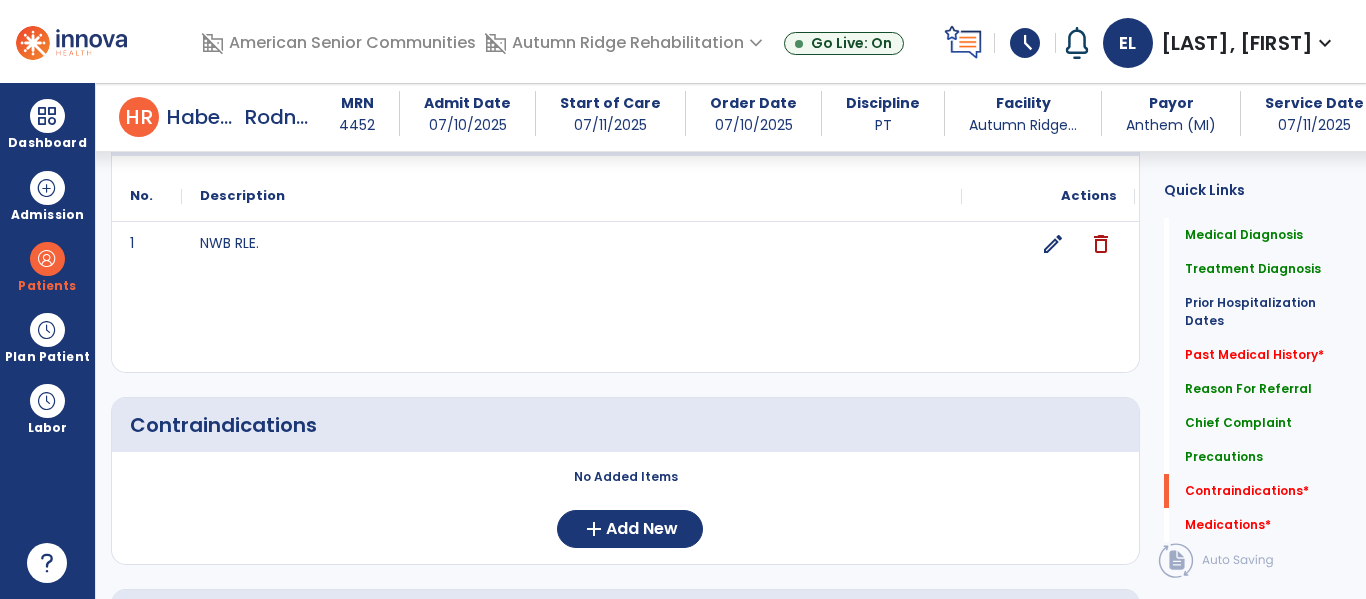 scroll, scrollTop: 2497, scrollLeft: 0, axis: vertical 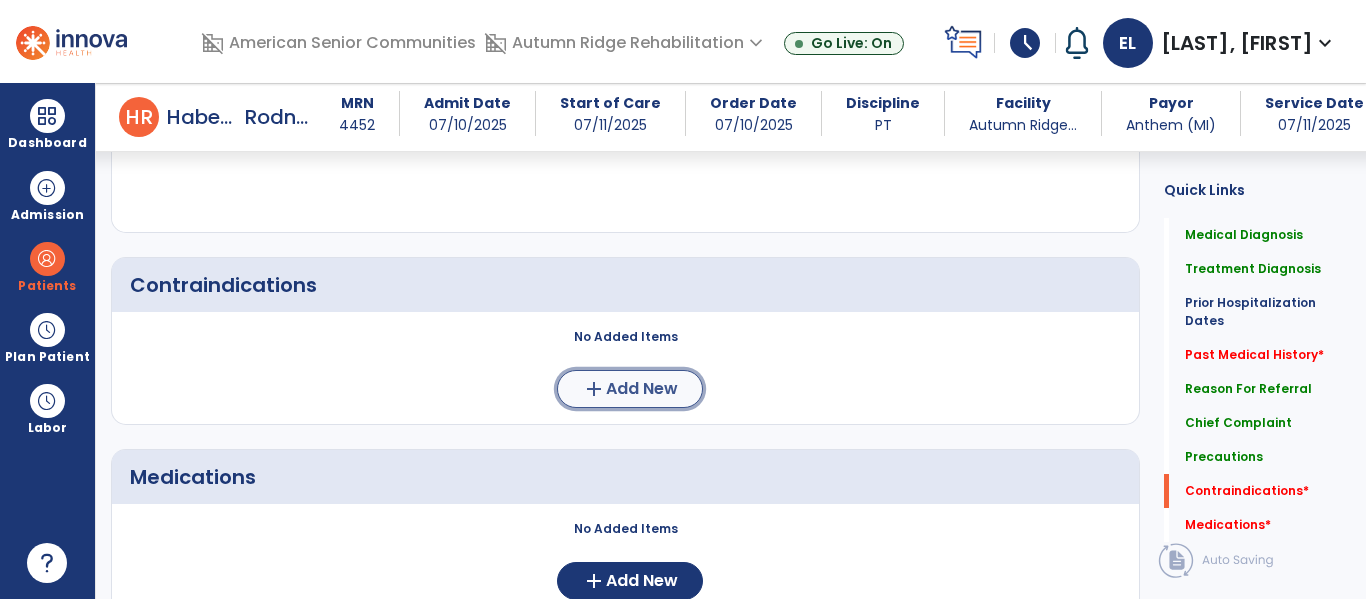 click on "add  Add New" 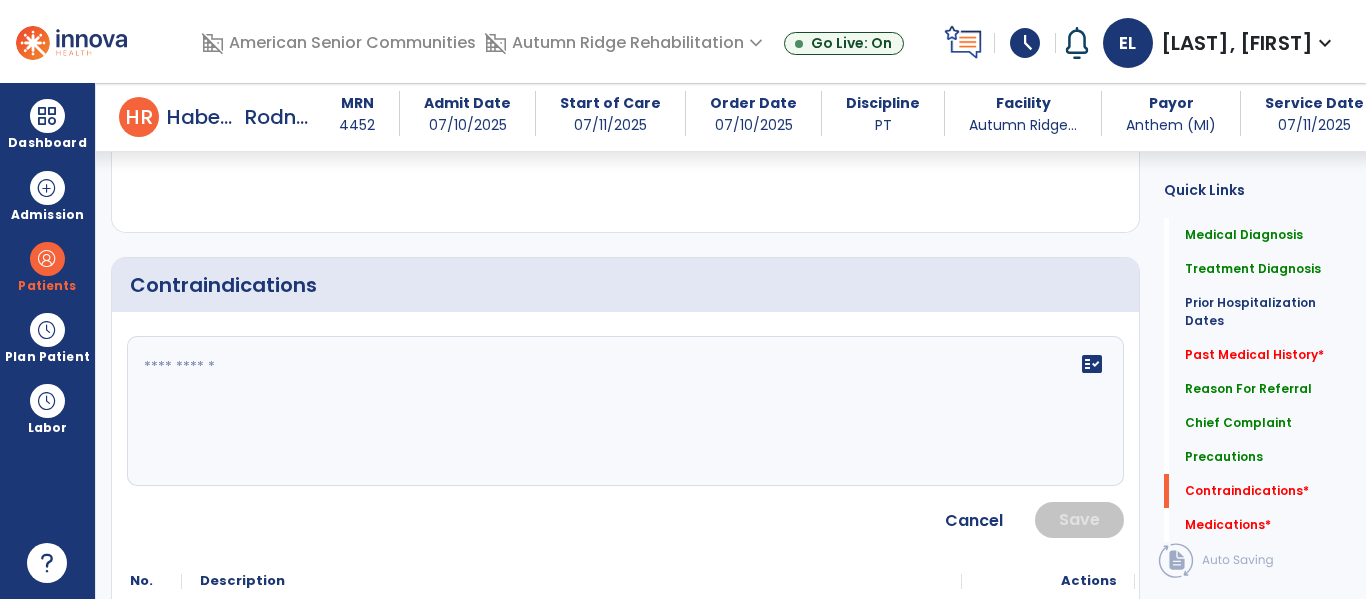 click 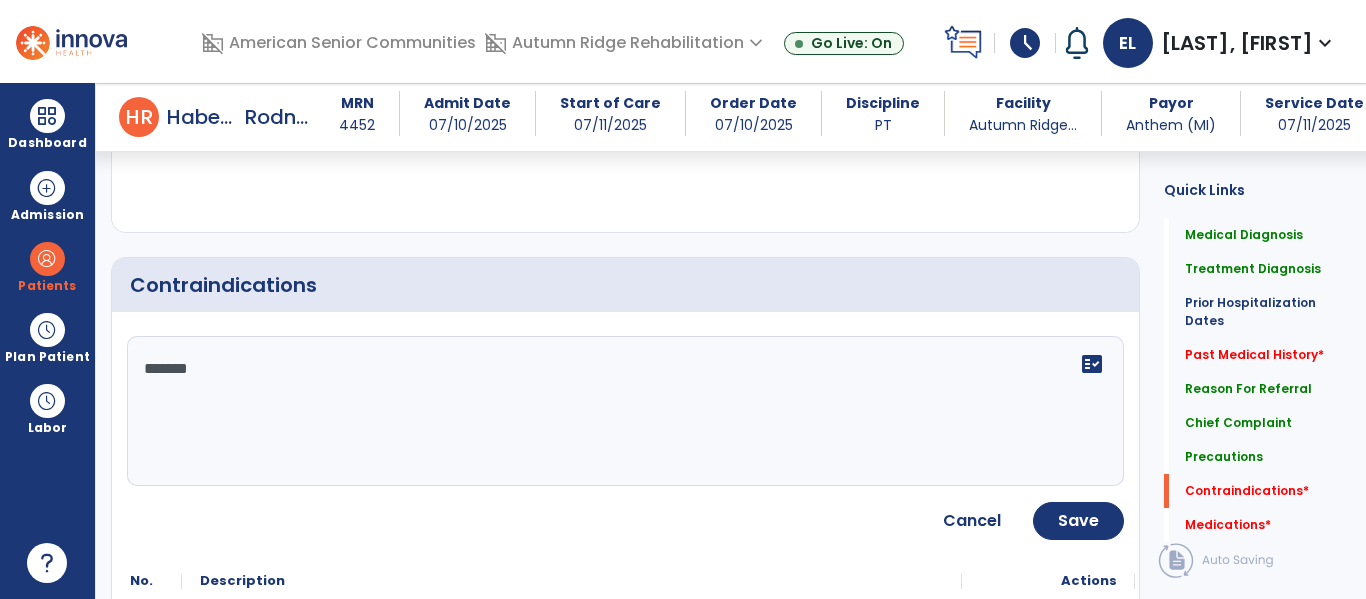 type on "********" 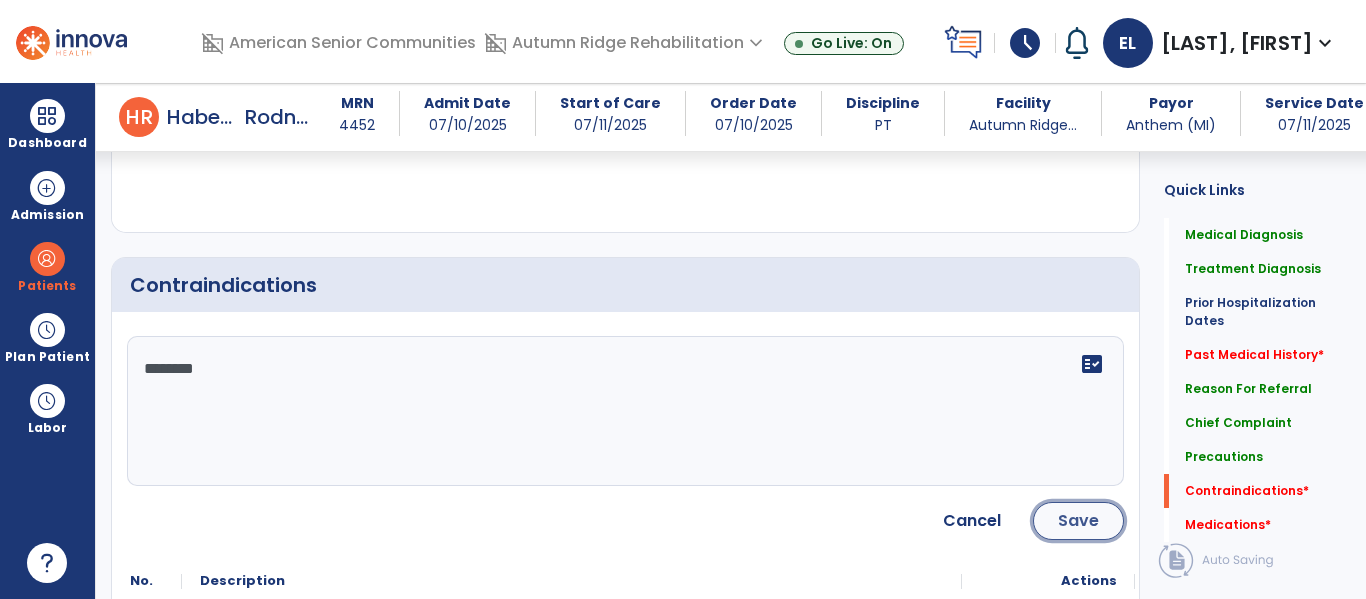 click on "Save" 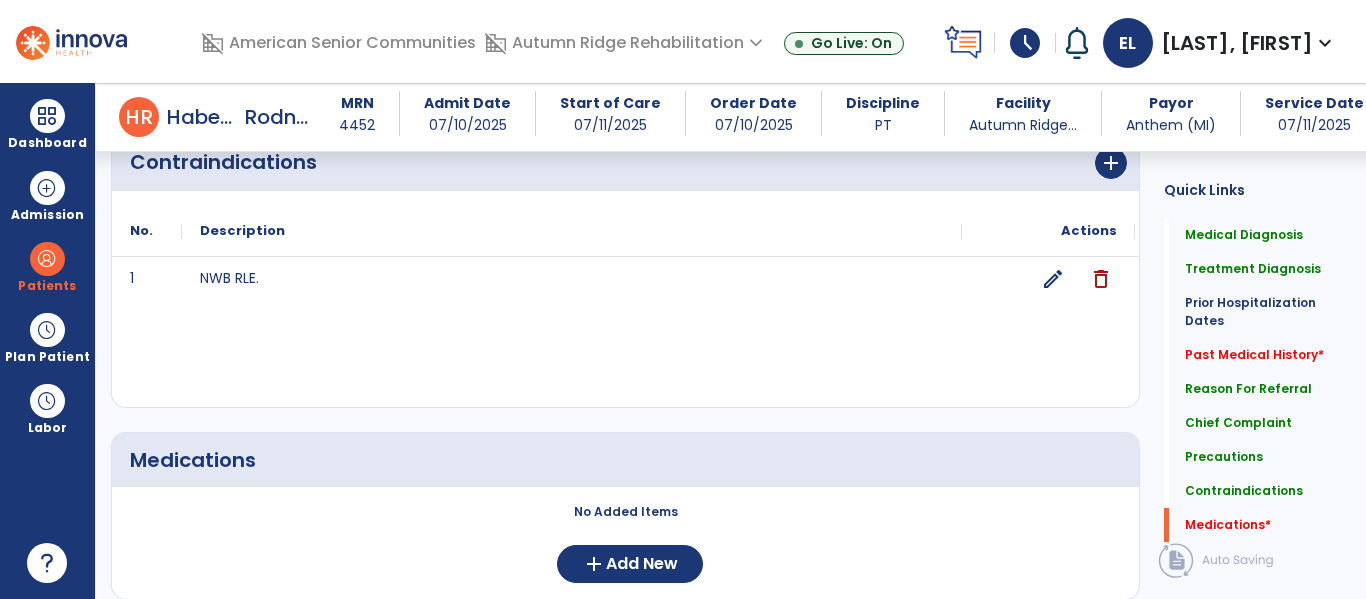 scroll, scrollTop: 2691, scrollLeft: 0, axis: vertical 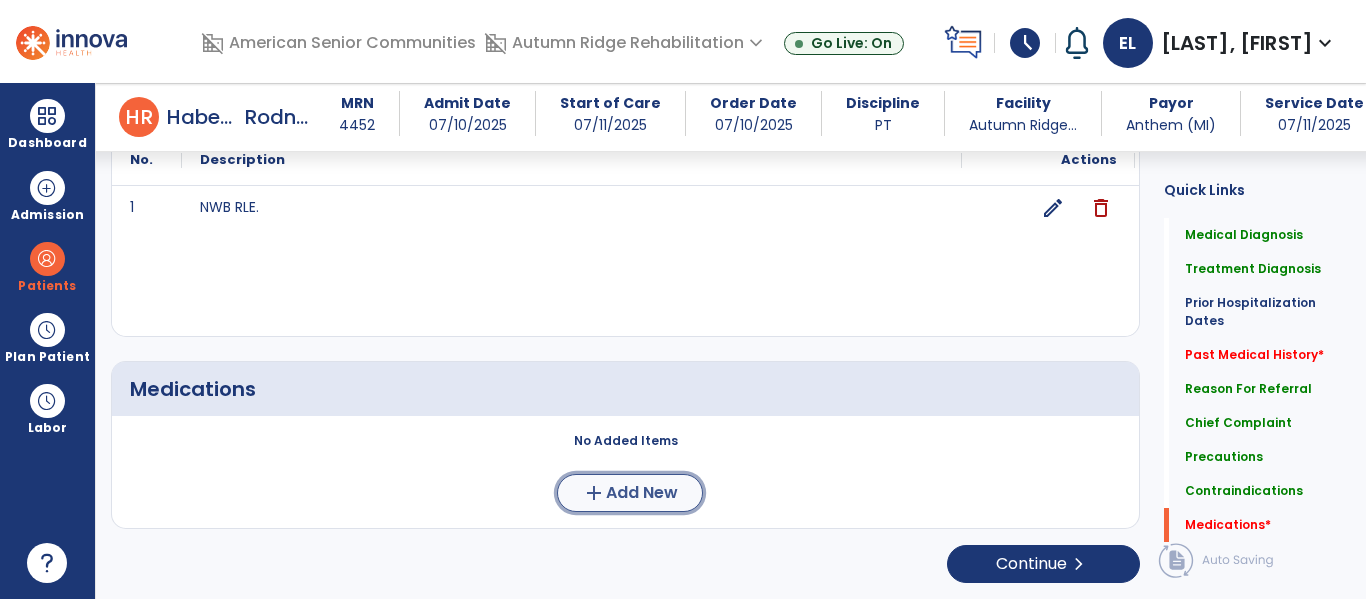 click on "add  Add New" 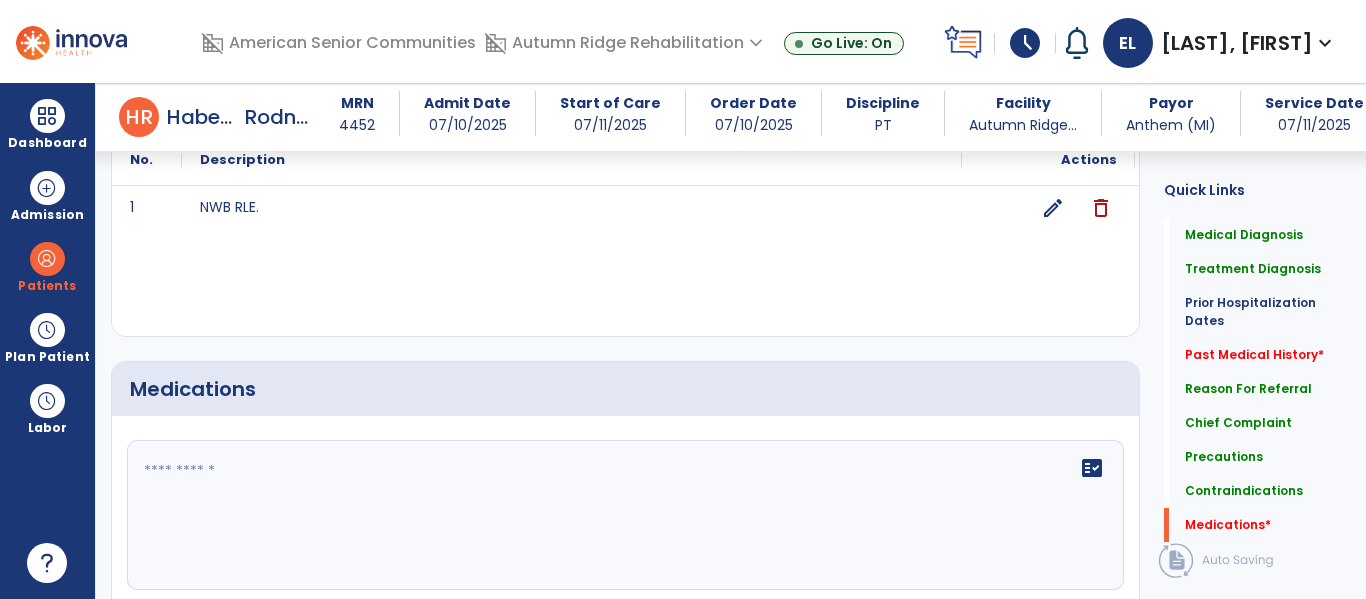 click 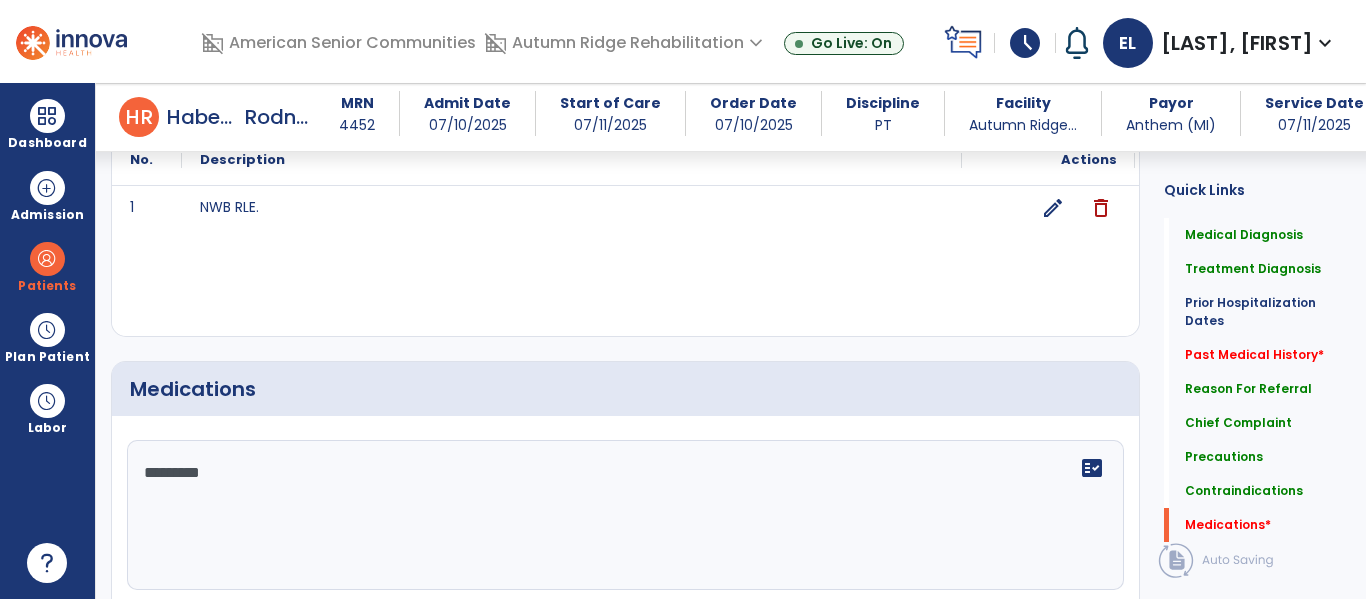 type on "**********" 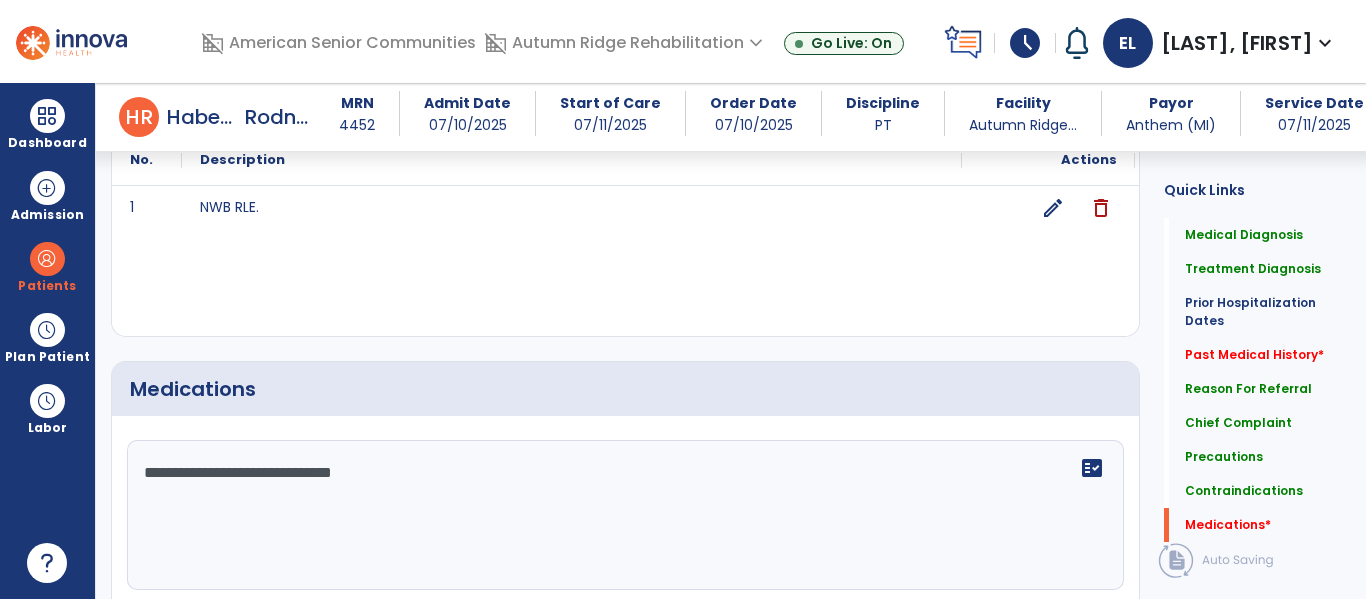 type on "**********" 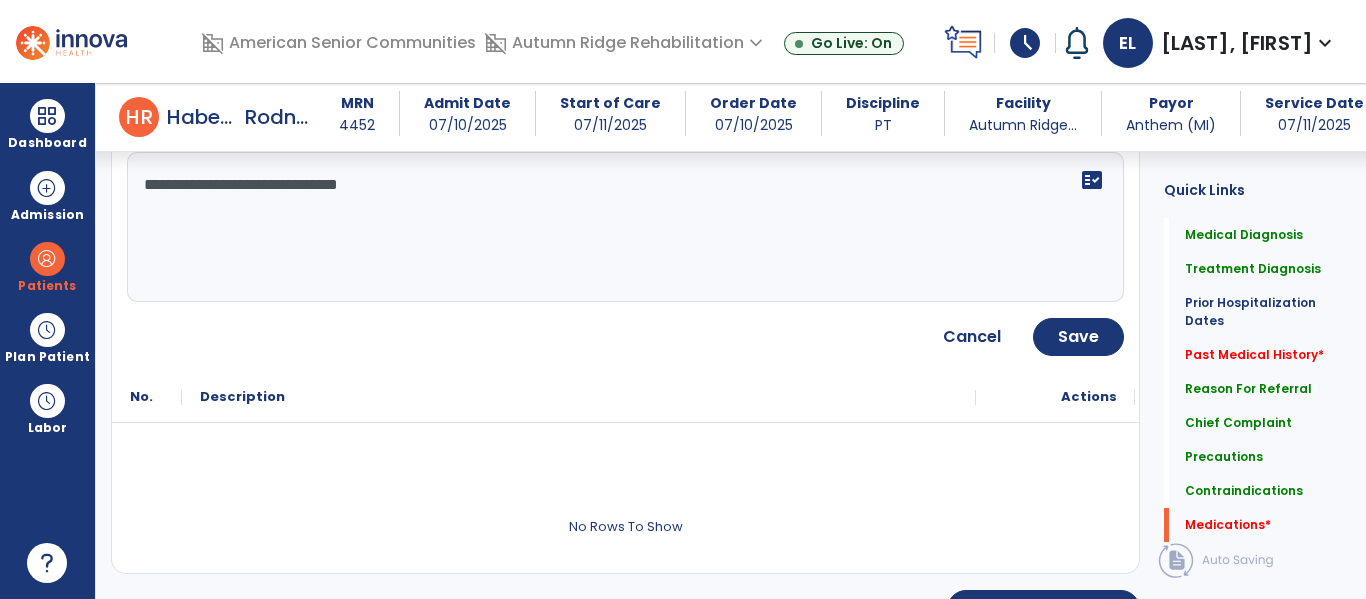 scroll, scrollTop: 3024, scrollLeft: 0, axis: vertical 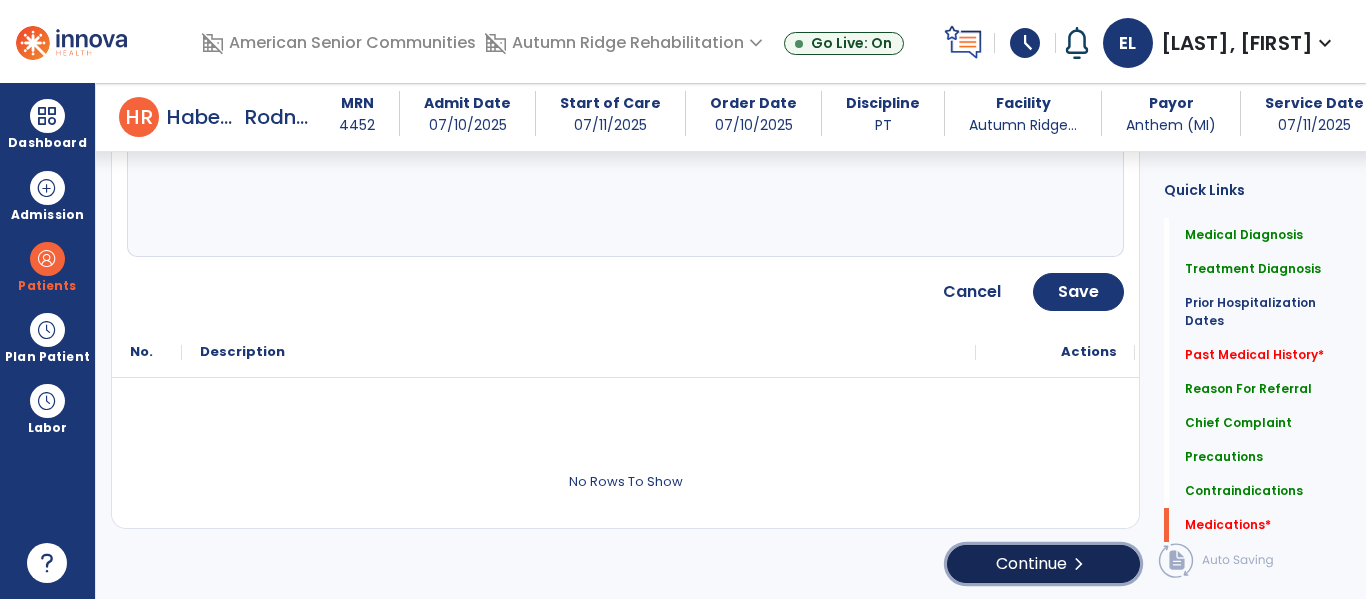 click on "Continue  chevron_right" 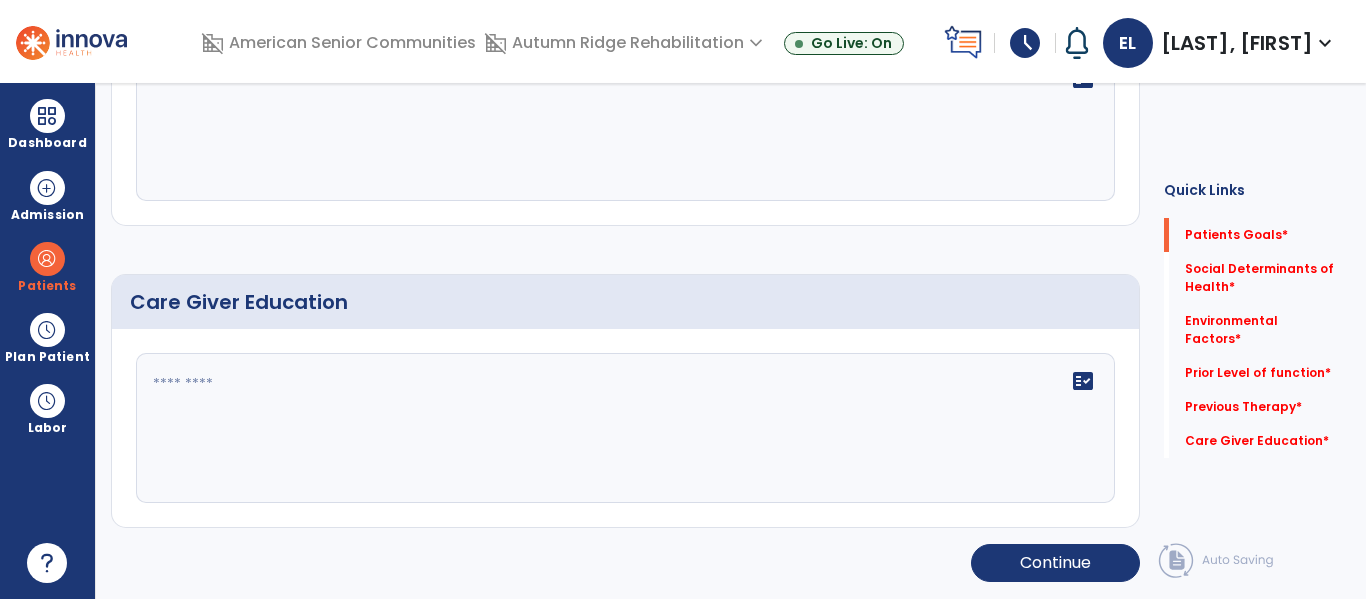 scroll, scrollTop: 0, scrollLeft: 0, axis: both 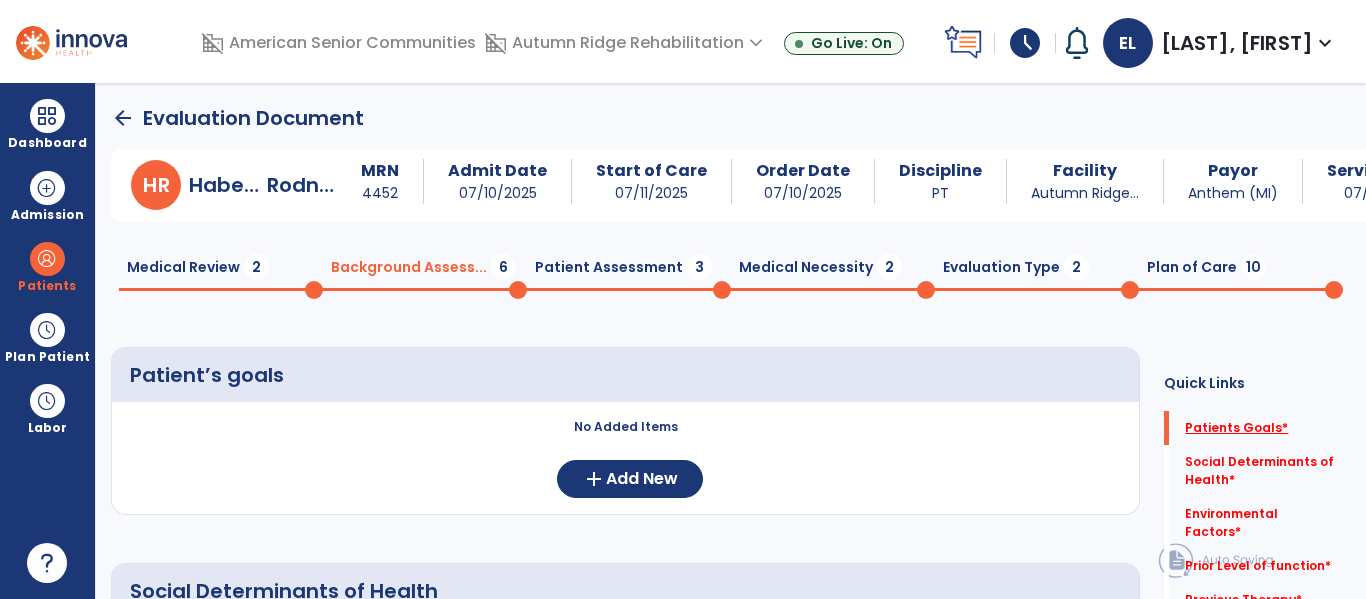 click on "Patients Goals   *" 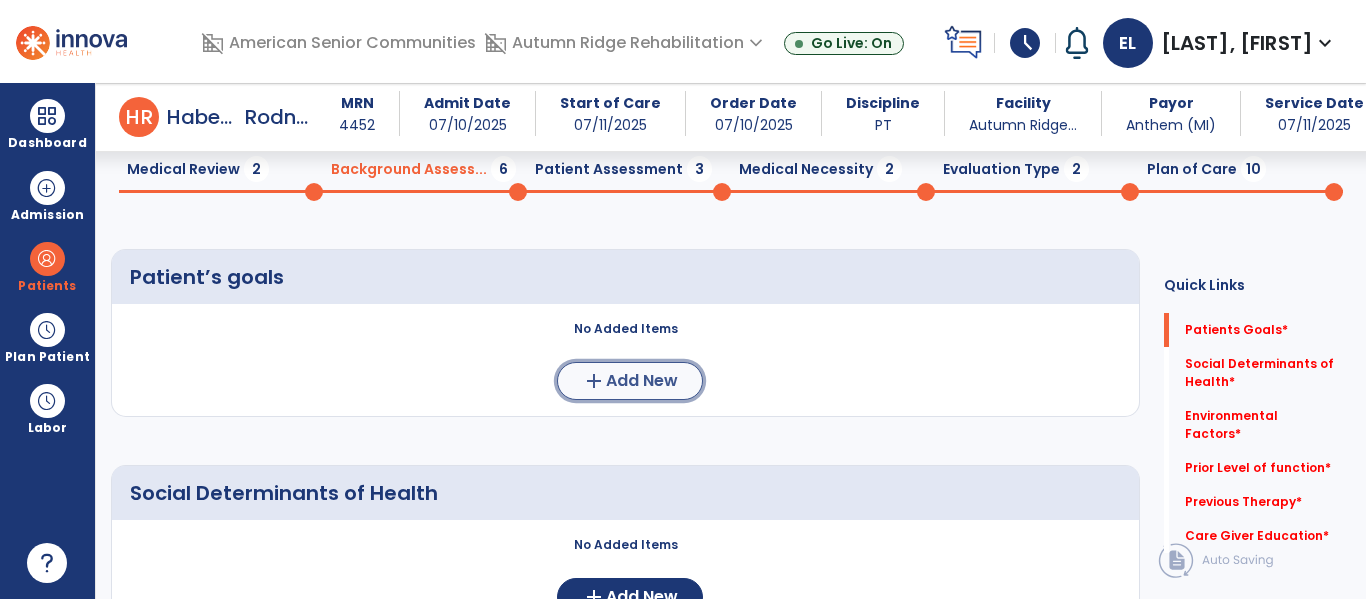 click on "Add New" 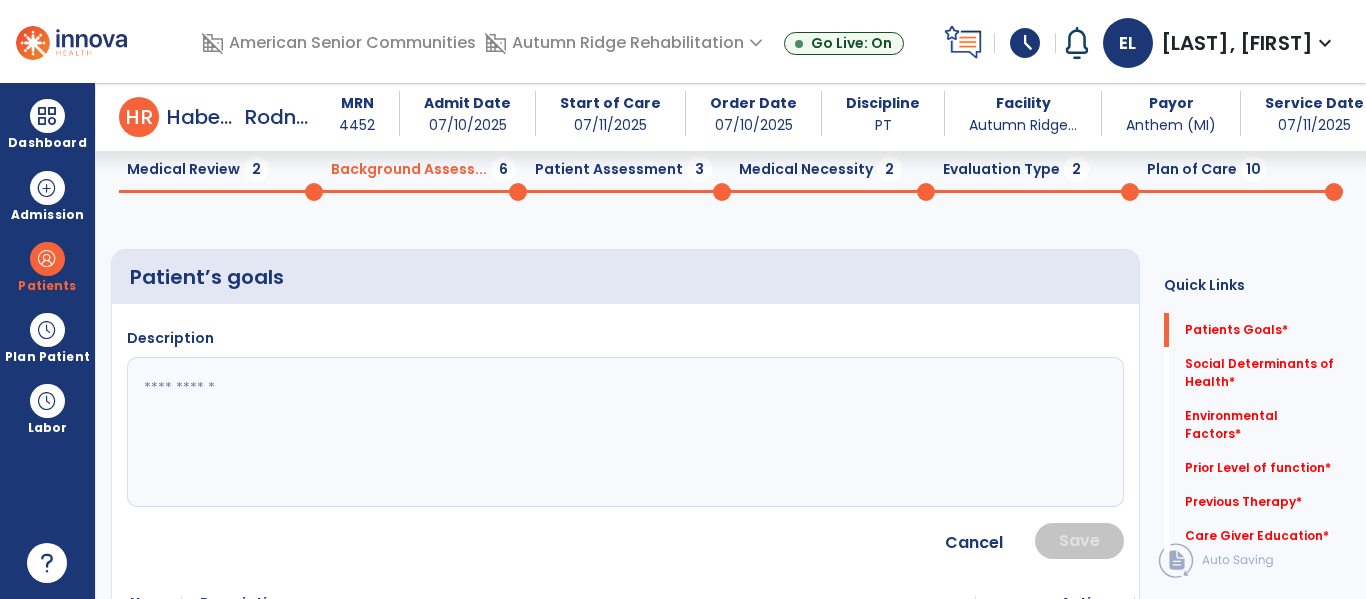 click 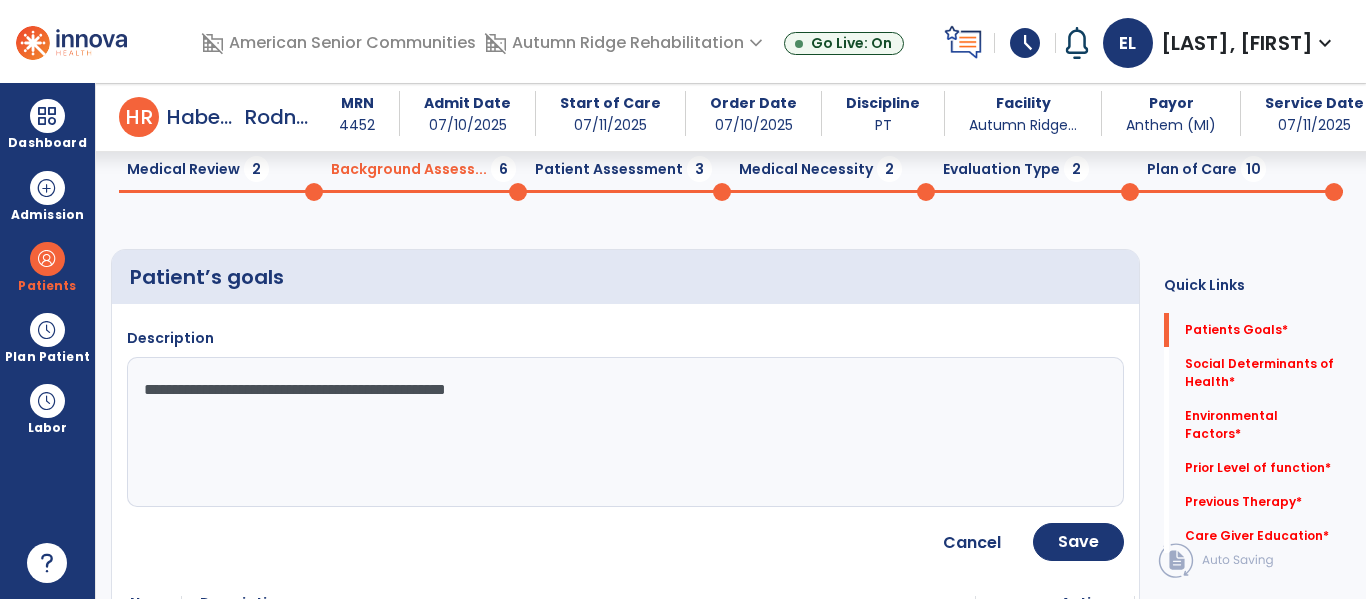 click on "**********" 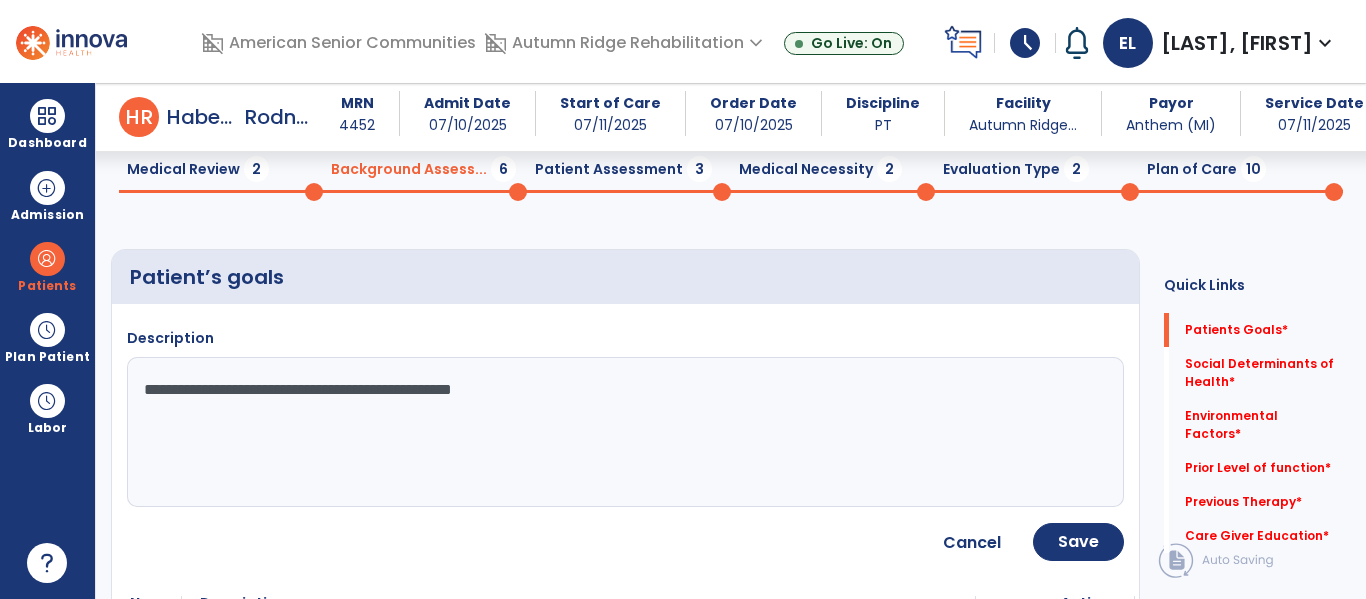 click on "**********" 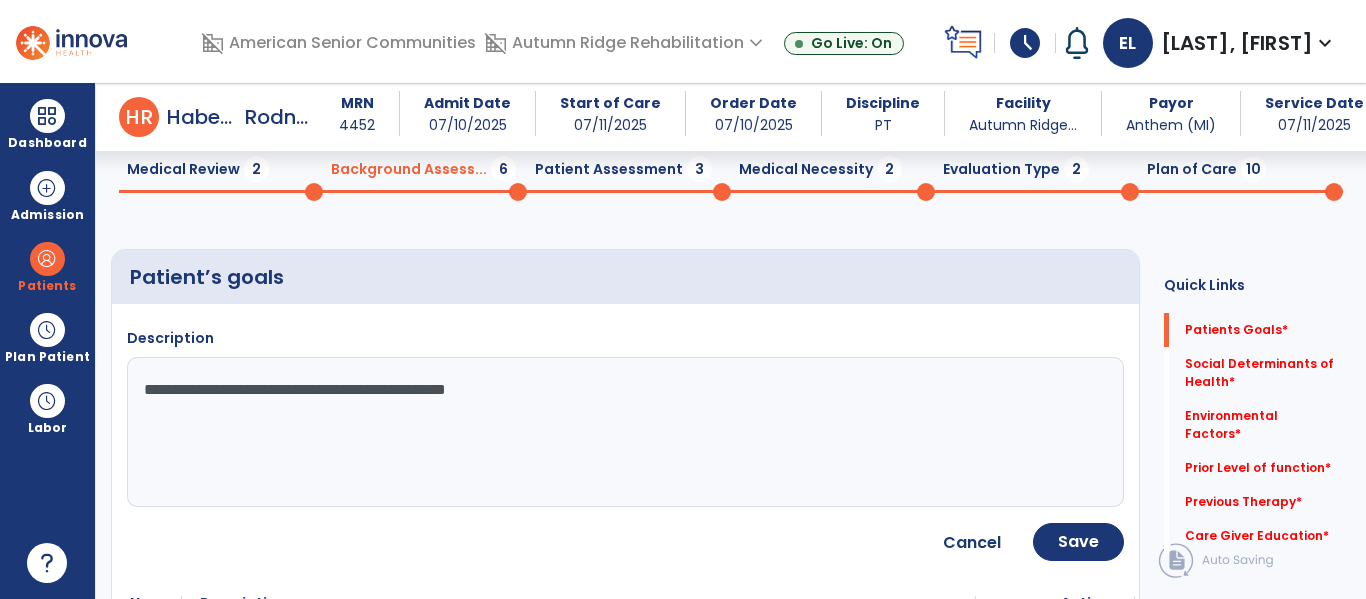 type on "**********" 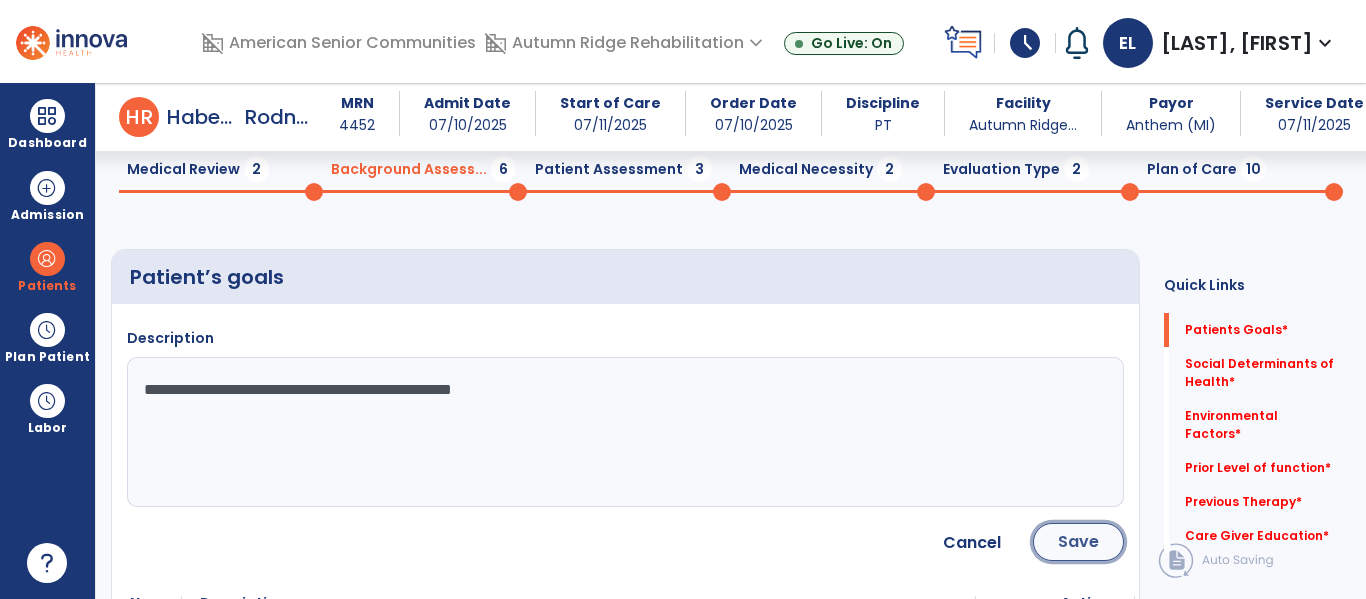 click on "Save" 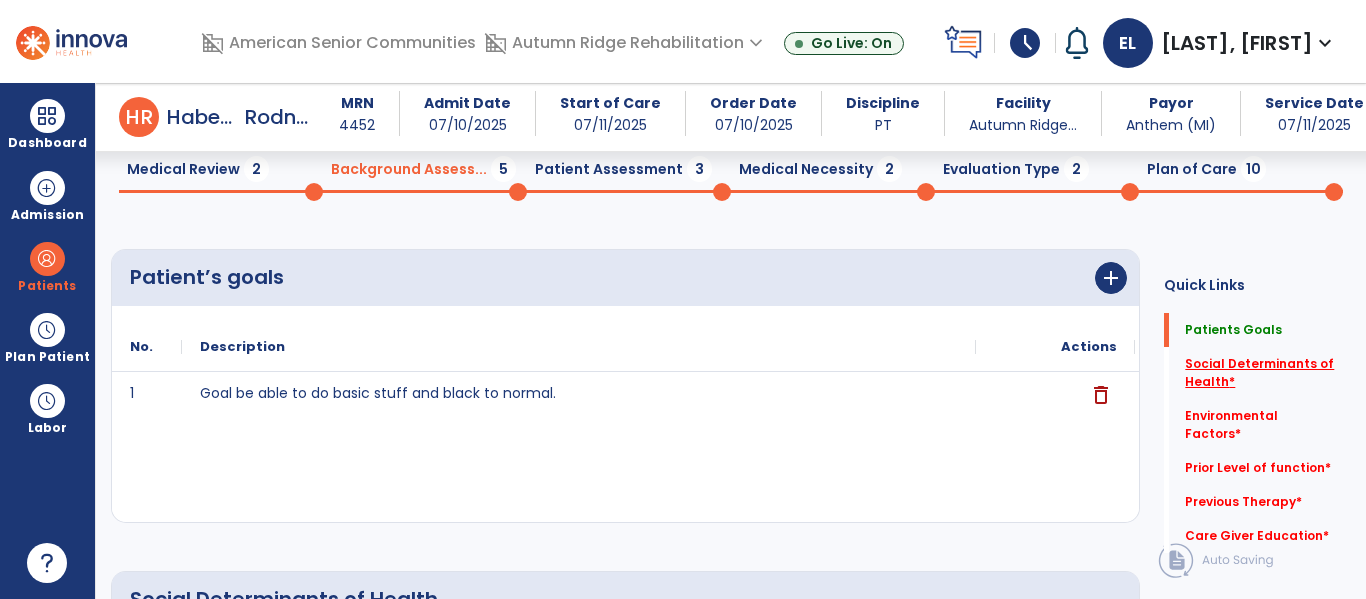 click on "Social Determinants of Health   *" 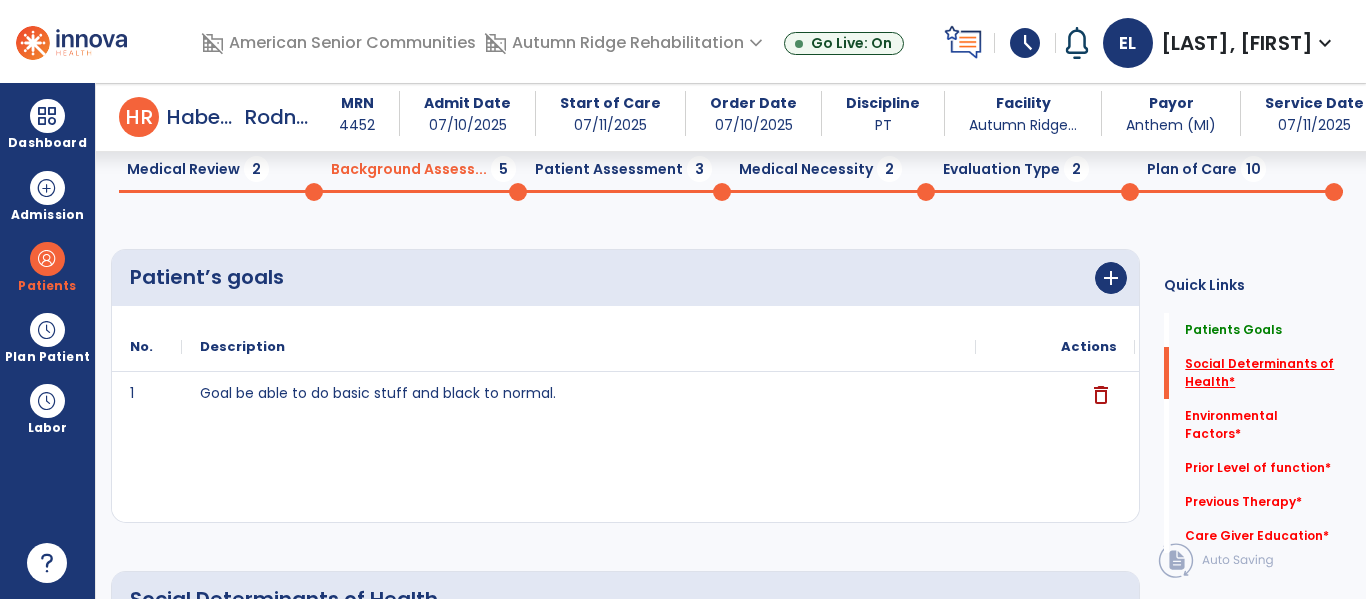 click on "Social Determinants of Health   *" 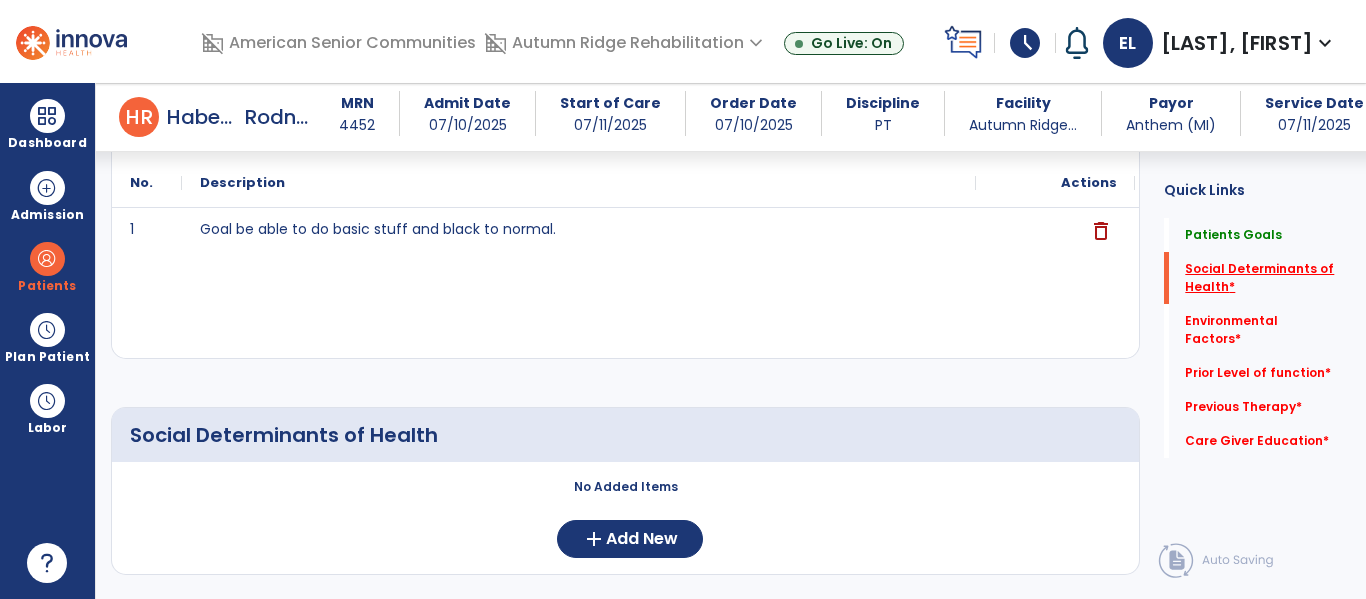 scroll, scrollTop: 242, scrollLeft: 0, axis: vertical 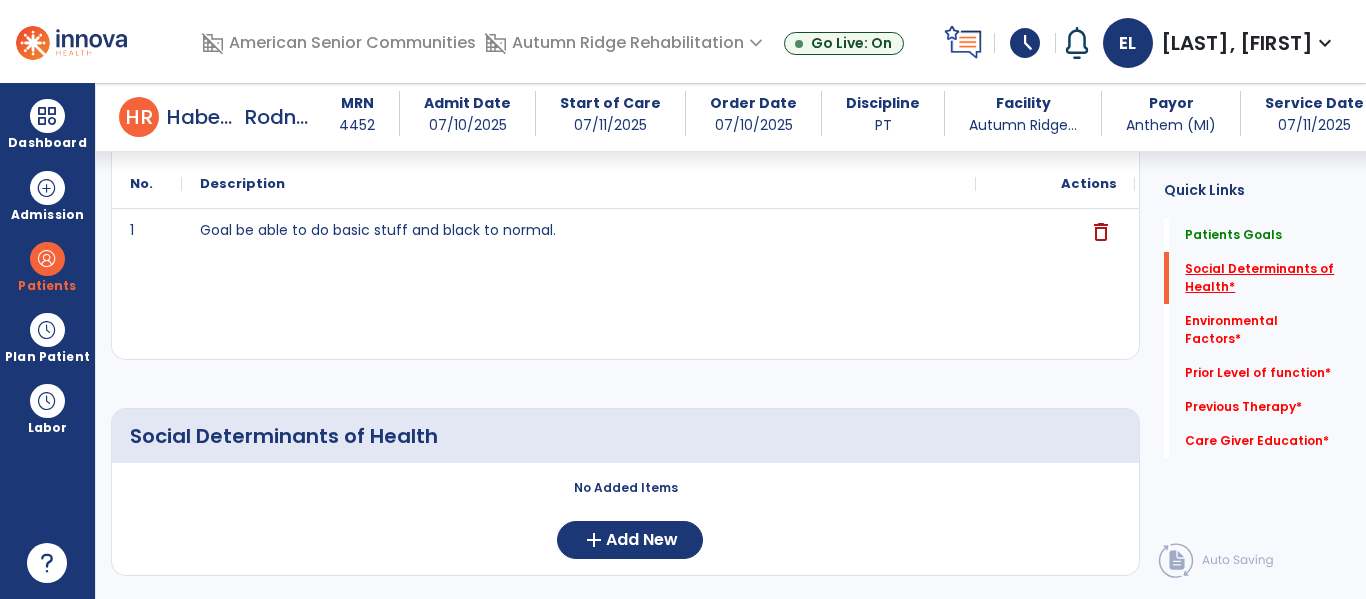click on "*" 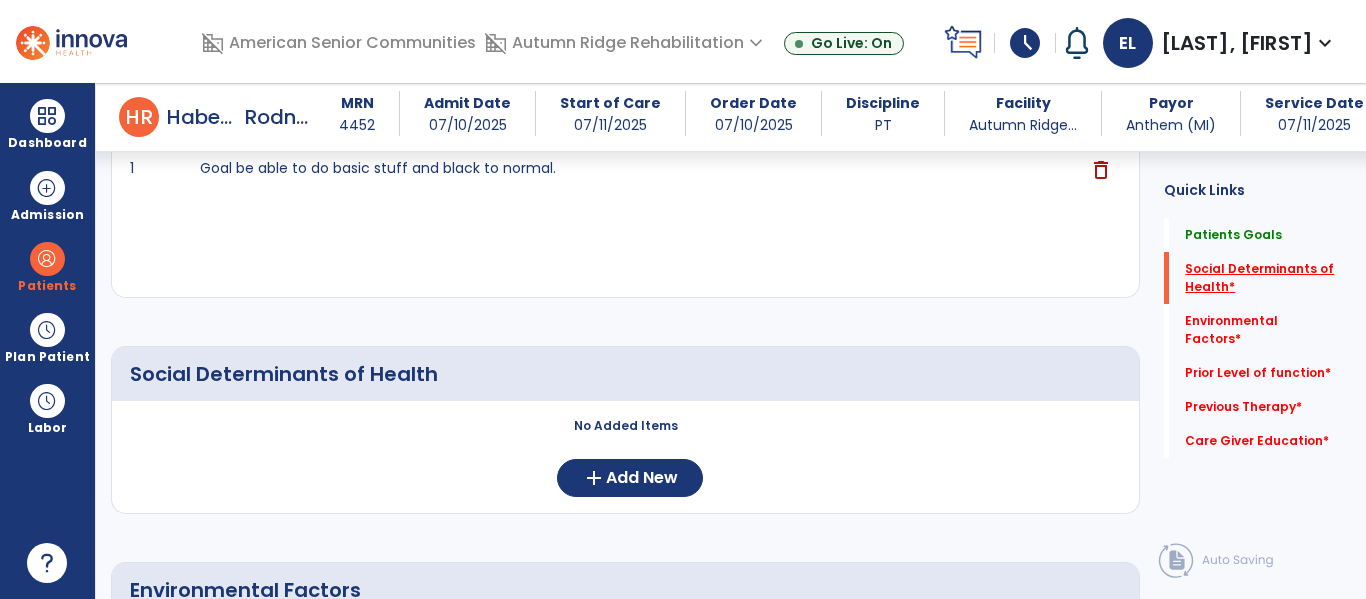 scroll, scrollTop: 312, scrollLeft: 0, axis: vertical 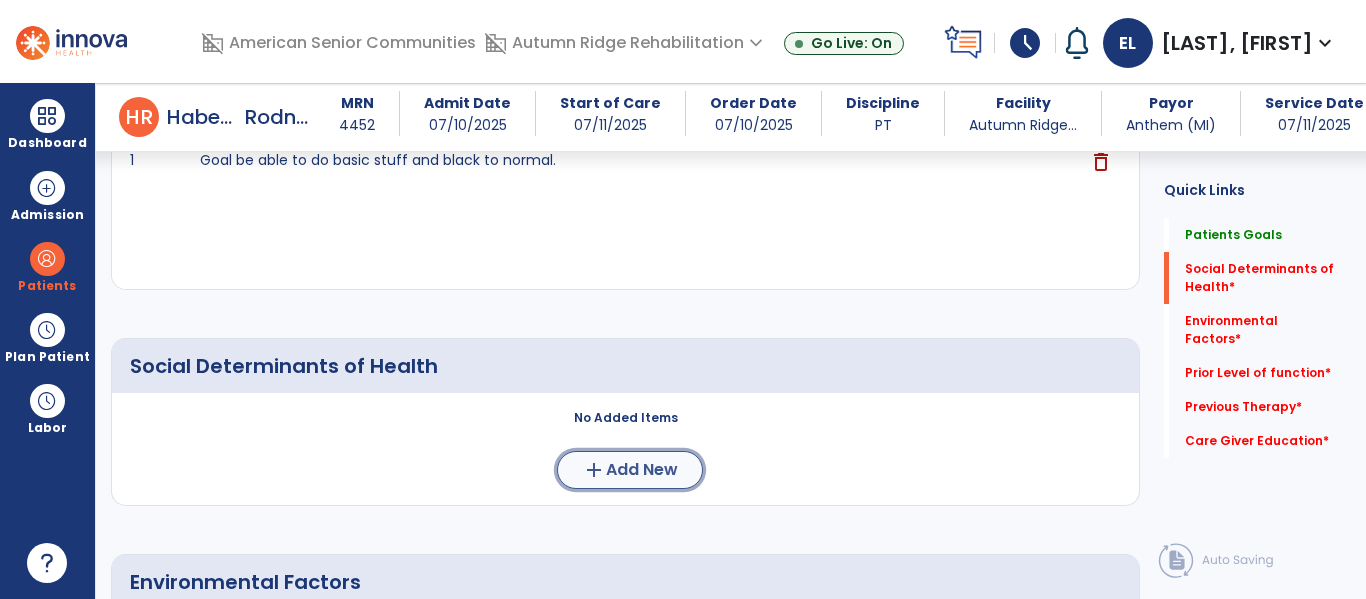 click on "Add New" 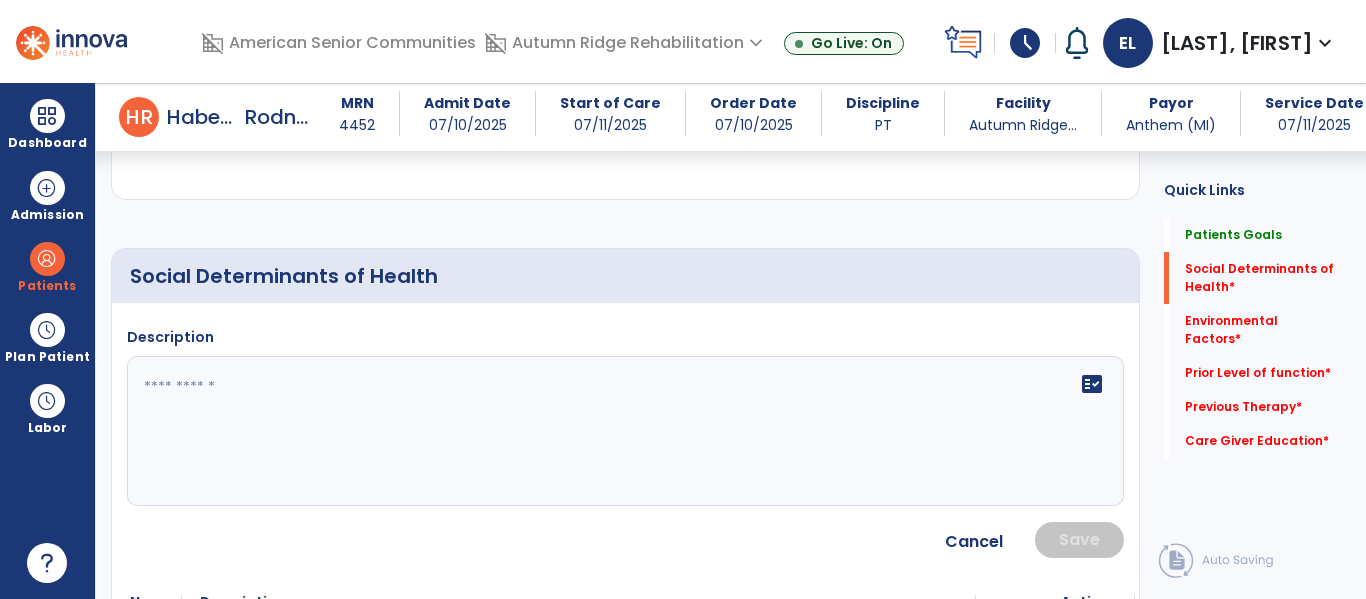 scroll, scrollTop: 361, scrollLeft: 0, axis: vertical 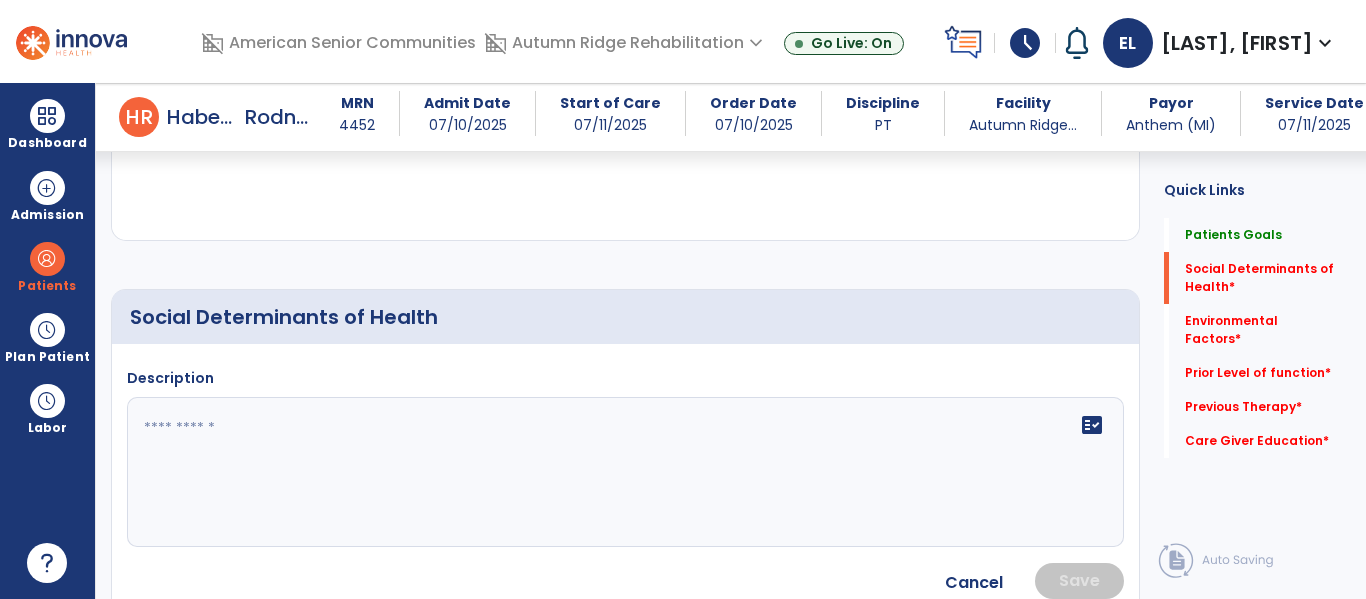 click on "fact_check" 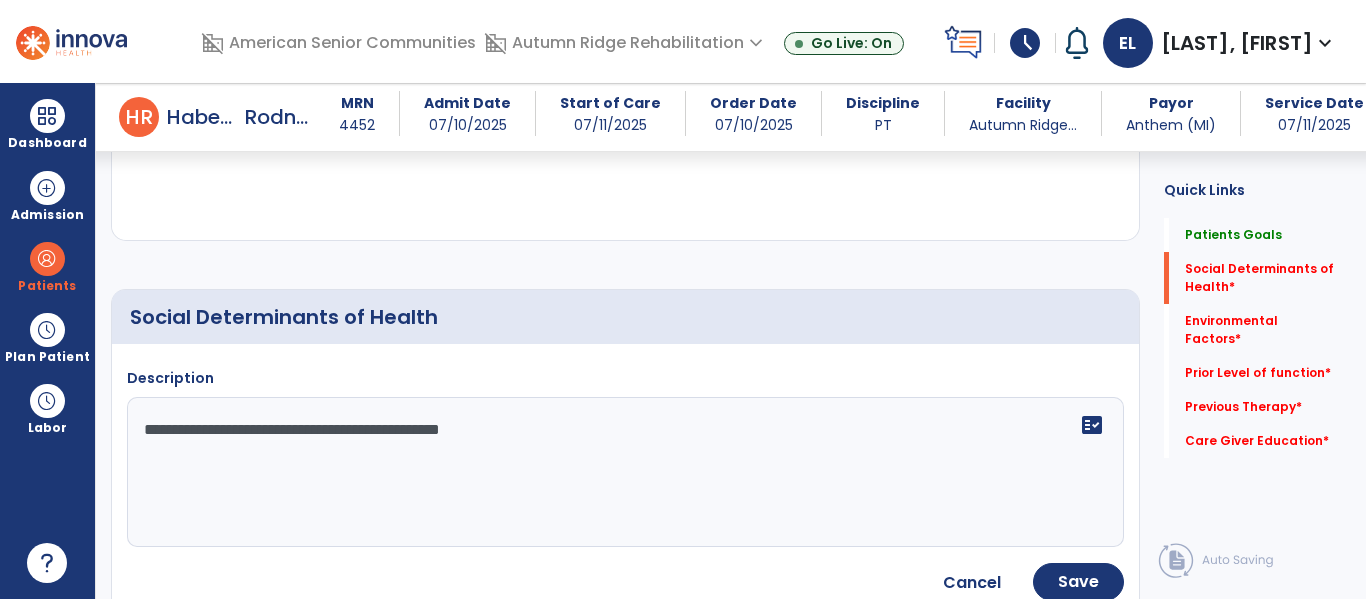 type on "**********" 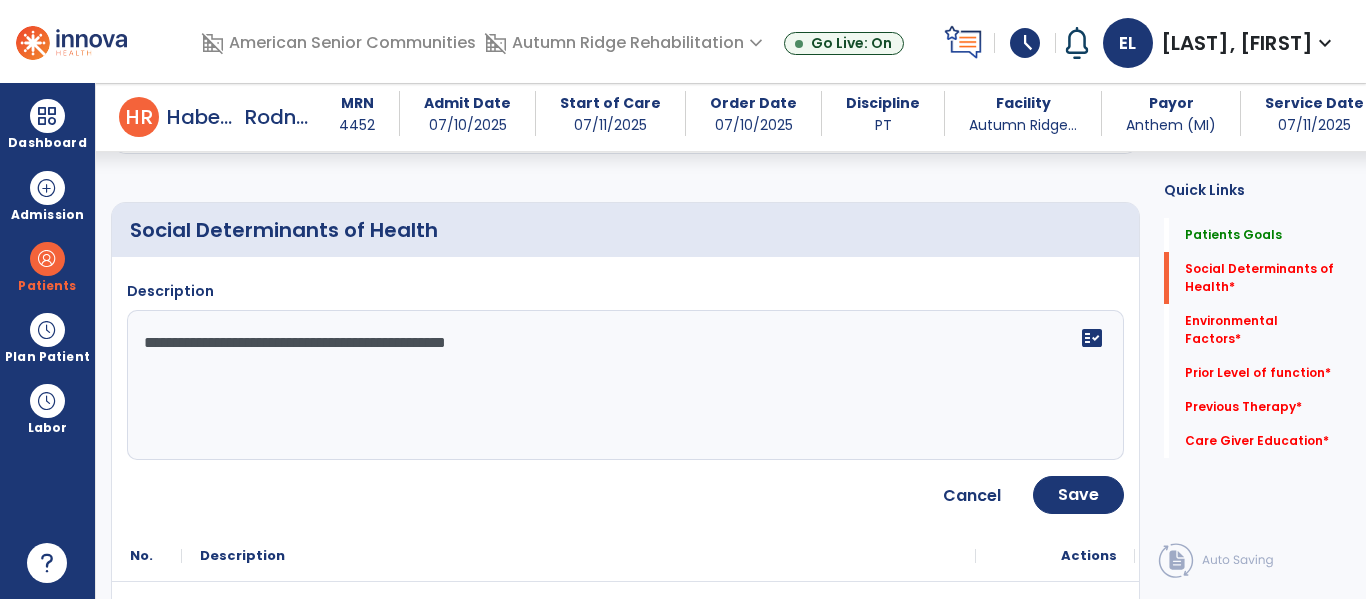 scroll, scrollTop: 449, scrollLeft: 0, axis: vertical 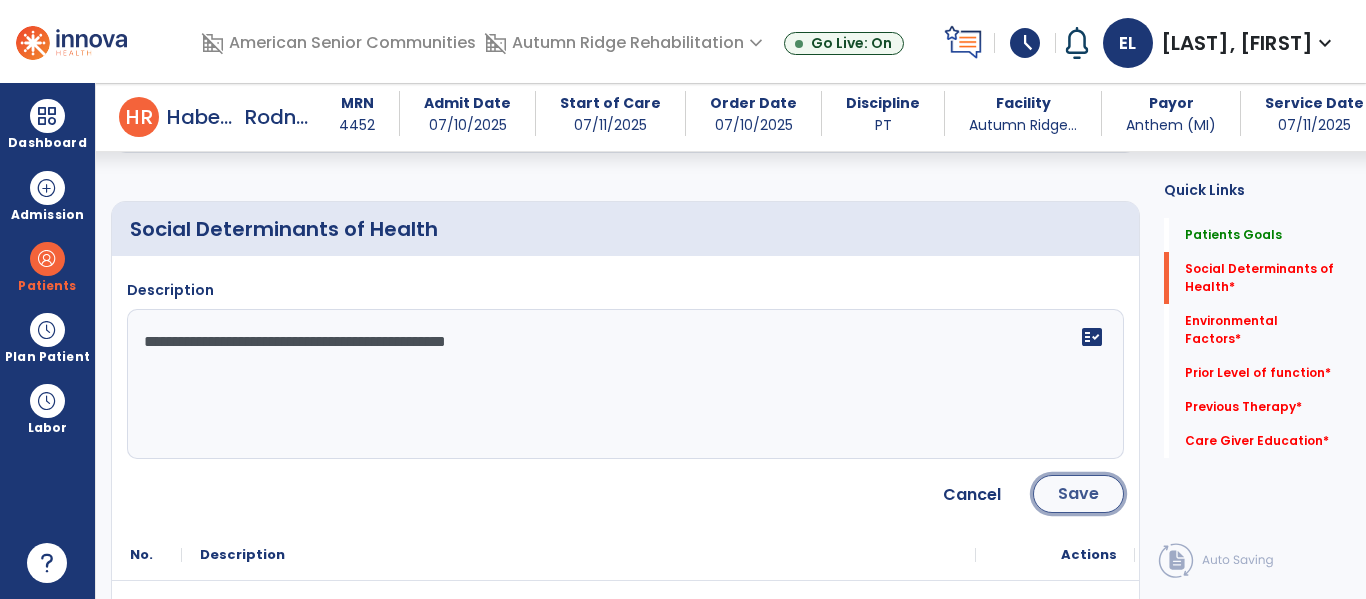 click on "Save" 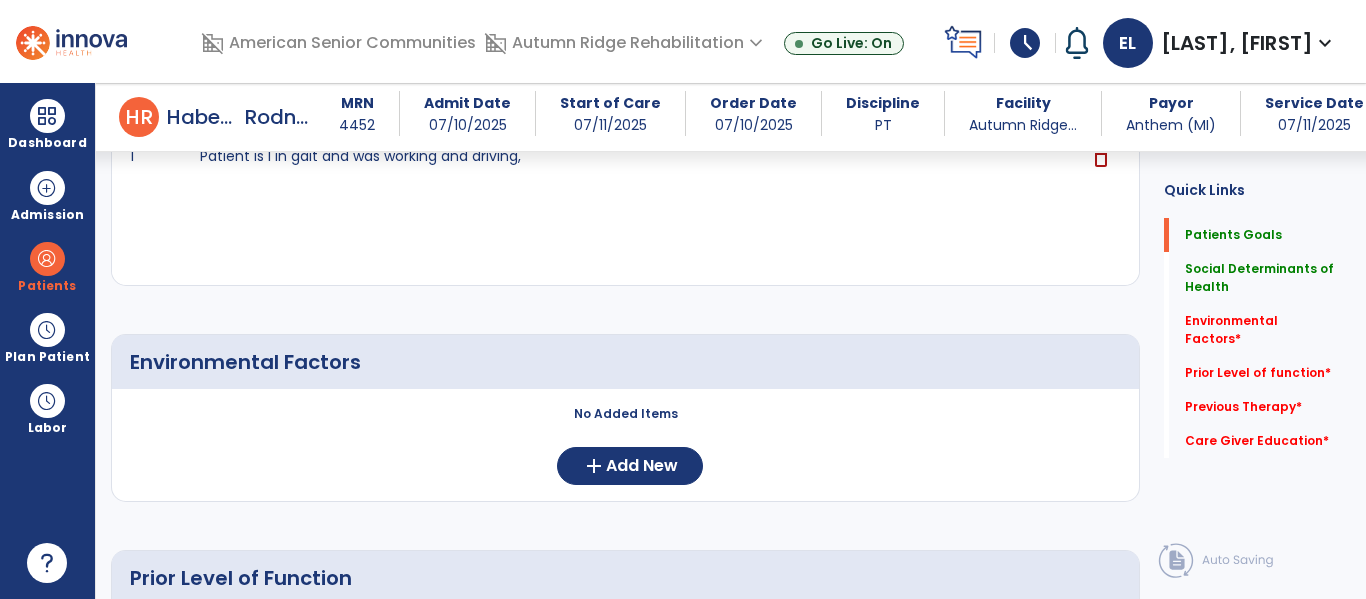 scroll, scrollTop: 640, scrollLeft: 0, axis: vertical 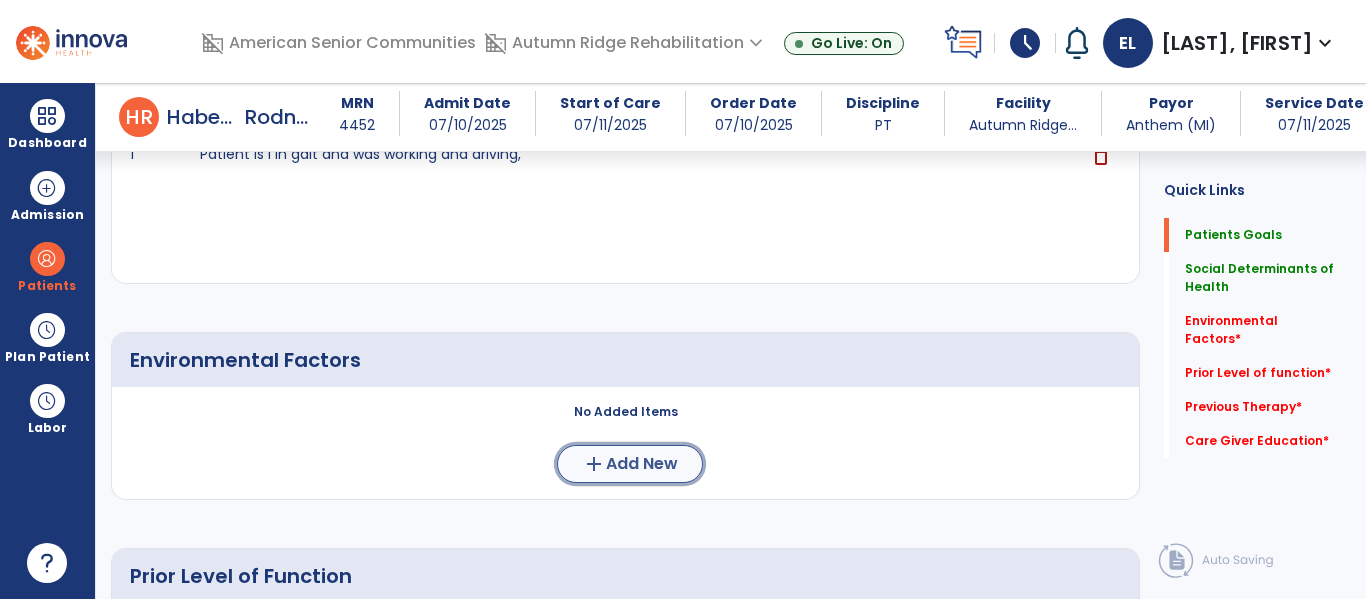 click on "Add New" 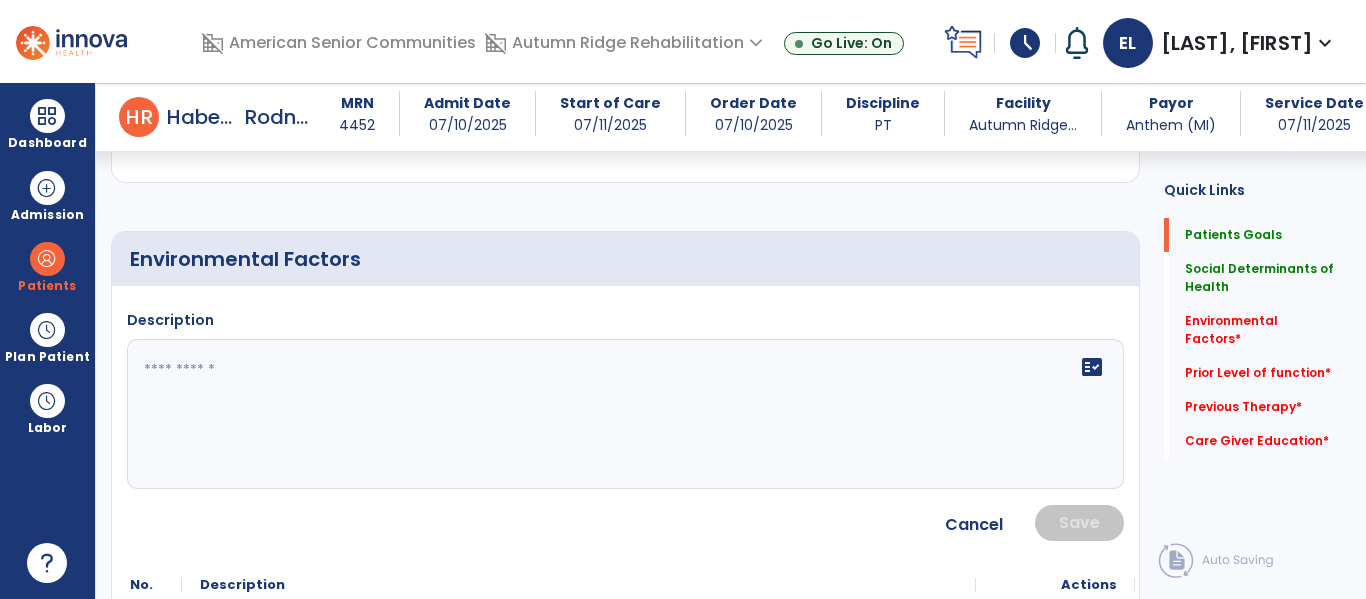 scroll, scrollTop: 755, scrollLeft: 0, axis: vertical 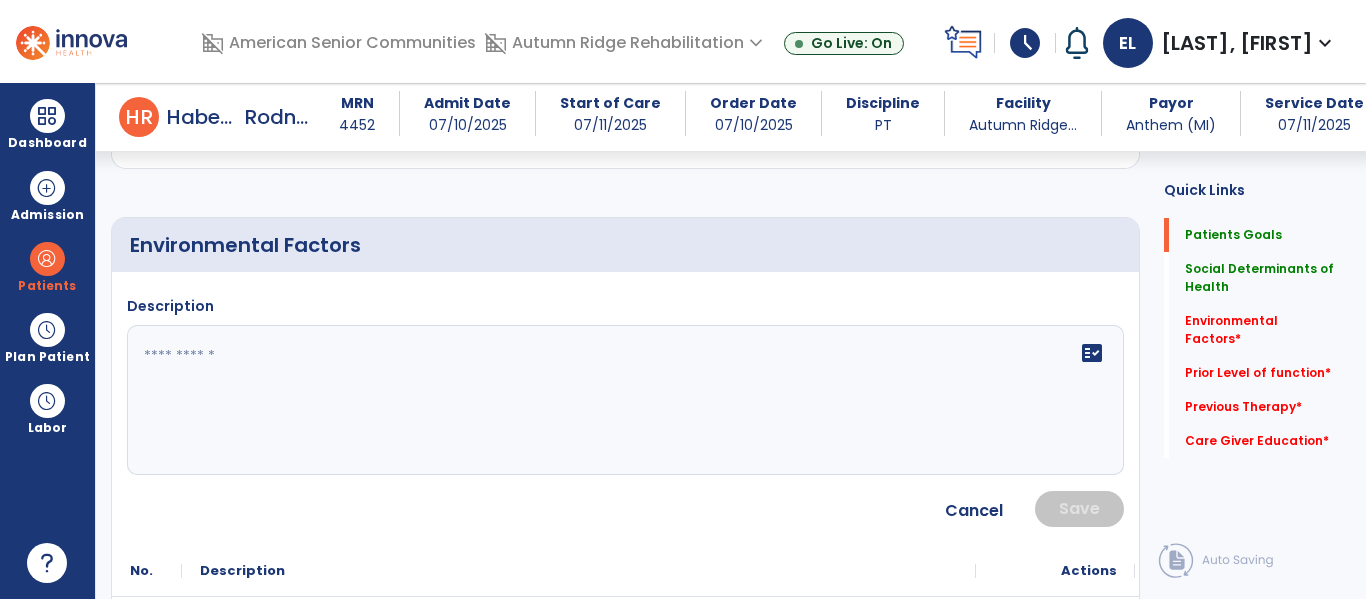 click 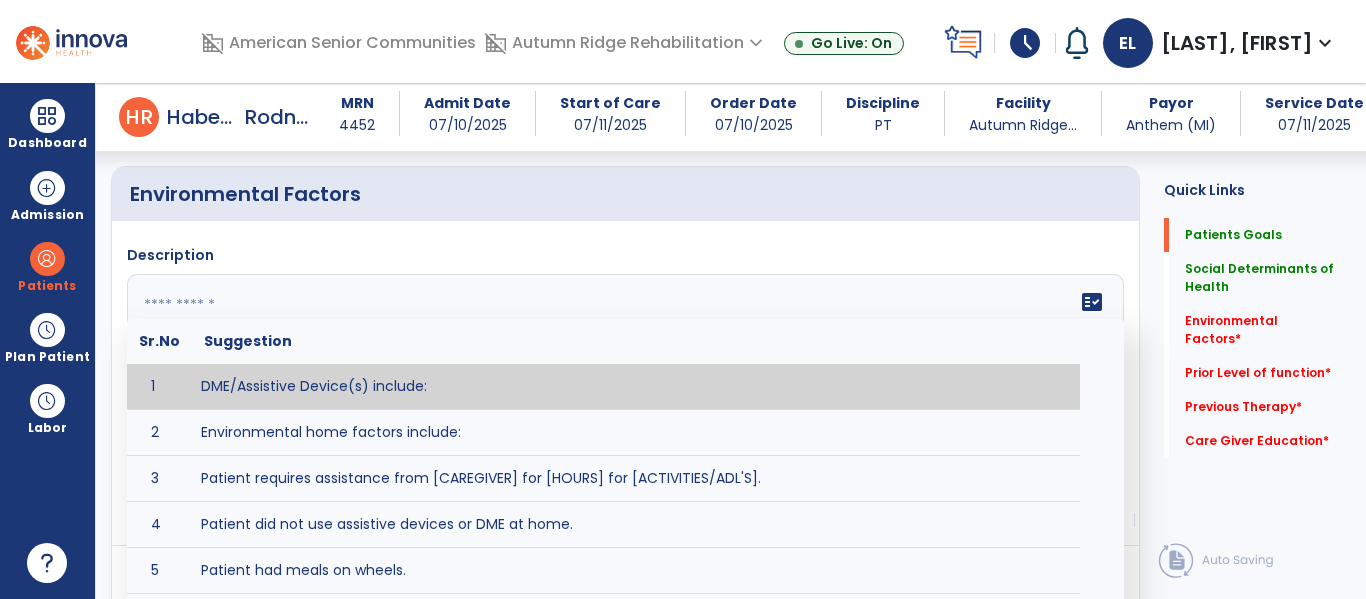 scroll, scrollTop: 811, scrollLeft: 0, axis: vertical 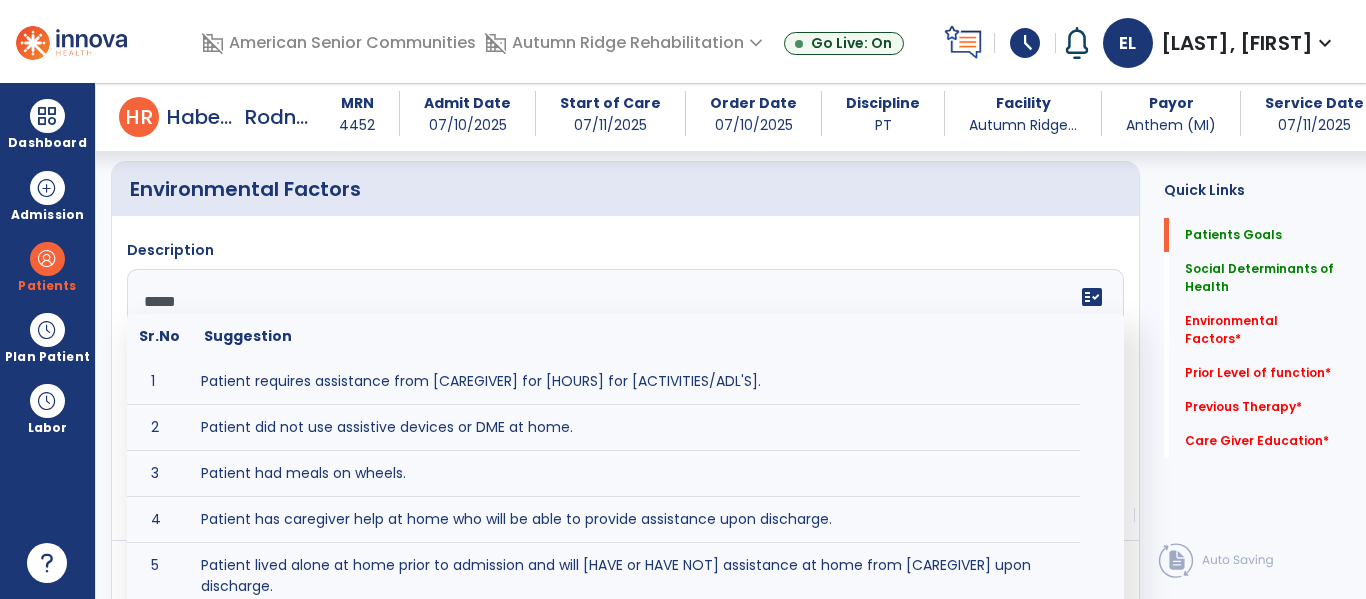 type on "******" 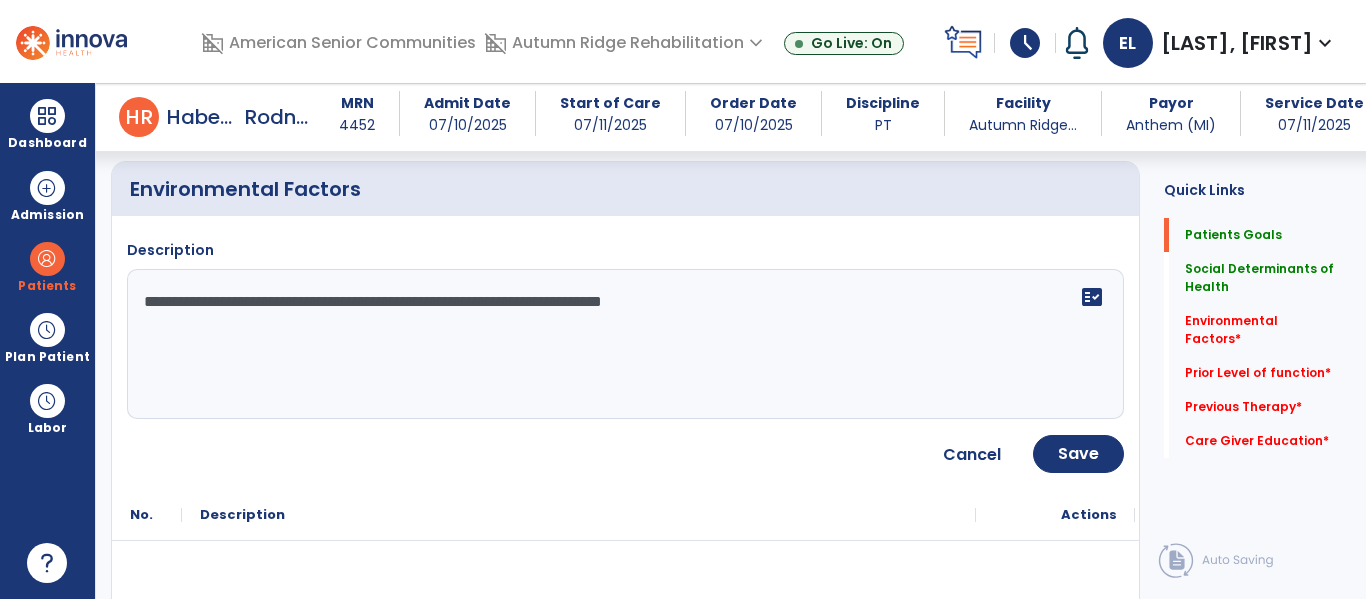 click on "**********" 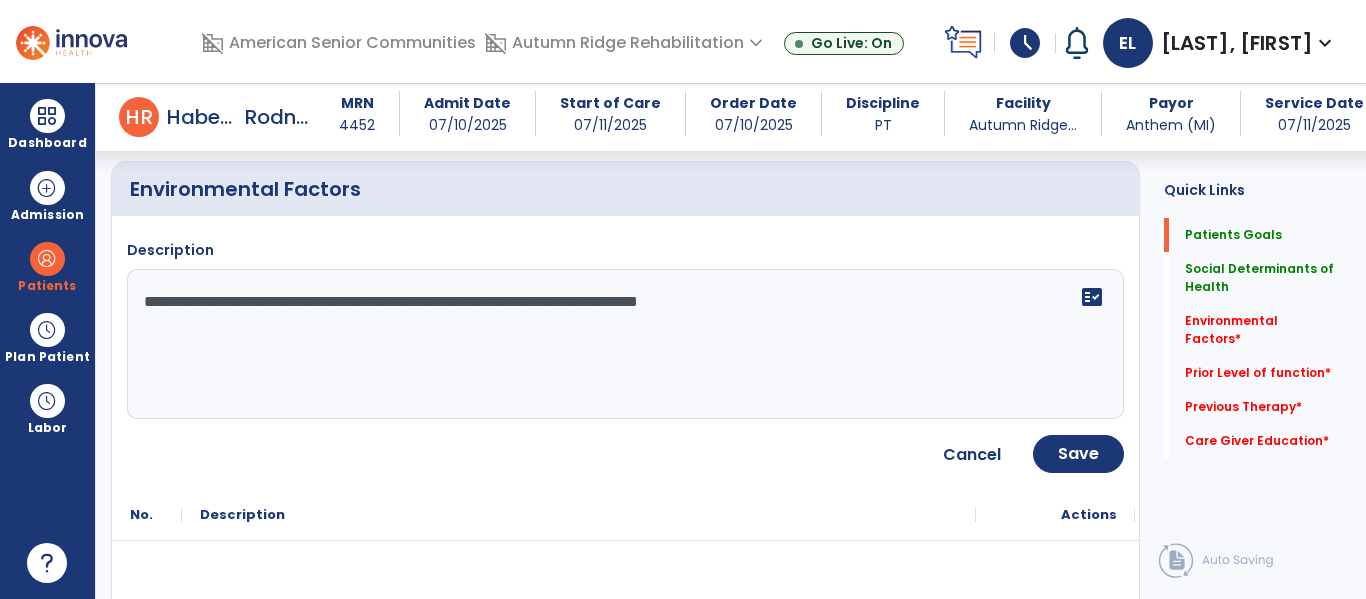 click on "**********" 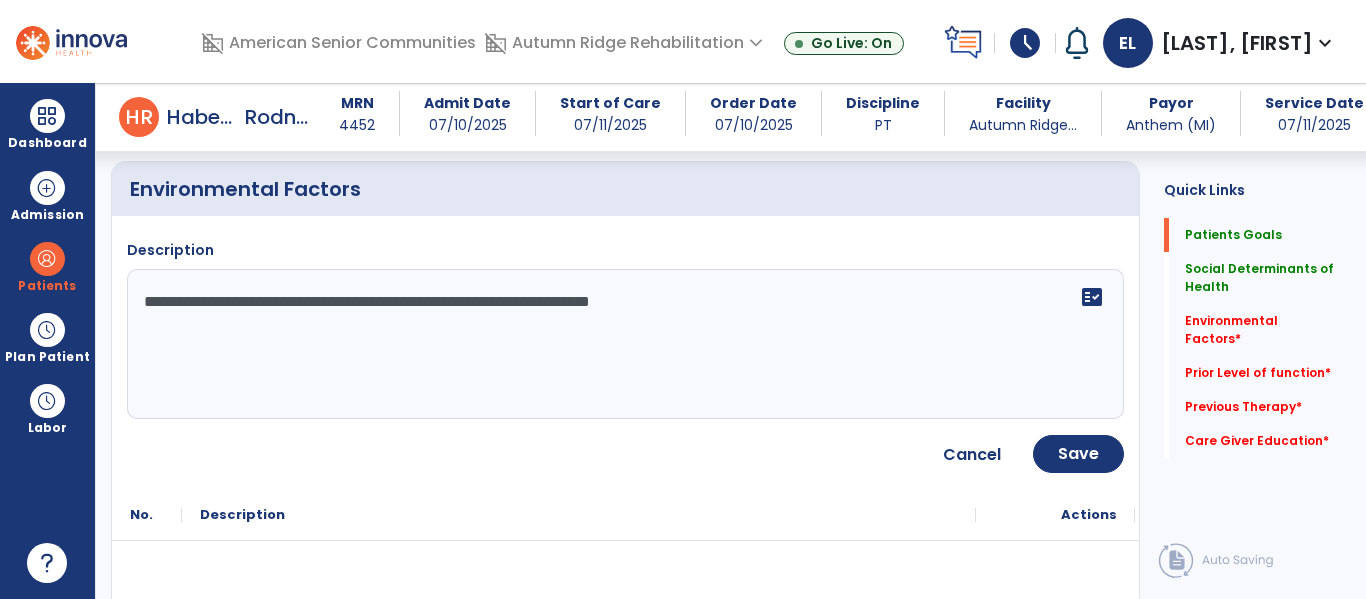 type on "**********" 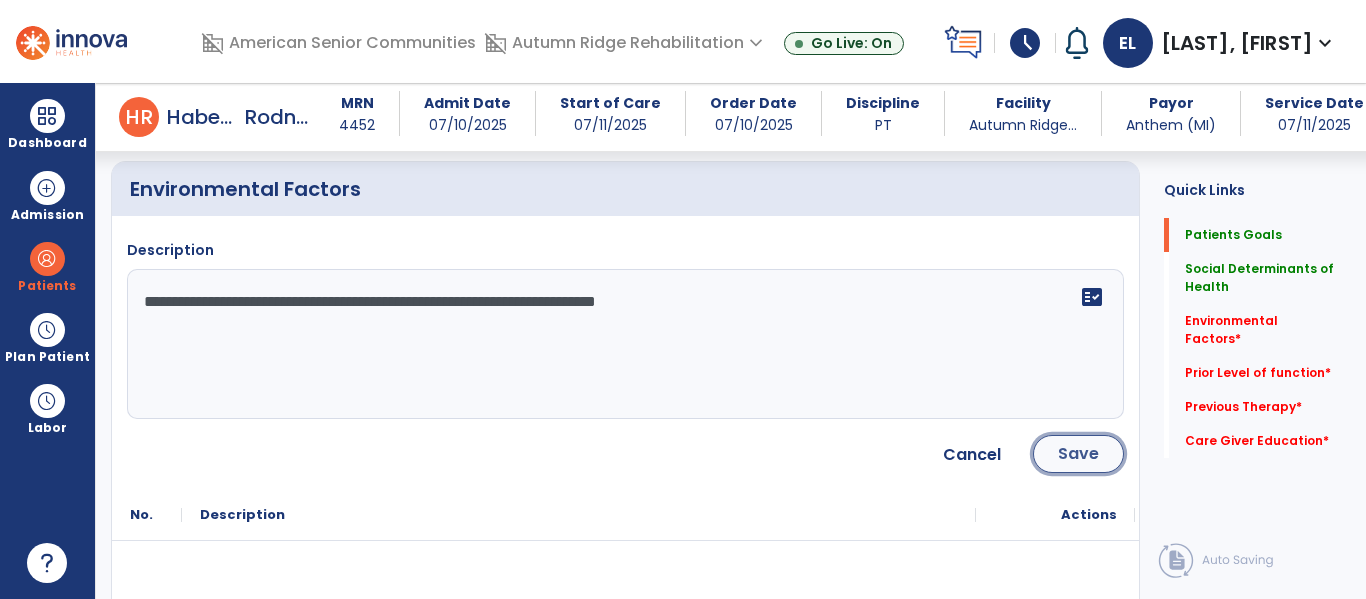 click on "Save" 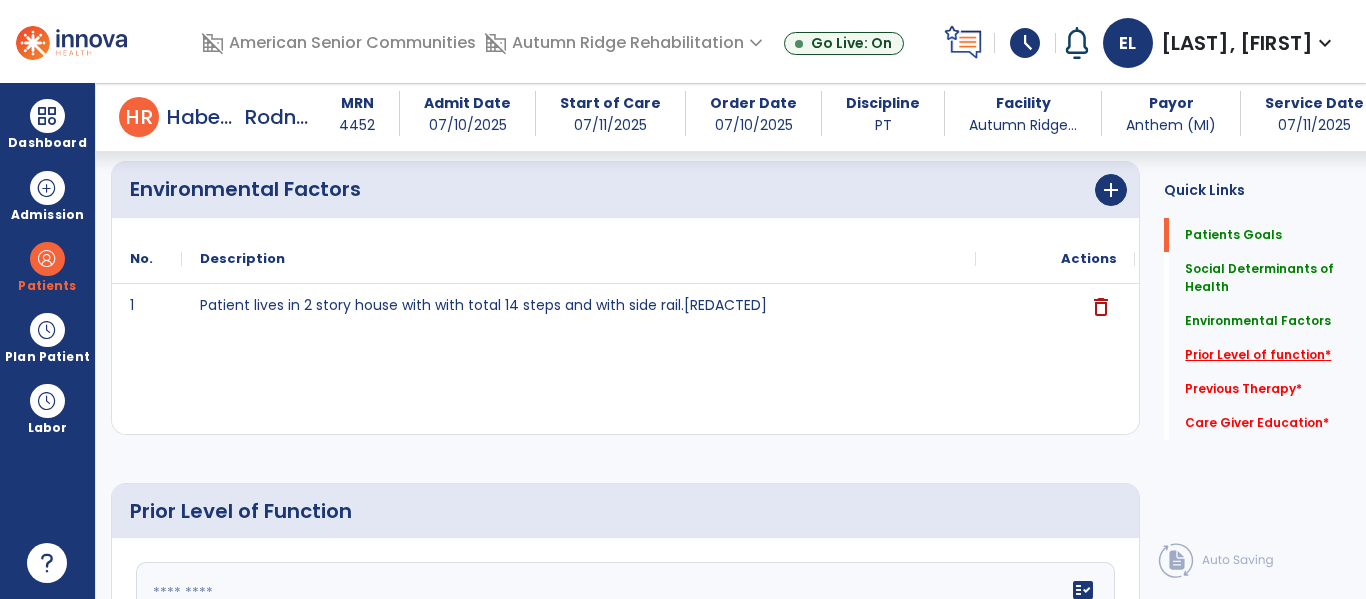 click on "Prior Level of function   *" 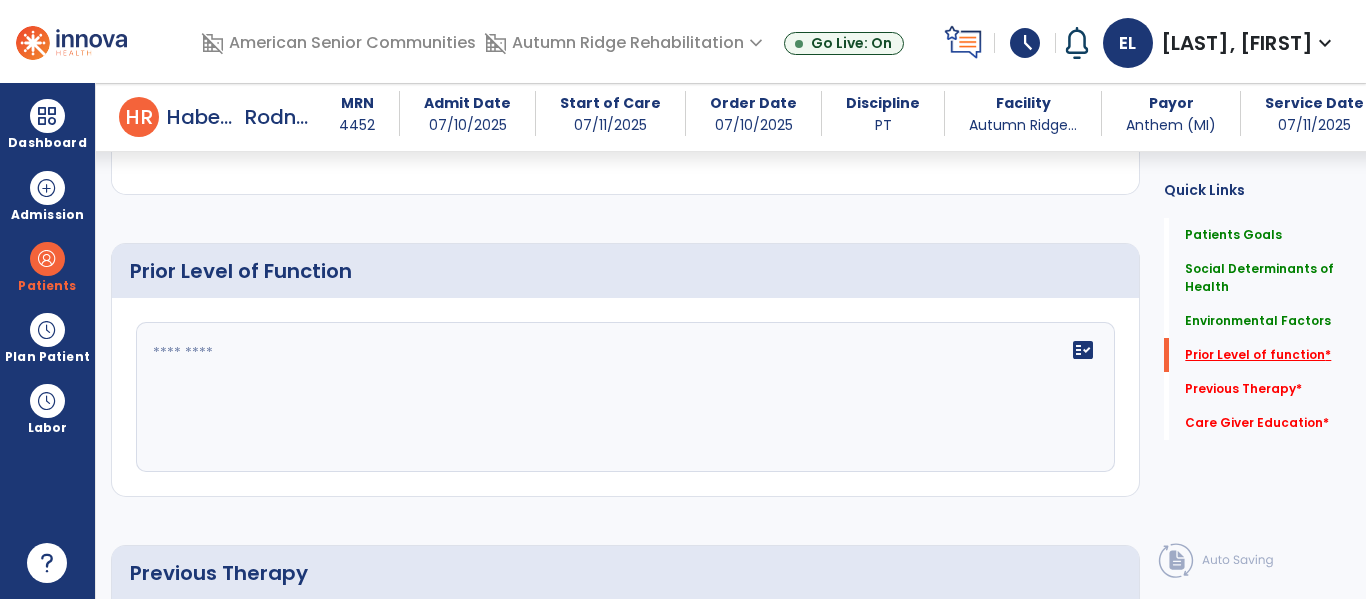 scroll, scrollTop: 1108, scrollLeft: 0, axis: vertical 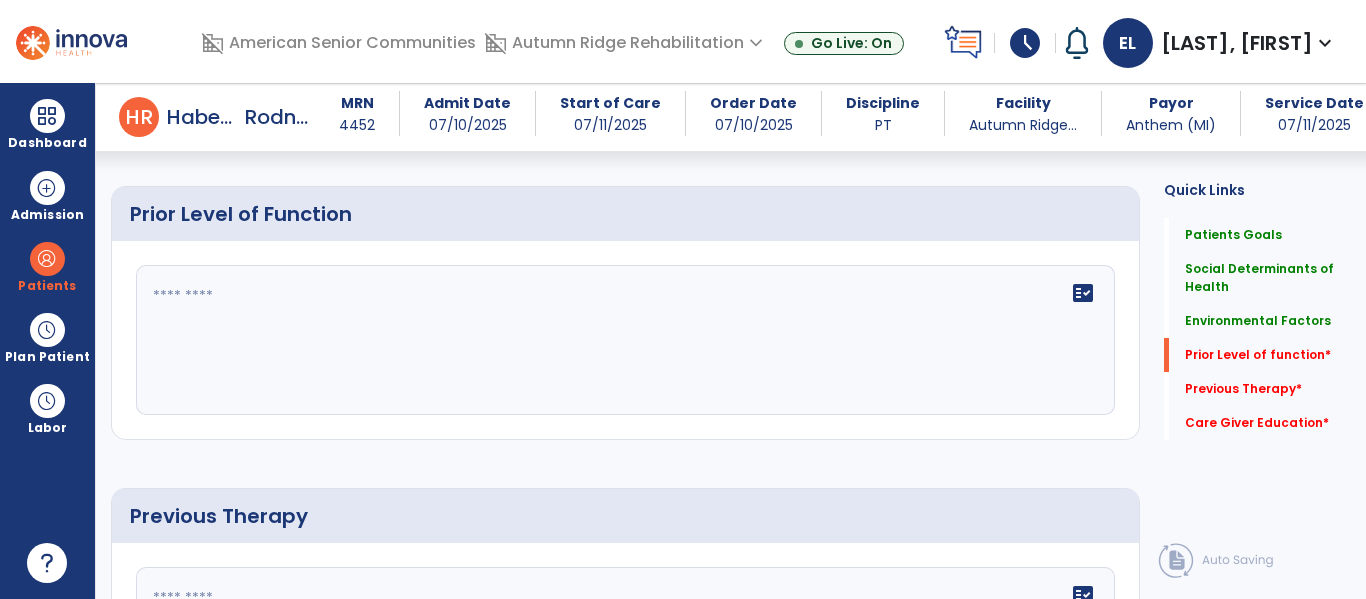 click 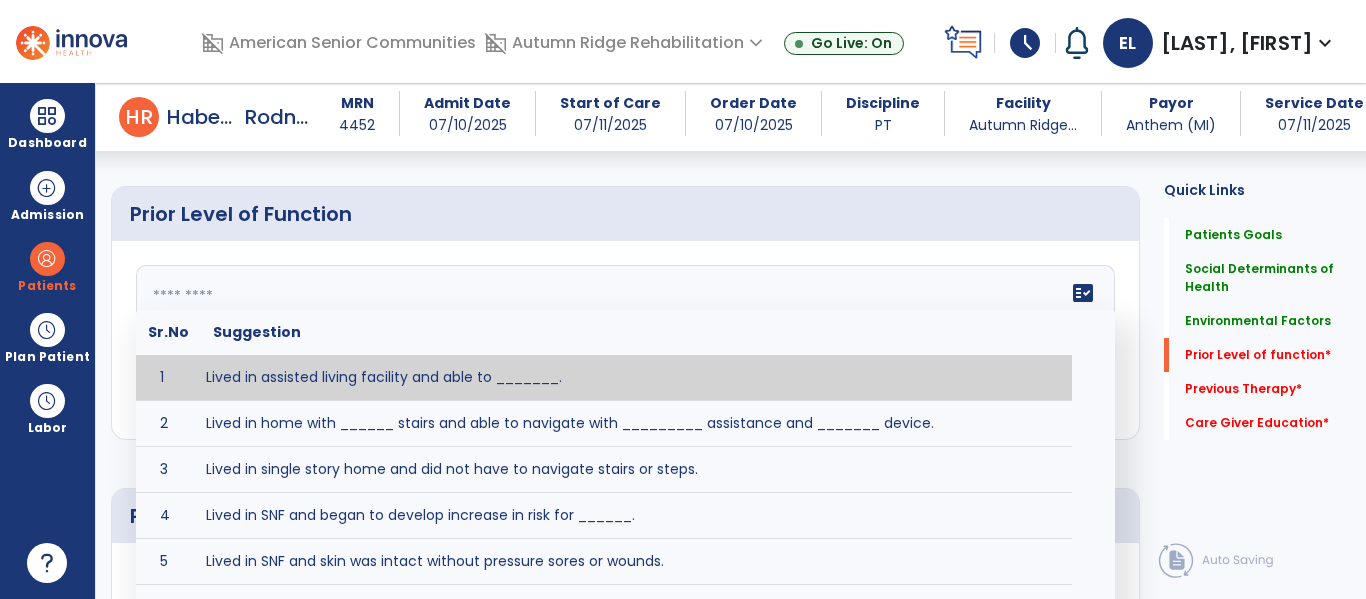 click on "Dashboard  dashboard  Therapist Dashboard Admission Patients  format_list_bulleted  Patient List  space_dashboard  Patient Board  insert_chart  PDPM Board Plan Patient  event_note  Planner  content_paste_go  Scheduler  content_paste_go  Whiteboard Labor  content_paste_go  Timecards" at bounding box center (48, 341) 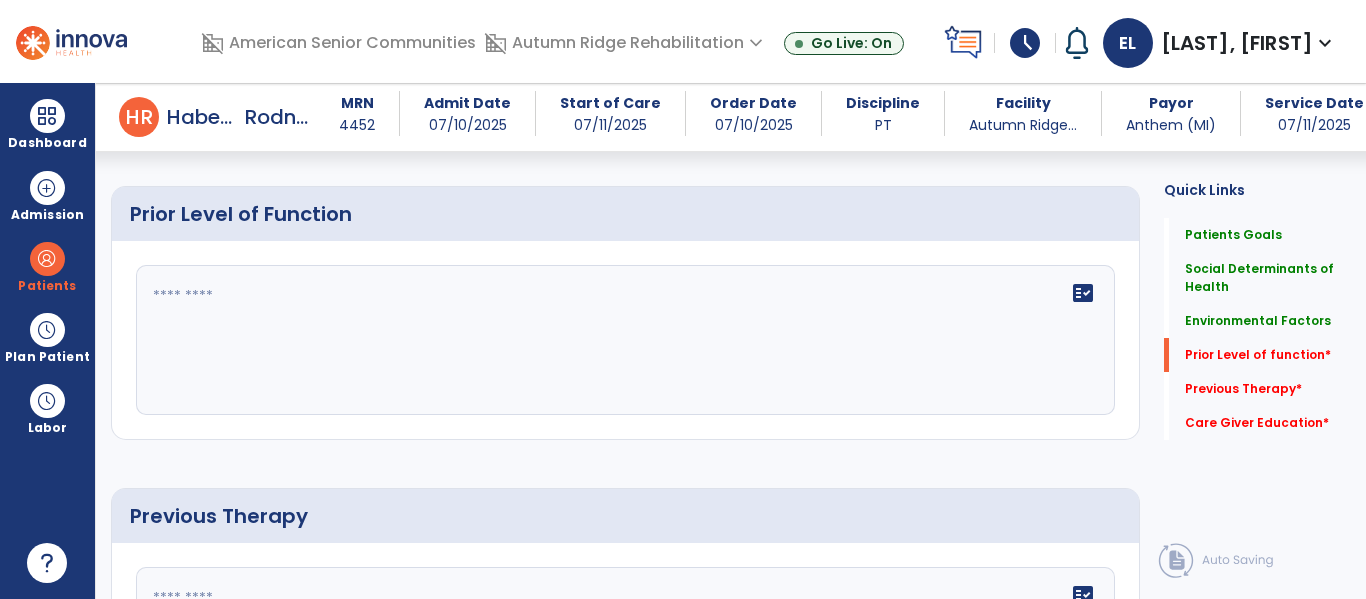 click on "fact_check" 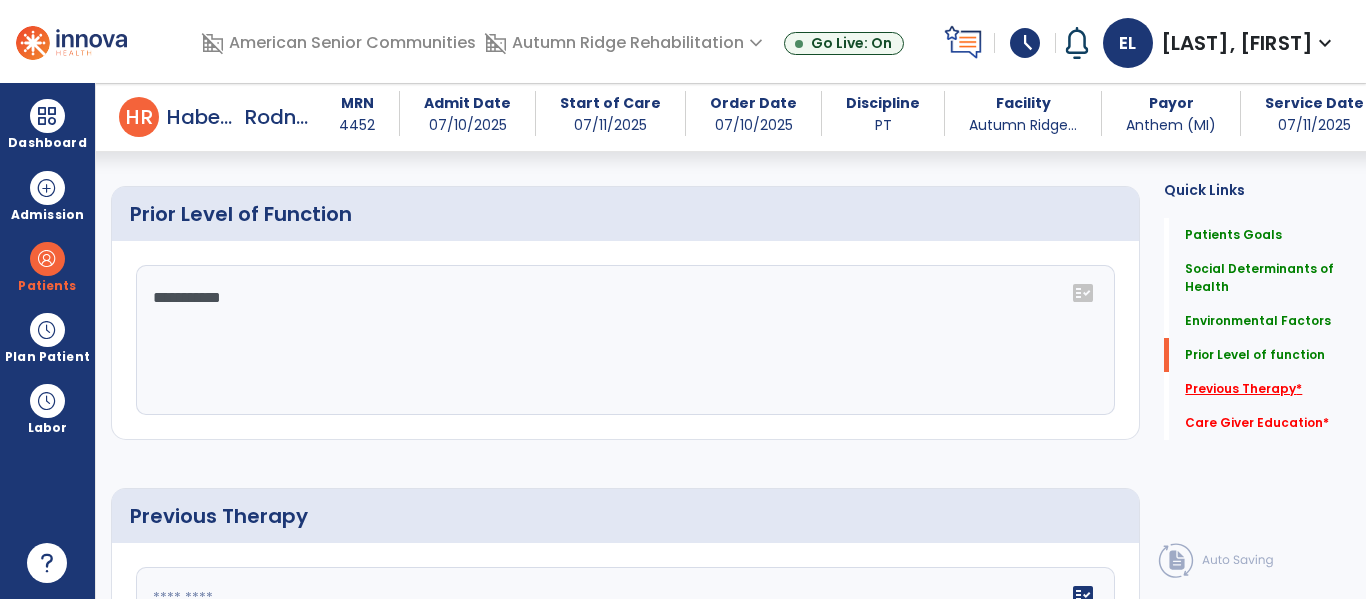 type on "**********" 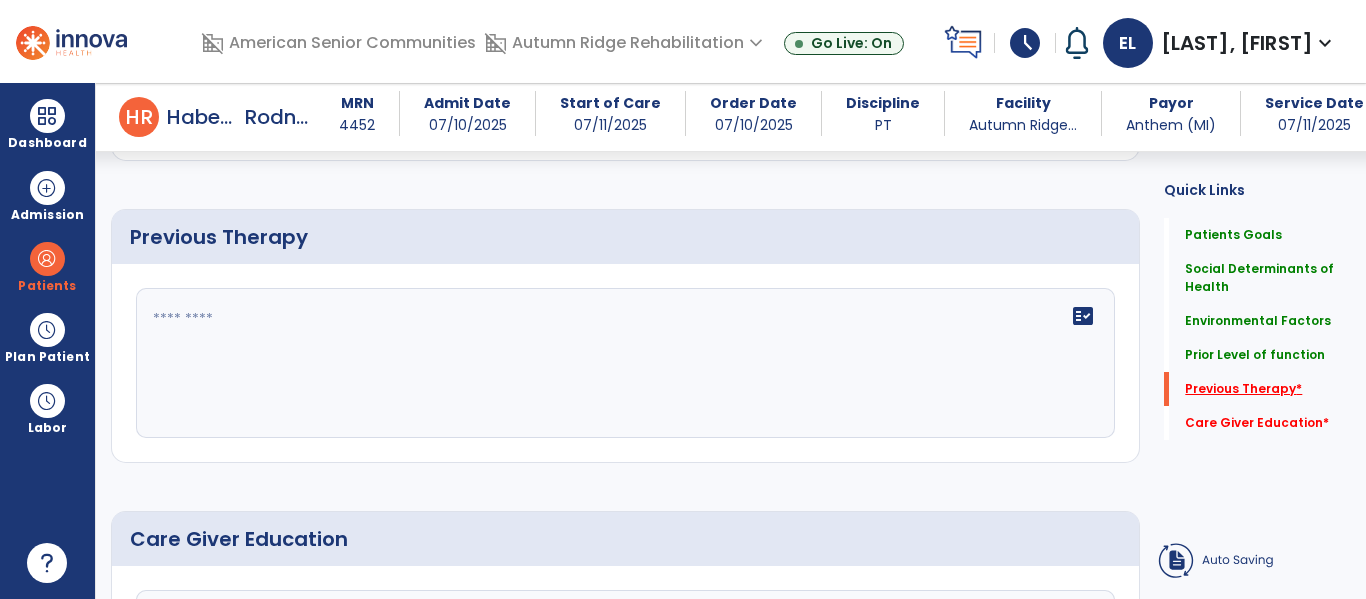 scroll, scrollTop: 1410, scrollLeft: 0, axis: vertical 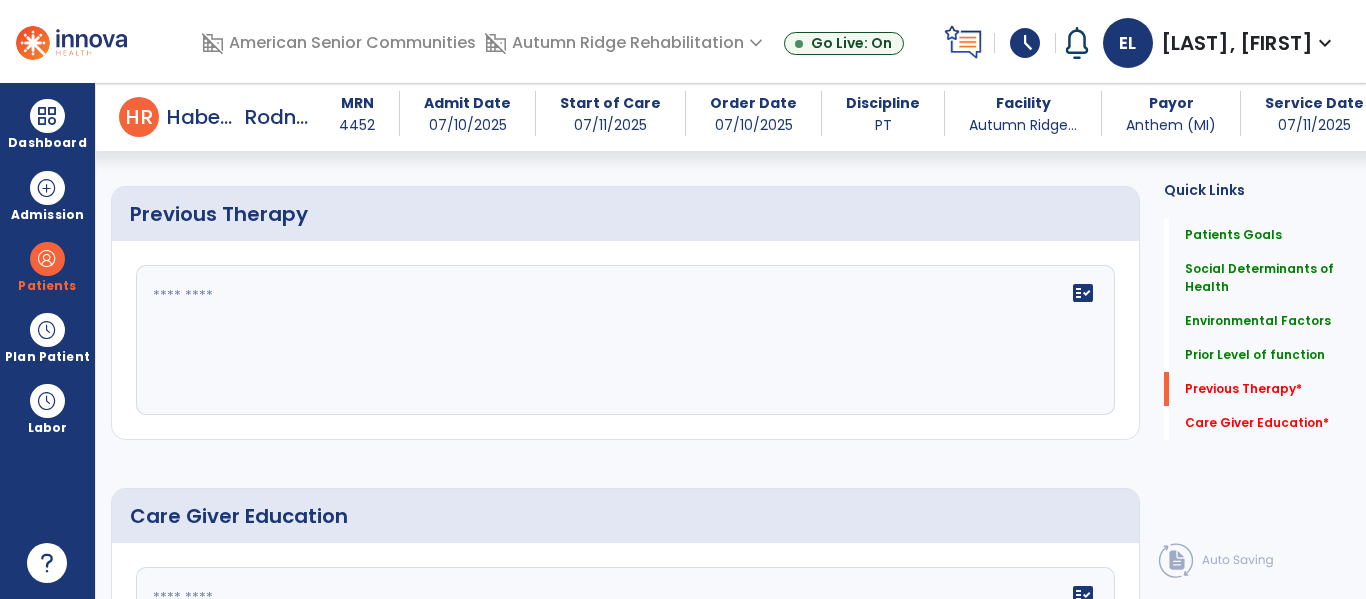 click on "fact_check" 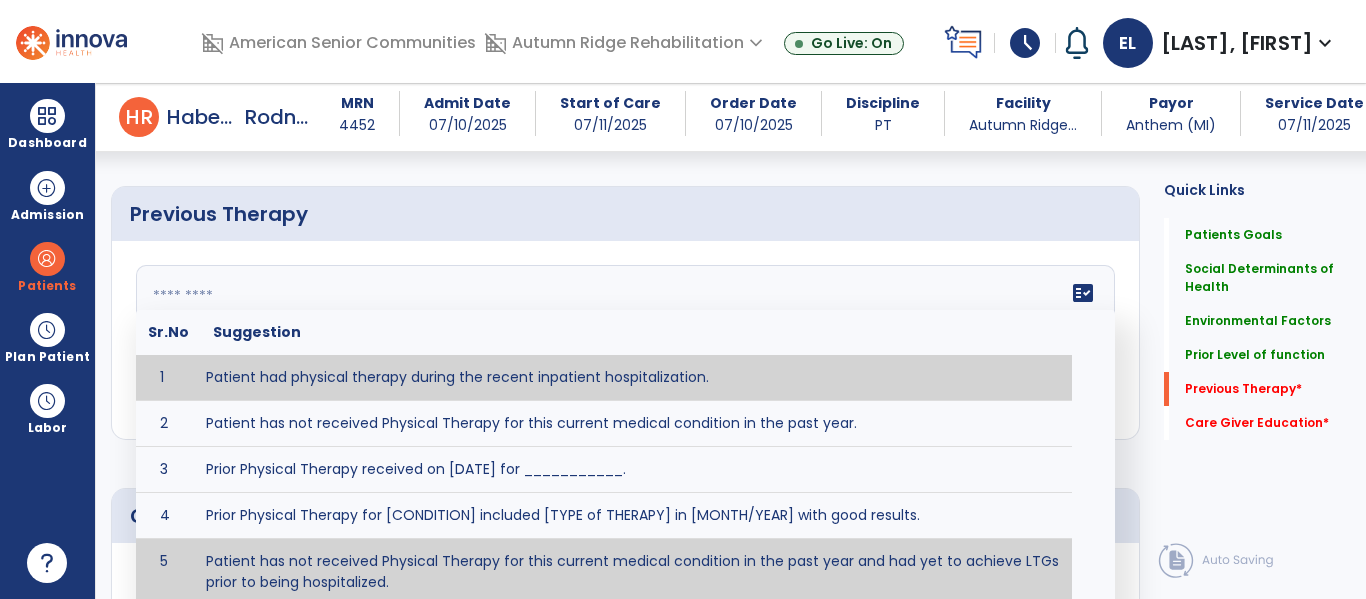 type on "**********" 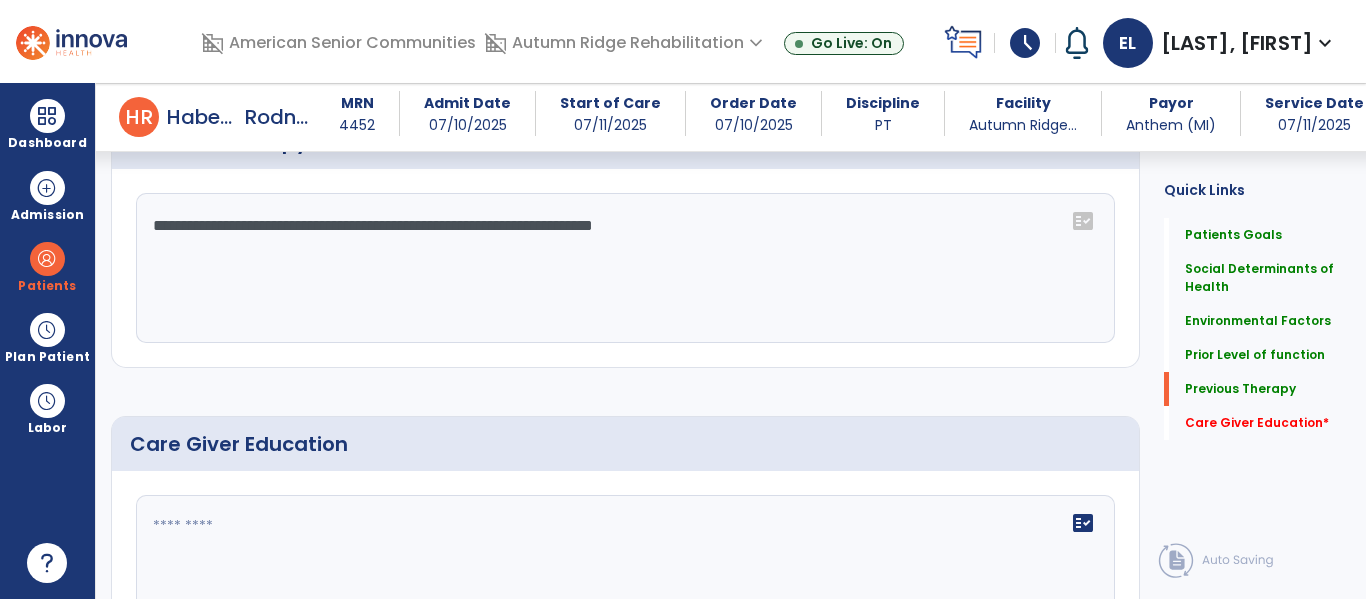 scroll, scrollTop: 1486, scrollLeft: 0, axis: vertical 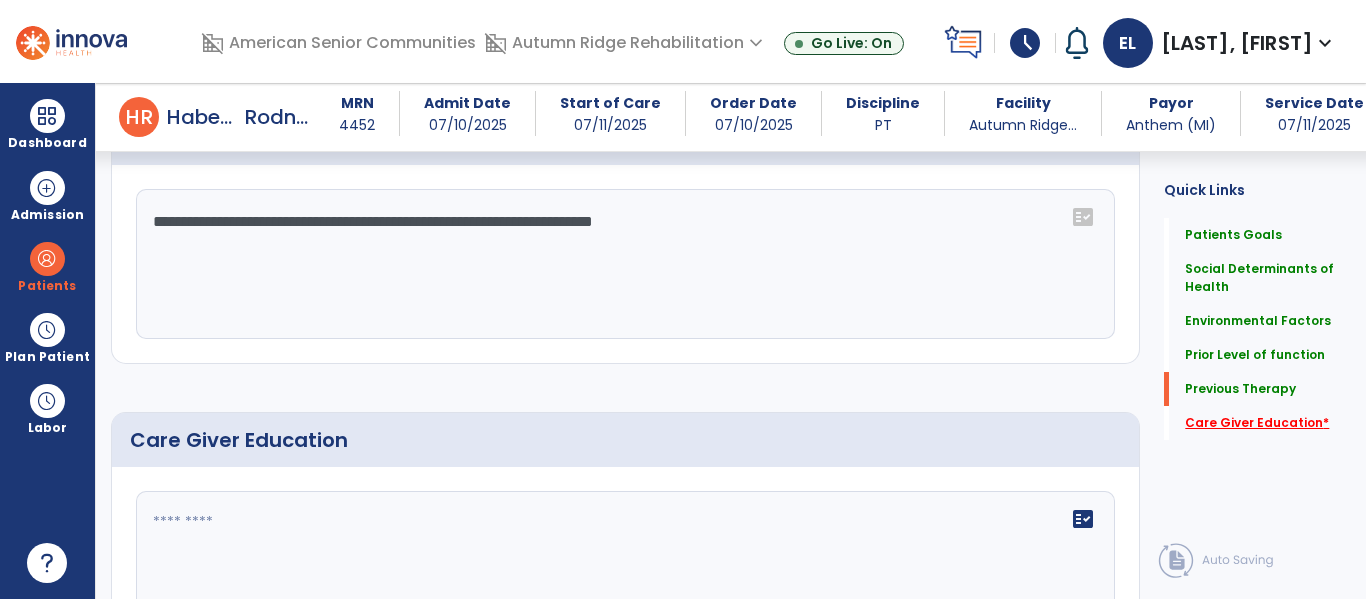 click on "Care Giver Education   *" 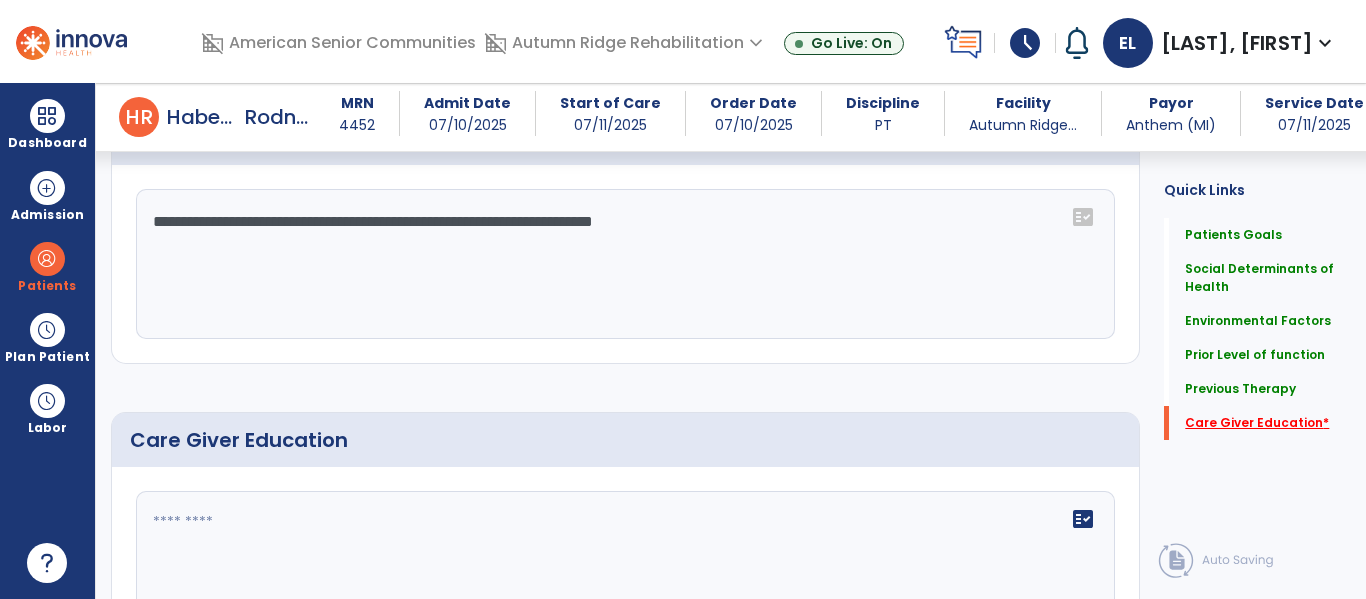 scroll, scrollTop: 1623, scrollLeft: 0, axis: vertical 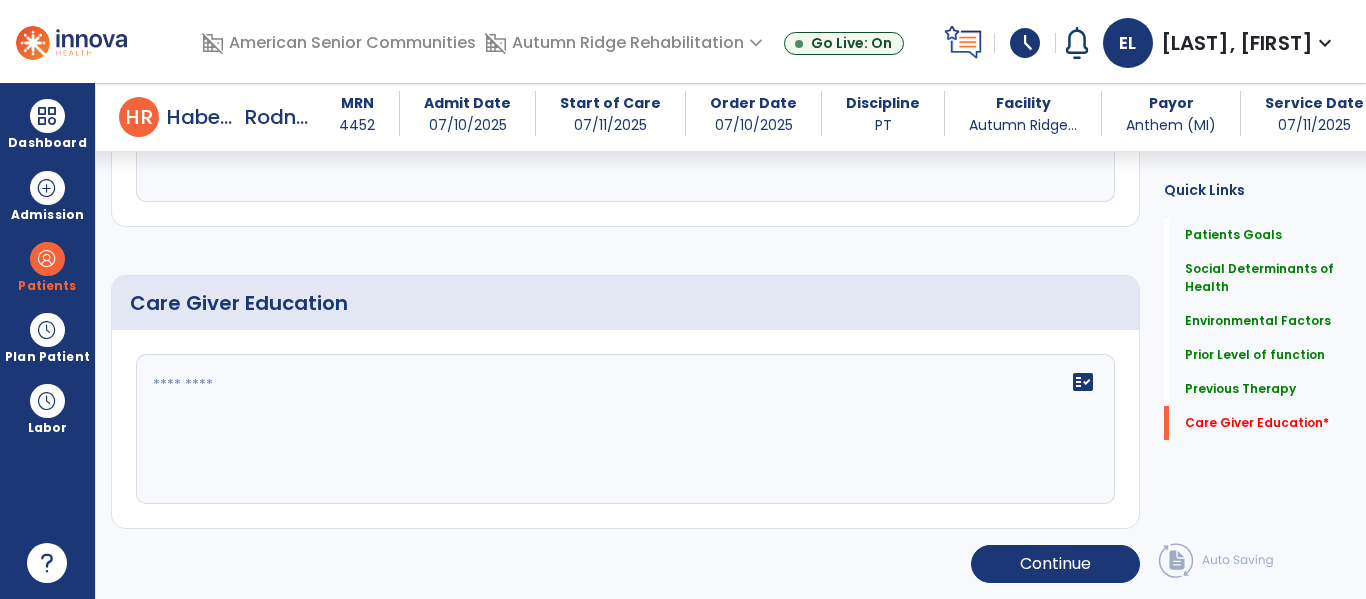 click 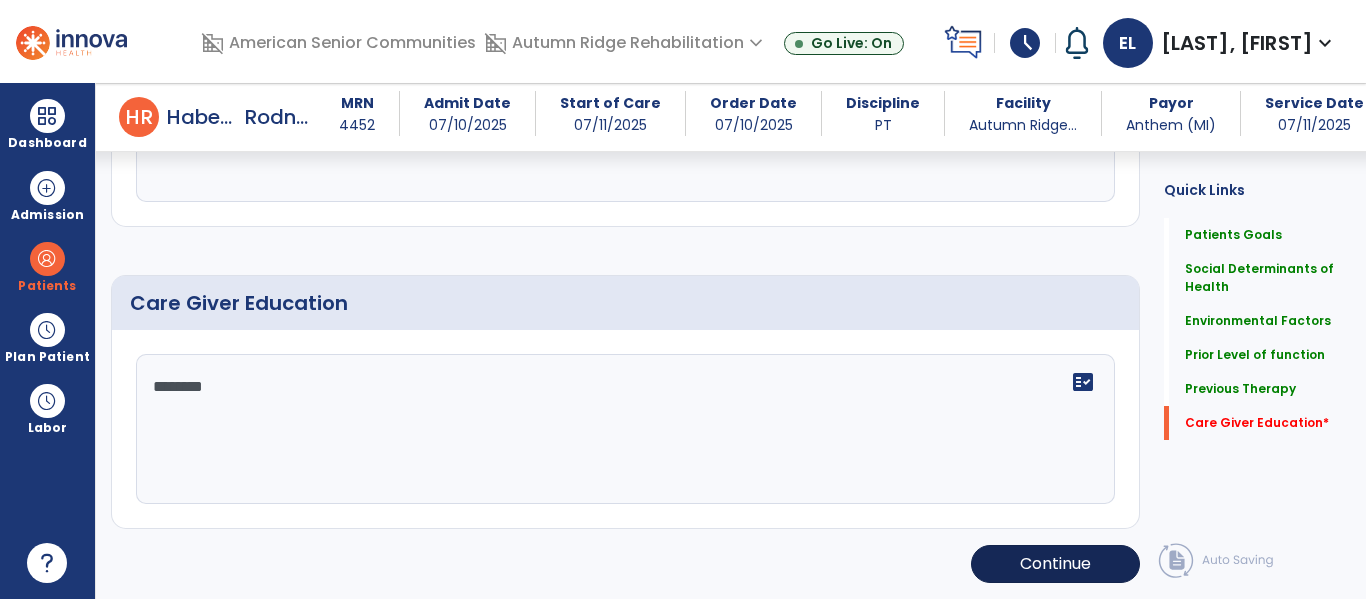type on "********" 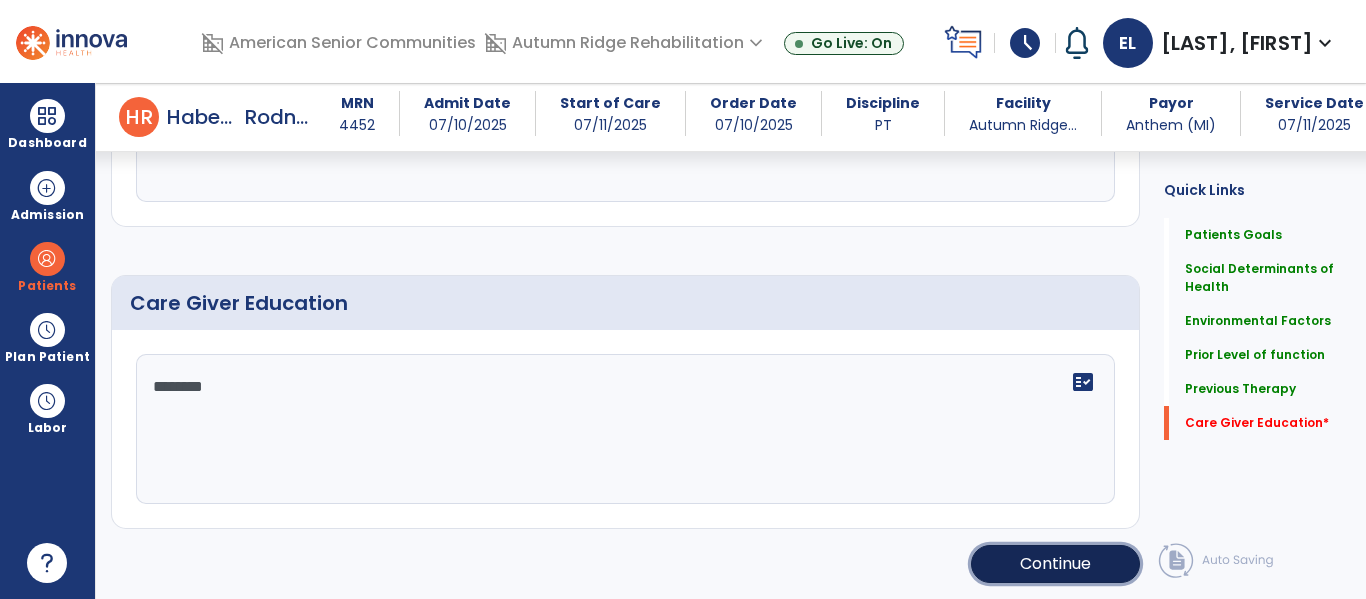 click on "Continue" 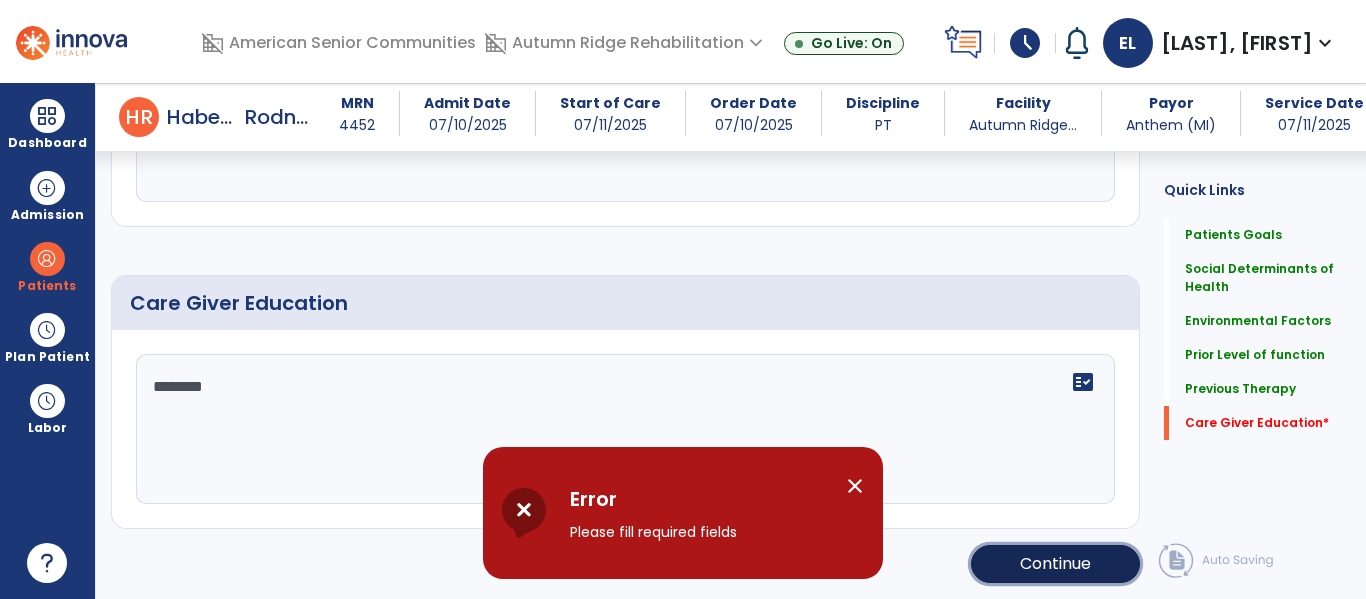 click on "Continue" 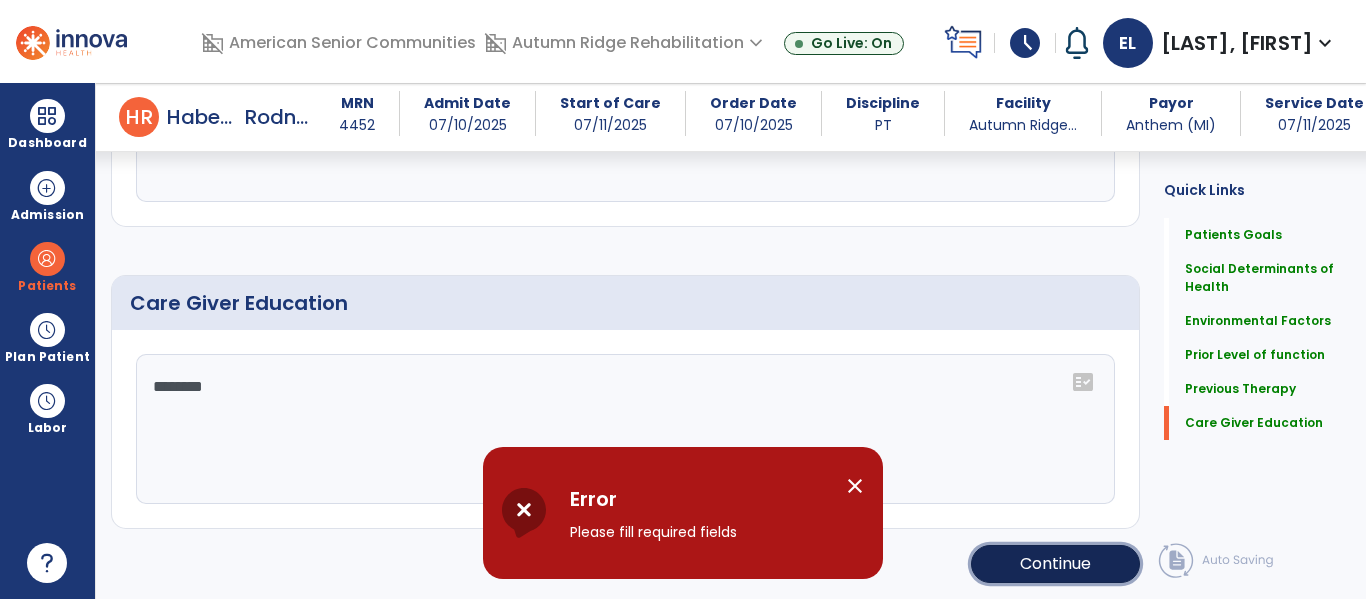 click on "Continue" 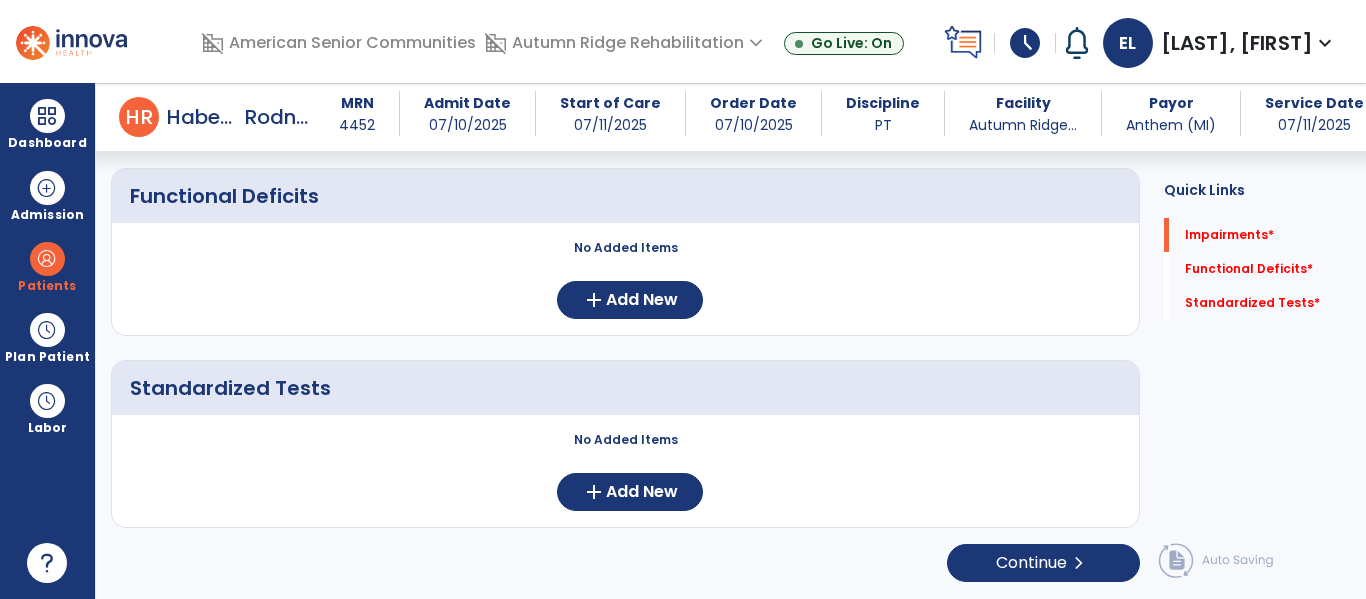 scroll, scrollTop: 352, scrollLeft: 0, axis: vertical 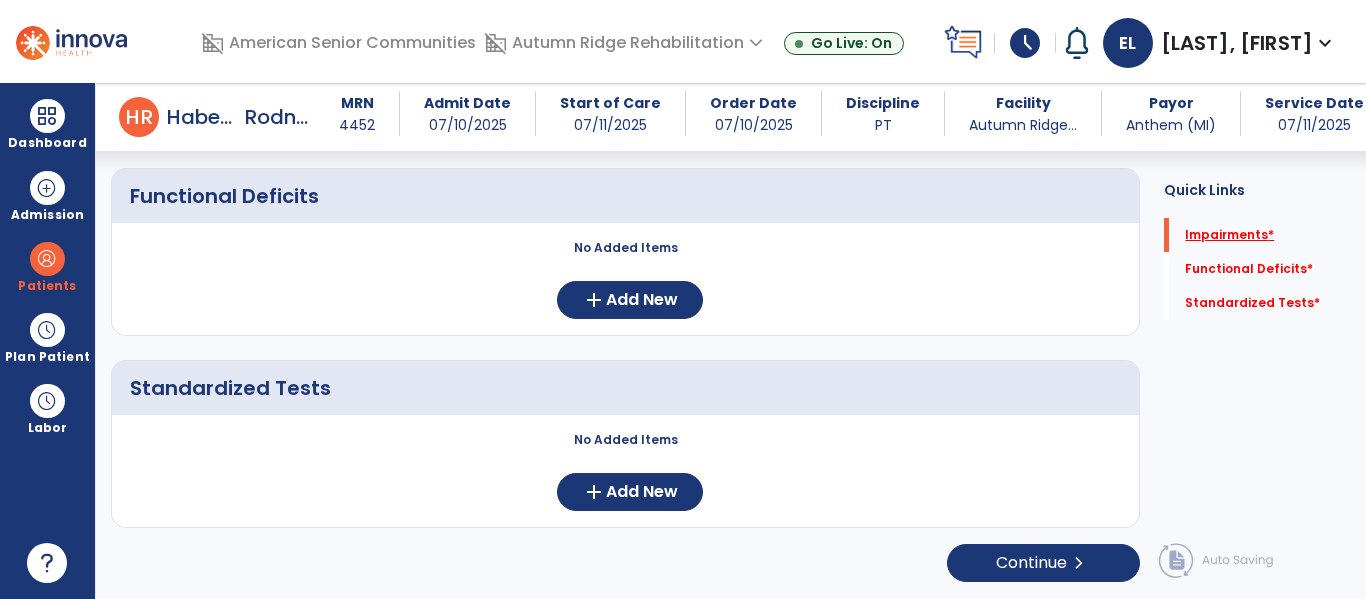 click on "Impairments   *" 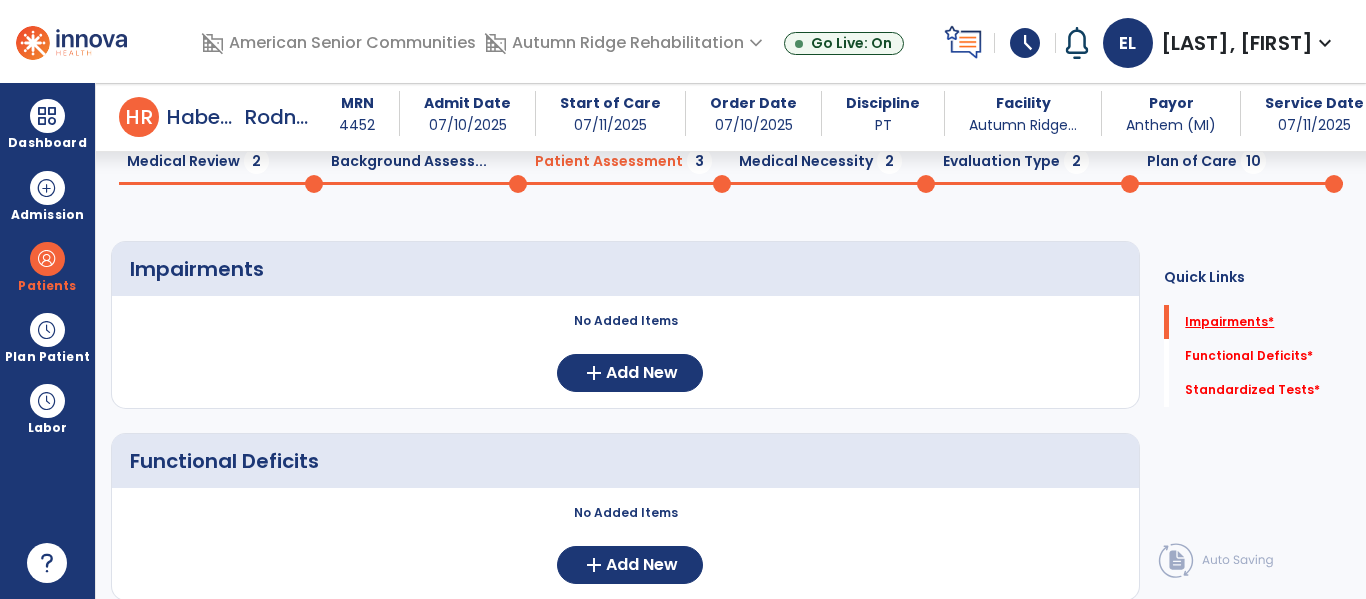 scroll, scrollTop: 72, scrollLeft: 0, axis: vertical 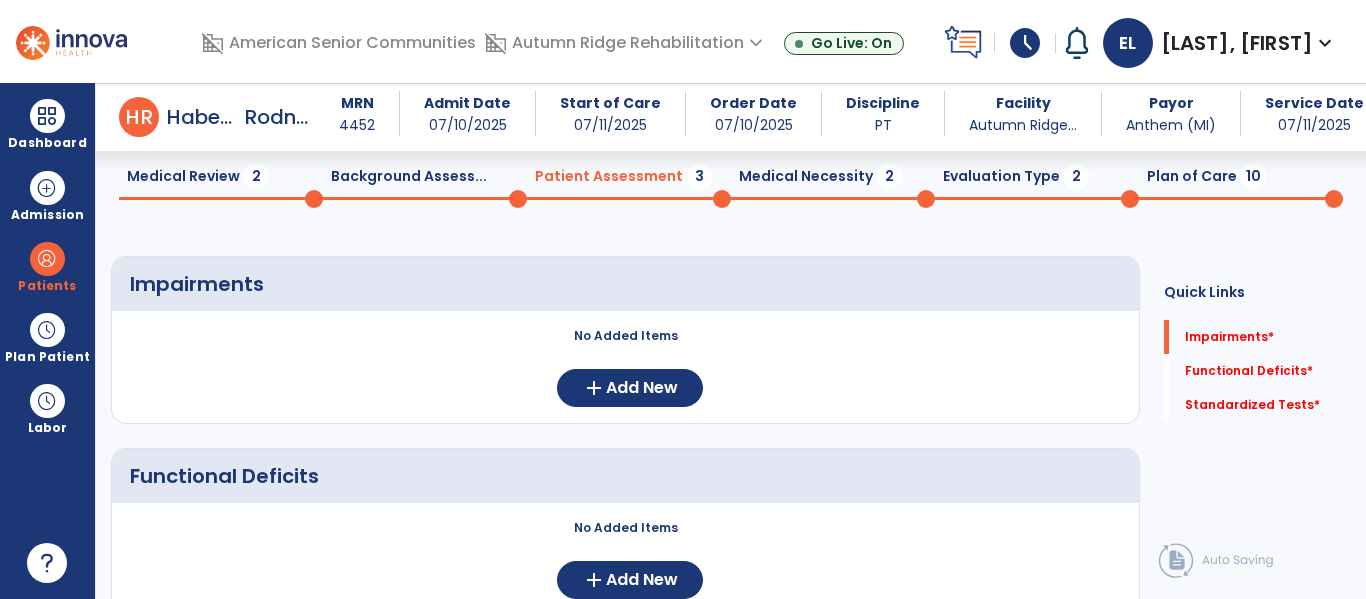 click on "Impairments" 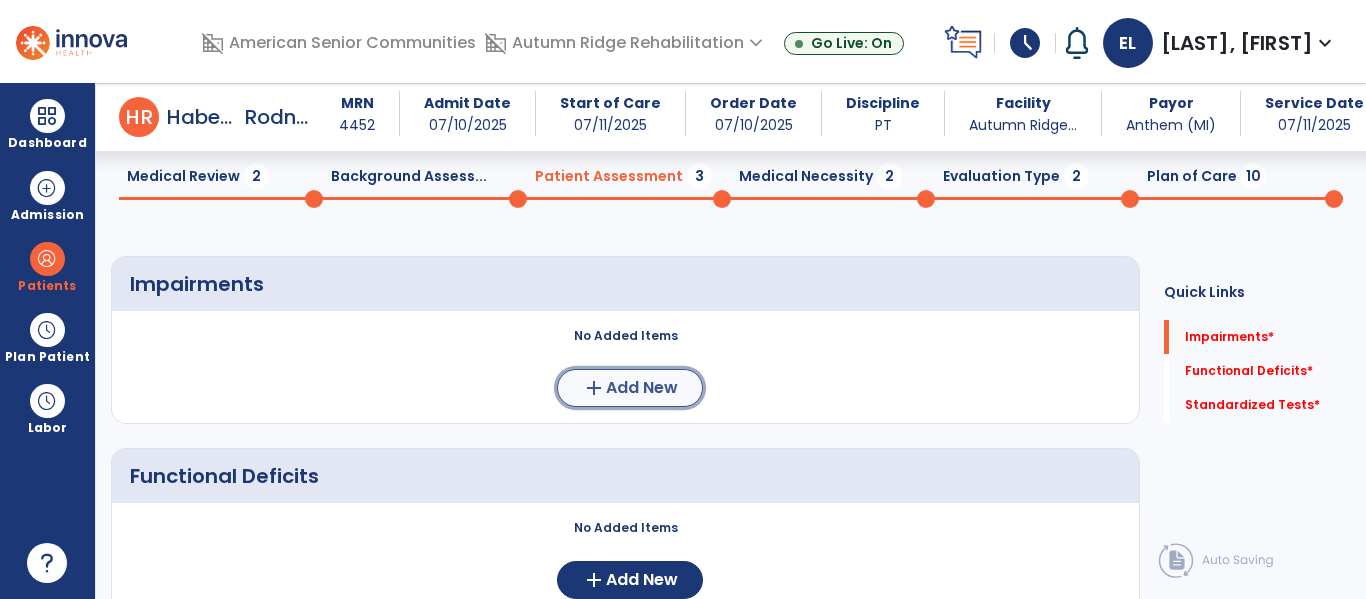 click on "add  Add New" 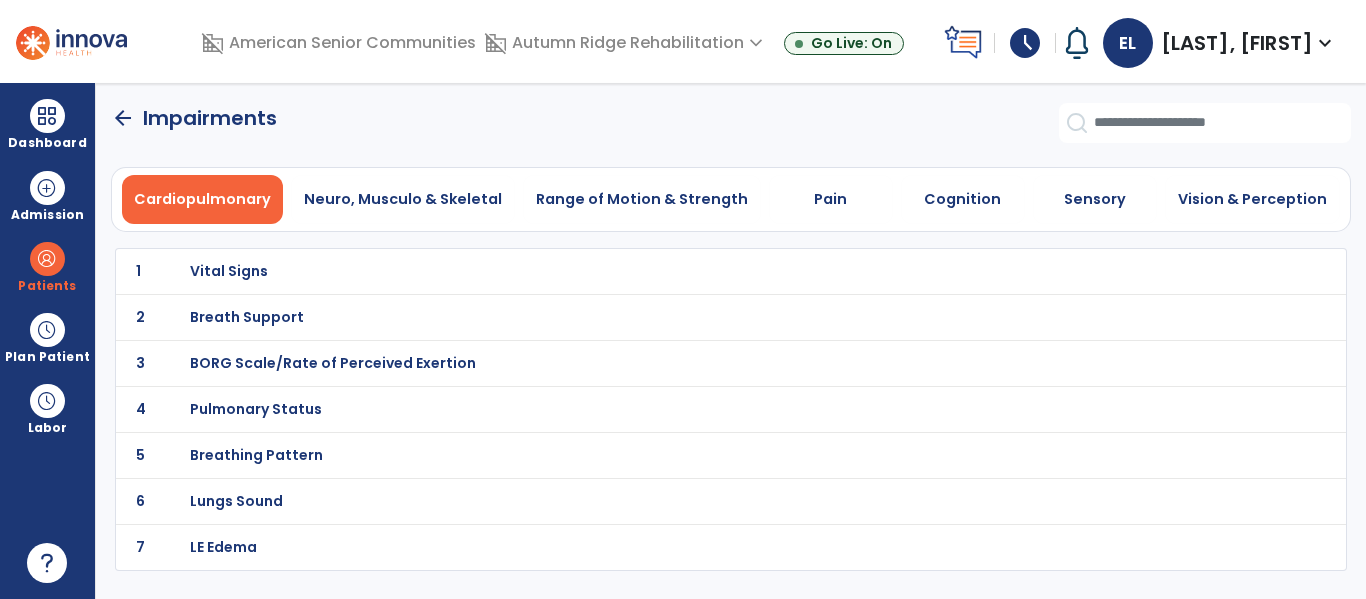 scroll, scrollTop: 0, scrollLeft: 0, axis: both 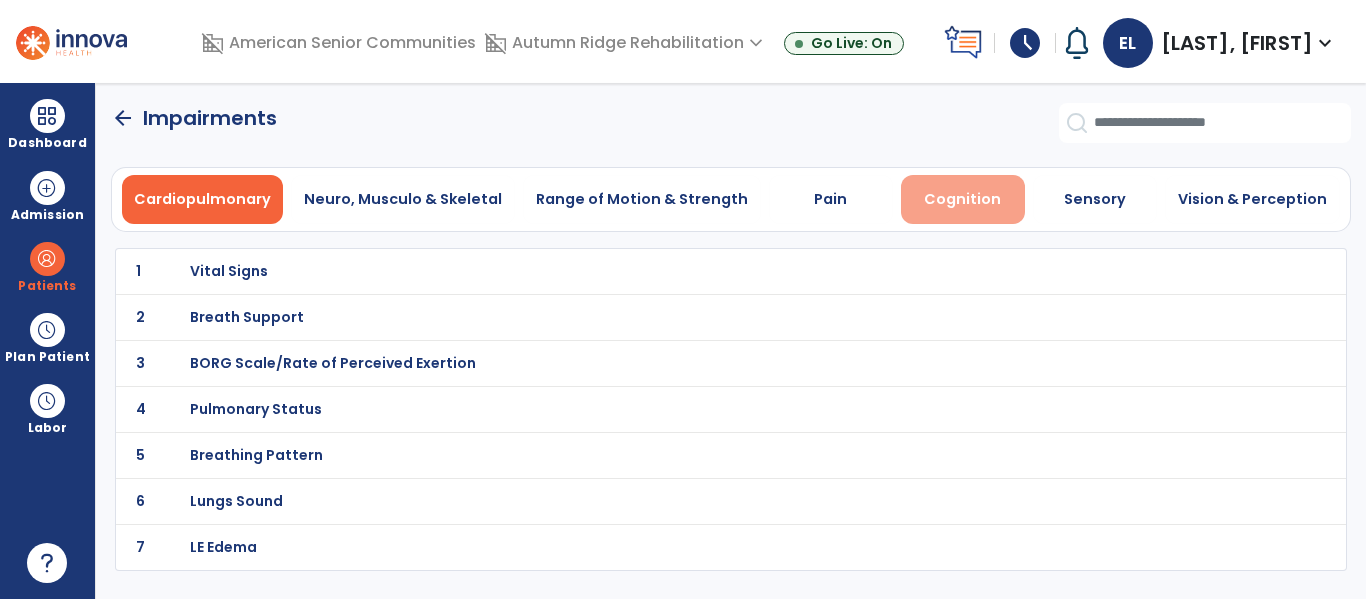 click on "Cognition" at bounding box center (963, 199) 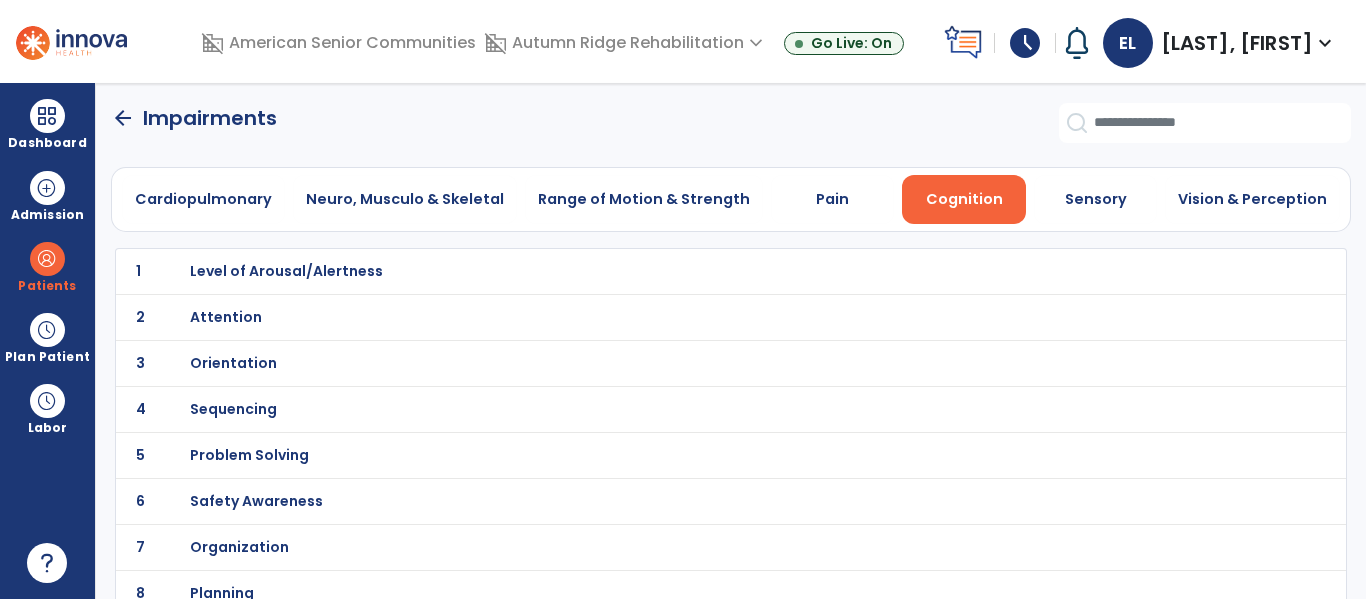 click on "Cognition" at bounding box center [964, 199] 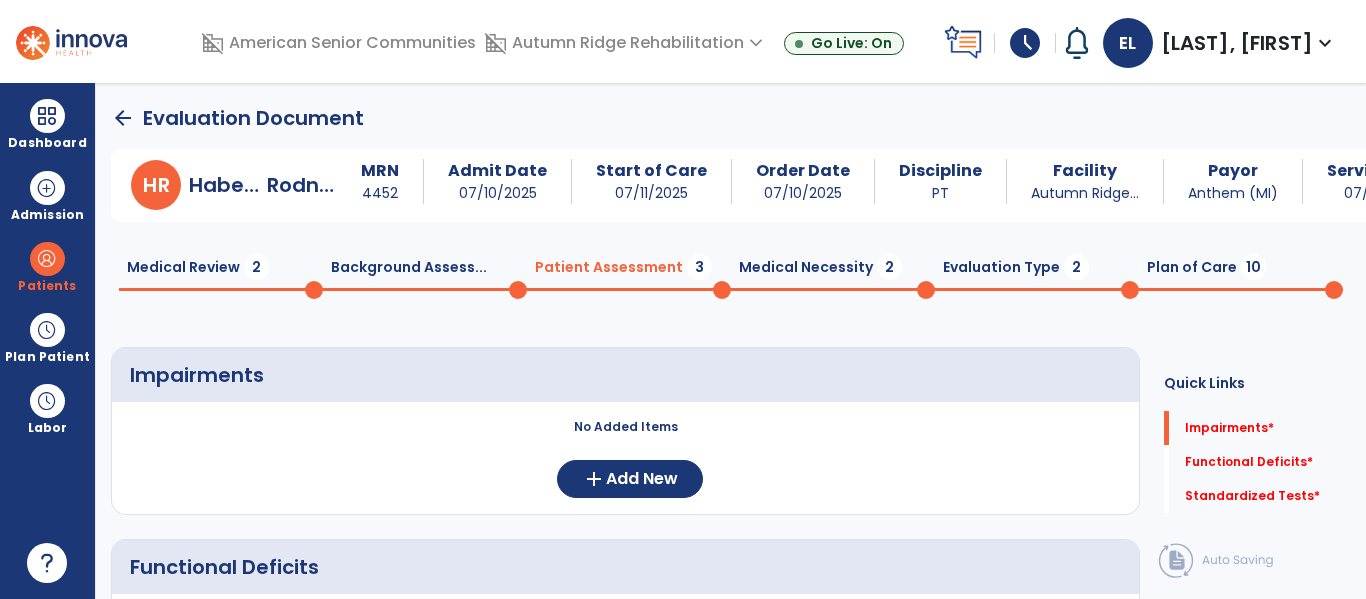 click on "Plan of Care  10" 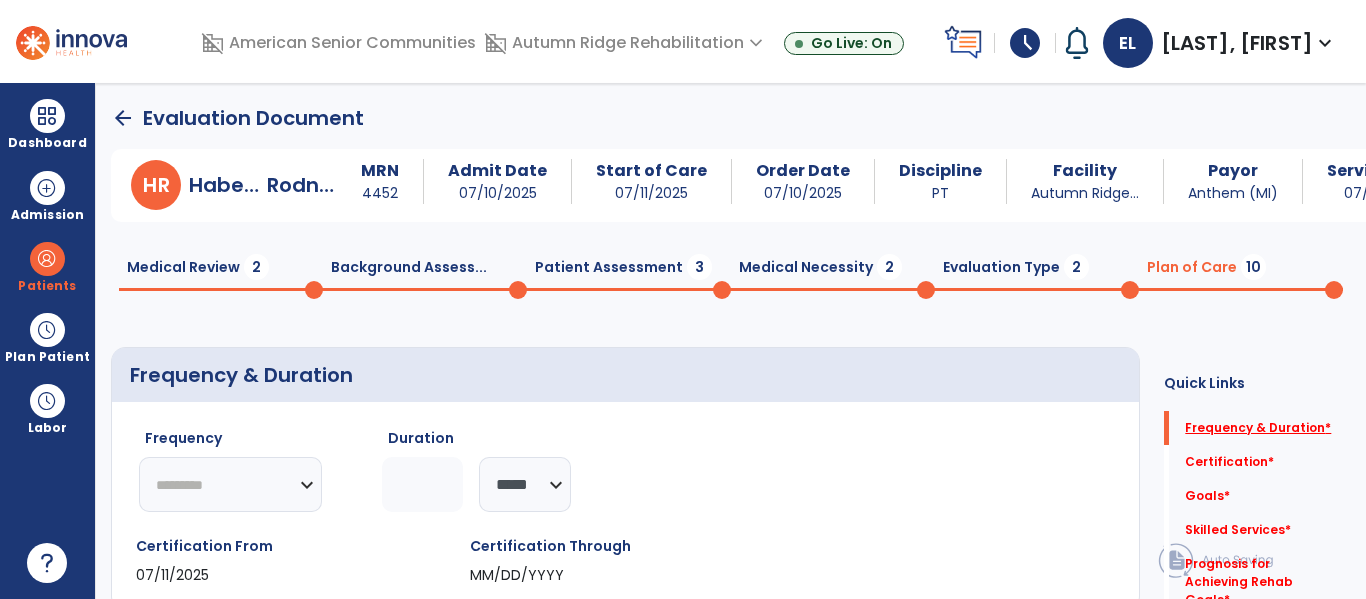 click on "Frequency & Duration   *" 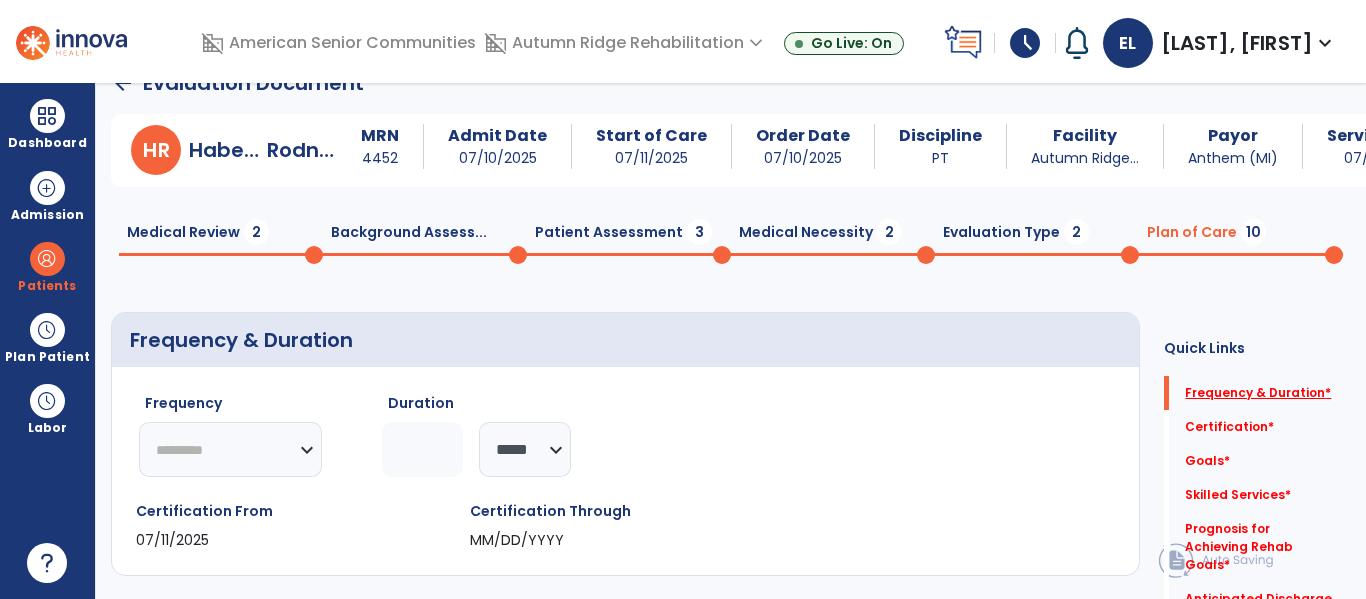 click on "Certification   *" 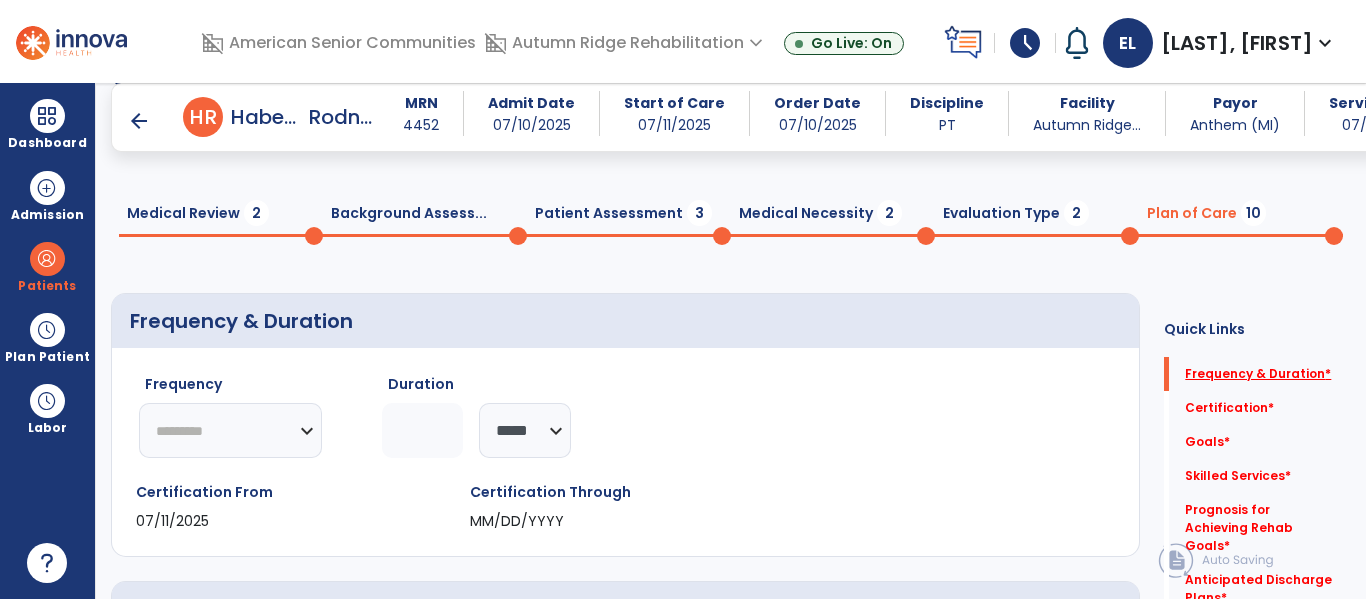 scroll, scrollTop: 221, scrollLeft: 0, axis: vertical 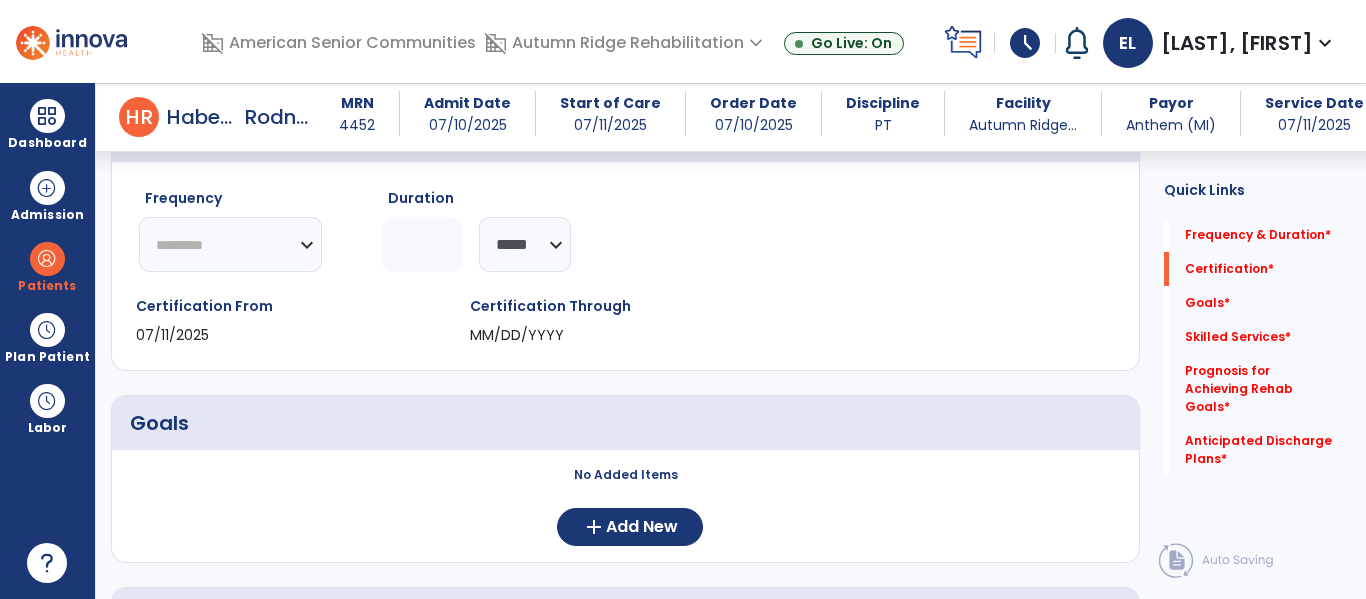 click on "********* ** ** ** ** ** ** **" 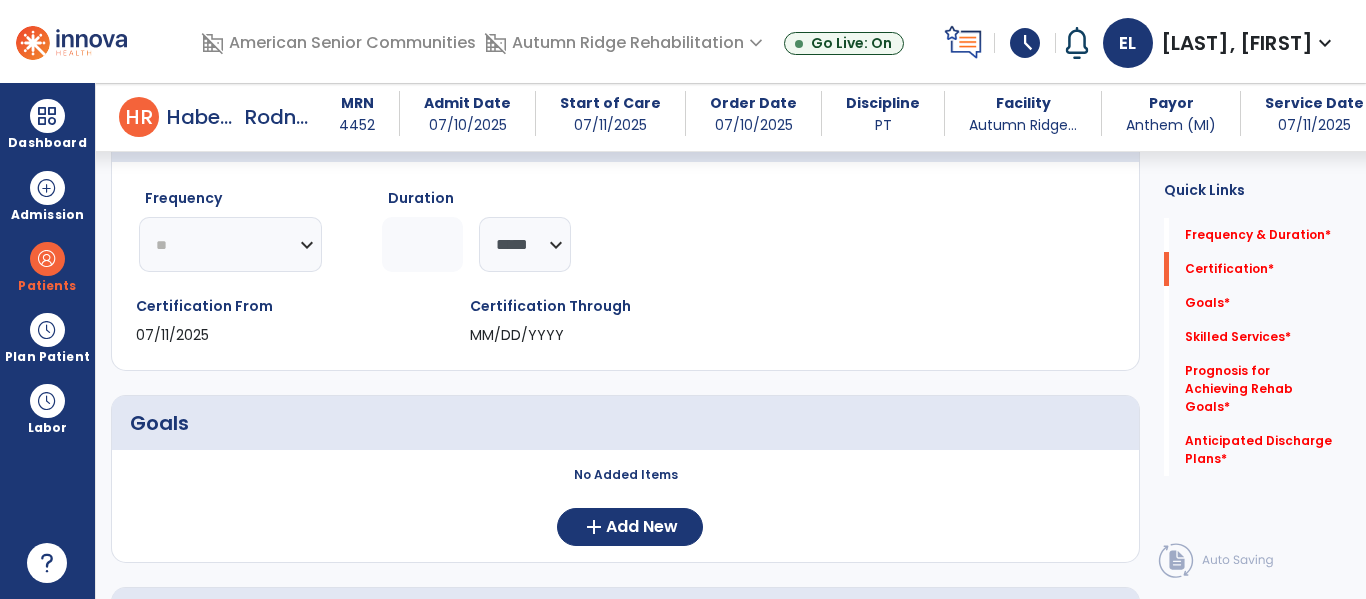 click on "********* ** ** ** ** ** ** **" 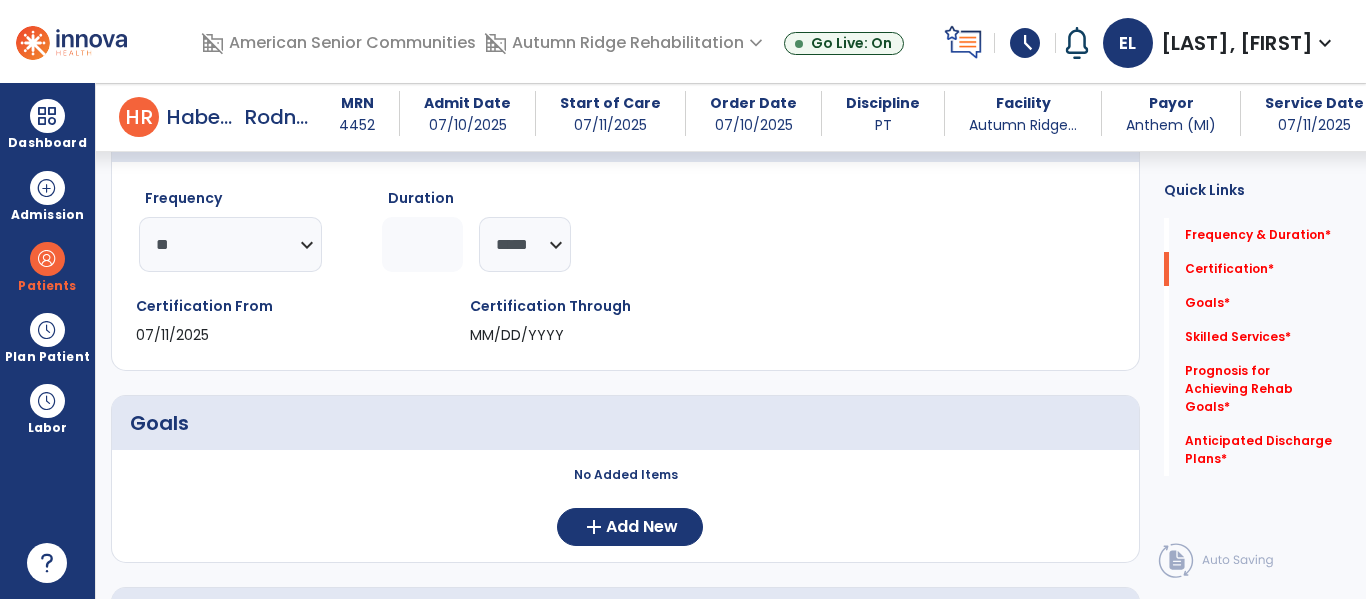 click 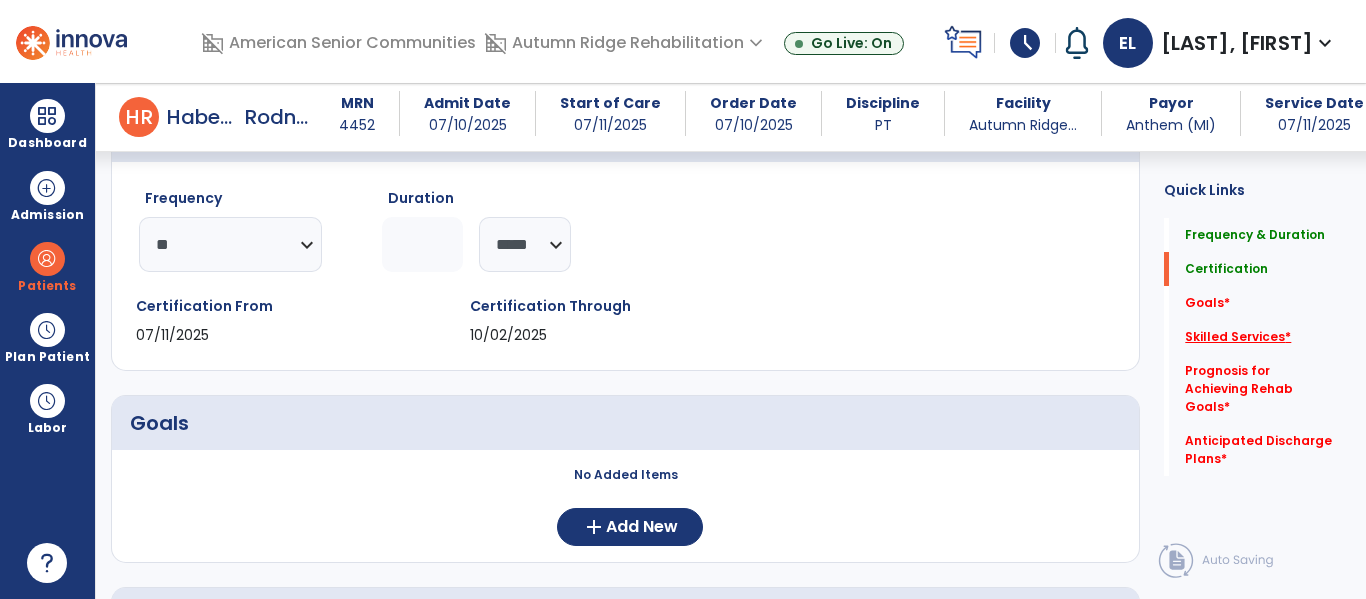 type on "**" 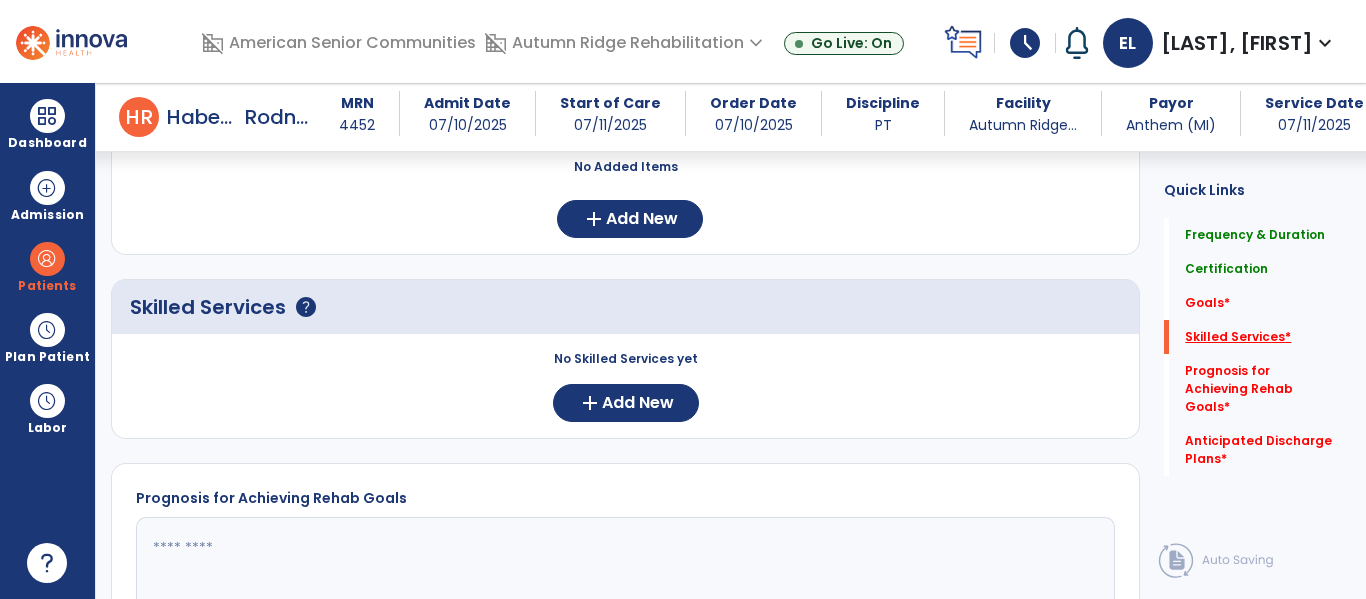 scroll, scrollTop: 548, scrollLeft: 0, axis: vertical 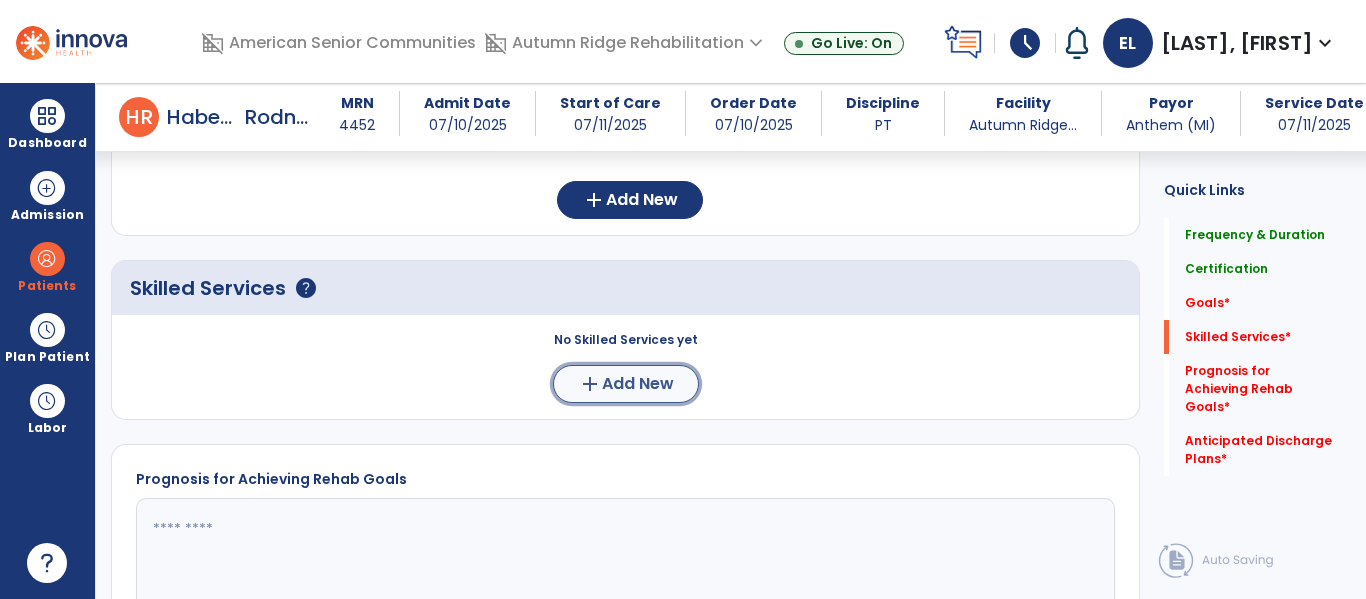 click on "Add New" 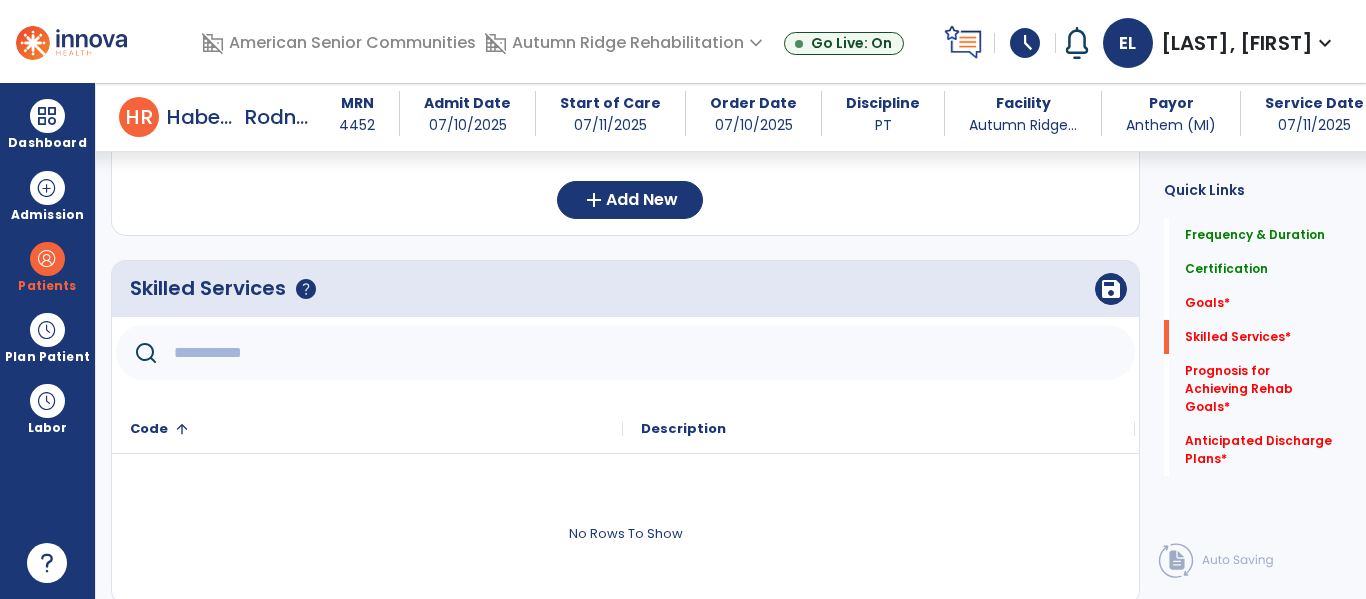 click 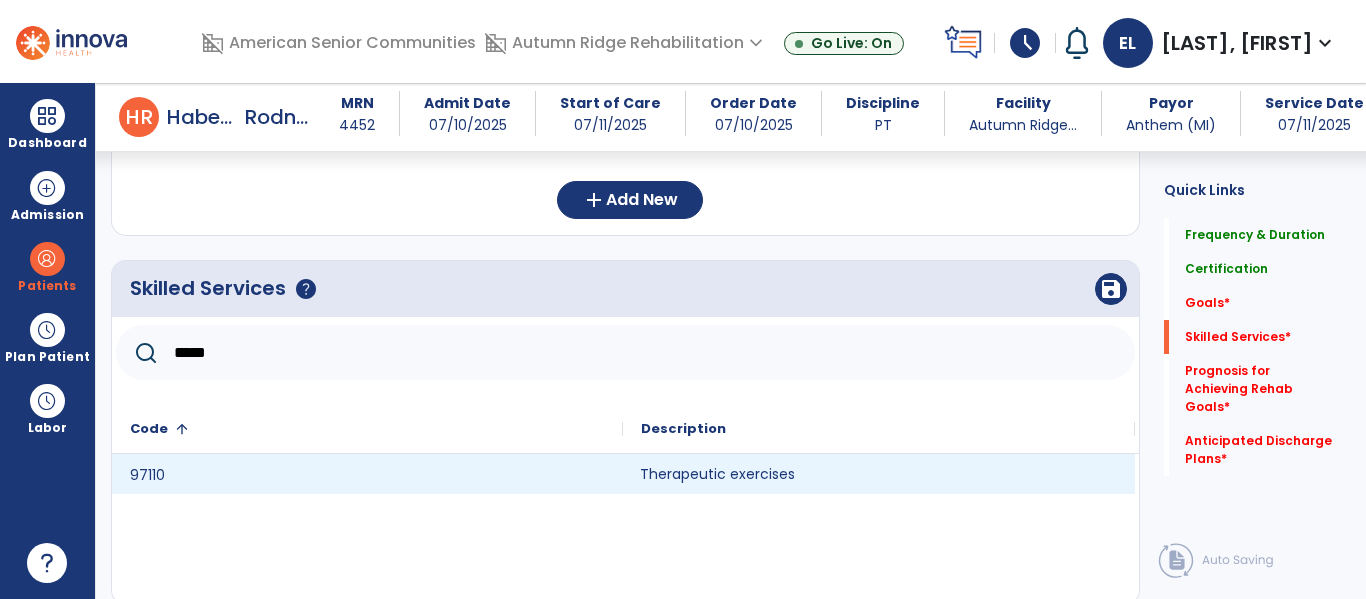 click on "Therapeutic exercises" 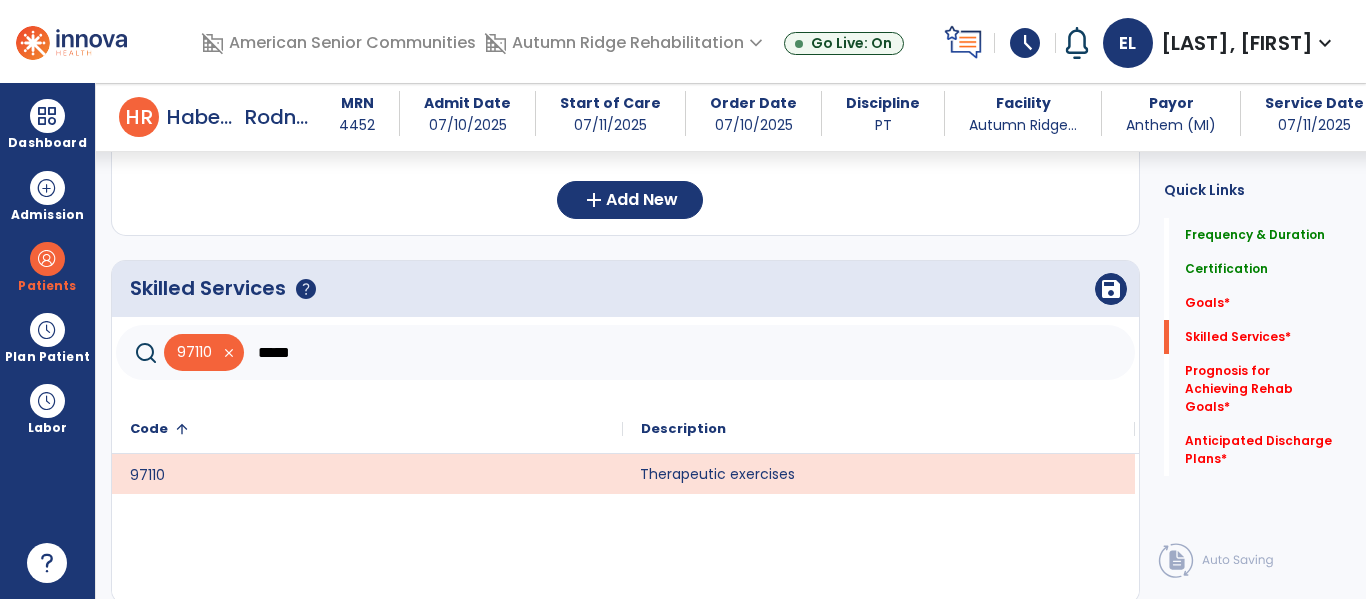 click on "*****" 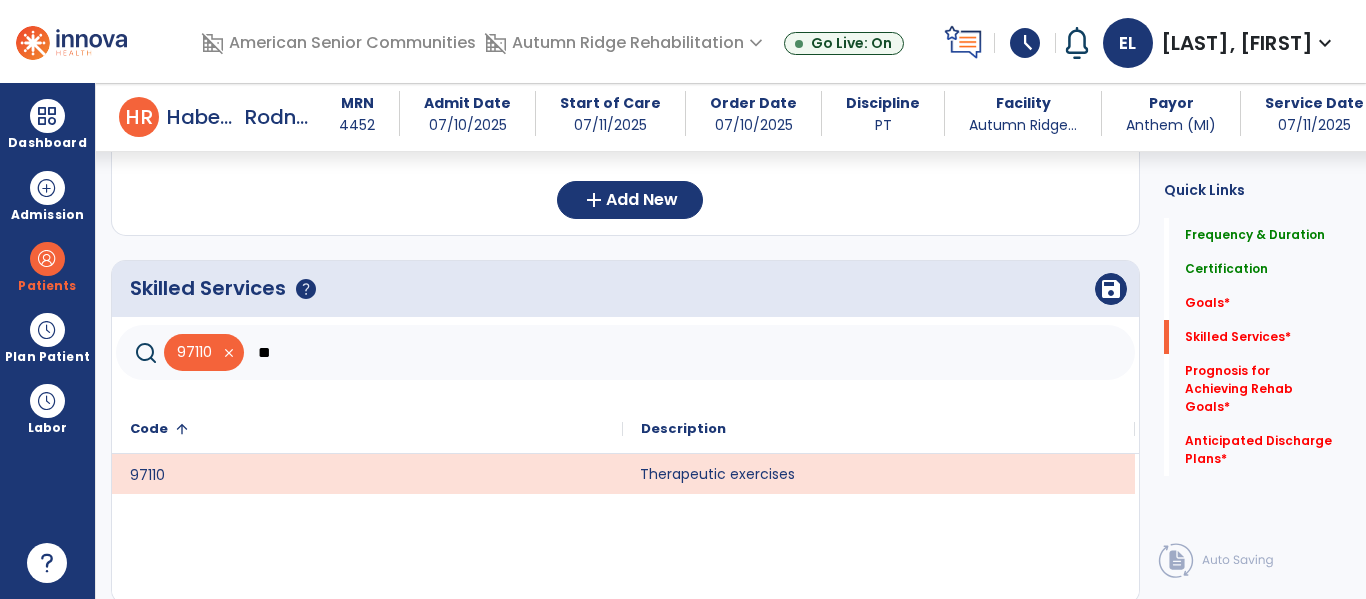 type on "*" 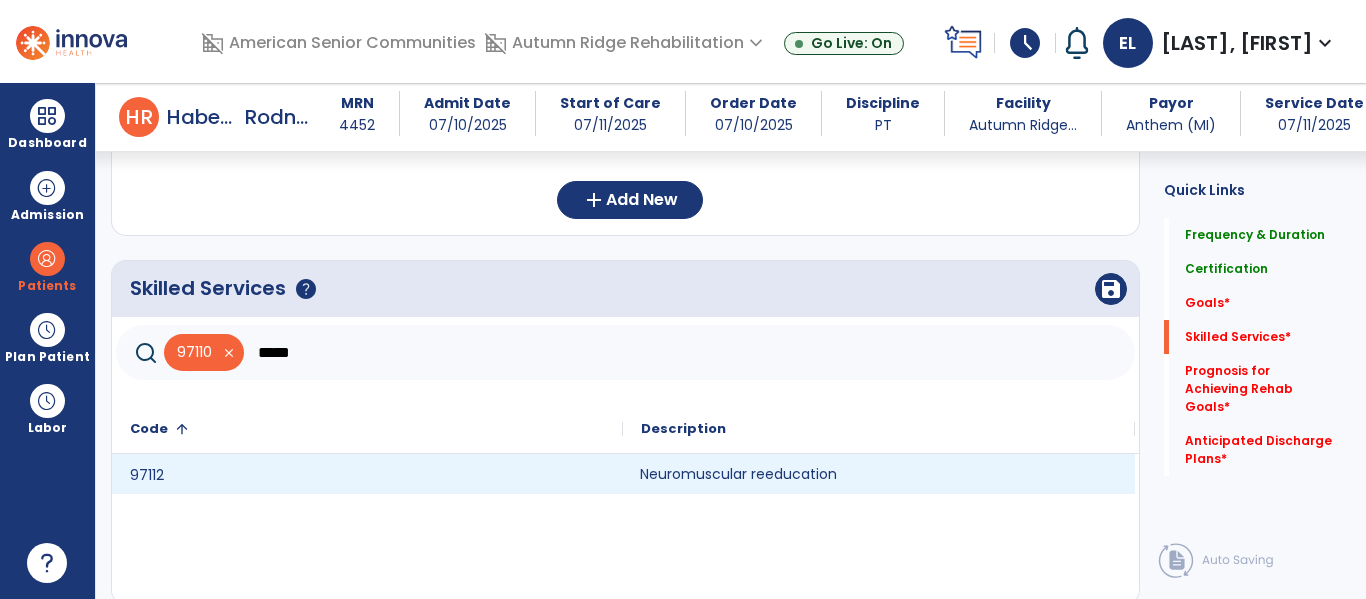 click on "Neuromuscular reeducation" 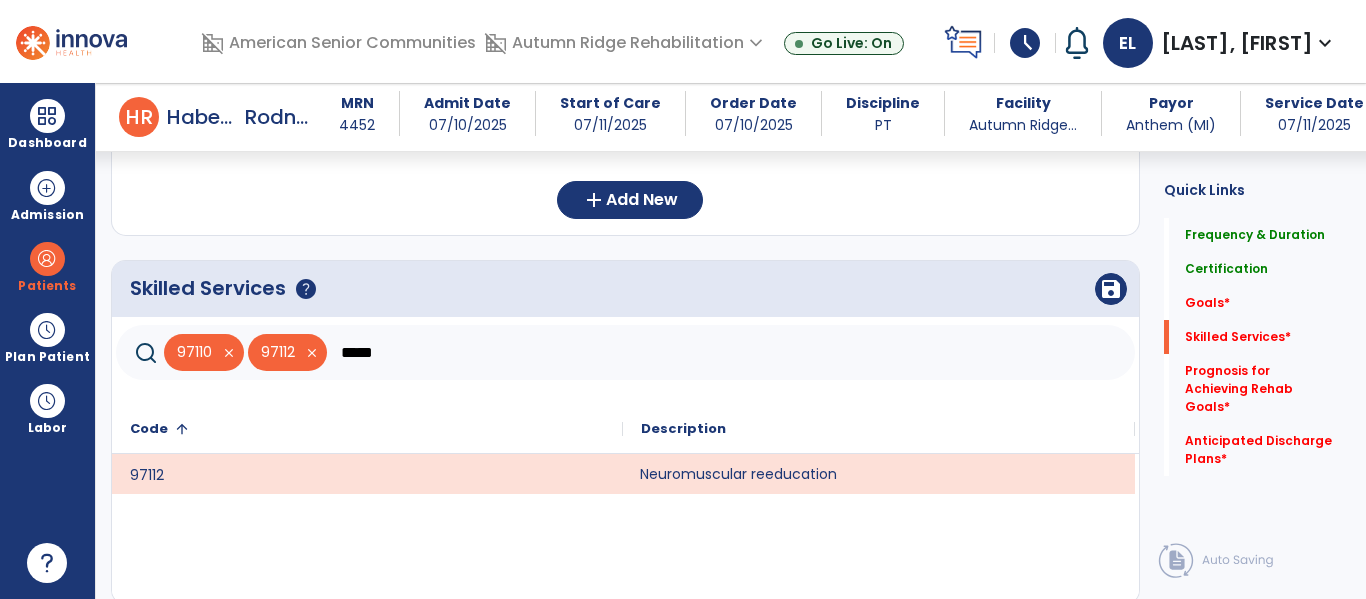 click on "*****" 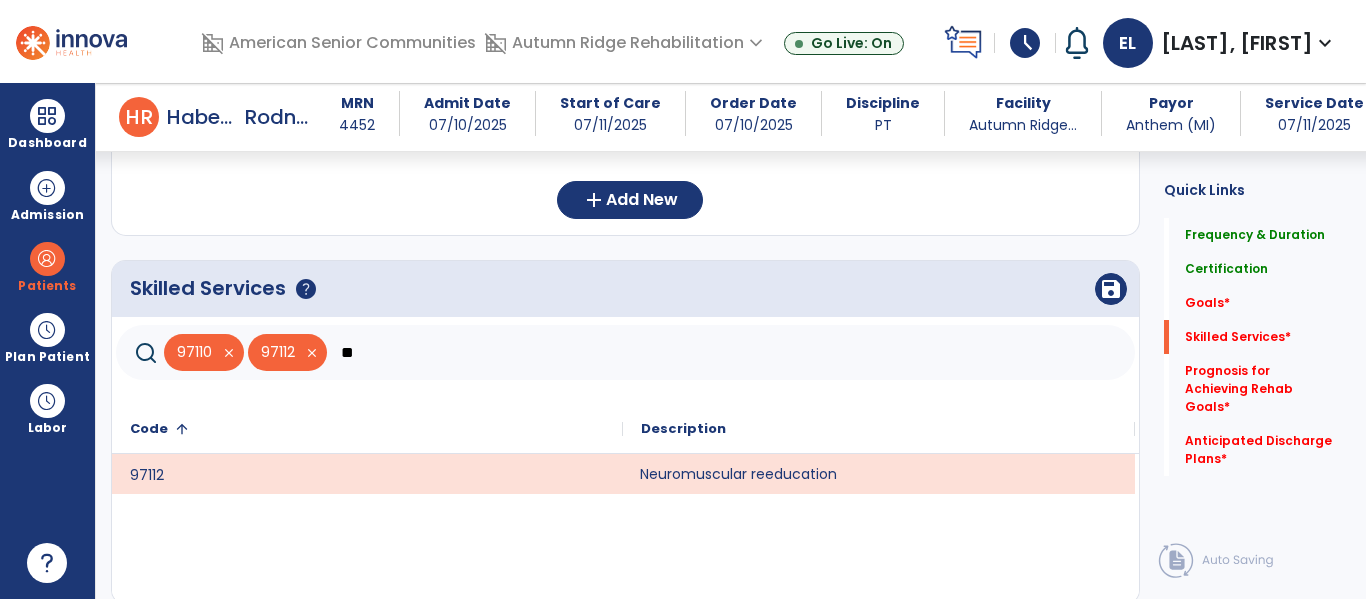 type on "*" 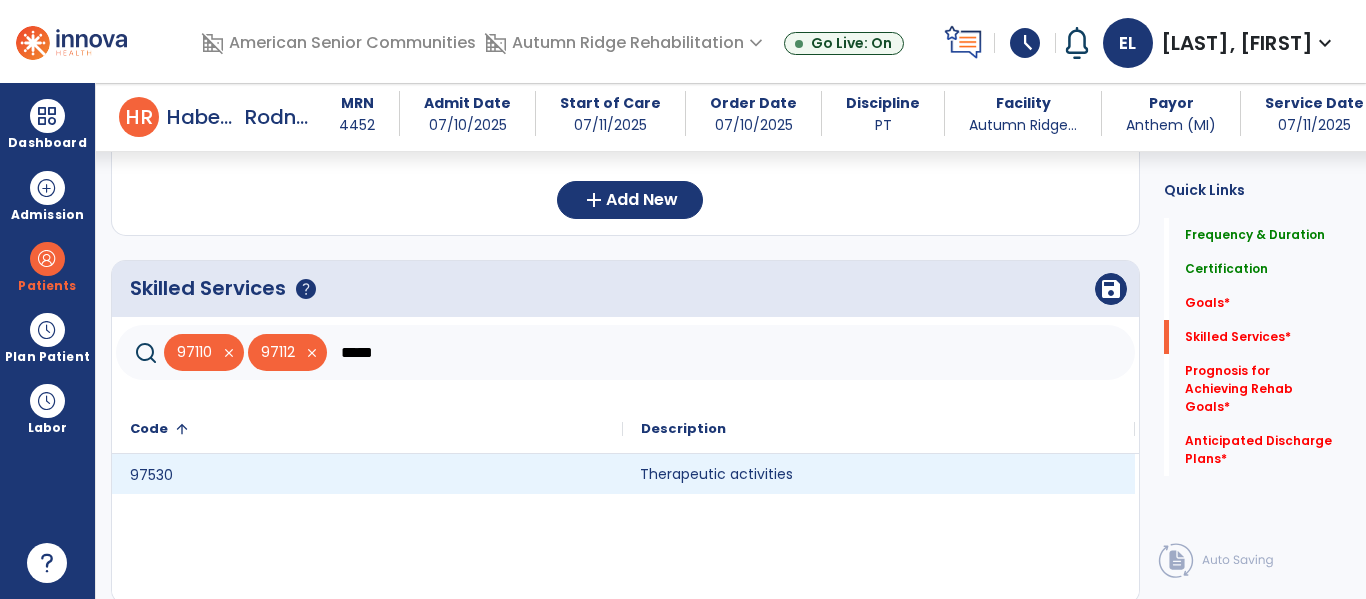 click on "Therapeutic activities" 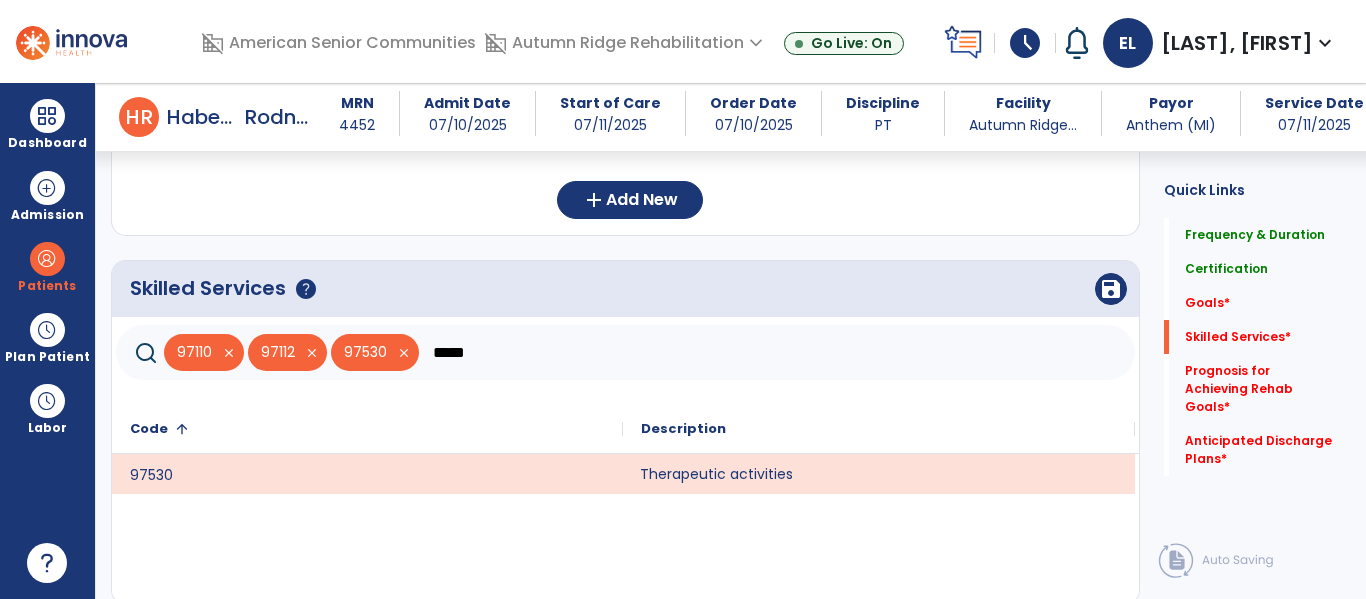 click on "*****" 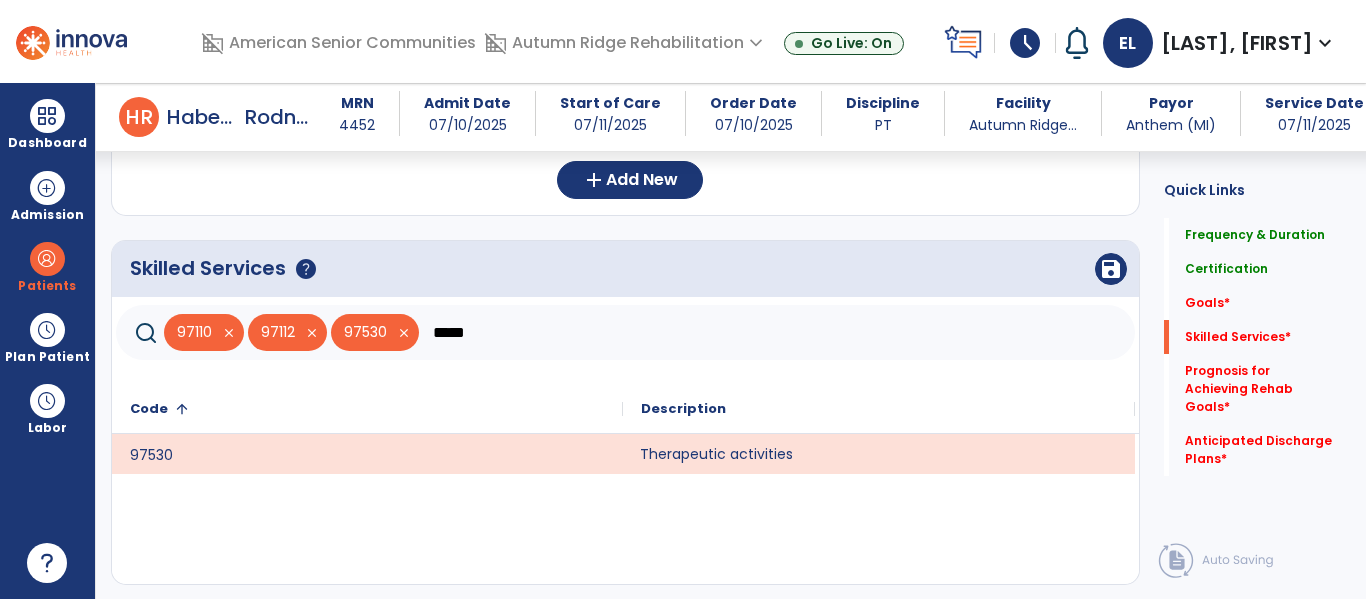scroll, scrollTop: 572, scrollLeft: 0, axis: vertical 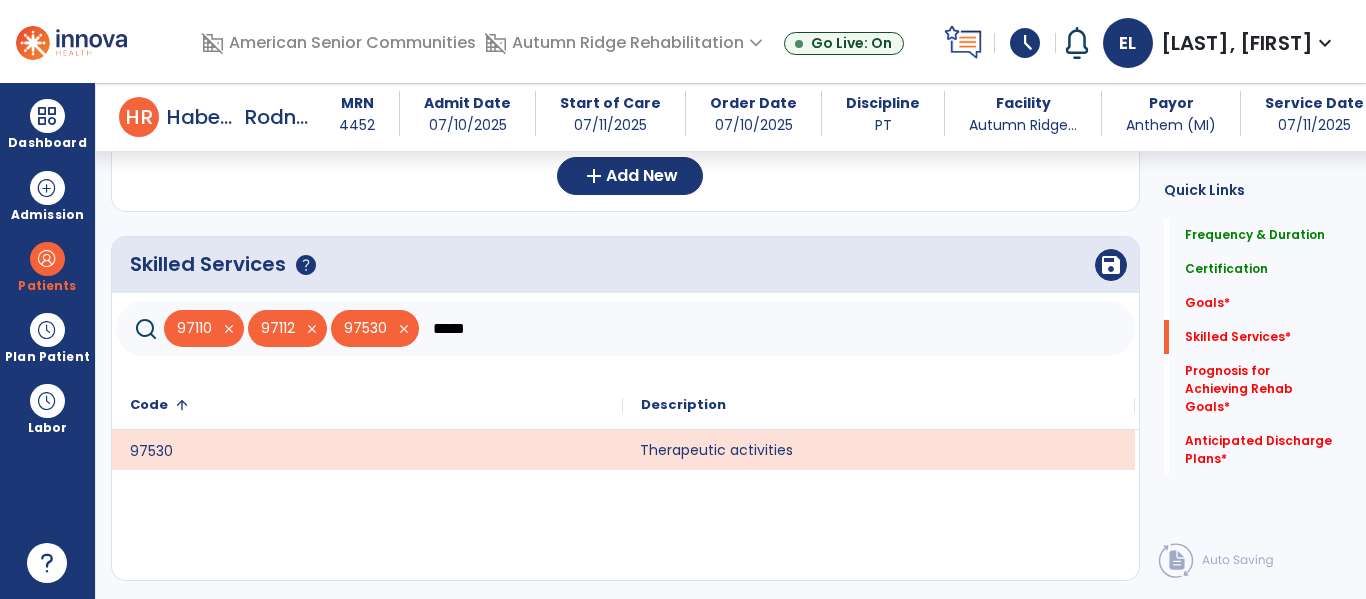click on "*****" 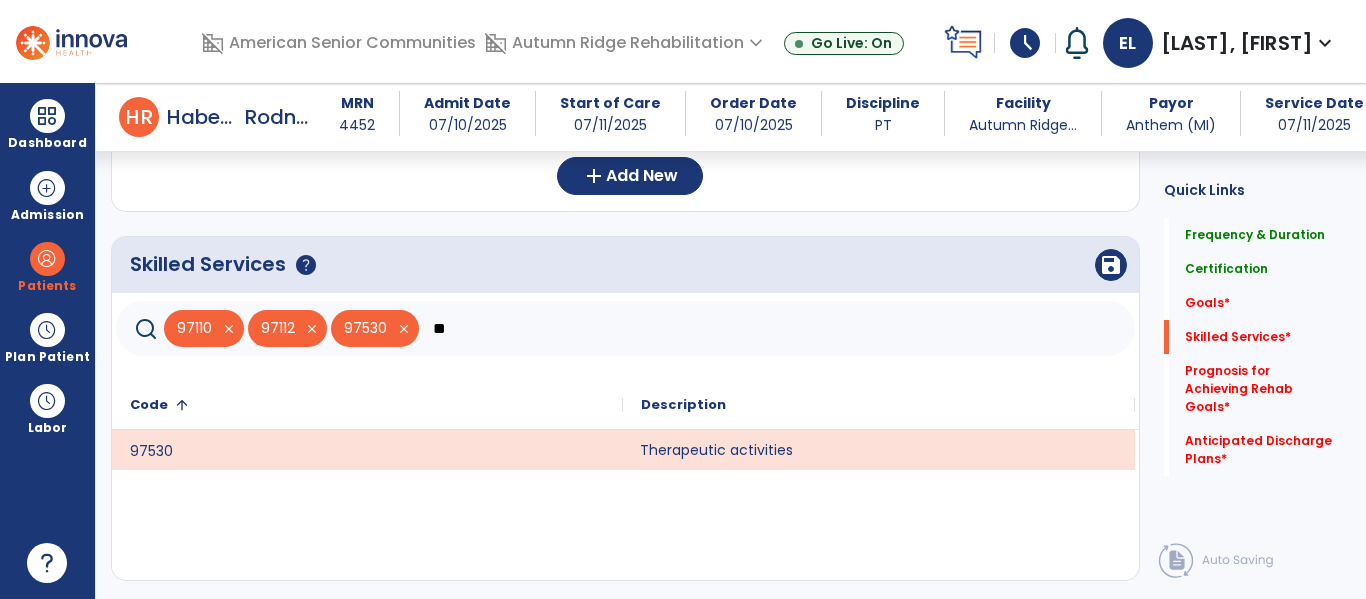 type on "*" 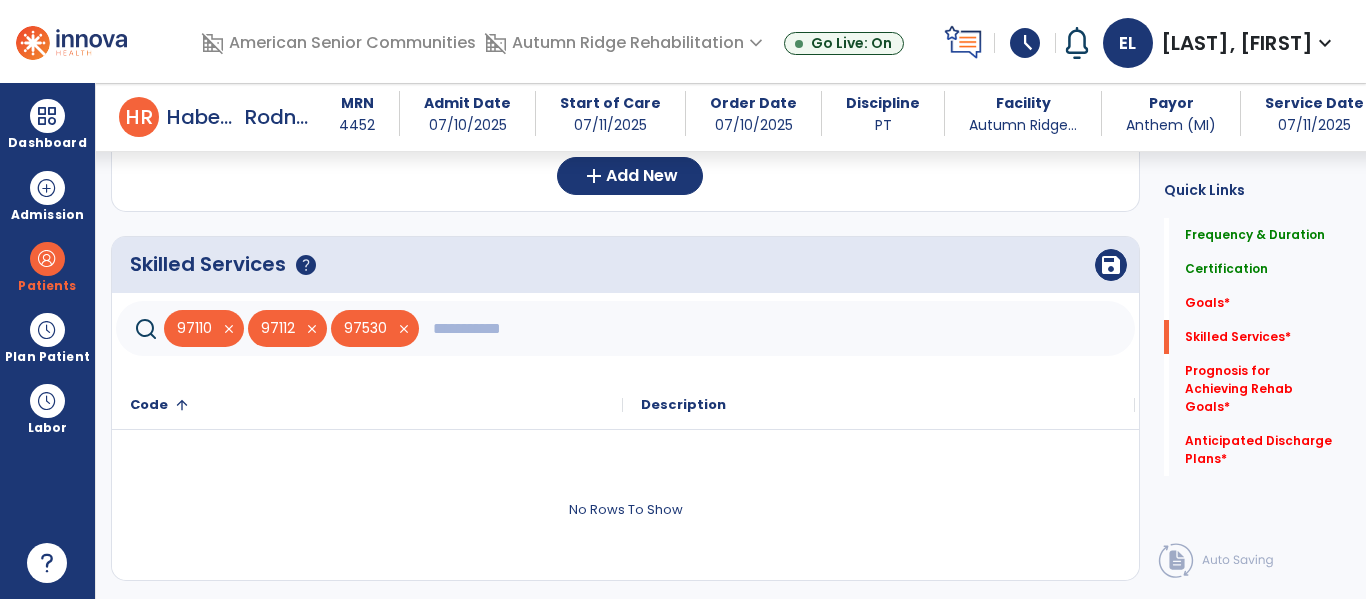 type on "*" 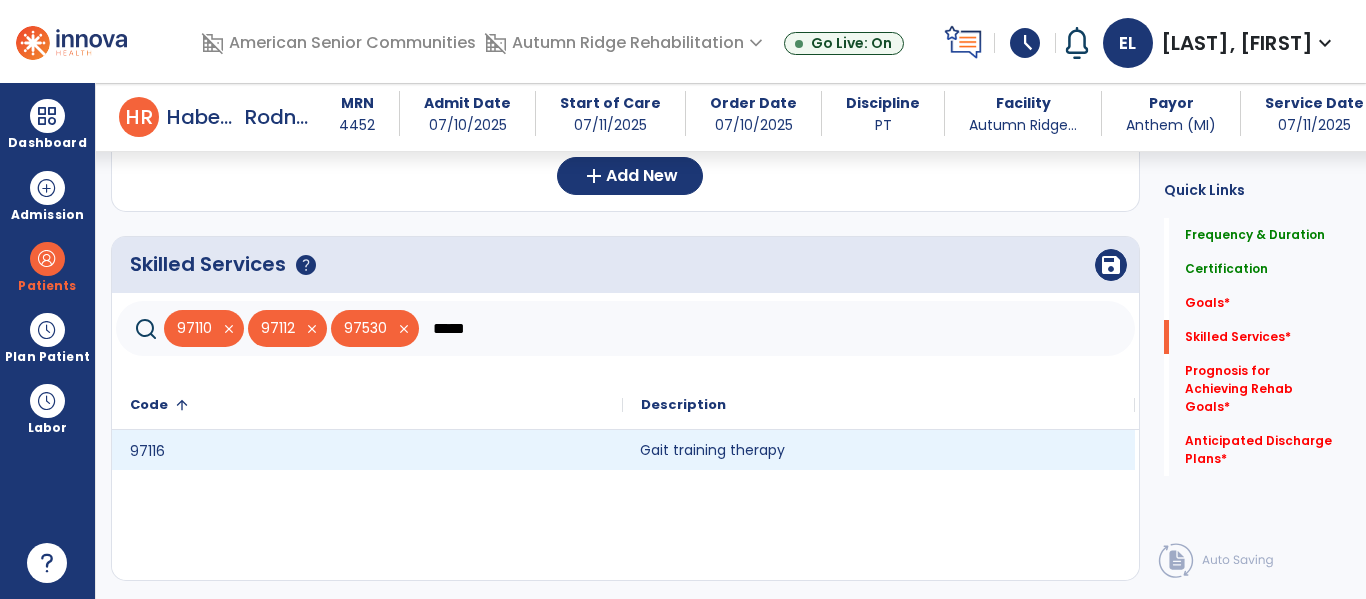 type on "****" 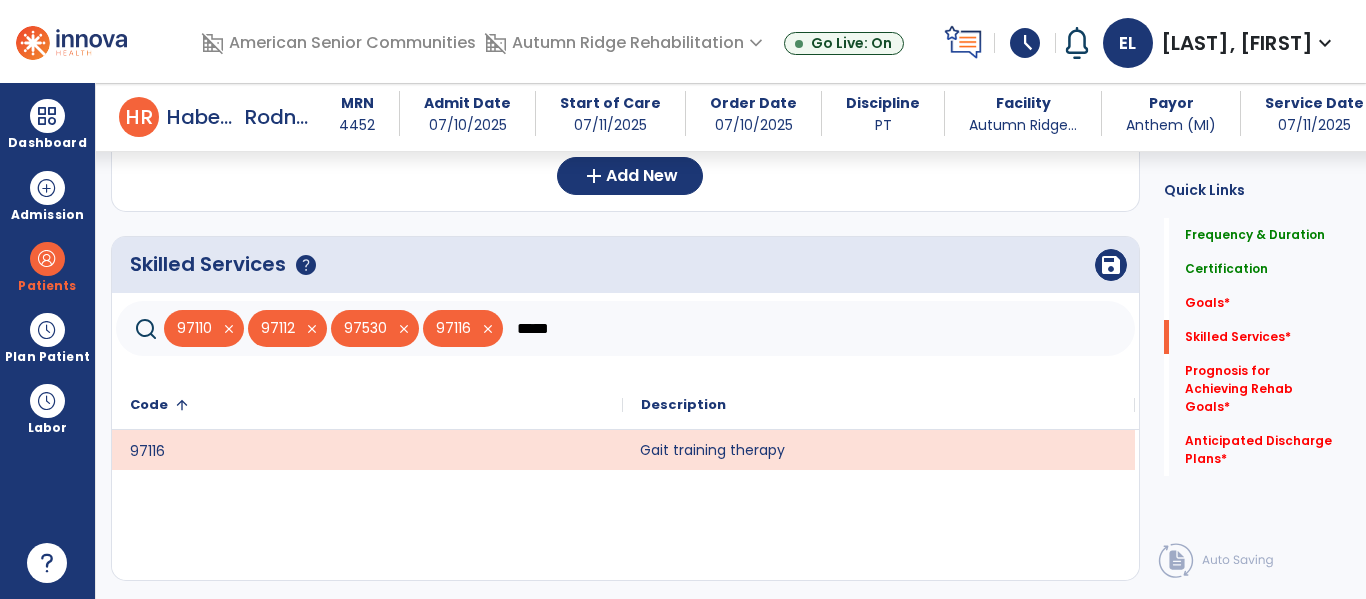click on "Gait training therapy" 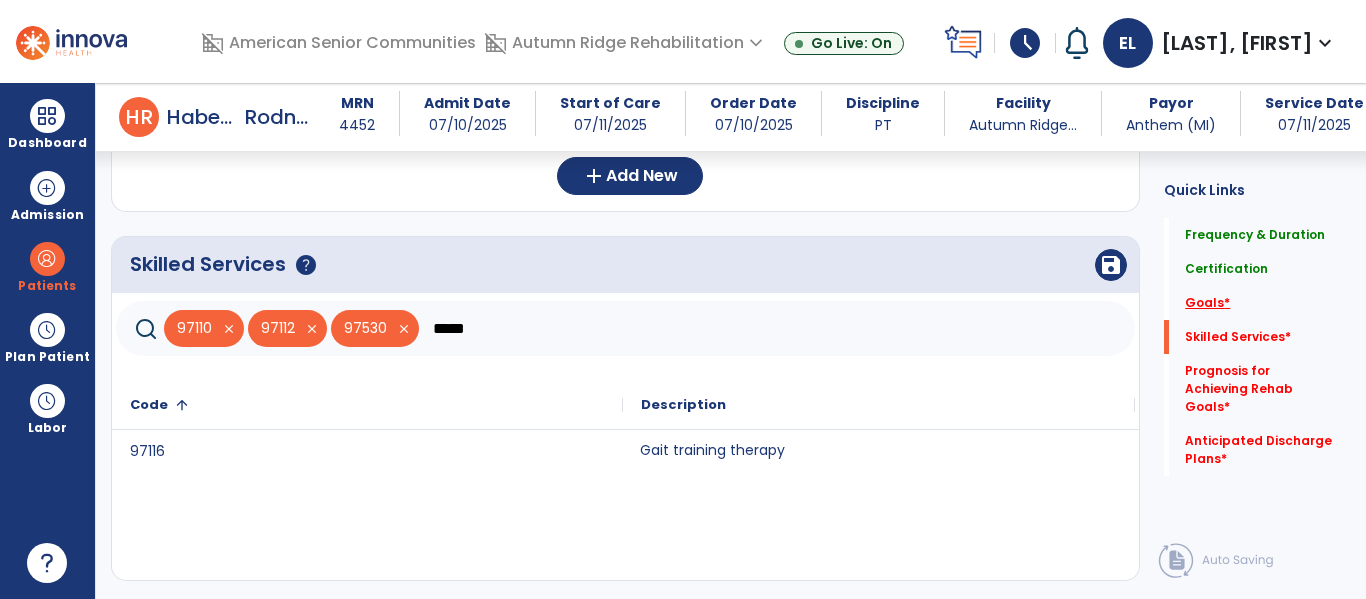 click on "Goals   *" 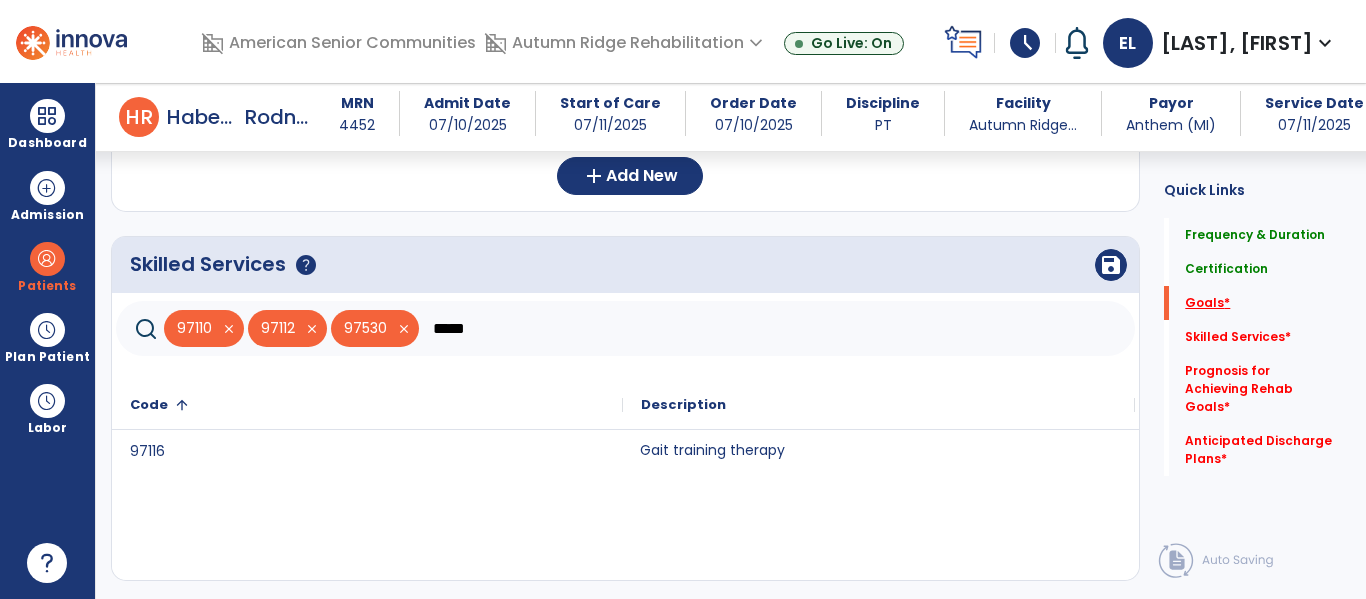 scroll, scrollTop: 360, scrollLeft: 0, axis: vertical 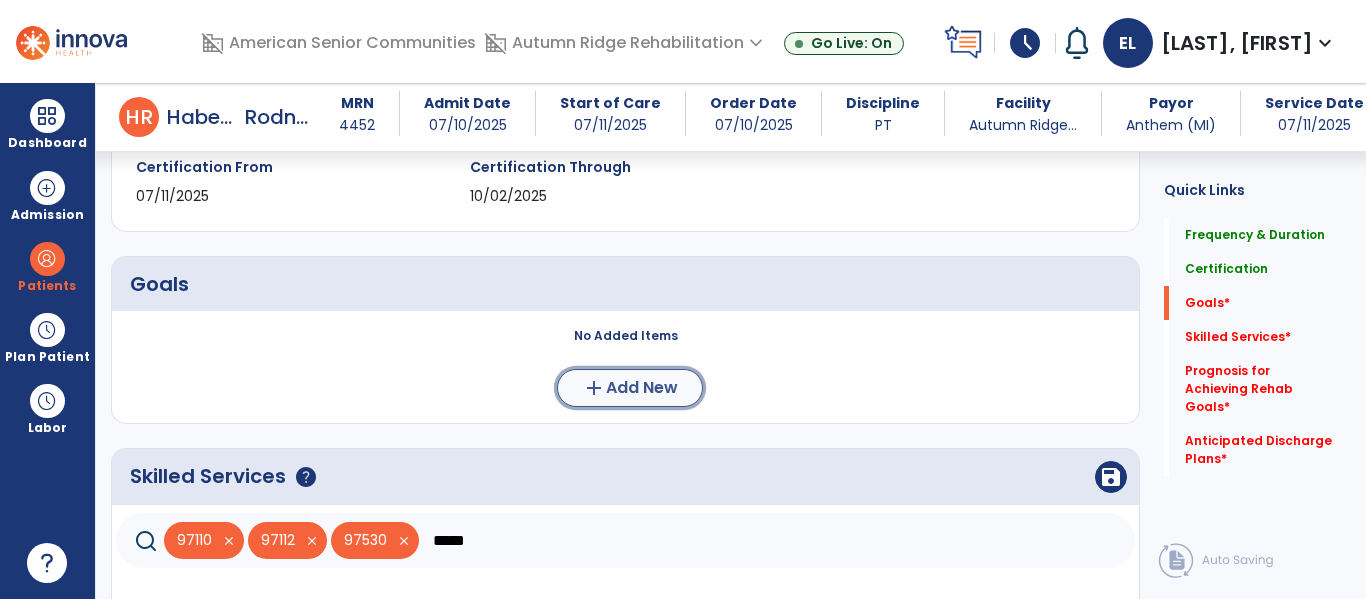 click on "Add New" at bounding box center (642, 388) 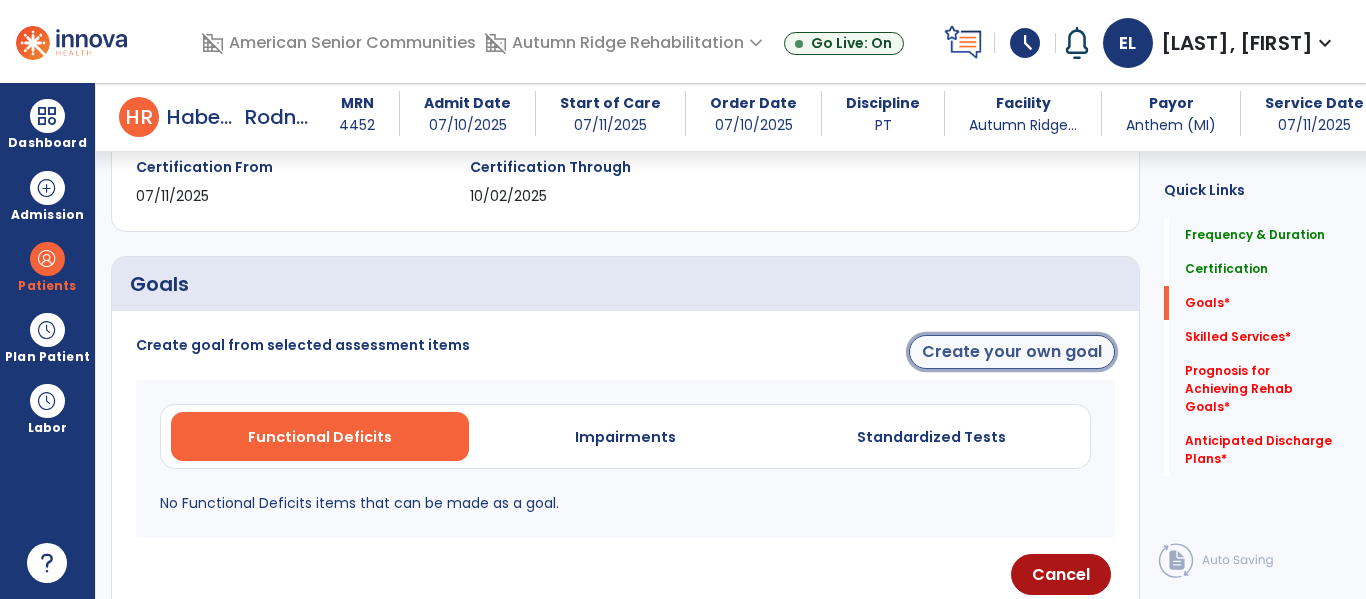 click on "Create your own goal" at bounding box center [1012, 352] 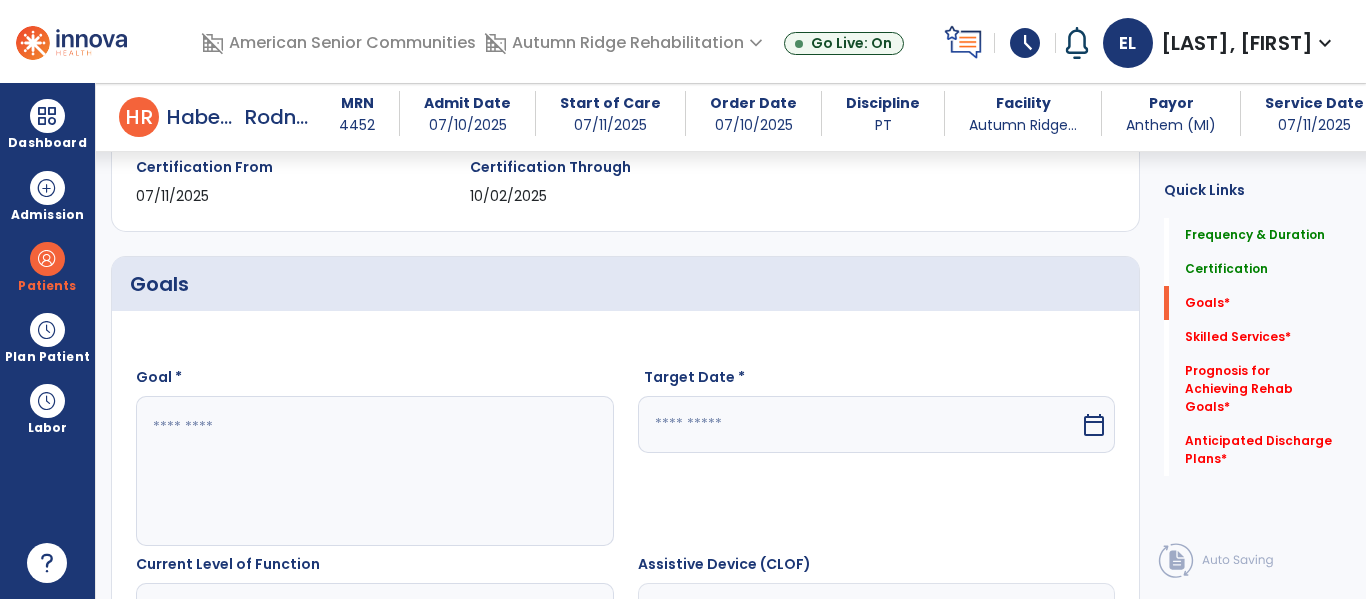 click at bounding box center (374, 471) 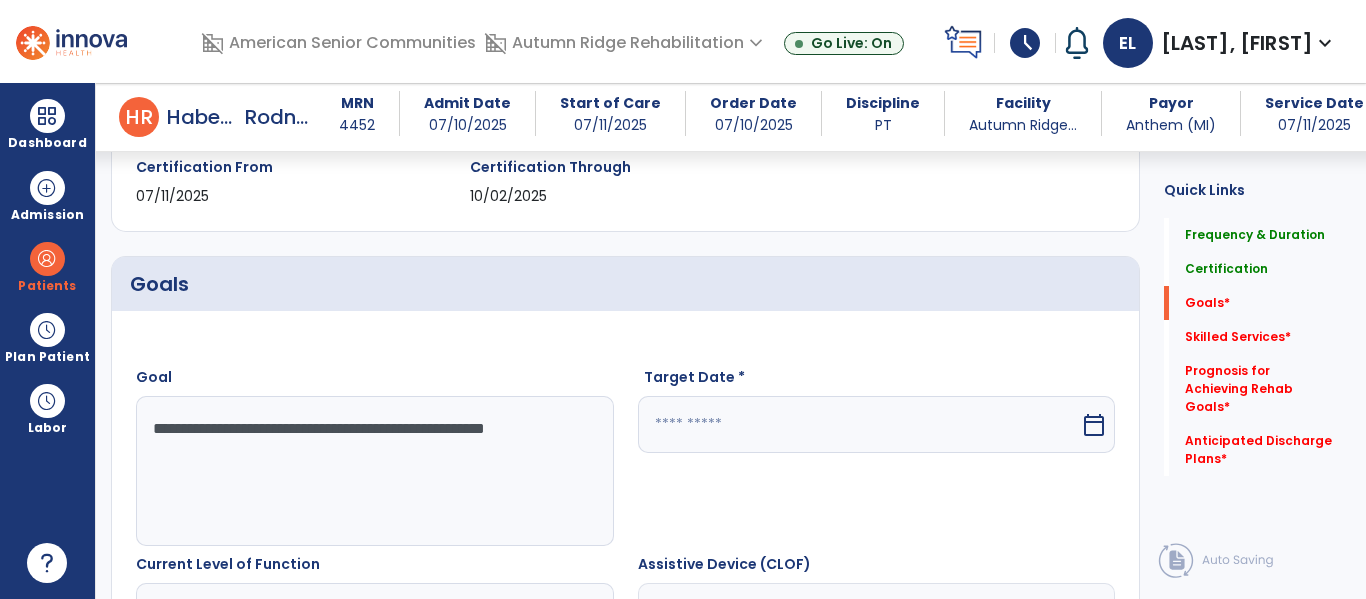 type on "**********" 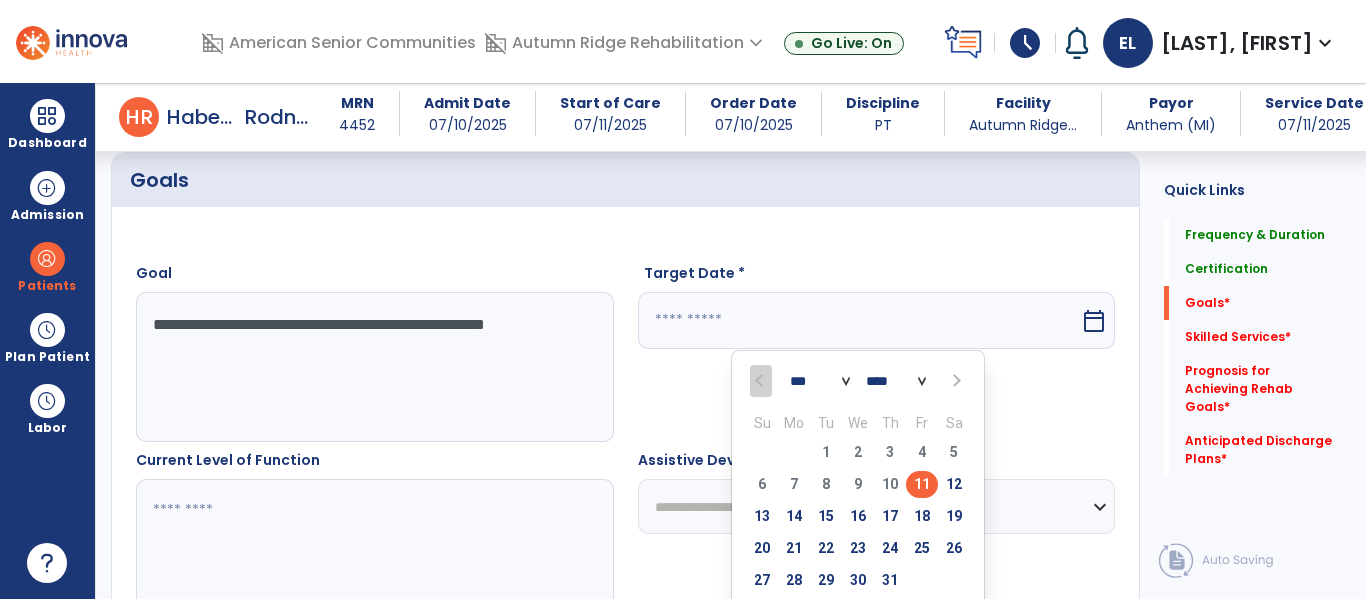 scroll, scrollTop: 466, scrollLeft: 0, axis: vertical 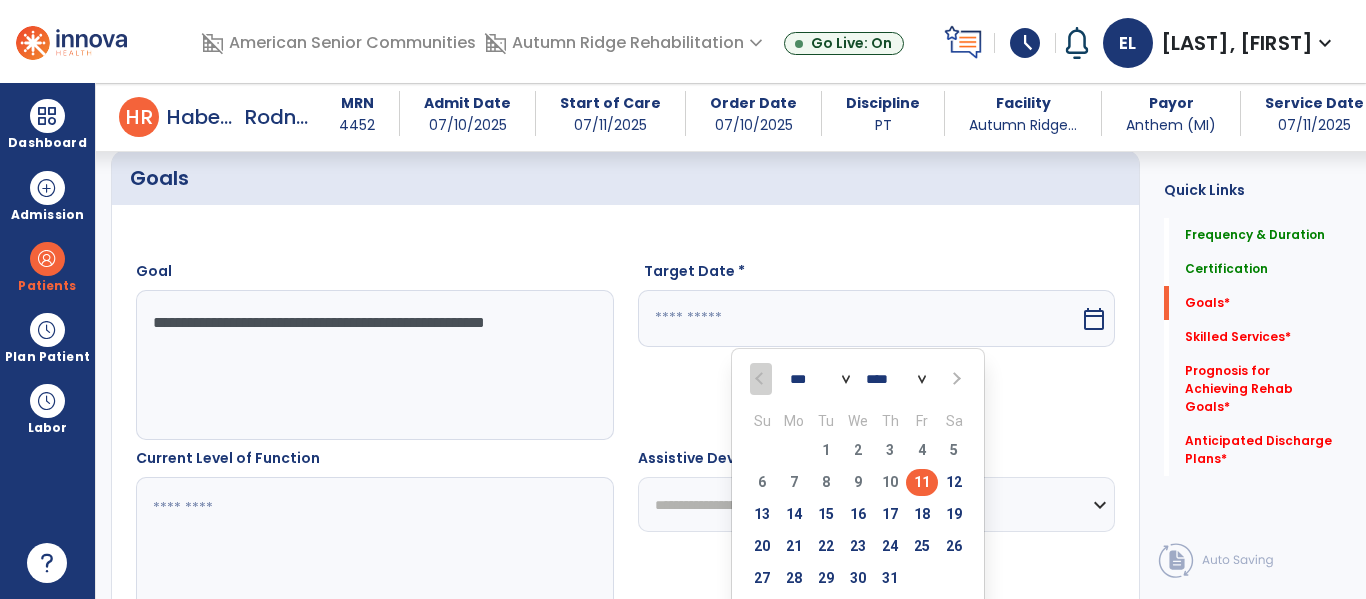 click at bounding box center [954, 379] 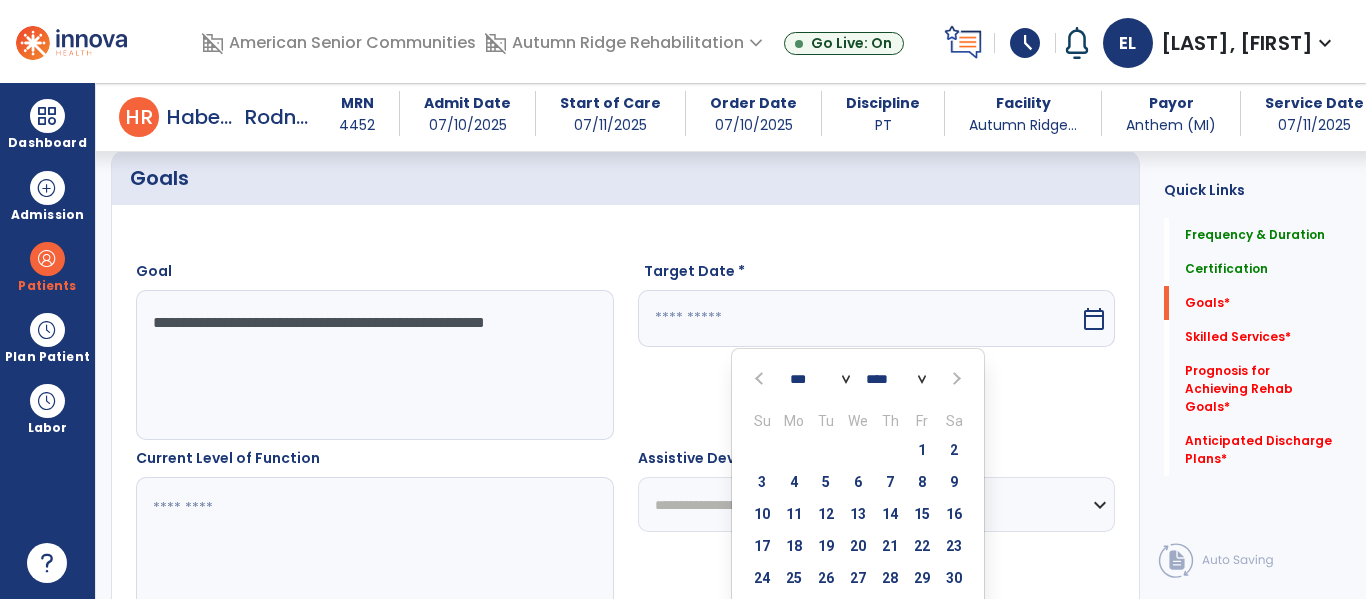 click at bounding box center [955, 379] 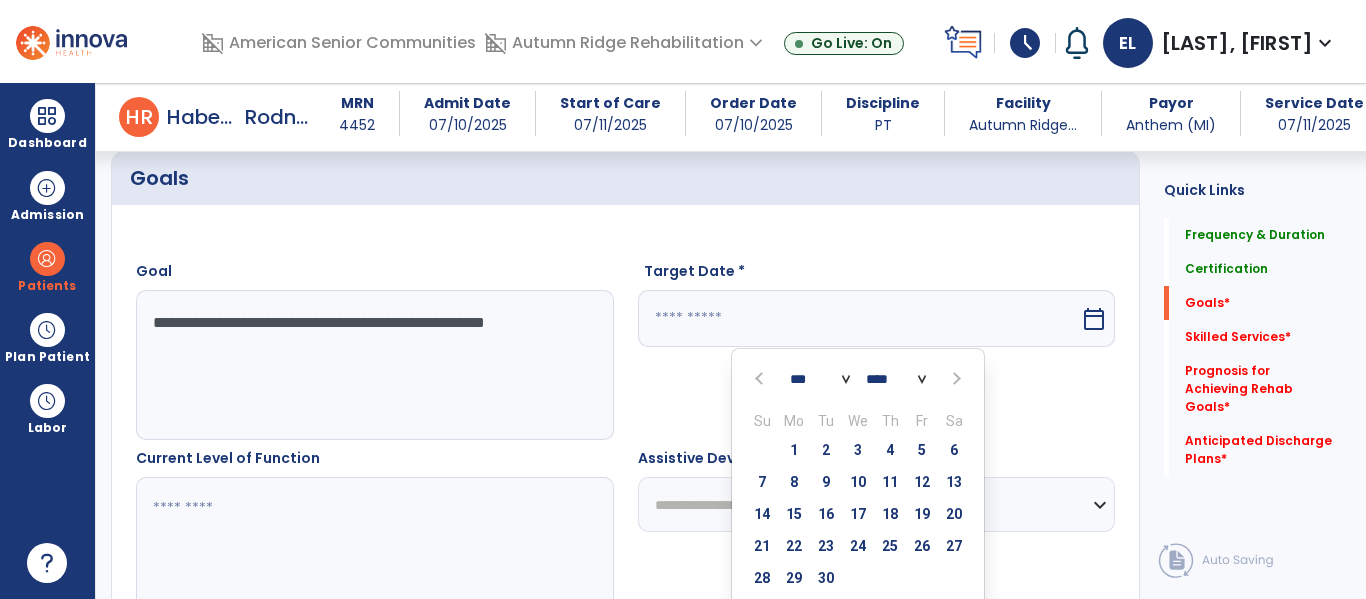 click at bounding box center [955, 379] 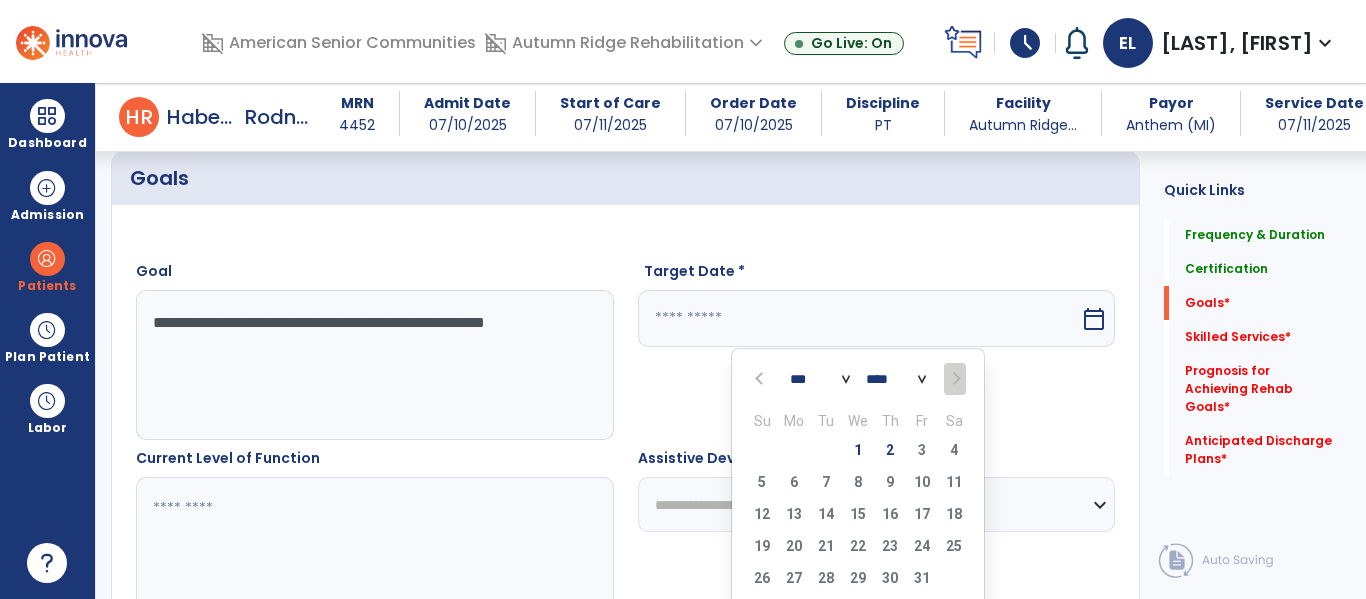 click at bounding box center [761, 379] 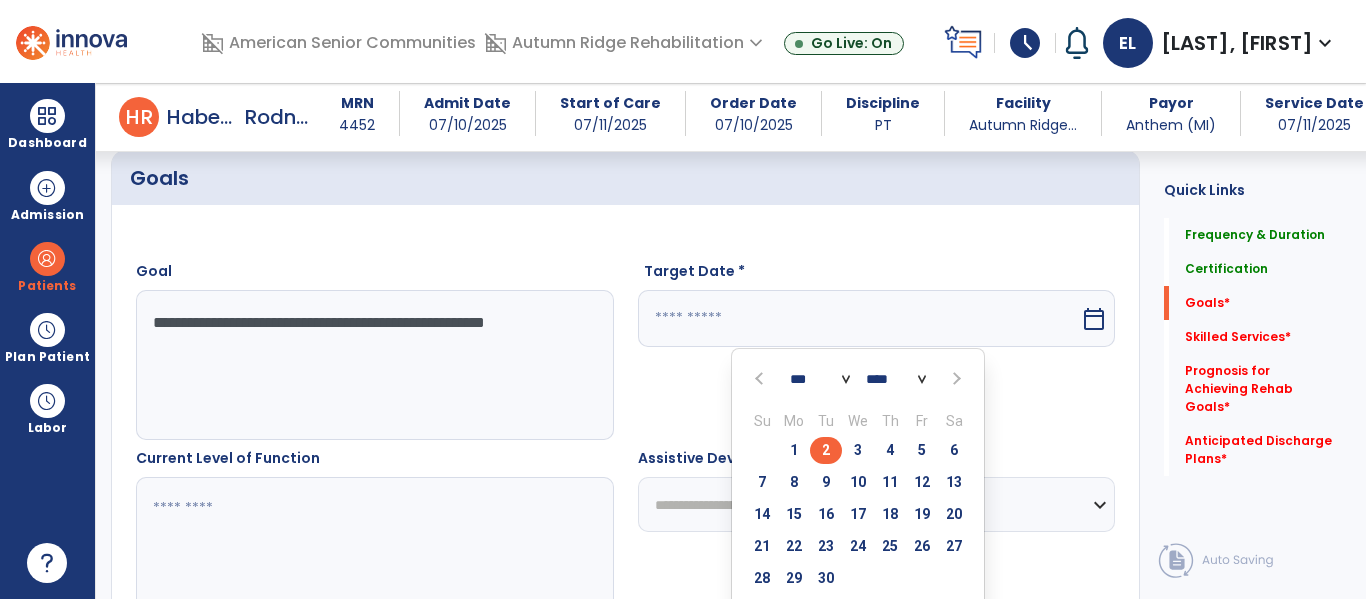 click on "2" at bounding box center (826, 450) 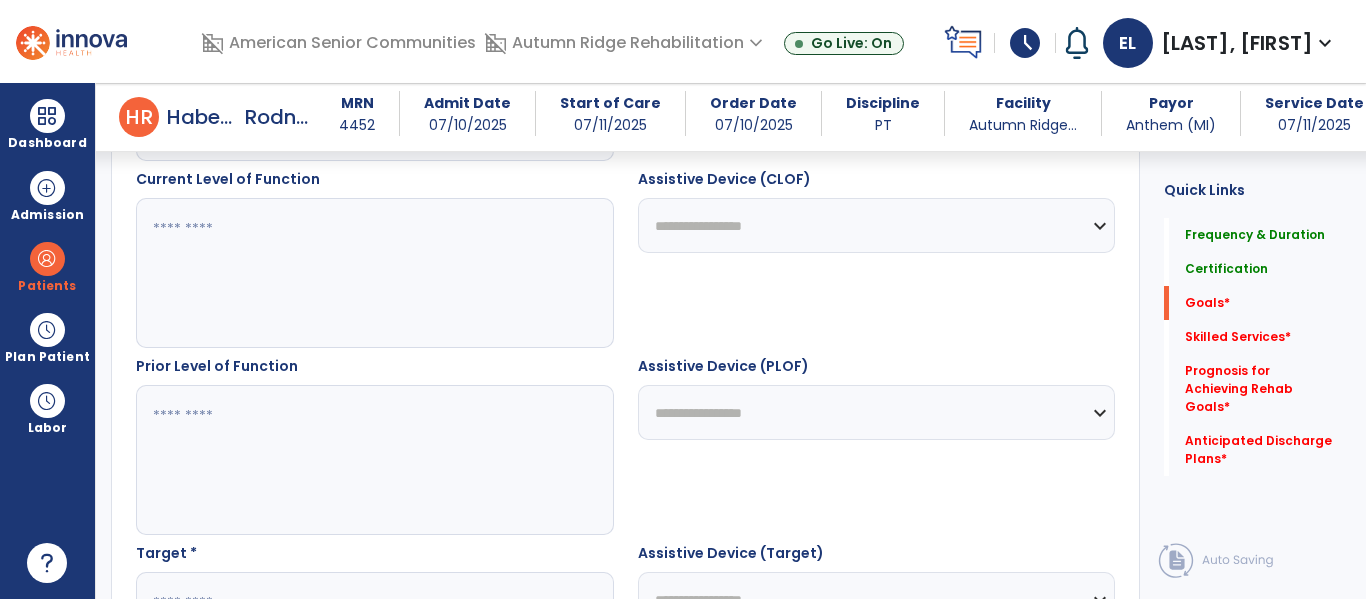 scroll, scrollTop: 719, scrollLeft: 0, axis: vertical 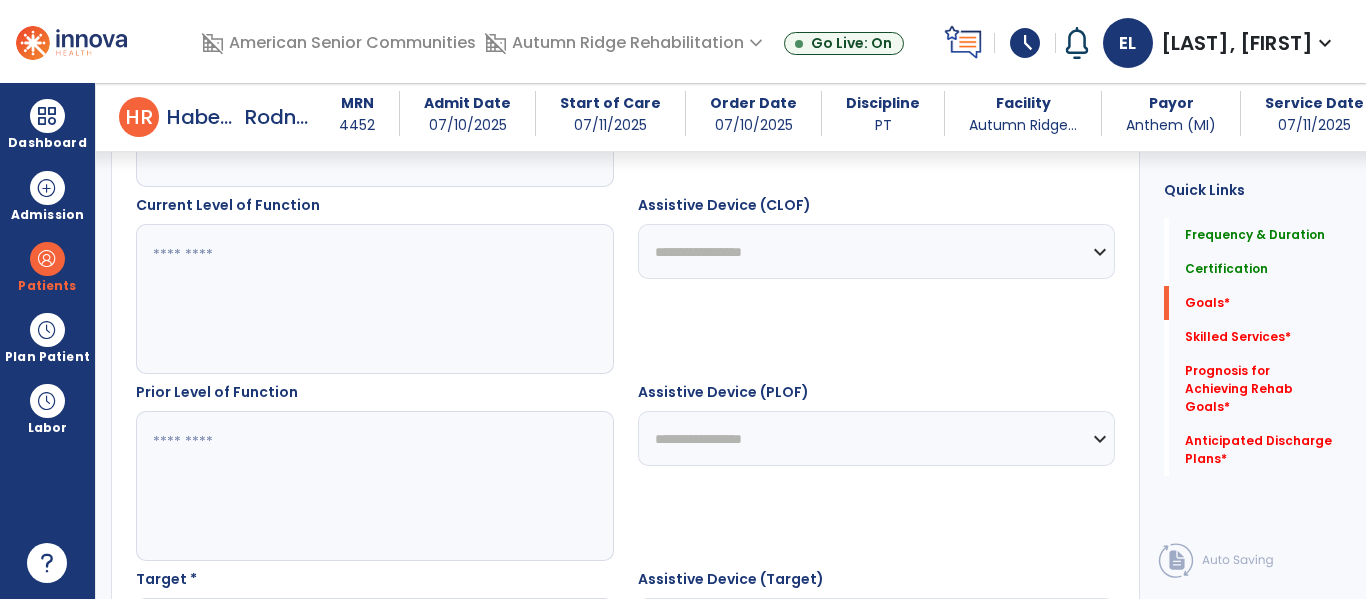 click at bounding box center (374, 299) 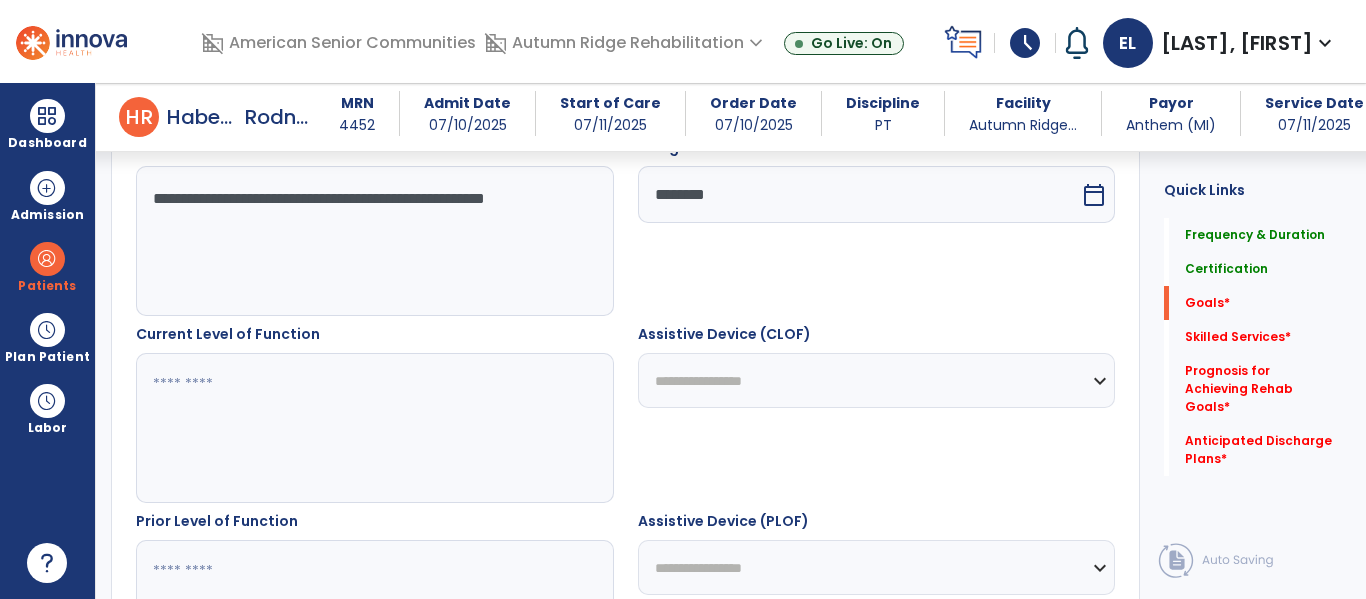 scroll, scrollTop: 585, scrollLeft: 0, axis: vertical 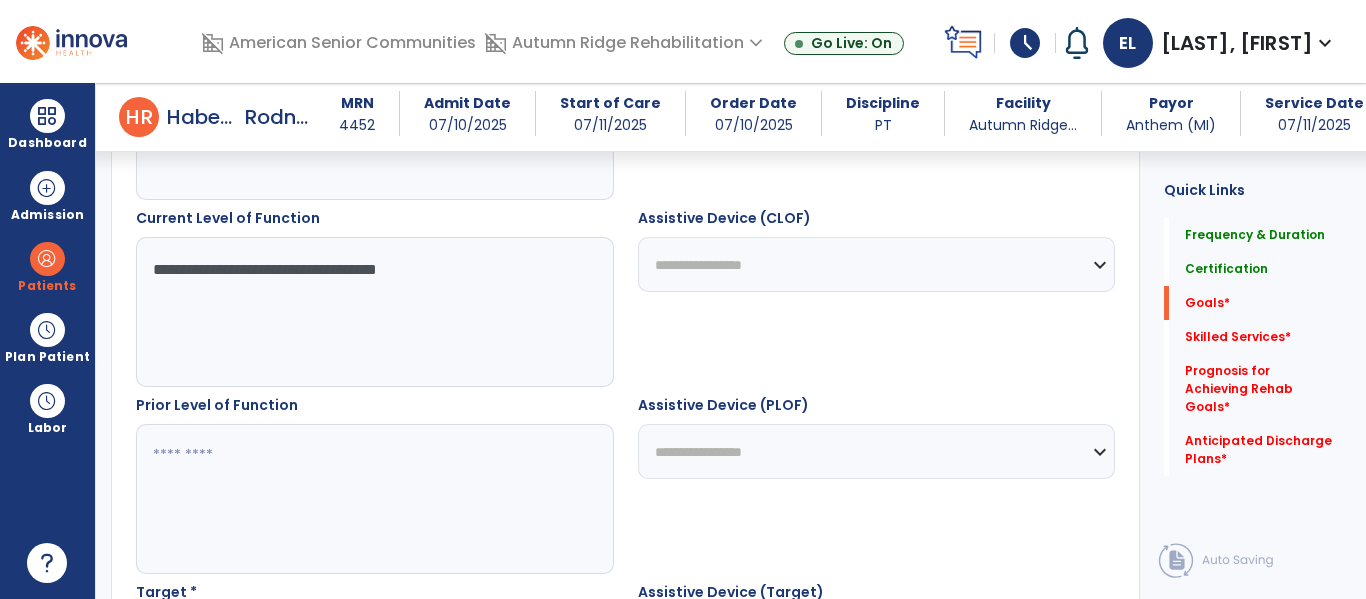 type on "**********" 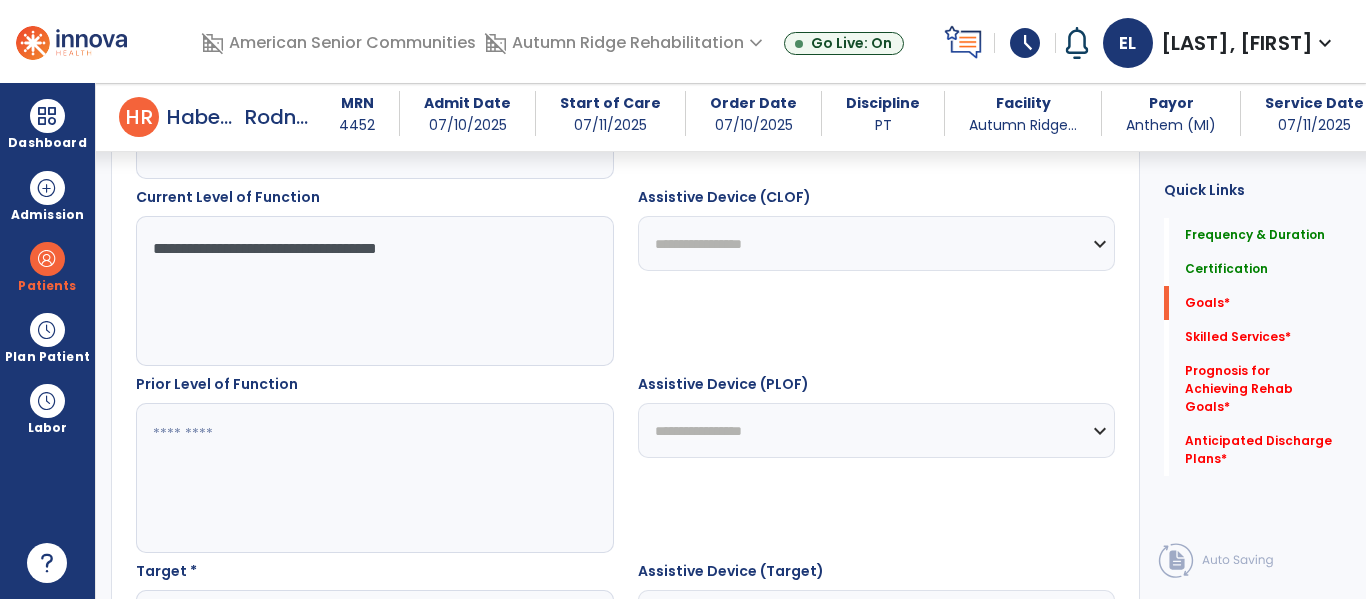 click at bounding box center (374, 478) 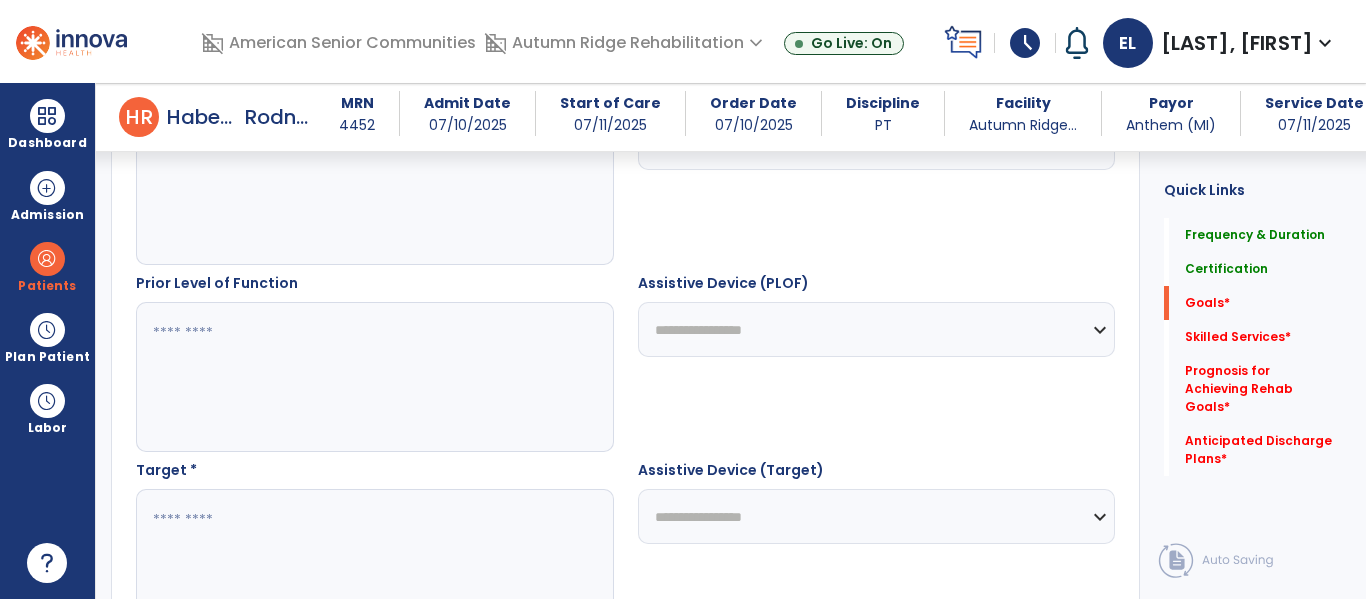 scroll, scrollTop: 833, scrollLeft: 0, axis: vertical 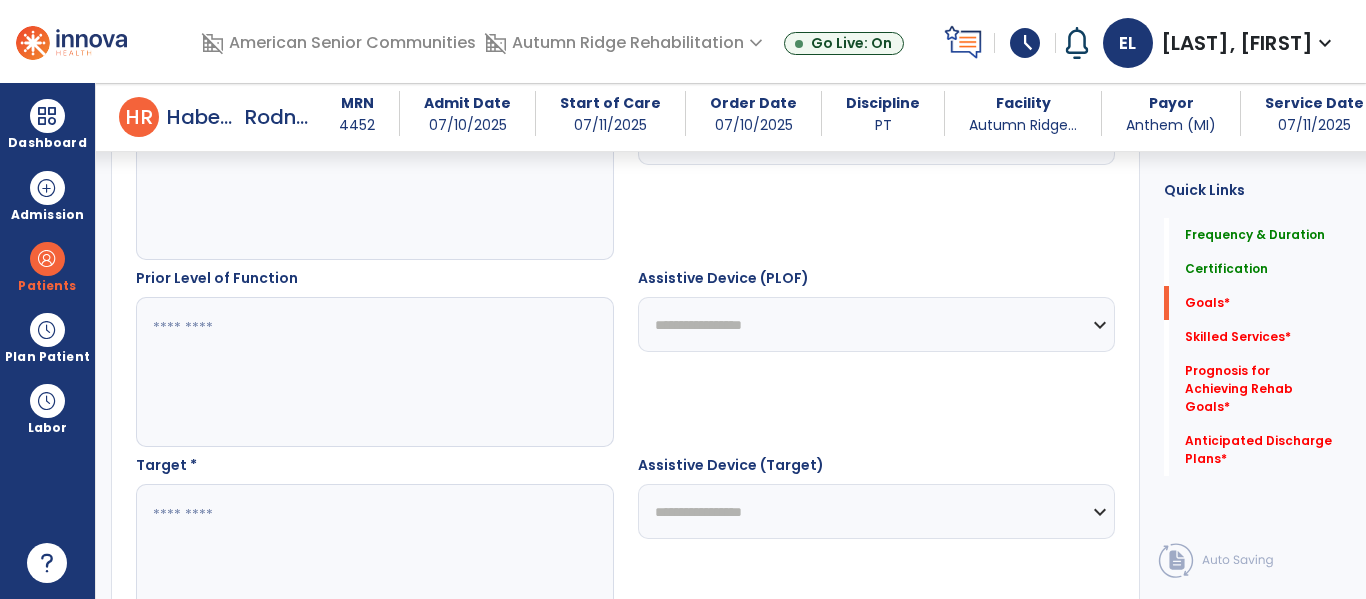 click at bounding box center [374, 559] 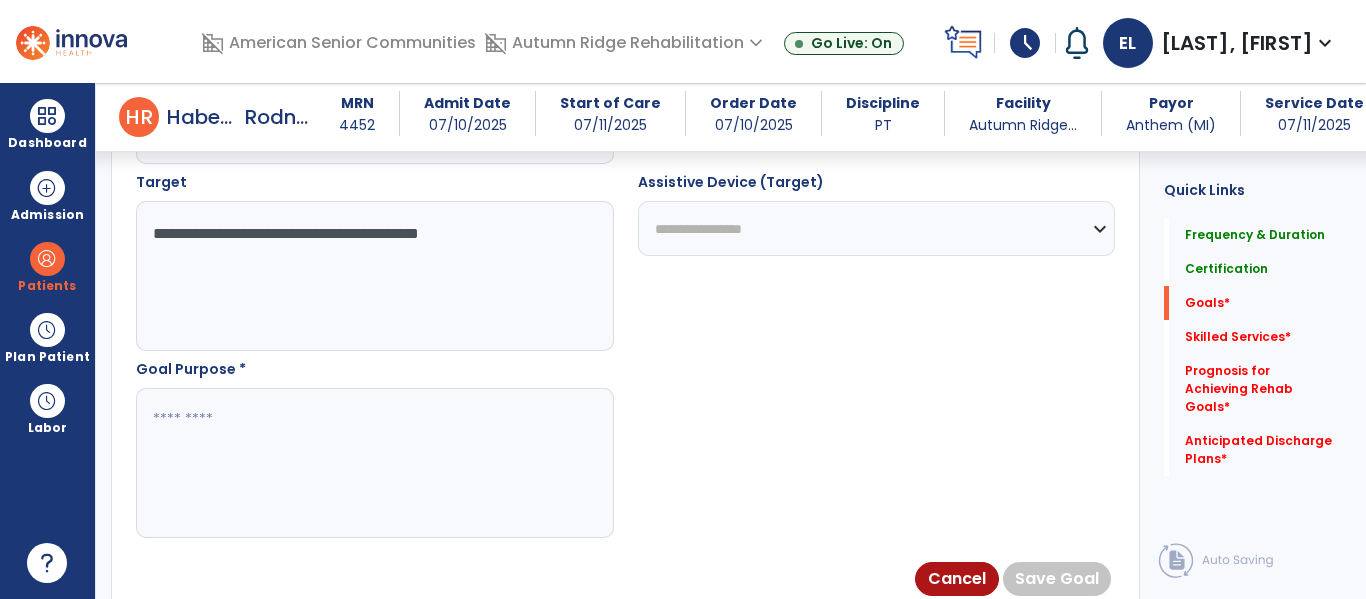 scroll, scrollTop: 1119, scrollLeft: 0, axis: vertical 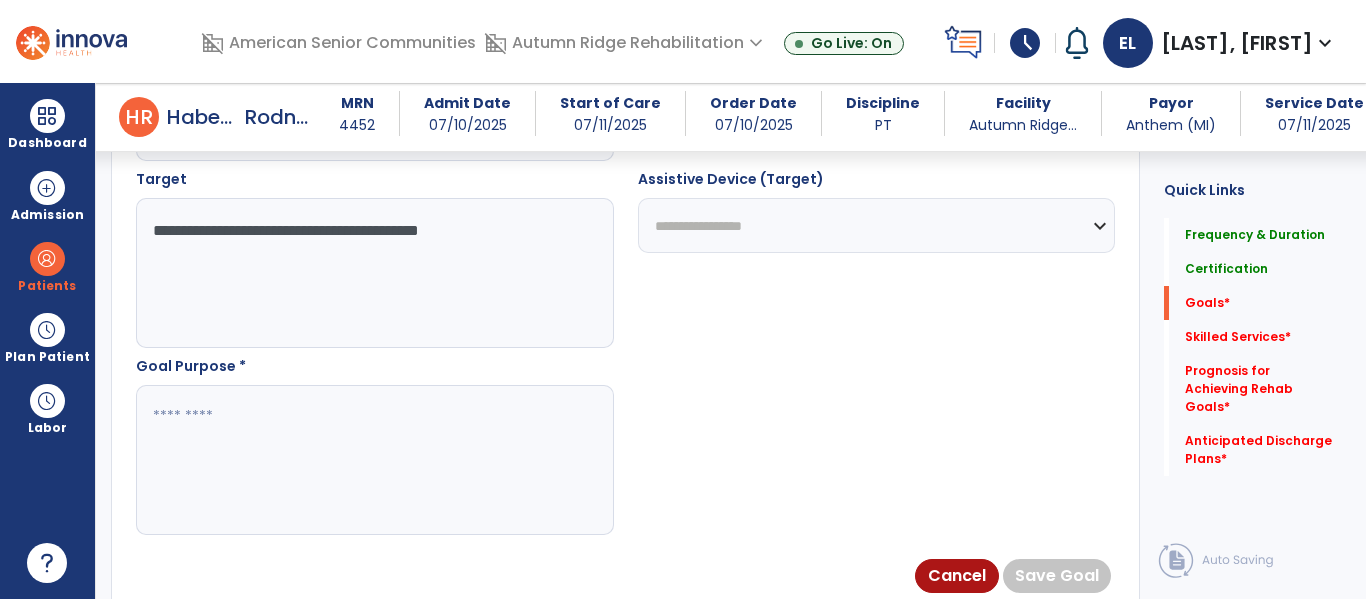 type on "**********" 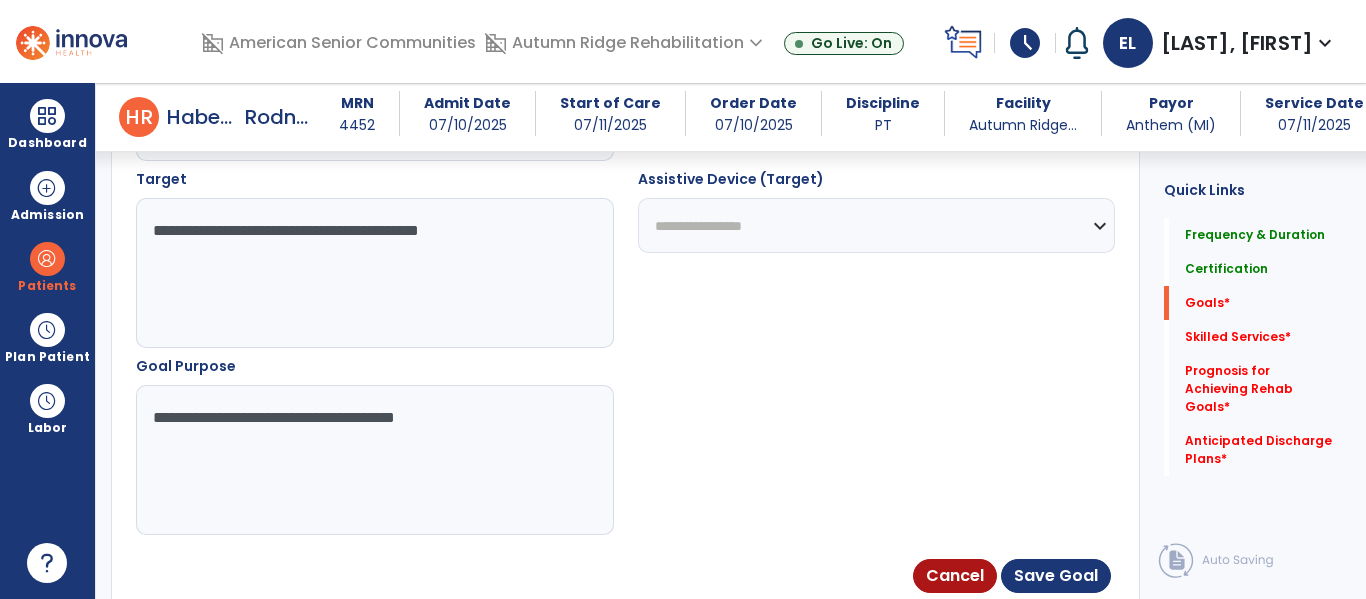 type on "**********" 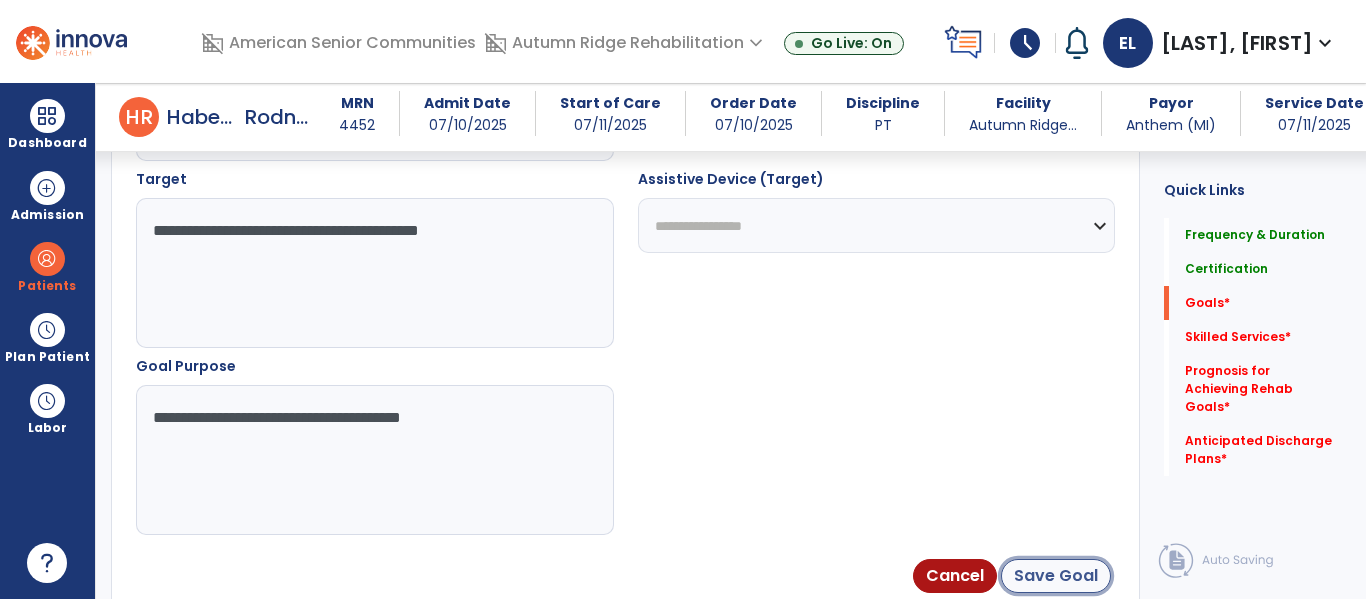 click on "Save Goal" at bounding box center [1056, 576] 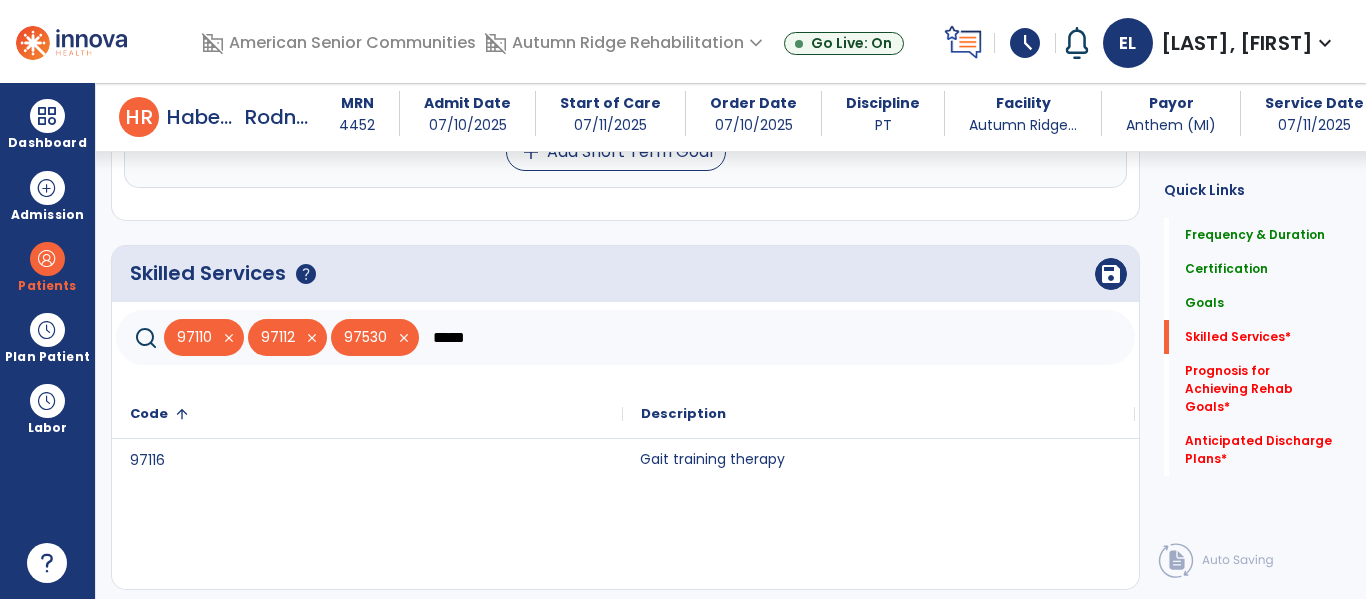 scroll, scrollTop: 723, scrollLeft: 0, axis: vertical 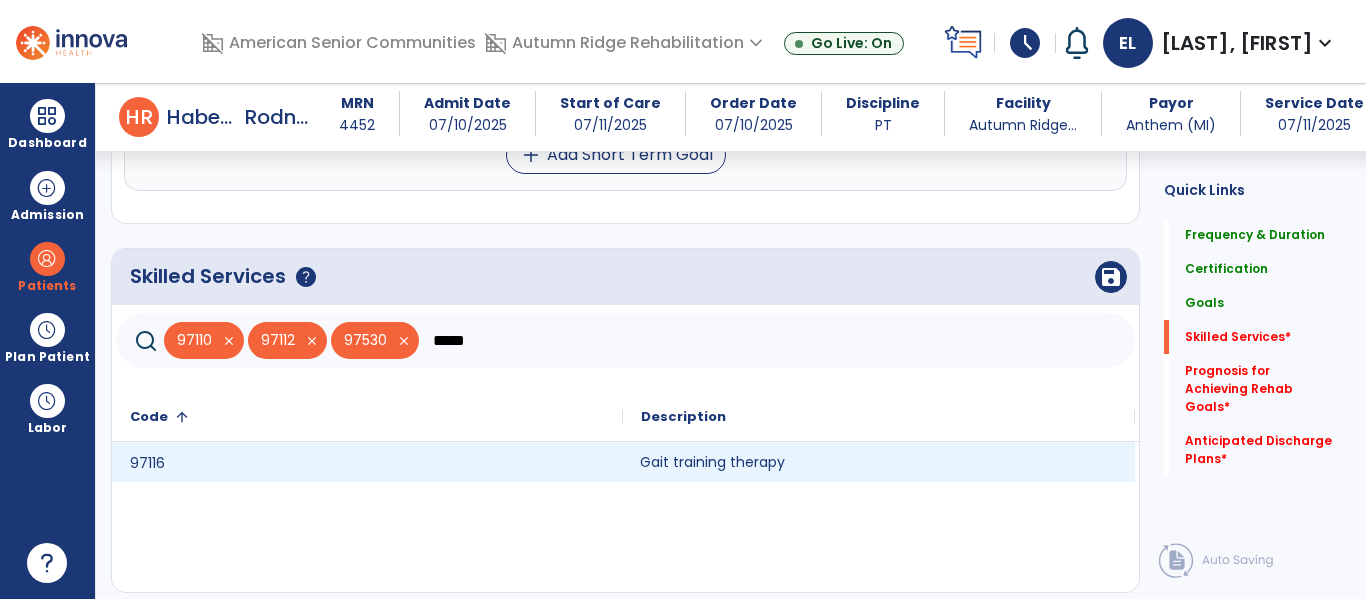 click on "****" 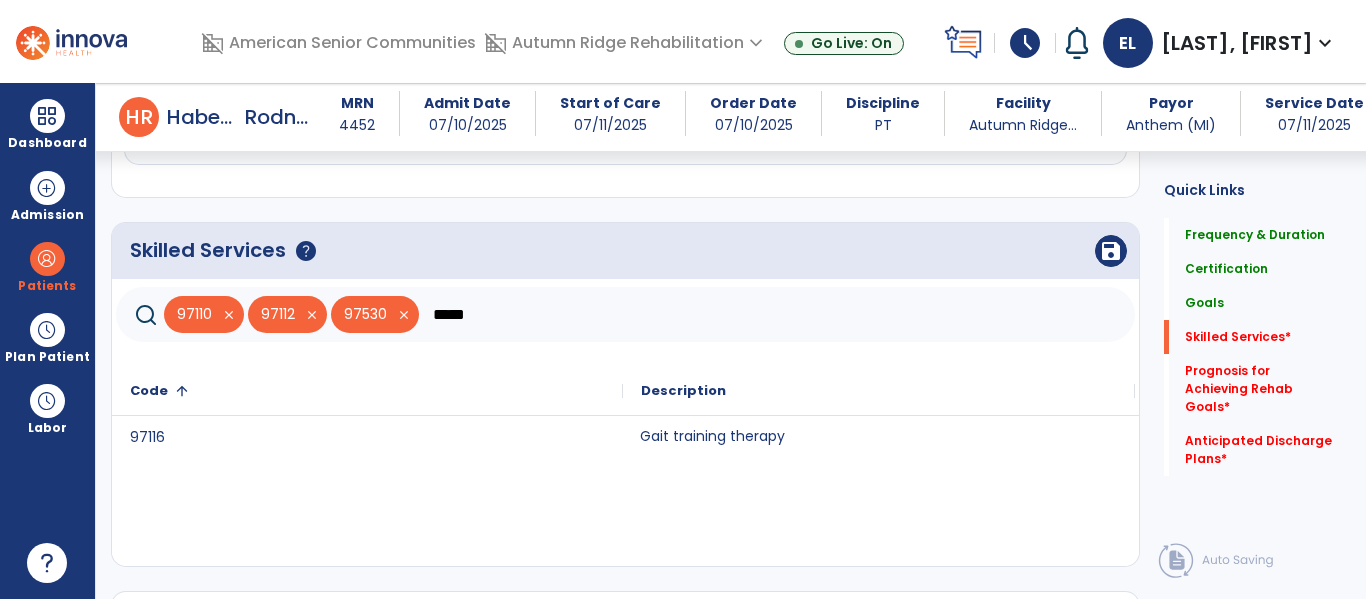 scroll, scrollTop: 747, scrollLeft: 0, axis: vertical 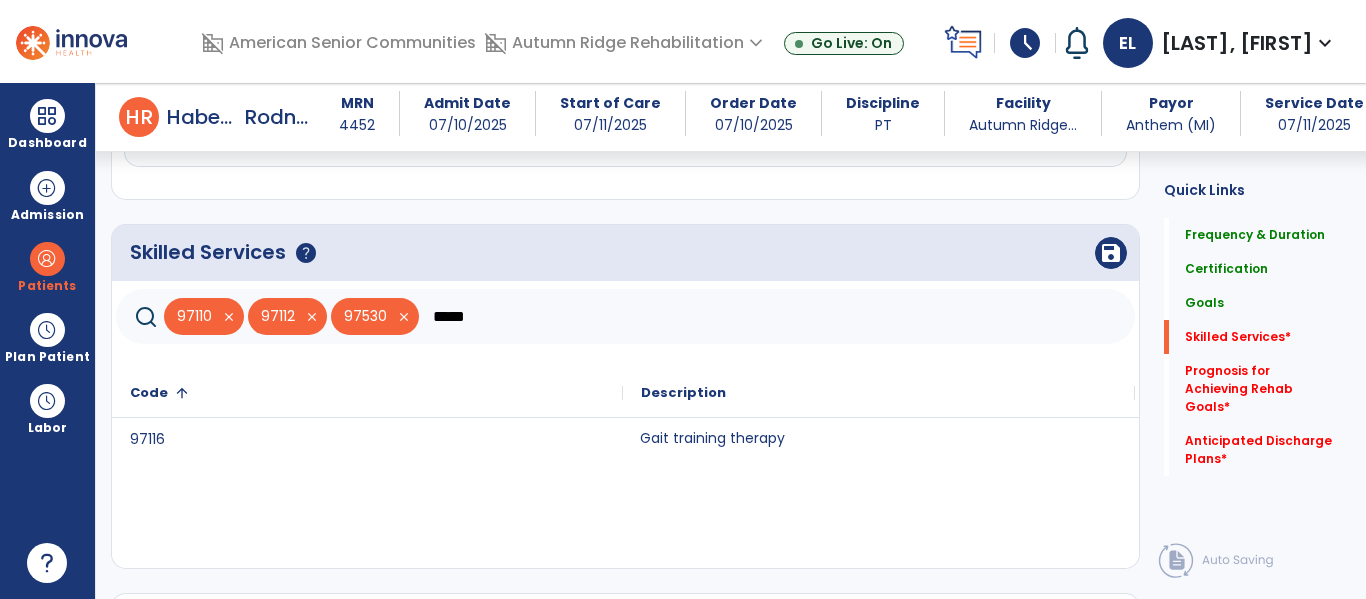 click on "Gait training therapy" 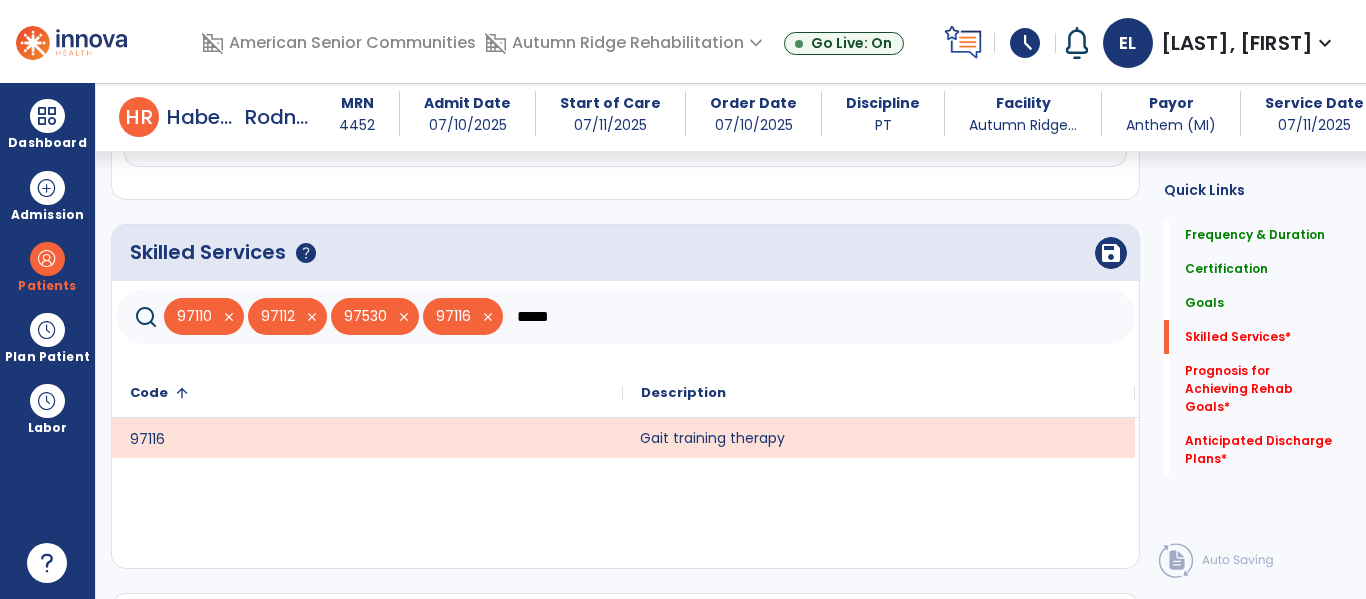 click on "****" 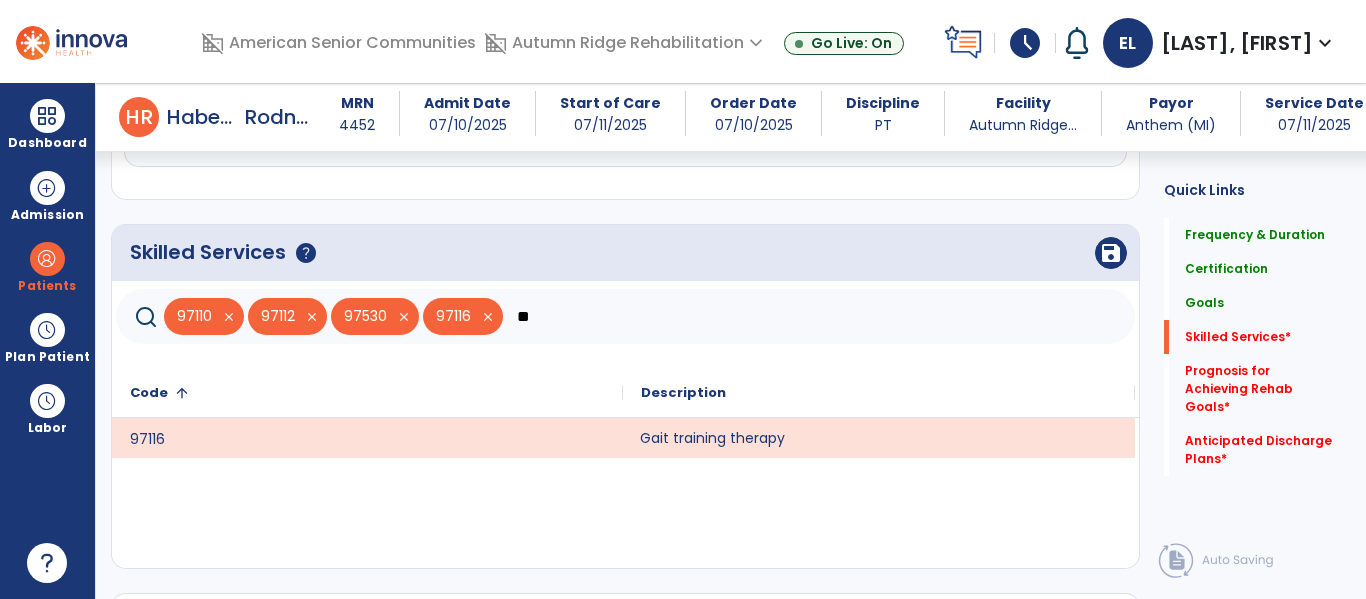 type on "*" 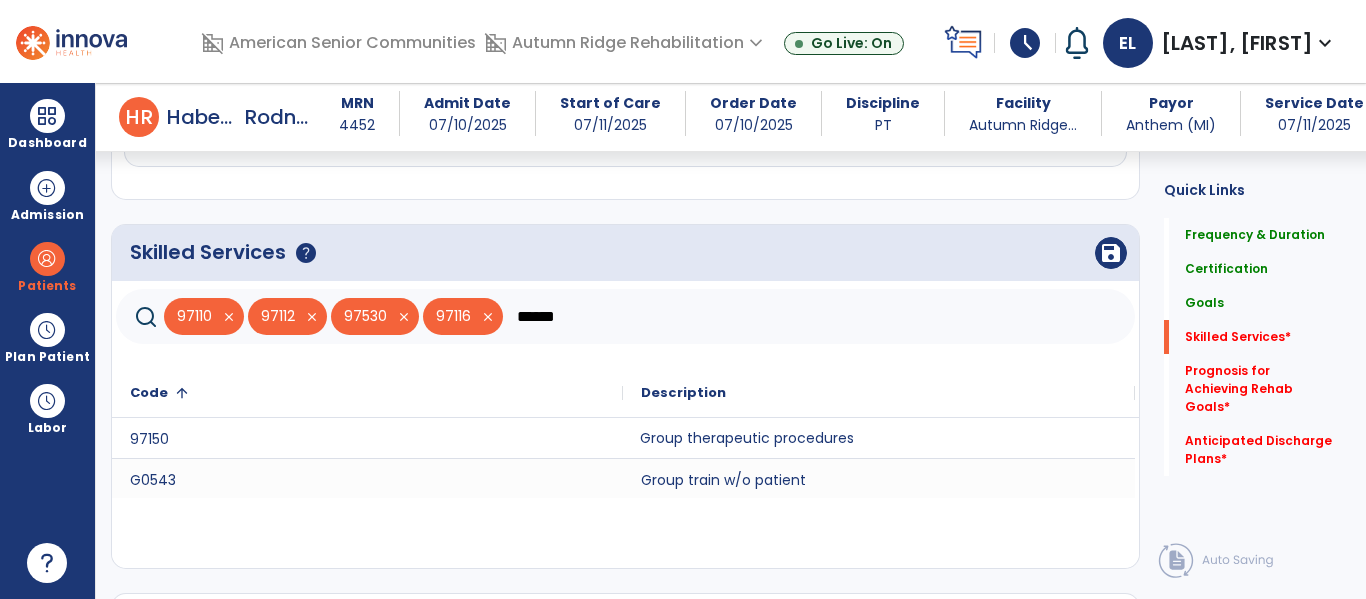 type on "*****" 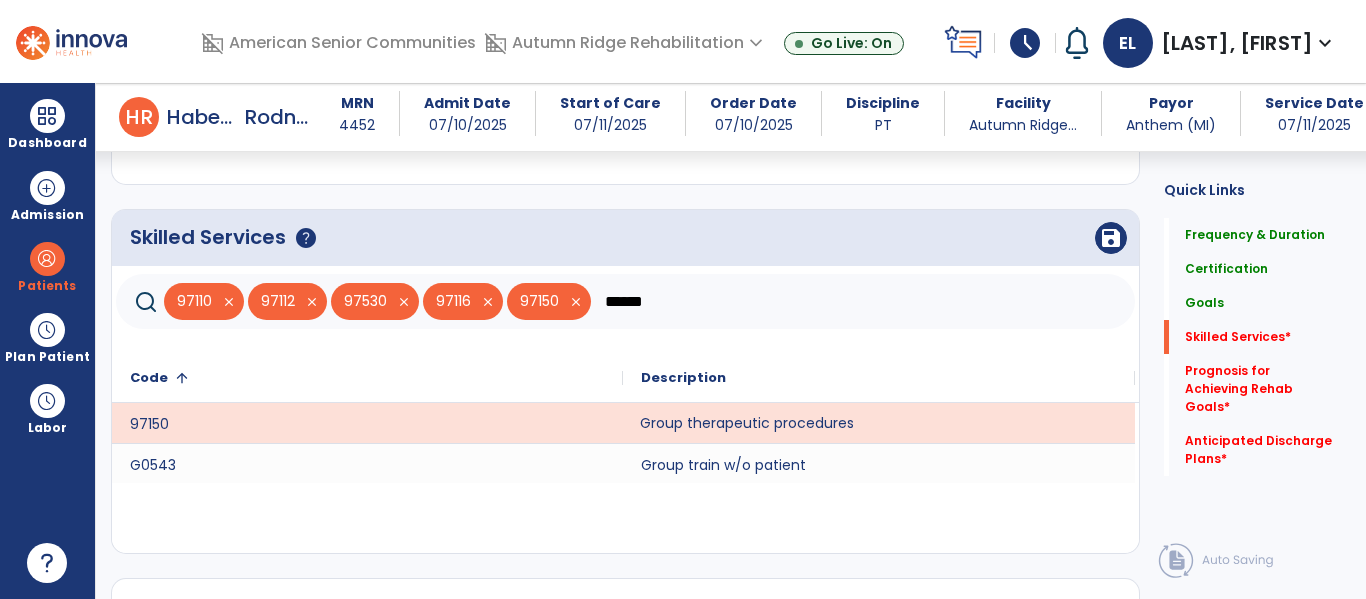 scroll, scrollTop: 750, scrollLeft: 0, axis: vertical 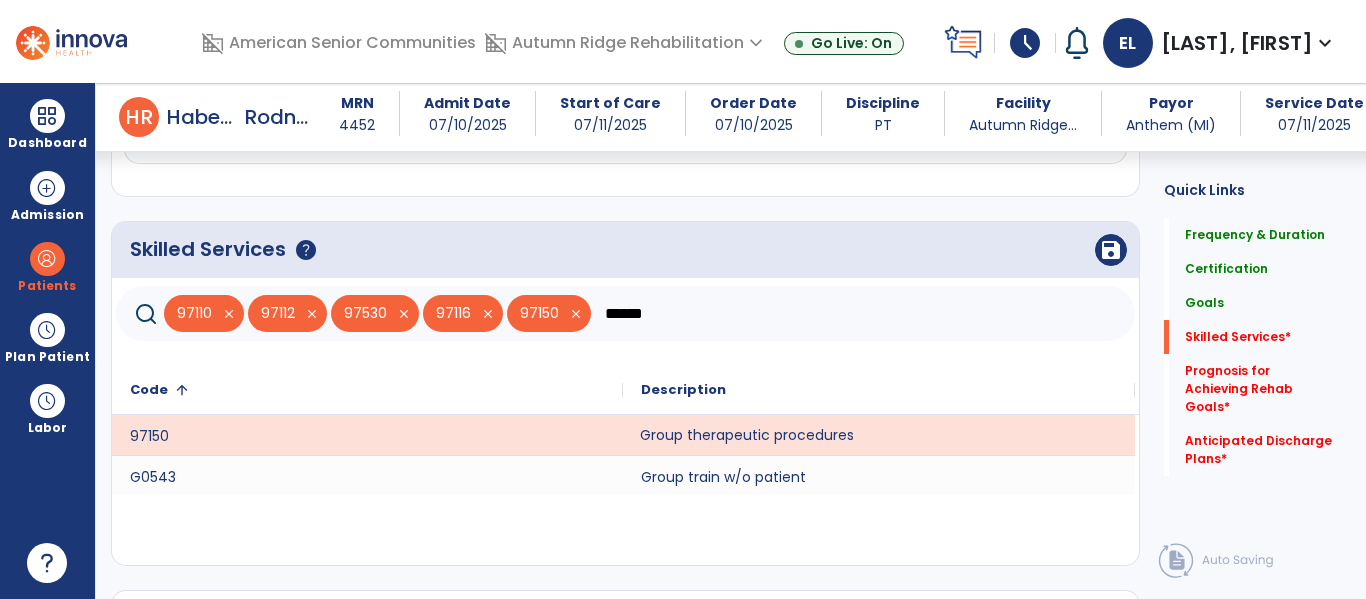 click on "Group therapeutic procedures" 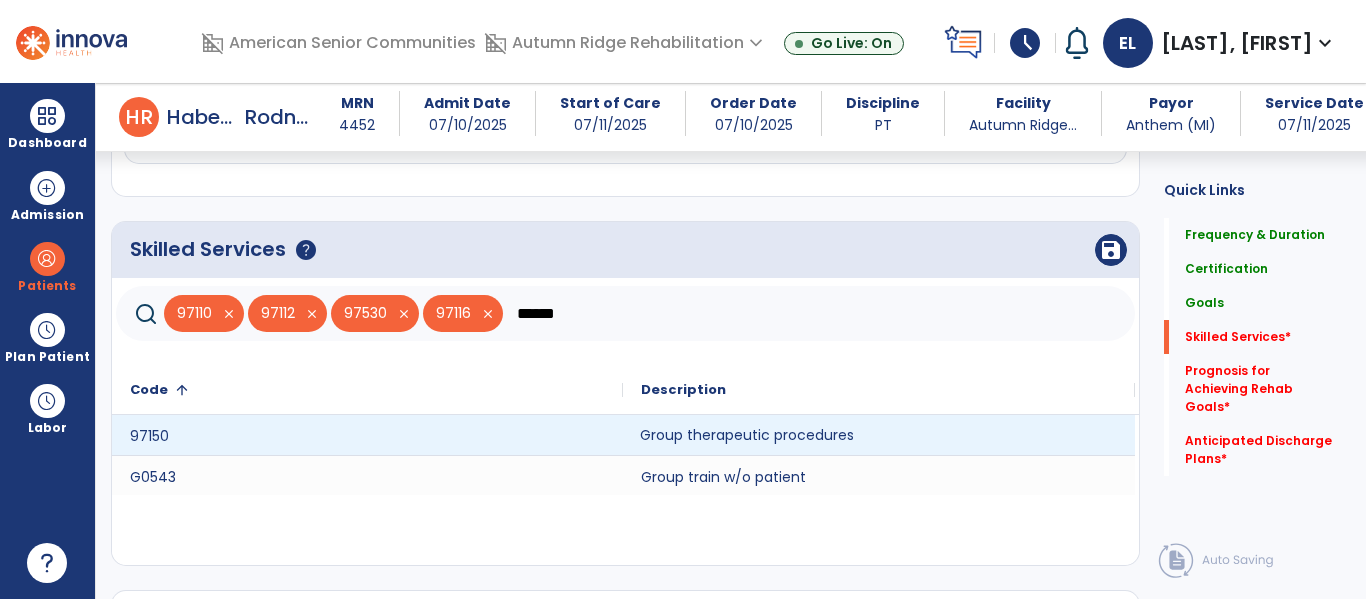 click on "Group therapeutic procedures" 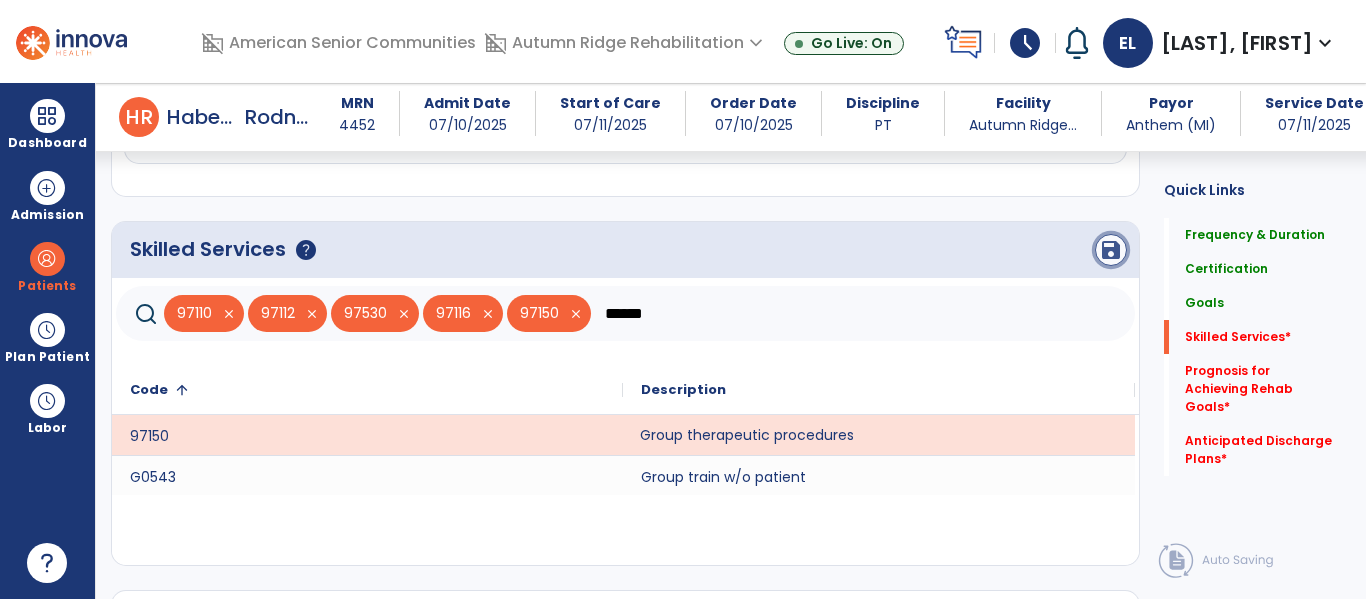 click on "save" 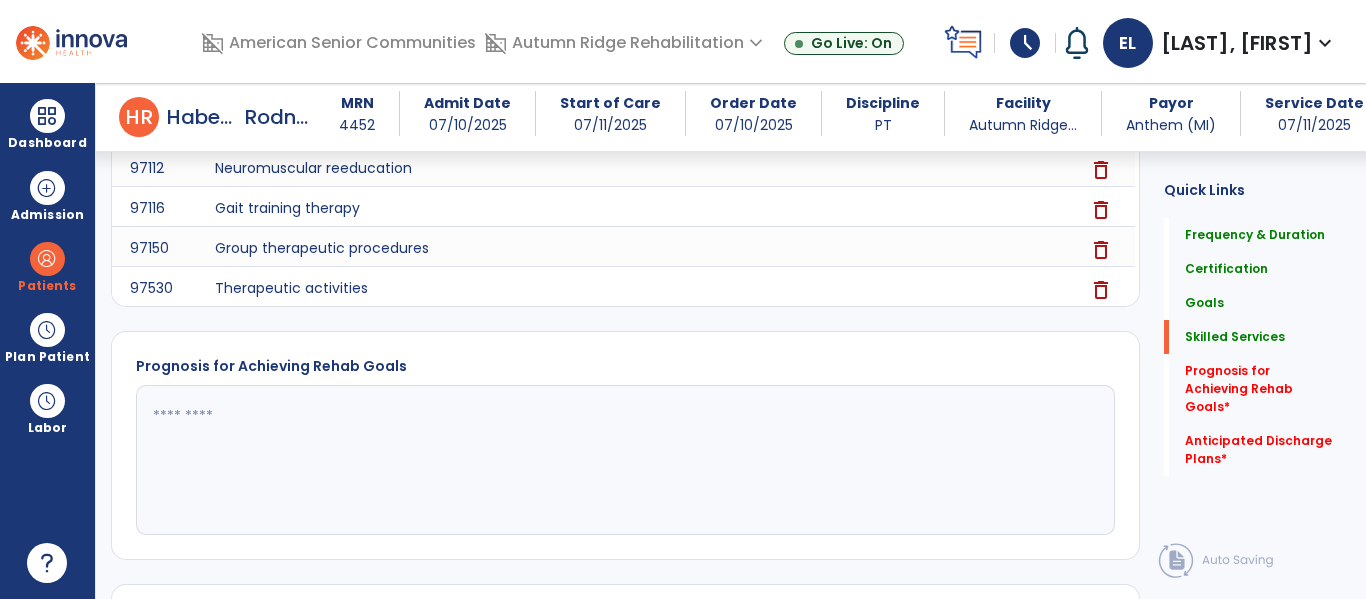 scroll, scrollTop: 1282, scrollLeft: 0, axis: vertical 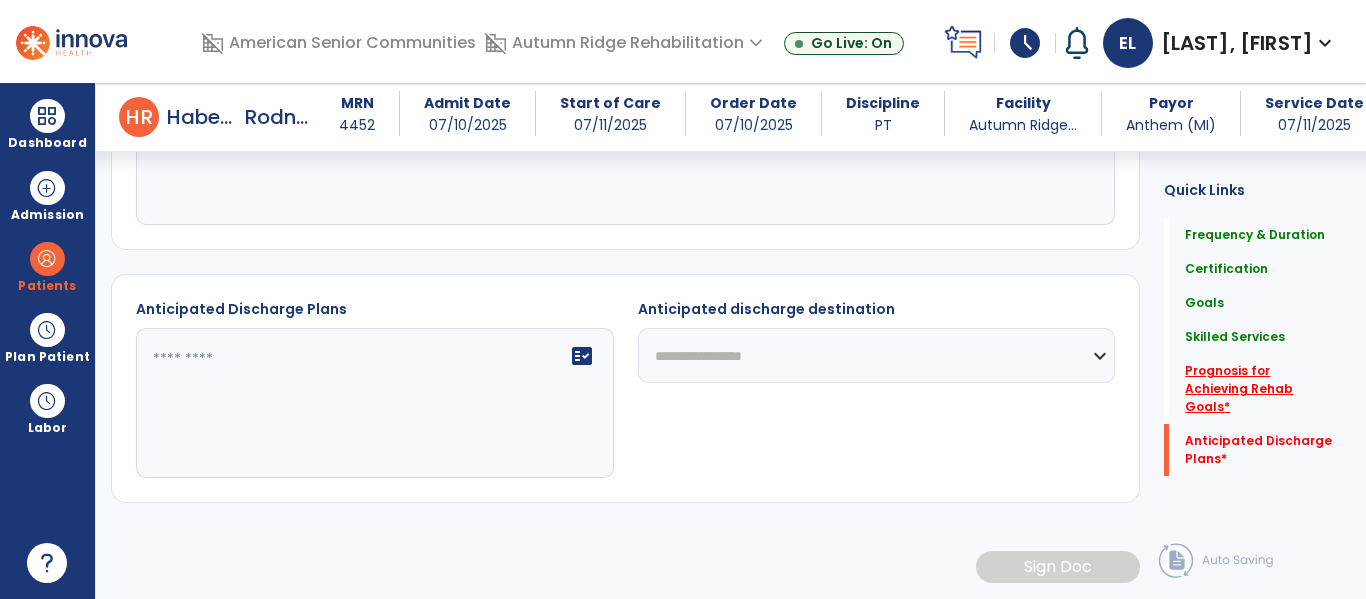 click on "Prognosis for Achieving Rehab Goals   *" 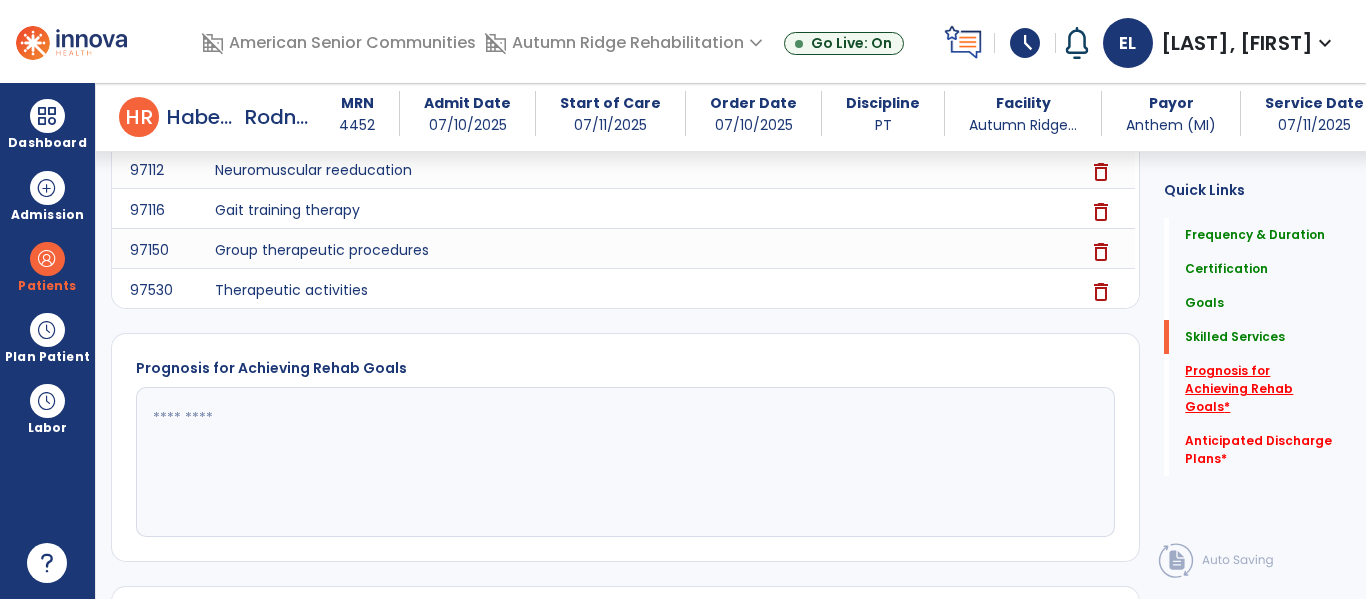 scroll, scrollTop: 963, scrollLeft: 0, axis: vertical 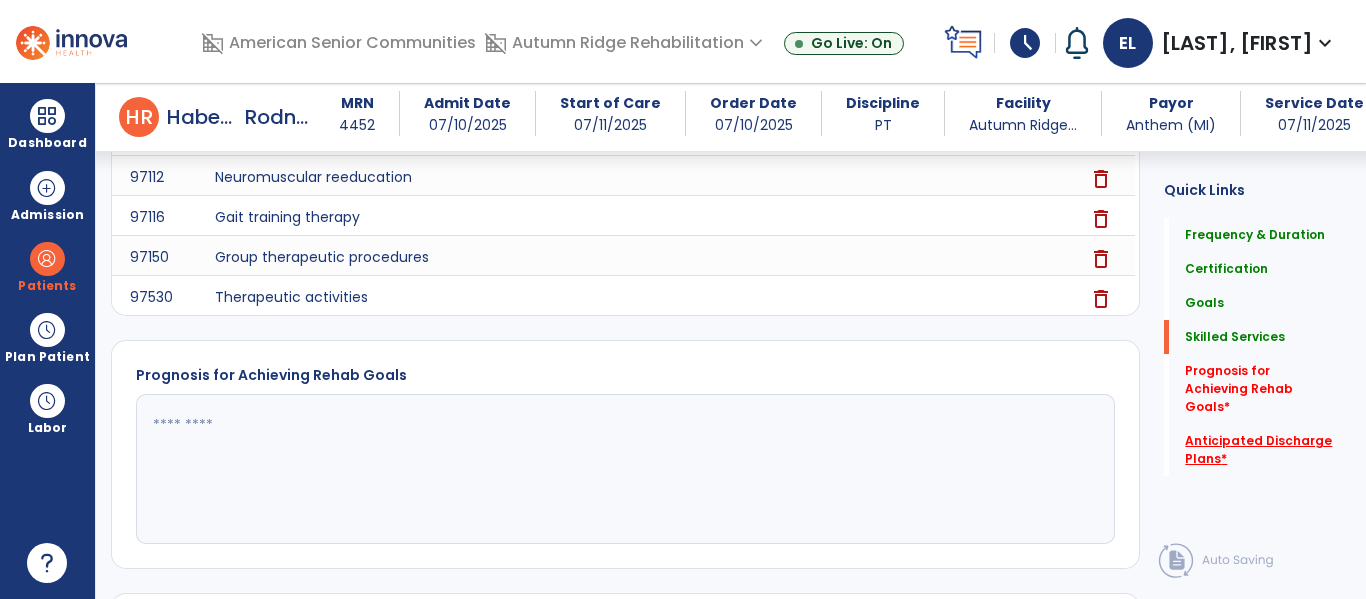 click on "Anticipated Discharge Plans   *" 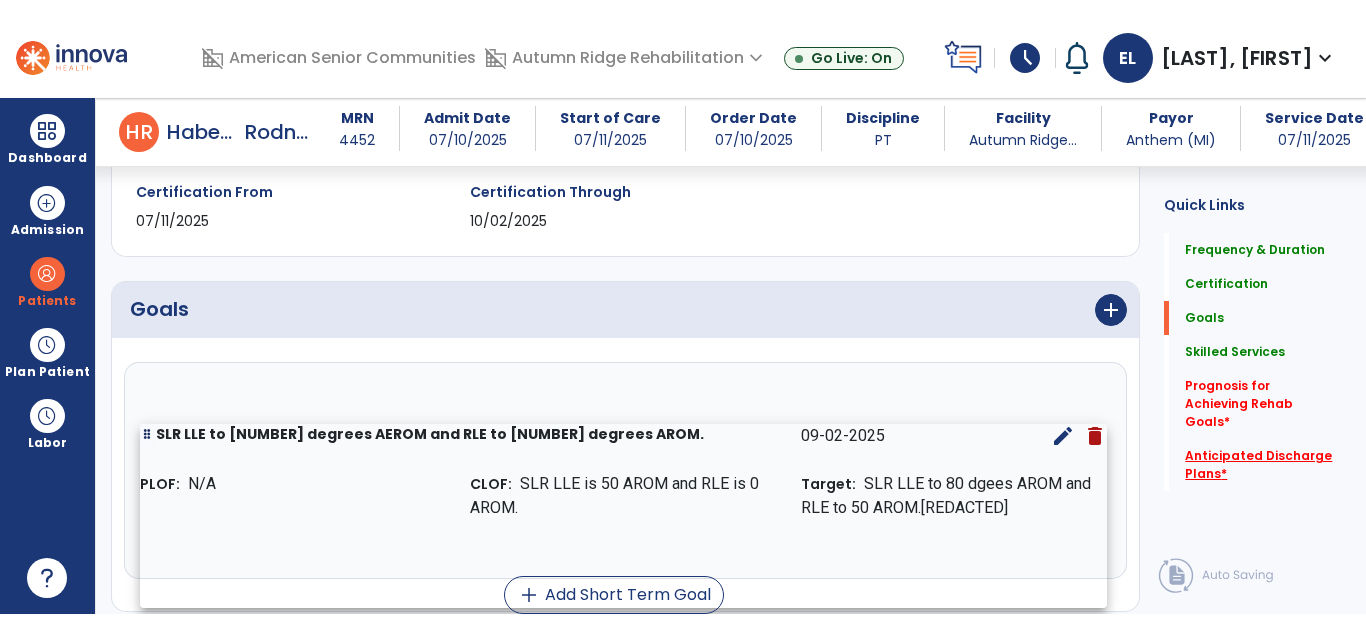 scroll, scrollTop: 304, scrollLeft: 0, axis: vertical 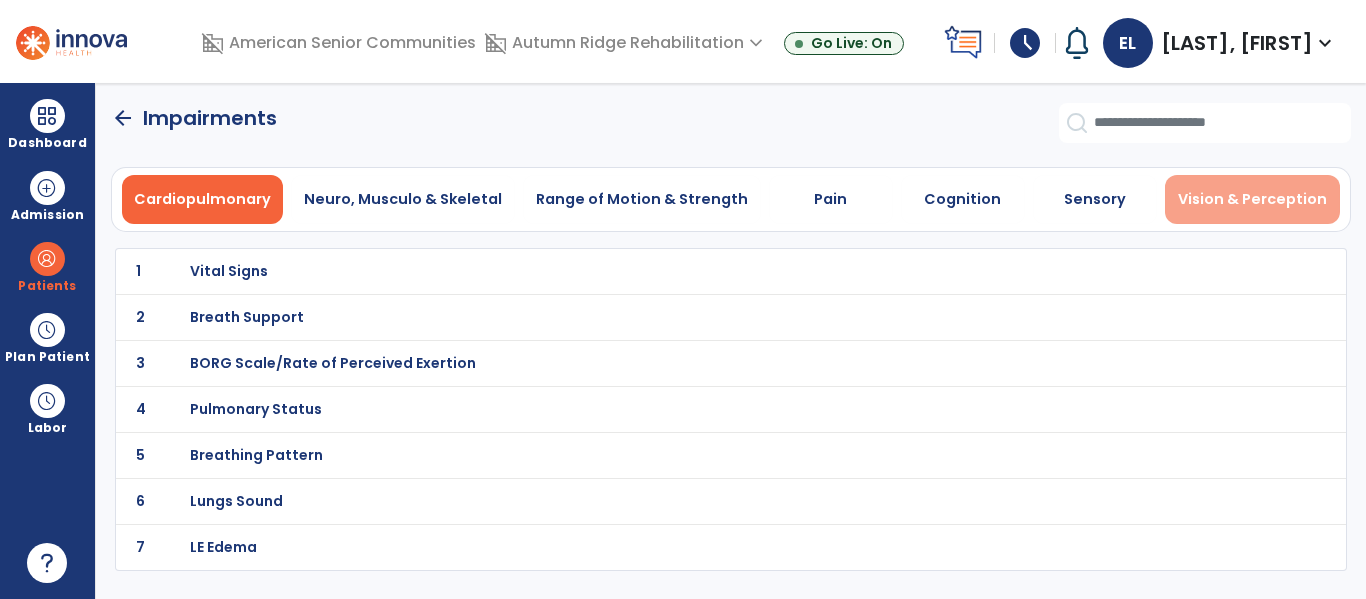 click on "Vision & Perception" at bounding box center [1252, 199] 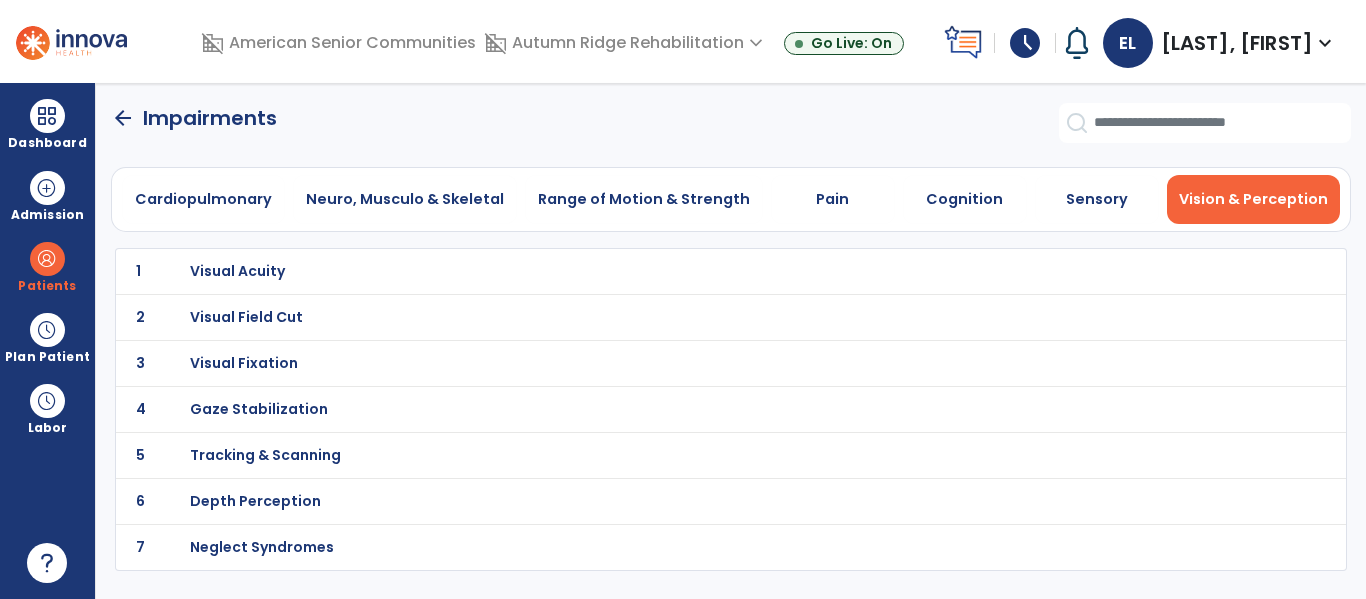 click on "Visual Acuity" at bounding box center [237, 271] 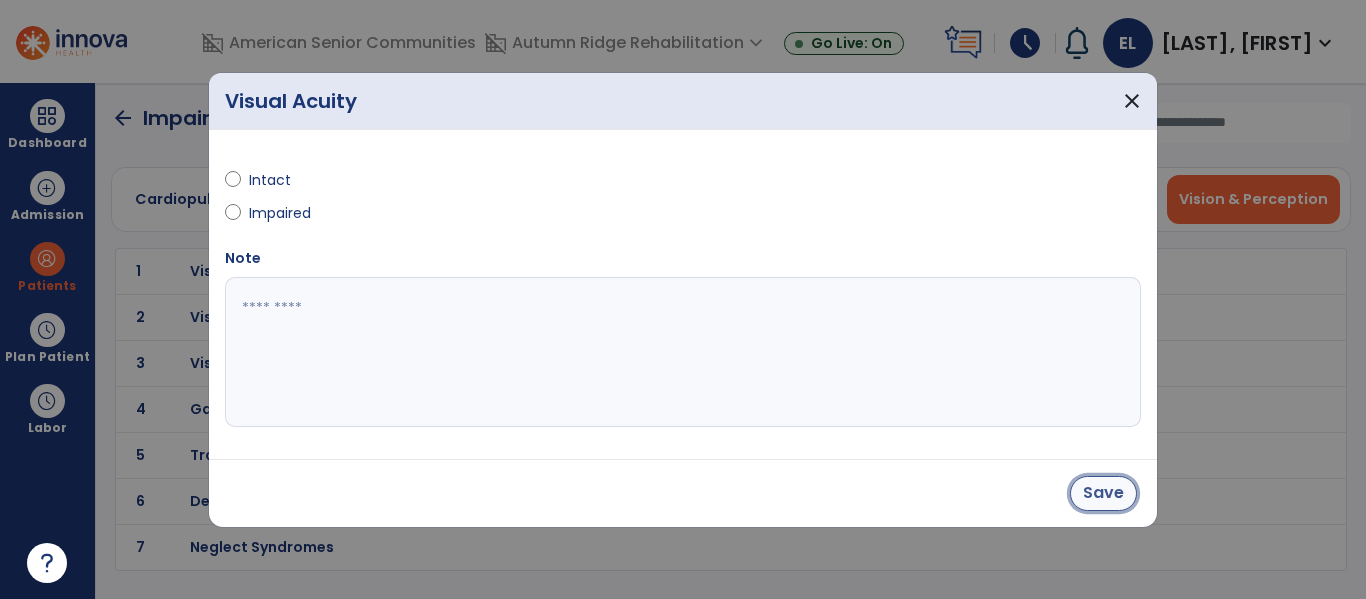 click on "Save" at bounding box center [1103, 493] 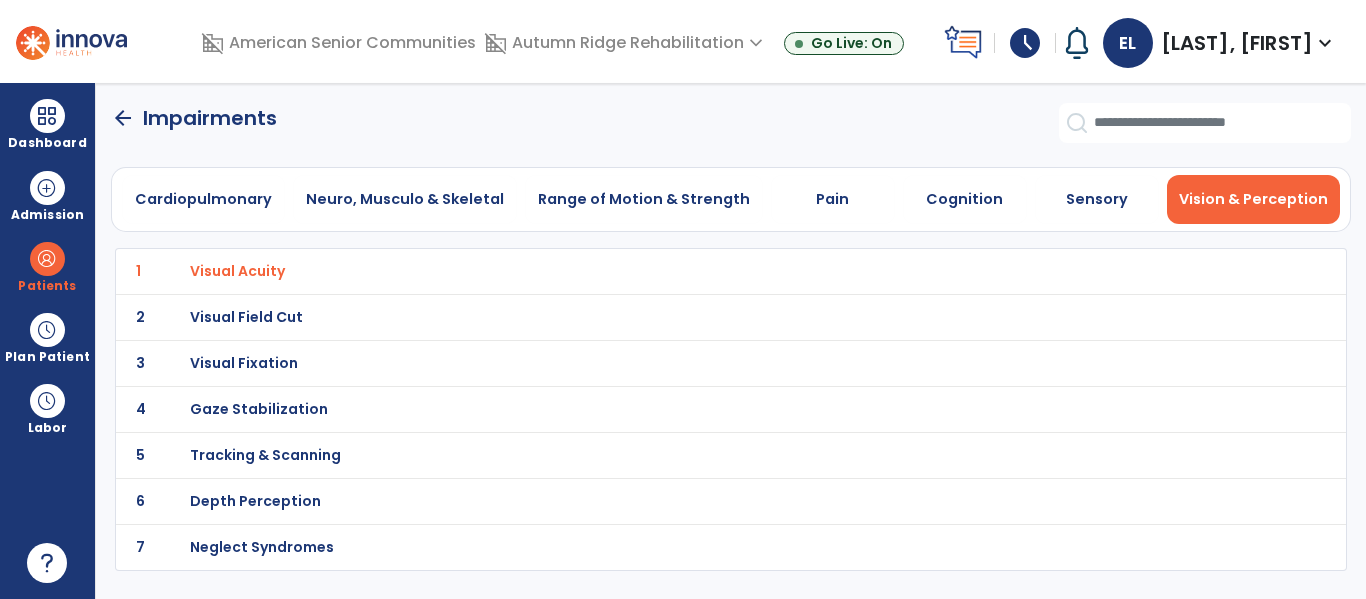 click on "Visual Field Cut" at bounding box center (687, 271) 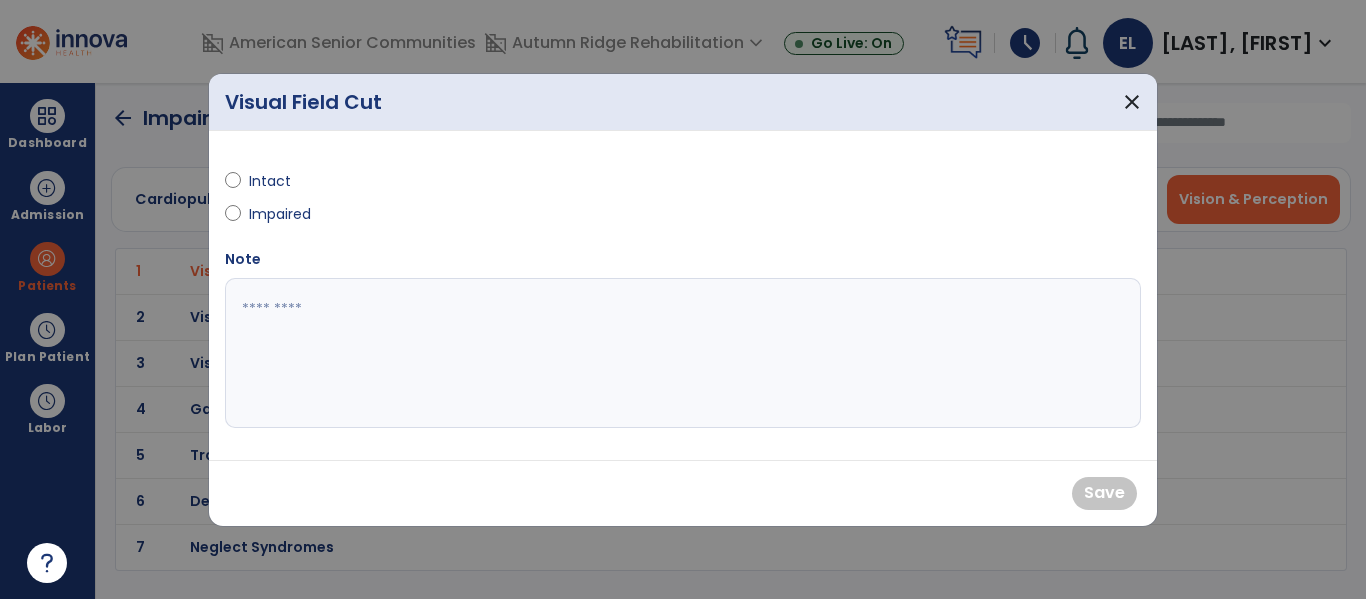 click at bounding box center (233, 185) 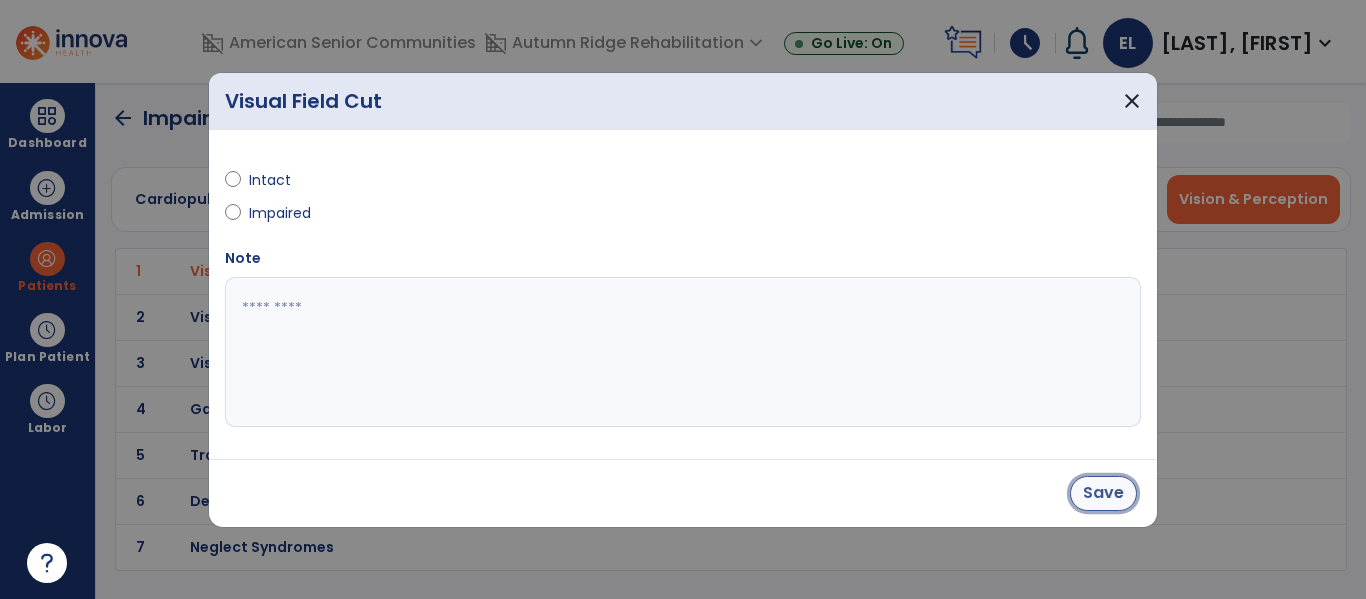 click on "Save" at bounding box center [1103, 493] 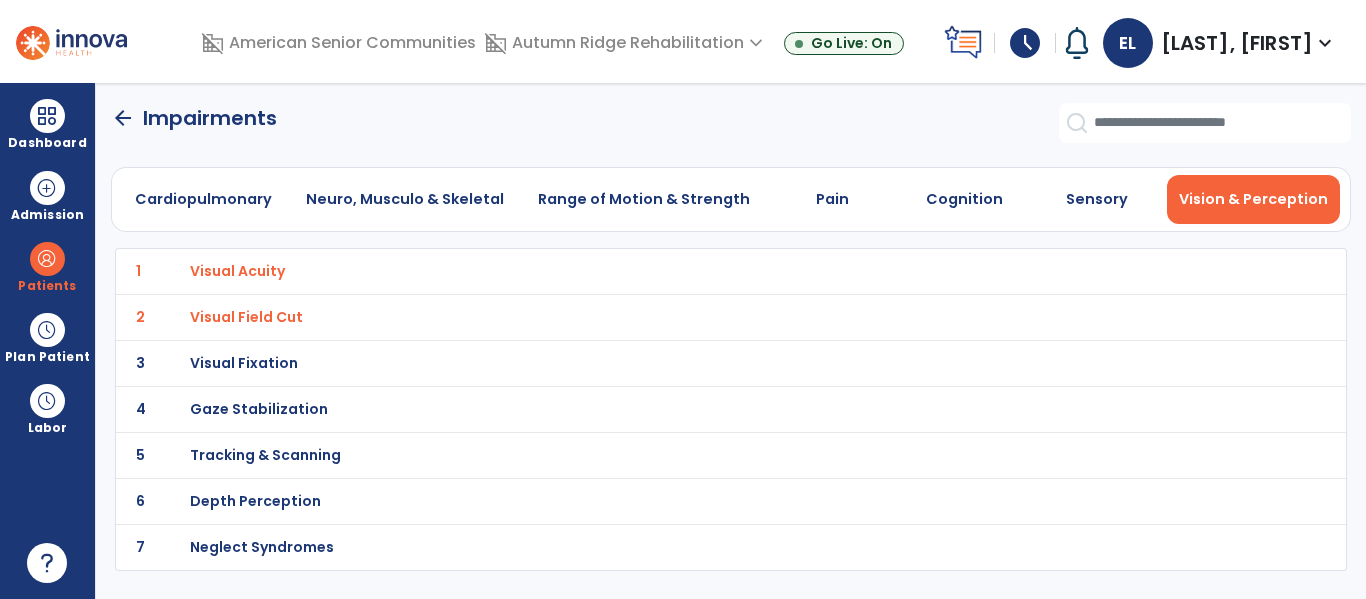 click on "Depth Perception" at bounding box center [687, 271] 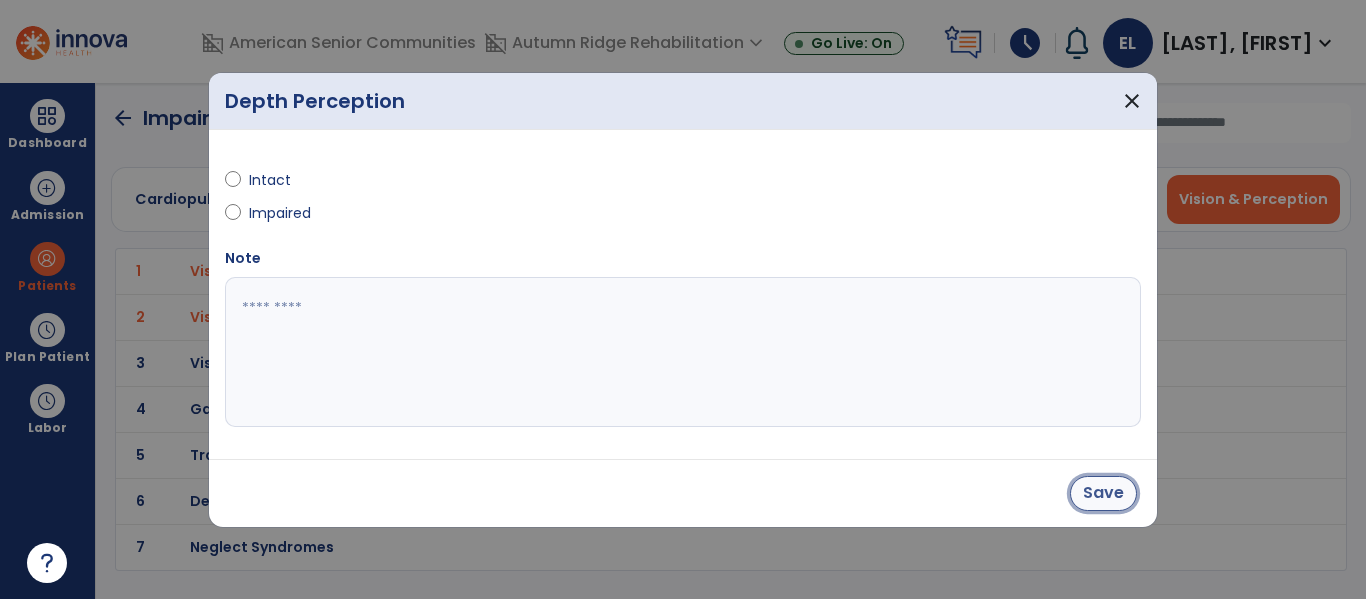 click on "Save" at bounding box center (1103, 493) 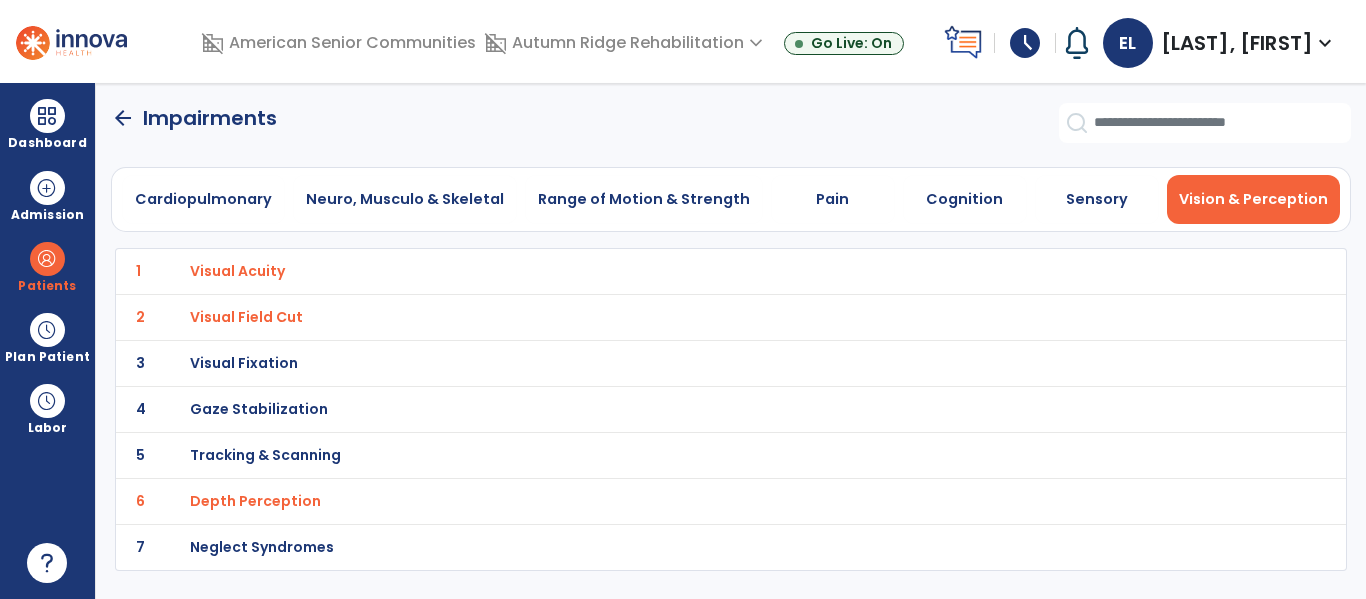 click on "Visual Fixation" at bounding box center [237, 271] 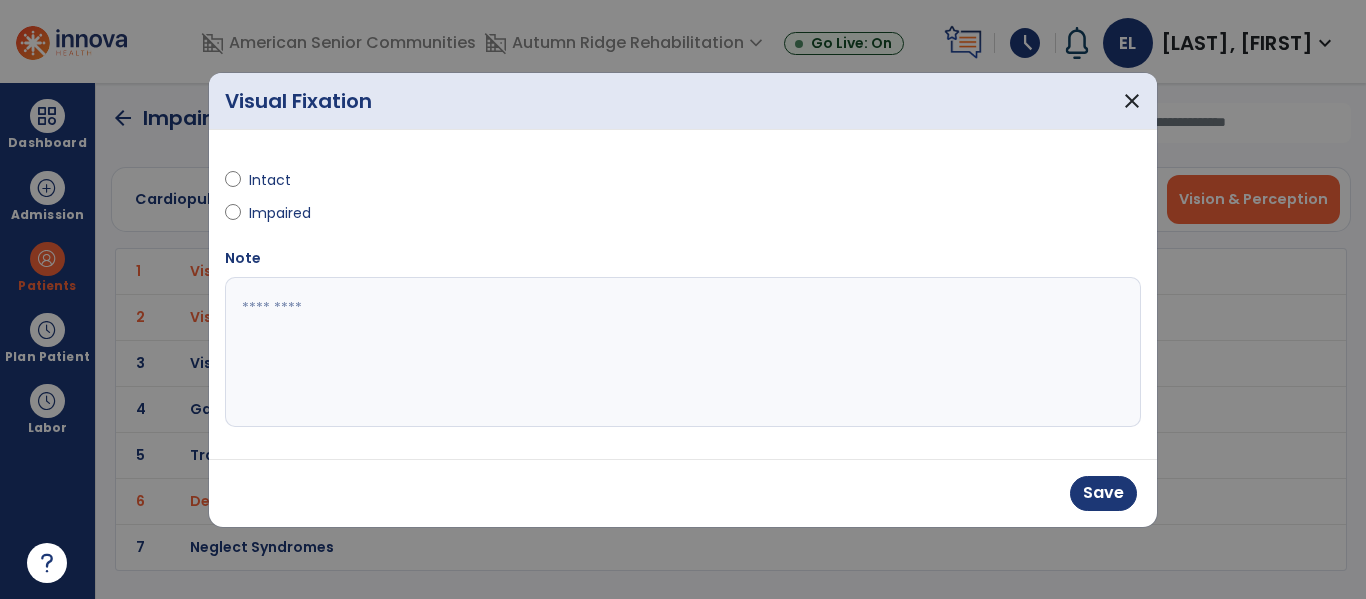 click on "Save" at bounding box center (683, 493) 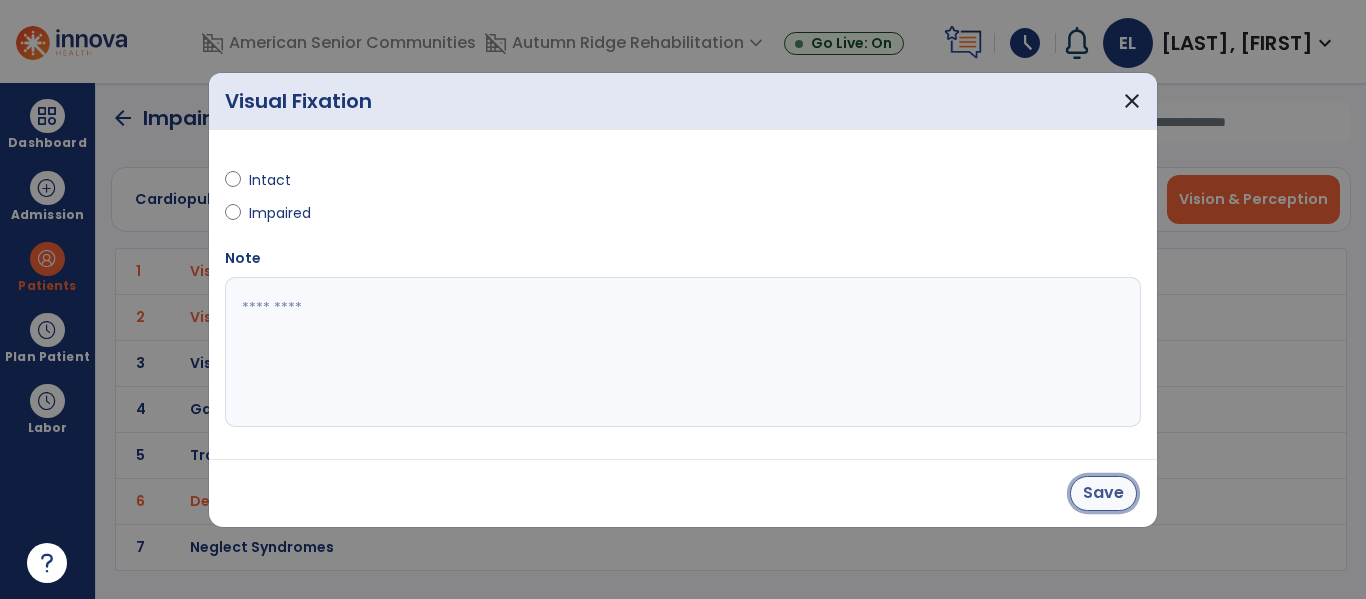 click on "Save" at bounding box center [1103, 493] 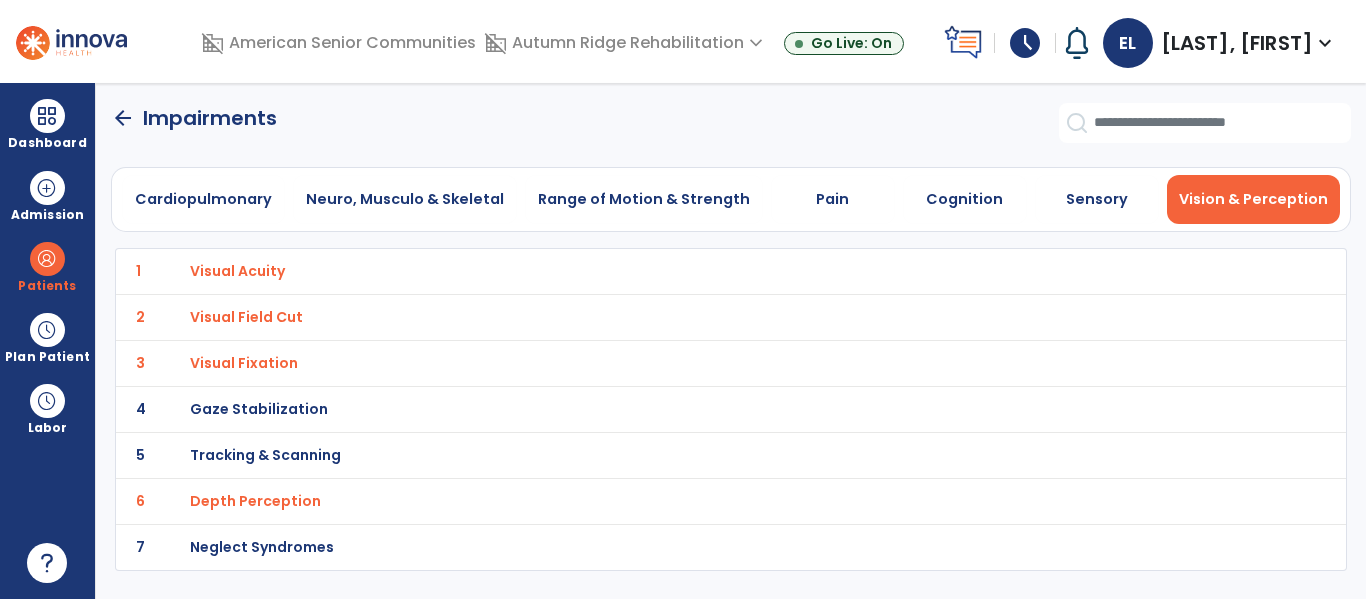 click on "Gaze Stabilization" at bounding box center (237, 271) 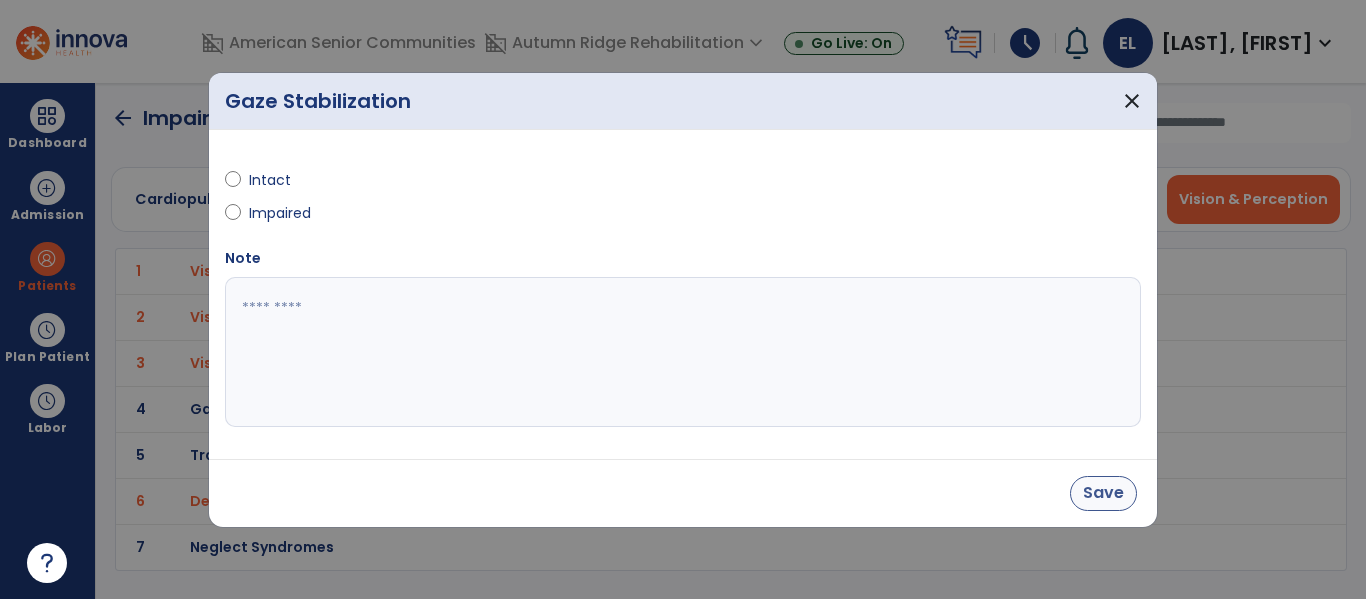 click on "Save" at bounding box center (1103, 493) 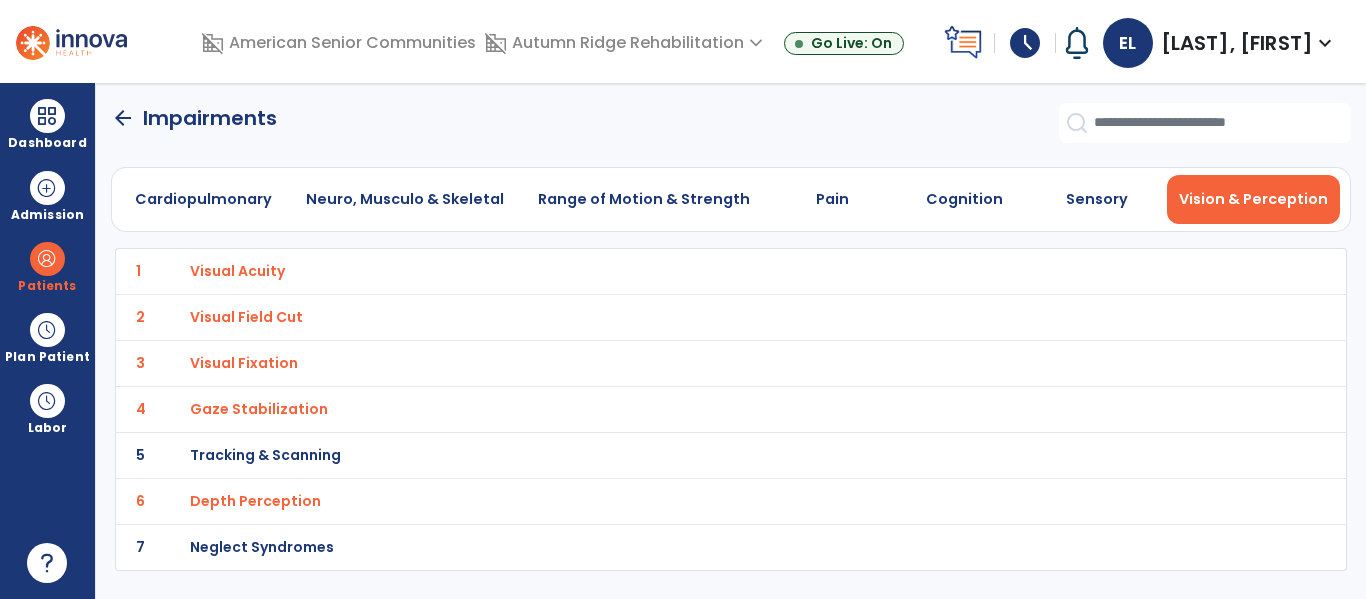click on "Tracking & Scanning" at bounding box center [237, 271] 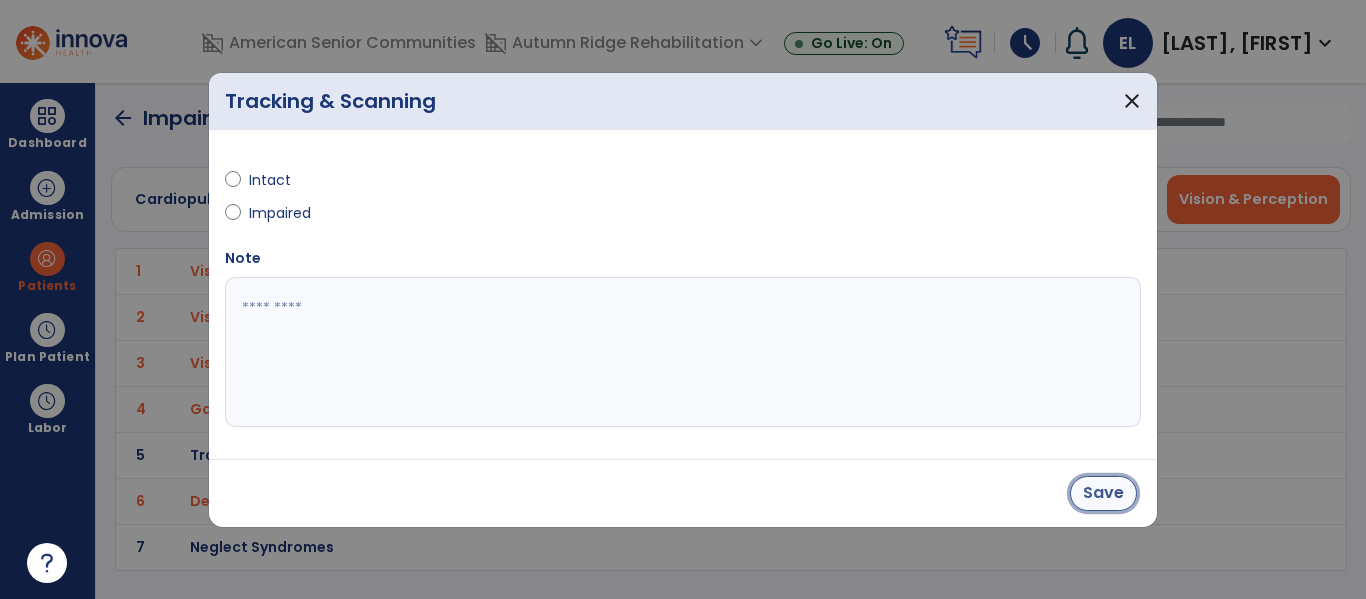 click on "Save" at bounding box center (1103, 493) 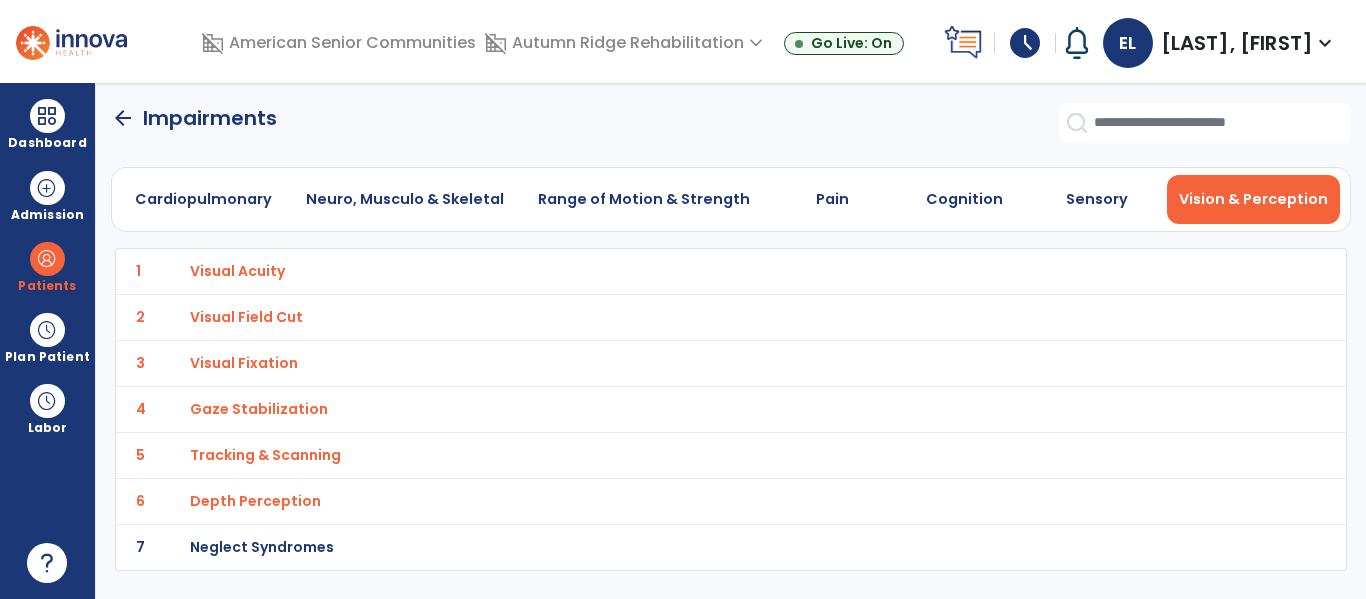 click on "Neglect Syndromes" at bounding box center (237, 271) 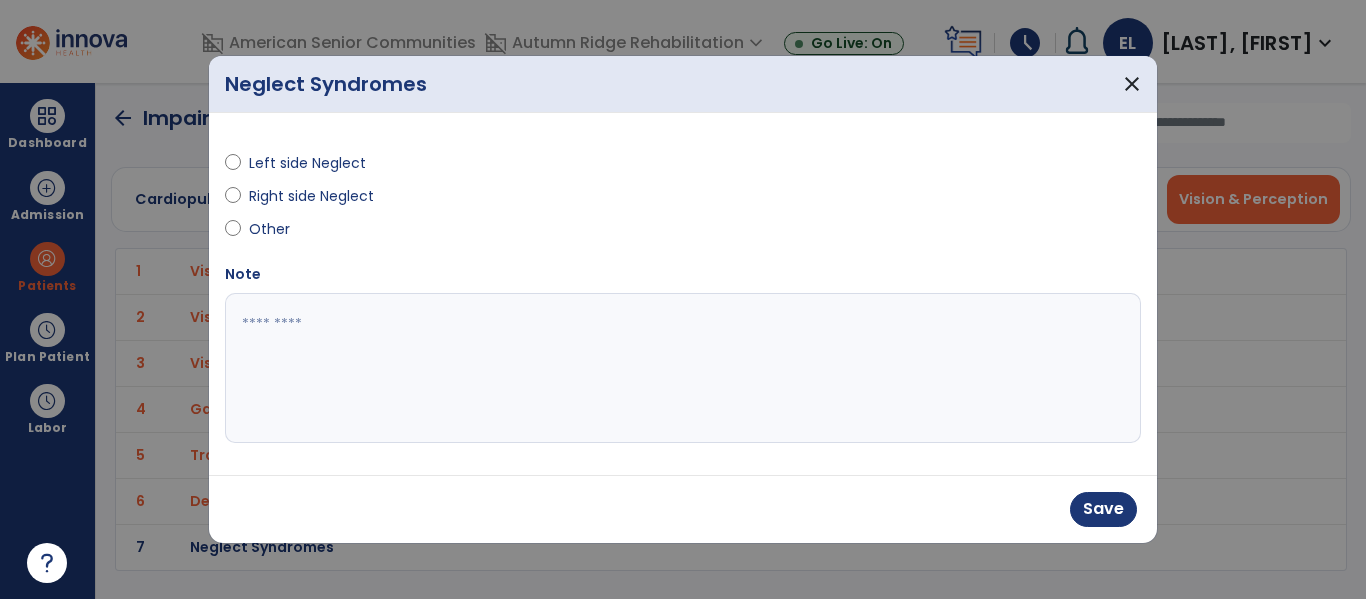 click at bounding box center (683, 368) 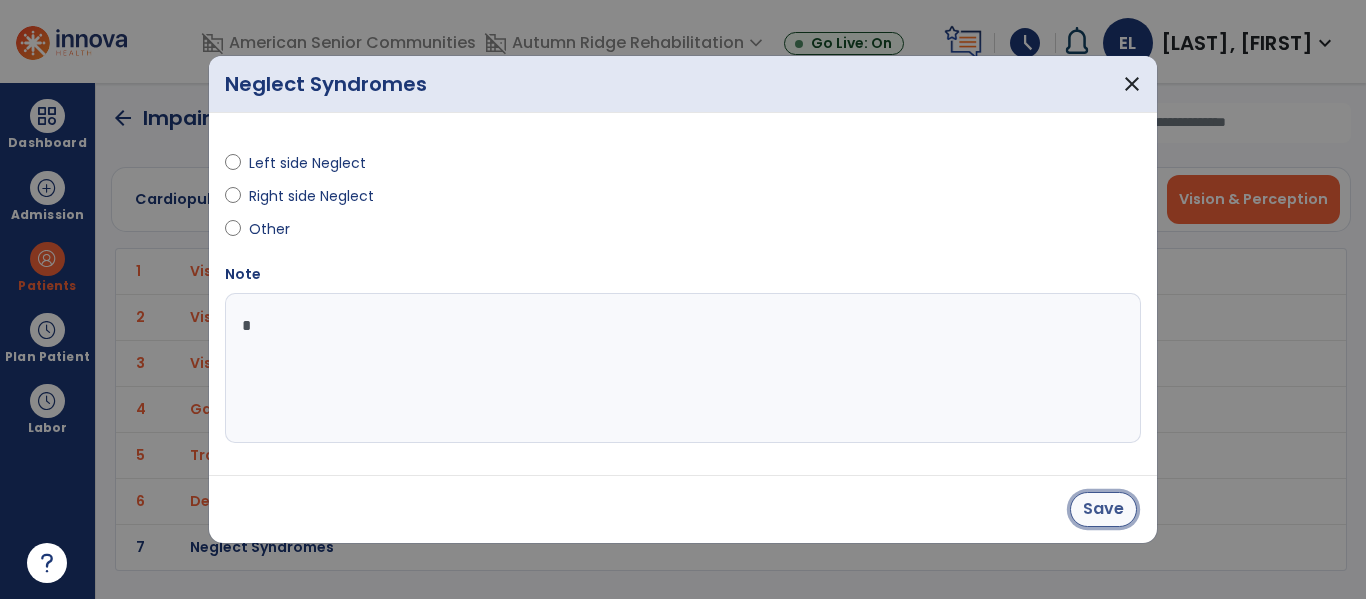 click on "Save" at bounding box center [1103, 509] 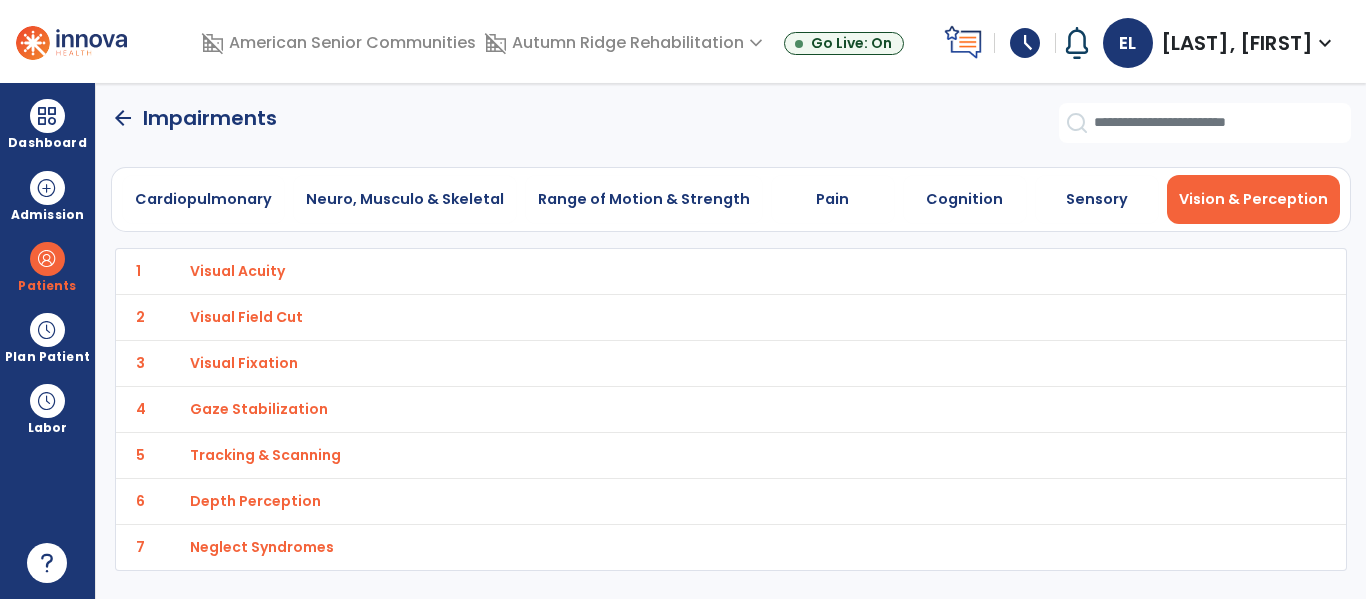 click on "arrow_back" 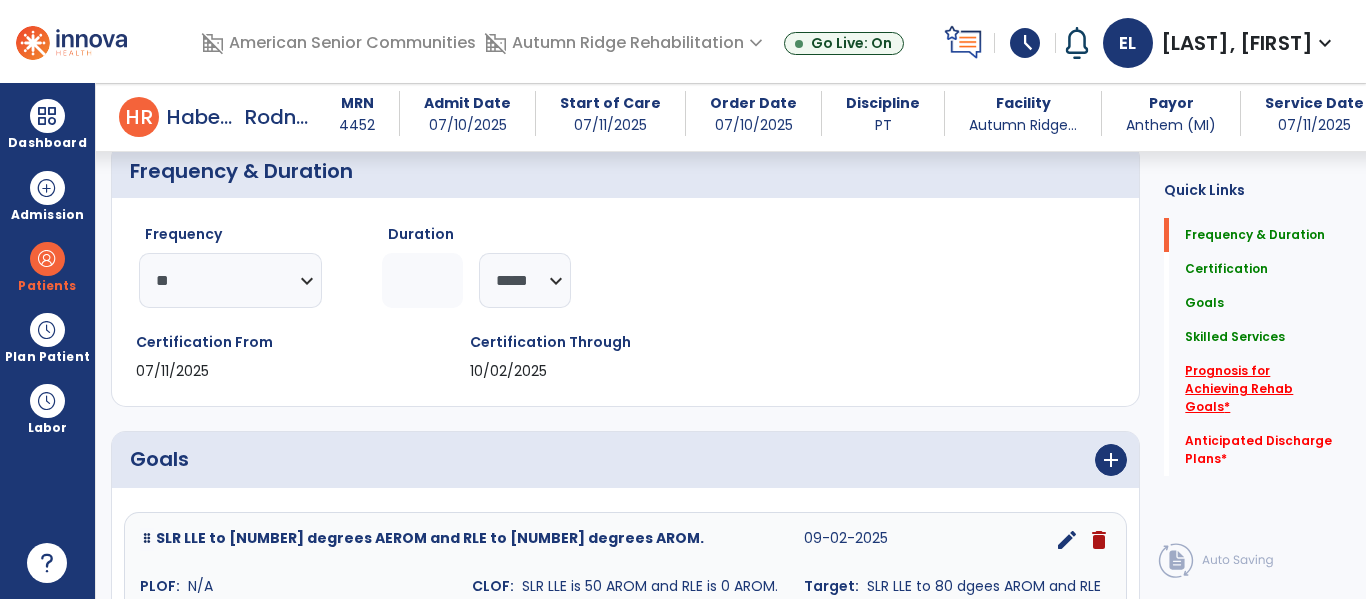 click on "Prognosis for Achieving Rehab Goals   *" 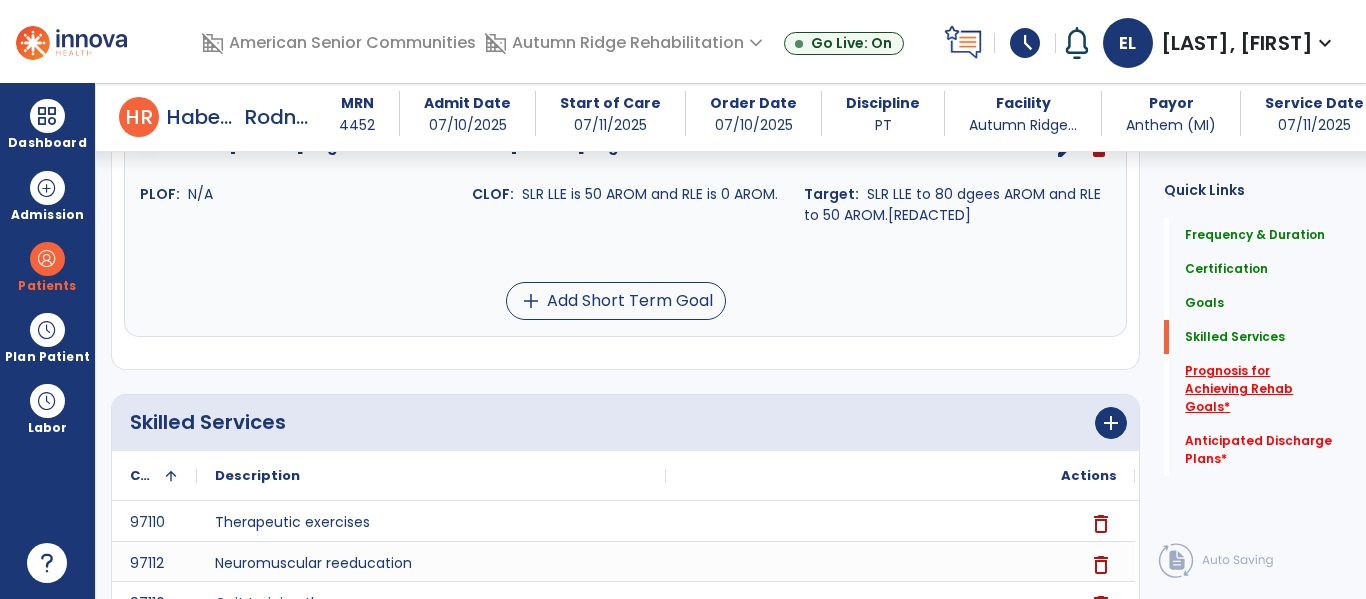 scroll, scrollTop: 963, scrollLeft: 0, axis: vertical 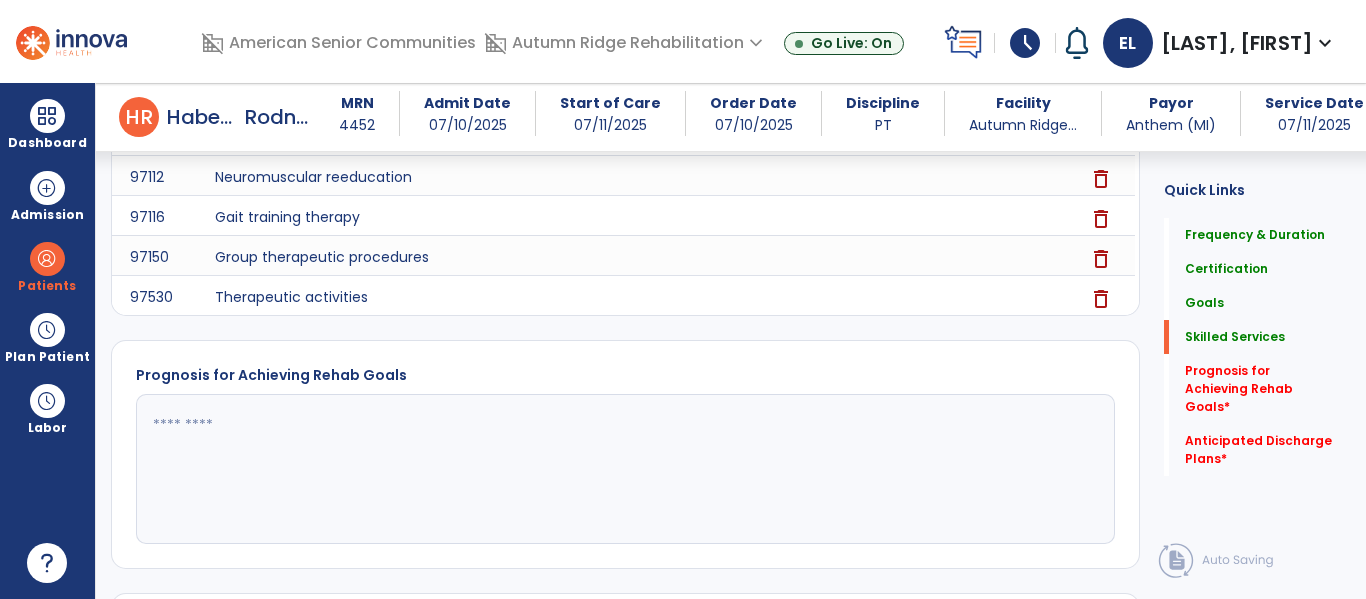 click 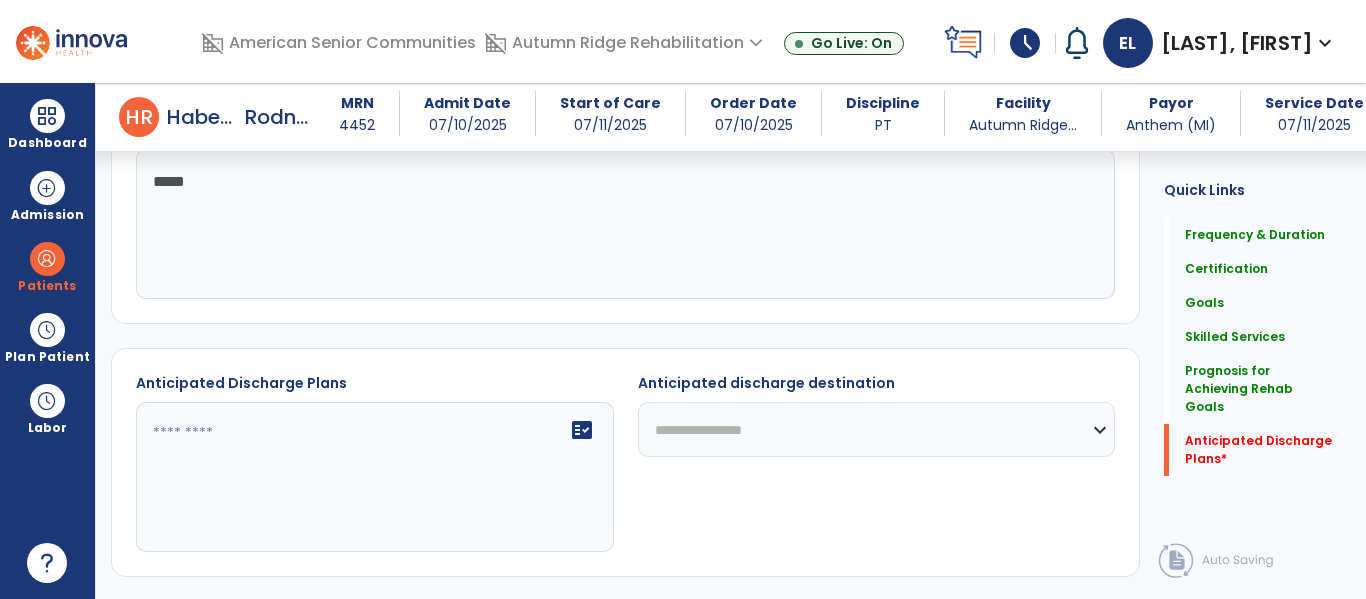 scroll, scrollTop: 1217, scrollLeft: 0, axis: vertical 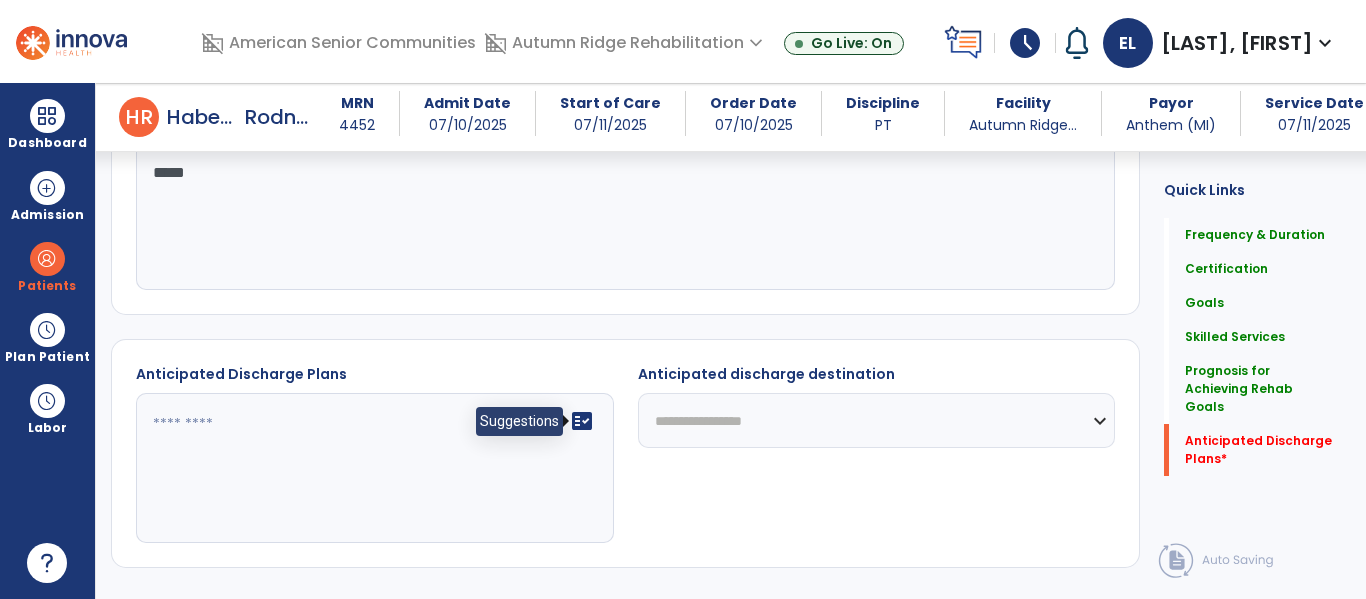 type on "*****" 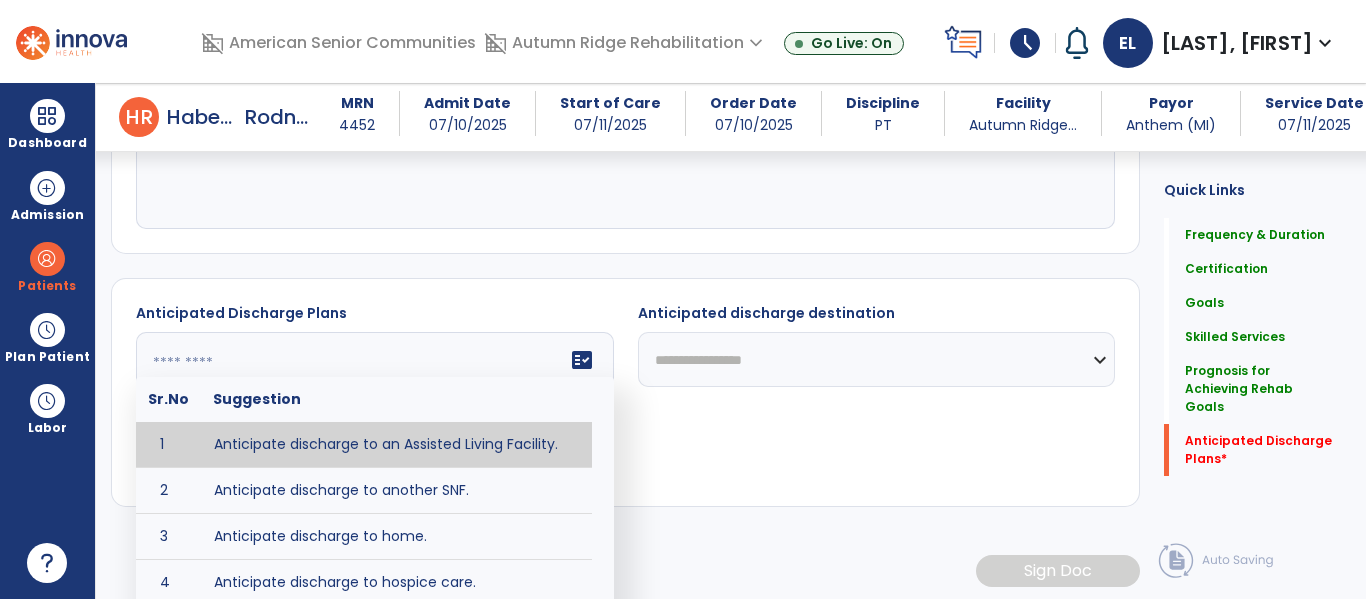 scroll, scrollTop: 1324, scrollLeft: 0, axis: vertical 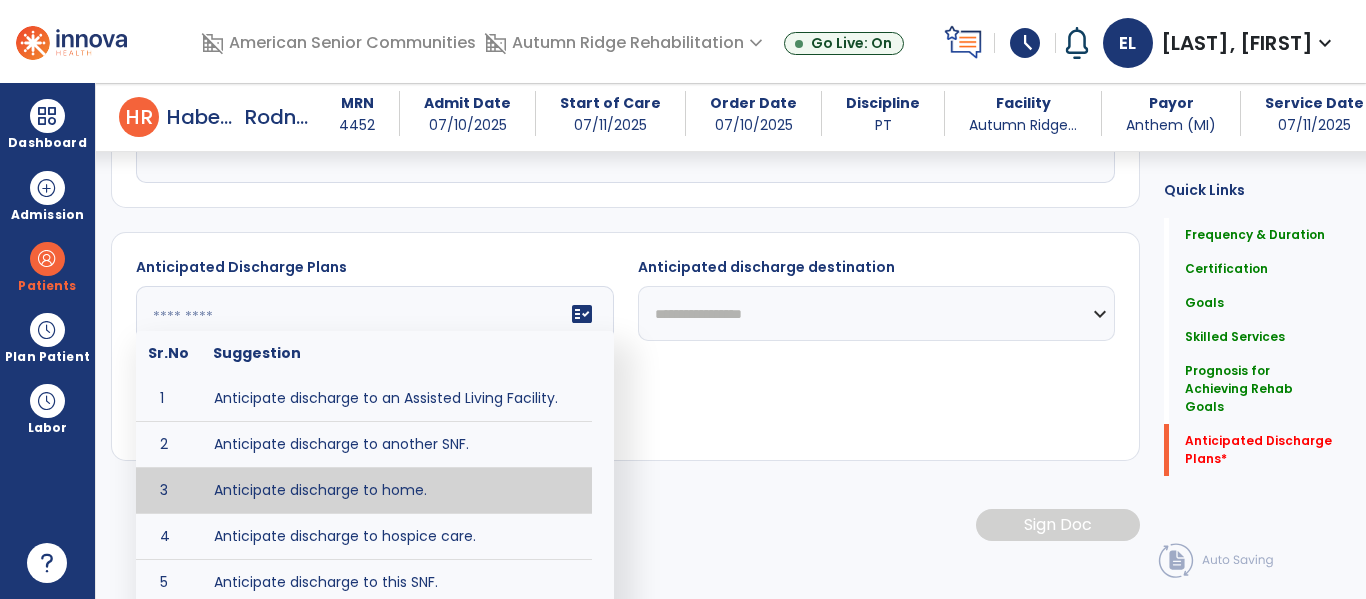 type on "**********" 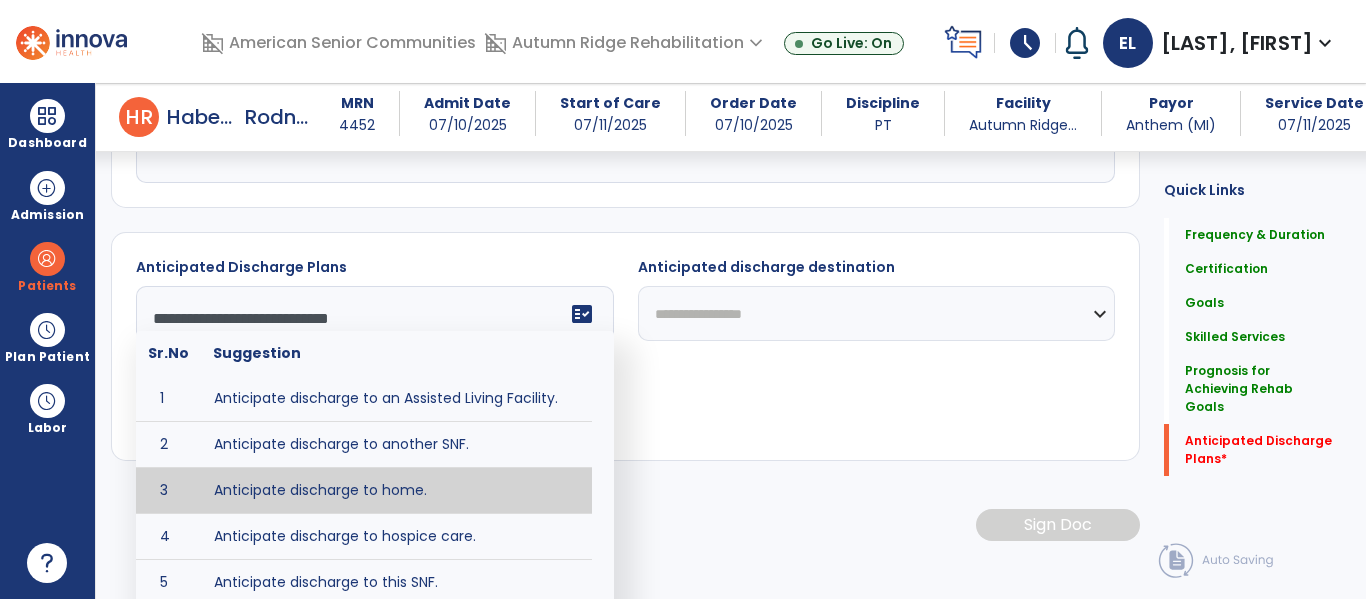 scroll, scrollTop: 1283, scrollLeft: 0, axis: vertical 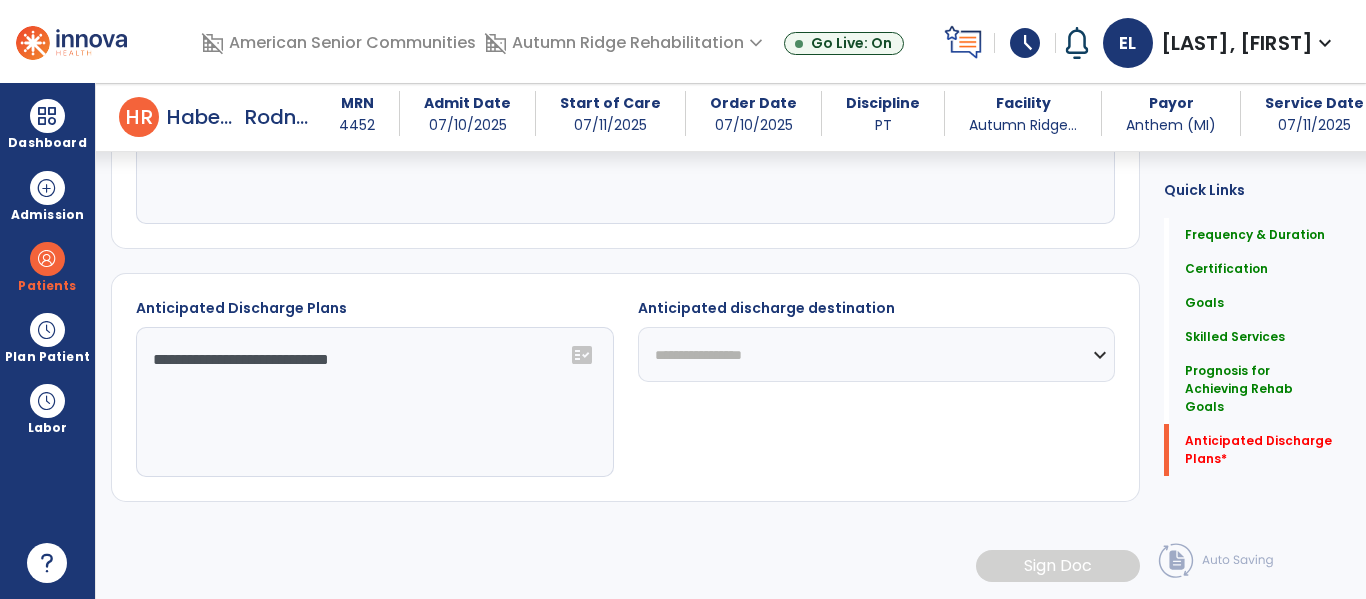 click on "**********" 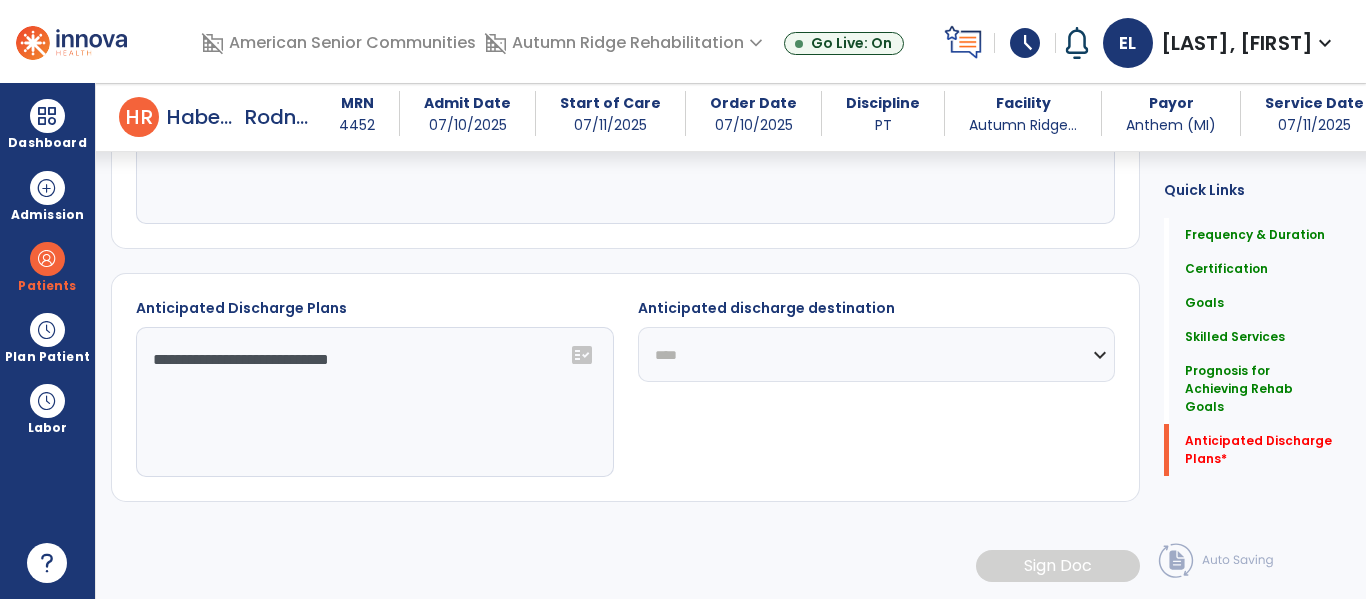 click on "**********" 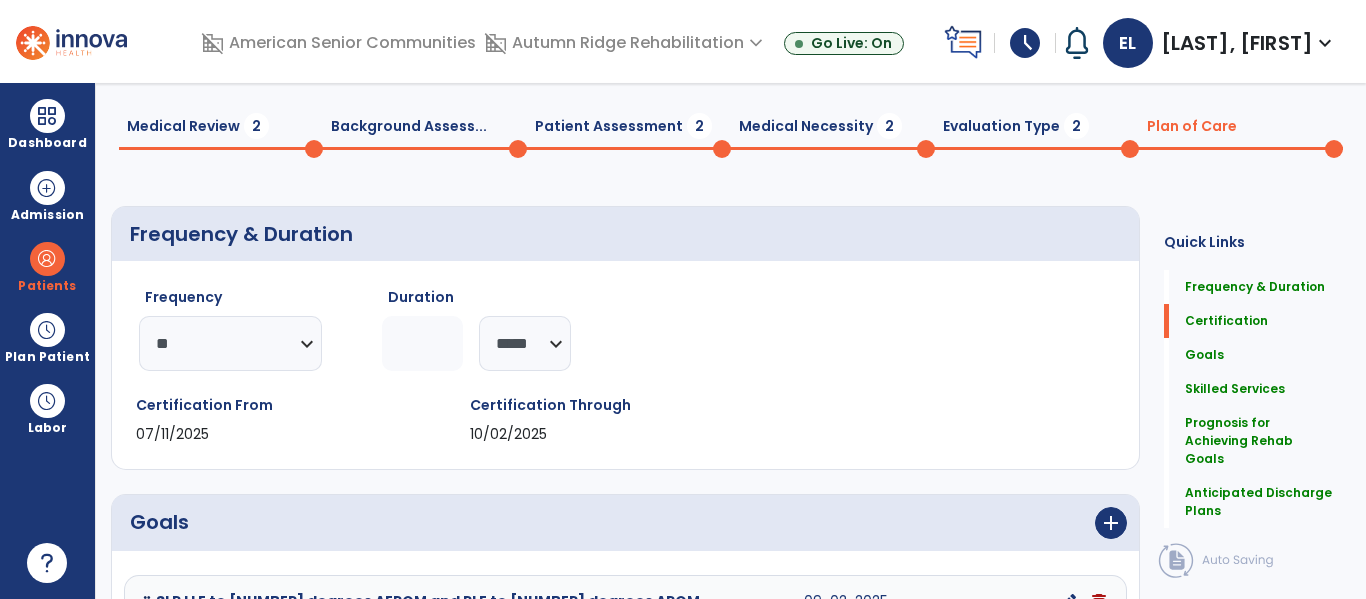 scroll, scrollTop: 0, scrollLeft: 0, axis: both 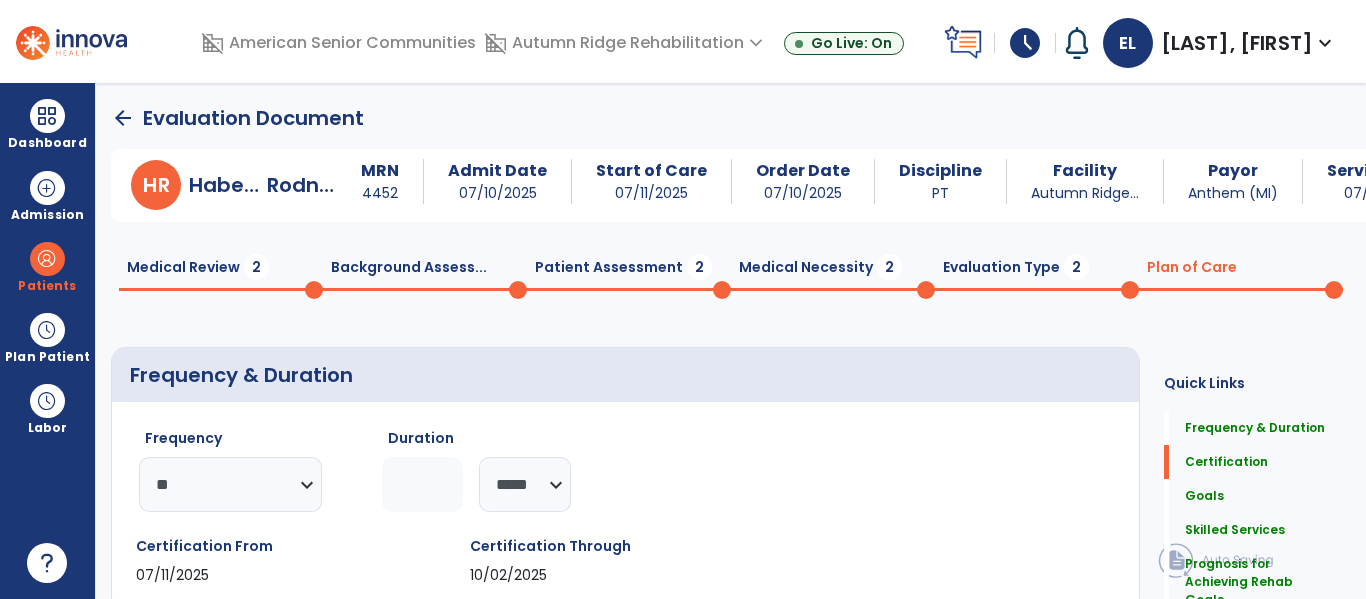 click on "Evaluation Type  2" 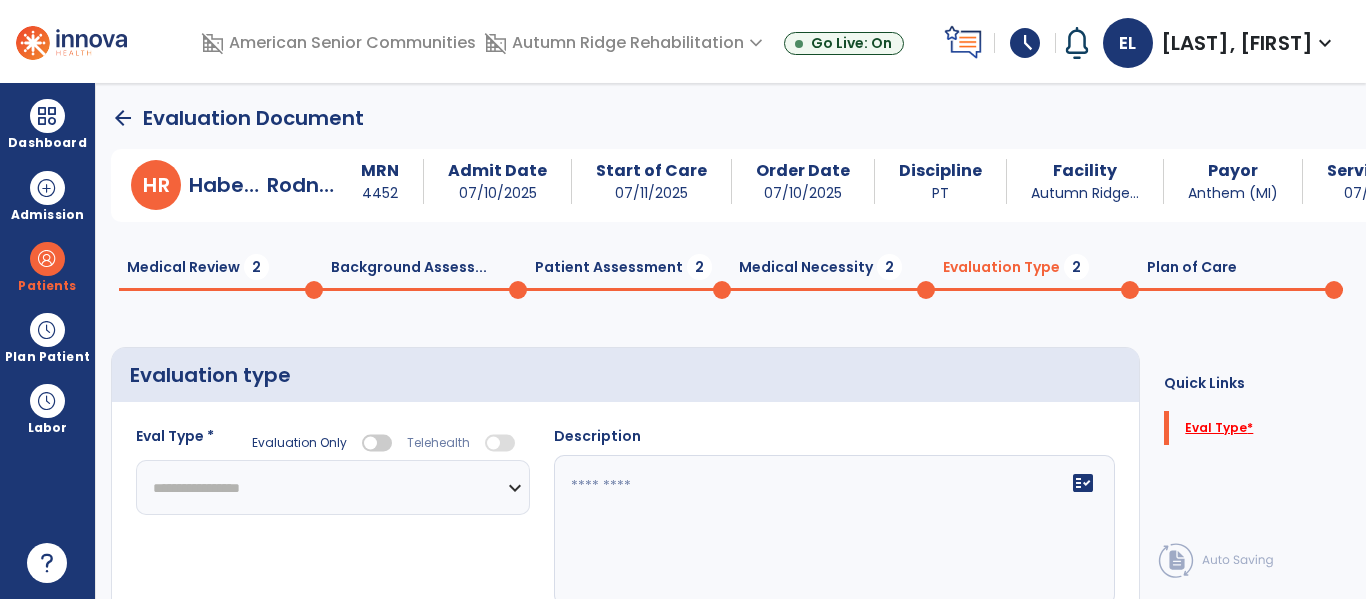 click on "Eval Type   *" 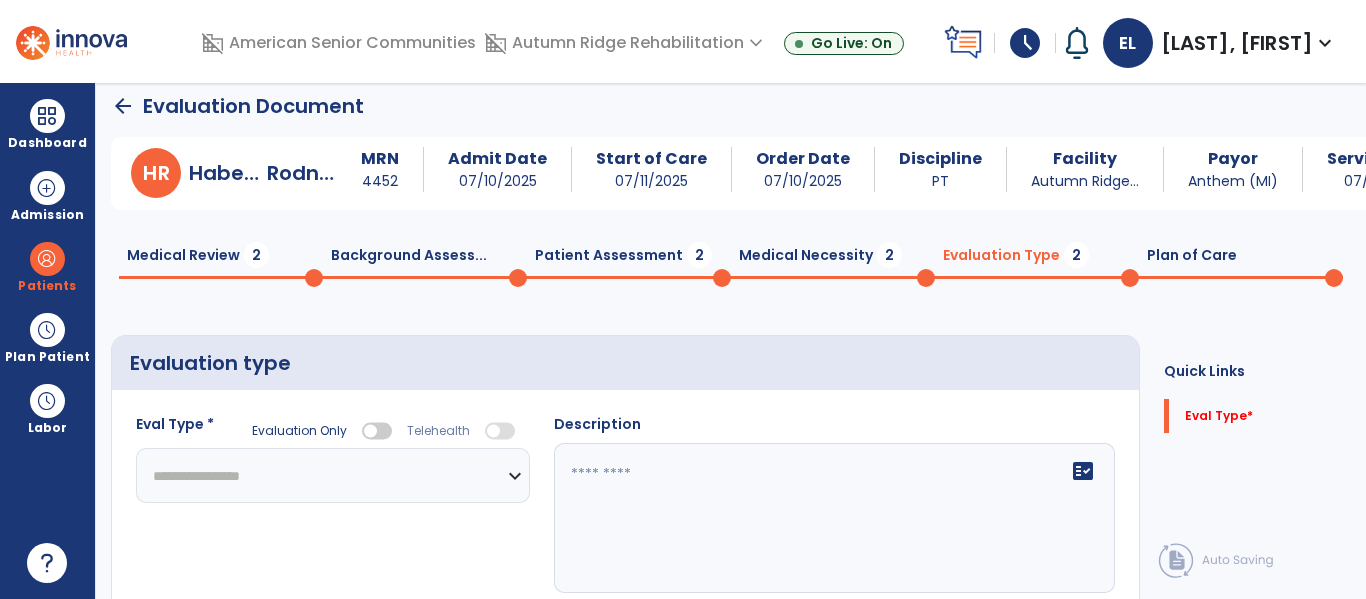 scroll, scrollTop: 0, scrollLeft: 0, axis: both 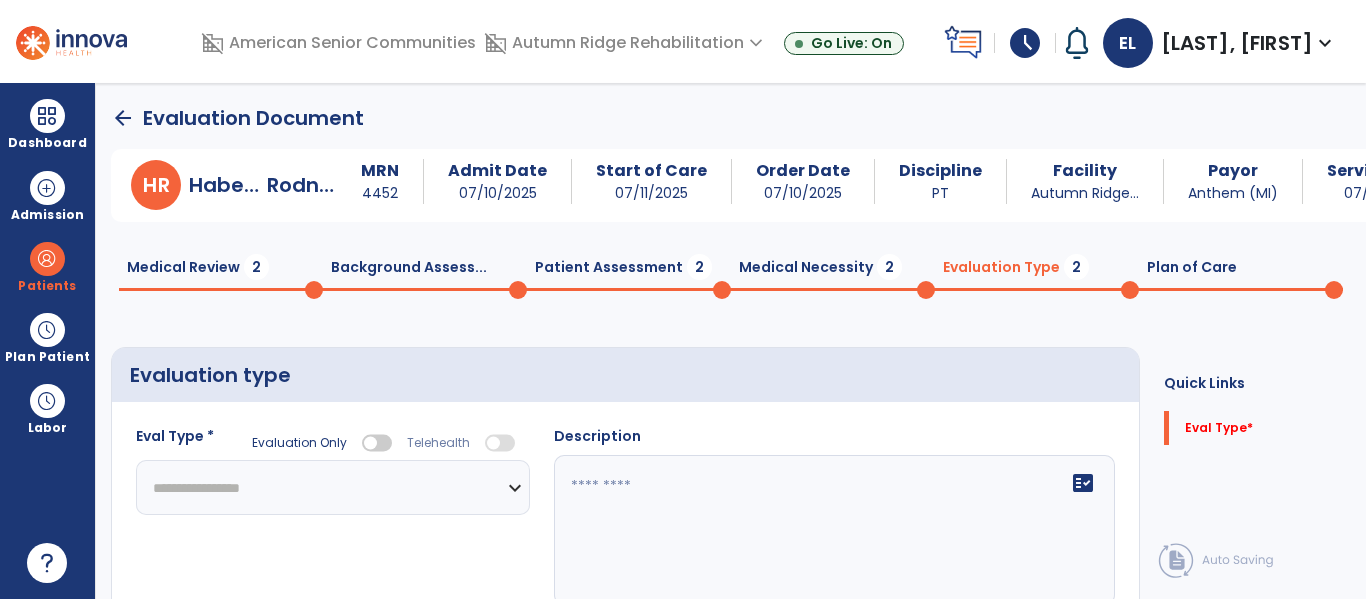 click on "**********" 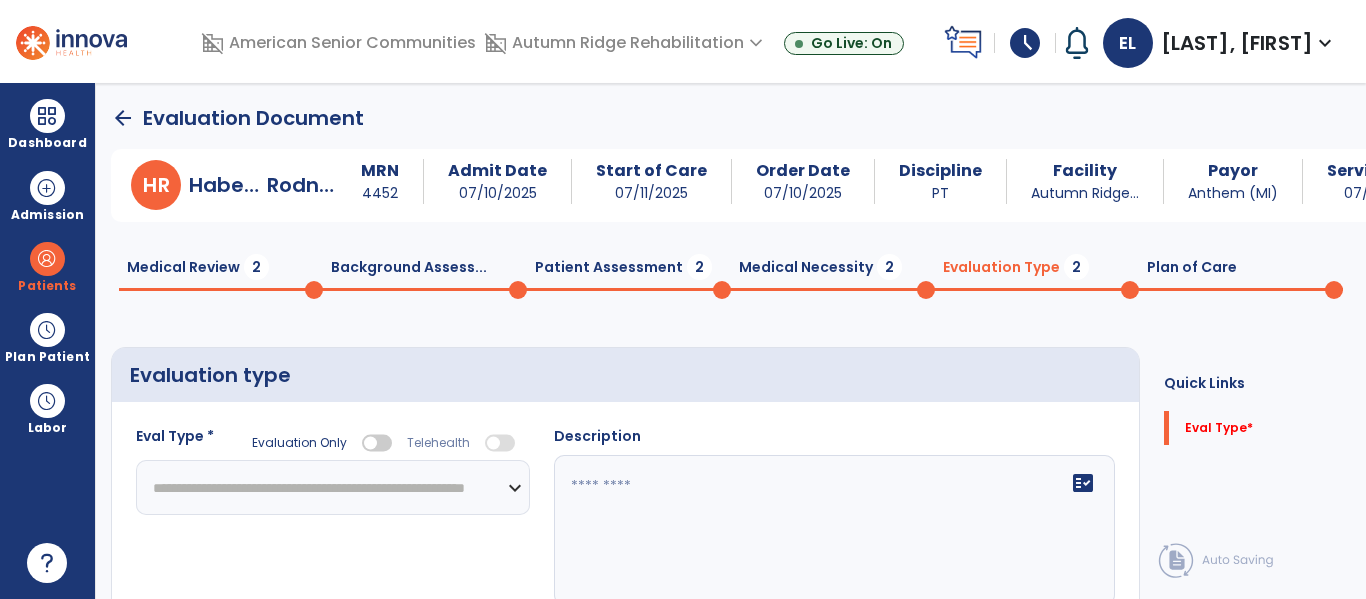 click on "**********" 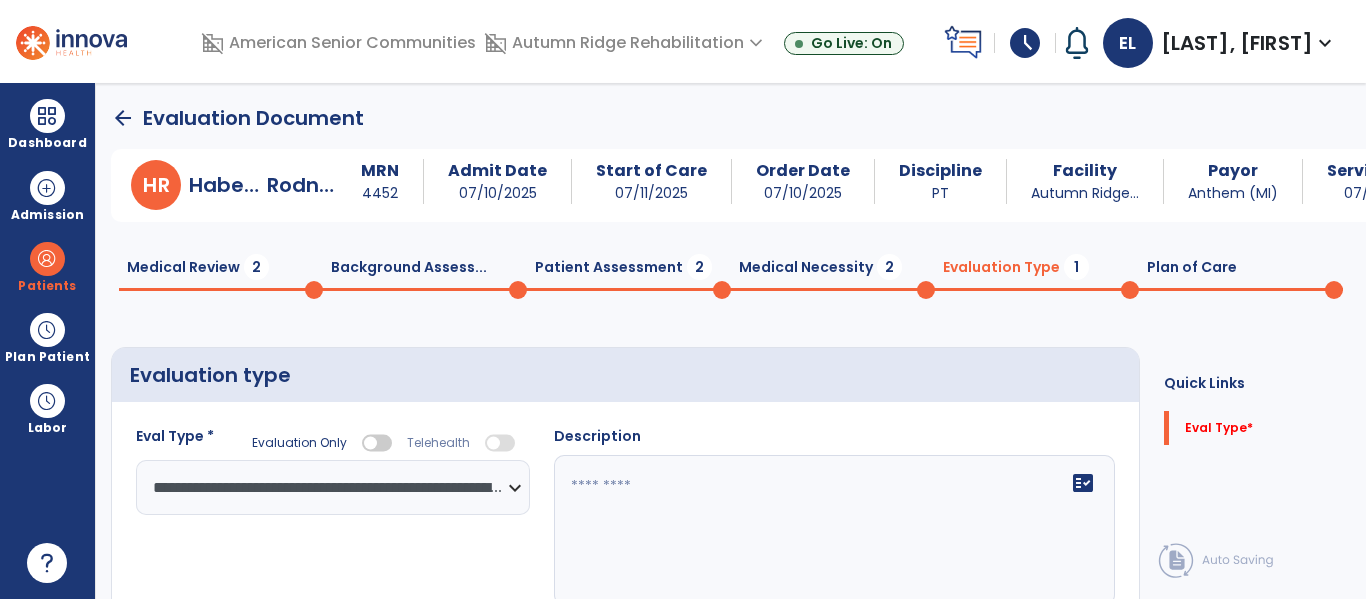 click on "fact_check" 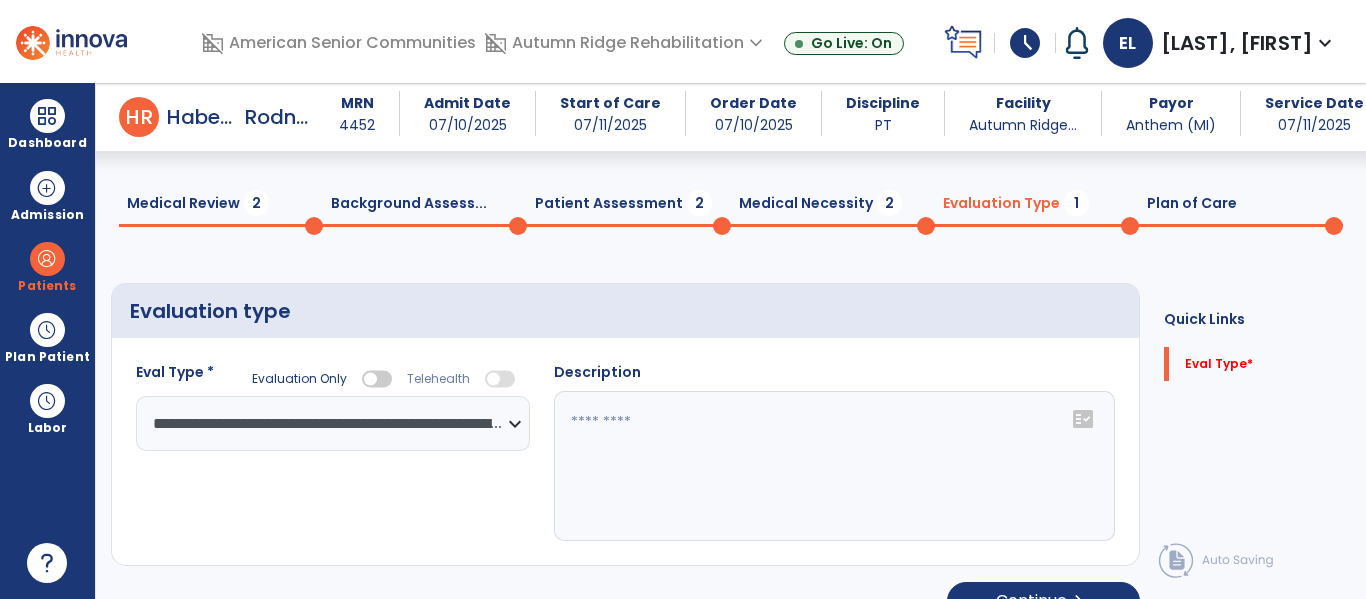 scroll, scrollTop: 82, scrollLeft: 0, axis: vertical 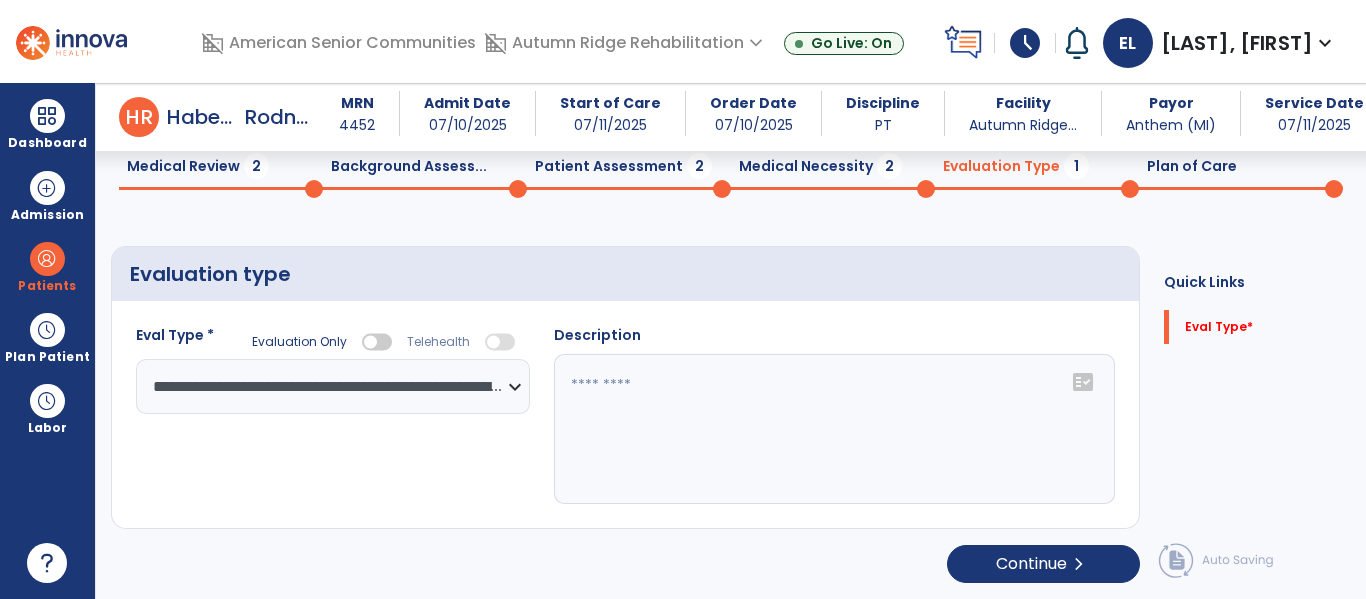 click 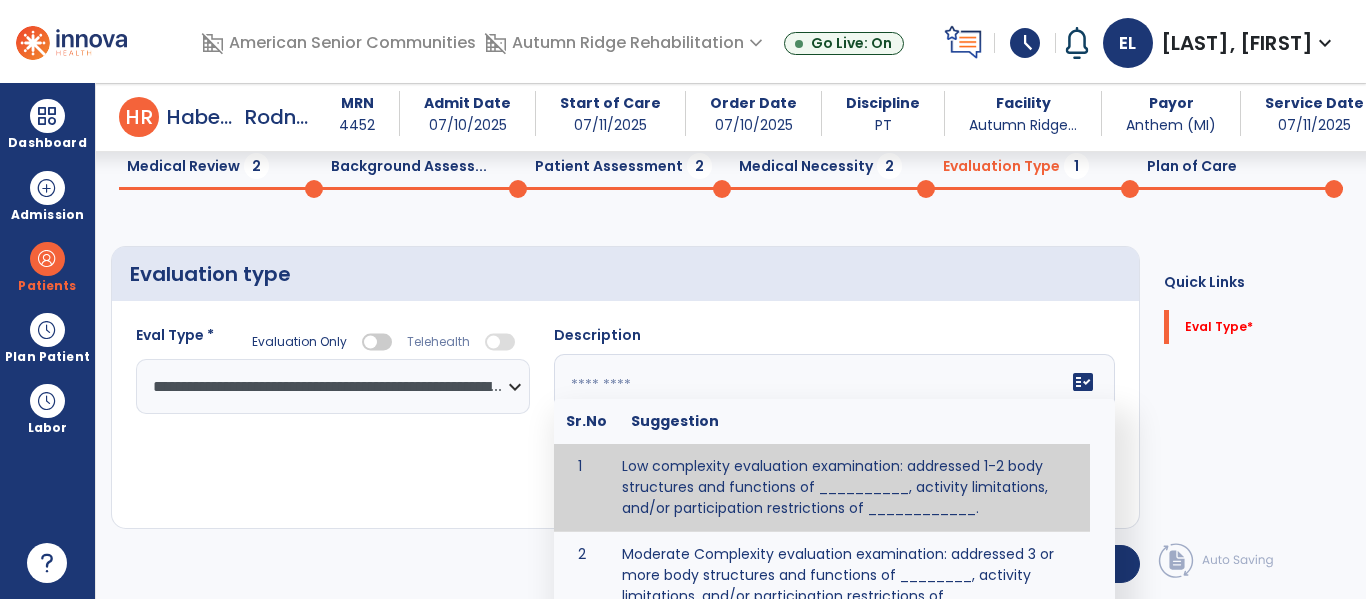 scroll, scrollTop: 14, scrollLeft: 0, axis: vertical 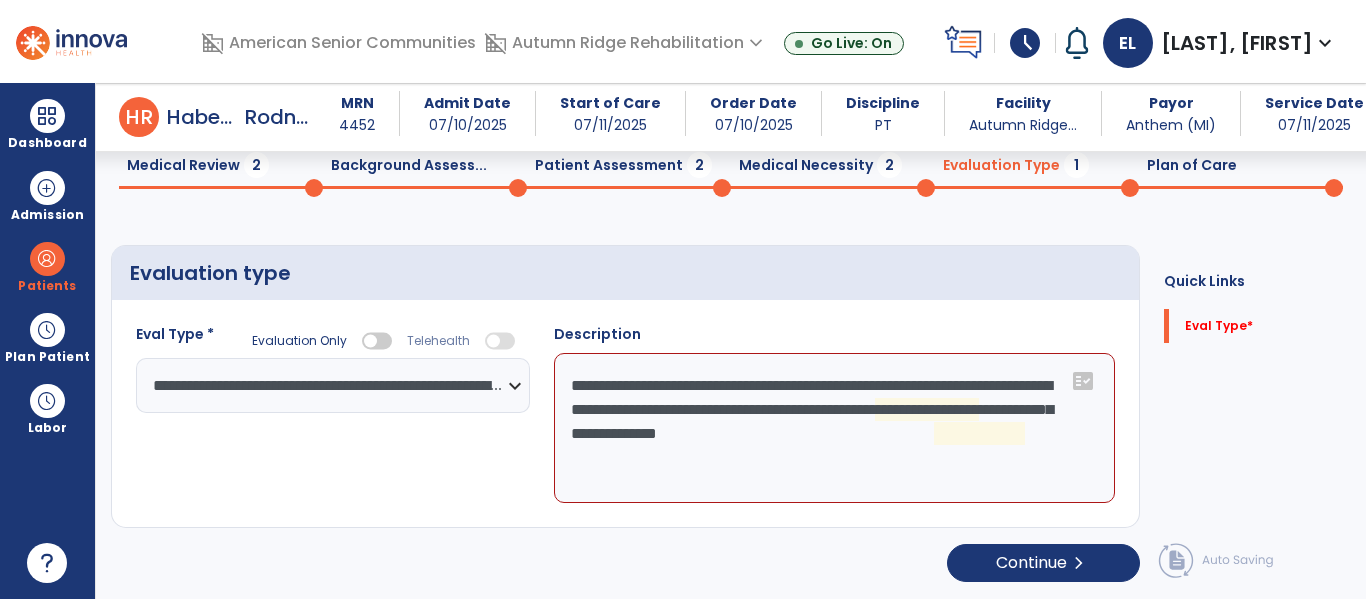 click on "**********" 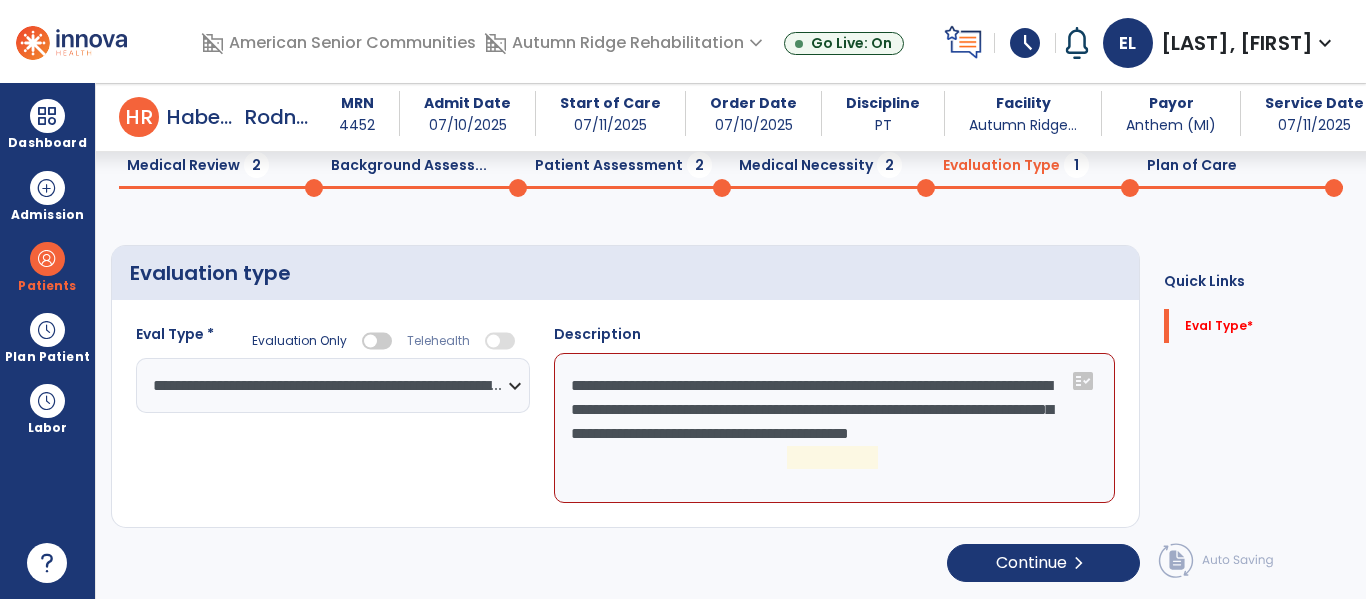 scroll, scrollTop: 82, scrollLeft: 0, axis: vertical 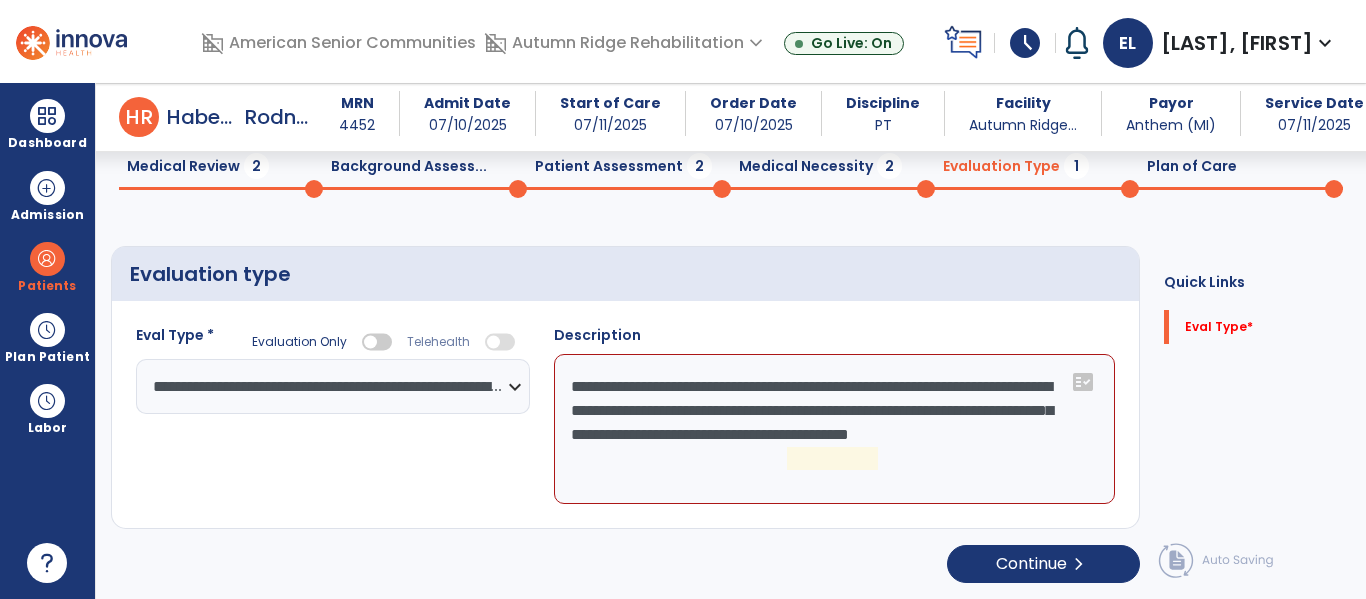 click on "**********" 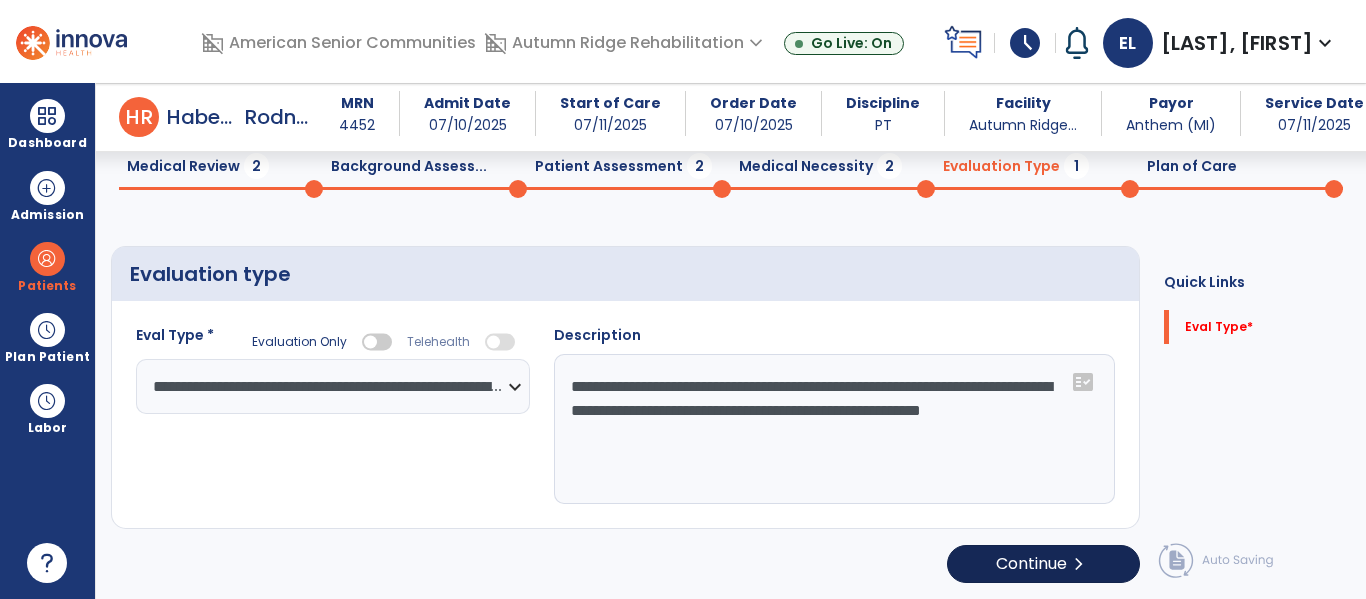 type on "**********" 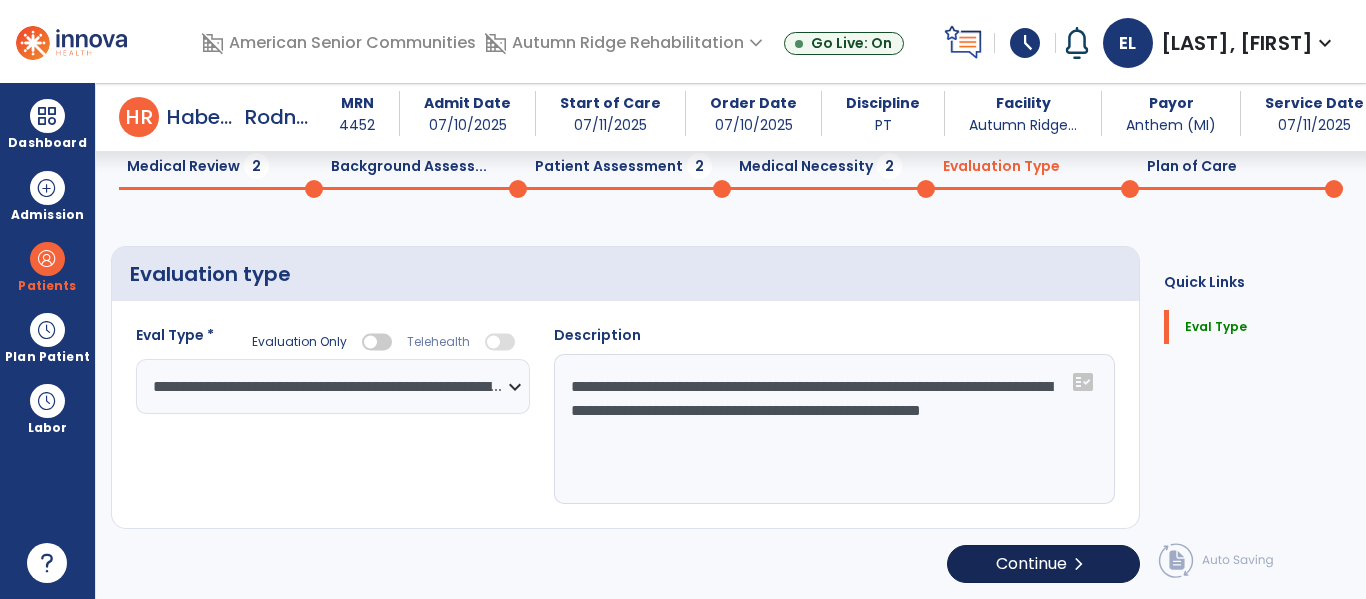 scroll, scrollTop: 81, scrollLeft: 0, axis: vertical 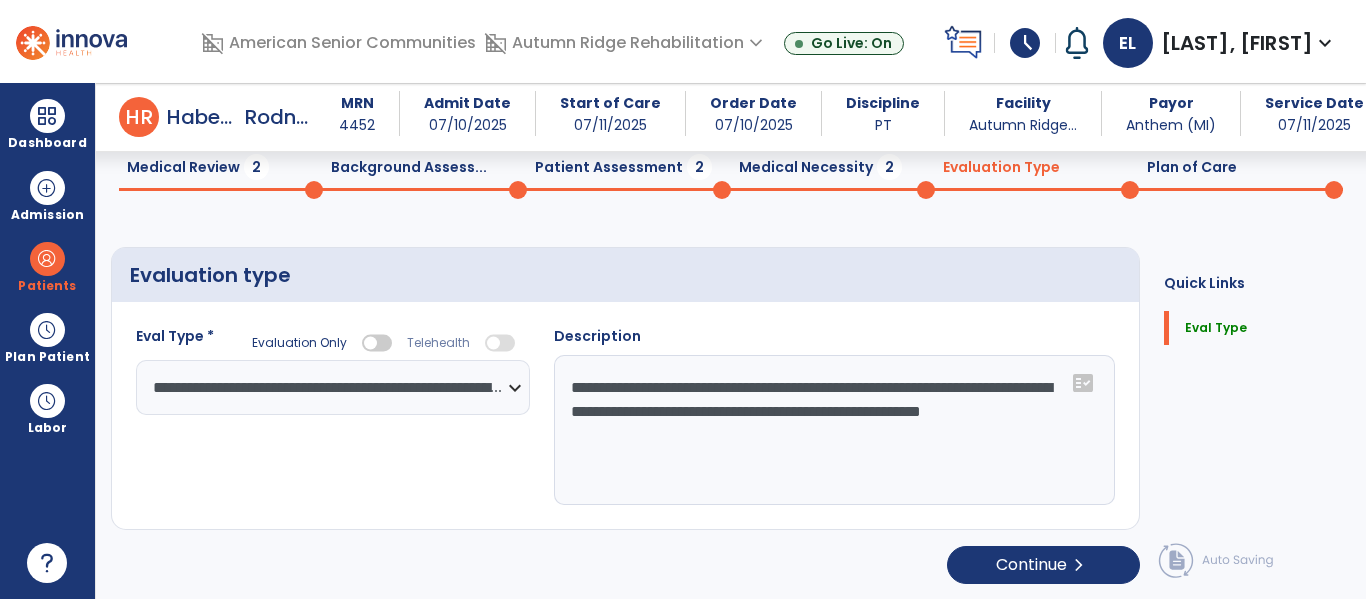 click on "Medical Necessity  2" 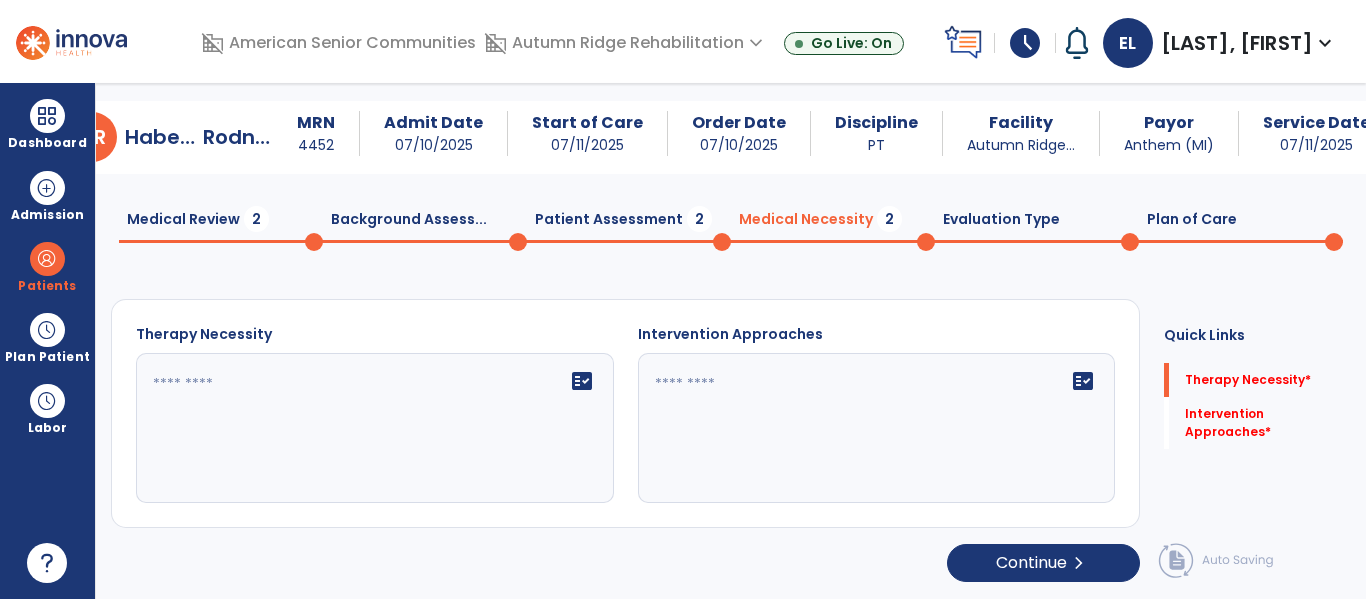 scroll, scrollTop: 29, scrollLeft: 0, axis: vertical 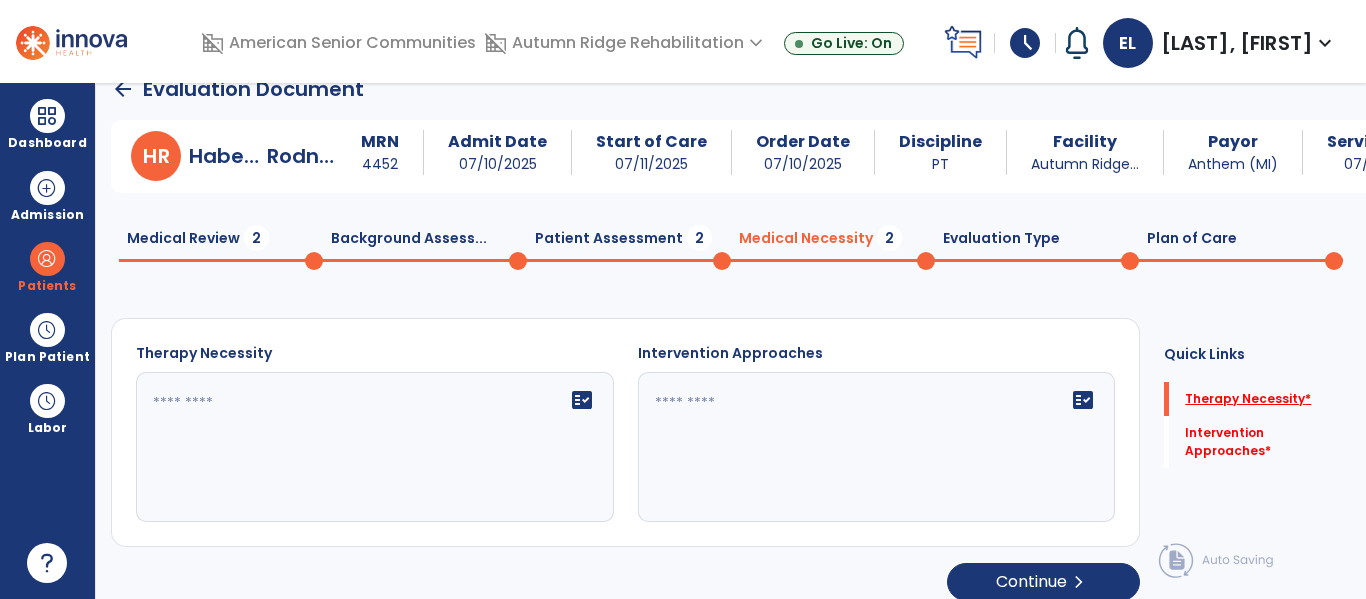 click on "Therapy Necessity   *" 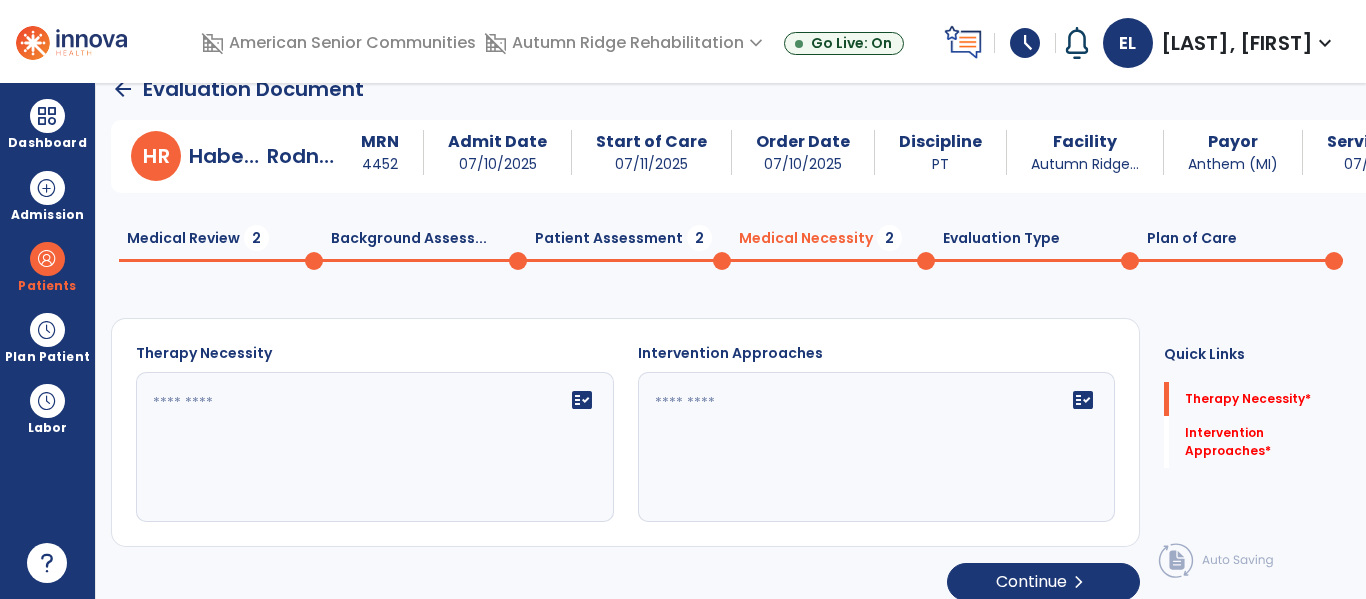 click 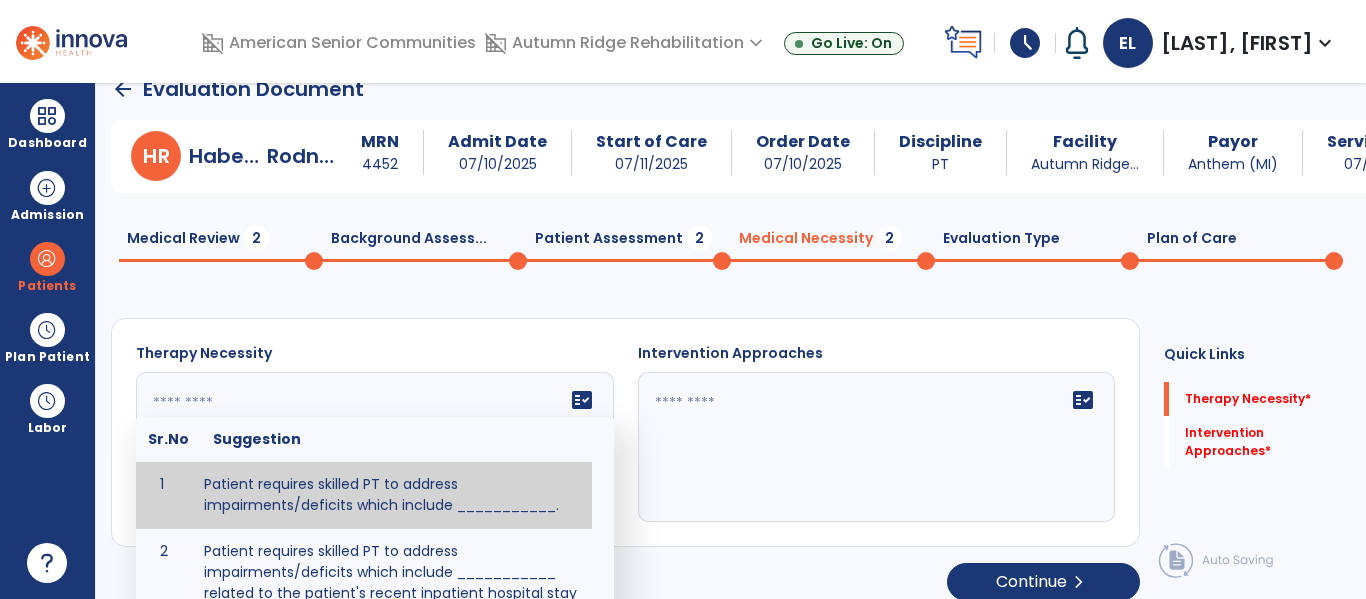 click 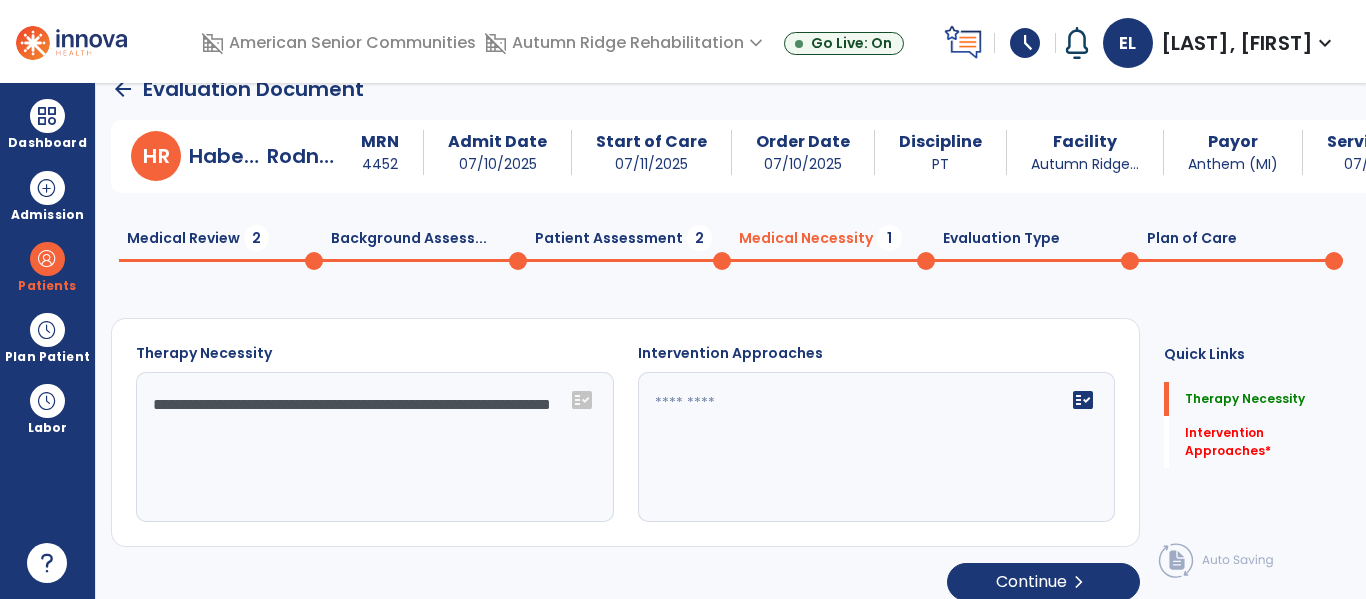 type on "**********" 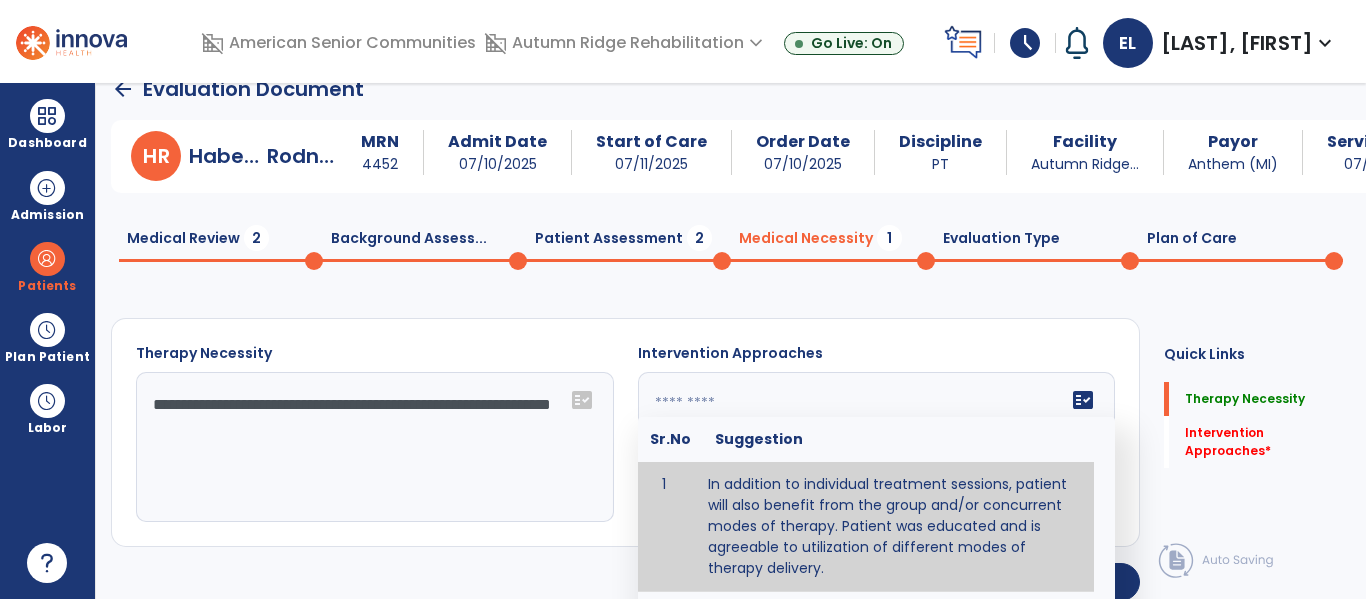 type on "*" 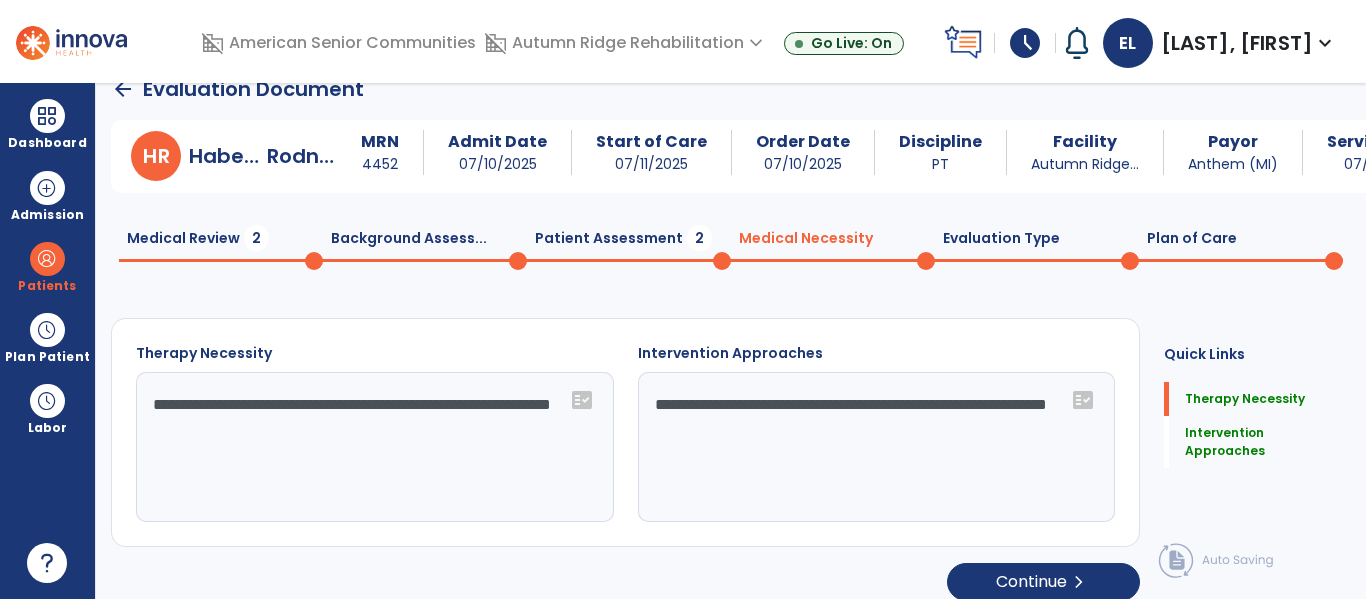 type on "**********" 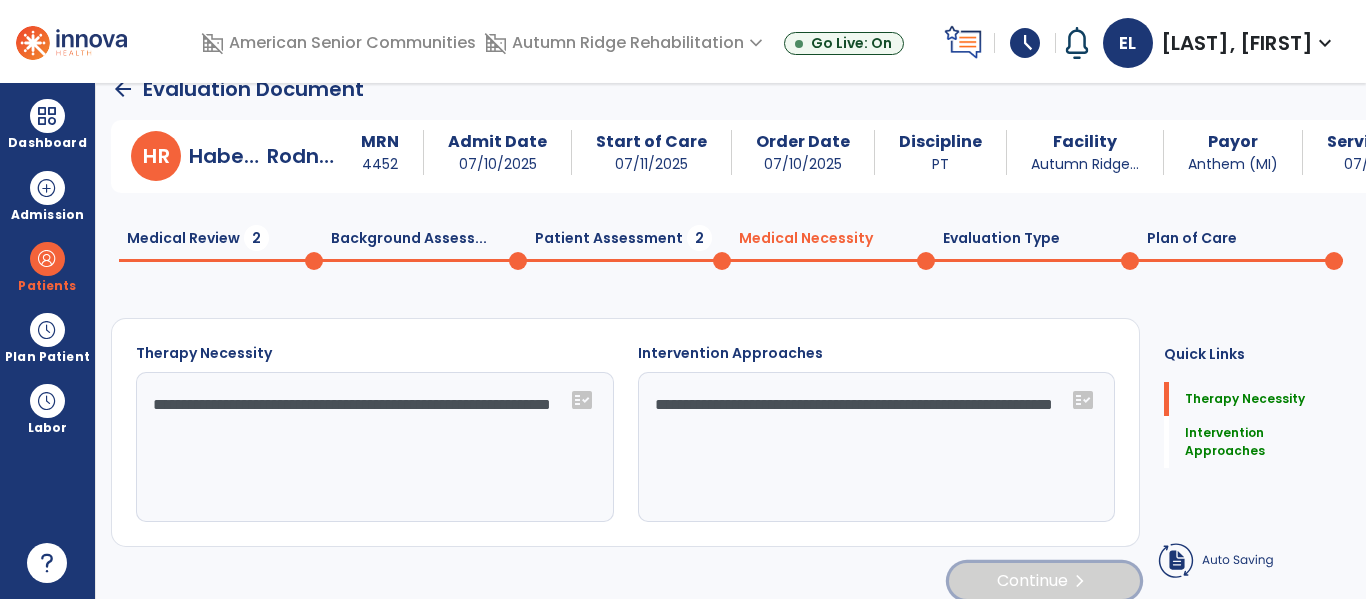 click on "Continue  chevron_right" 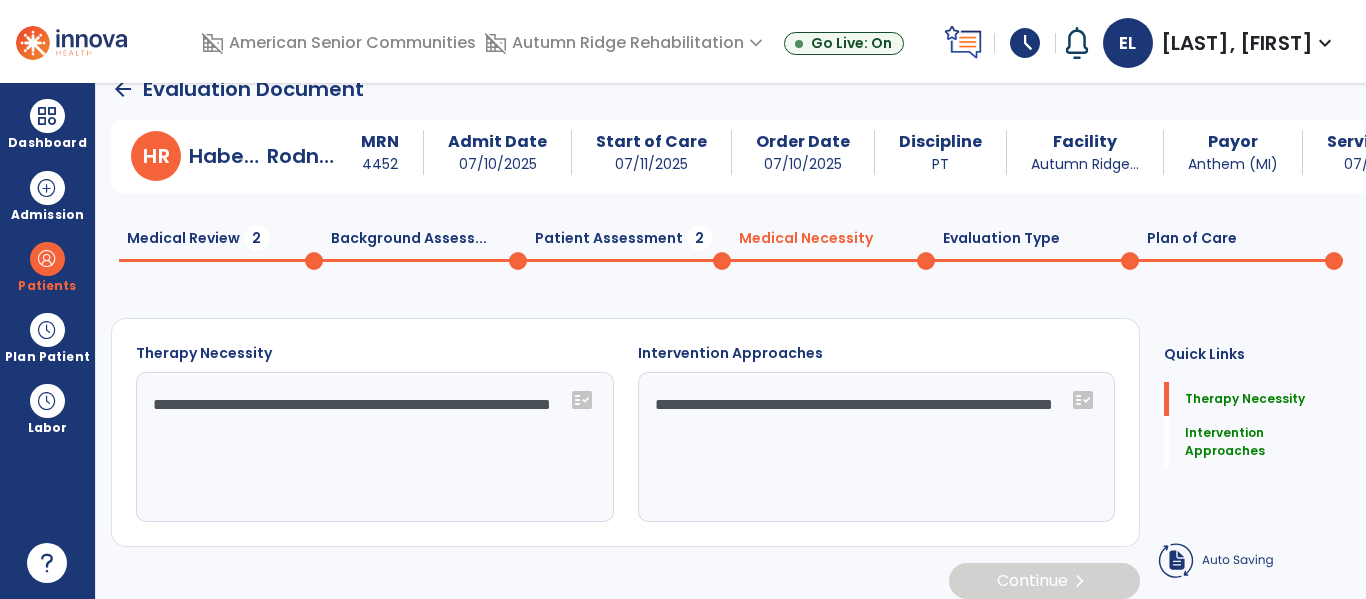 select on "**********" 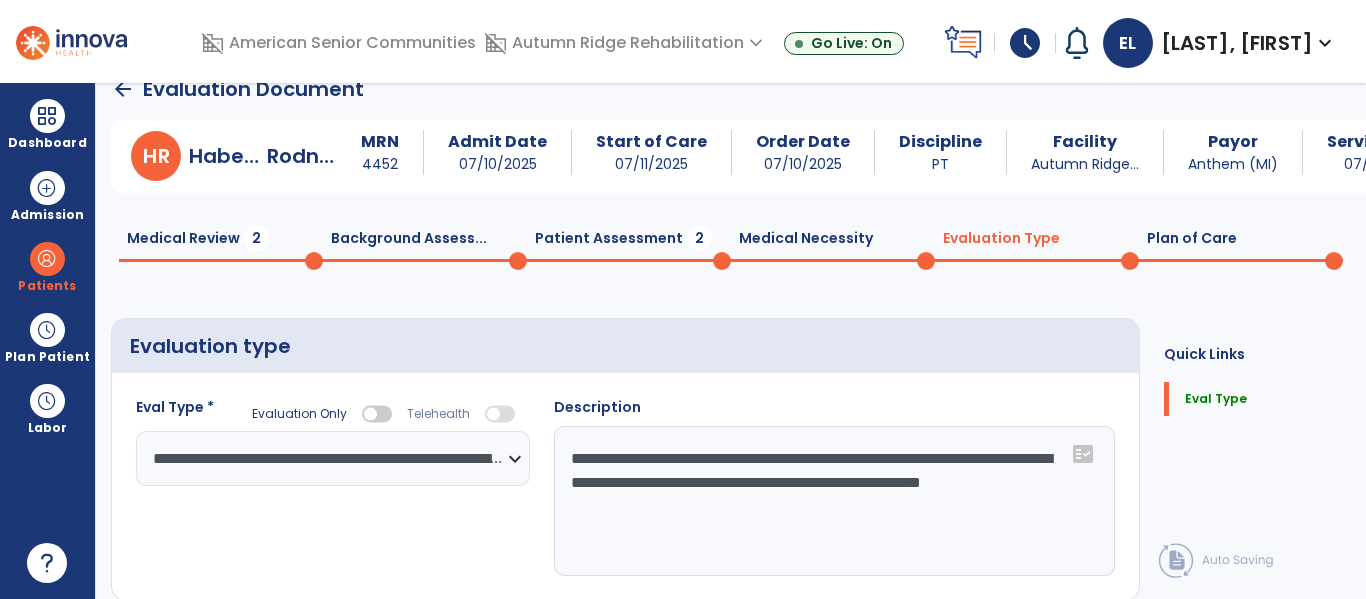click on "Medical Necessity  0" 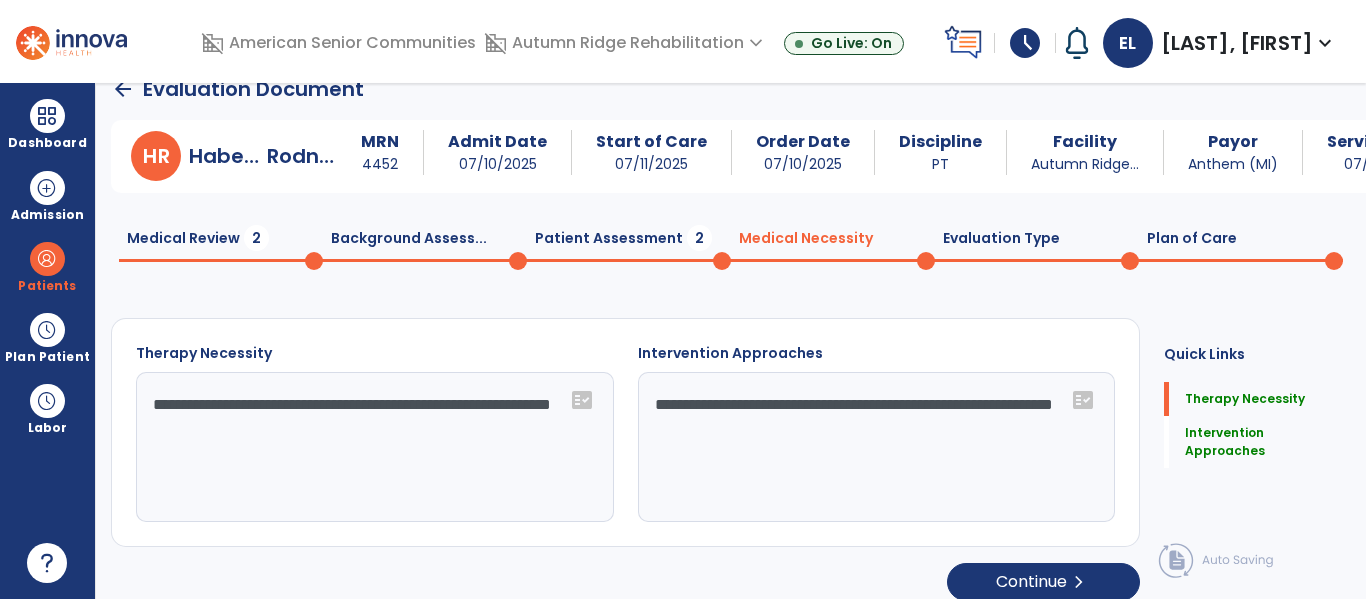 click 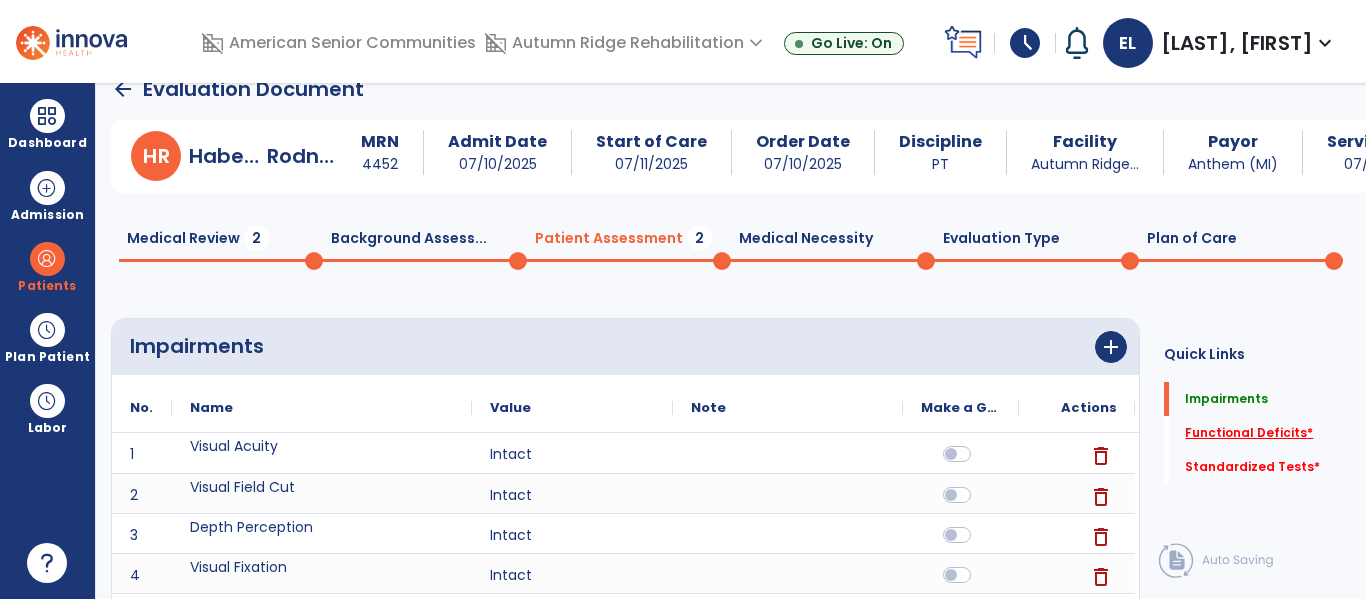 click on "Functional Deficits   *" 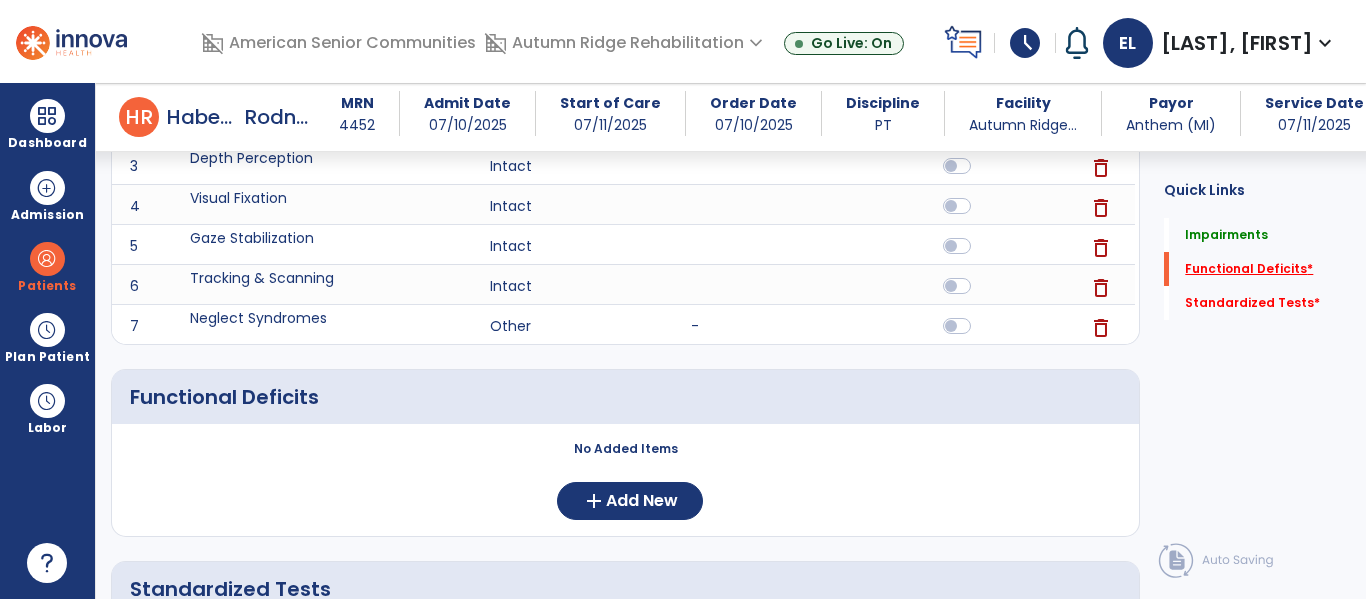 scroll, scrollTop: 511, scrollLeft: 0, axis: vertical 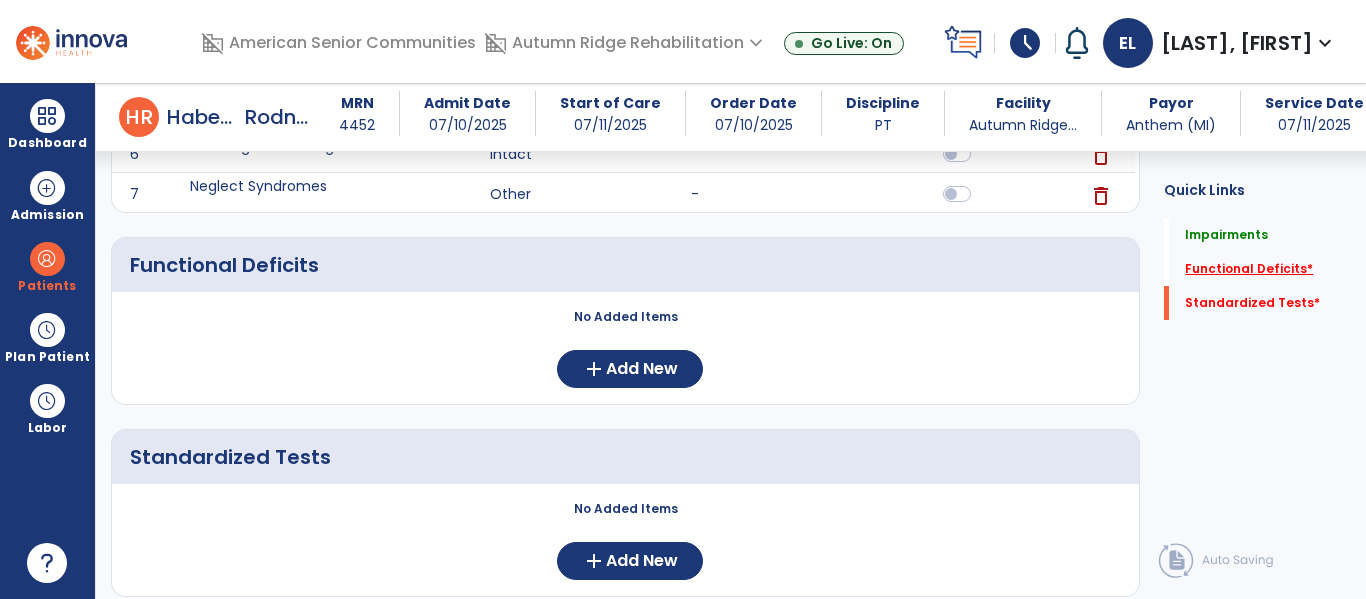 click on "Functional Deficits   *" 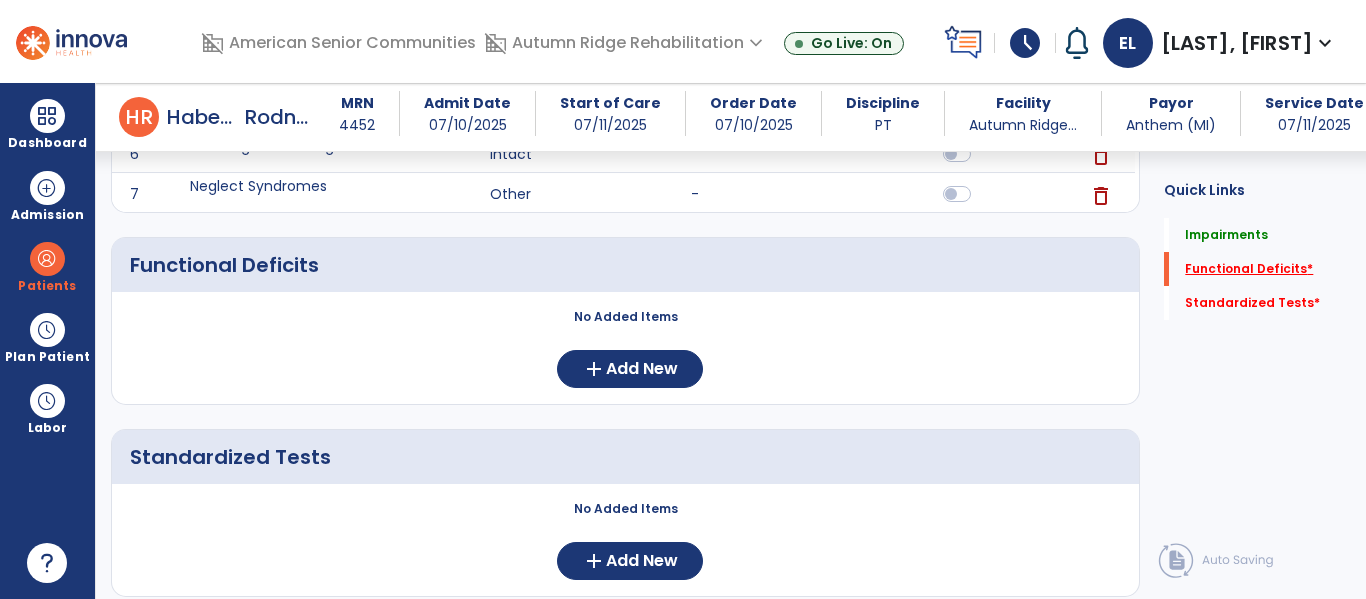 scroll, scrollTop: 492, scrollLeft: 0, axis: vertical 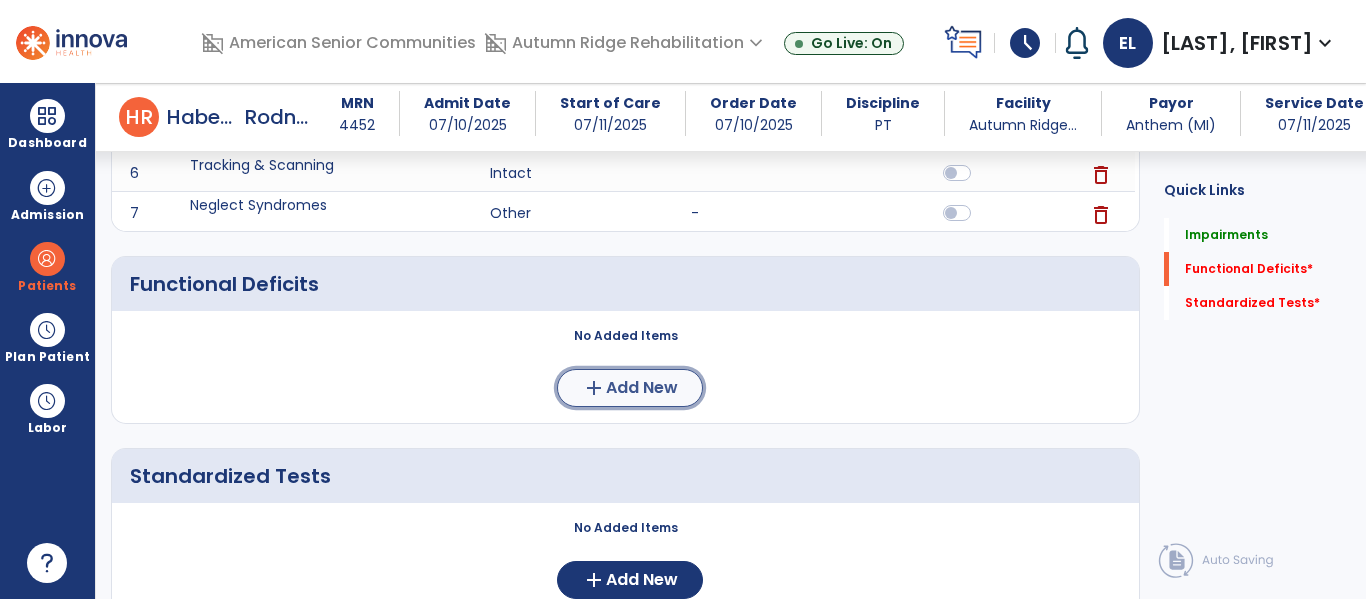 click on "add  Add New" 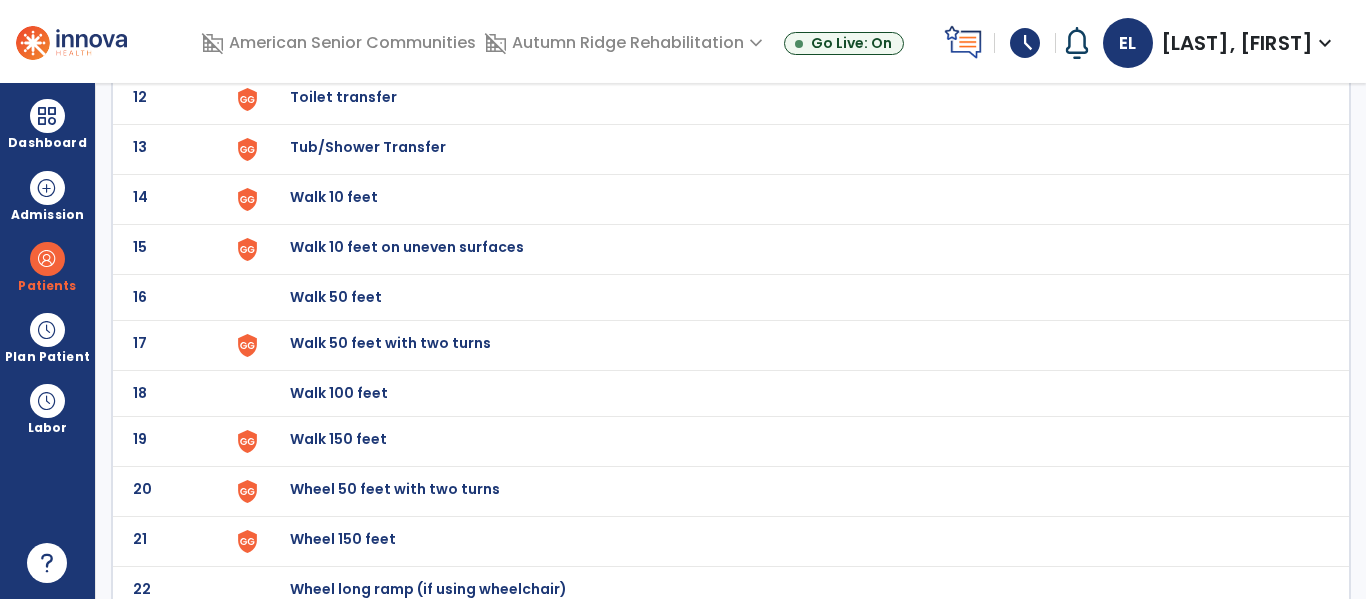 scroll, scrollTop: 772, scrollLeft: 0, axis: vertical 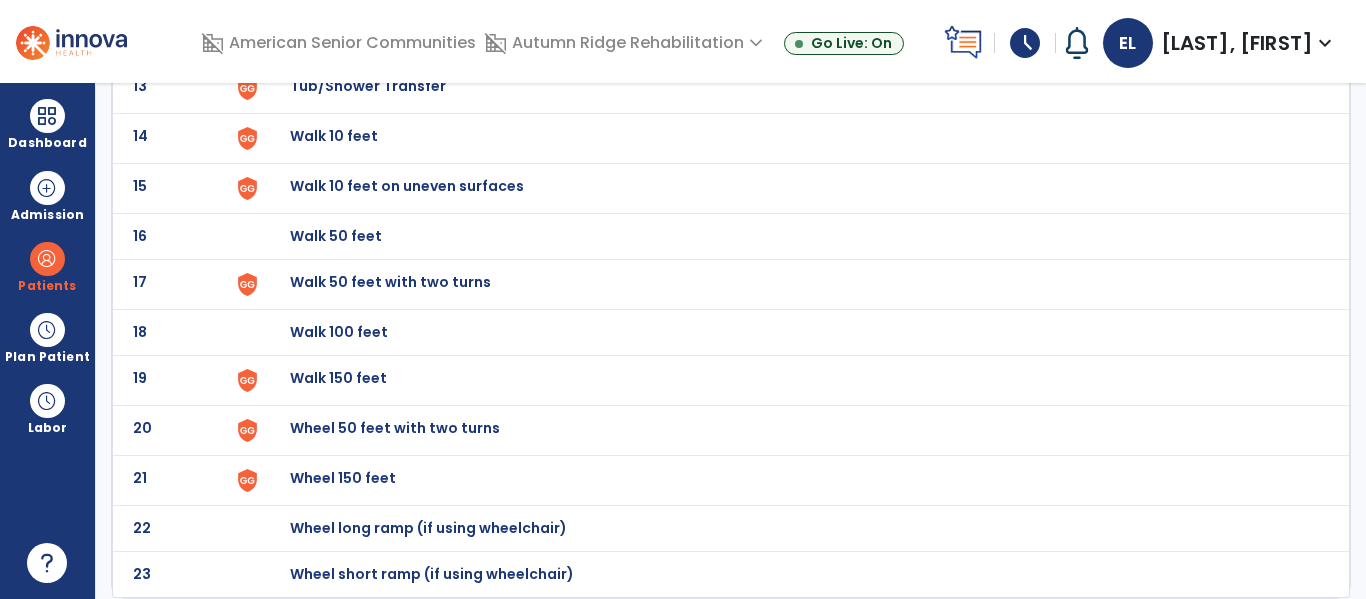 click on "Wheel 150 feet" at bounding box center [789, -508] 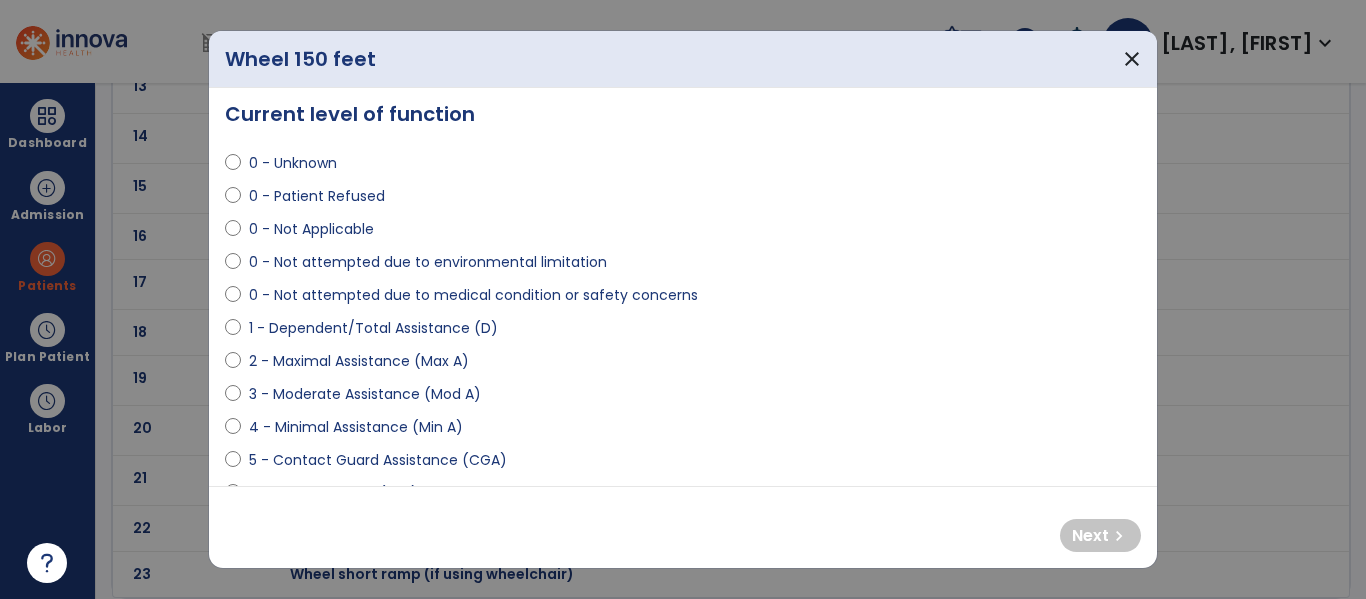 scroll, scrollTop: 0, scrollLeft: 0, axis: both 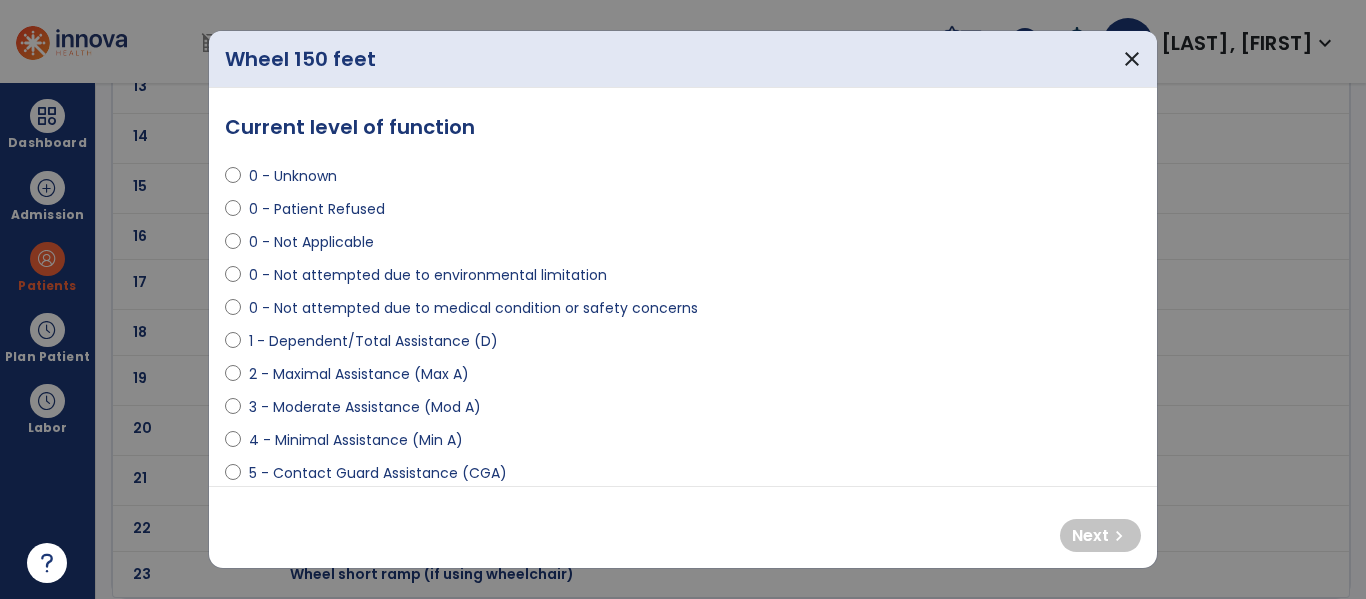 click on "0 - Not attempted due to medical condition or safety concerns" at bounding box center [473, 308] 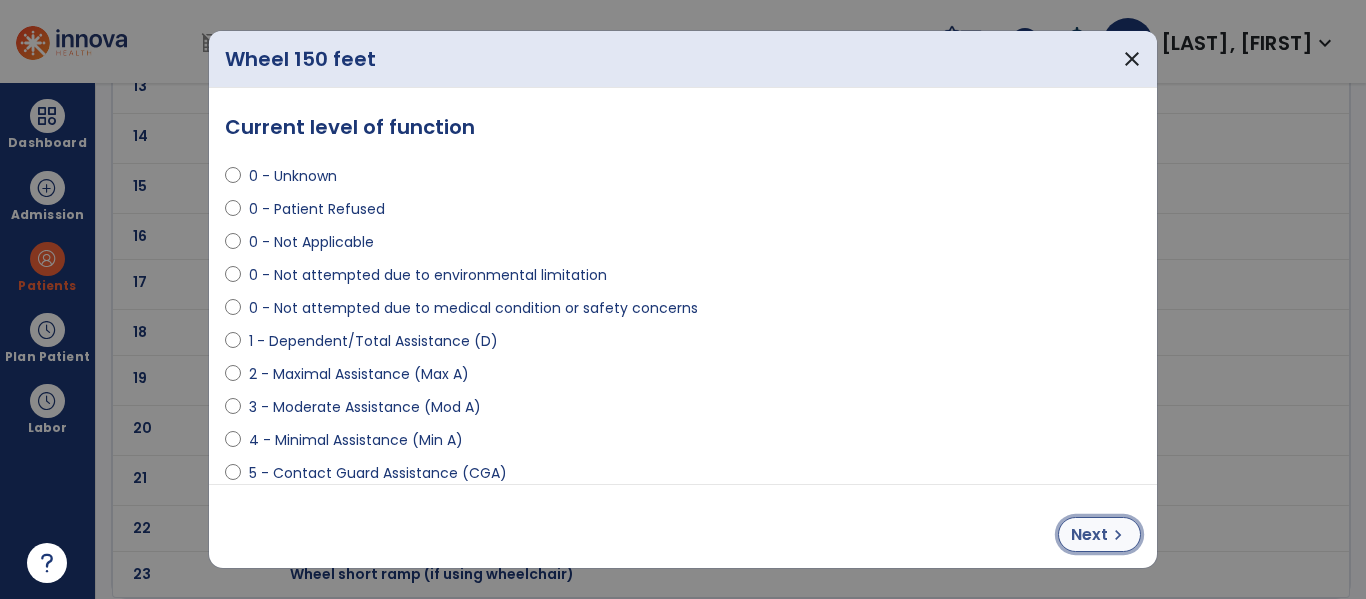 click on "Next  chevron_right" at bounding box center [1099, 534] 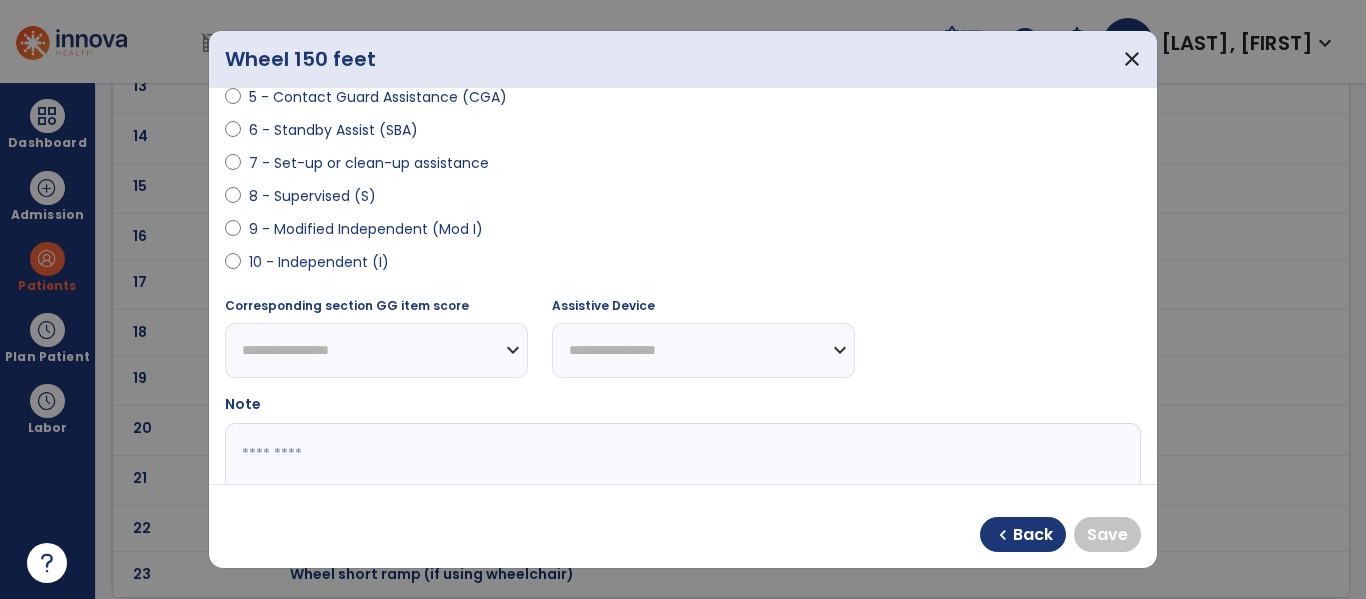 scroll, scrollTop: 385, scrollLeft: 0, axis: vertical 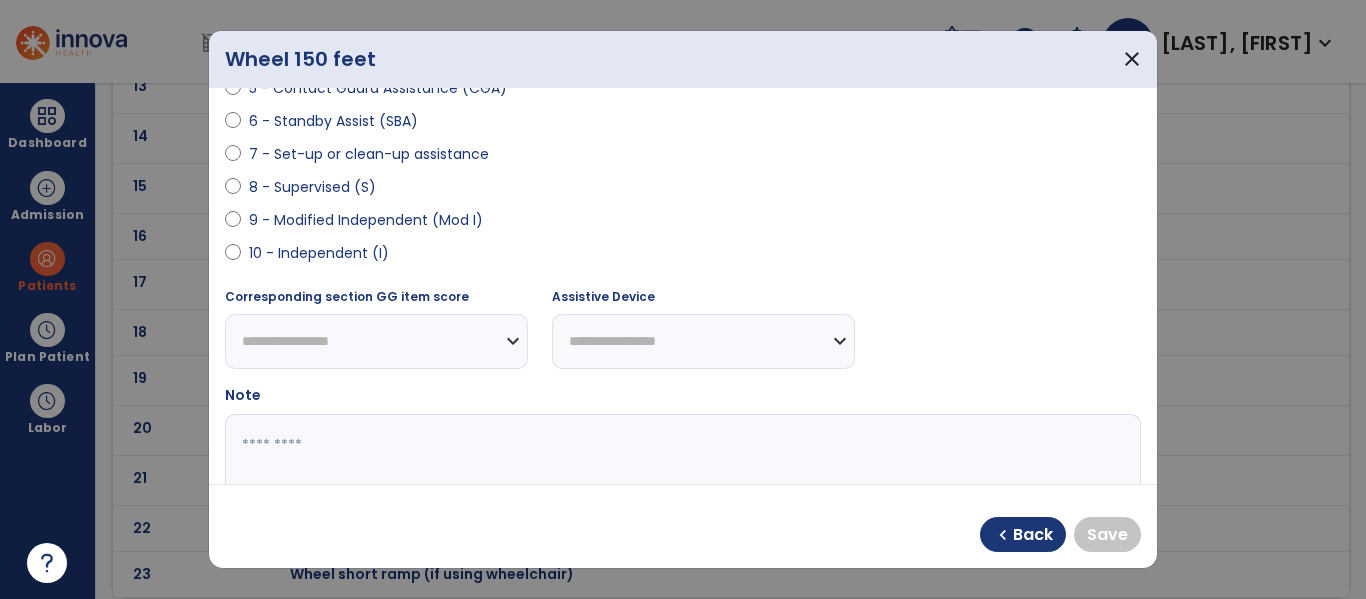 select on "**********" 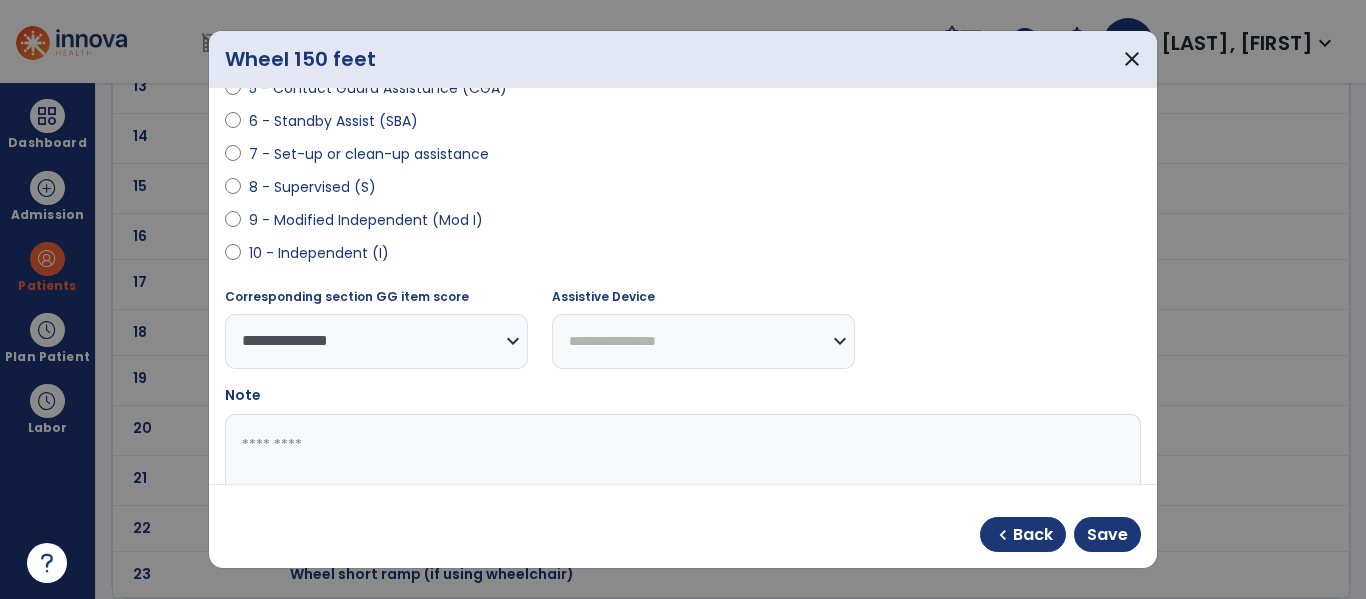 click at bounding box center [683, 299] 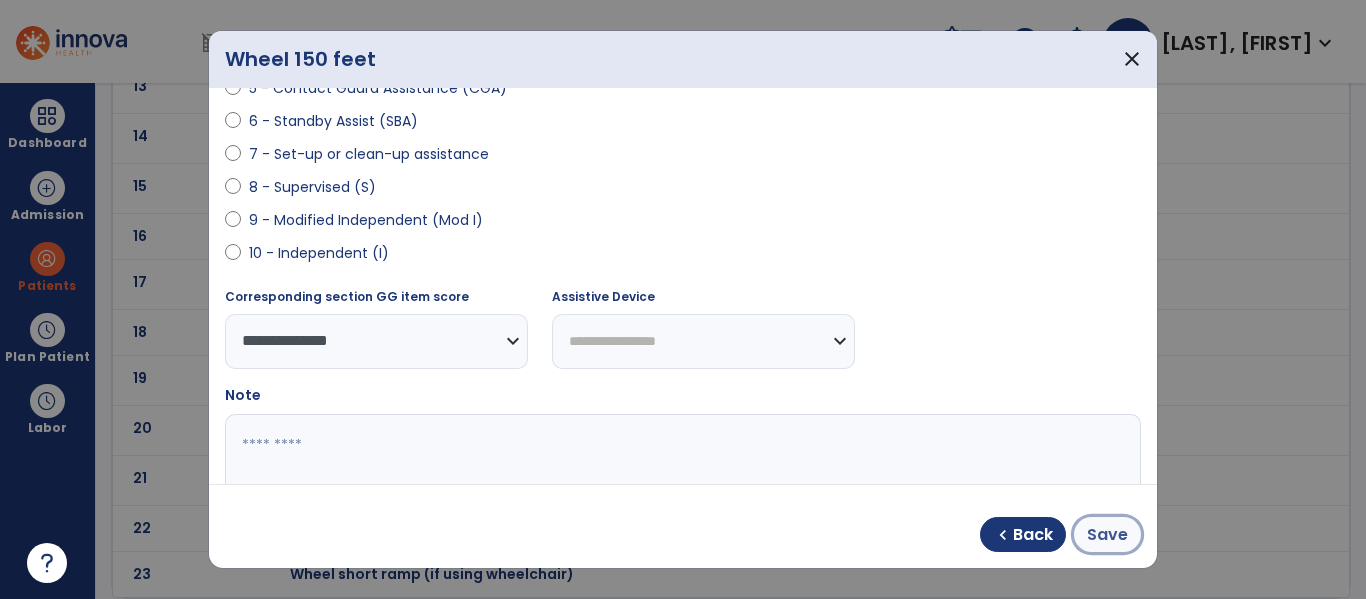click on "Save" at bounding box center (1107, 535) 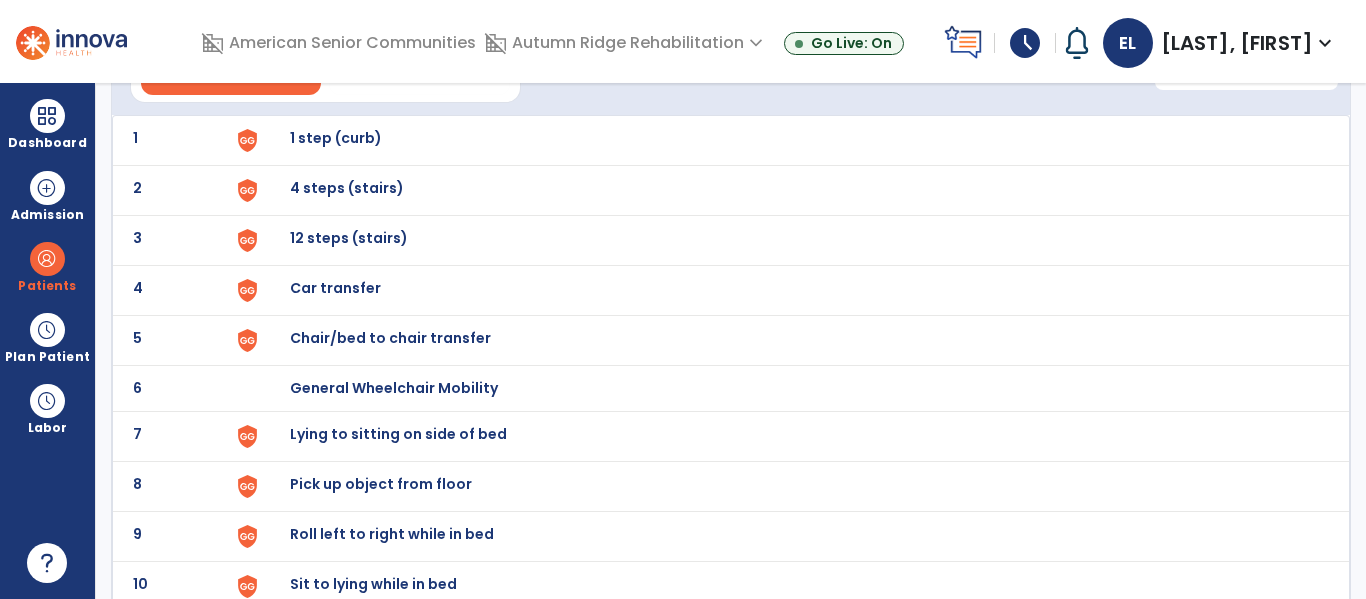 scroll, scrollTop: 0, scrollLeft: 0, axis: both 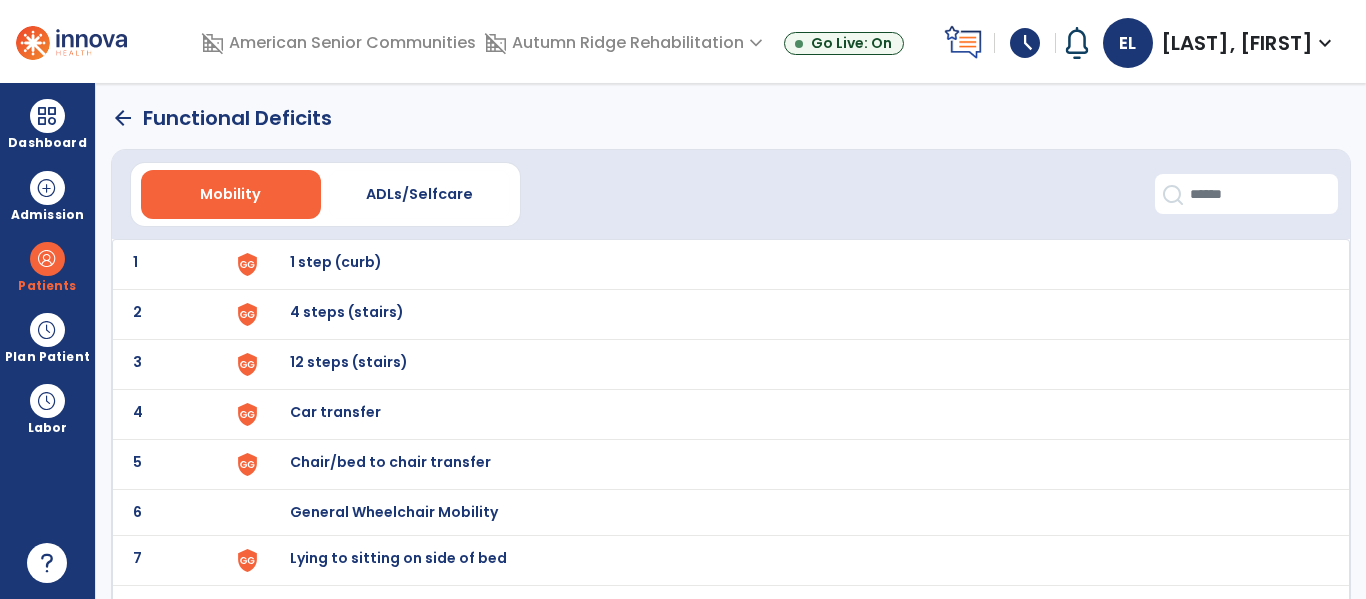 click on "arrow_back" 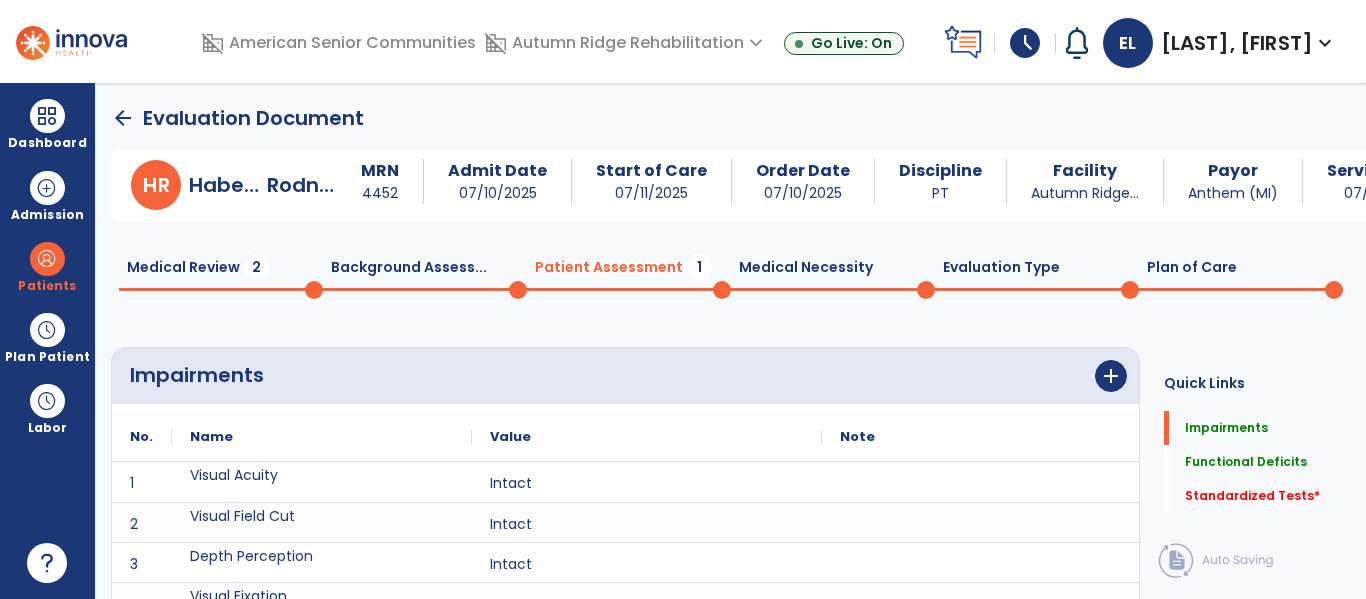 scroll, scrollTop: 20, scrollLeft: 0, axis: vertical 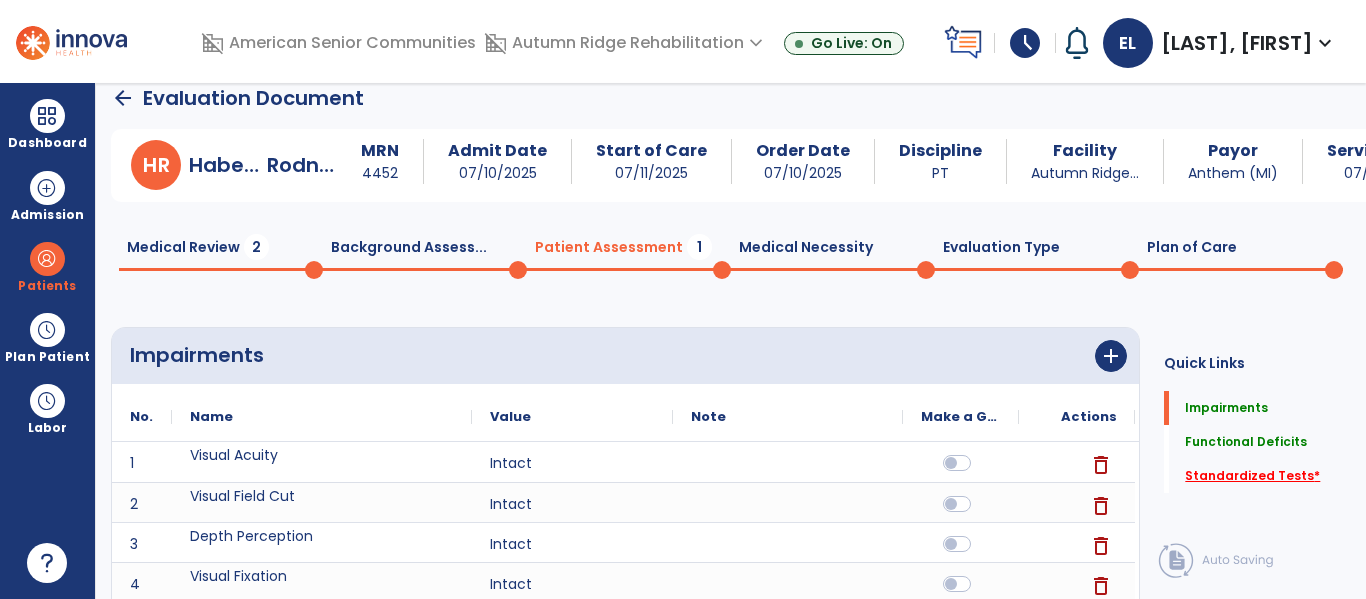 click on "Standardized Tests   *" 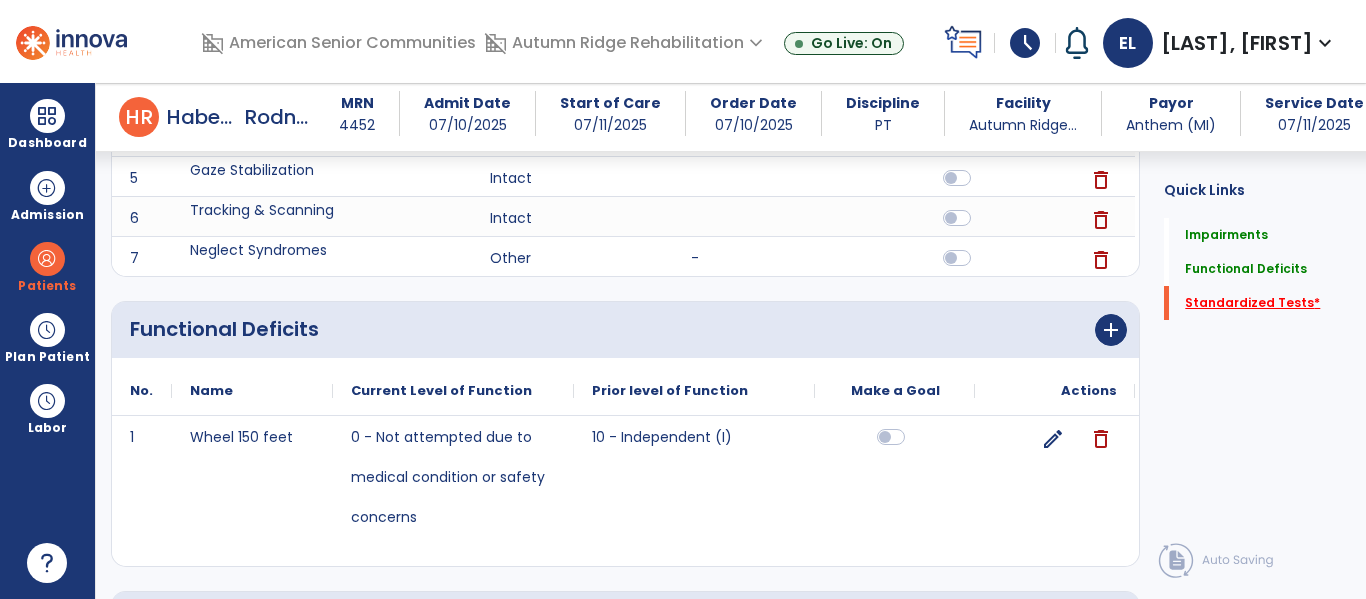 scroll, scrollTop: 677, scrollLeft: 0, axis: vertical 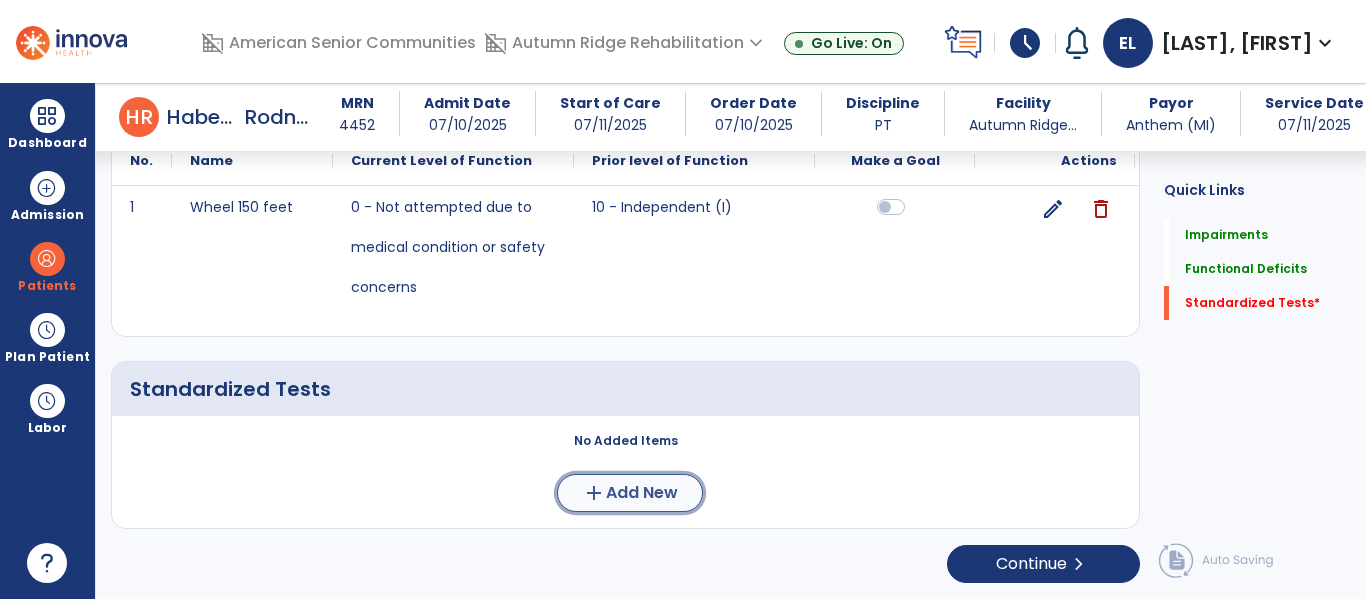 click on "add  Add New" 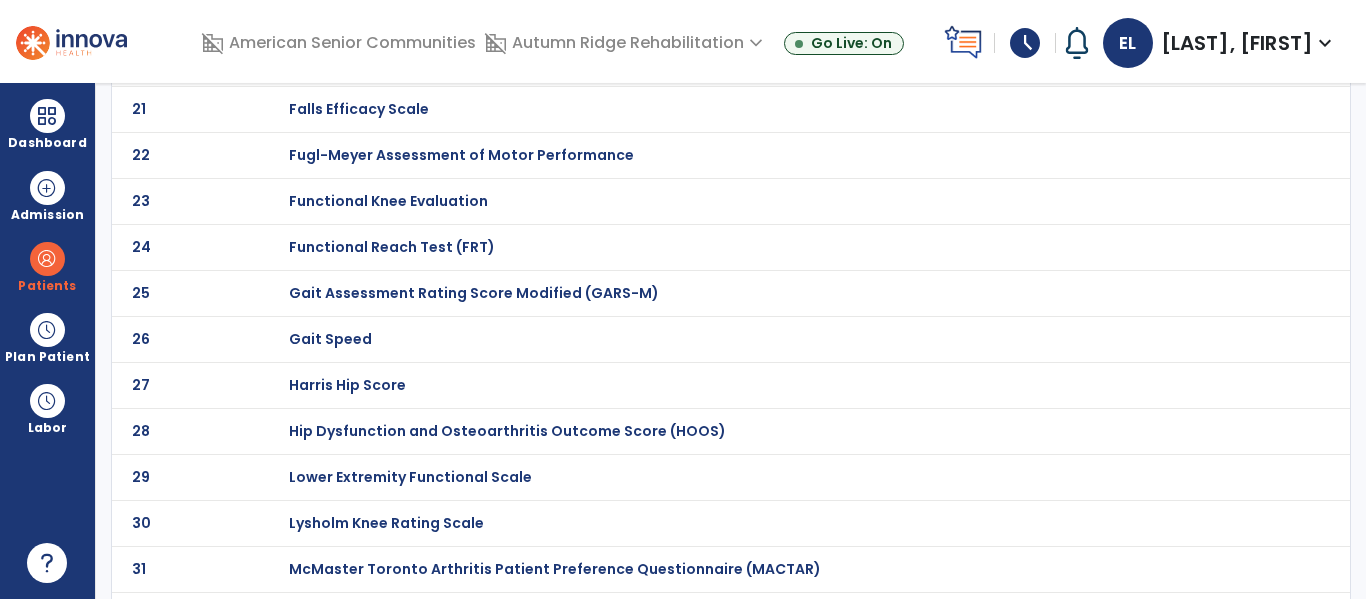 scroll, scrollTop: 1015, scrollLeft: 0, axis: vertical 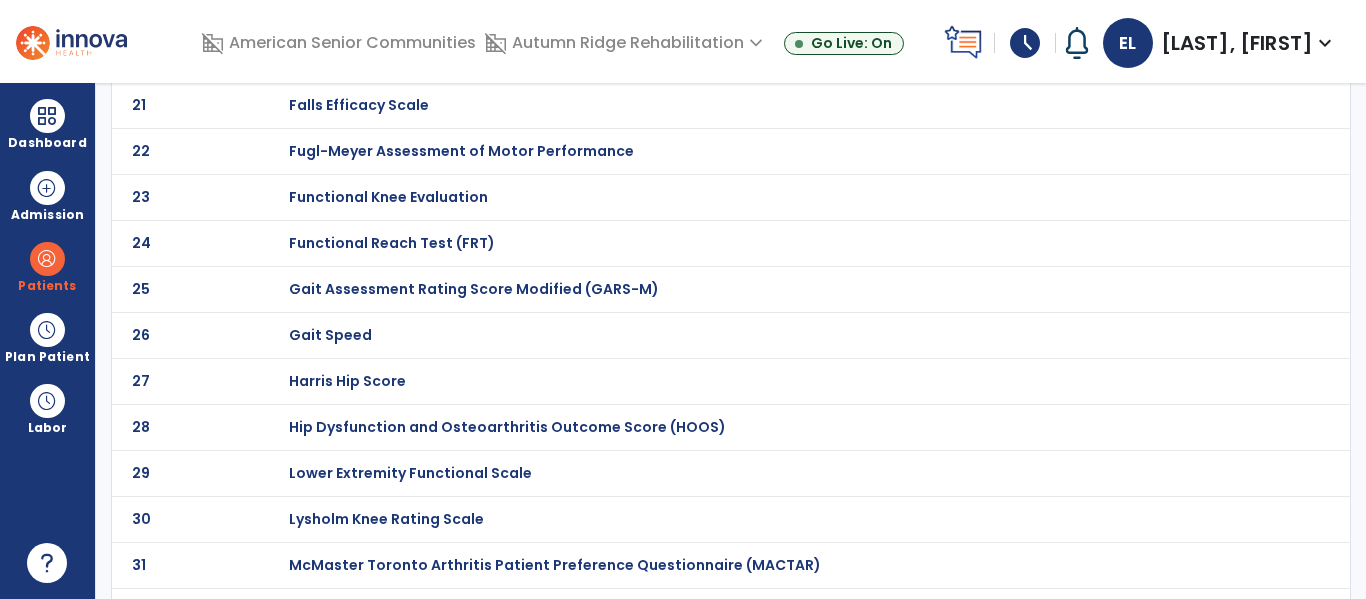click on "30" 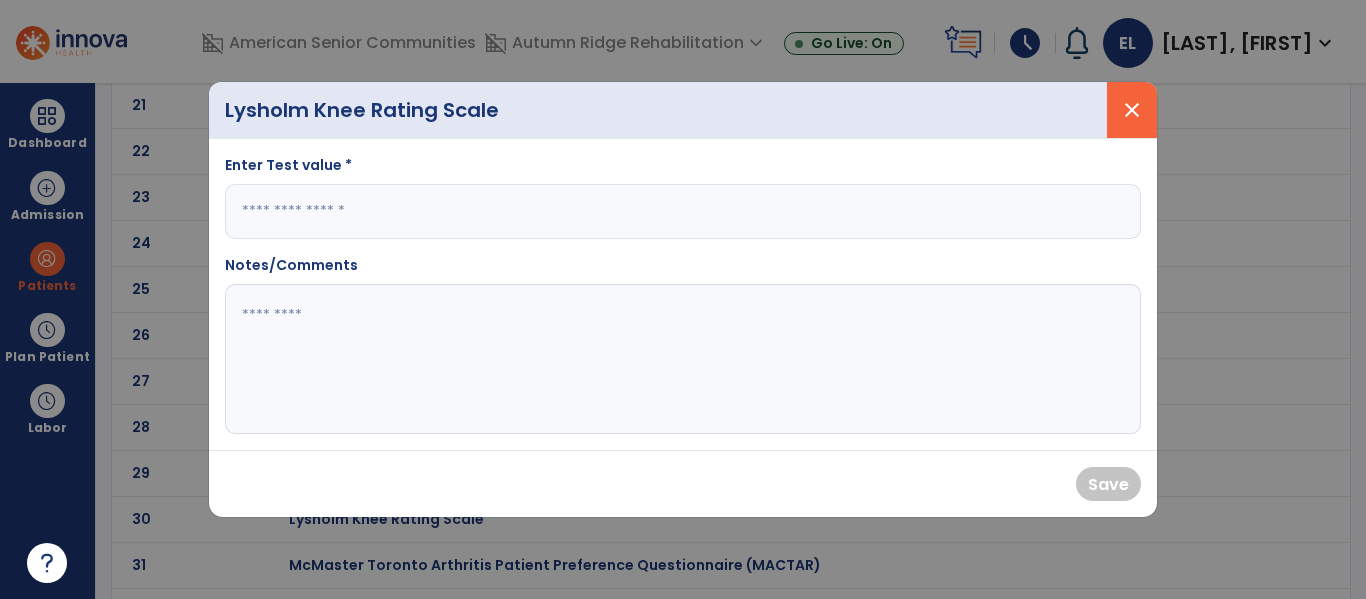 click on "close" at bounding box center [1132, 110] 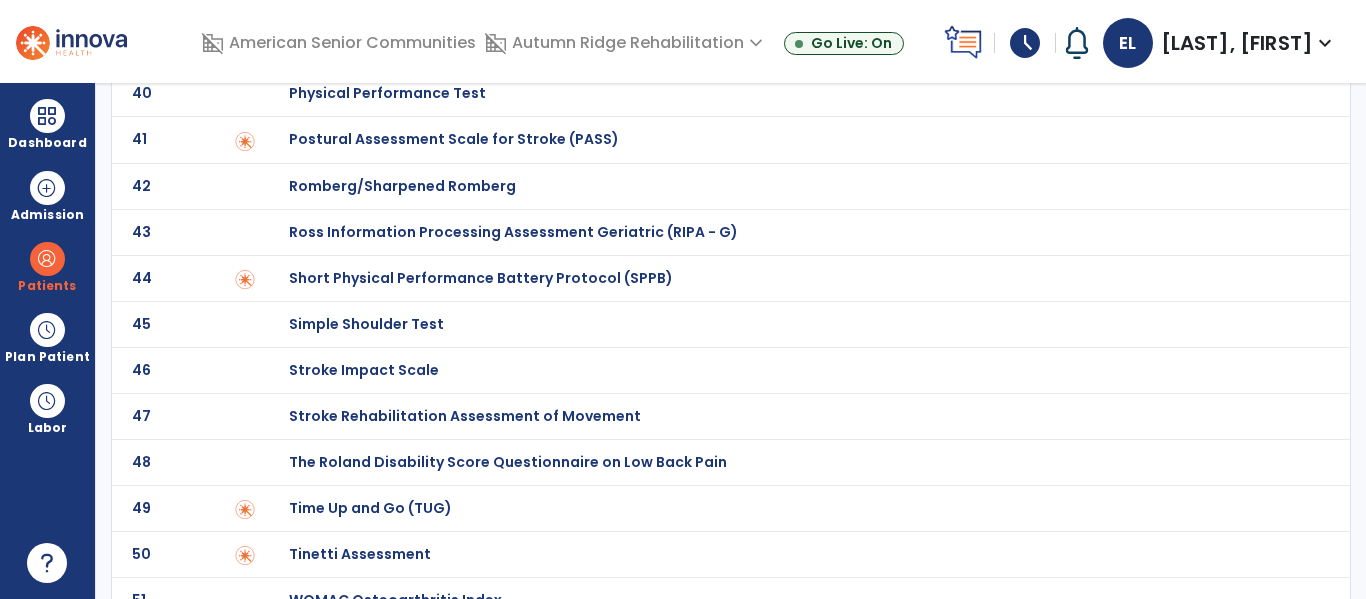 scroll, scrollTop: 1926, scrollLeft: 0, axis: vertical 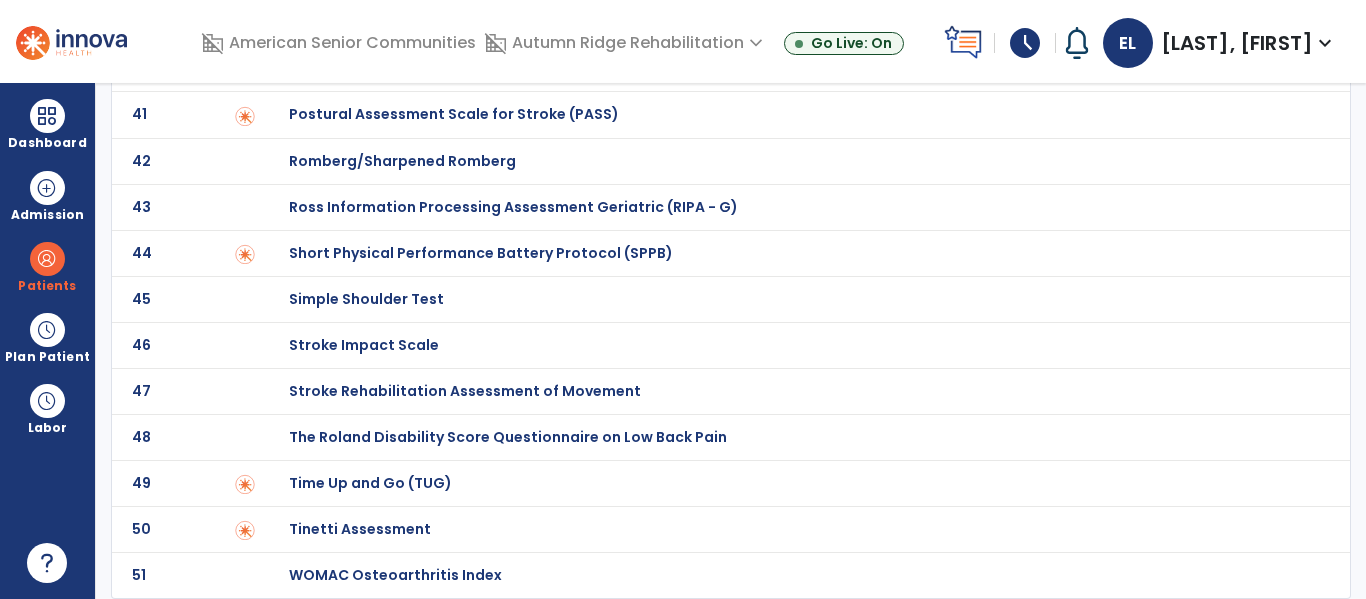 click on "Time Up and Go (TUG)" at bounding box center [789, -1726] 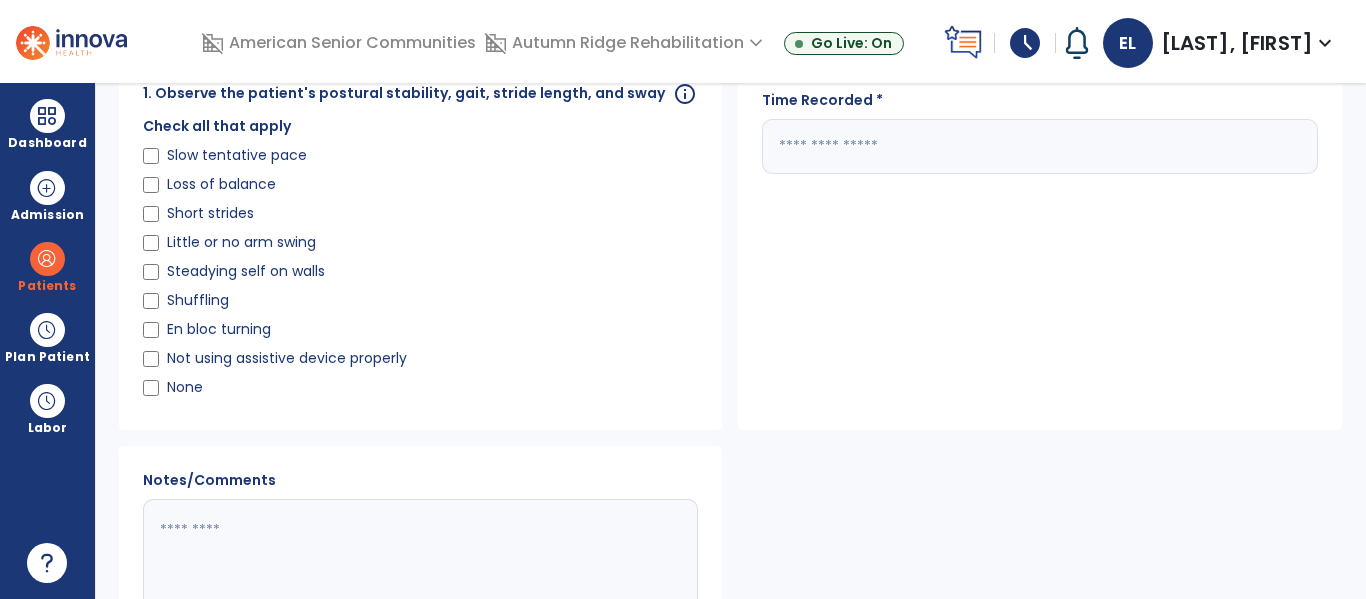 scroll, scrollTop: 0, scrollLeft: 0, axis: both 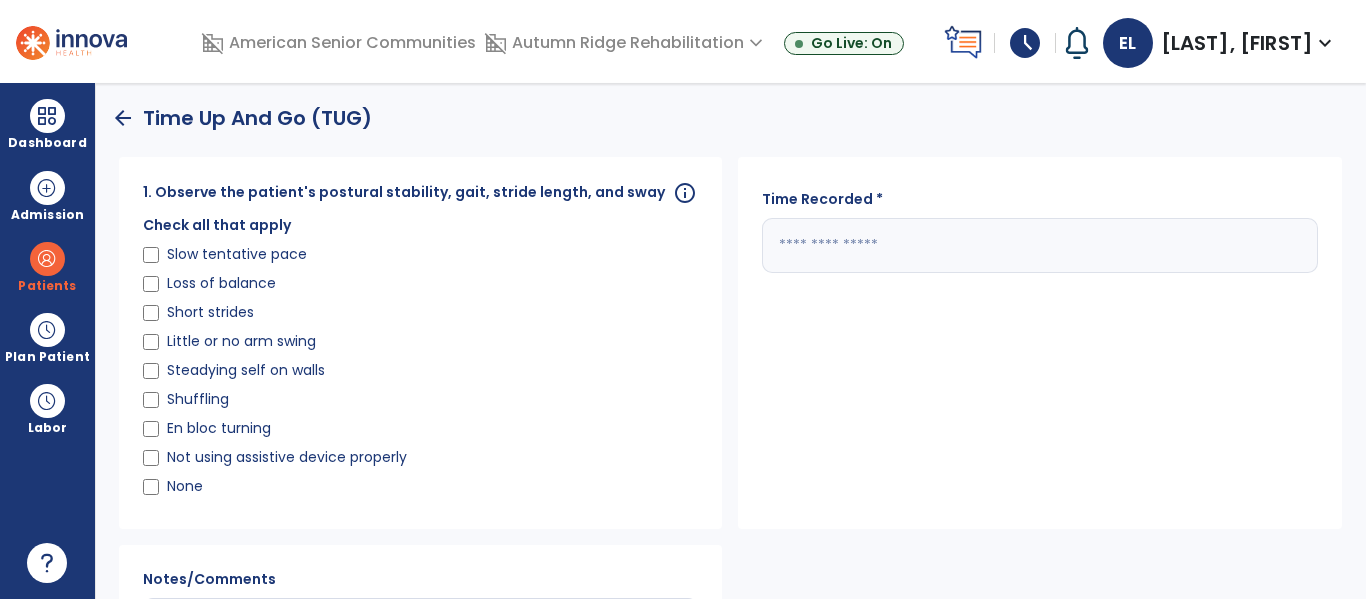 click 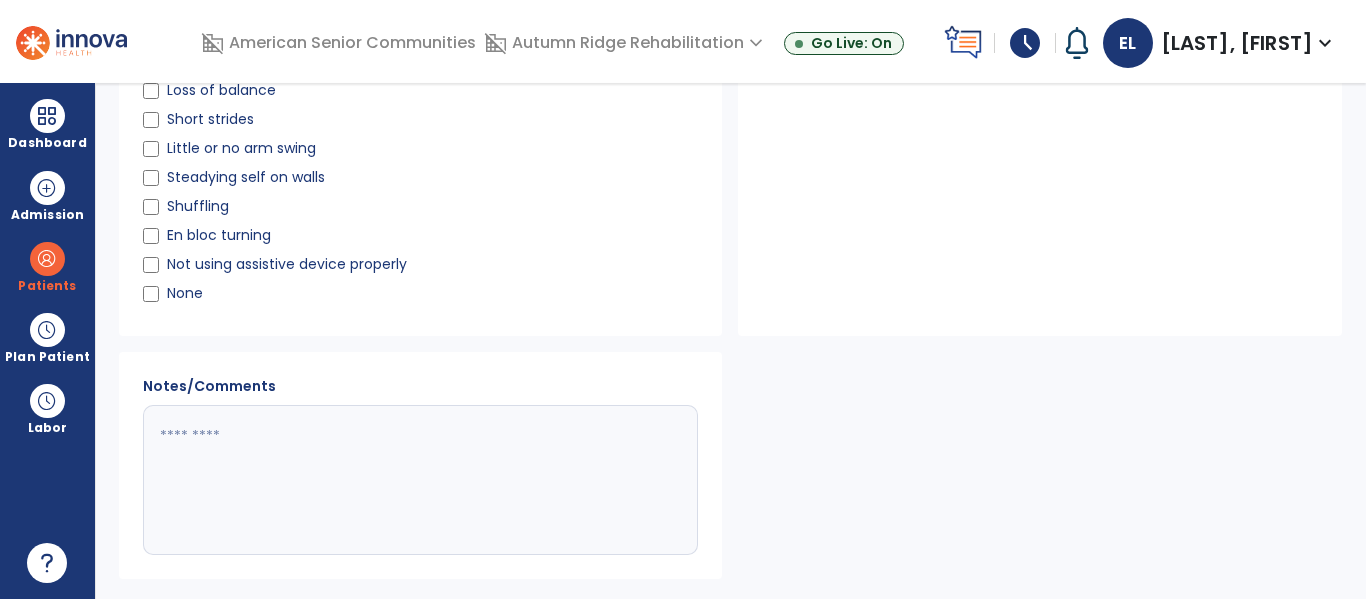 scroll, scrollTop: 185, scrollLeft: 0, axis: vertical 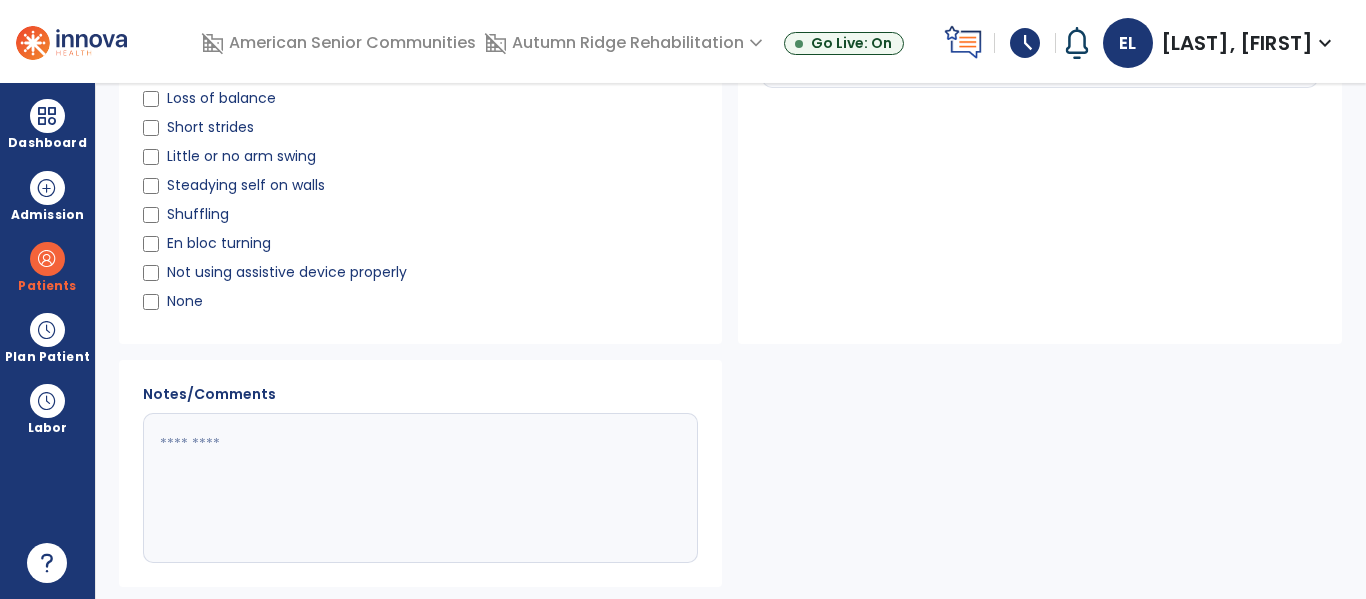 type on "*" 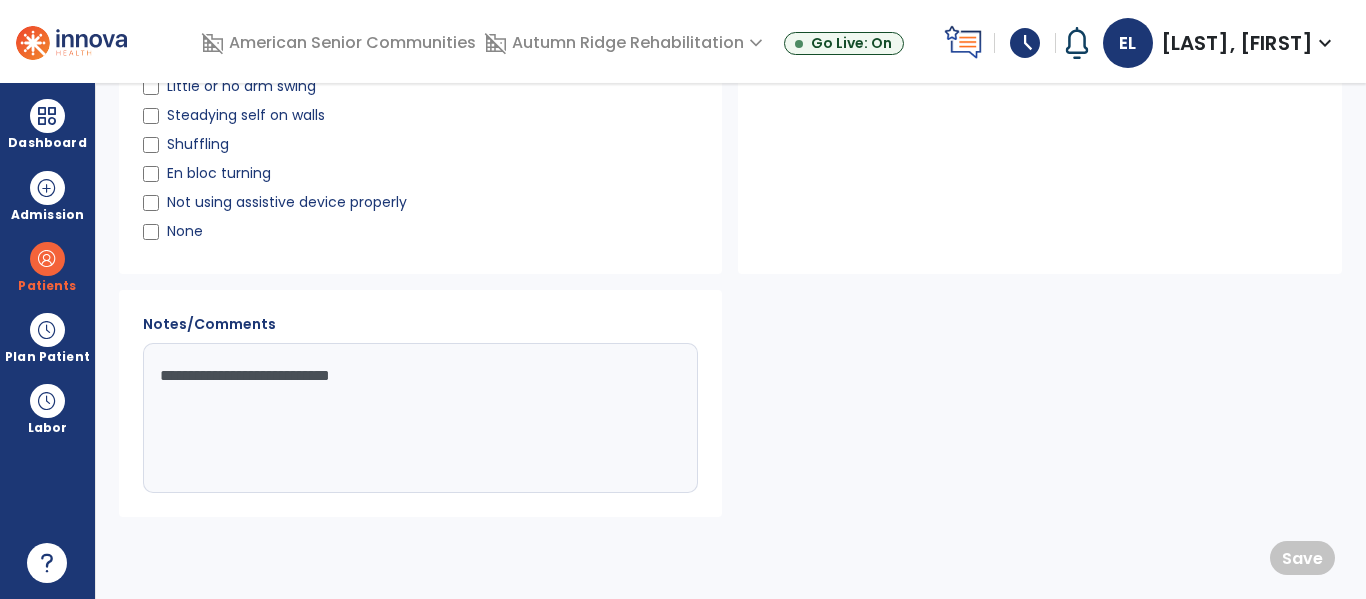scroll, scrollTop: 0, scrollLeft: 0, axis: both 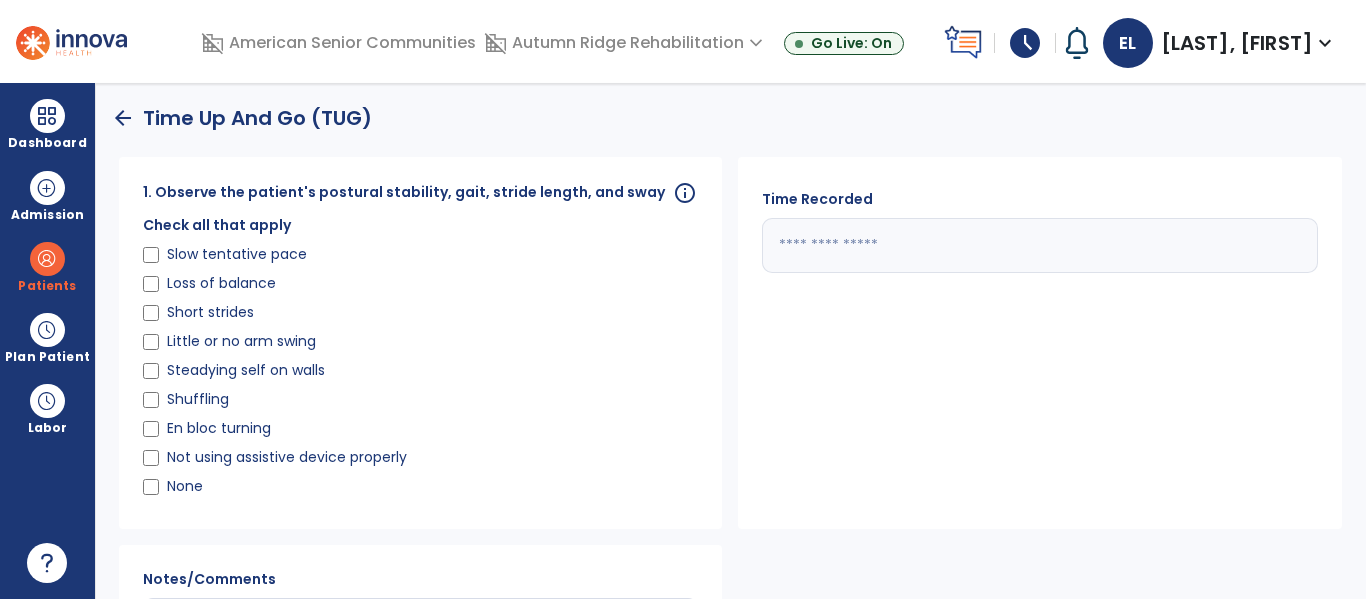 type on "**********" 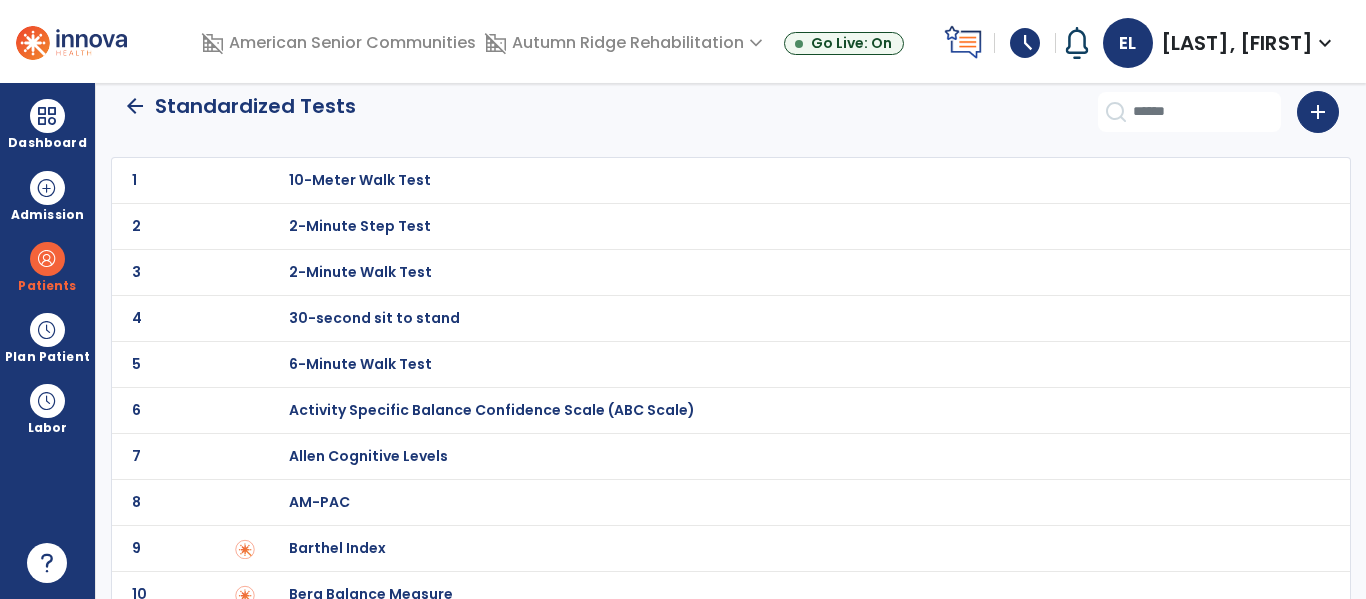 click on "arrow_back" 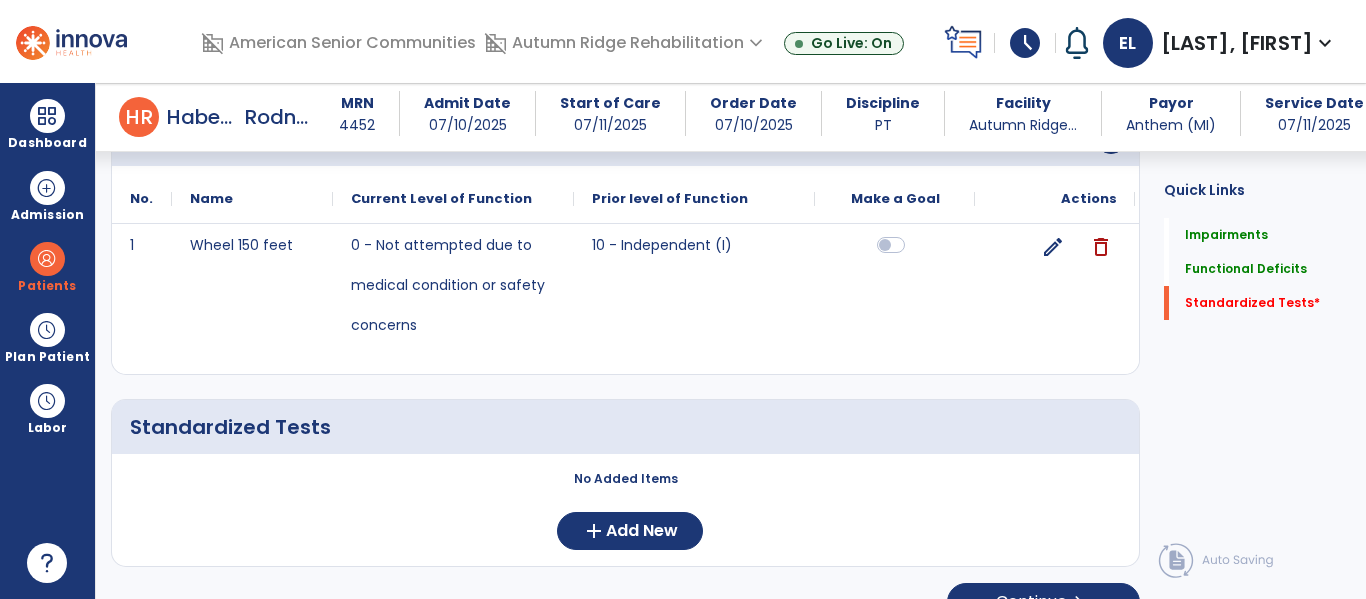 scroll, scrollTop: 0, scrollLeft: 0, axis: both 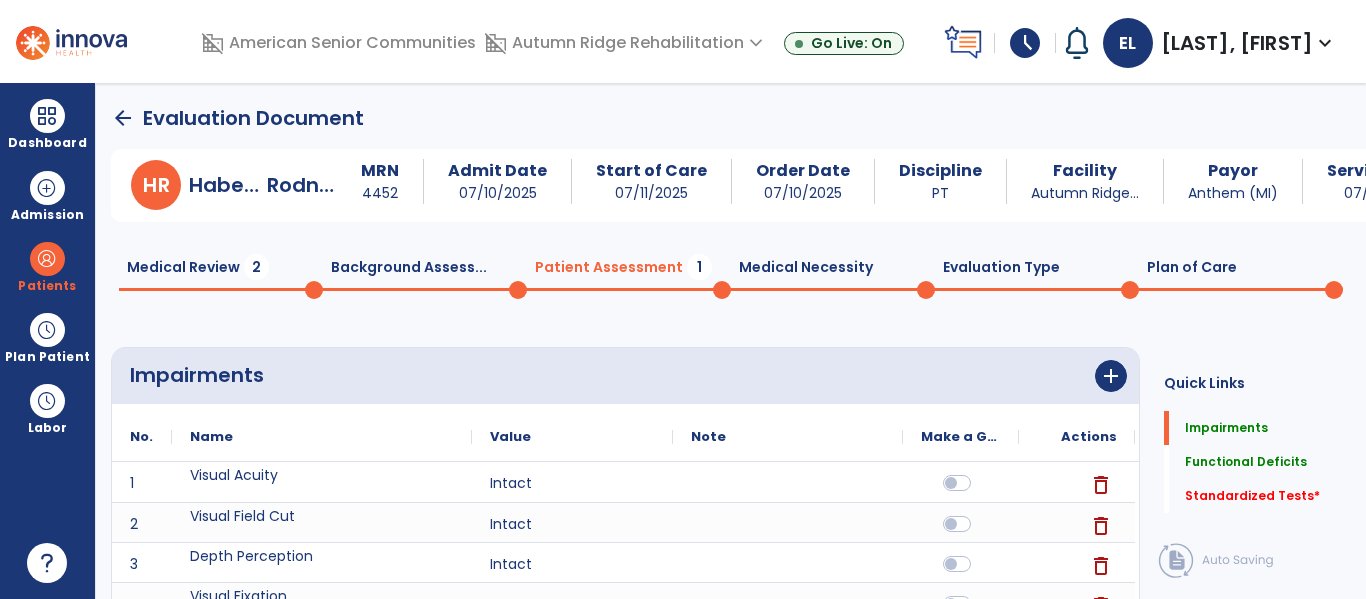 click on "Background Assess...  0" 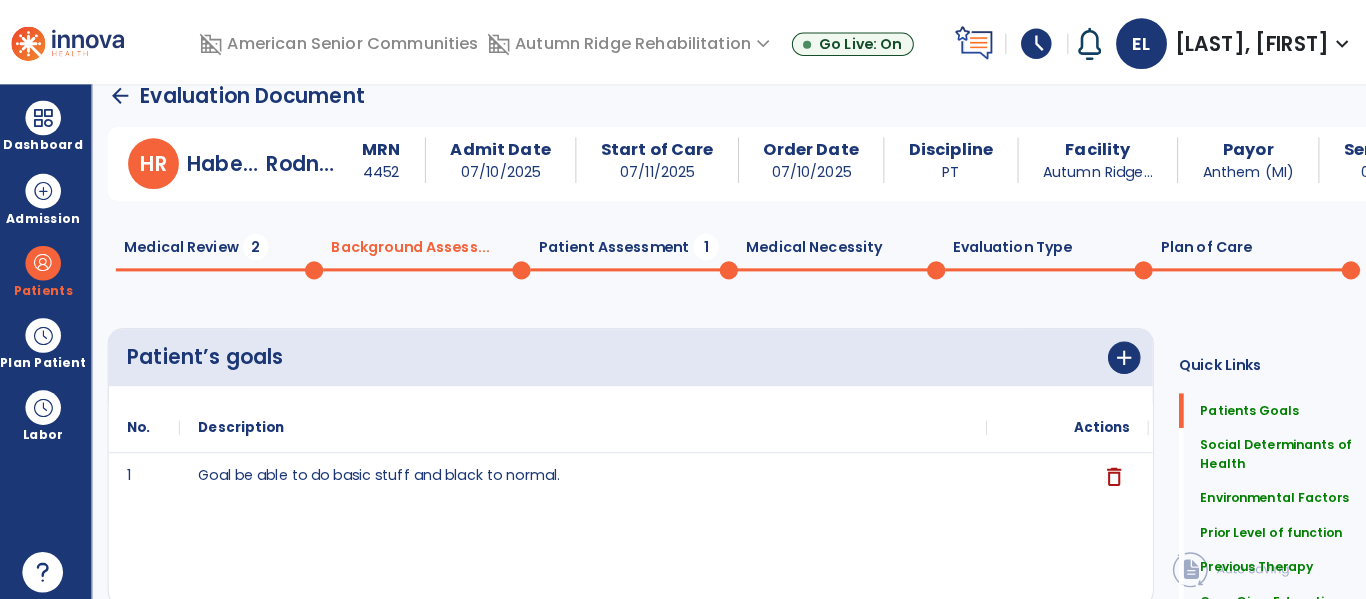 scroll, scrollTop: 0, scrollLeft: 0, axis: both 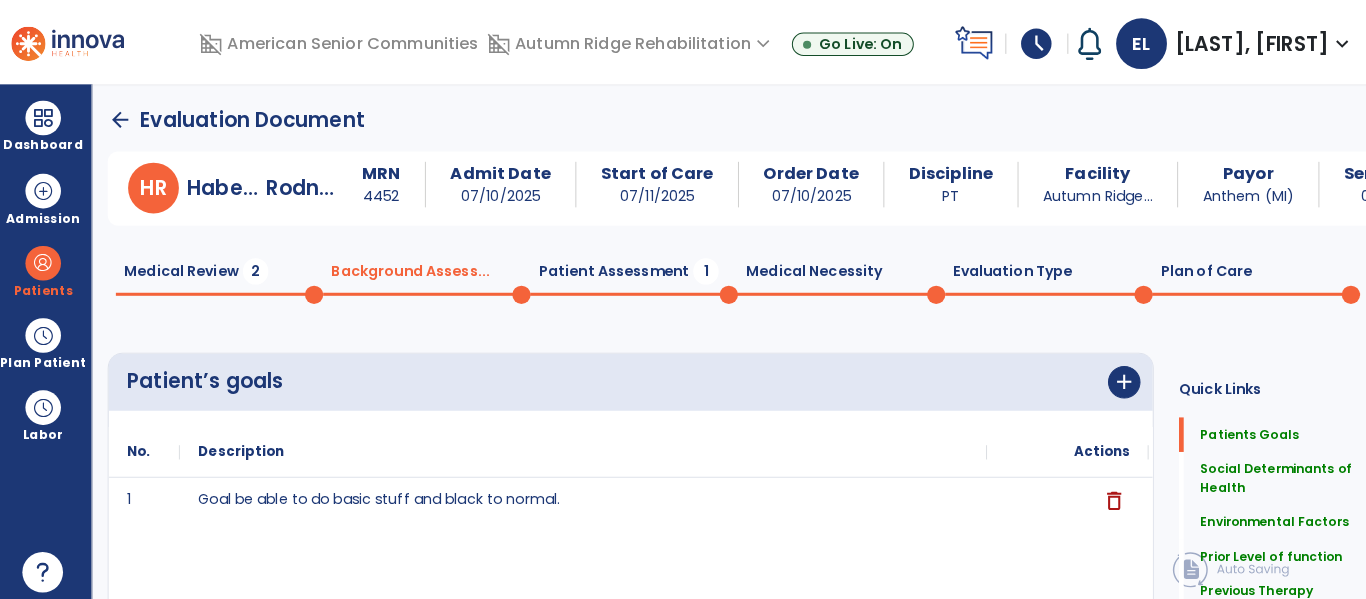 click on "Medical Review  2" 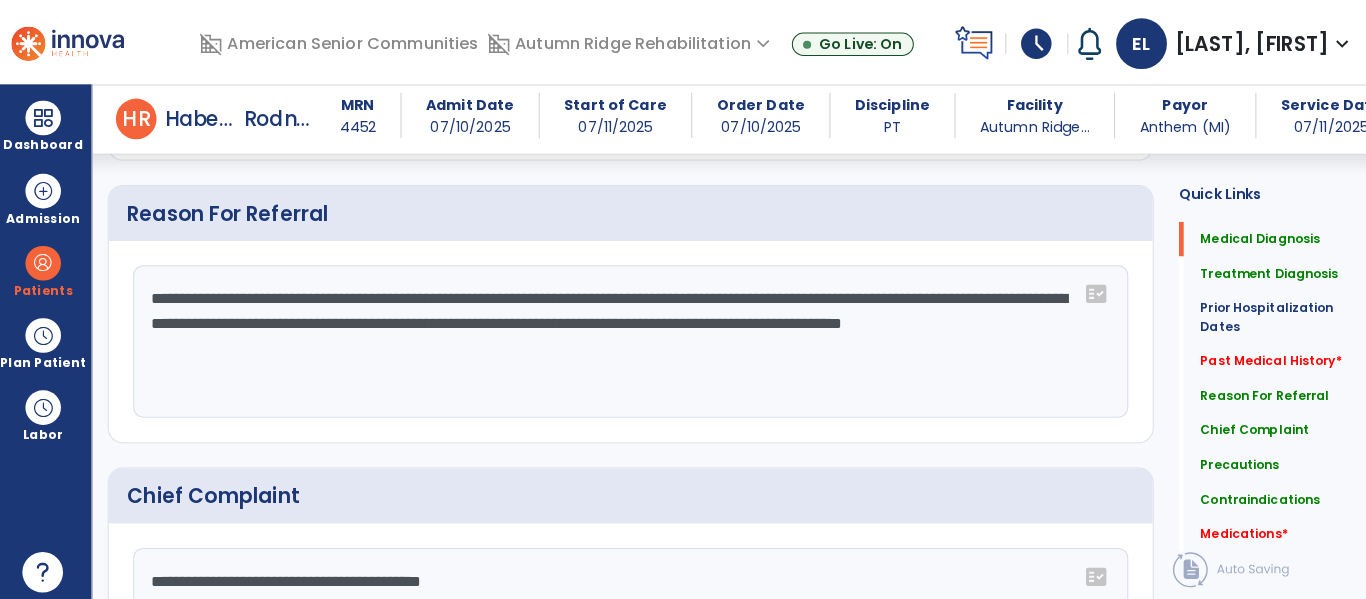 scroll, scrollTop: 1115, scrollLeft: 0, axis: vertical 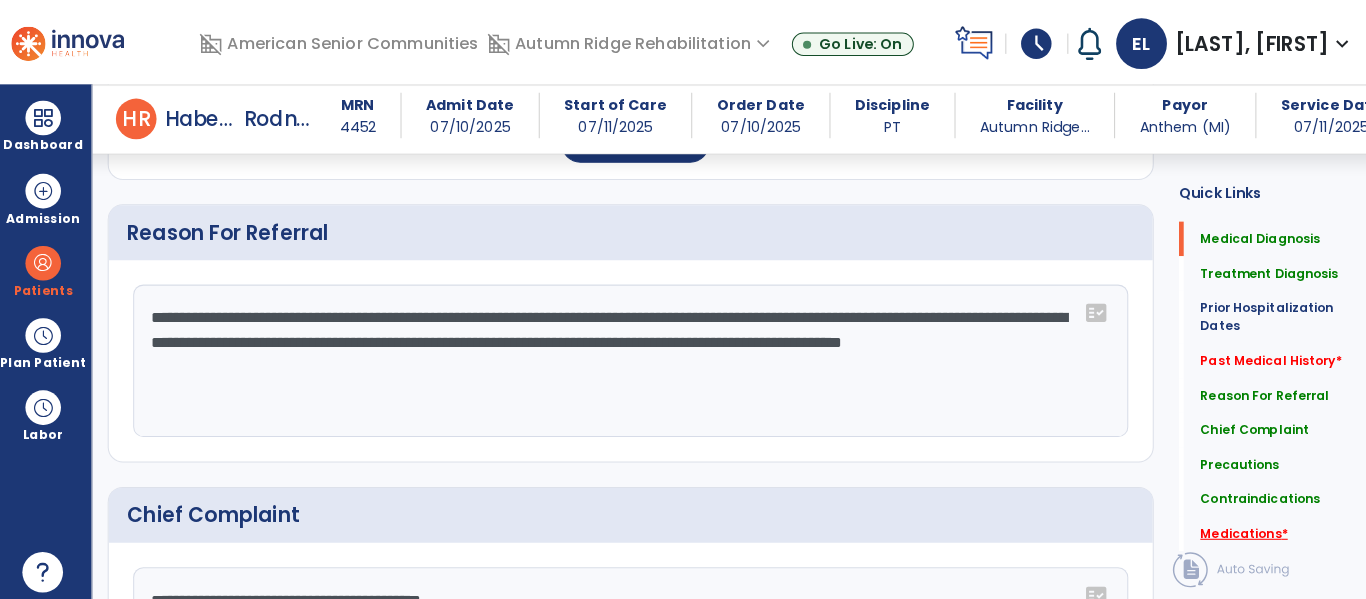 click on "*" 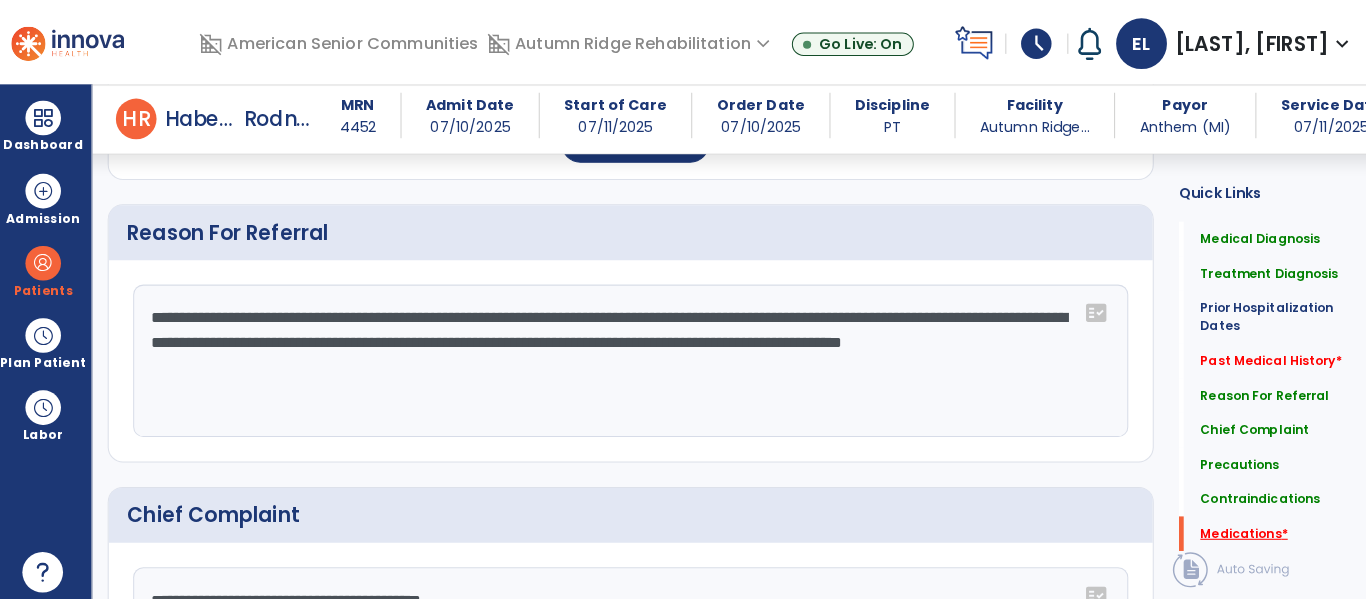 scroll, scrollTop: 1247, scrollLeft: 0, axis: vertical 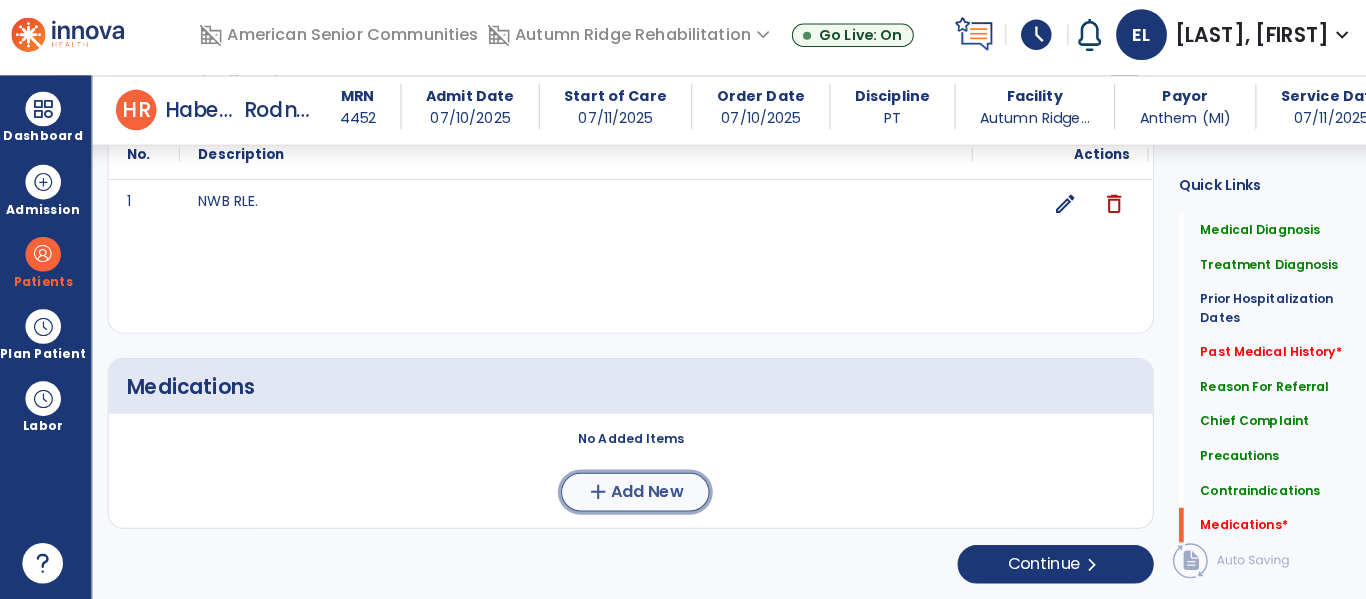 click on "Add New" 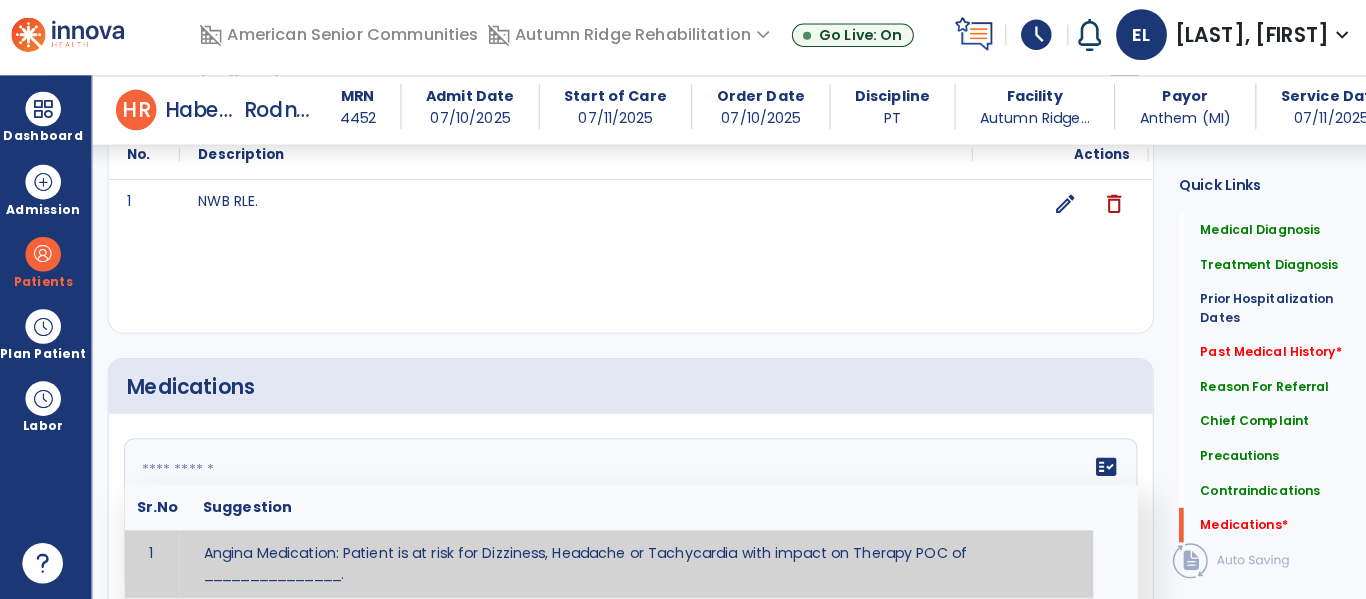 click on "fact_check  Sr.No Suggestion 1 Angina Medication: Patient is at risk for Dizziness, Headache or Tachycardia with impact on Therapy POC of _______________. 2 Anti-Anxiety Medication: at risk for Abnormal thinking, Anxiety, Arrhythmias, Clumsiness, Dizziness, Drowsiness, Dry mouth, GI disturbances, Headache, Increased appetite, Loss of appetite, Orthostatic hypotension, Sedation, Seizures, Tachycardia, Unsteadiness, Weakness or Weight gain with impact on Therapy POC of _____________. 3 Anti-Arrhythmic Agents: at risk for Arrhythmias, Confusion, EKG changes, Hallucinations, Hepatotoxicity, Increased blood pressure, Increased heart rate, Lethargy or Toxicity with impact on Therapy POC of 4 Anti-Coagulant medications: with potential risk for hemorrhage (including rectal bleeding and coughing up blood), and heparin-induced thrombocytopenia(HIT syndrome). Potential impact on therapy progress includes _________. 5 6 7 8 Aspirin for ______________. 9 10 11 12 13 14 15 16 17 18 19 20 21 22 23 24" 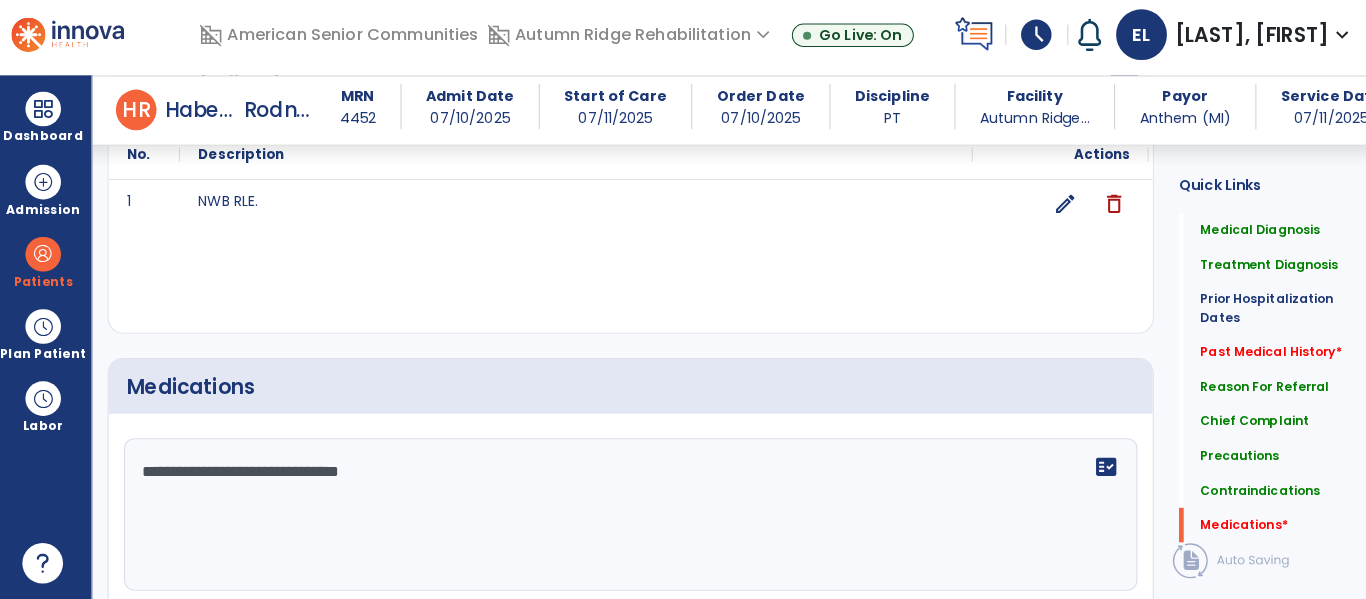 type on "**********" 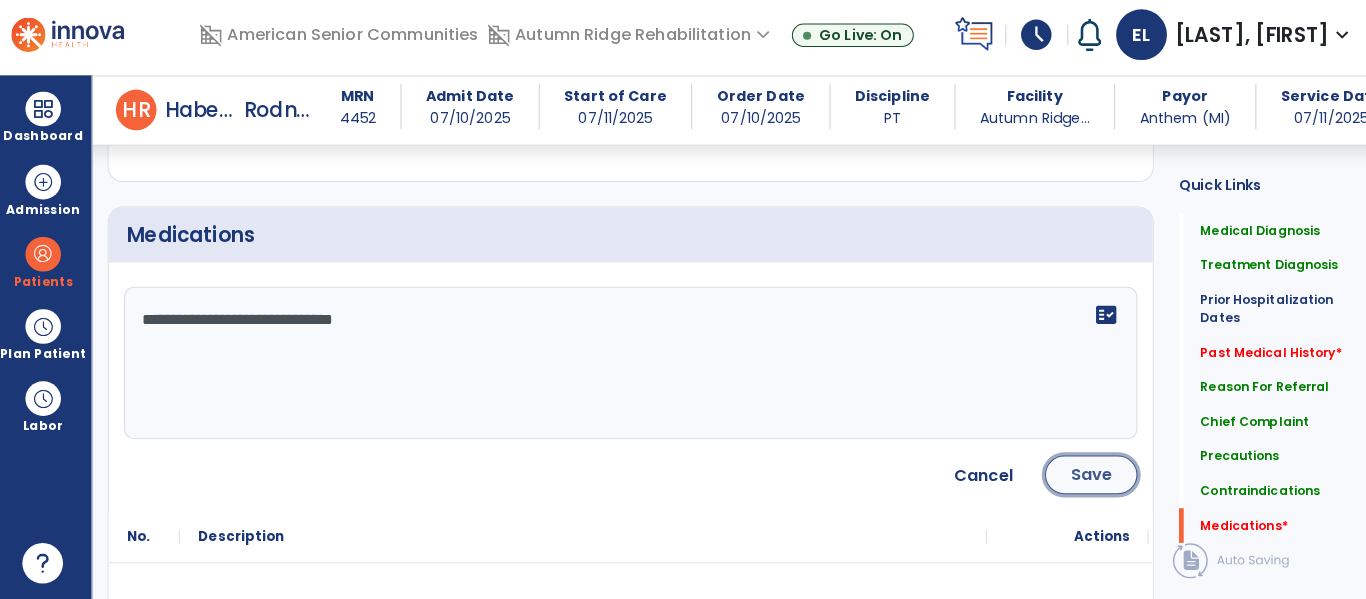 click on "Save" 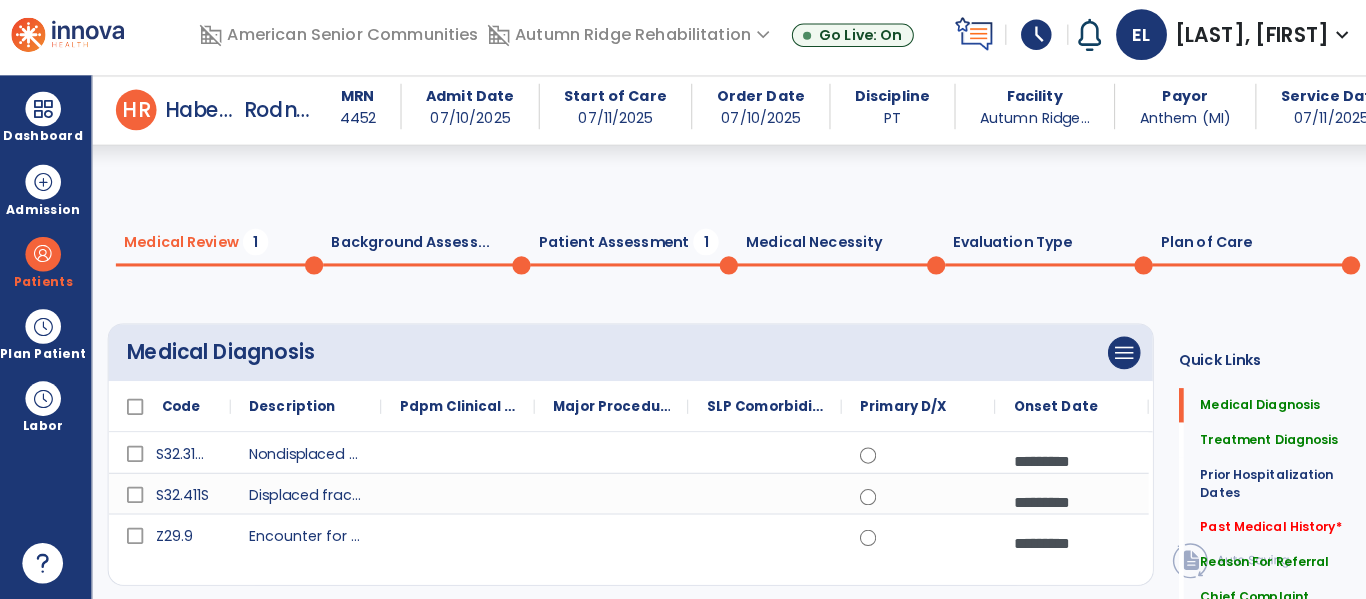 scroll, scrollTop: 0, scrollLeft: 0, axis: both 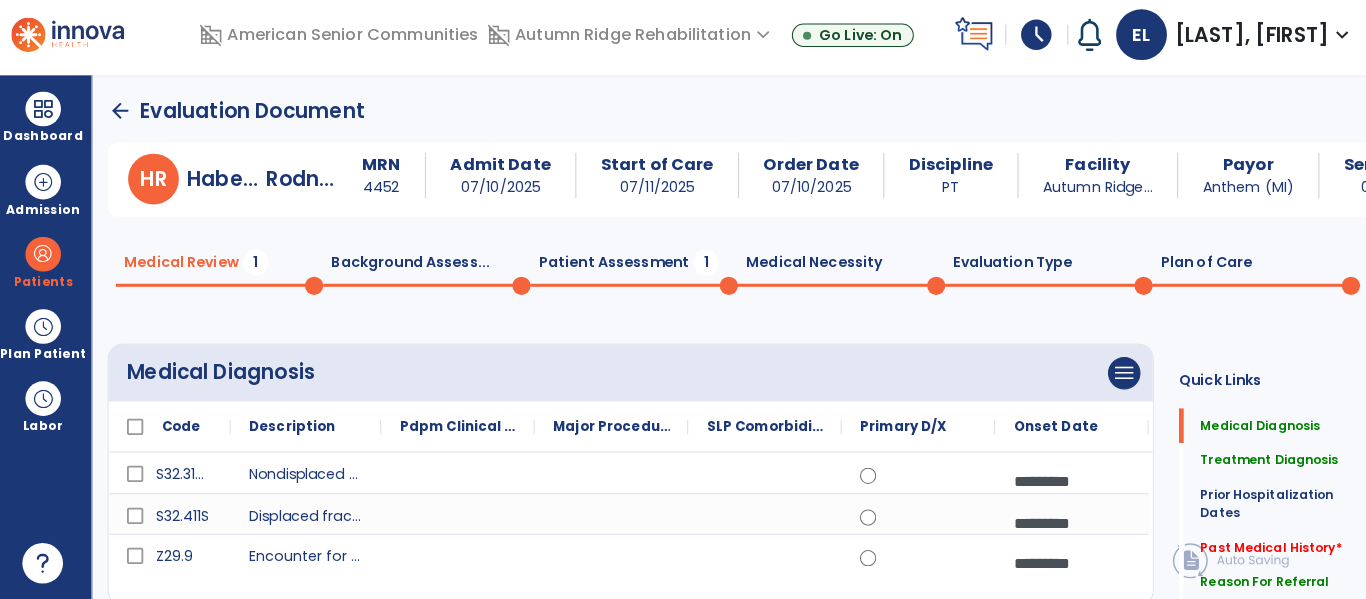 click on "Medical Review 1 Background Assess... 0 Patient Assessment 1 Medical Necessity 0 Evaluation Type 0 Plan of Care 0[REDACTED]" 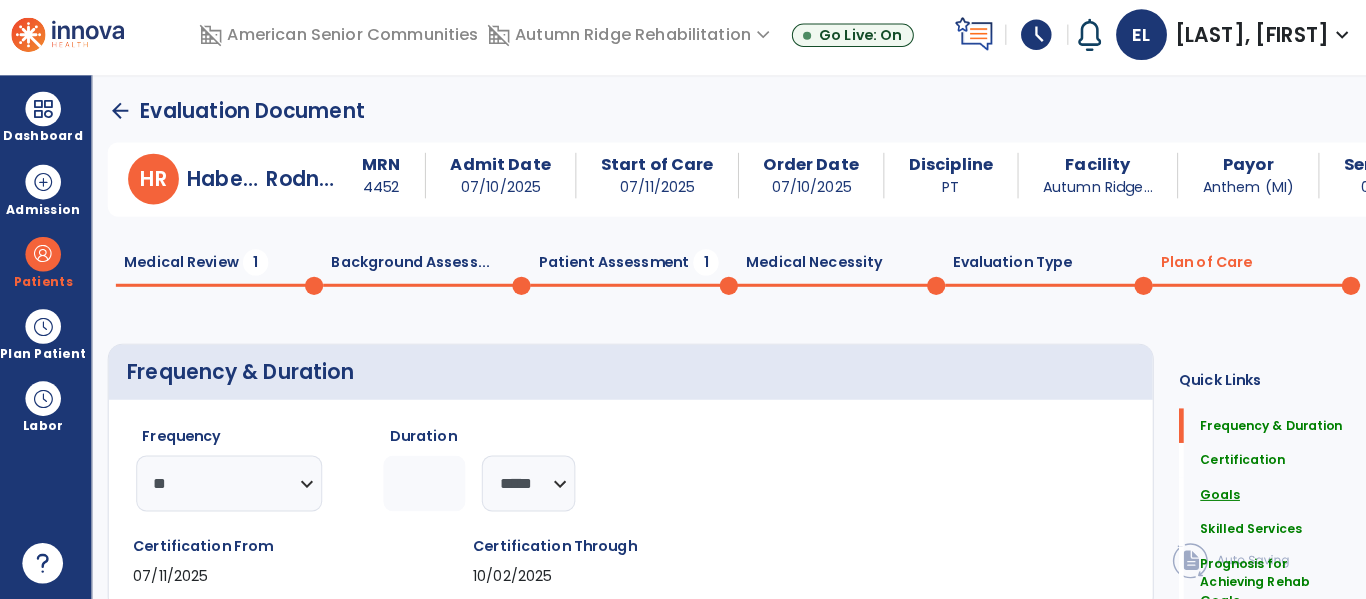 click on "Goals" 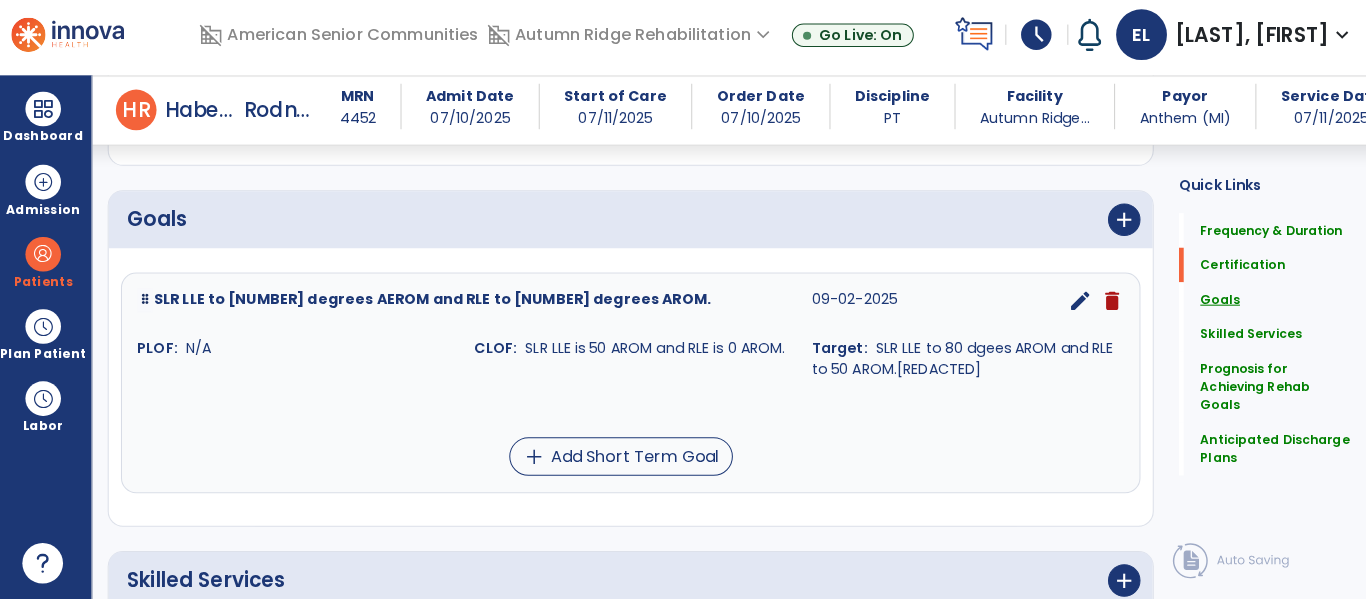 scroll, scrollTop: 460, scrollLeft: 0, axis: vertical 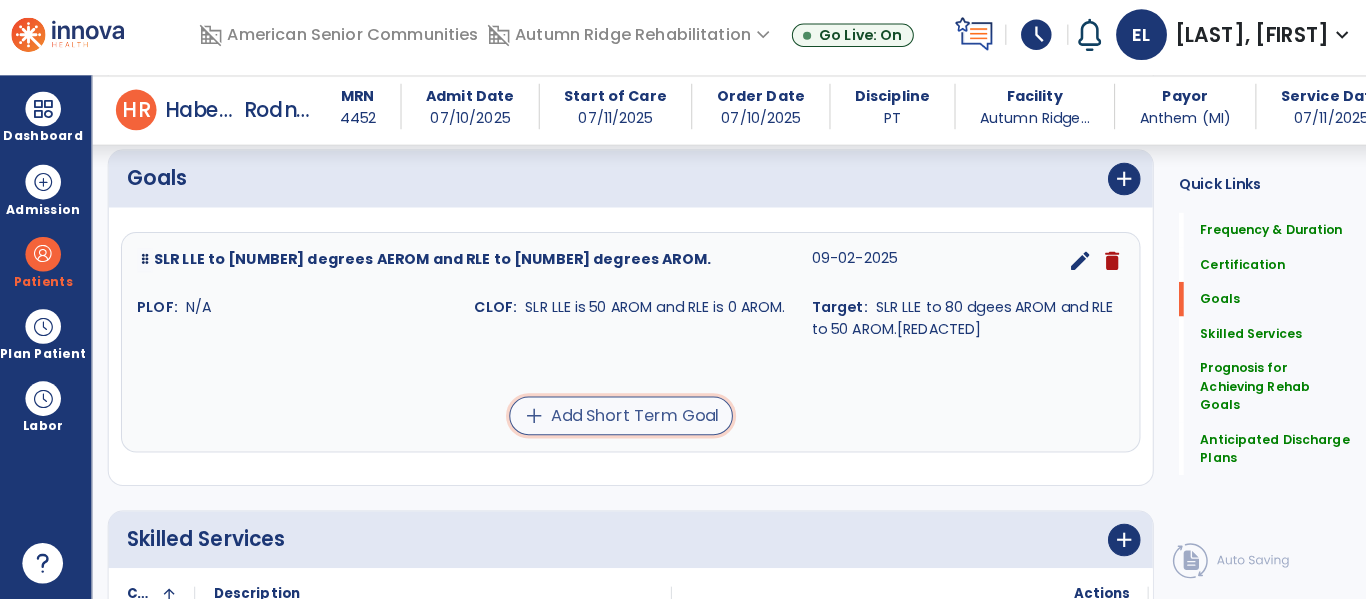 click on "add  Add Short Term Goal" at bounding box center (616, 418) 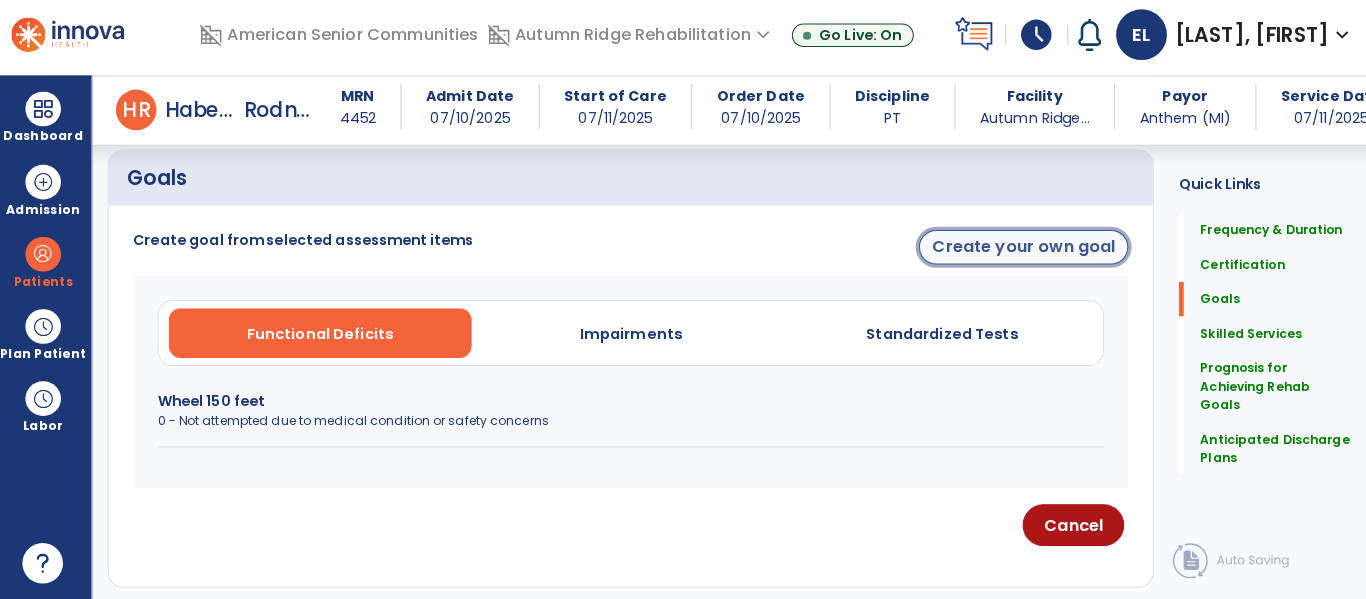 click on "Create your own goal" at bounding box center [1012, 252] 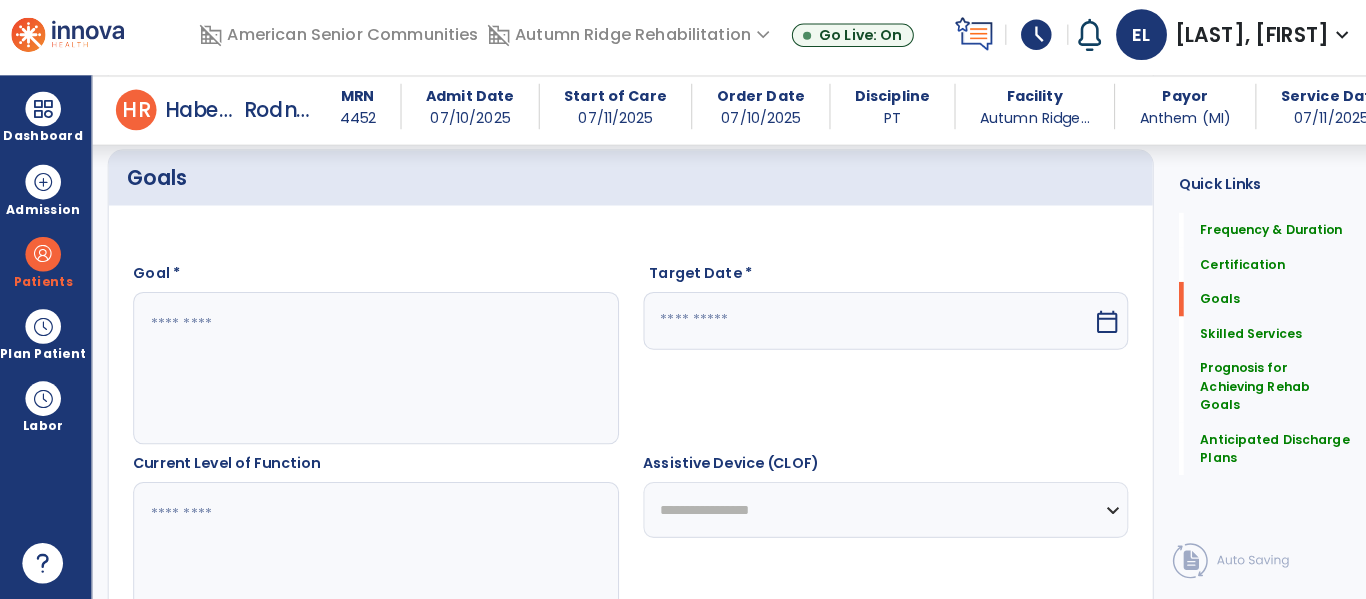 click on "Target Date *" at bounding box center (877, 281) 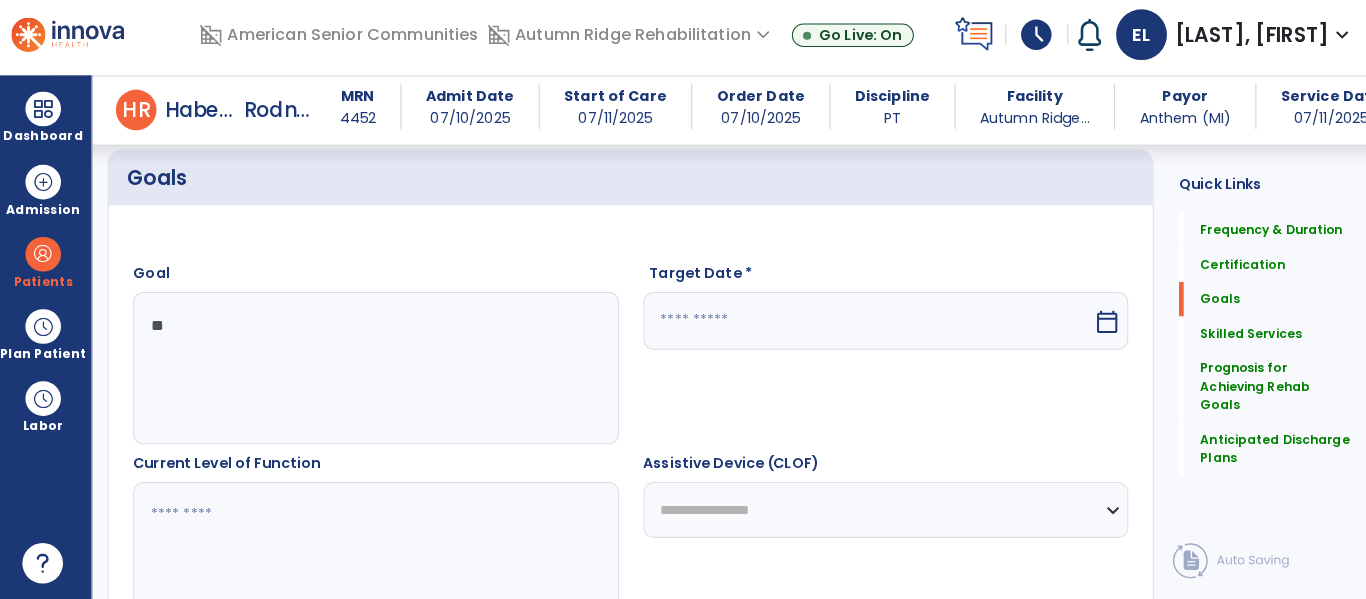 type on "*" 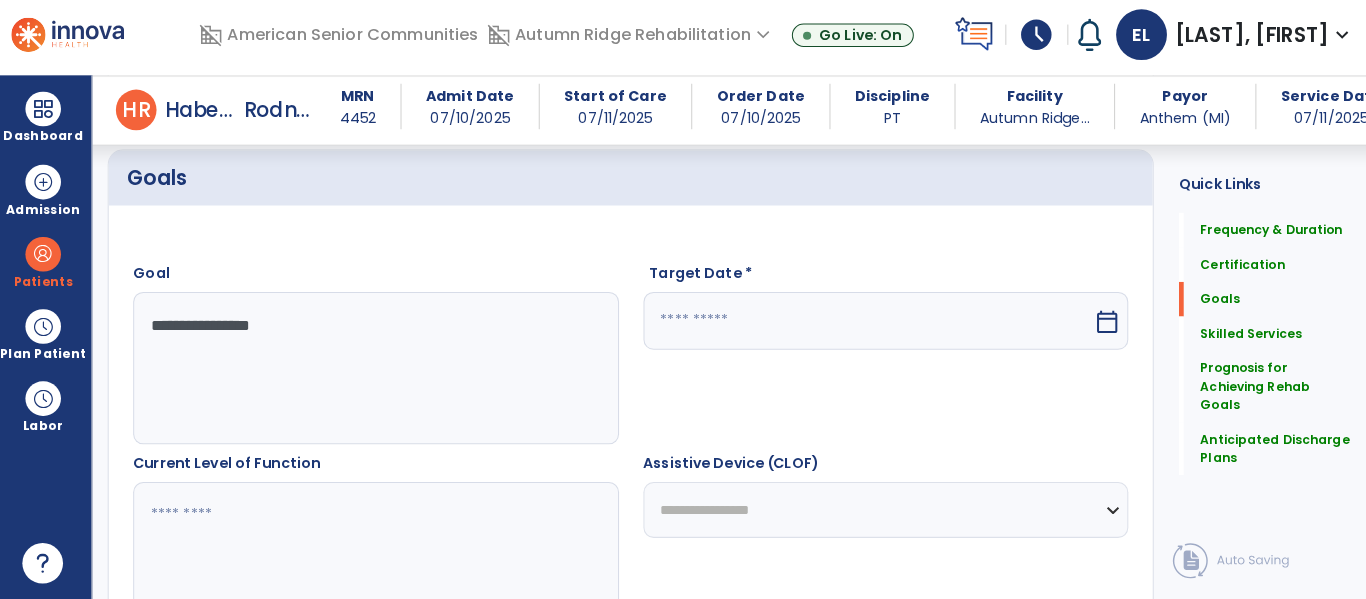 type on "**********" 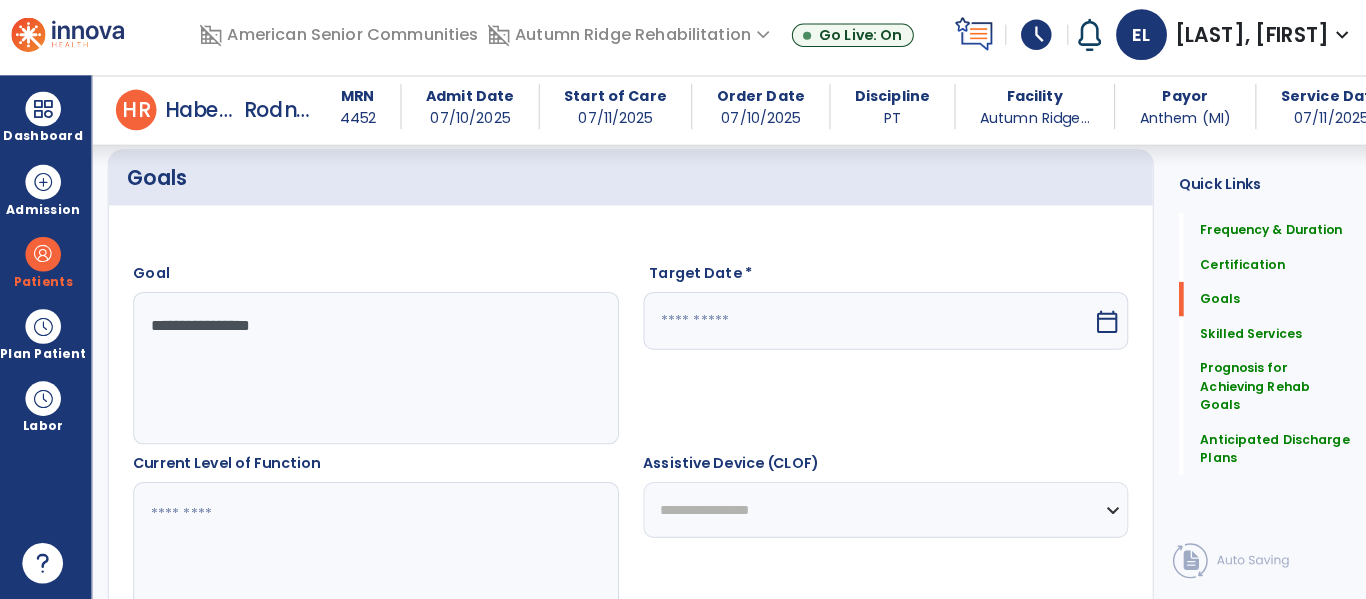 click at bounding box center [859, 324] 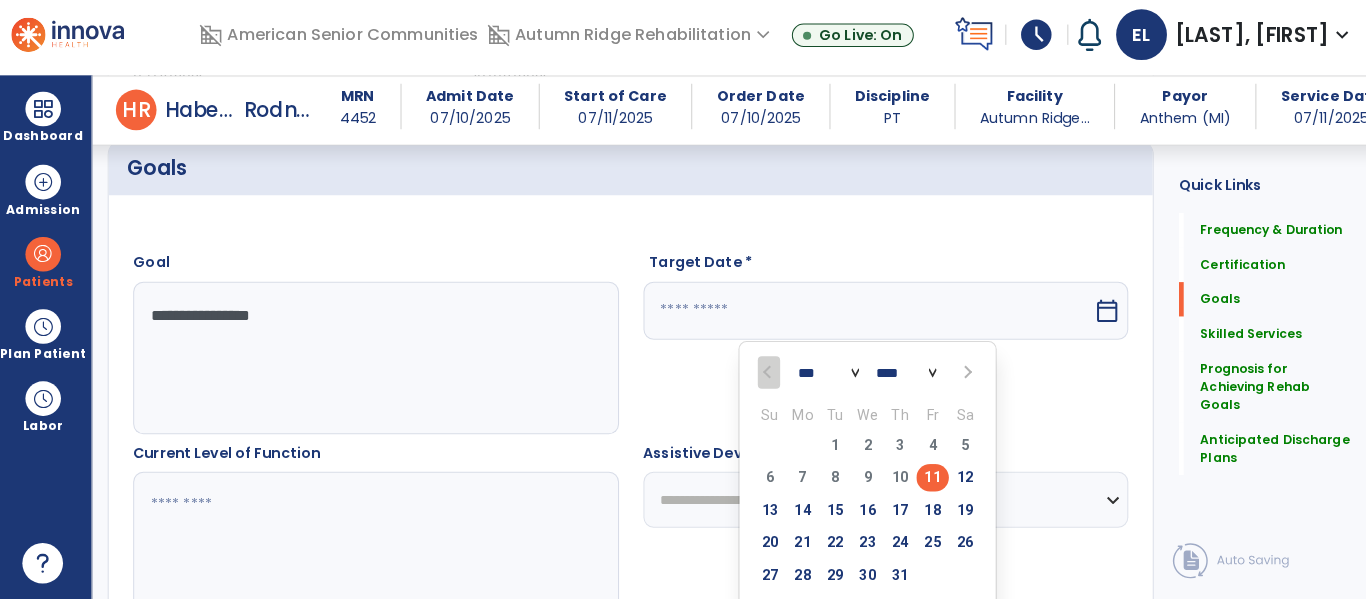 scroll, scrollTop: 474, scrollLeft: 0, axis: vertical 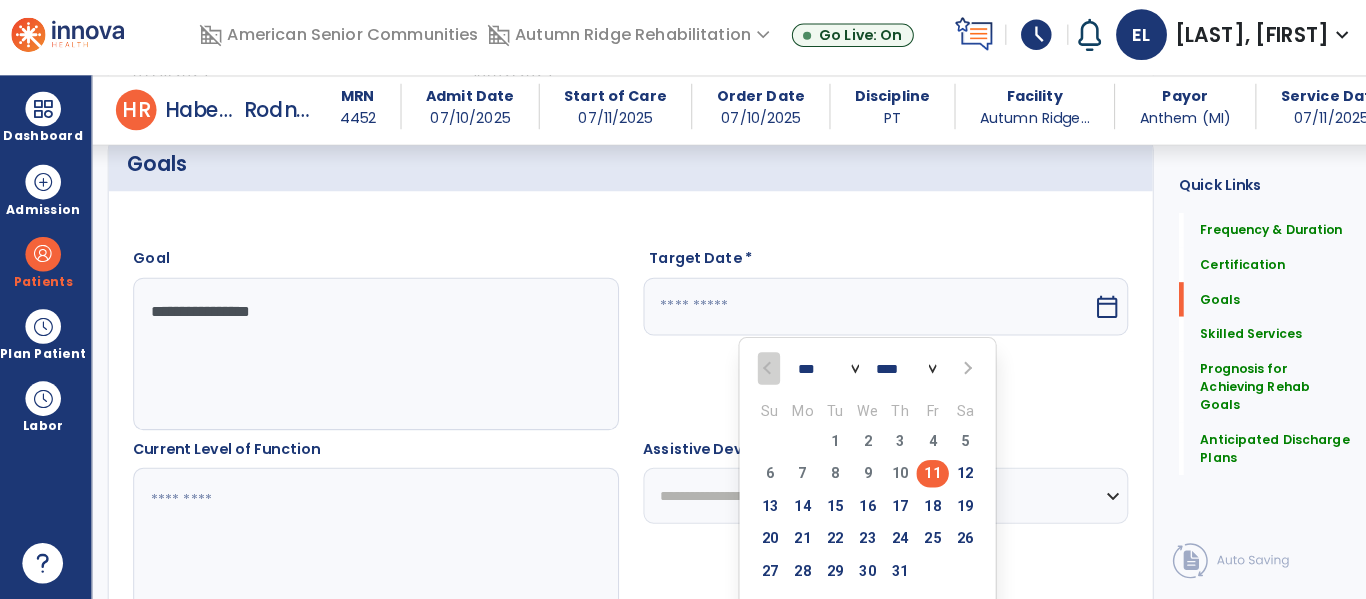 click at bounding box center [954, 371] 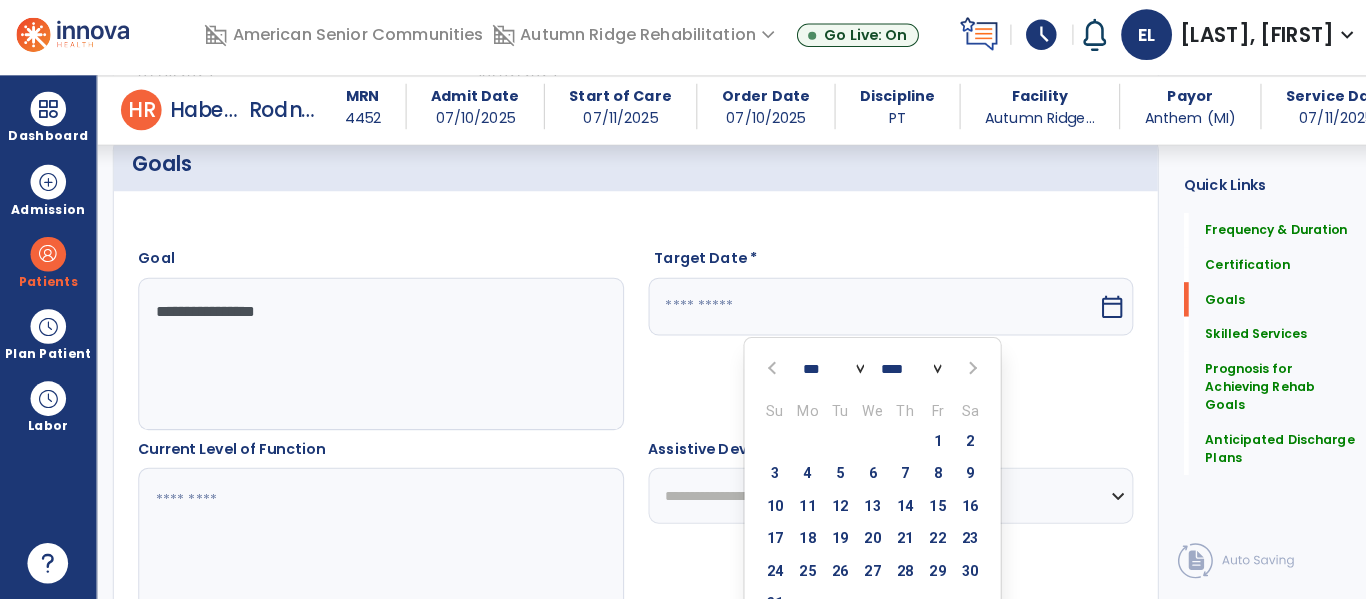 click at bounding box center [955, 371] 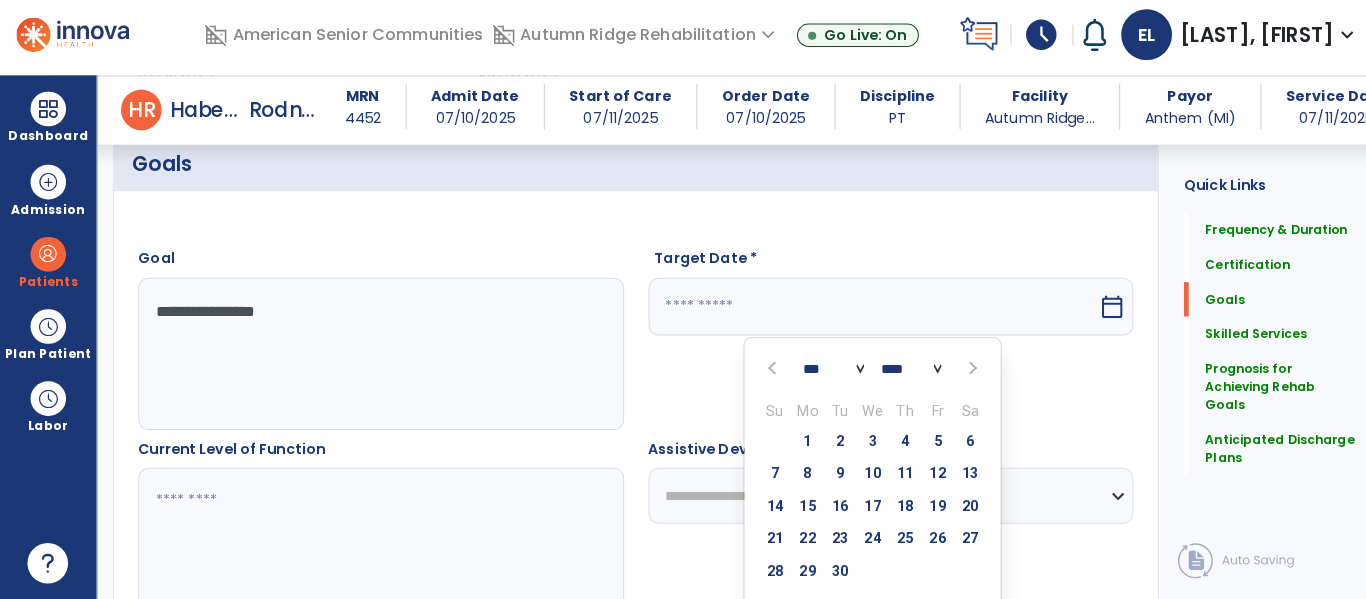 click at bounding box center [954, 371] 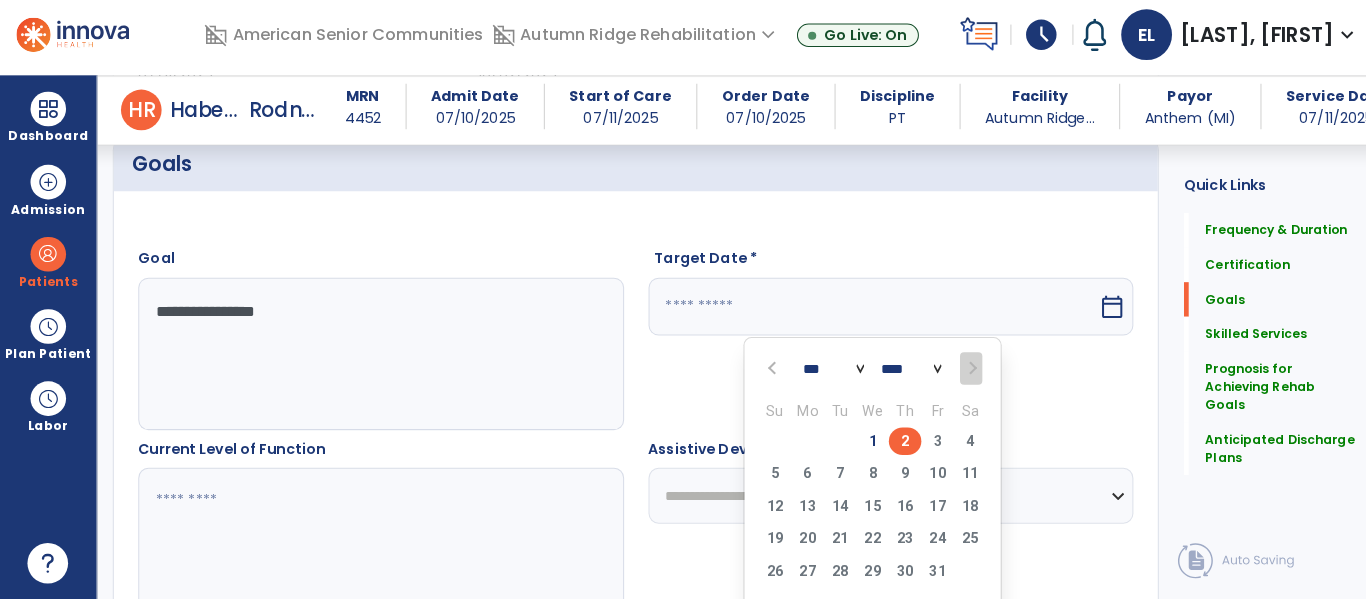 click on "2" at bounding box center (890, 442) 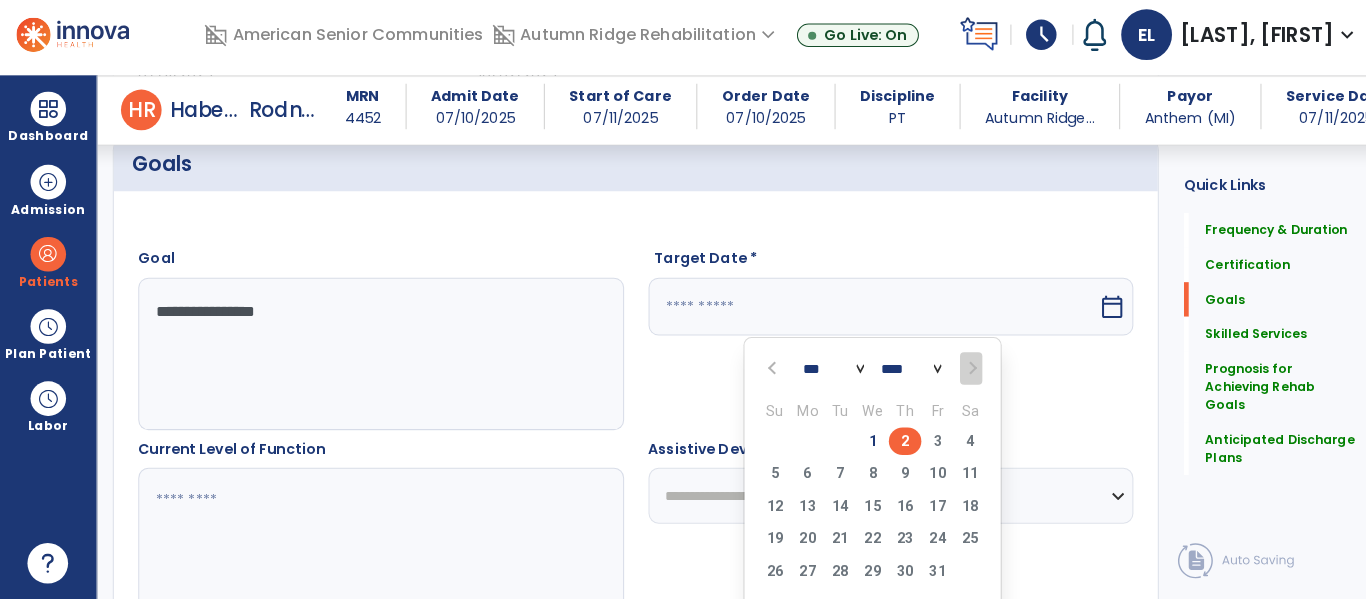 type on "*********" 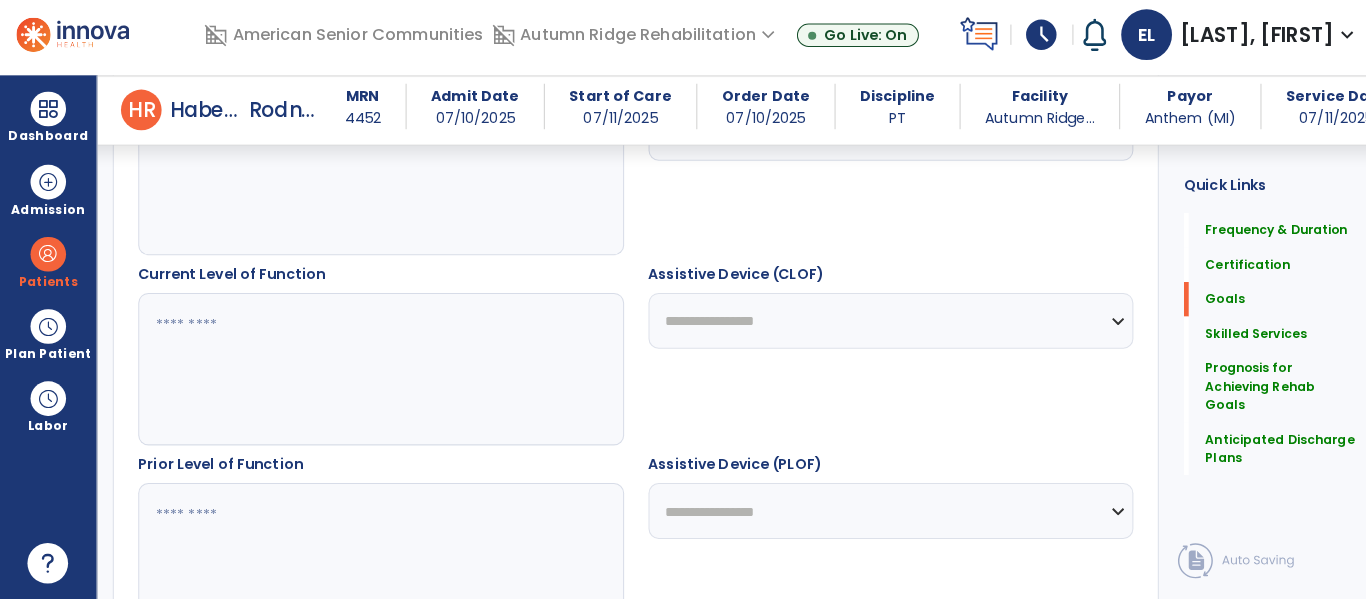 scroll, scrollTop: 675, scrollLeft: 0, axis: vertical 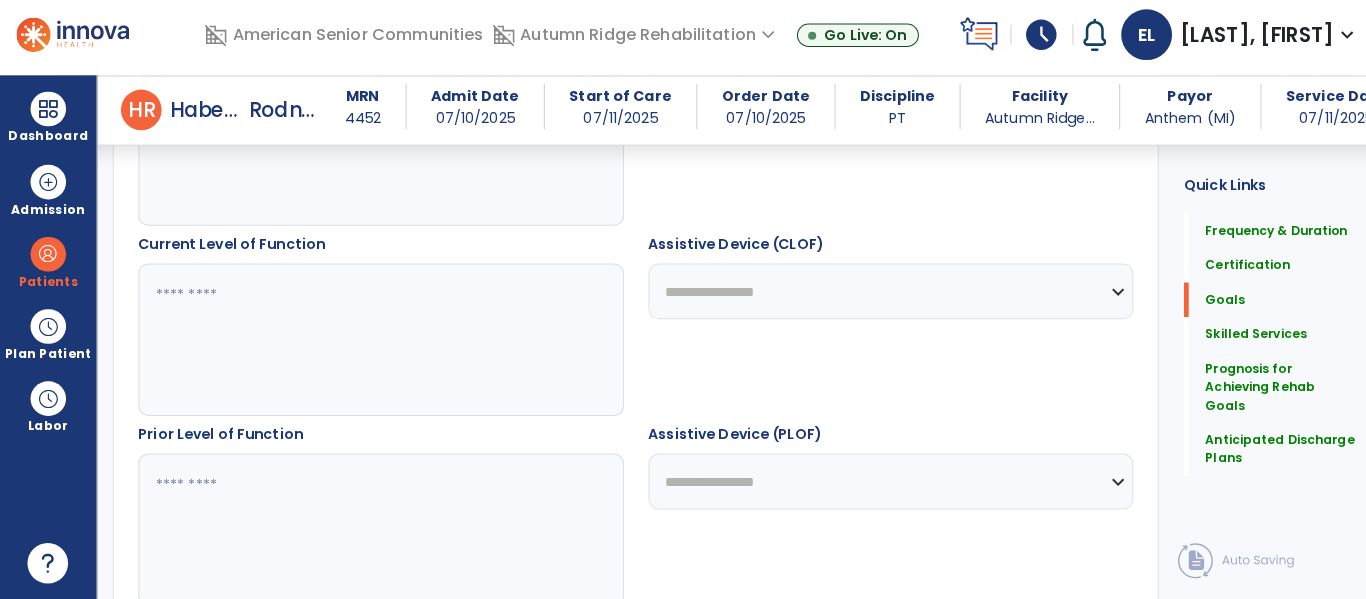 click at bounding box center [374, 343] 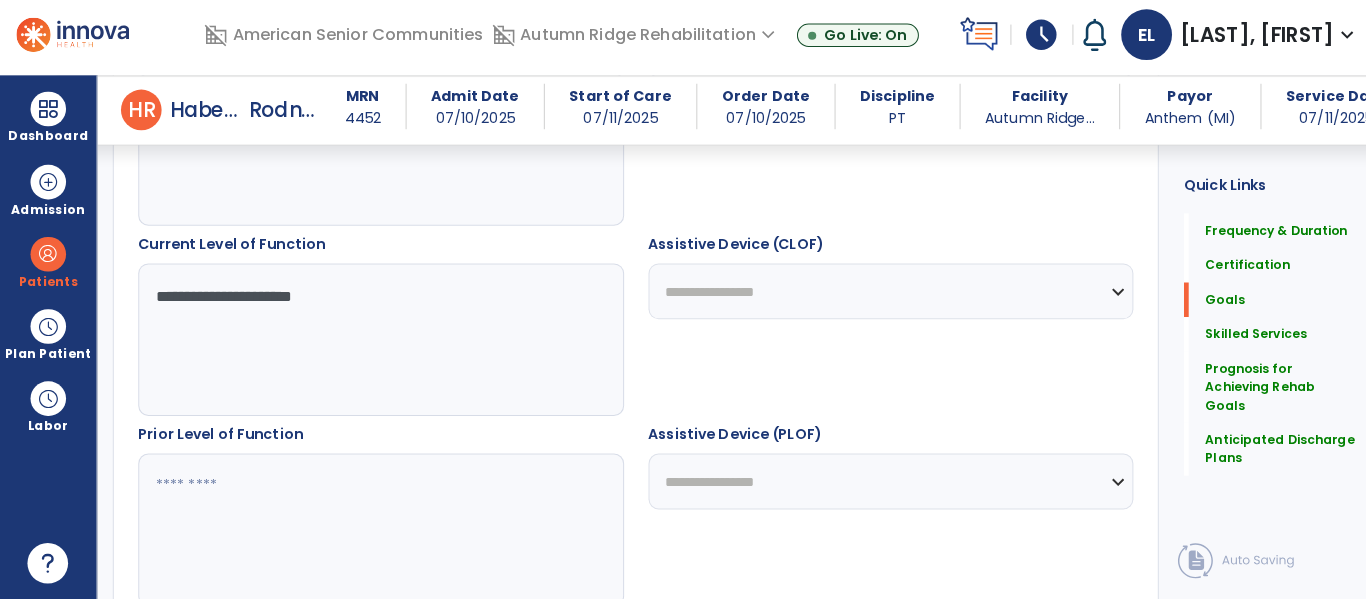 type on "**********" 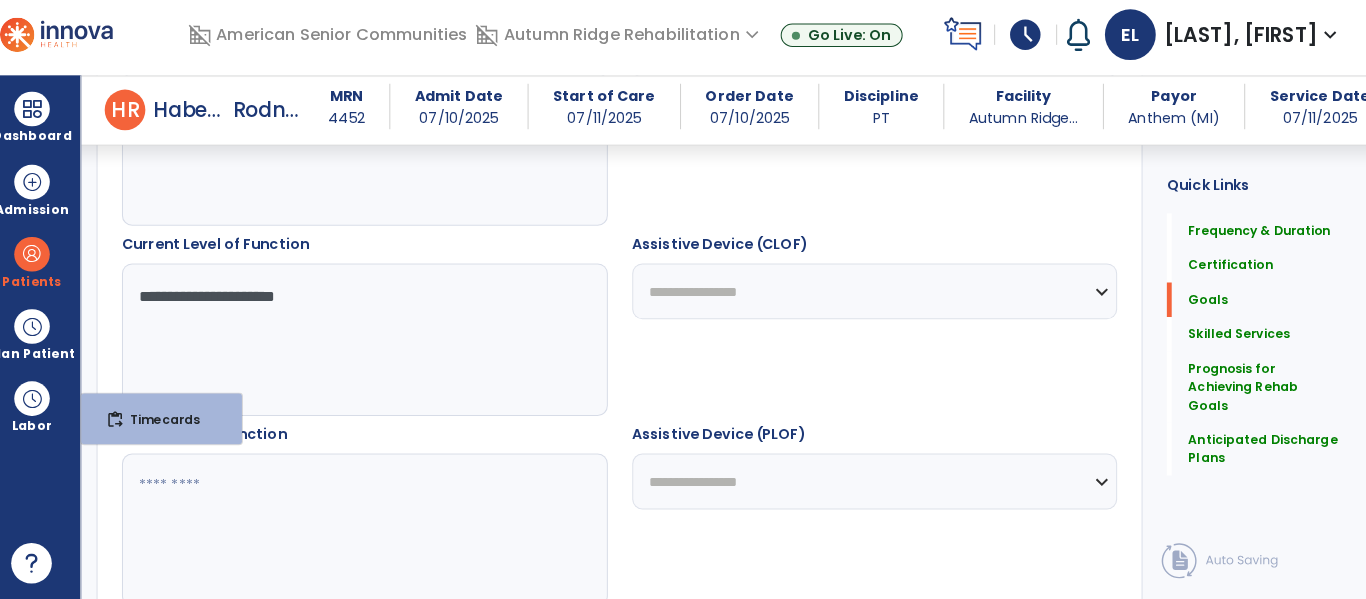 scroll, scrollTop: 0, scrollLeft: 0, axis: both 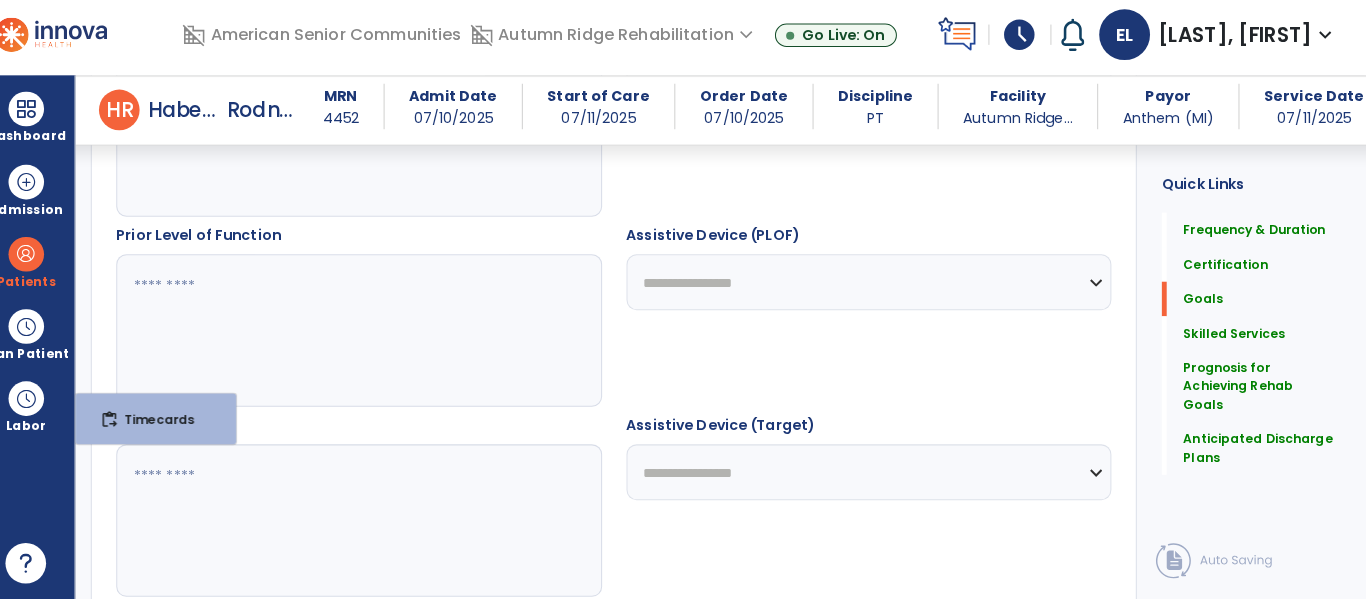 click at bounding box center [374, 521] 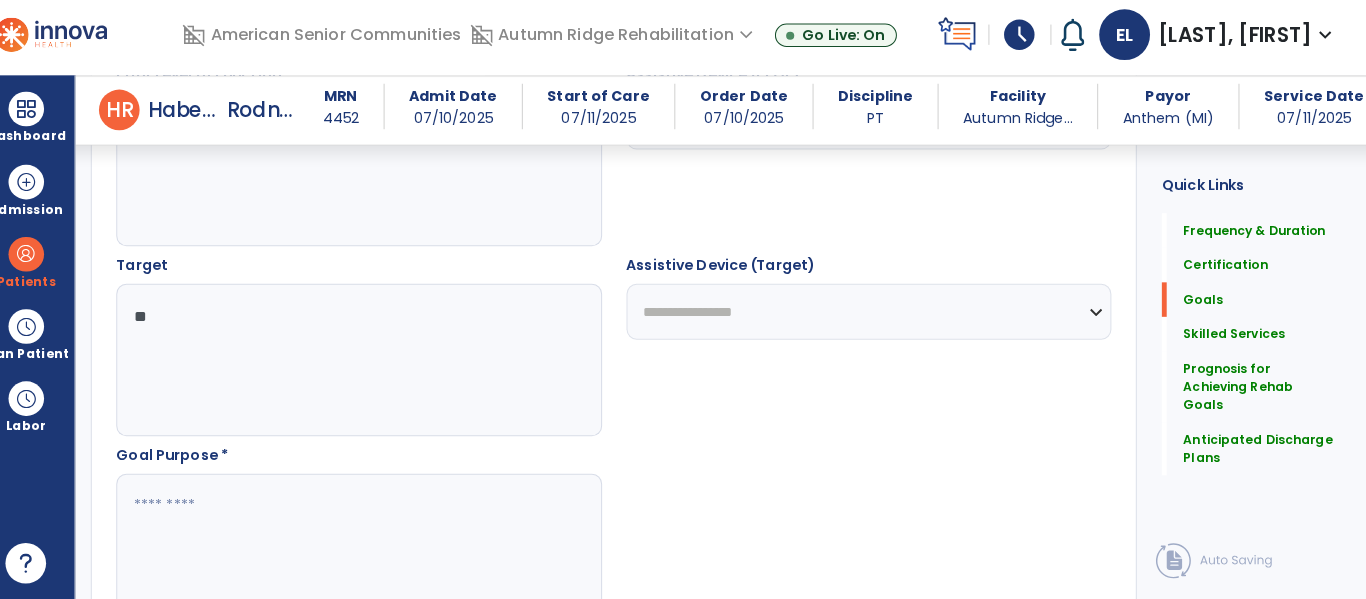 scroll, scrollTop: 1031, scrollLeft: 0, axis: vertical 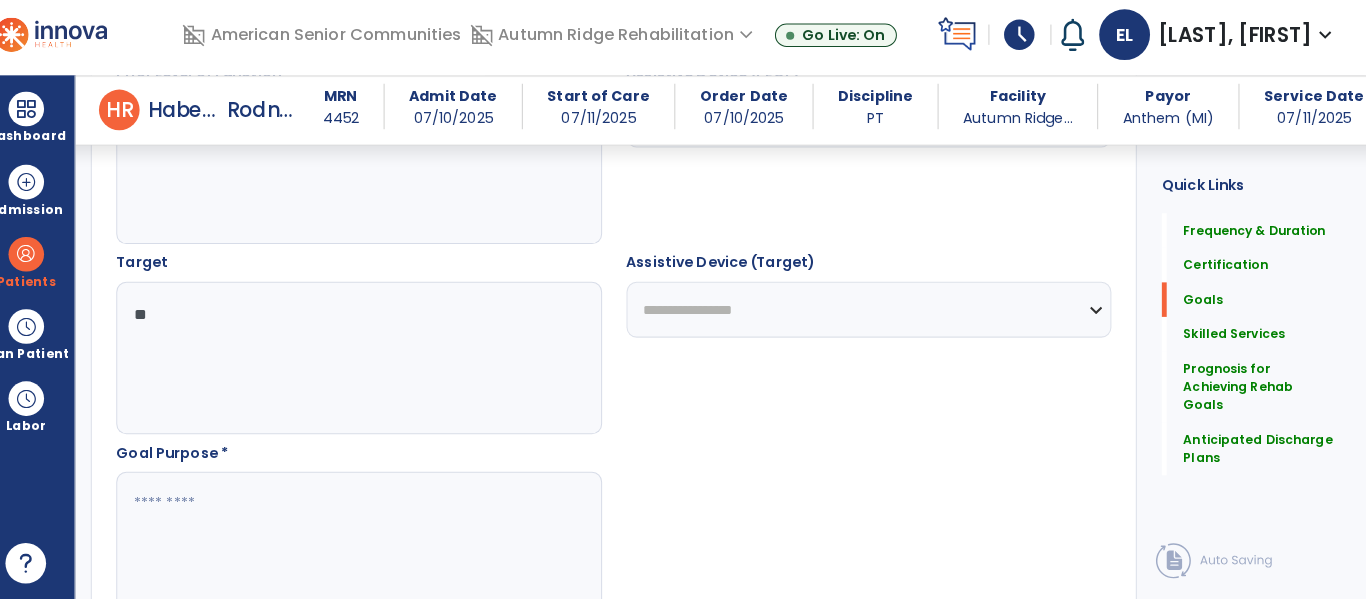 type on "**" 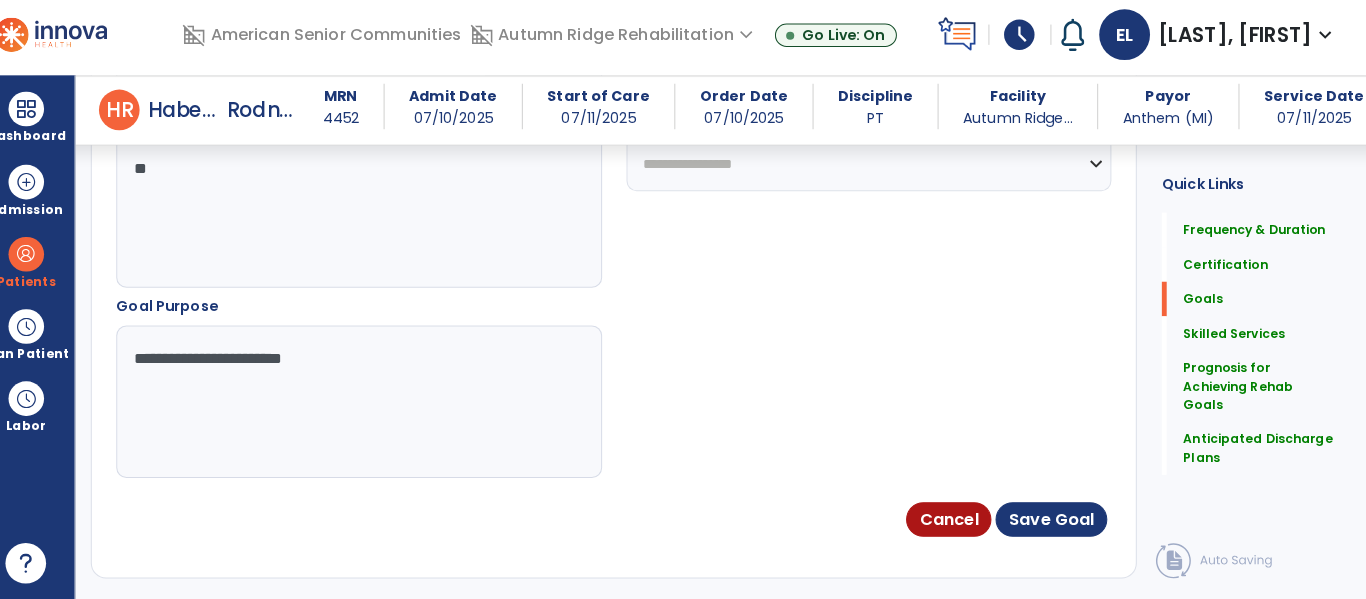 scroll, scrollTop: 1177, scrollLeft: 0, axis: vertical 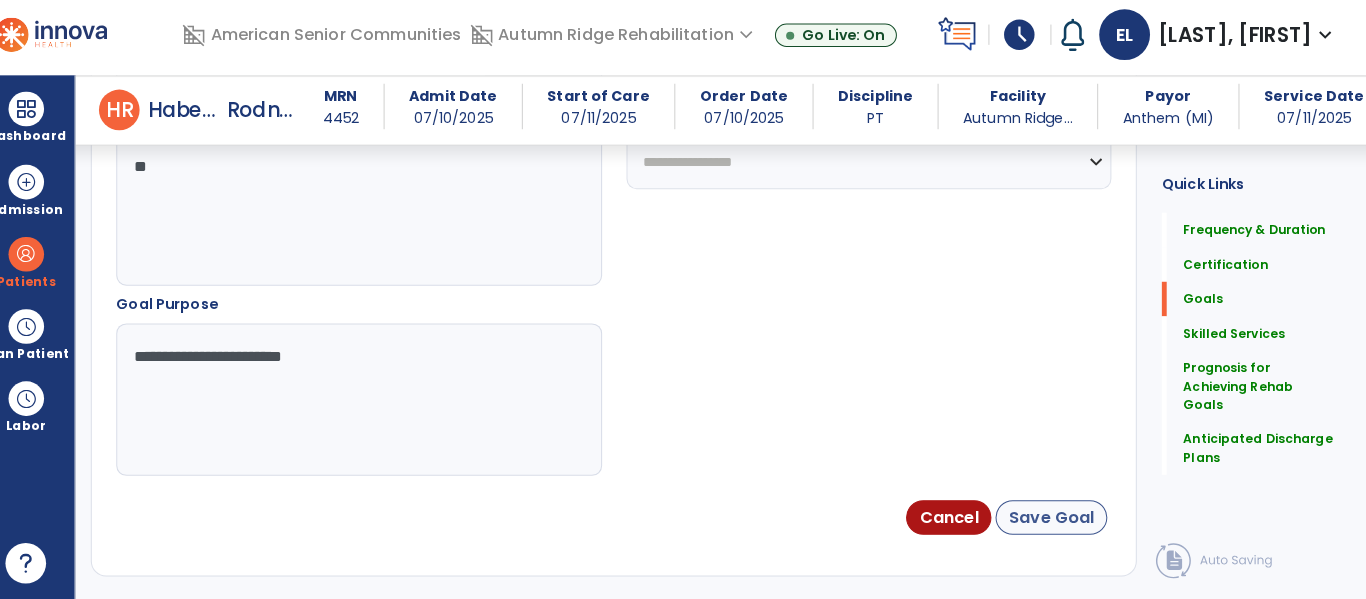 type on "**********" 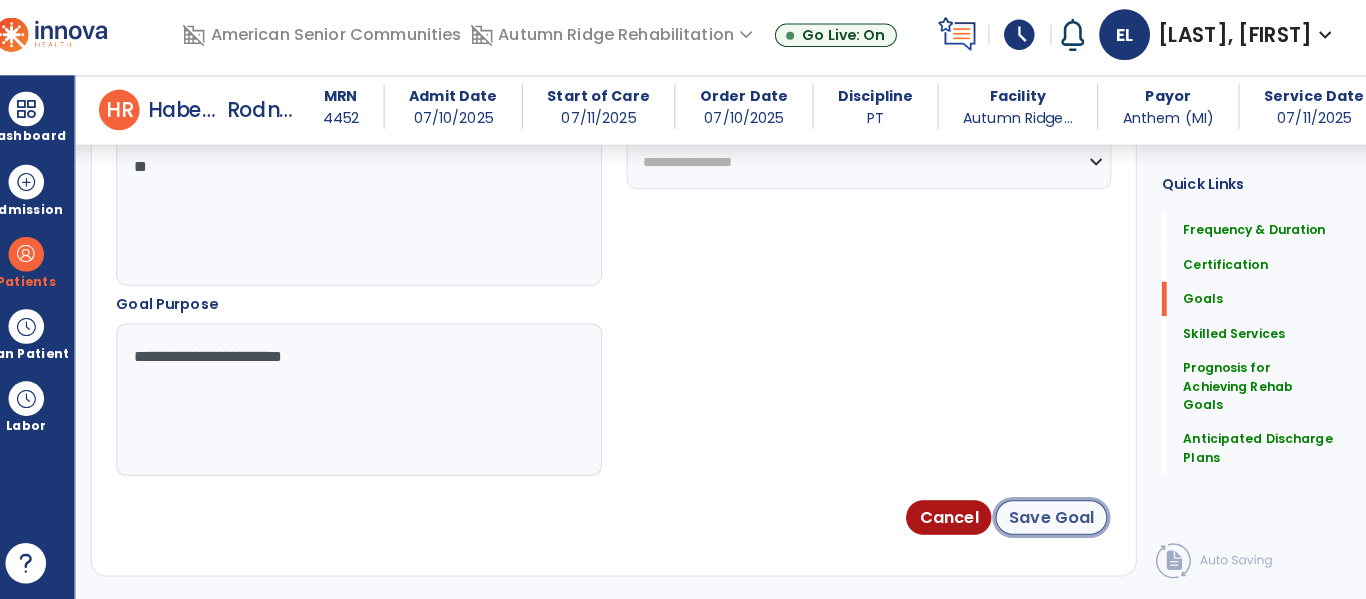 click on "Save Goal" at bounding box center [1056, 518] 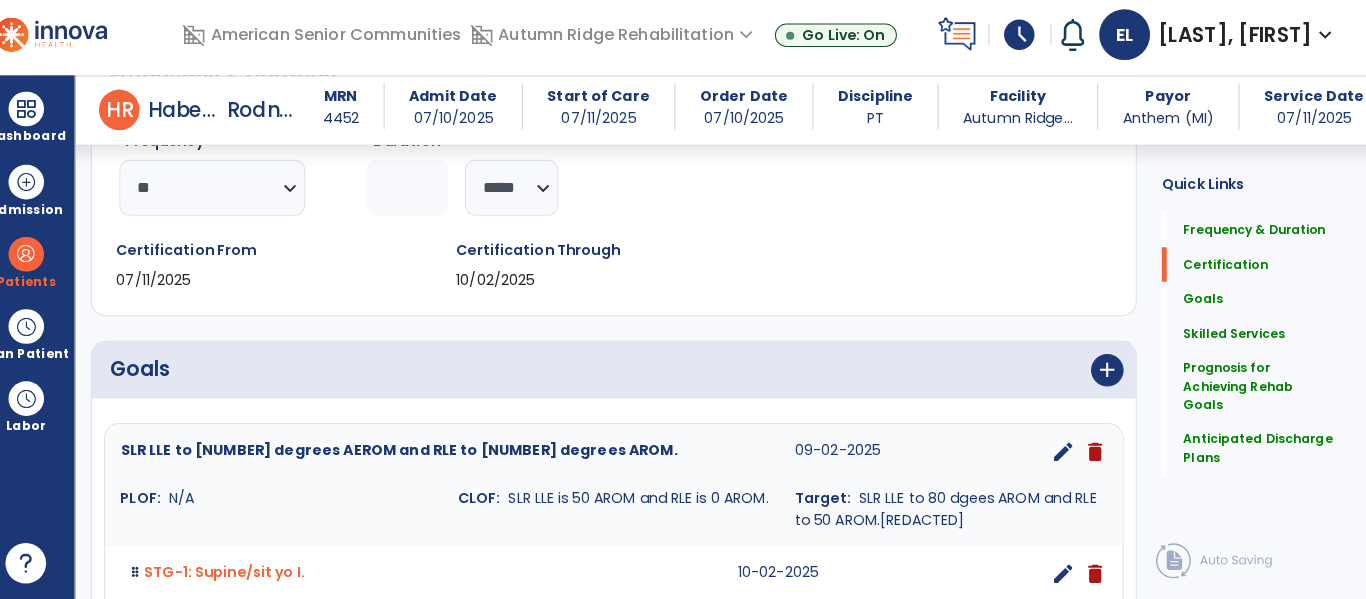 scroll, scrollTop: 274, scrollLeft: 0, axis: vertical 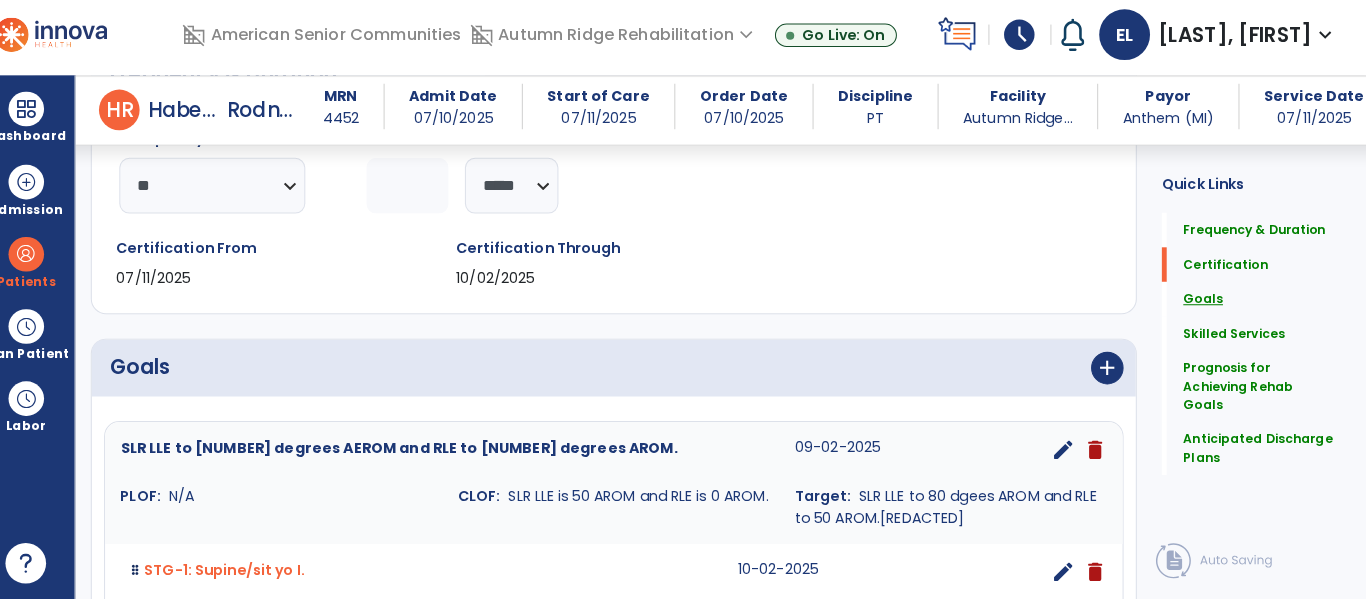 click on "Goals" 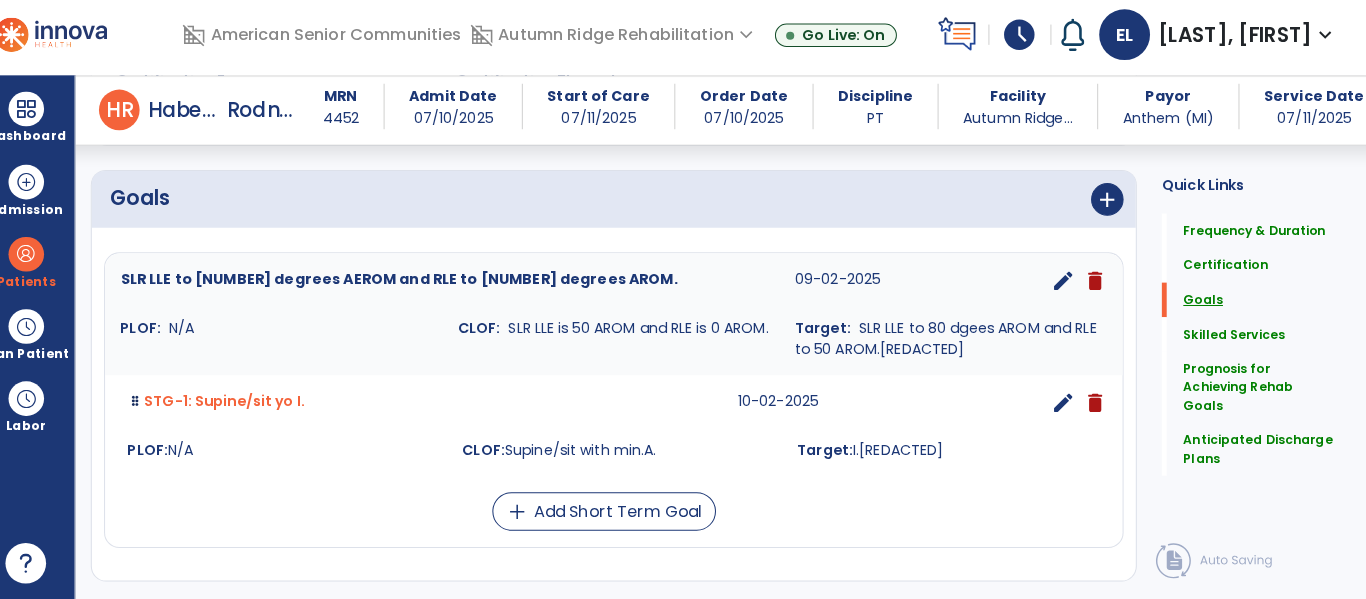 scroll, scrollTop: 478, scrollLeft: 0, axis: vertical 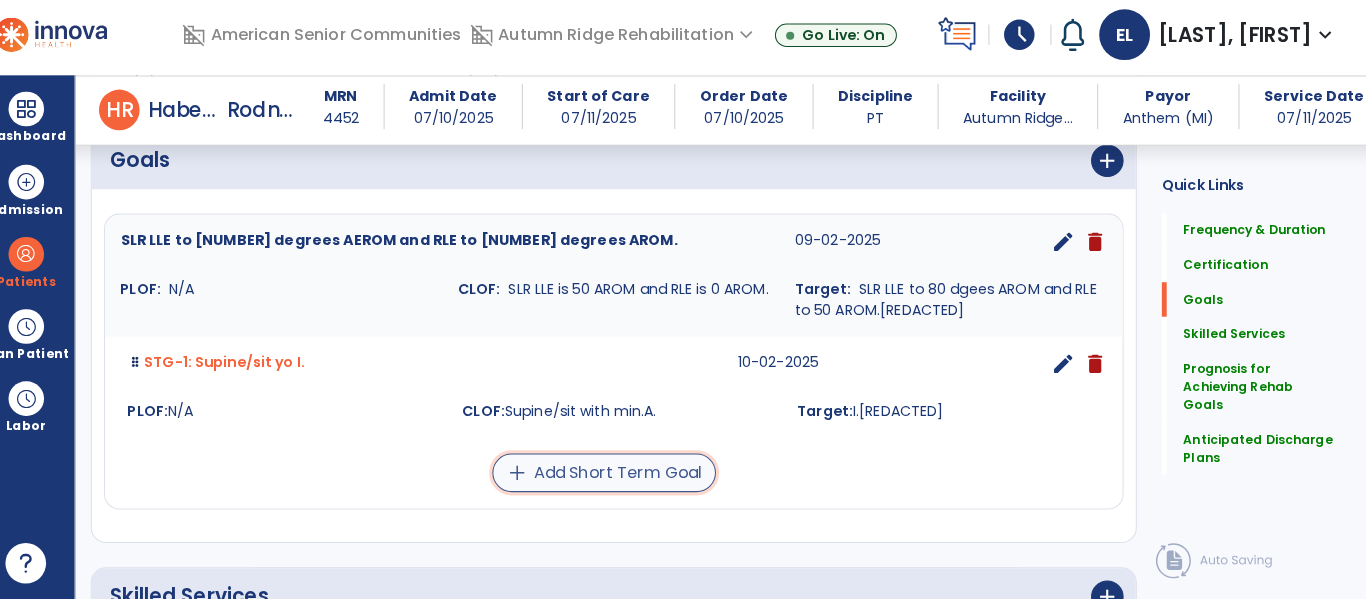 click on "add  Add Short Term Goal" at bounding box center (616, 474) 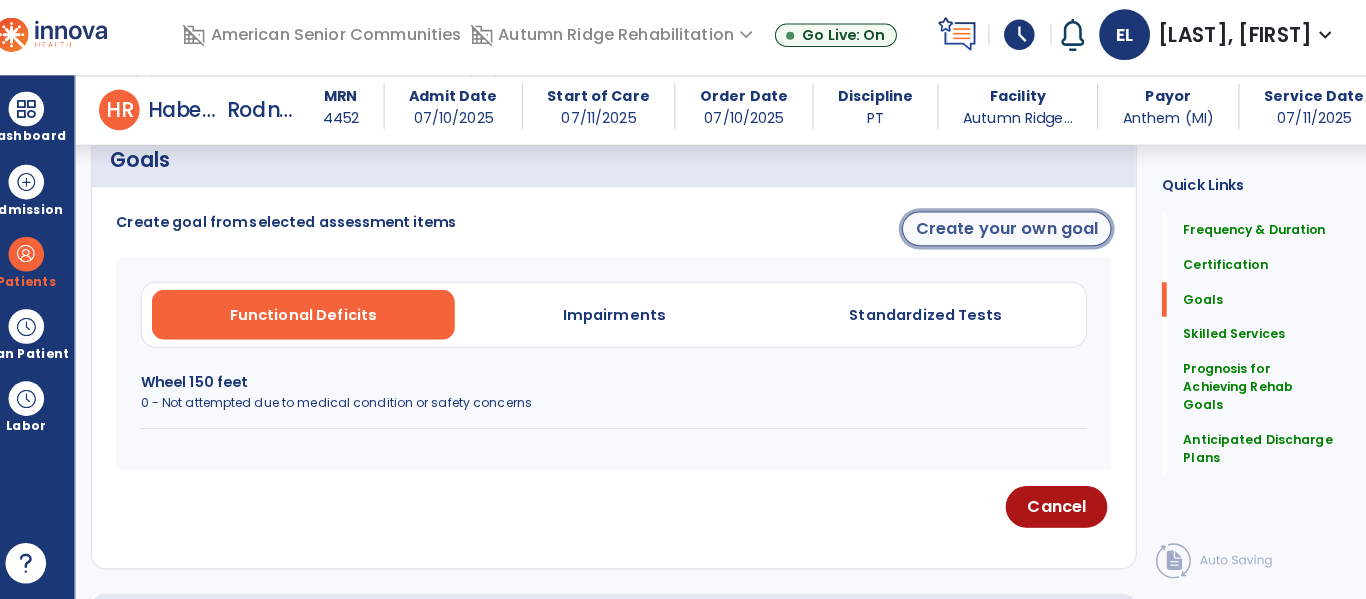 click on "Create your own goal" at bounding box center [1012, 234] 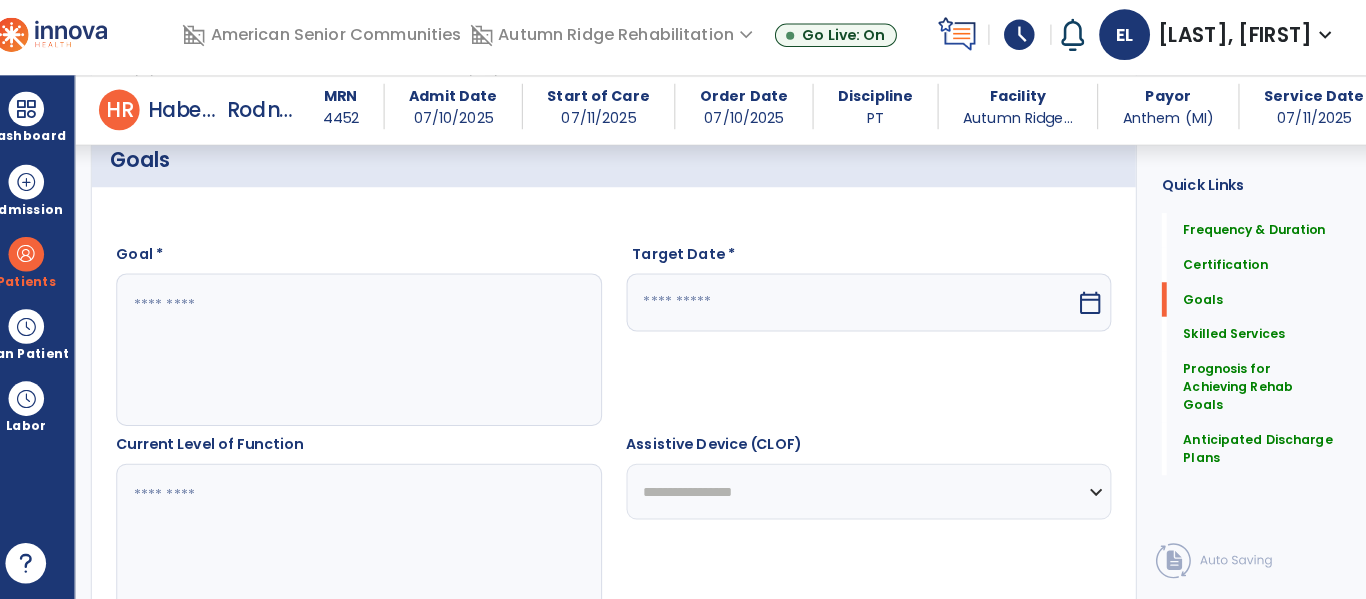 click at bounding box center (374, 353) 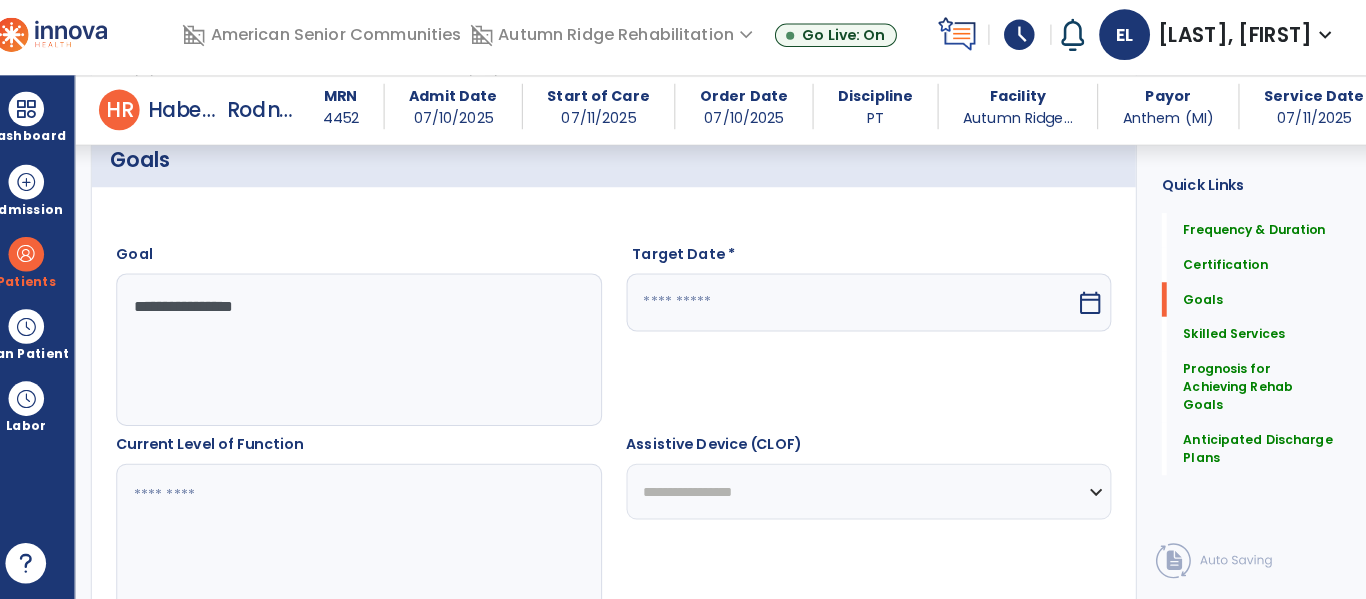 click on "calendar_today" at bounding box center (1096, 306) 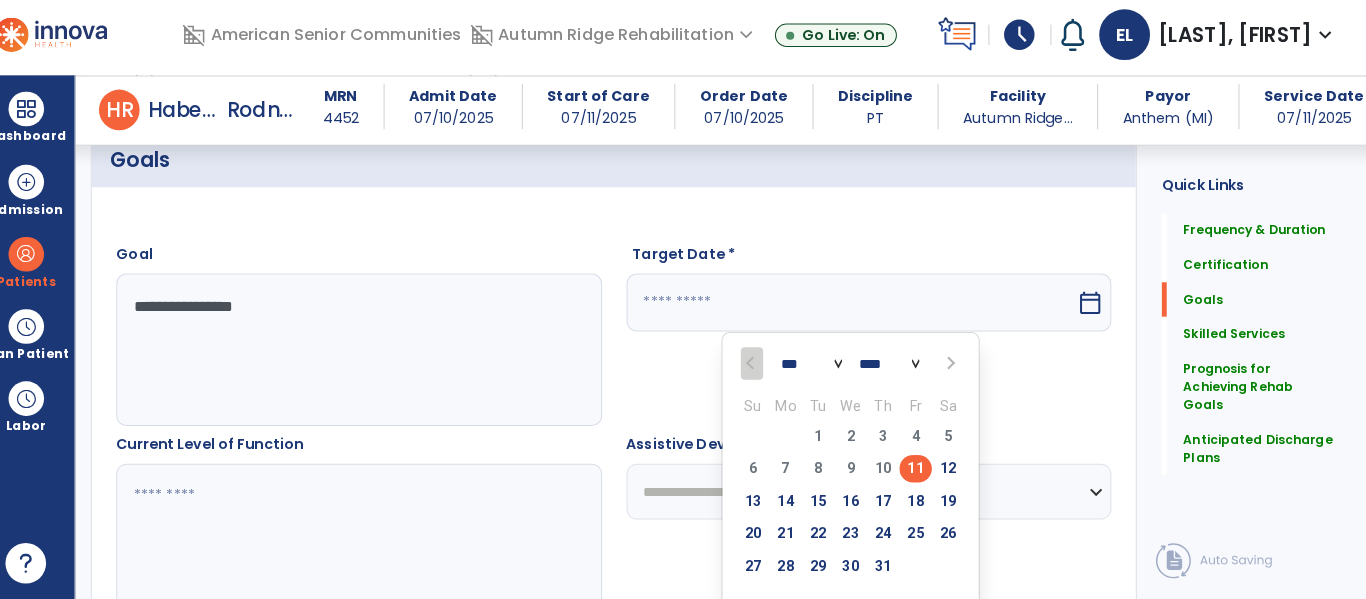click on "**********" at bounding box center (374, 353) 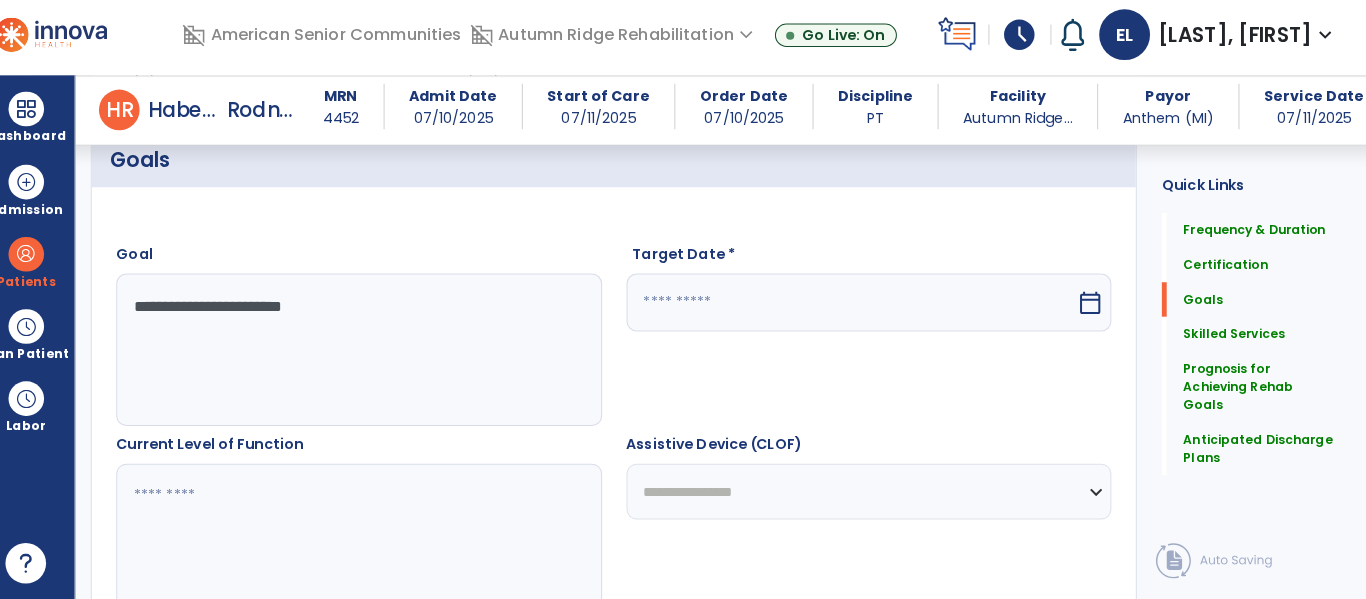 type on "**********" 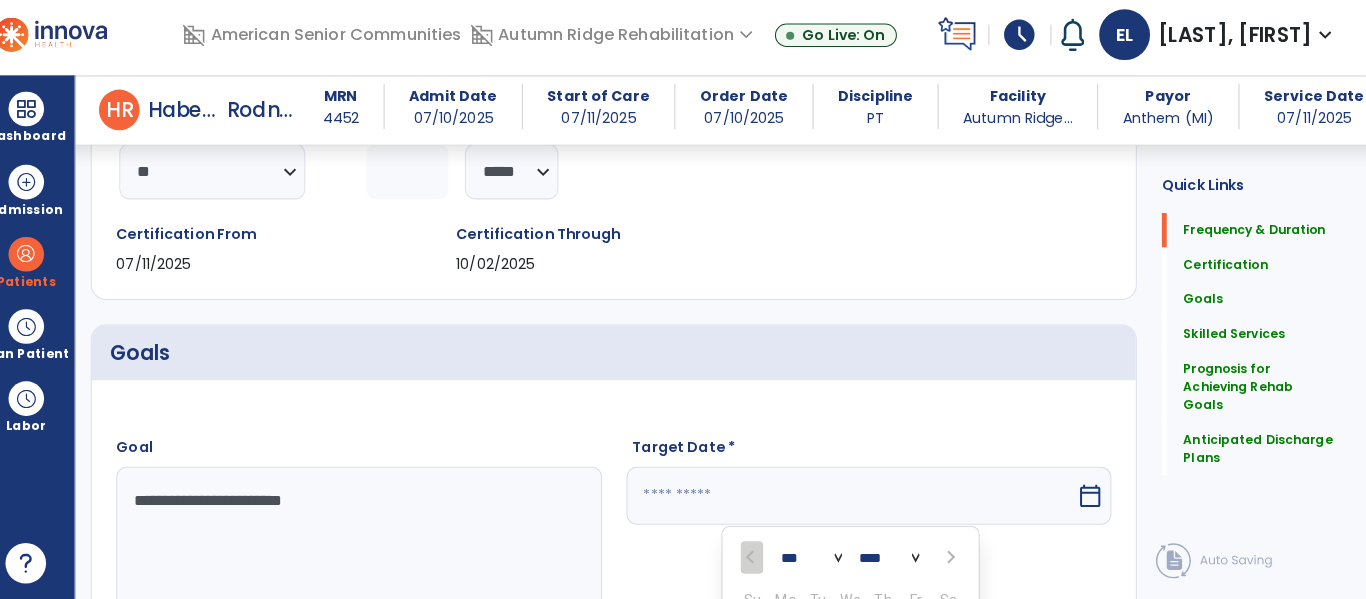 scroll, scrollTop: 277, scrollLeft: 0, axis: vertical 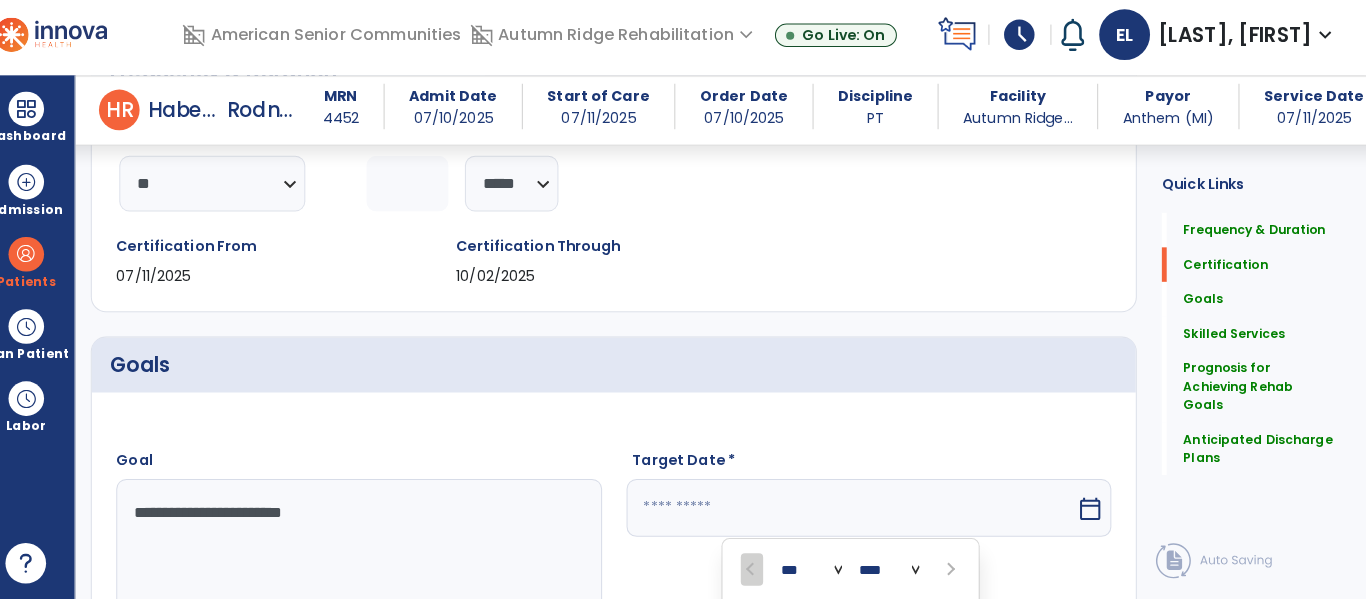 click on "calendar_today" at bounding box center (1094, 509) 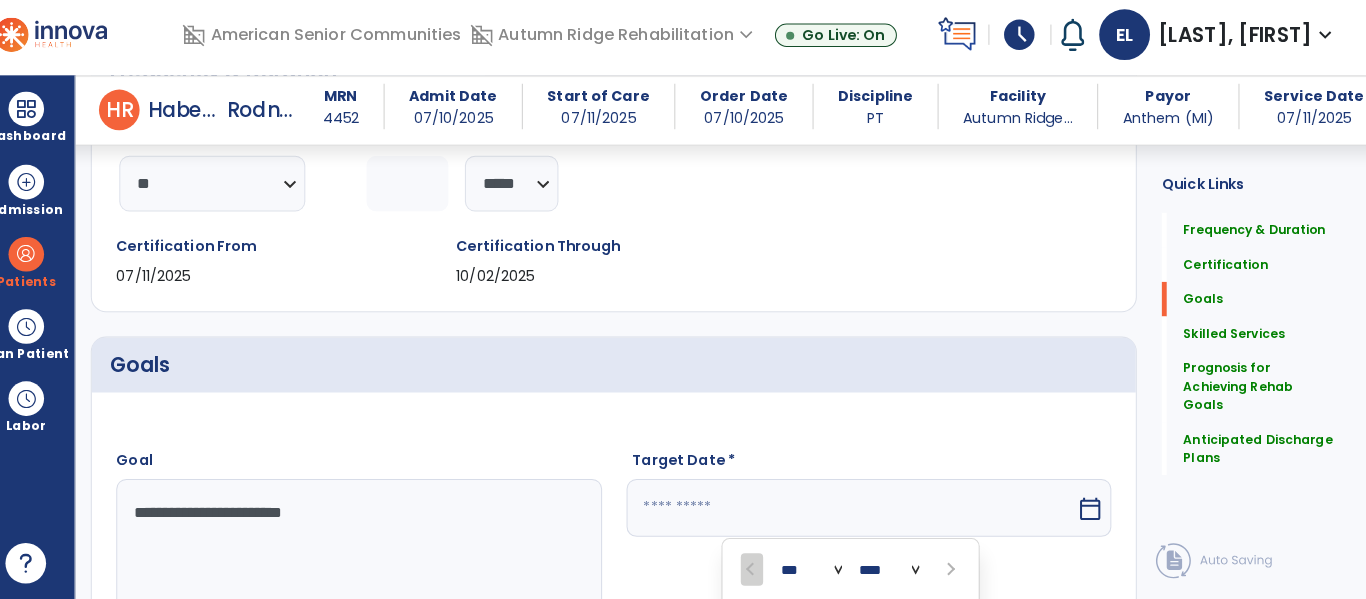scroll, scrollTop: 611, scrollLeft: 0, axis: vertical 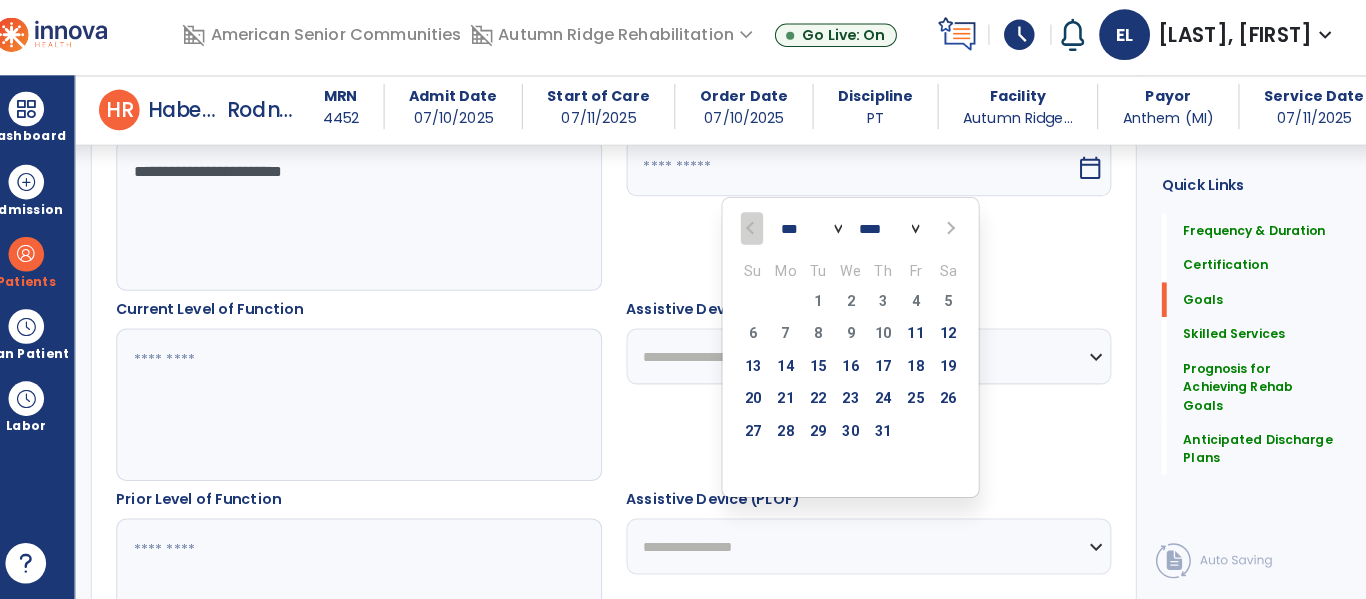 click at bounding box center (954, 234) 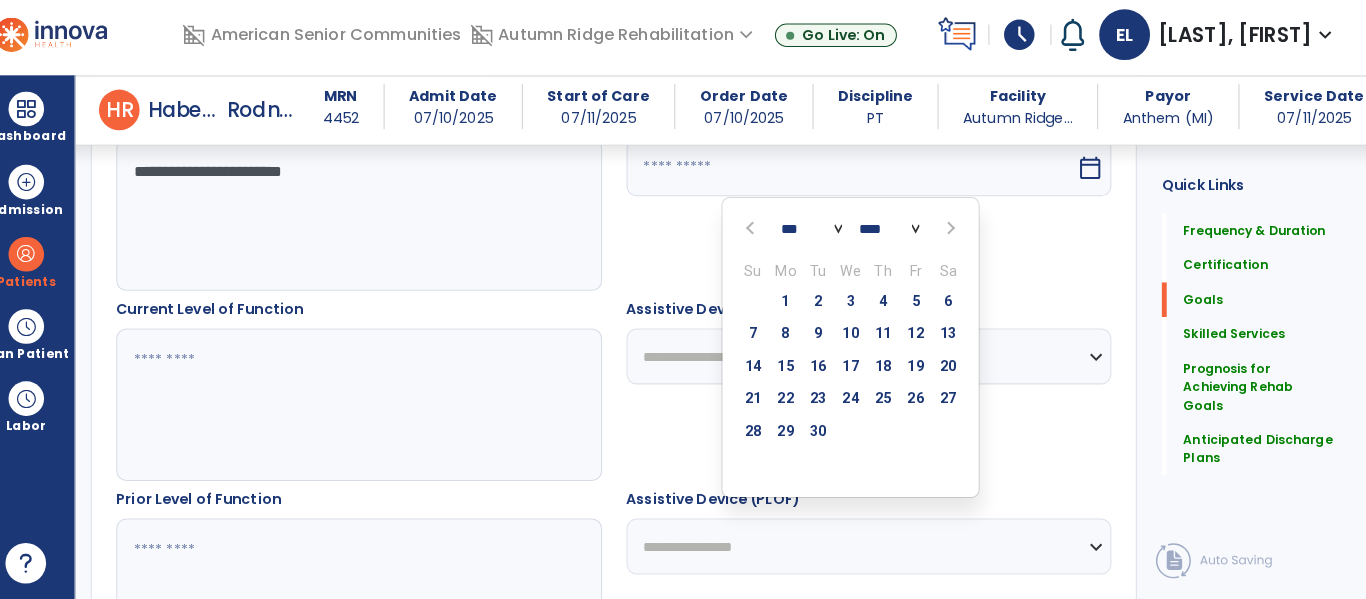click at bounding box center (954, 234) 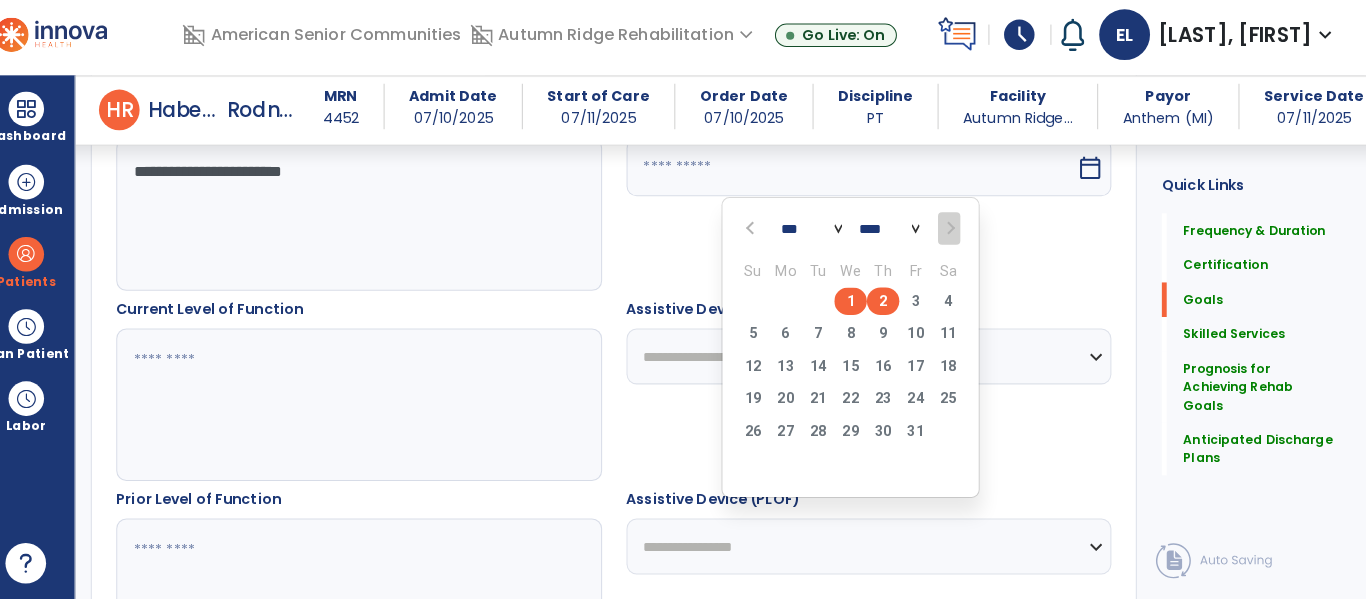 click on "2" at bounding box center [890, 305] 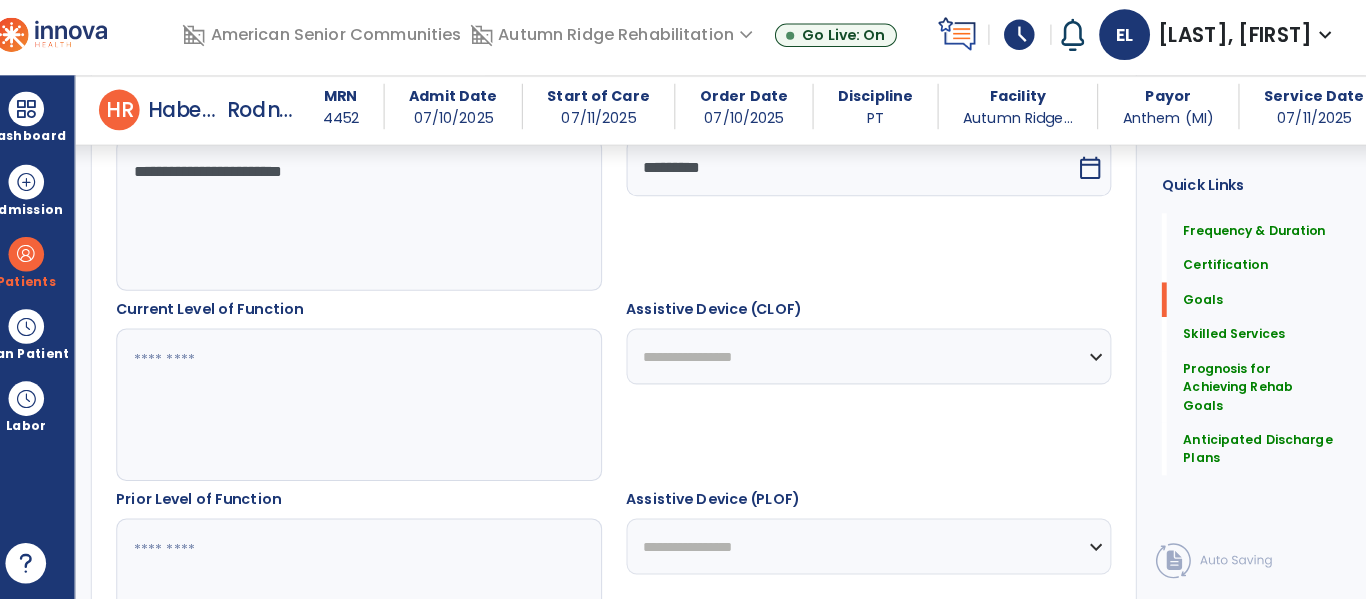click at bounding box center [374, 407] 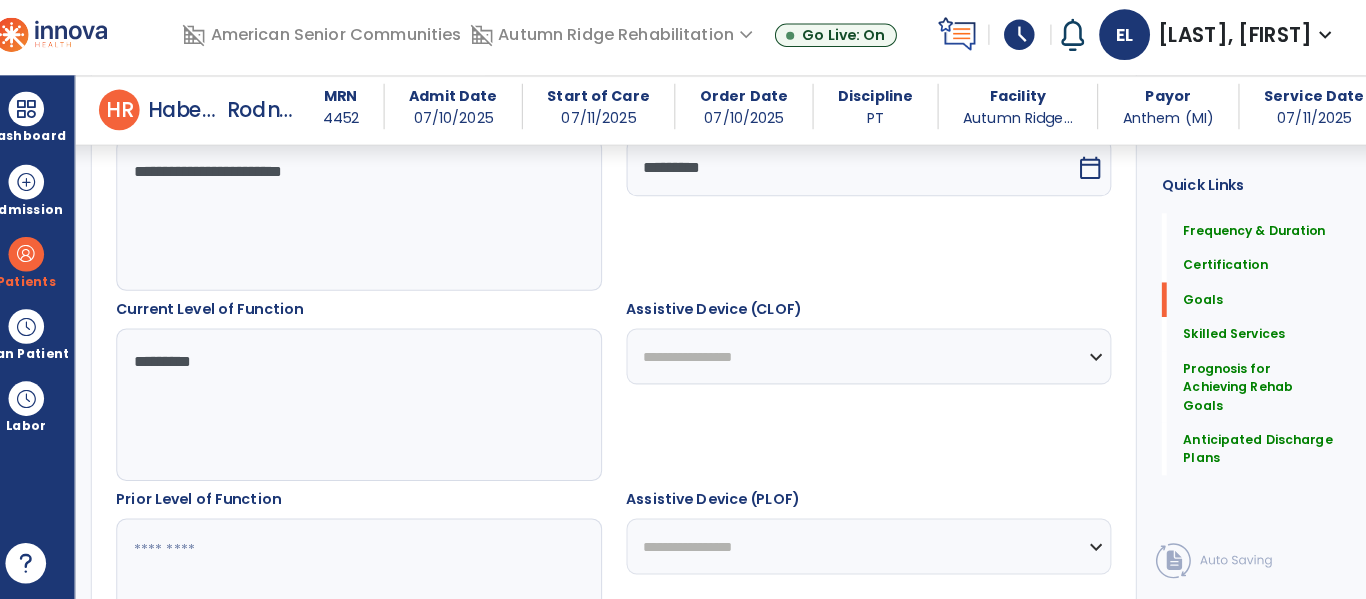 type on "**********" 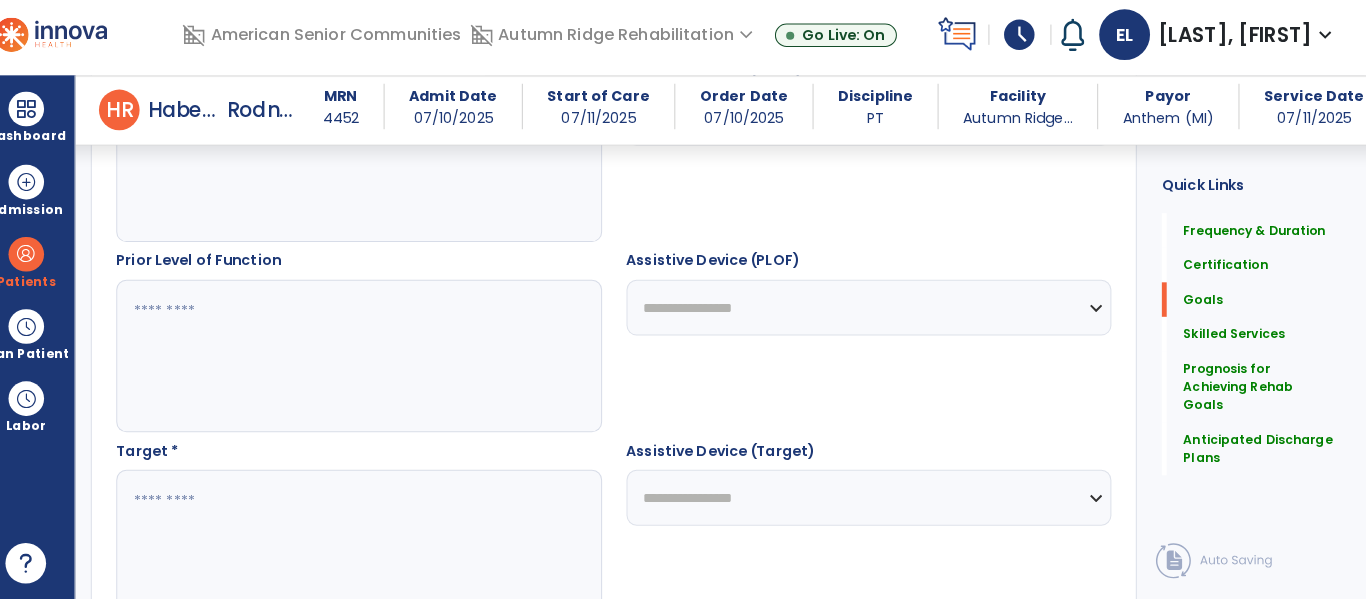 scroll, scrollTop: 856, scrollLeft: 0, axis: vertical 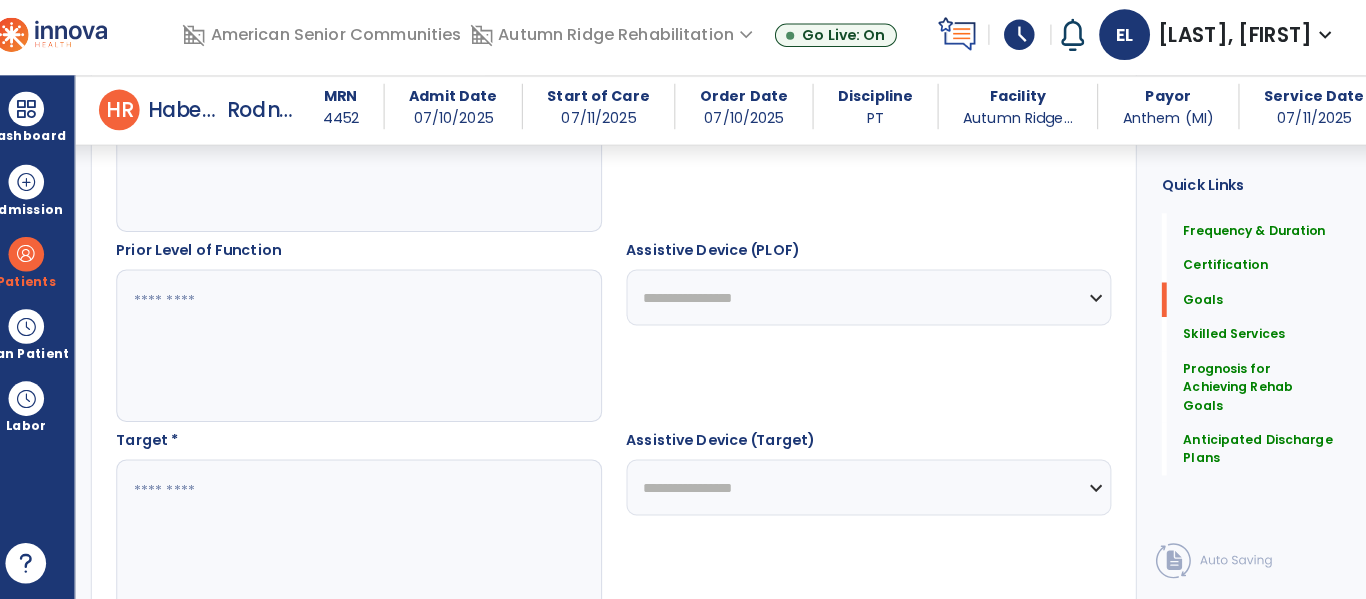 type on "**********" 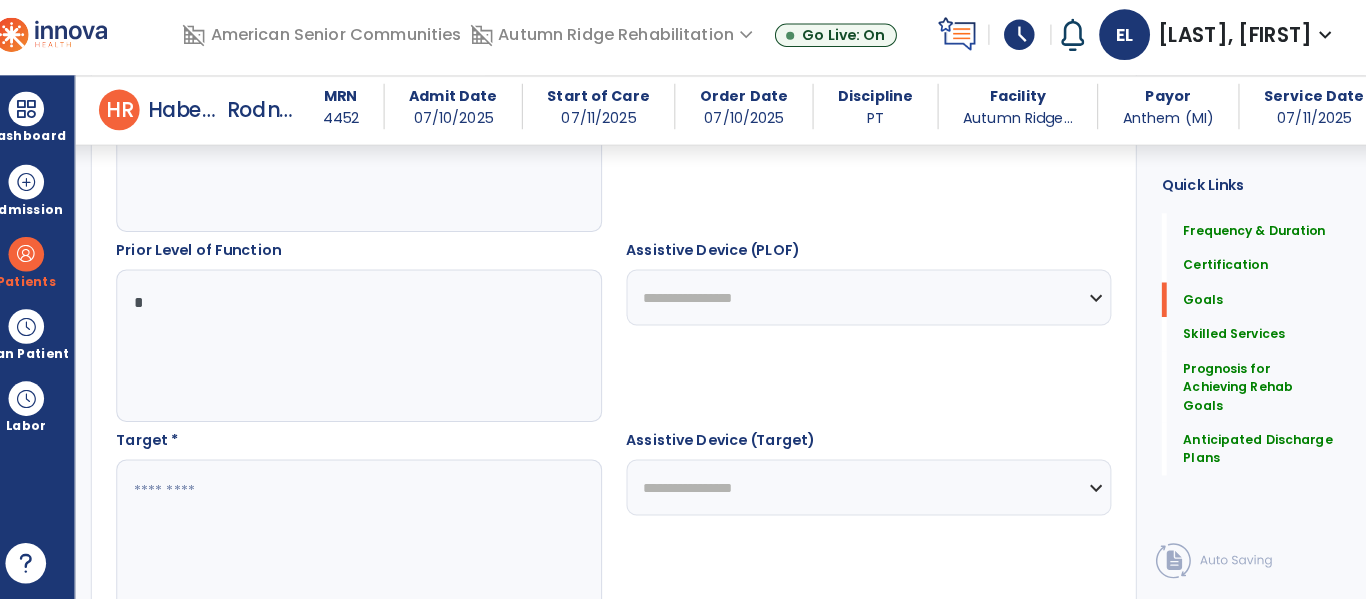 type 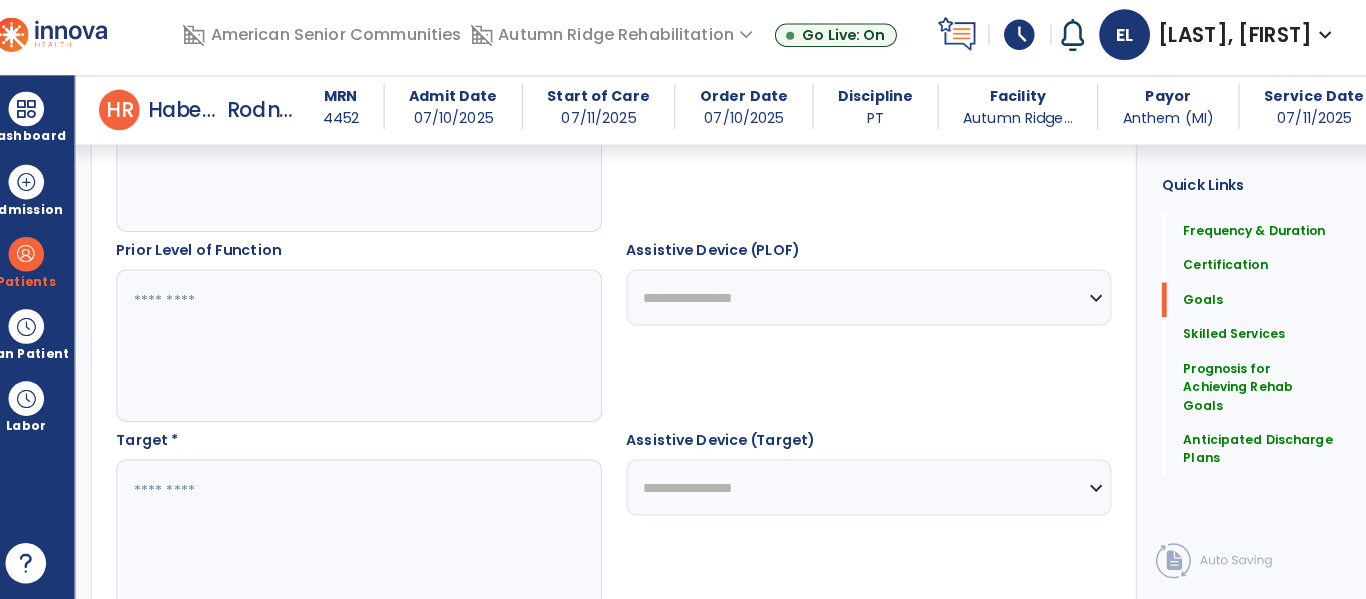 click at bounding box center (374, 536) 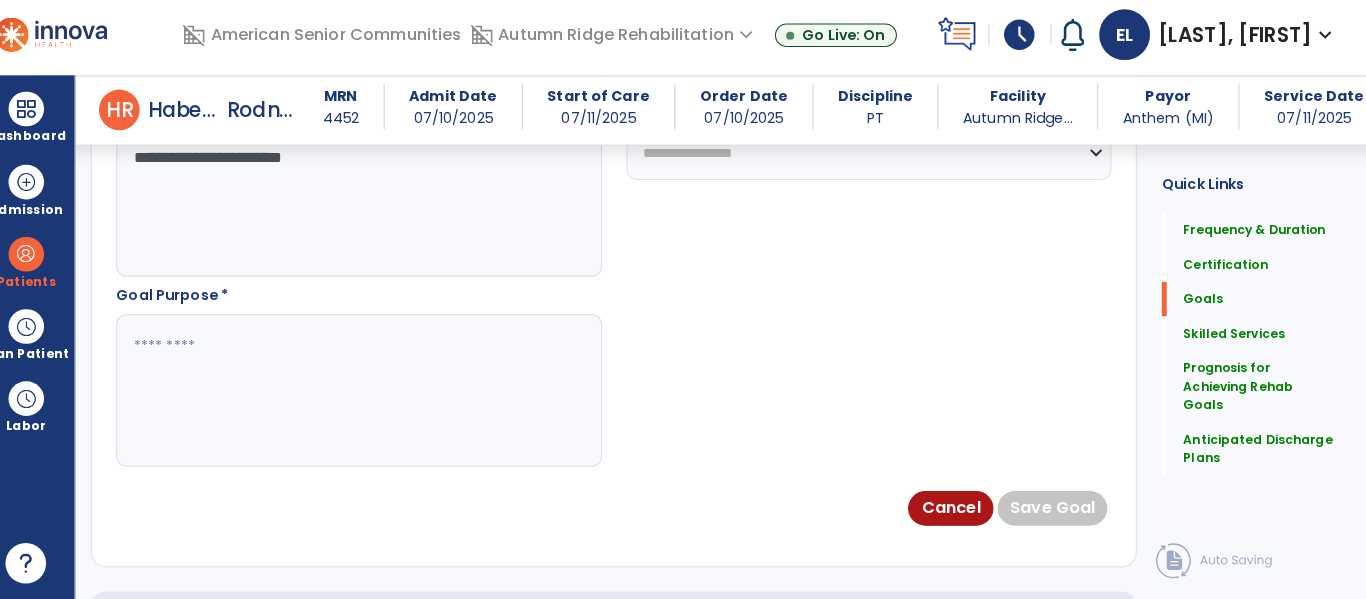 scroll, scrollTop: 1191, scrollLeft: 0, axis: vertical 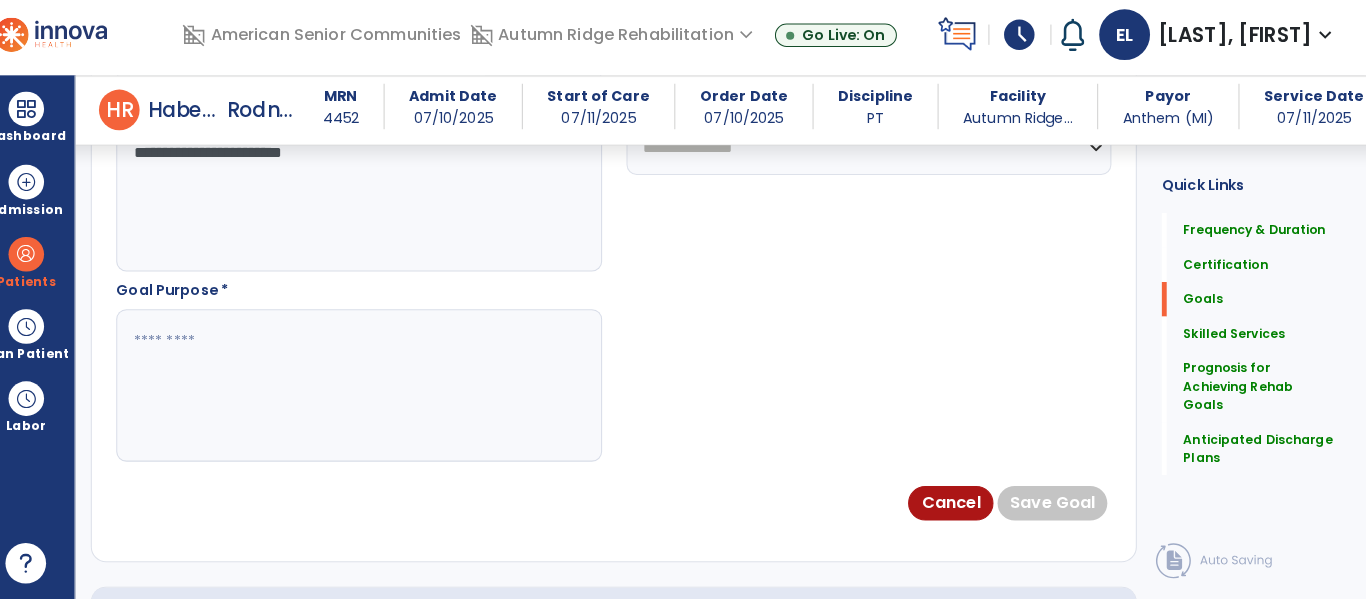 type on "**********" 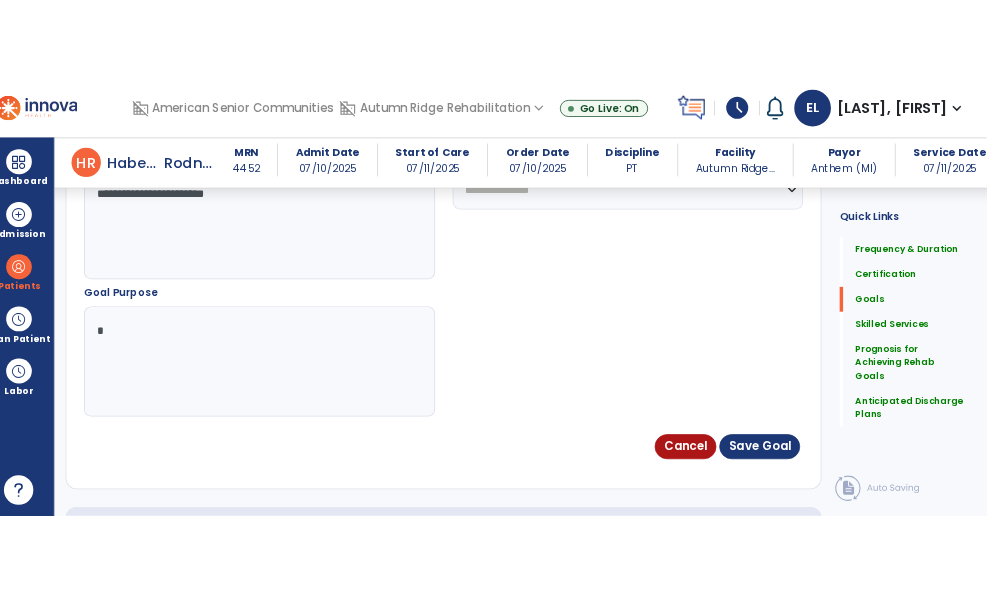 scroll, scrollTop: 0, scrollLeft: 0, axis: both 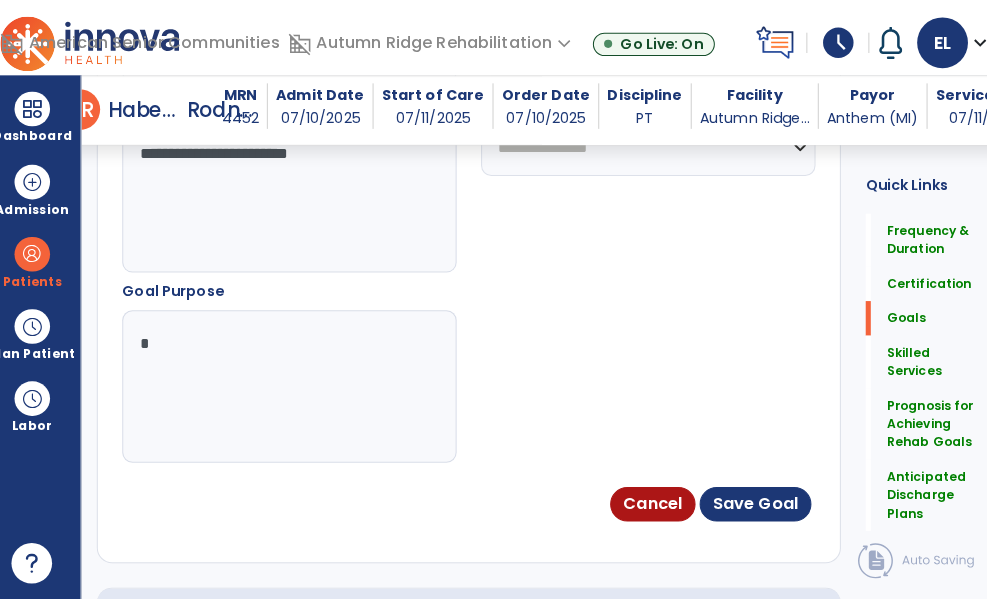 click at bounding box center (303, 389) 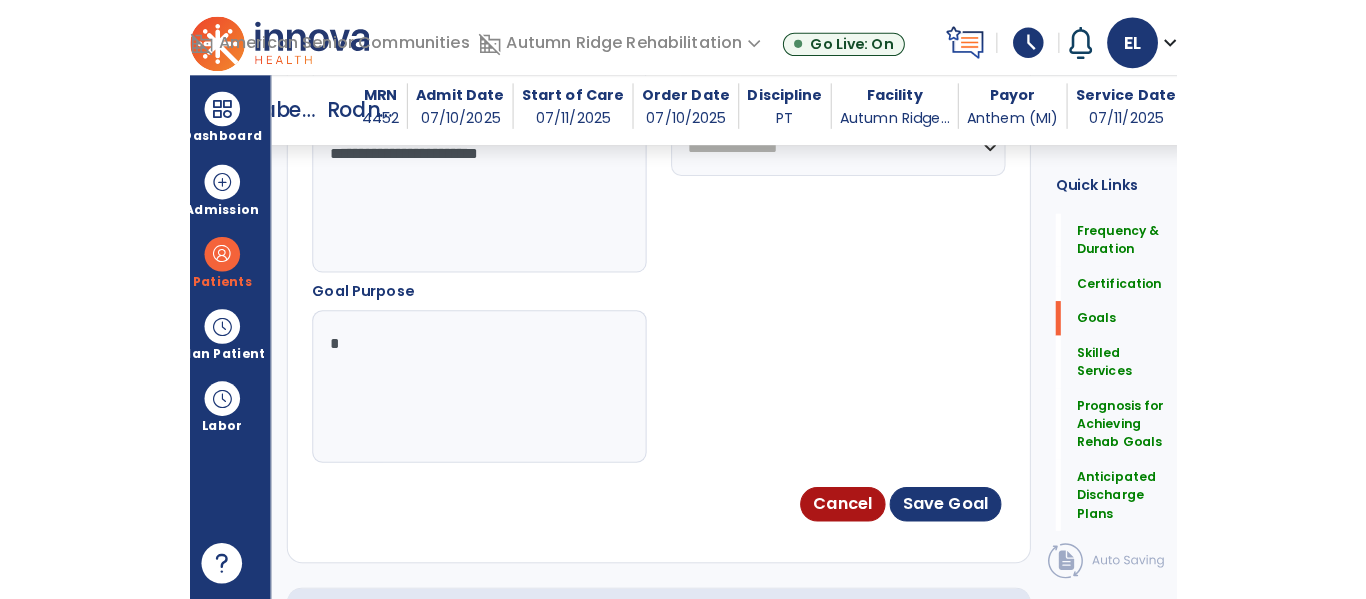 scroll, scrollTop: 0, scrollLeft: 0, axis: both 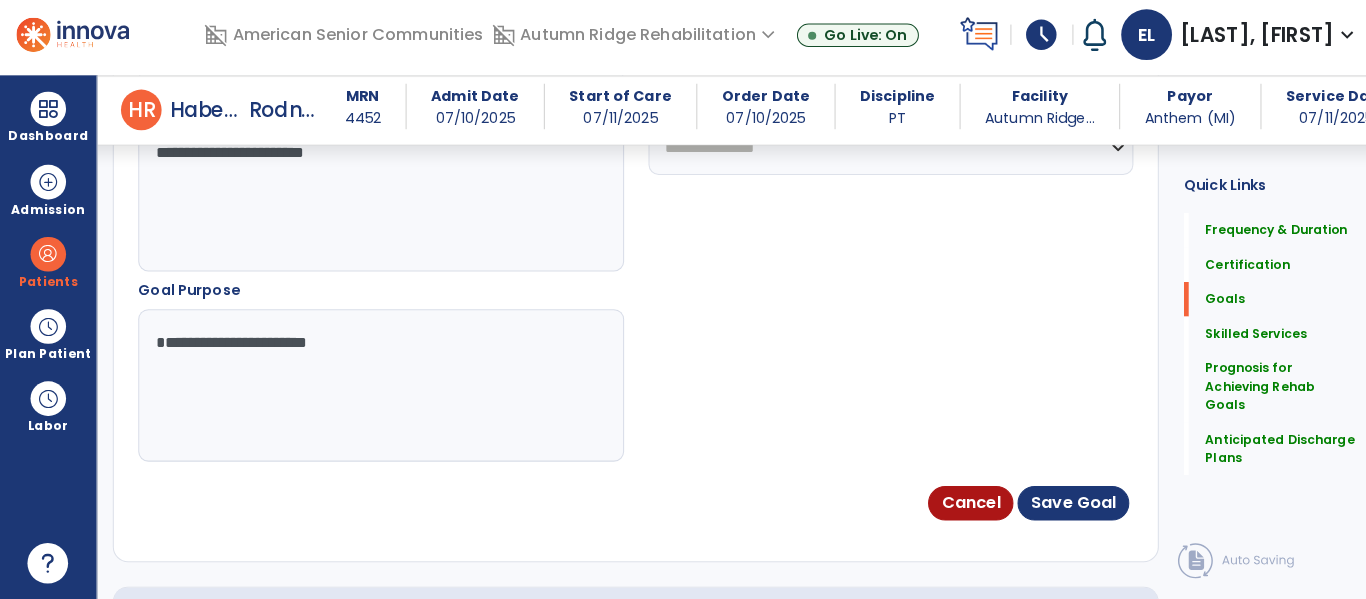 type on "**********" 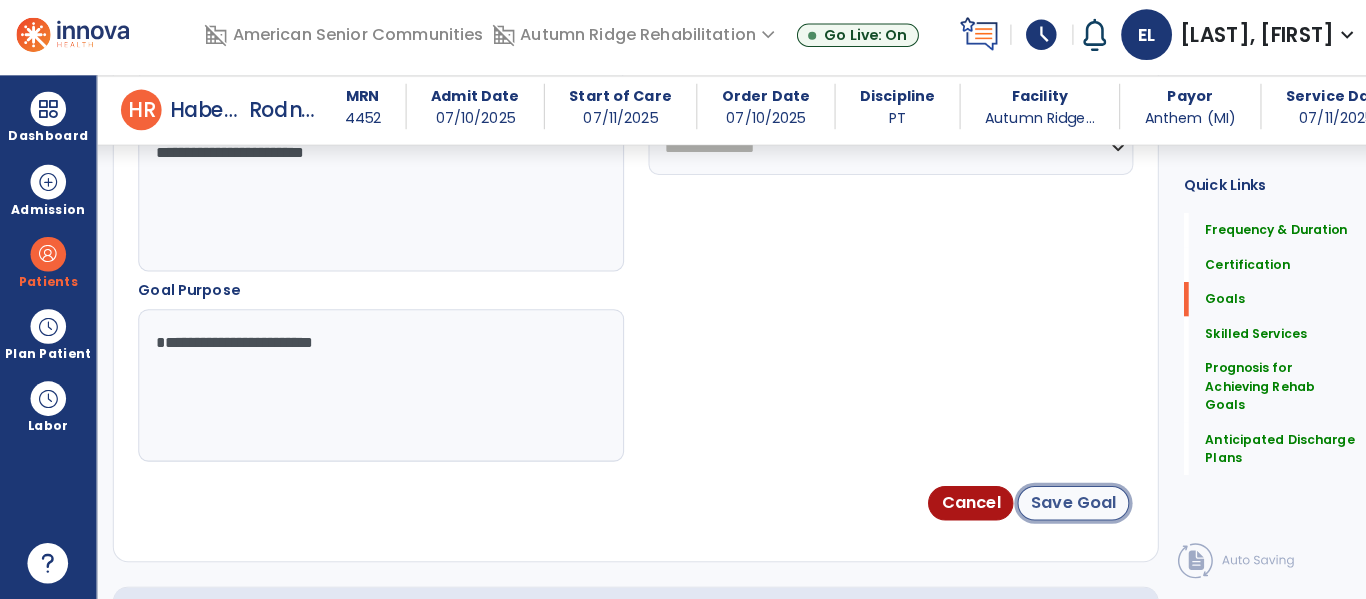 click on "Save Goal" at bounding box center [1056, 504] 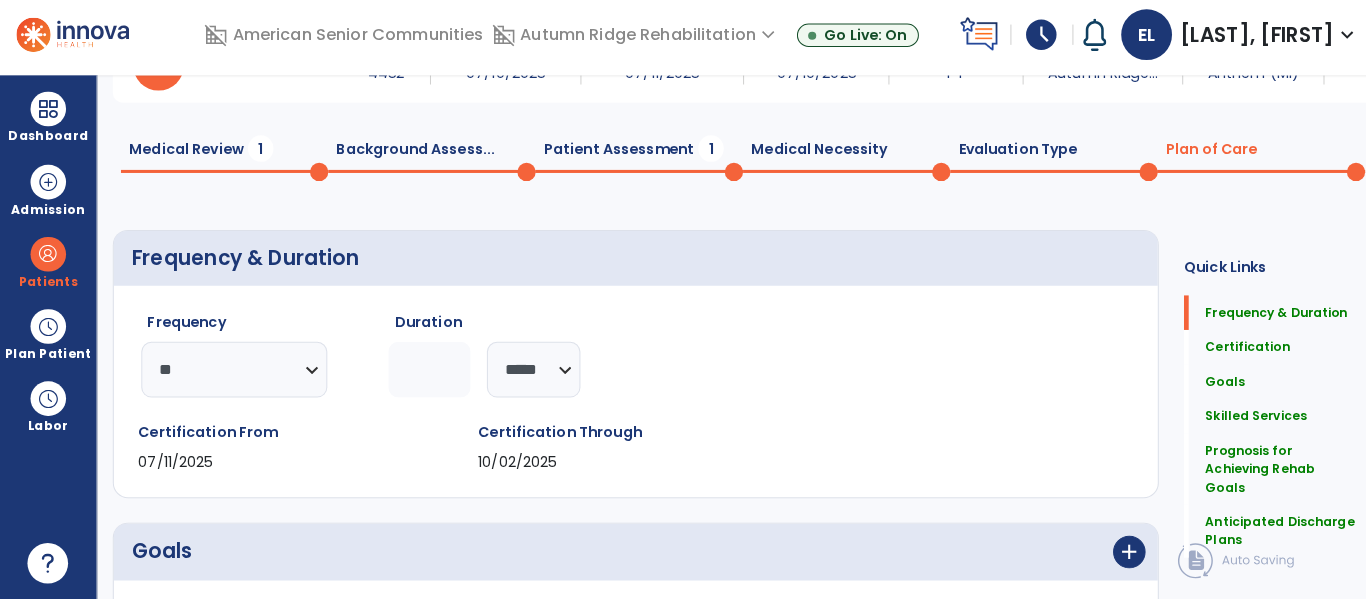 scroll, scrollTop: 0, scrollLeft: 0, axis: both 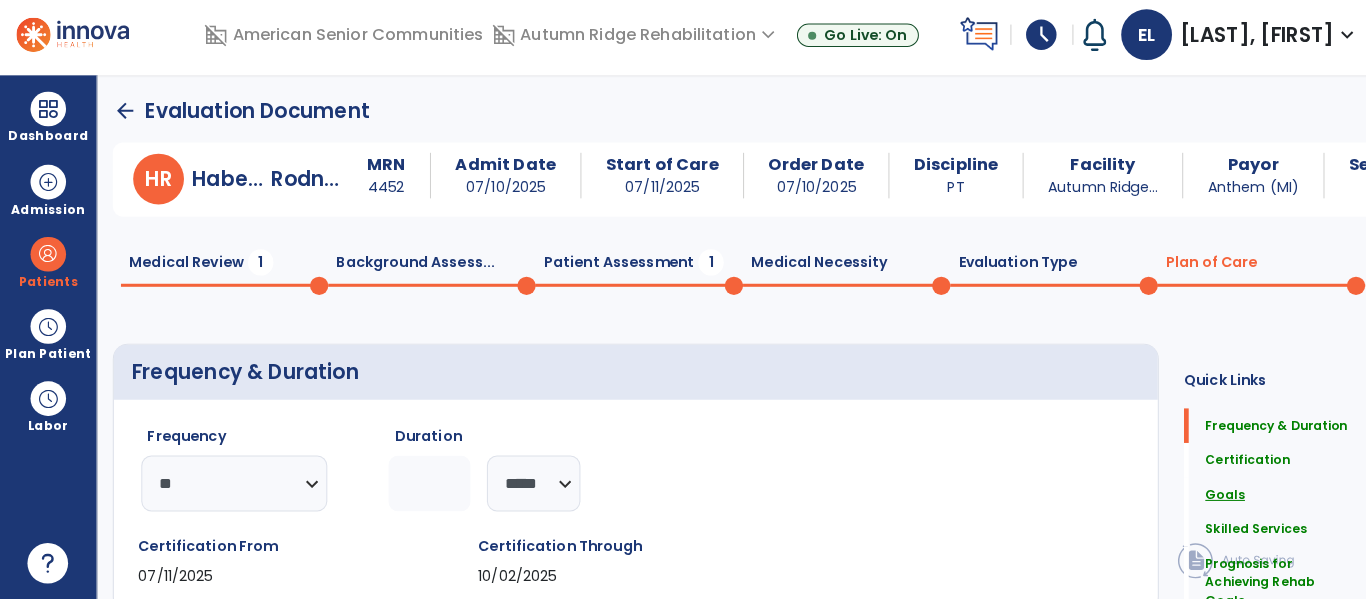 click on "Goals" 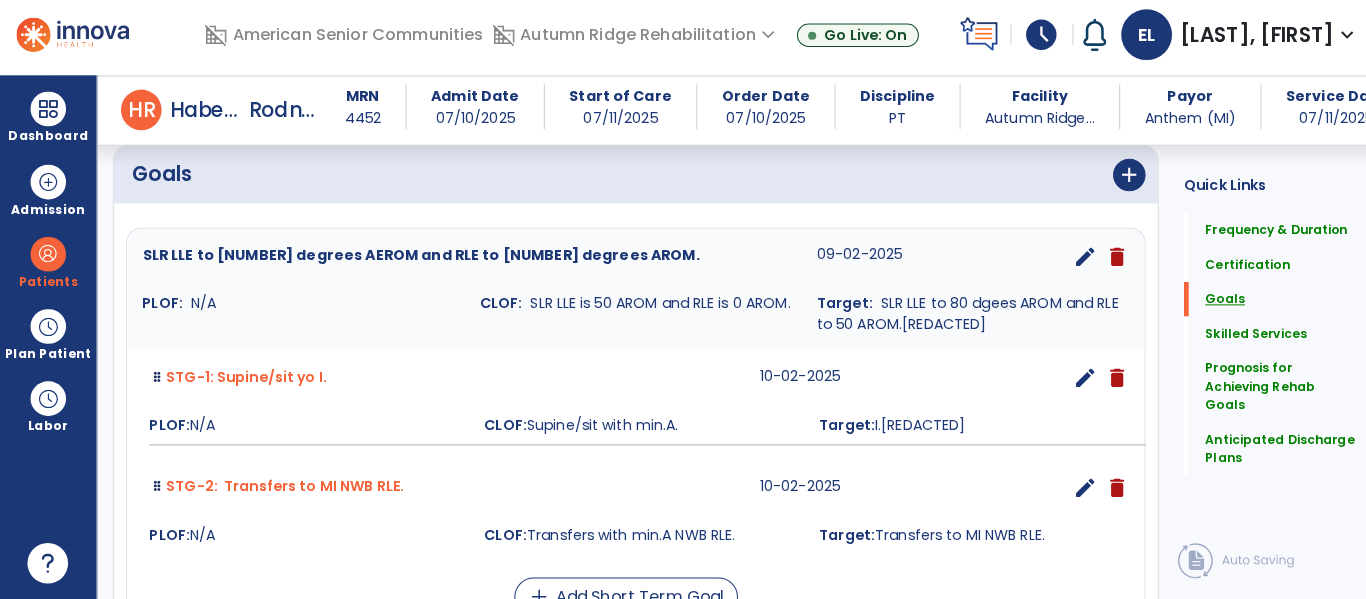 scroll, scrollTop: 551, scrollLeft: 0, axis: vertical 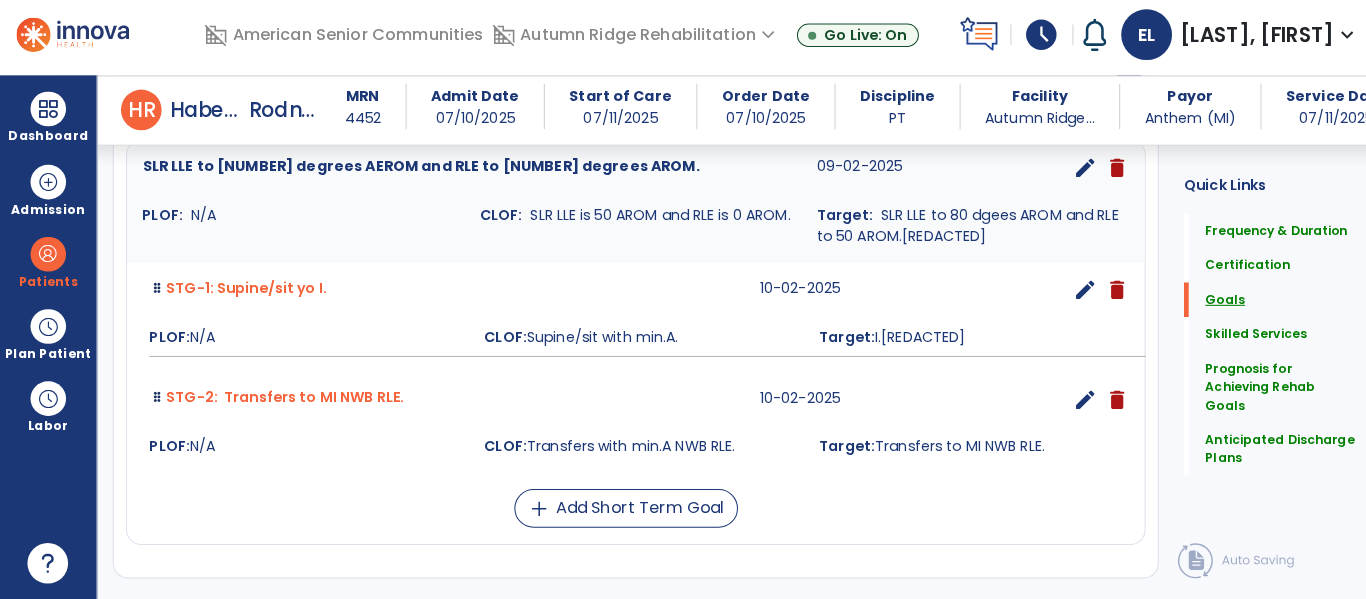 click on "Quick Links  Frequency & Duration   Frequency & Duration   Certification   Certification   Goals   Goals   Skilled Services   Skilled Services   Prognosis for Achieving Rehab Goals   Prognosis for Achieving Rehab Goals   Anticipated Discharge Plans   Anticipated Discharge Plans" 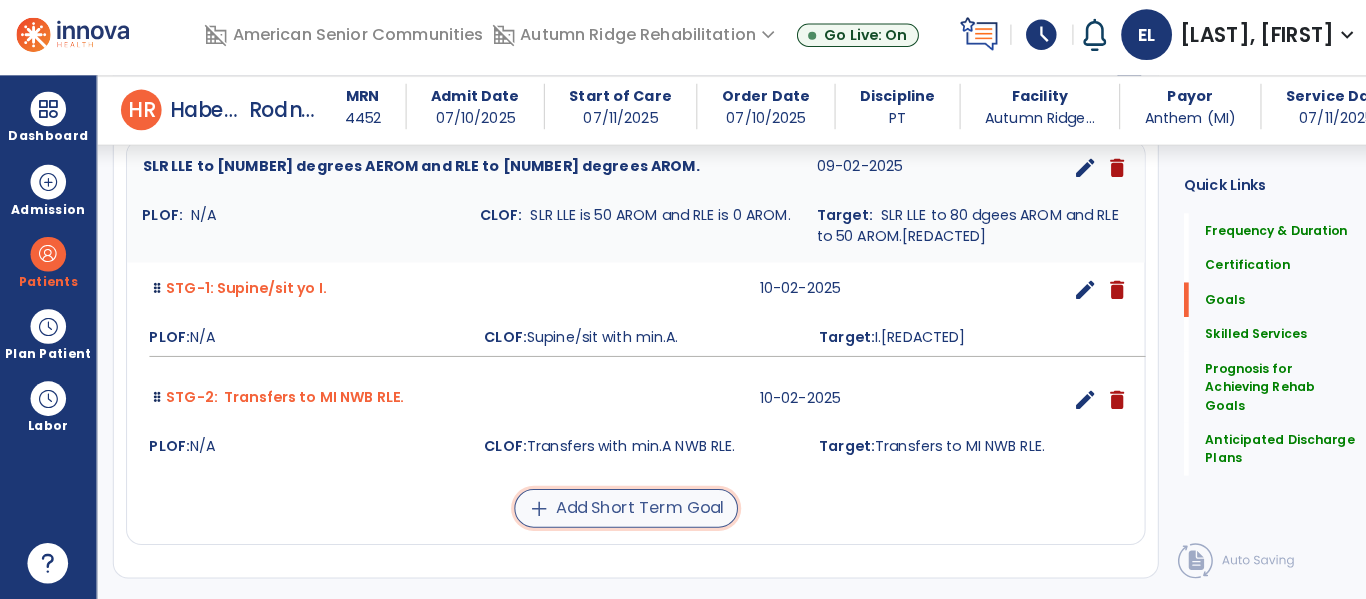 click on "add  Add Short Term Goal" at bounding box center [616, 509] 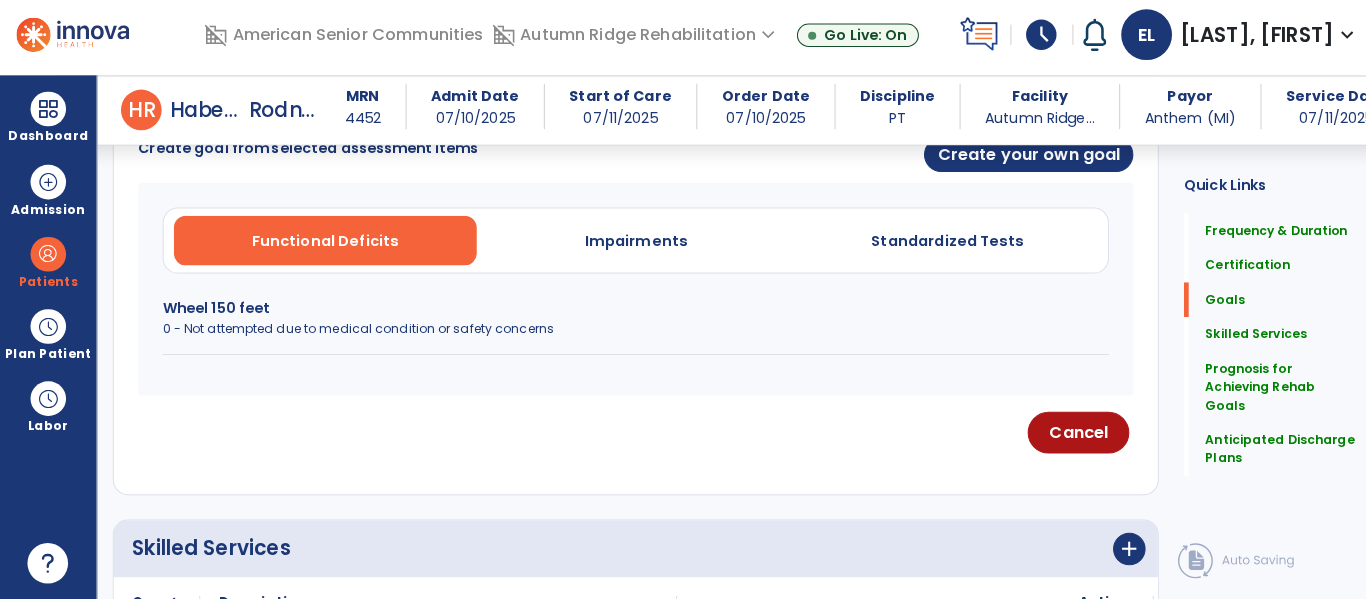 click on "Frequency & Duration Frequency ********* ** ** ** ** ** ** ** Duration ** ******** ***** Certification From 07/11/2025 Certification Through 10/02/2025 Goals Create goal from selected assessment items Create your own goal Functional Deficits Impairments Standardized Tests Wheel 150 feet 0 - Not attempted due to medical condition or safety concerns Cancel Skilled Services add[REDACTED]" 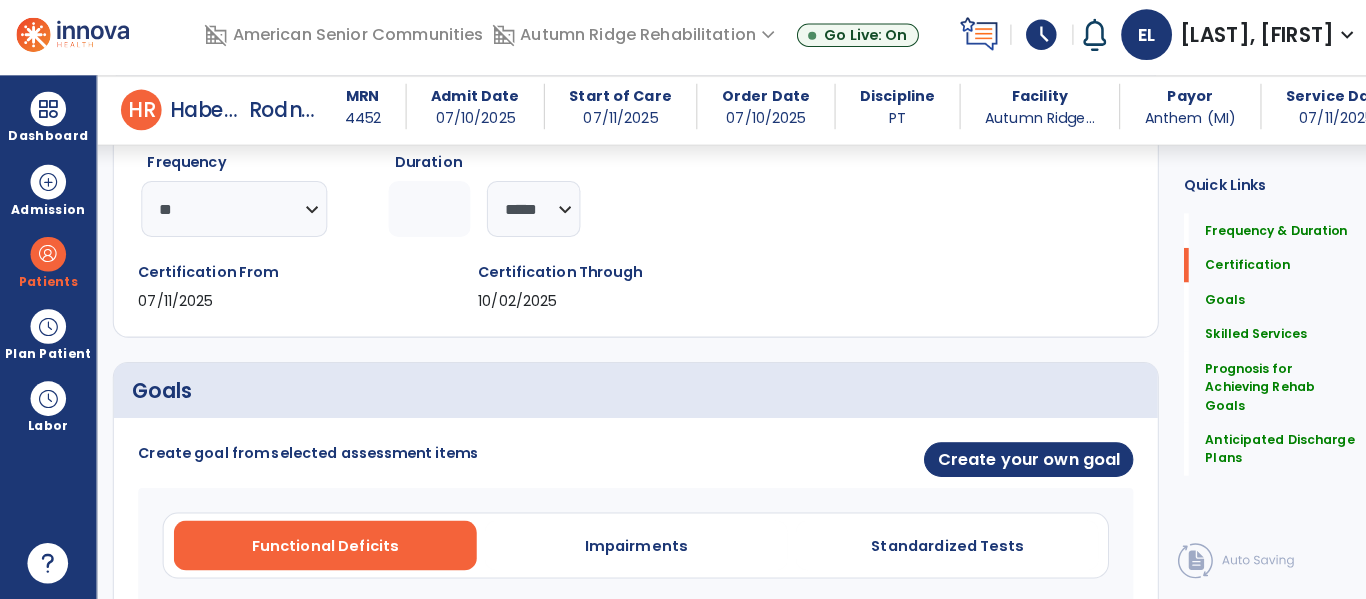 scroll, scrollTop: 254, scrollLeft: 0, axis: vertical 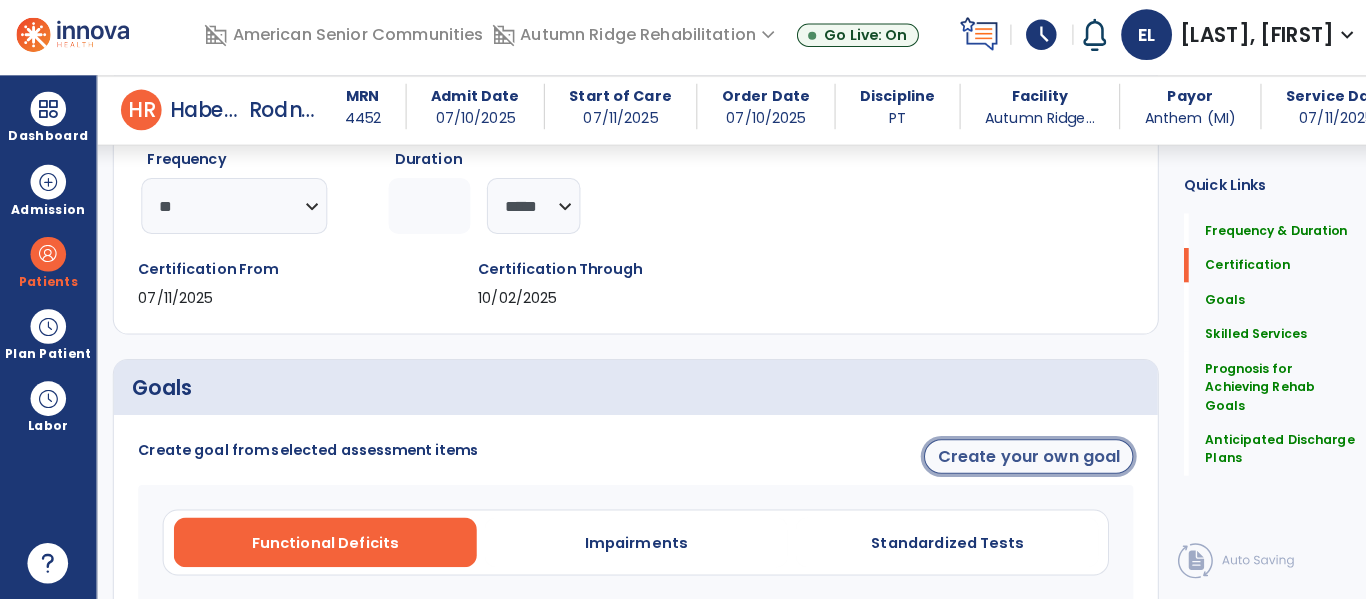 click on "Create your own goal" at bounding box center [1012, 458] 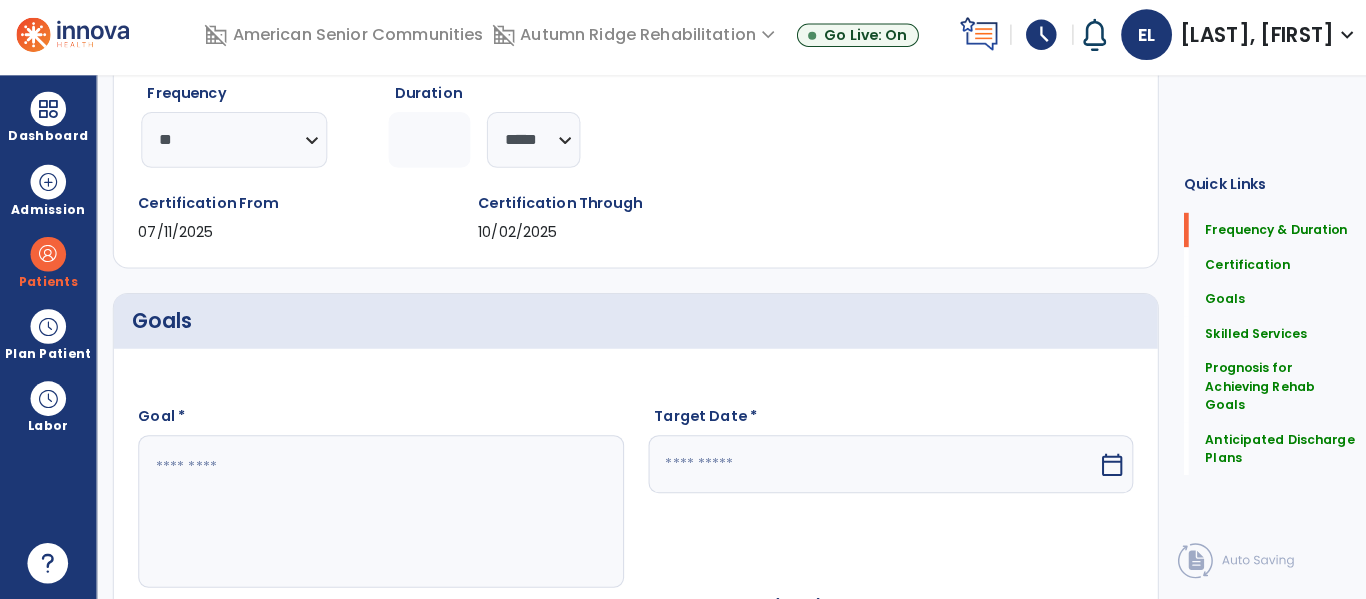 scroll, scrollTop: 0, scrollLeft: 0, axis: both 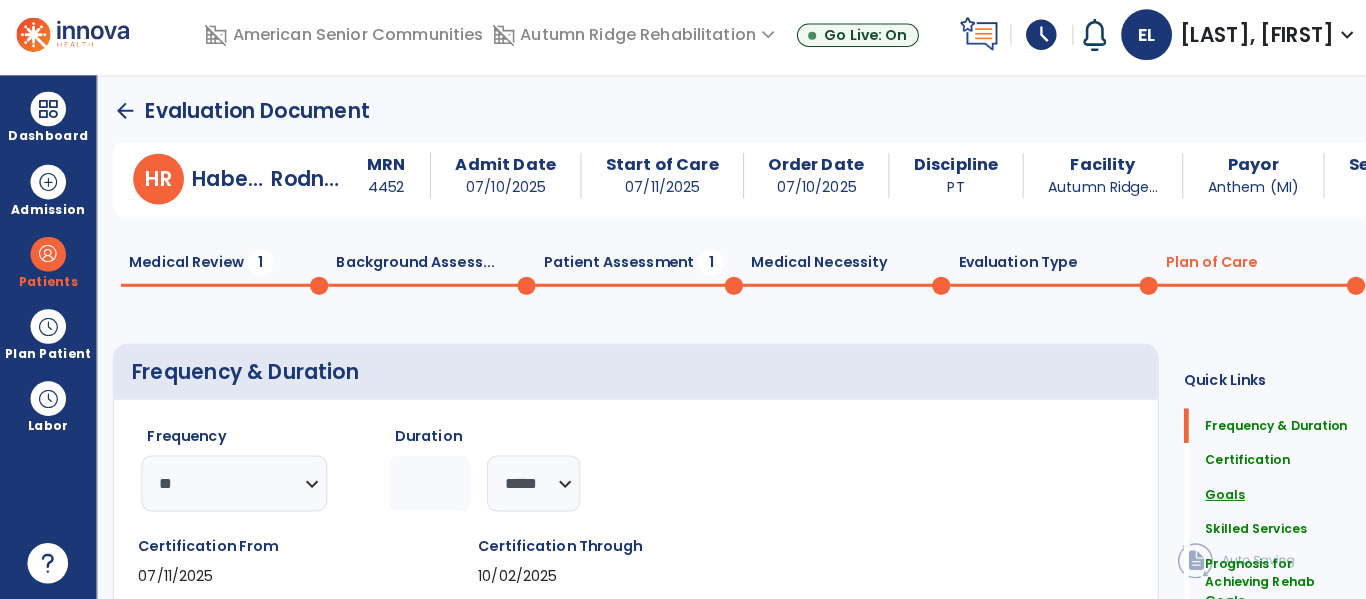 click on "Goals" 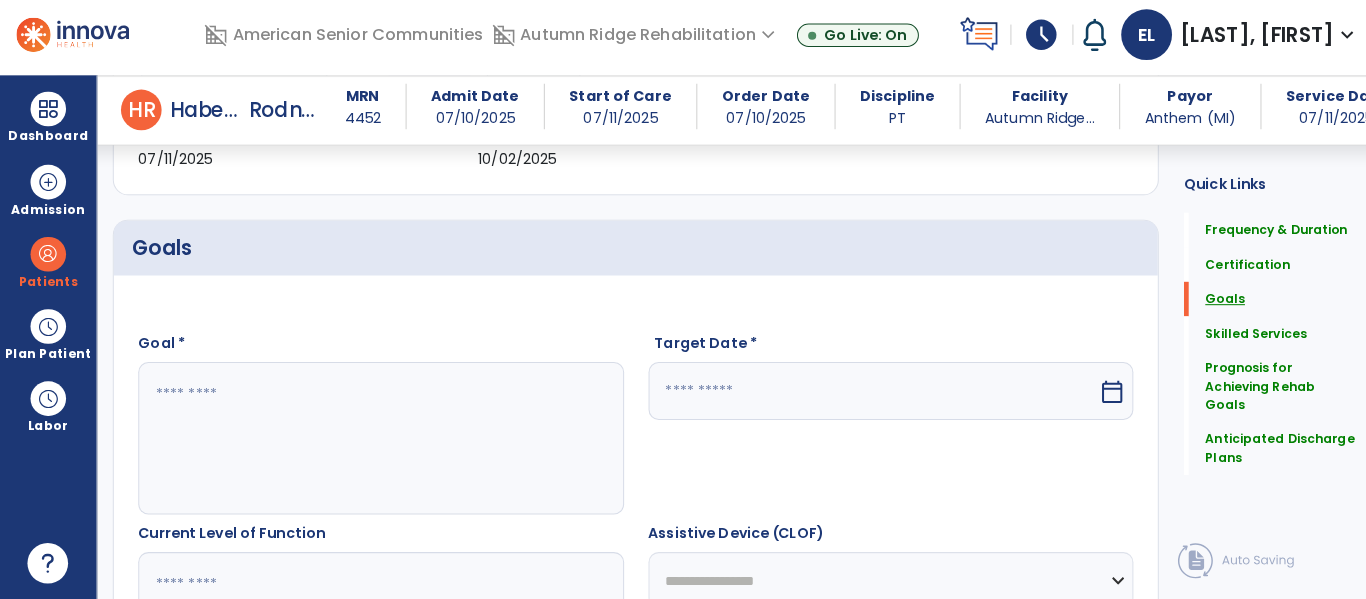 scroll, scrollTop: 292, scrollLeft: 0, axis: vertical 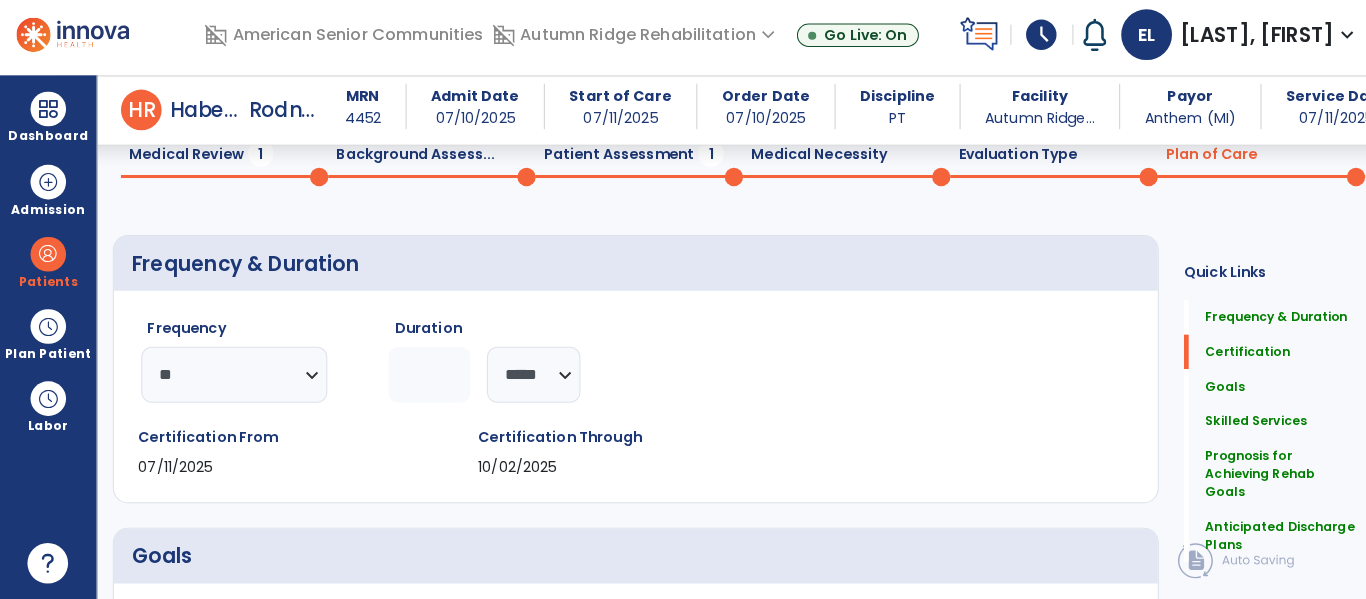 click on "**********" 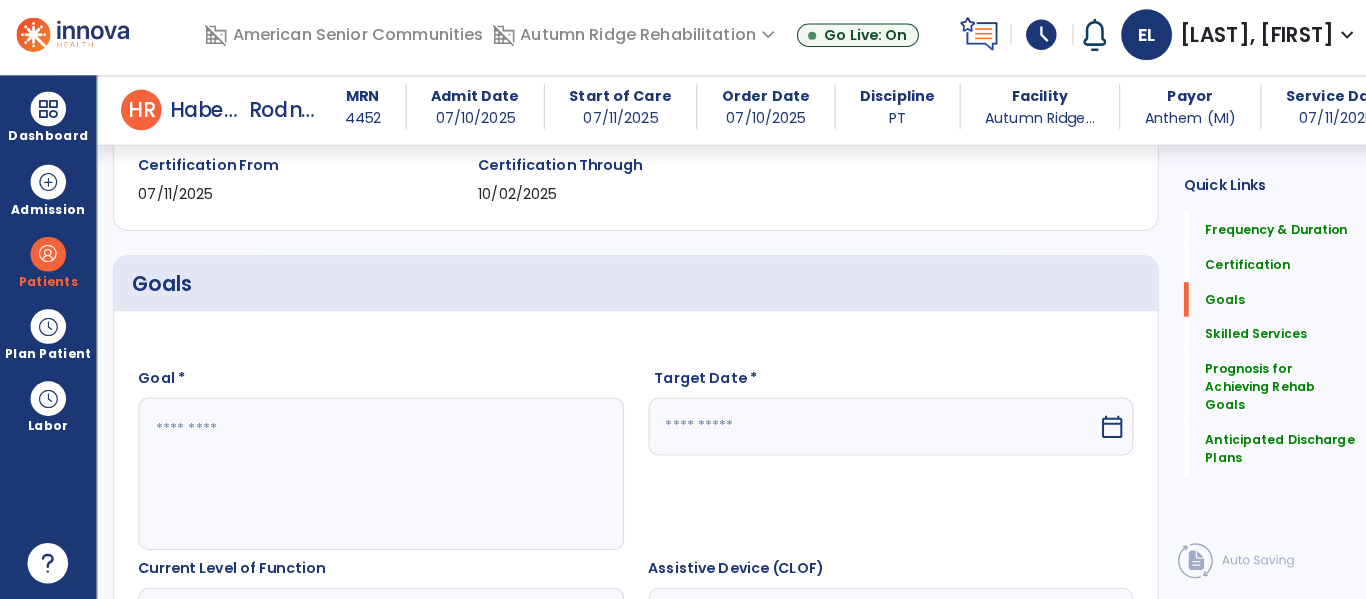 scroll, scrollTop: 485, scrollLeft: 0, axis: vertical 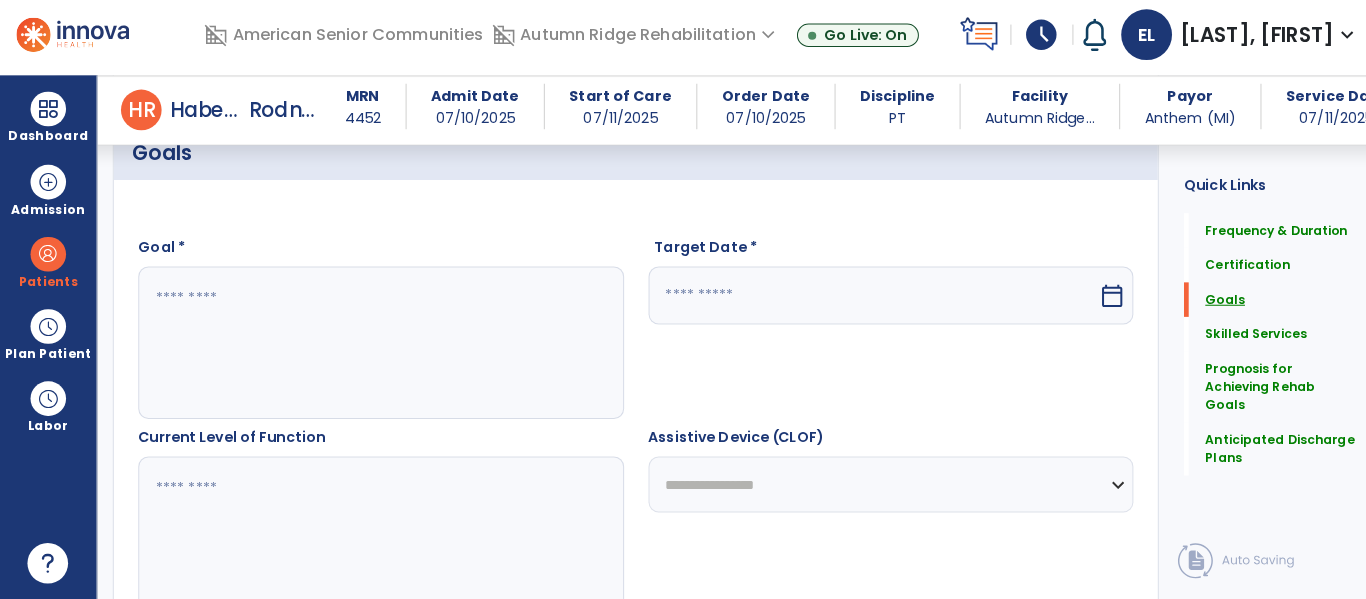 click on "Goals" 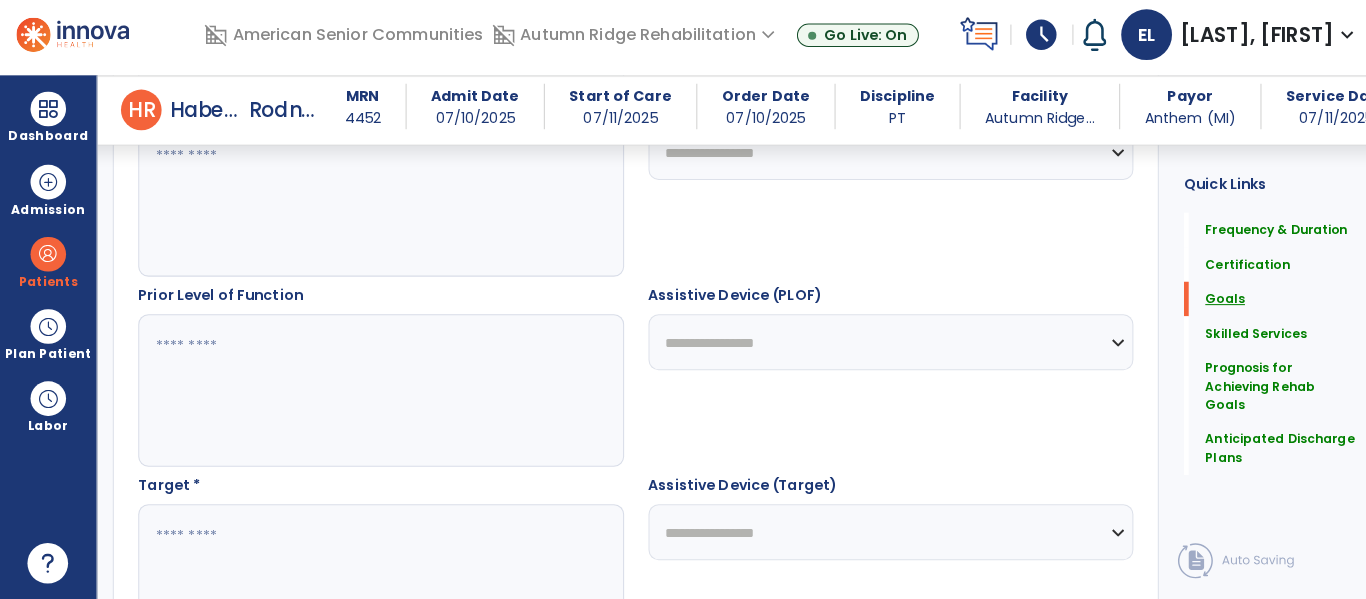 scroll, scrollTop: 844, scrollLeft: 0, axis: vertical 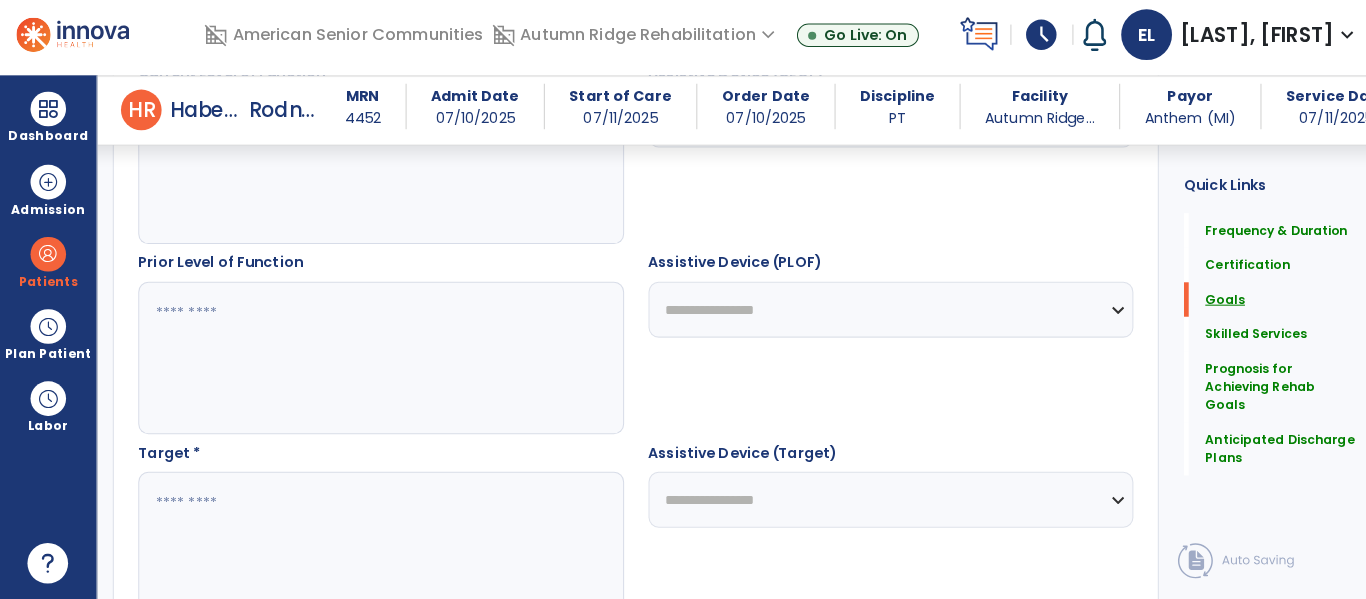 click on "Goals" 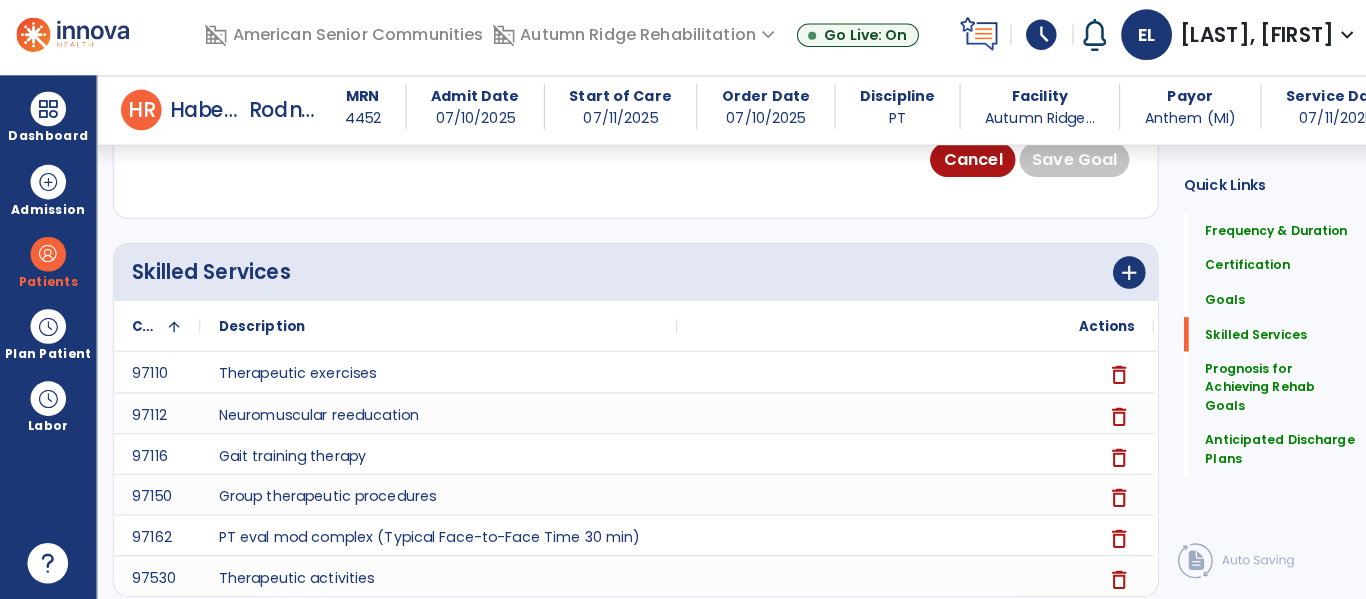 scroll, scrollTop: 1422, scrollLeft: 0, axis: vertical 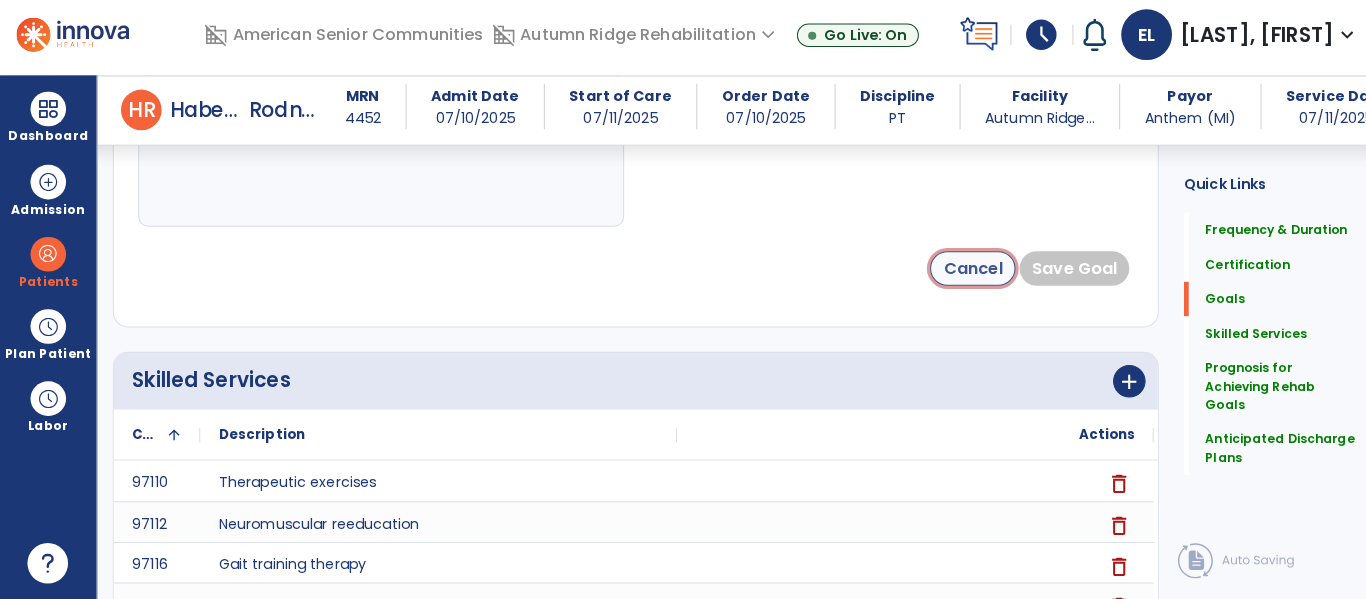 click on "Cancel" at bounding box center (957, 273) 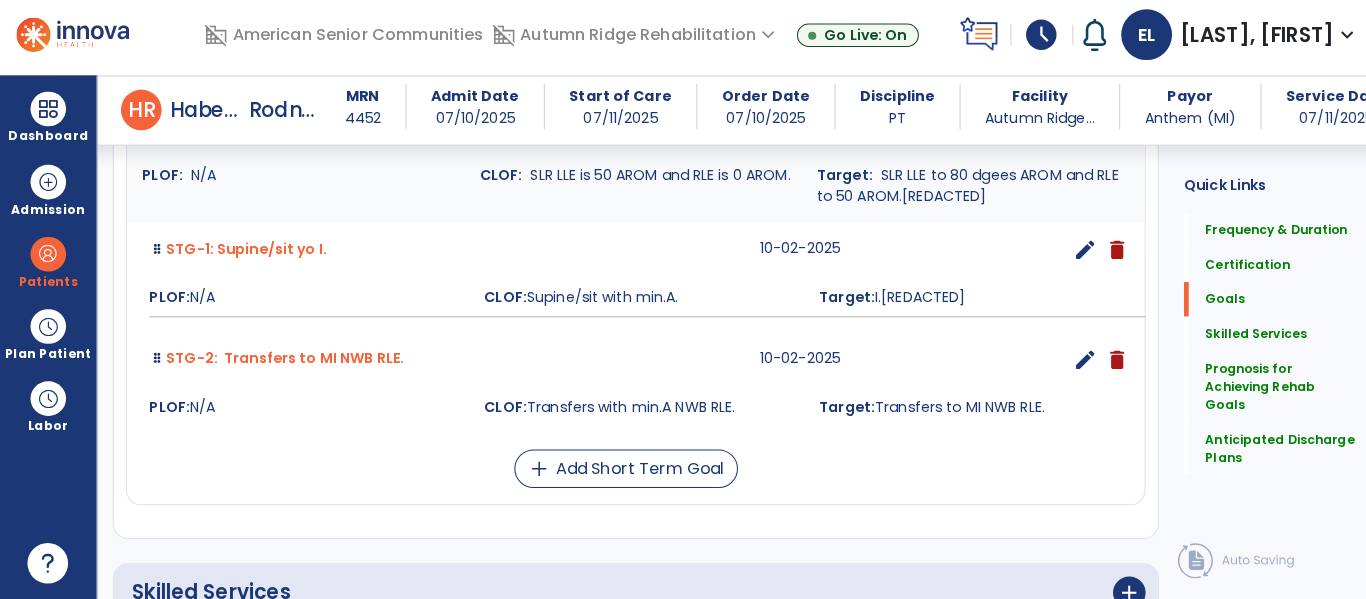 scroll, scrollTop: 598, scrollLeft: 0, axis: vertical 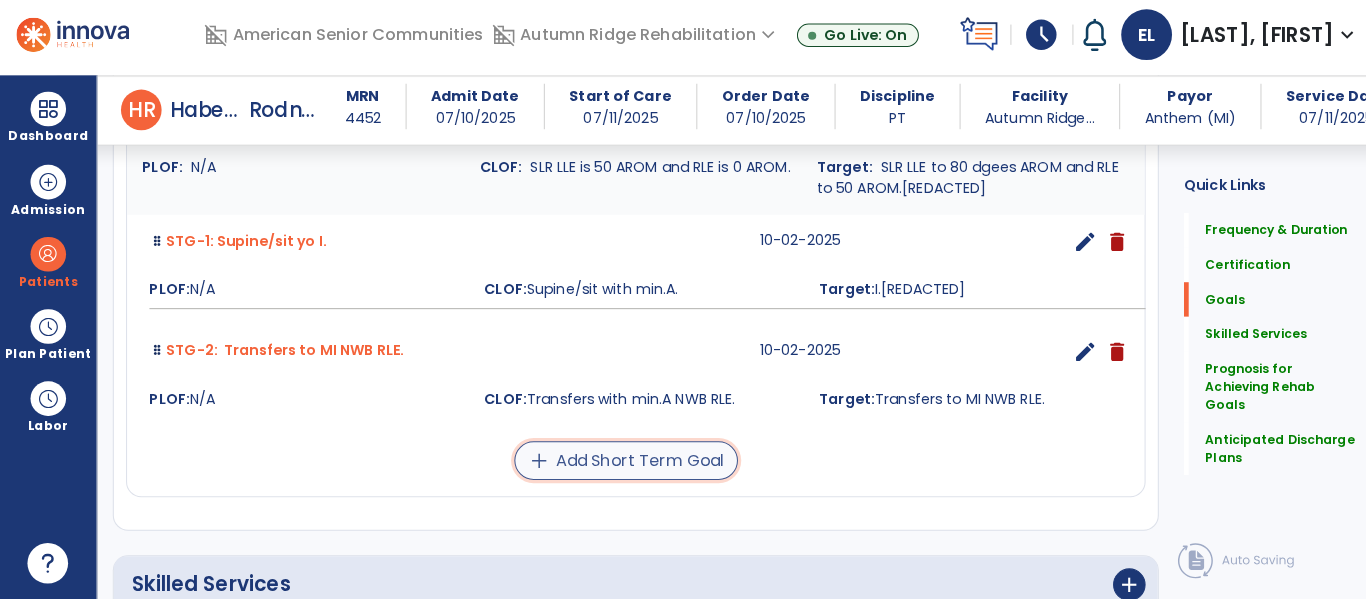 click on "add  Add Short Term Goal" at bounding box center (616, 462) 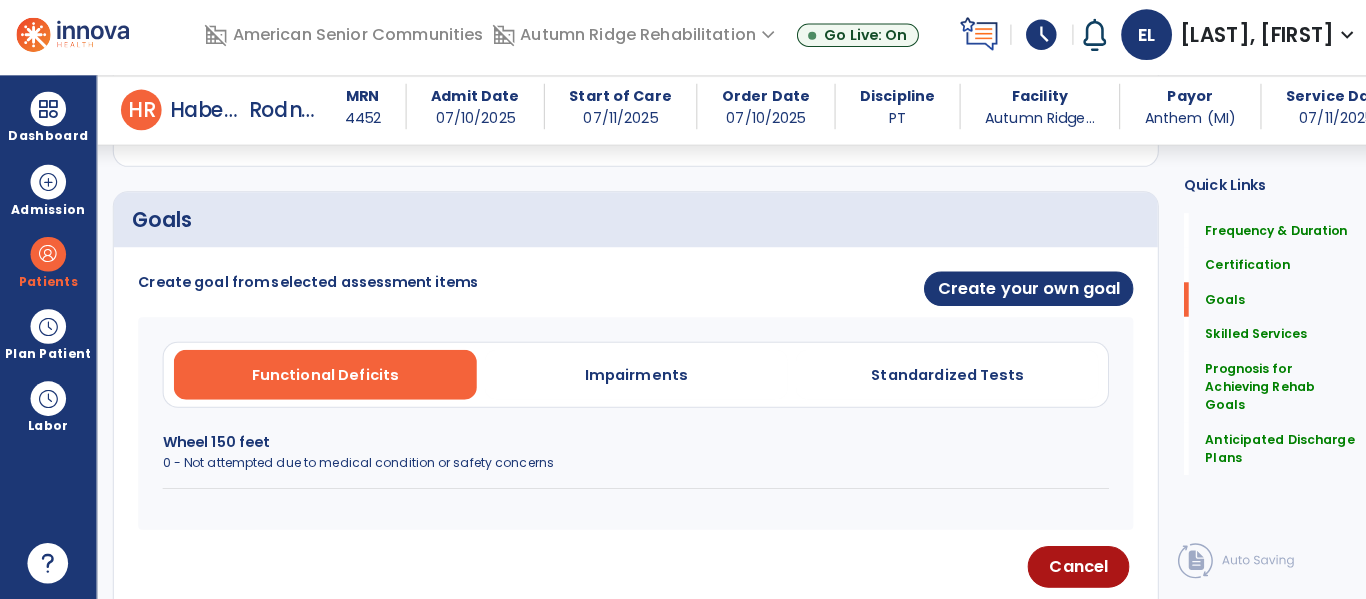 scroll, scrollTop: 418, scrollLeft: 0, axis: vertical 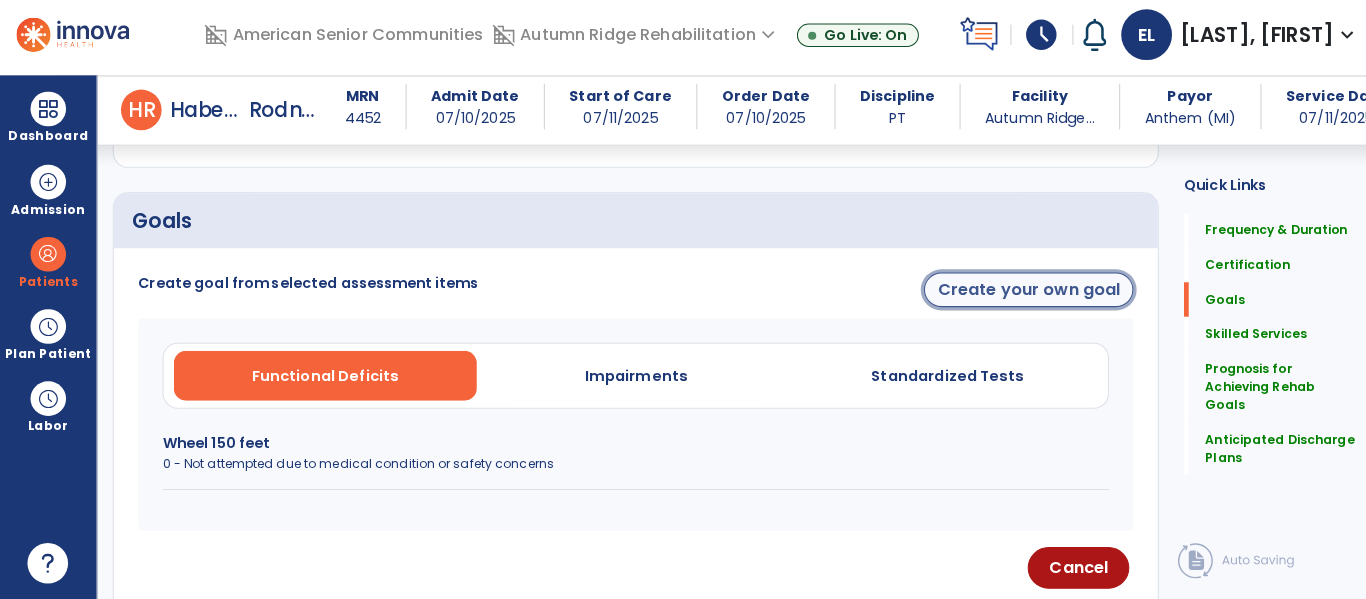 click on "Create your own goal" at bounding box center [1012, 294] 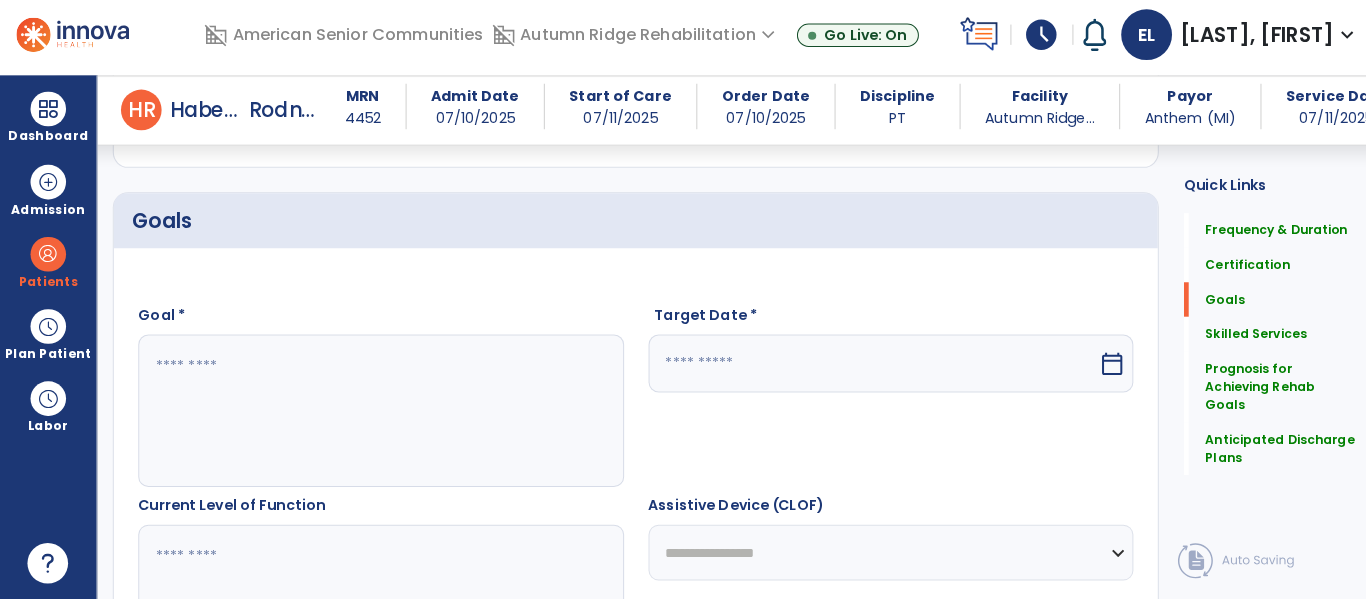 click at bounding box center [374, 413] 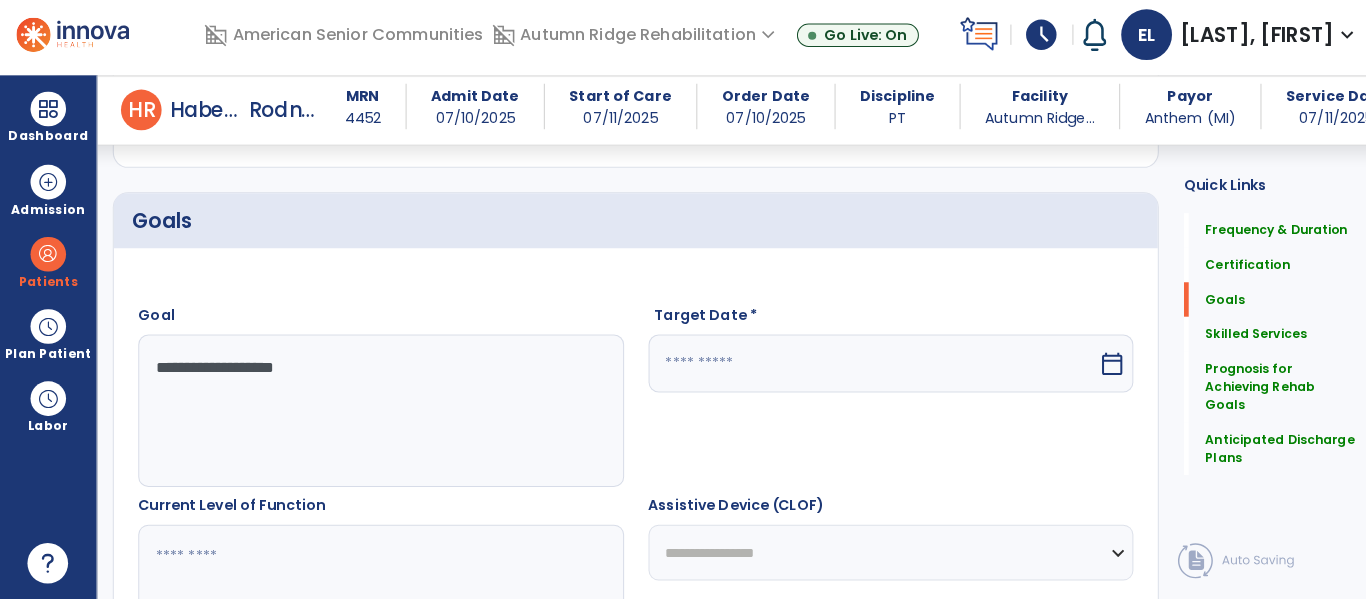 scroll, scrollTop: 328, scrollLeft: 0, axis: vertical 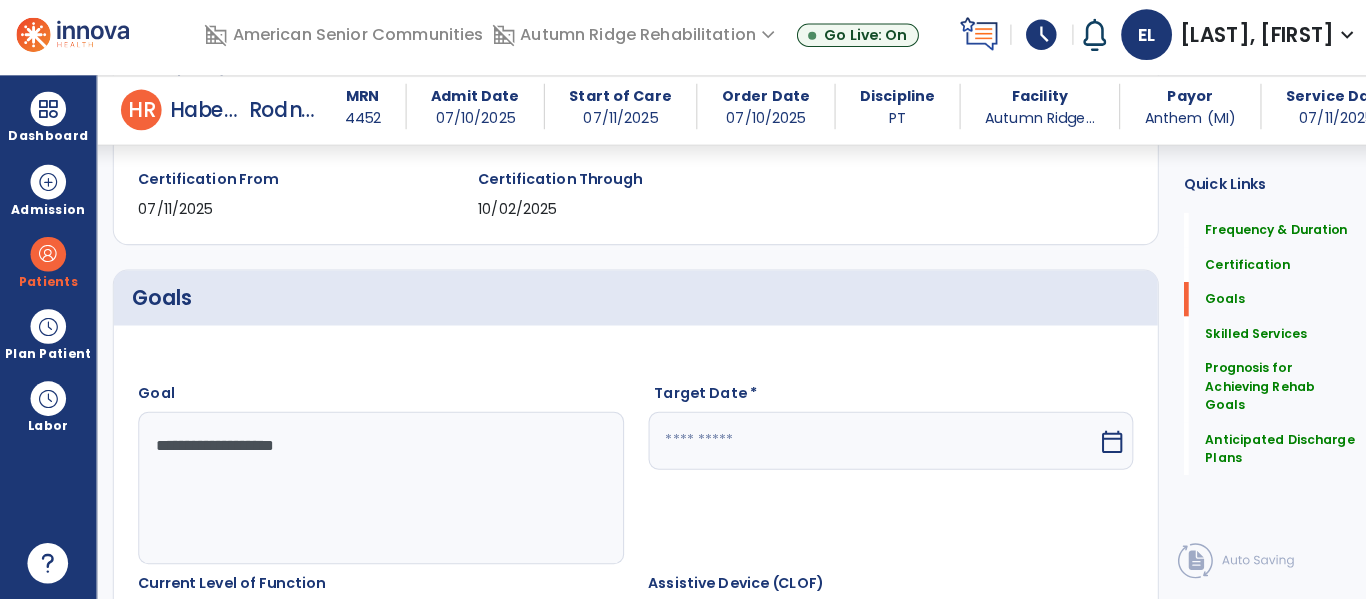 type on "**********" 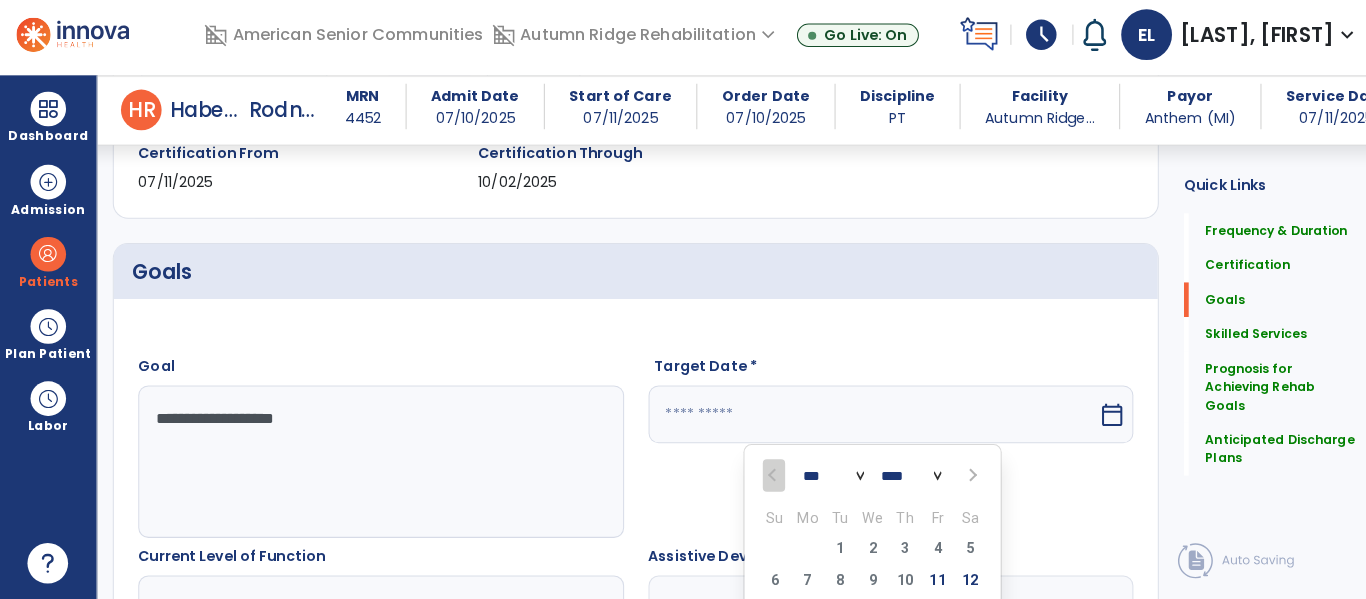 click on "calendar_today" at bounding box center [1094, 417] 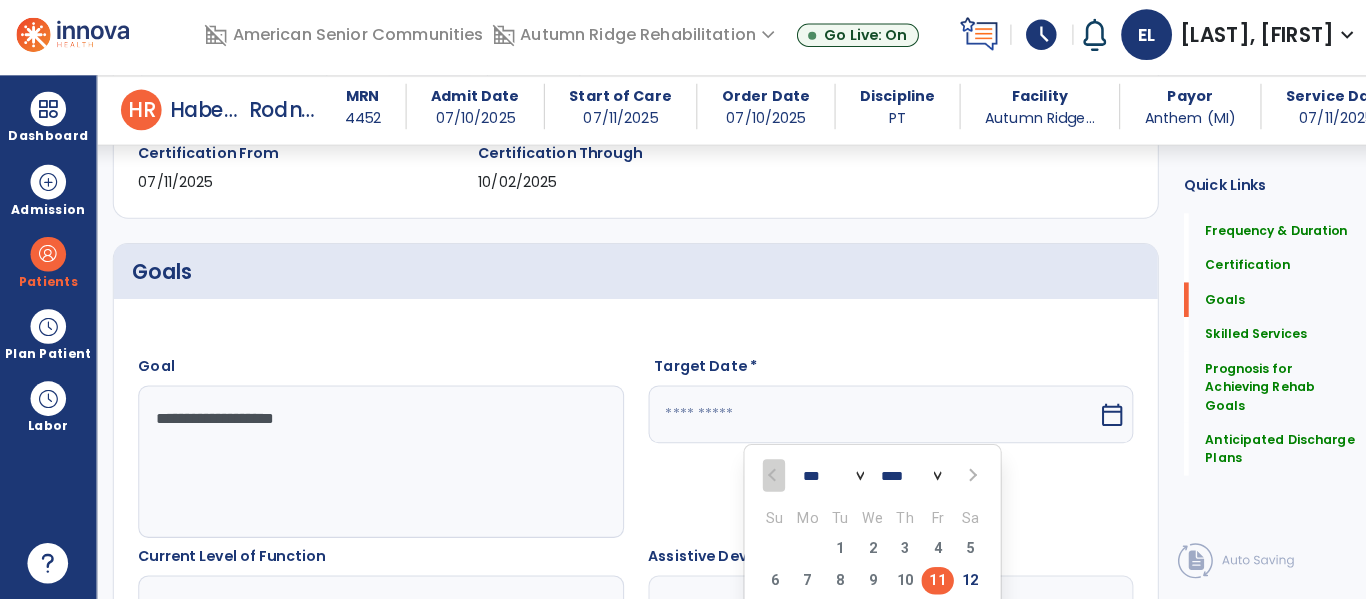 click on "calendar_today" at bounding box center [1094, 417] 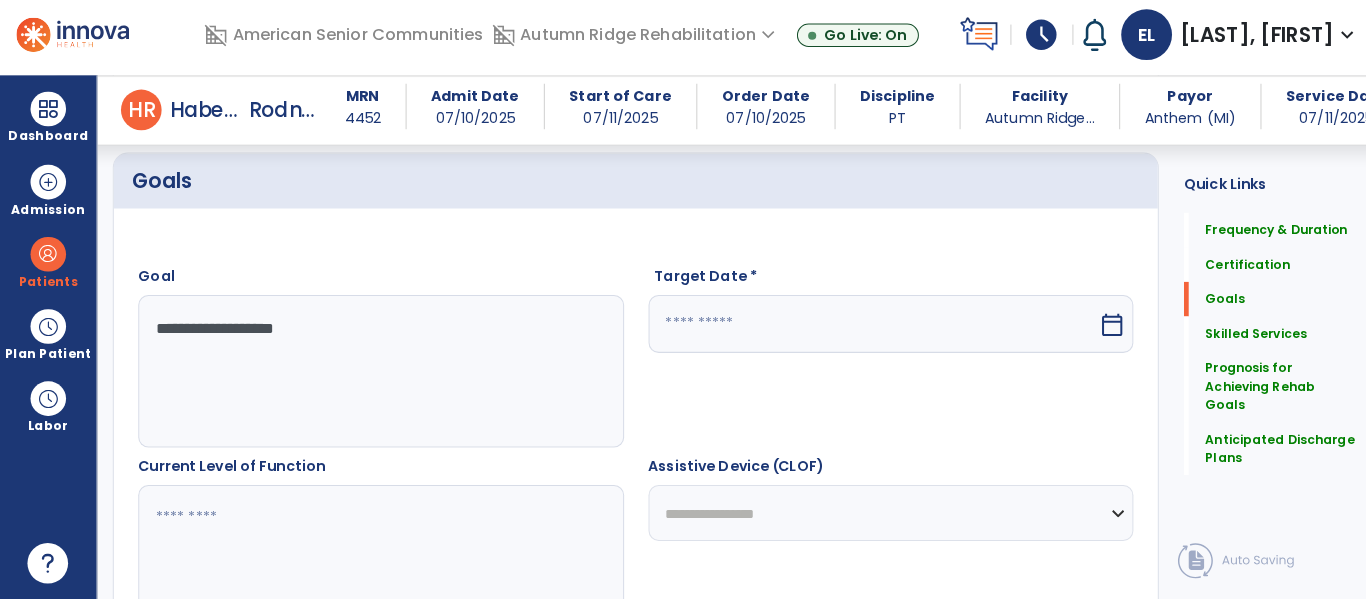 scroll, scrollTop: 468, scrollLeft: 0, axis: vertical 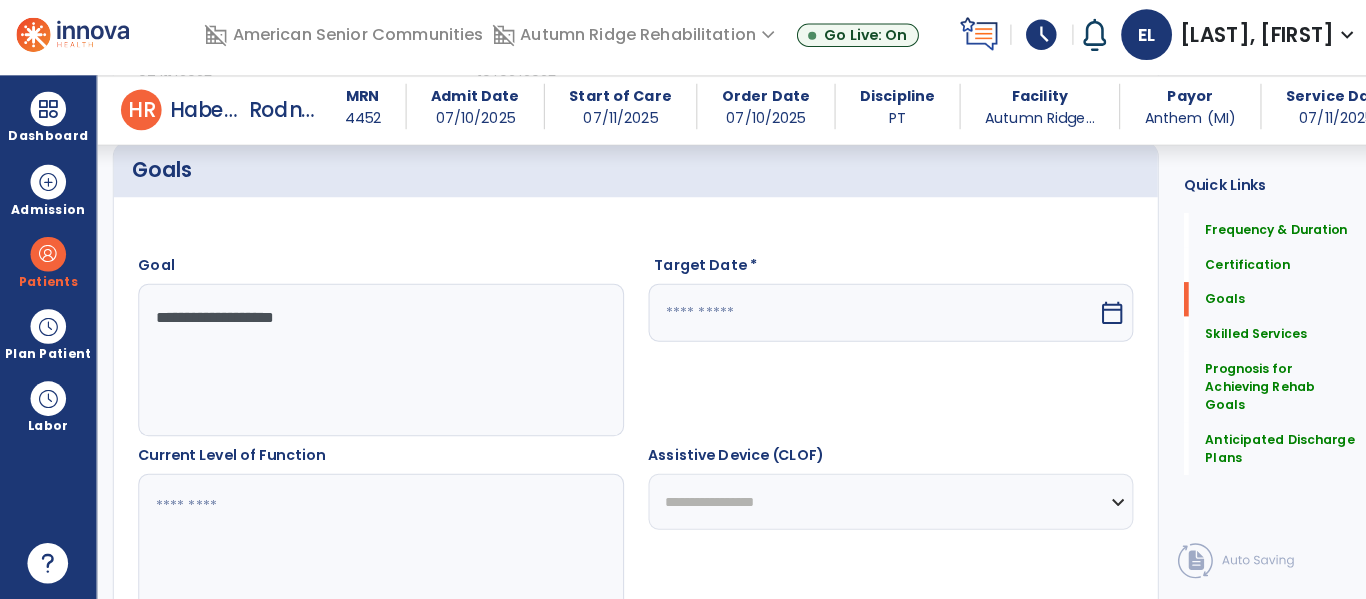 click at bounding box center [859, 316] 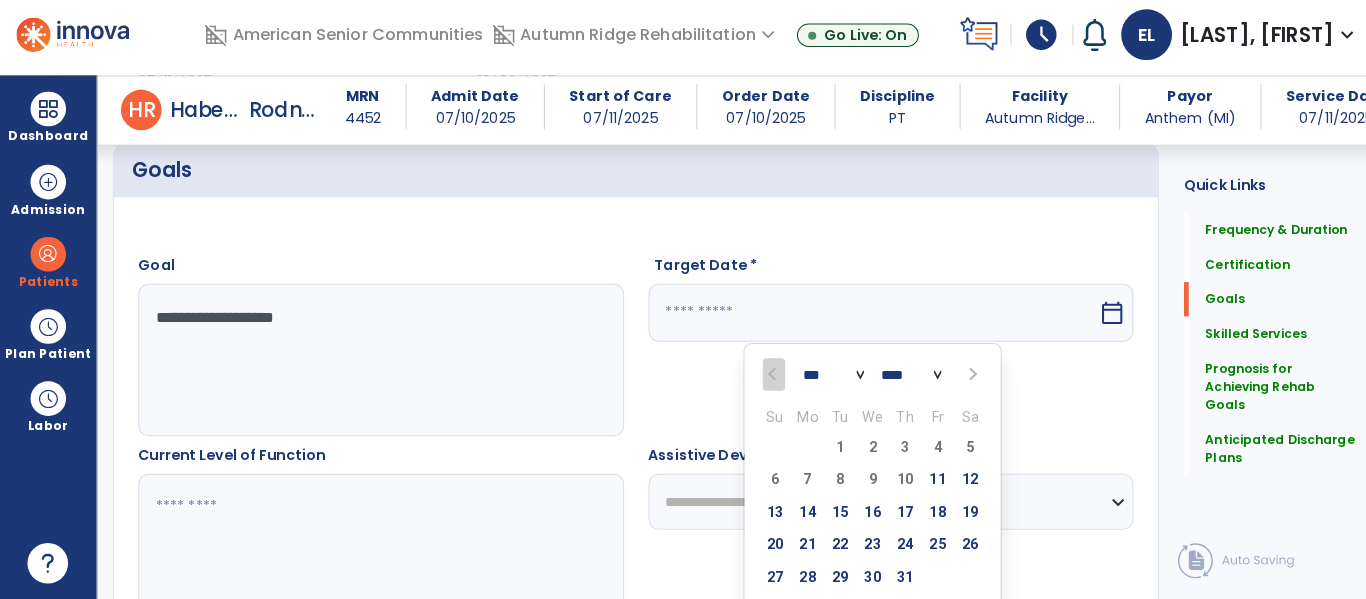 click at bounding box center [954, 377] 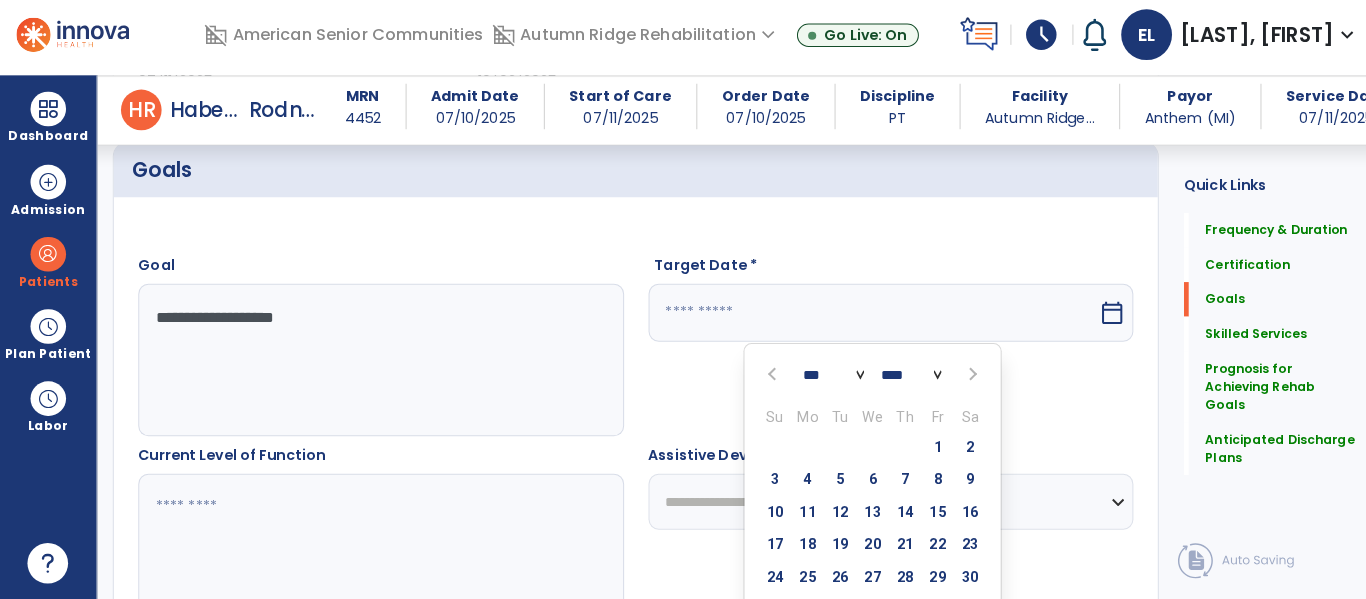 click at bounding box center (954, 377) 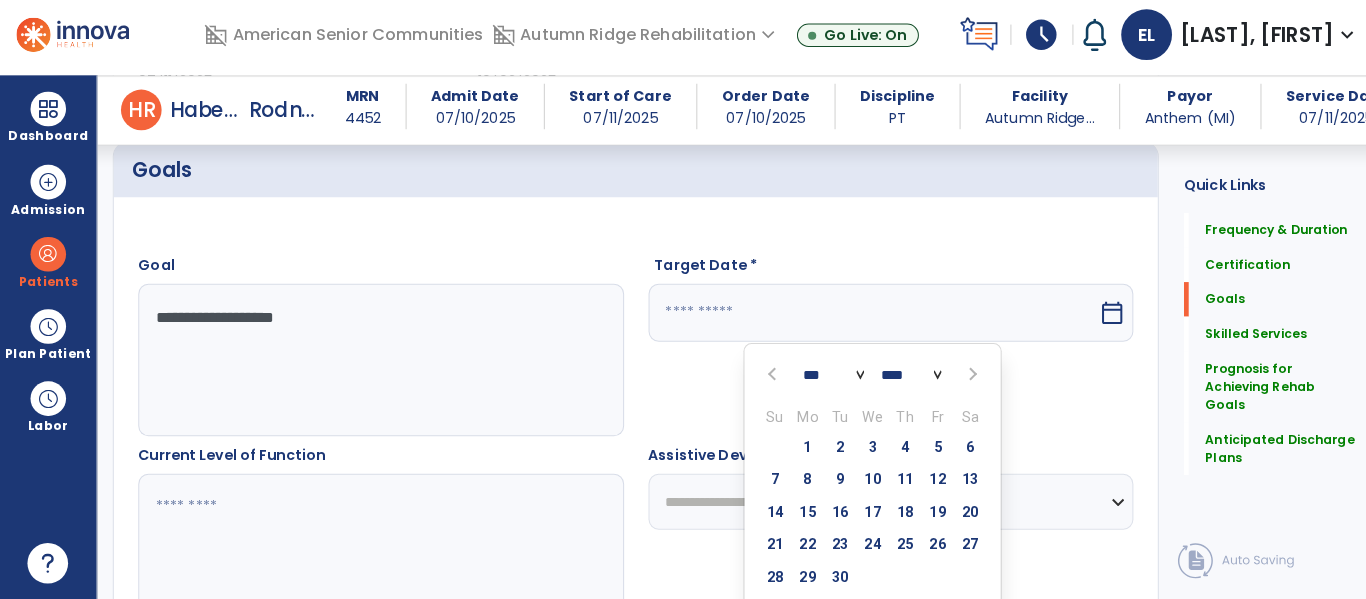 click at bounding box center (955, 377) 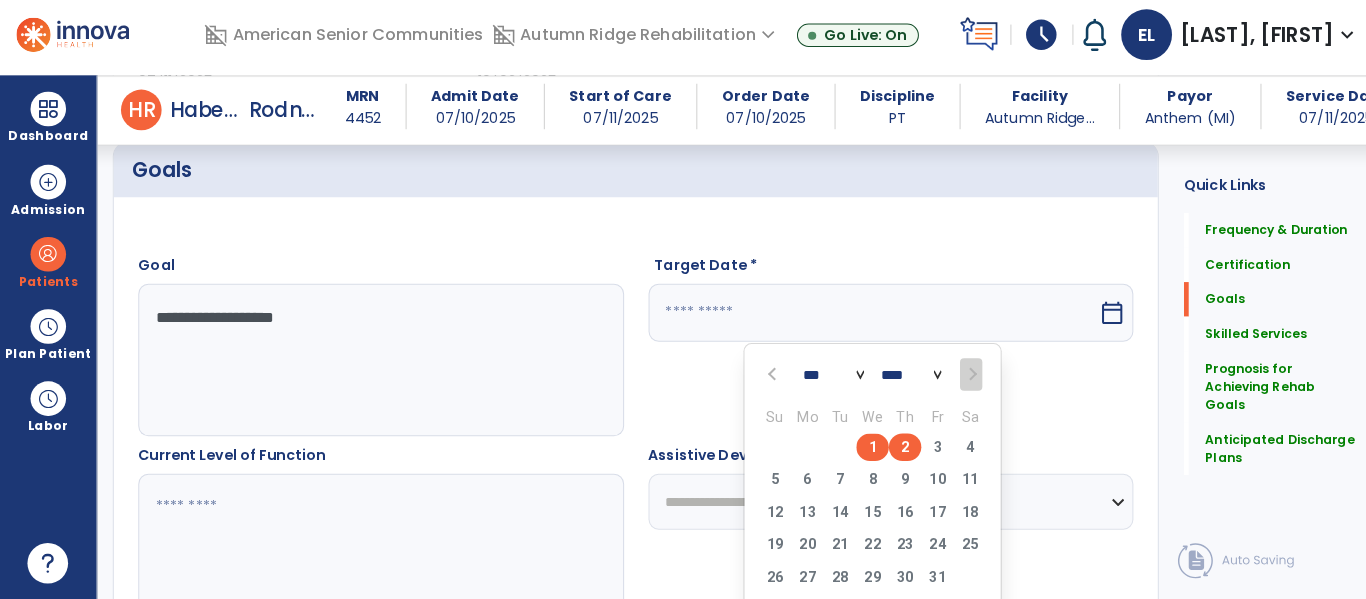 click on "2" at bounding box center [890, 448] 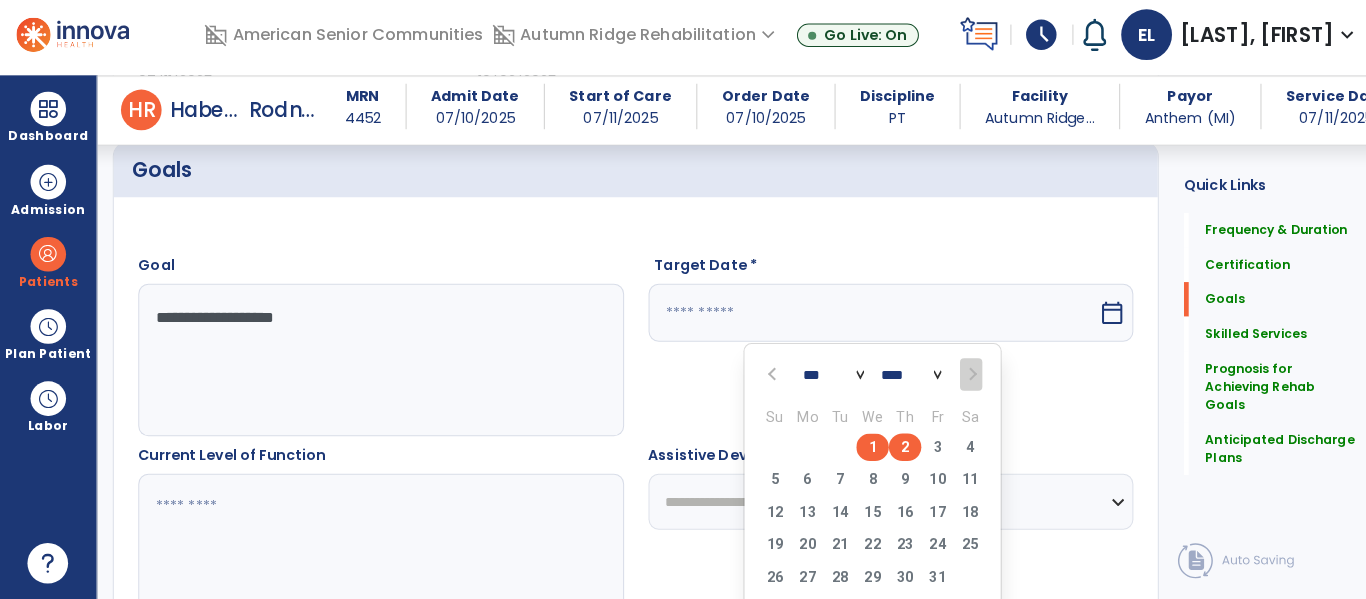 type on "*********" 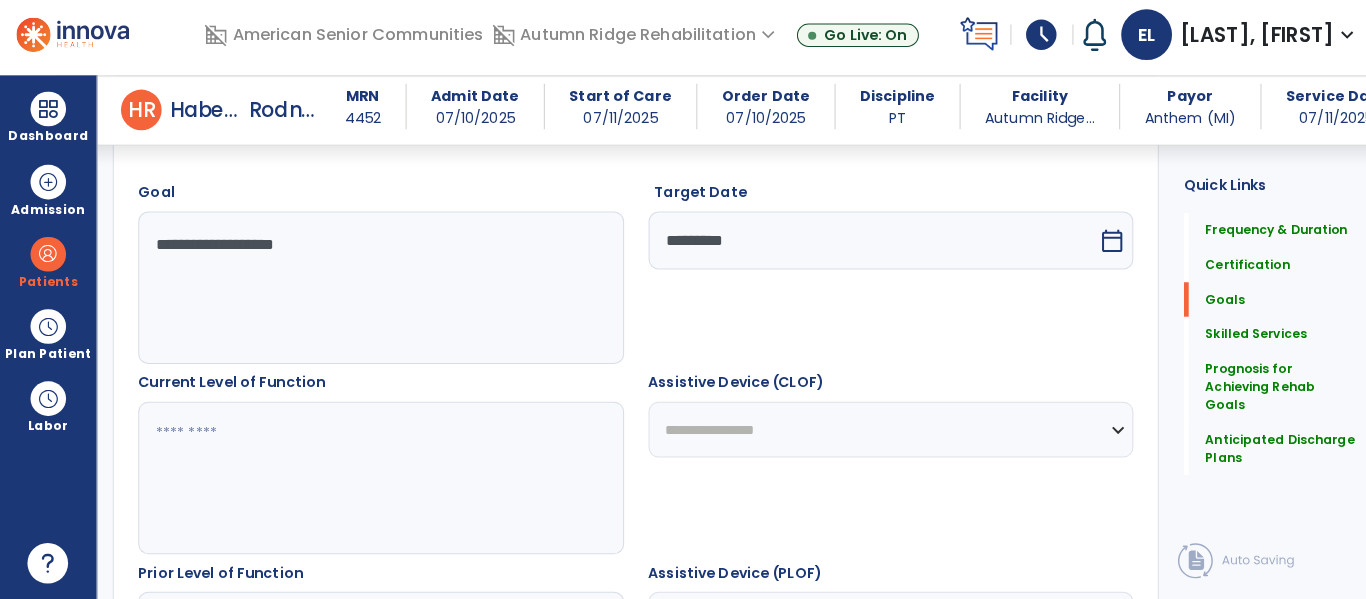 scroll, scrollTop: 541, scrollLeft: 0, axis: vertical 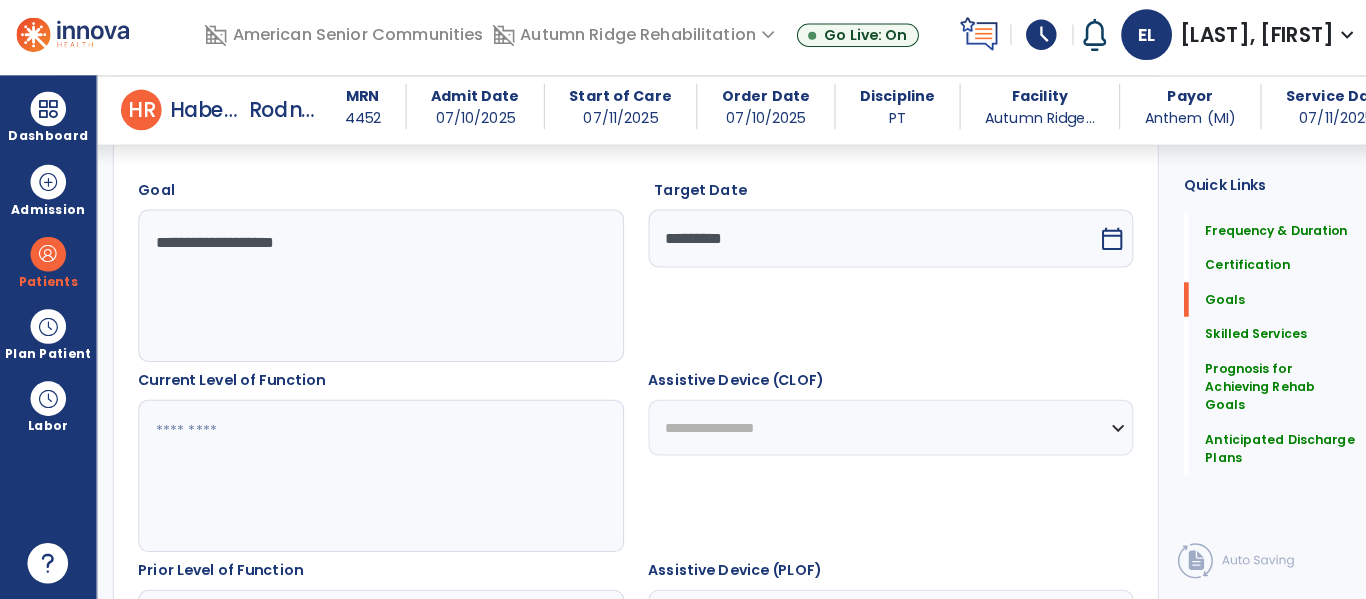 click at bounding box center [374, 477] 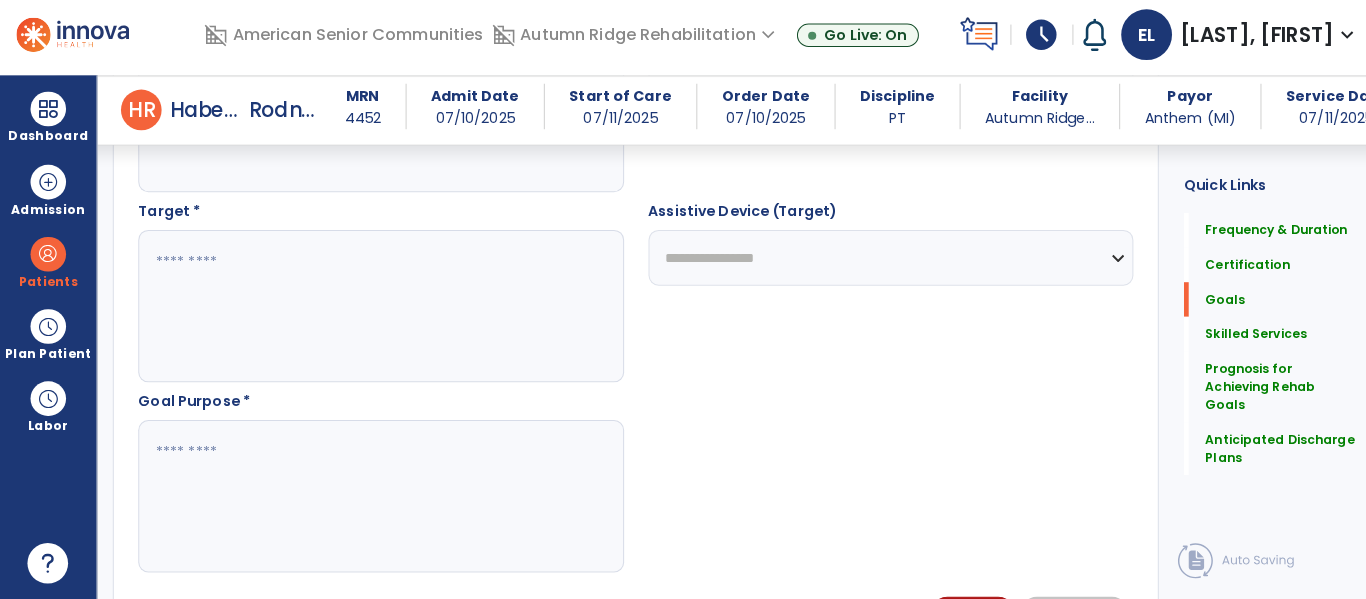 scroll, scrollTop: 1063, scrollLeft: 0, axis: vertical 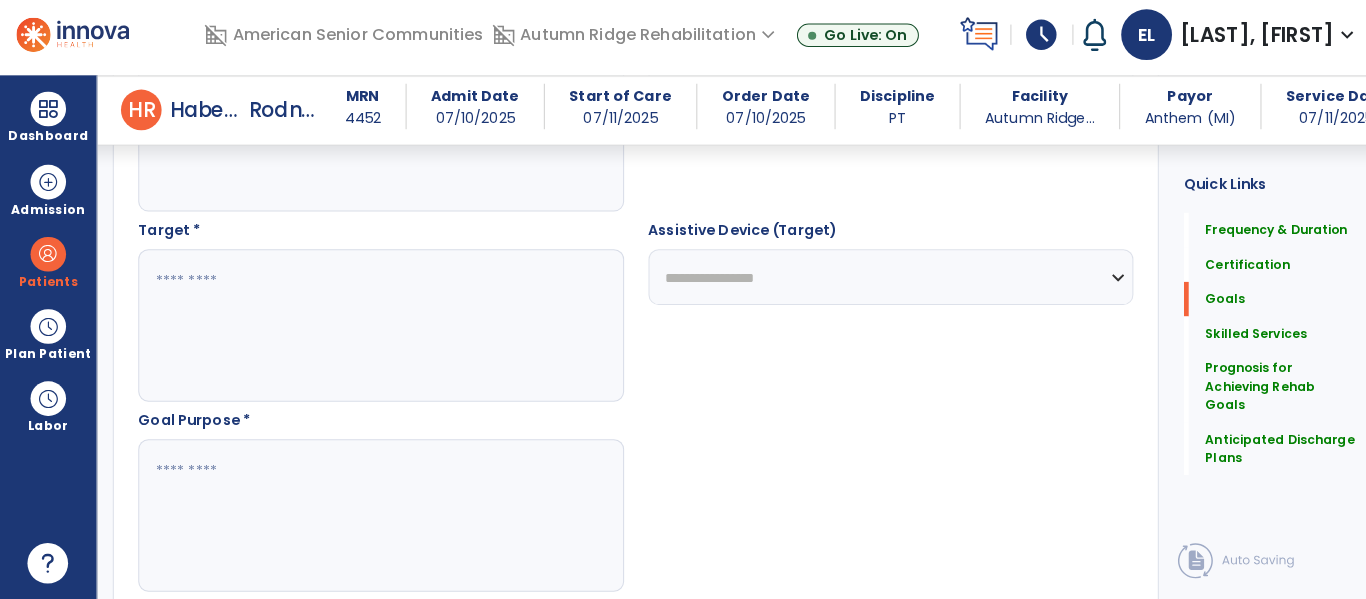type on "**********" 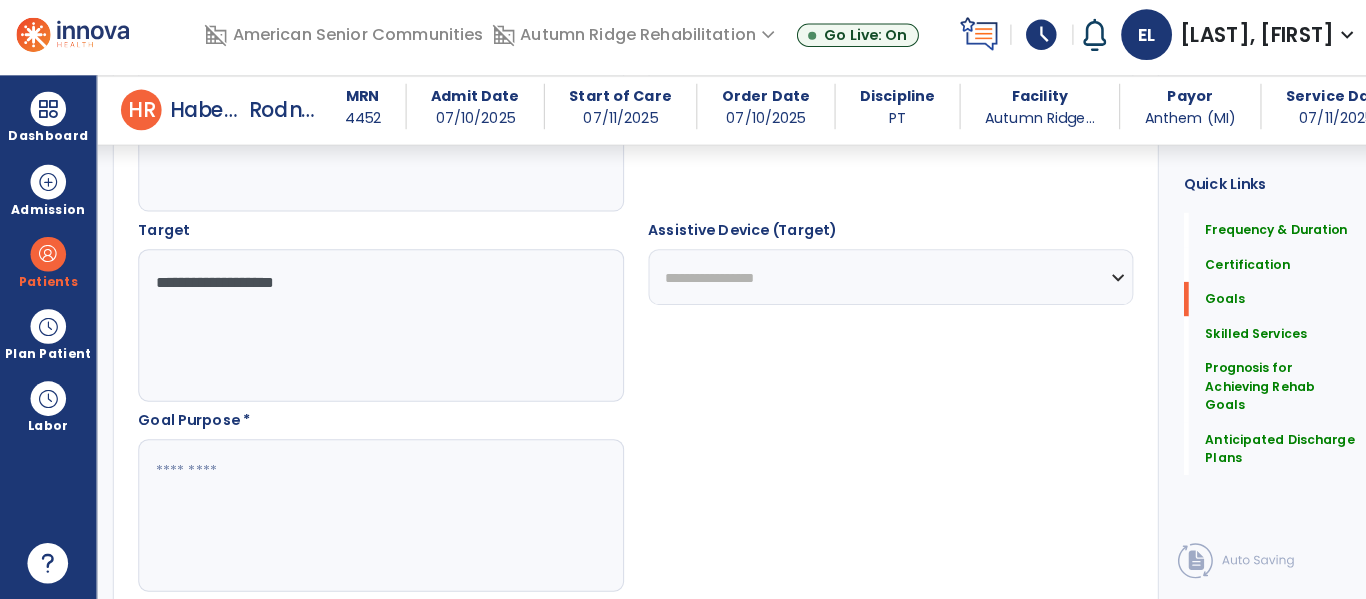 type on "**********" 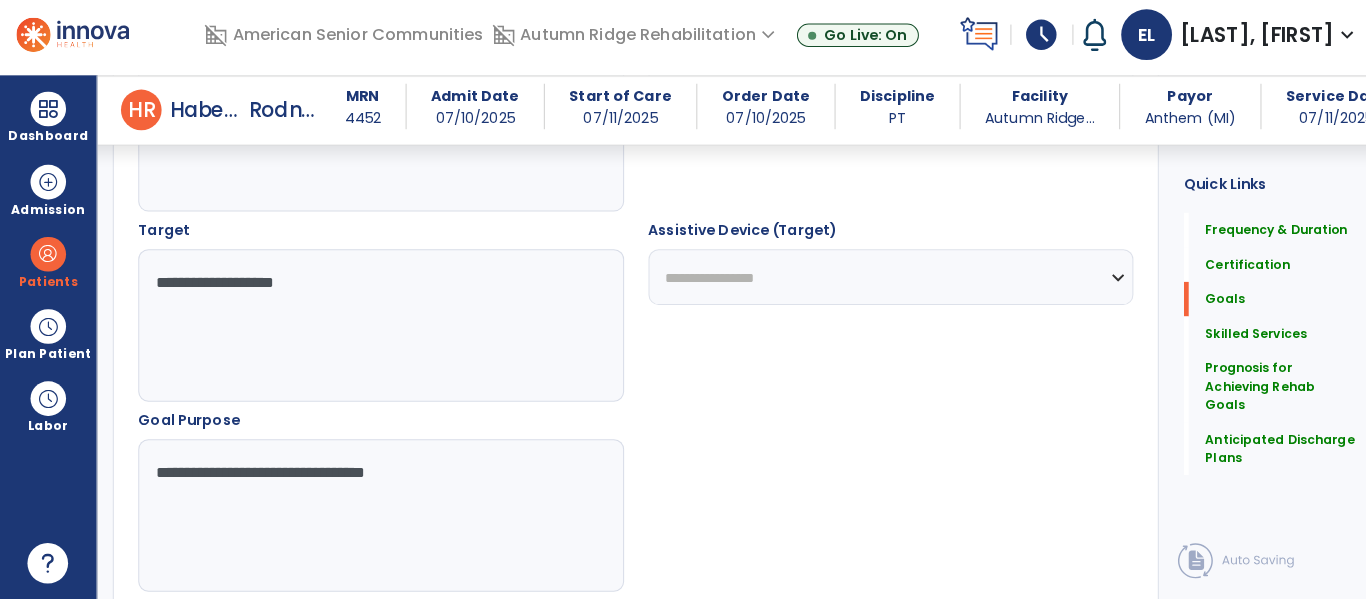 click on "**********" at bounding box center (374, 516) 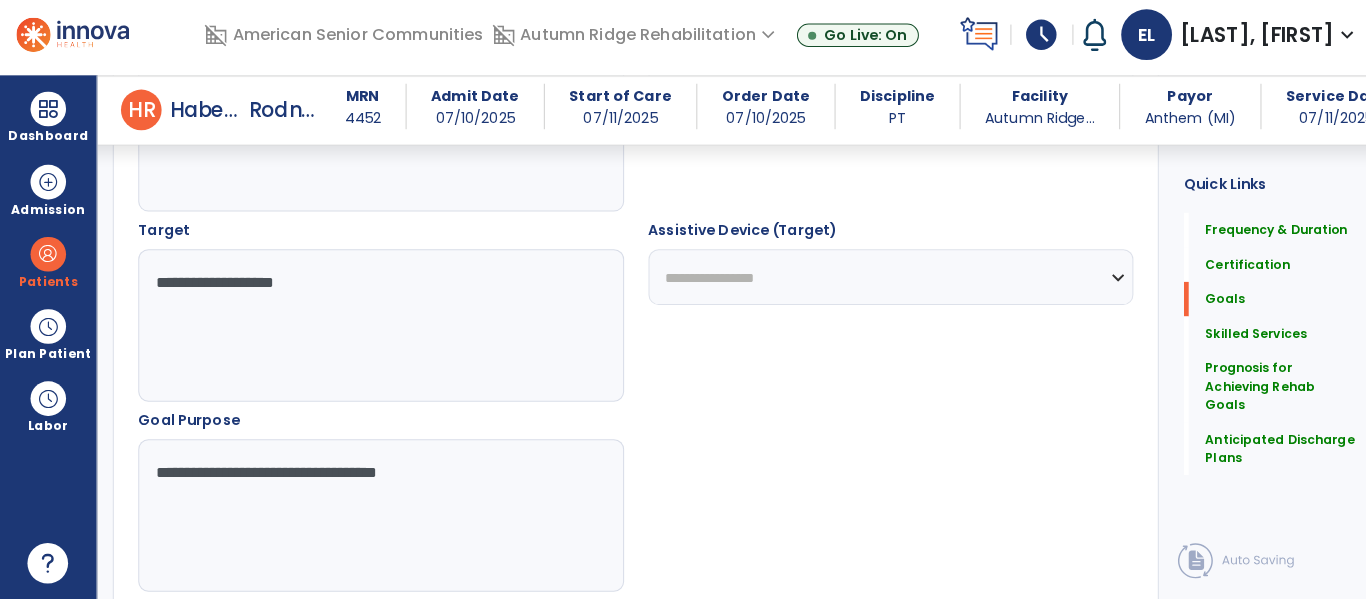 click on "**********" at bounding box center (374, 516) 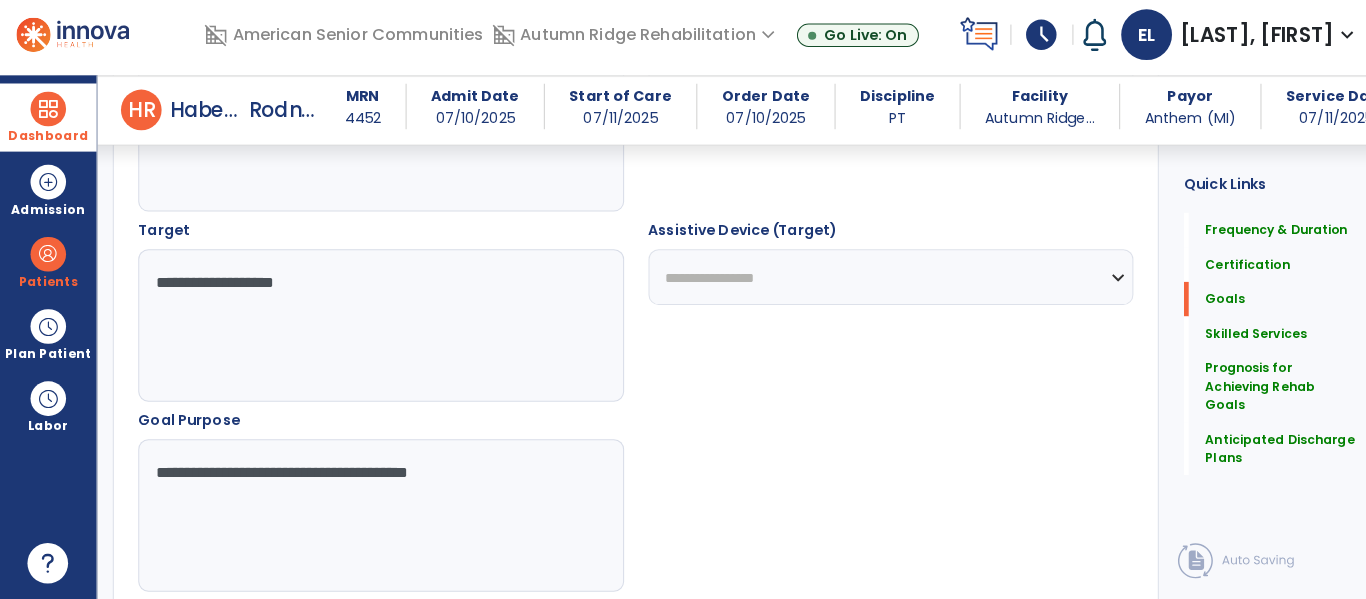 type on "**********" 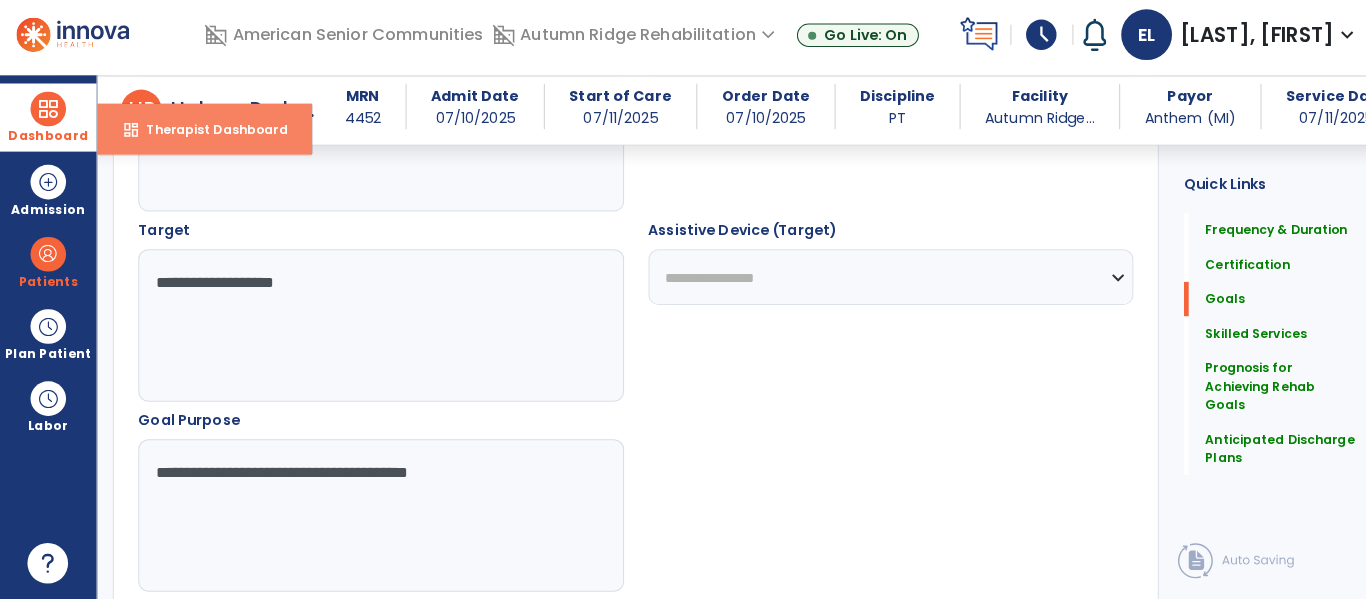 click on "Therapist Dashboard" at bounding box center (205, 136) 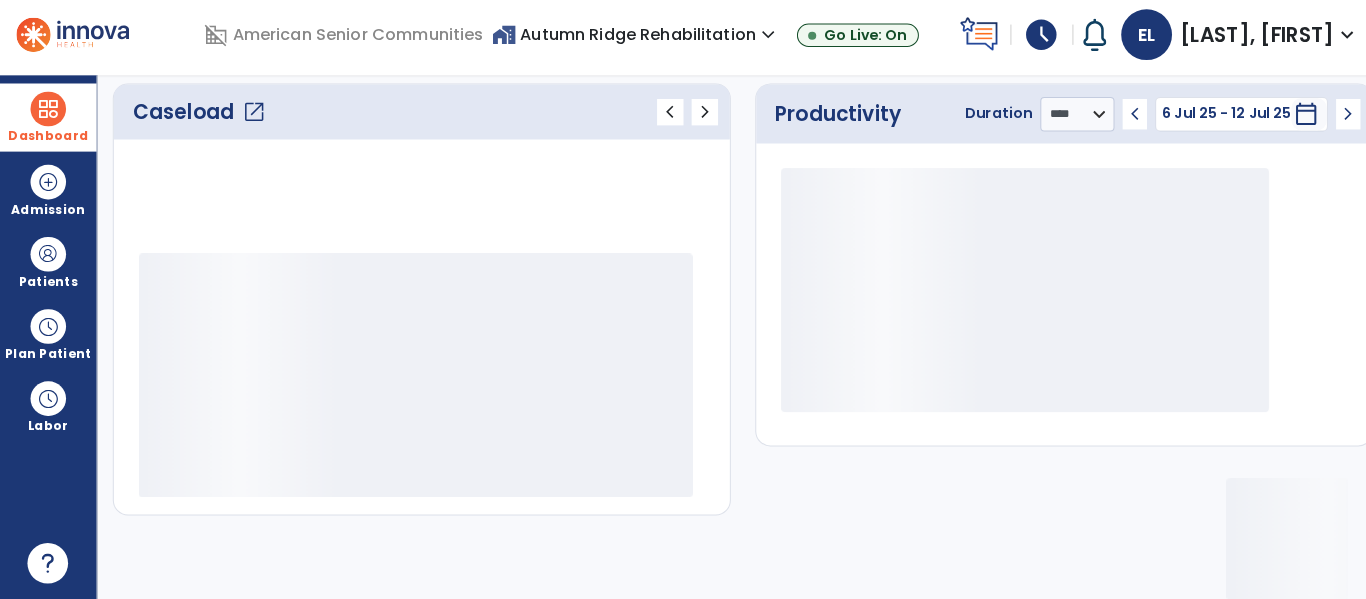 scroll, scrollTop: 278, scrollLeft: 0, axis: vertical 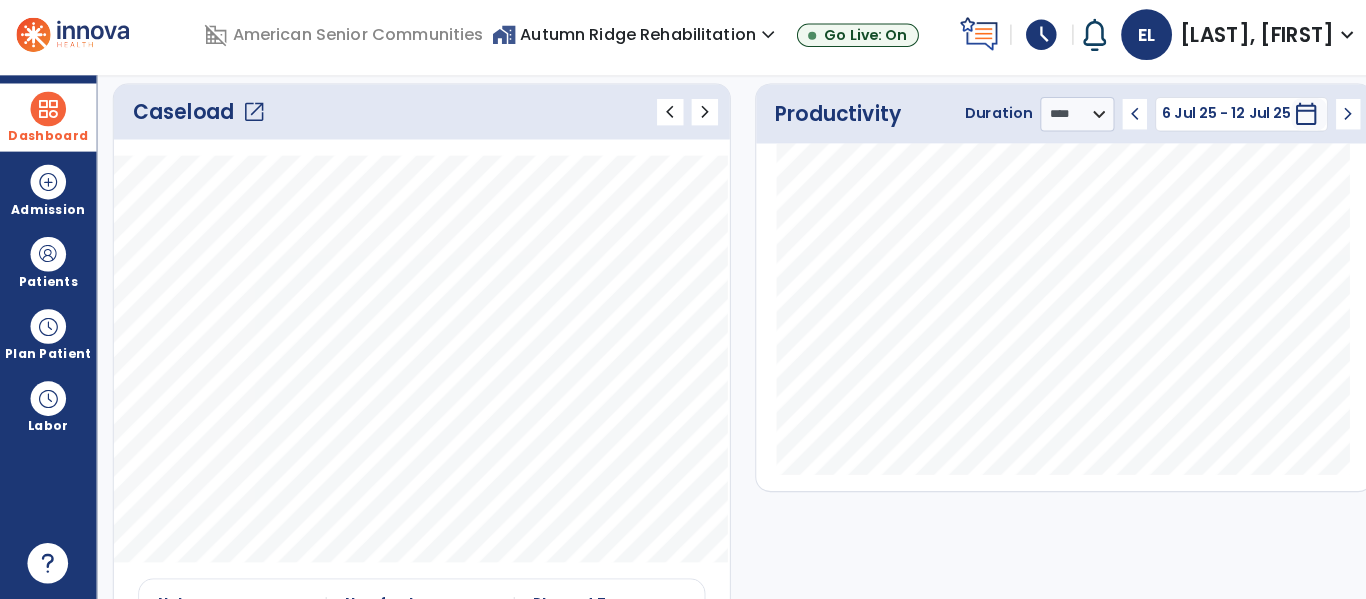 click on "open_in_new" 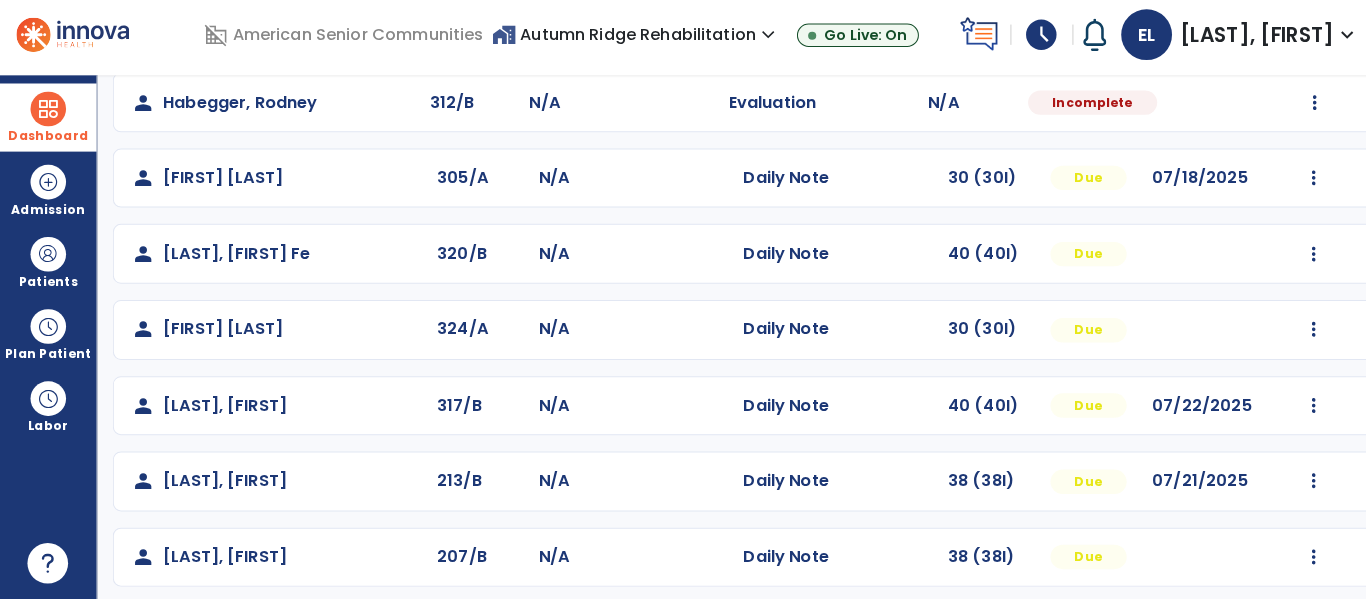 scroll, scrollTop: 264, scrollLeft: 0, axis: vertical 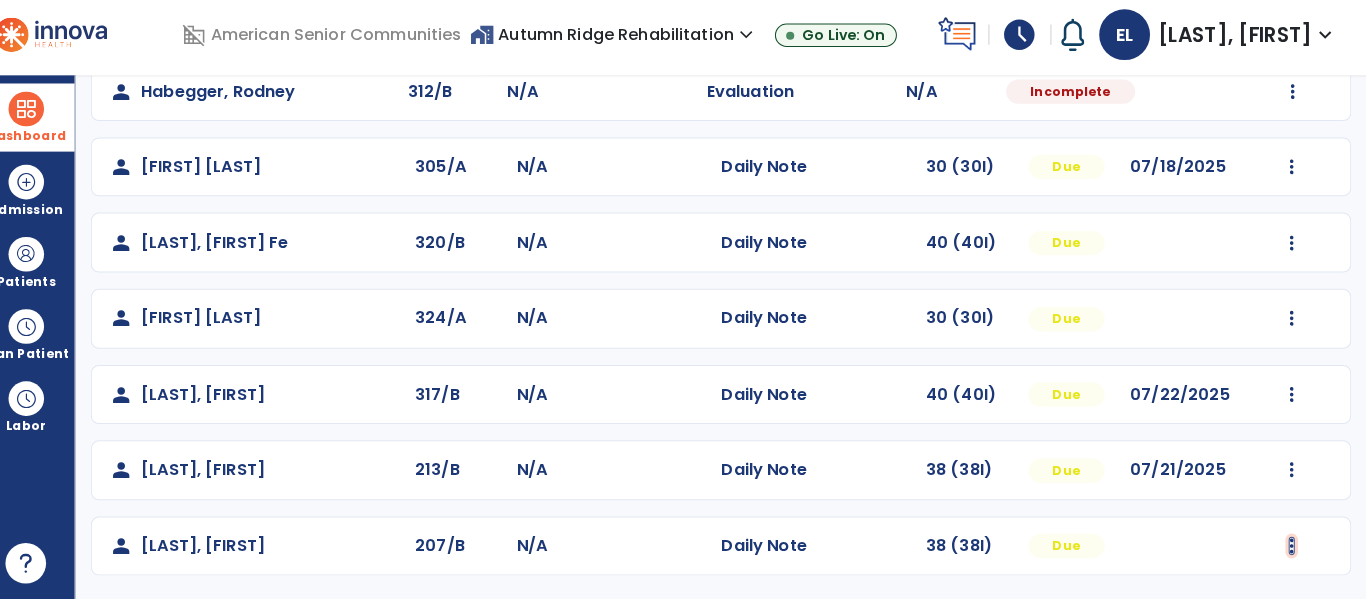 click at bounding box center [1292, 24] 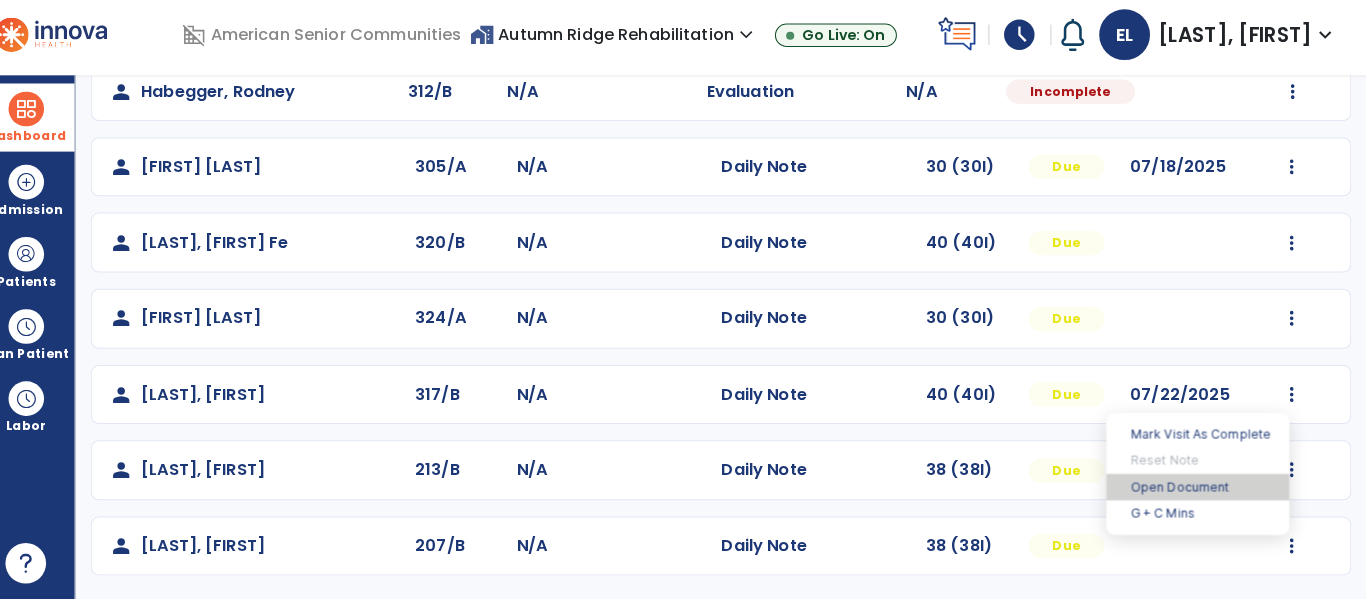 click on "Open Document" at bounding box center (1200, 488) 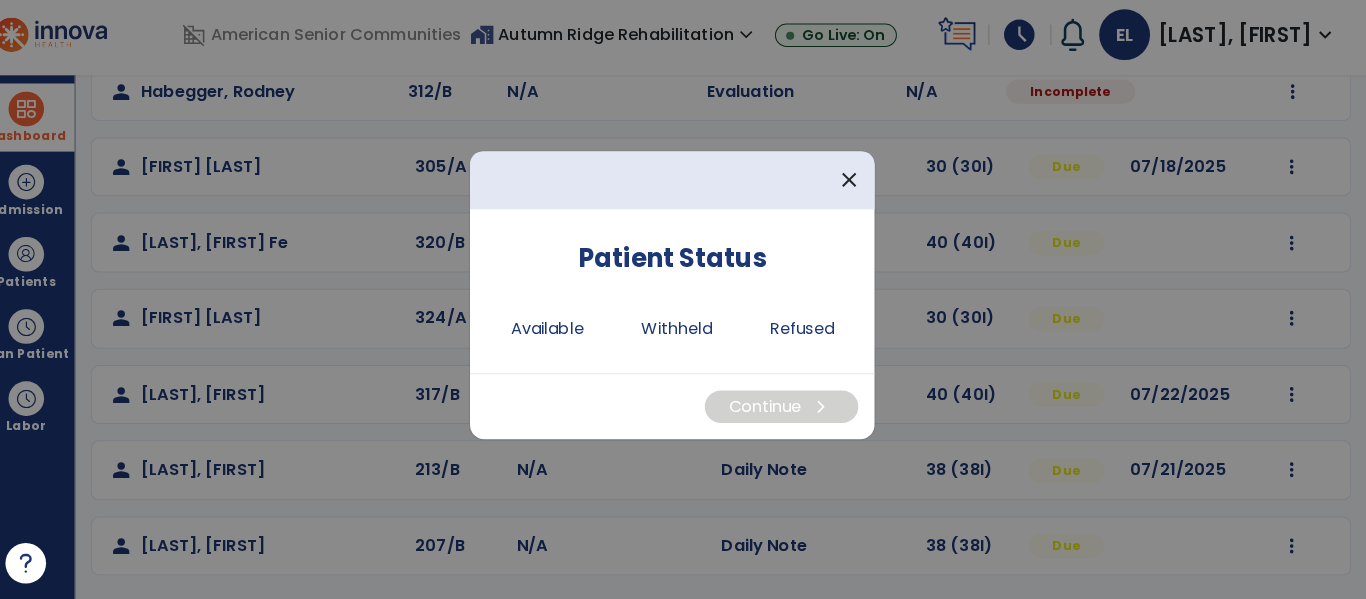 click at bounding box center (683, 299) 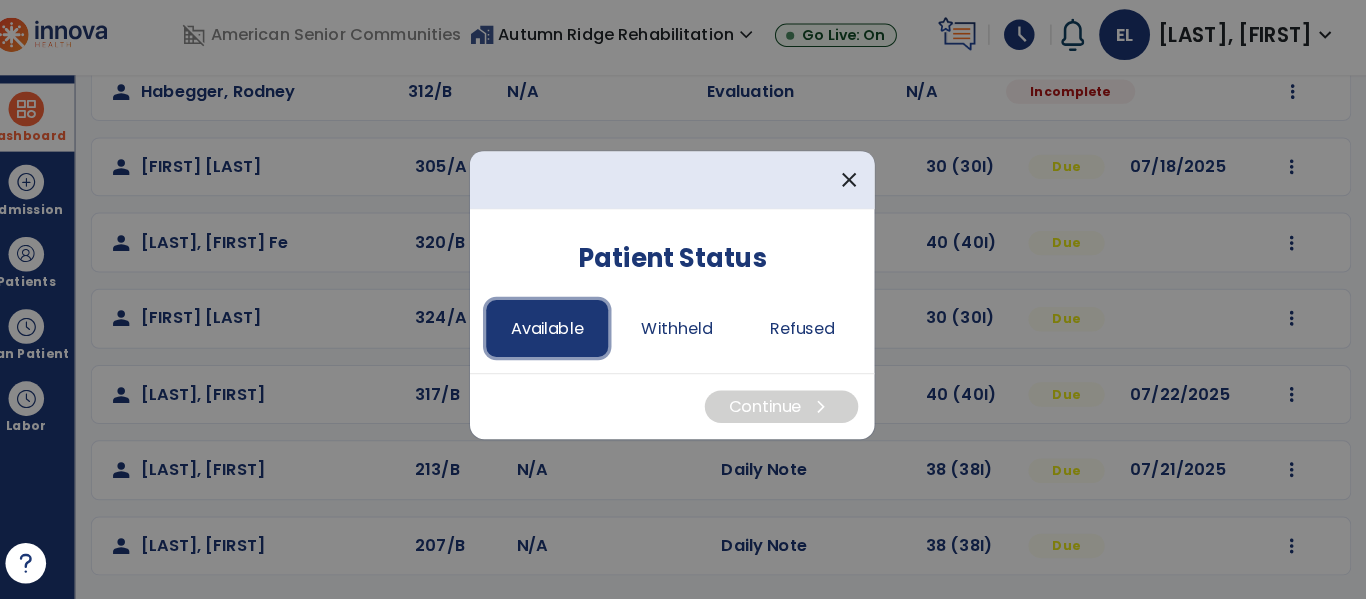 click on "Available" at bounding box center [560, 332] 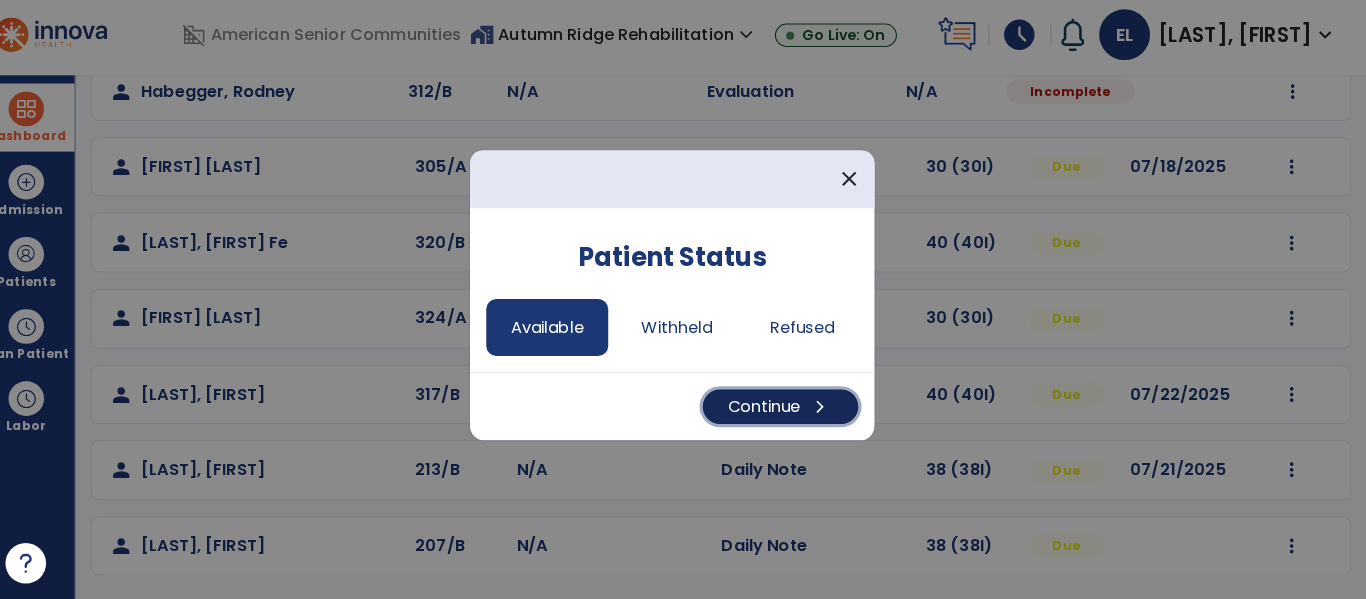 click on "Continue   chevron_right" at bounding box center (789, 409) 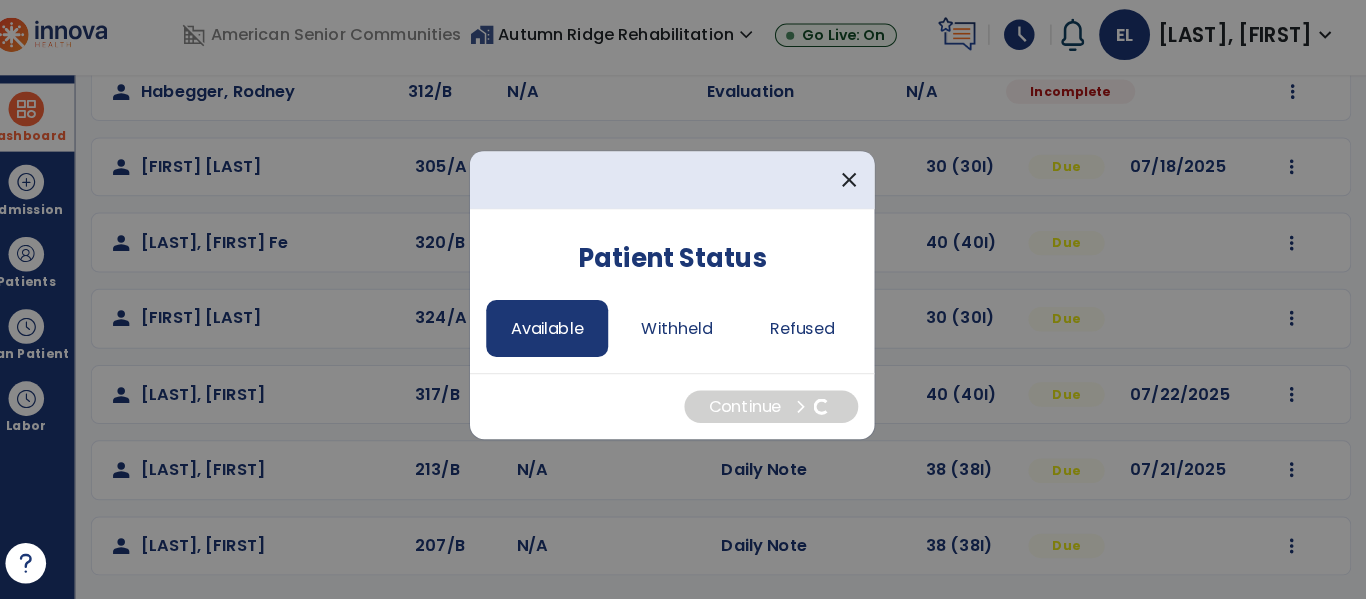 select on "*" 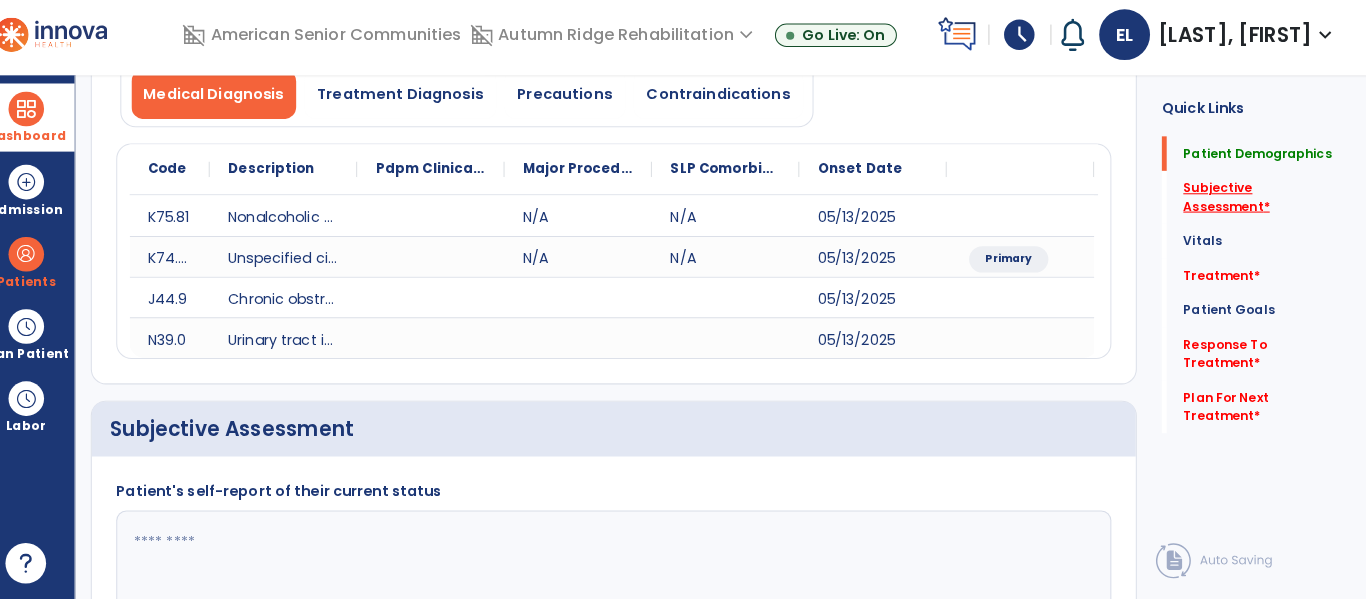 click on "Subjective Assessment   *" 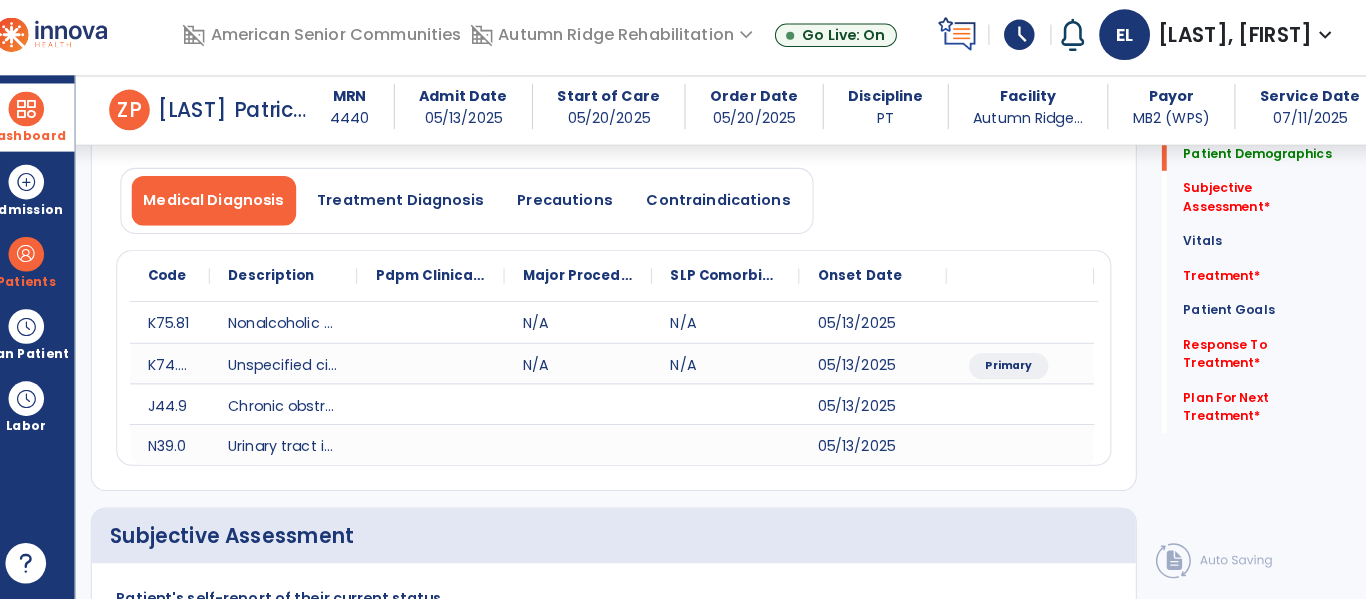 scroll, scrollTop: 609, scrollLeft: 0, axis: vertical 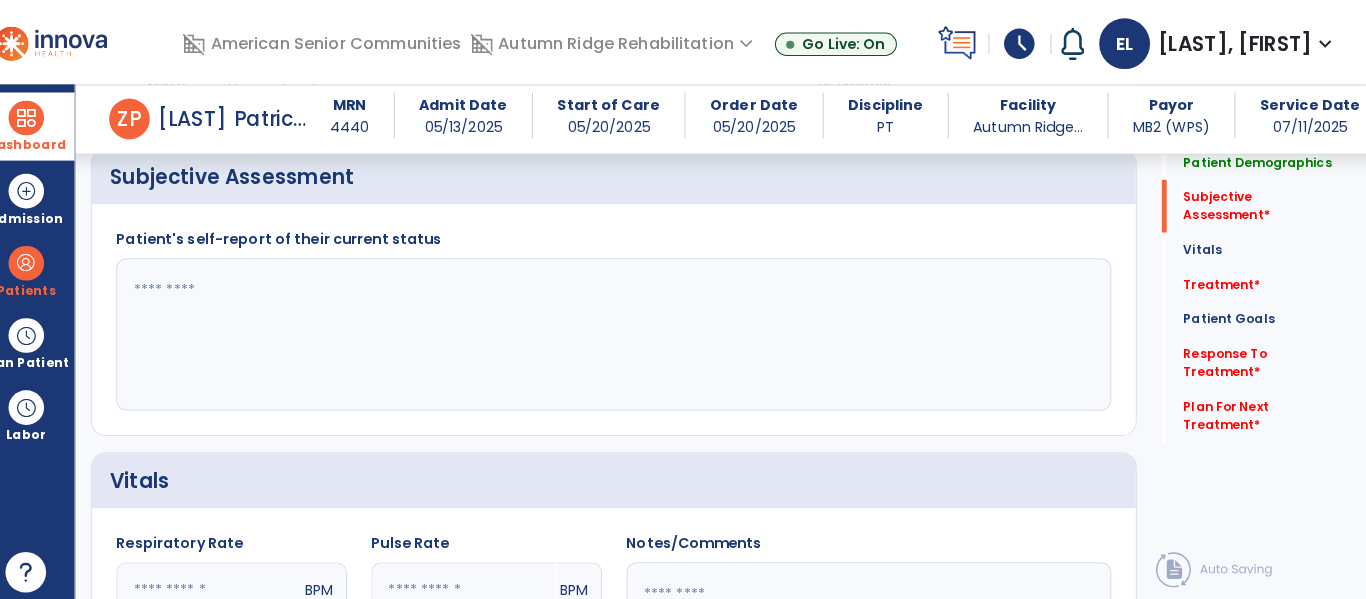 click 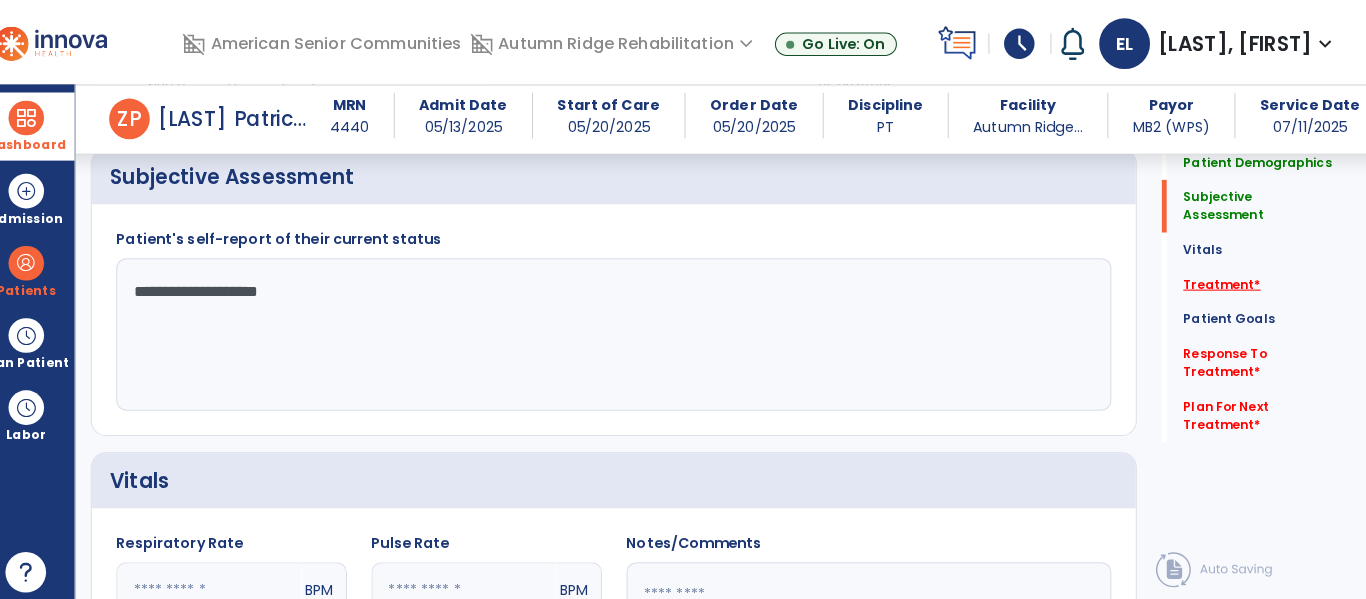 type on "**********" 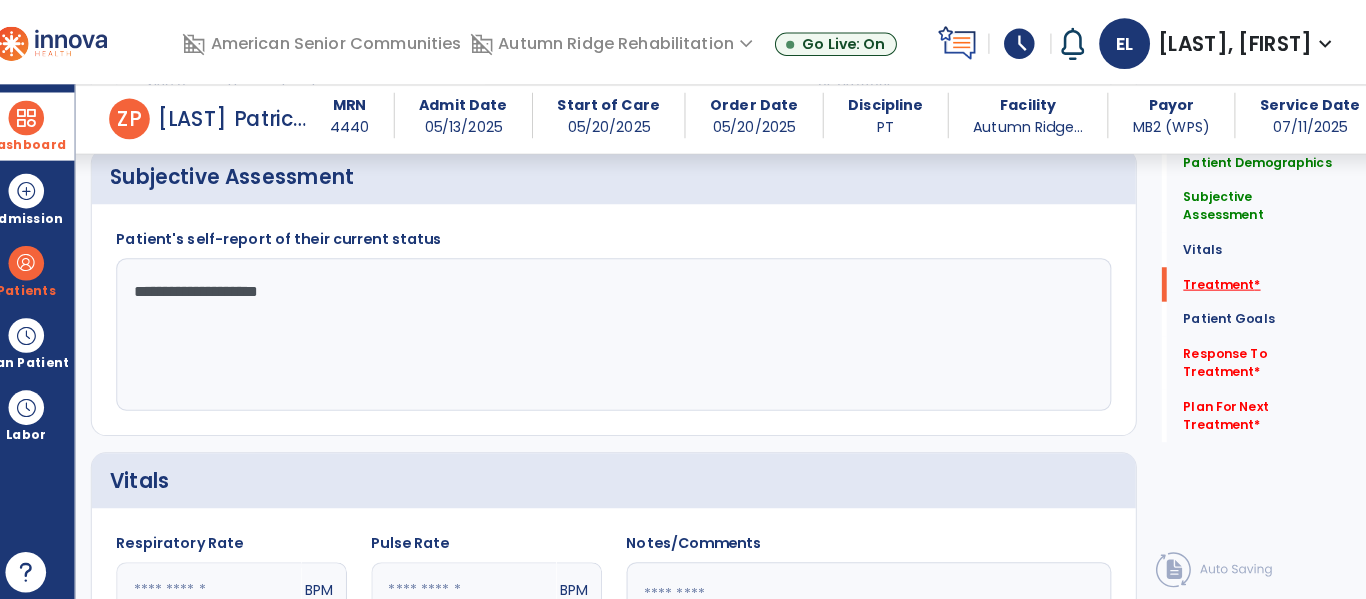 scroll, scrollTop: 0, scrollLeft: 0, axis: both 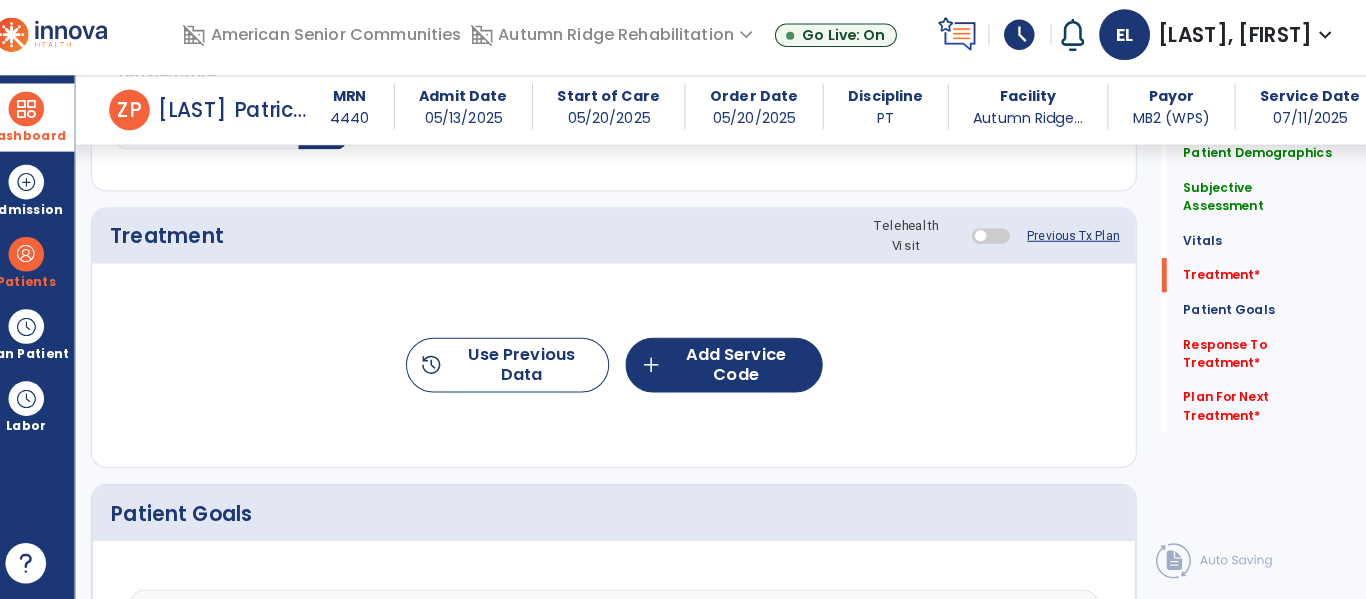 click on "history  Use Previous Data  add  Add Service Code" 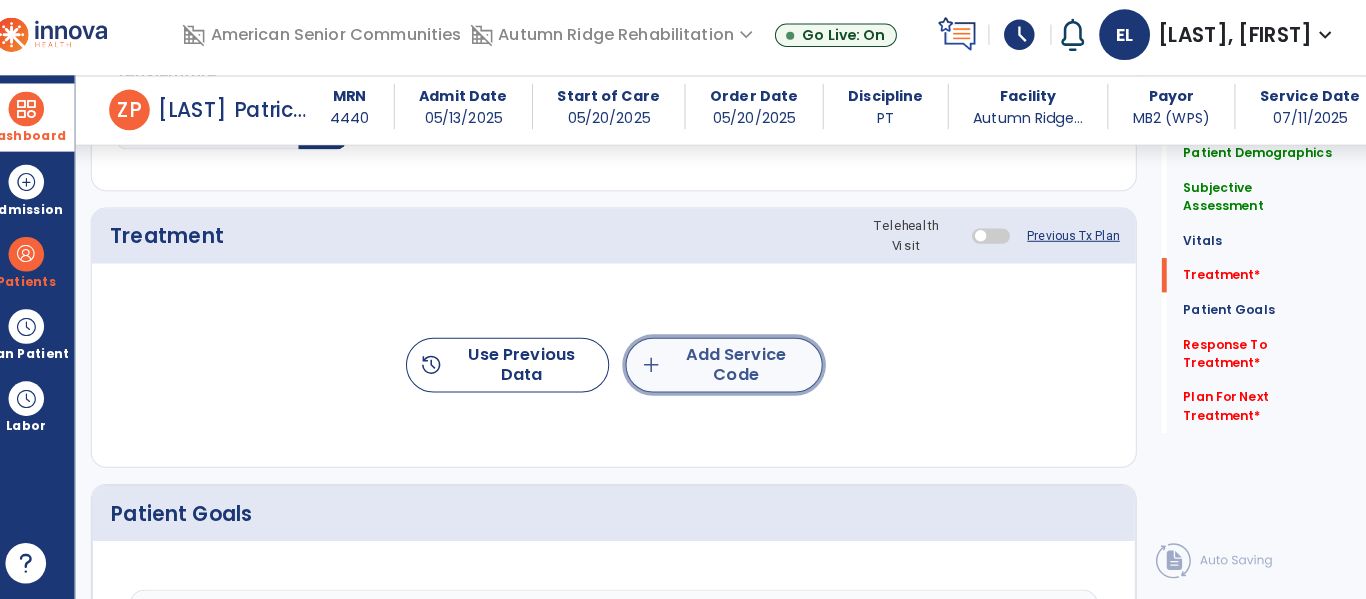 click on "add  Add Service Code" 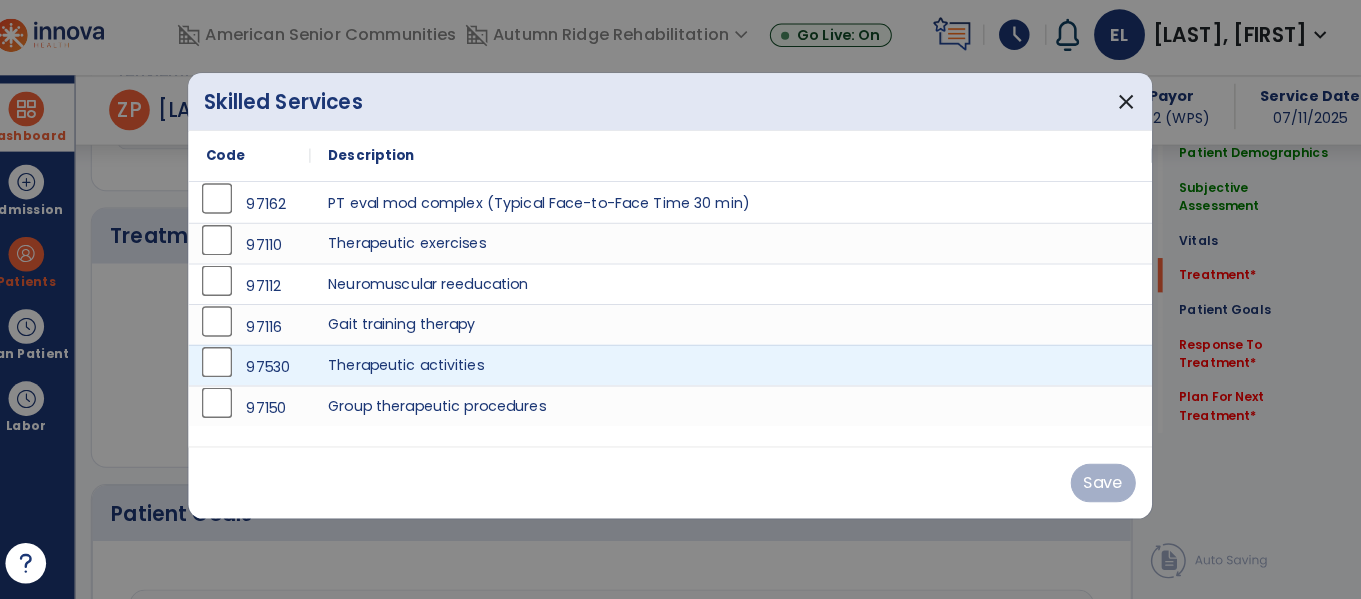scroll, scrollTop: 1156, scrollLeft: 0, axis: vertical 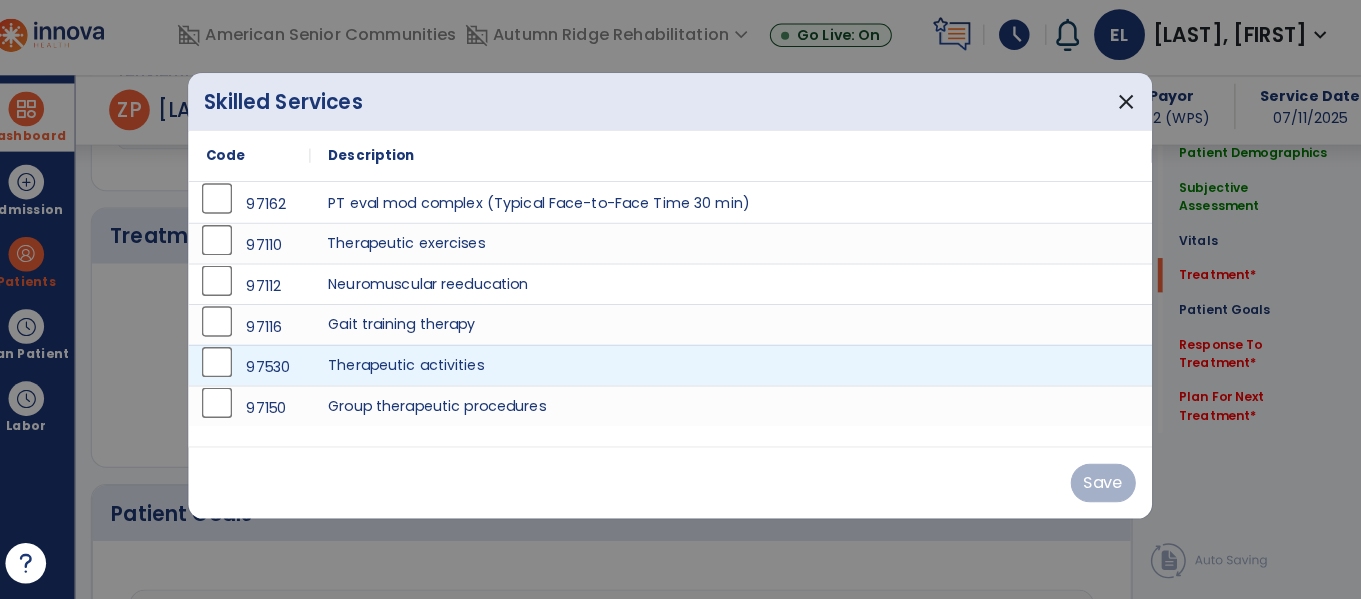 click on "Therapeutic exercises" at bounding box center [741, 248] 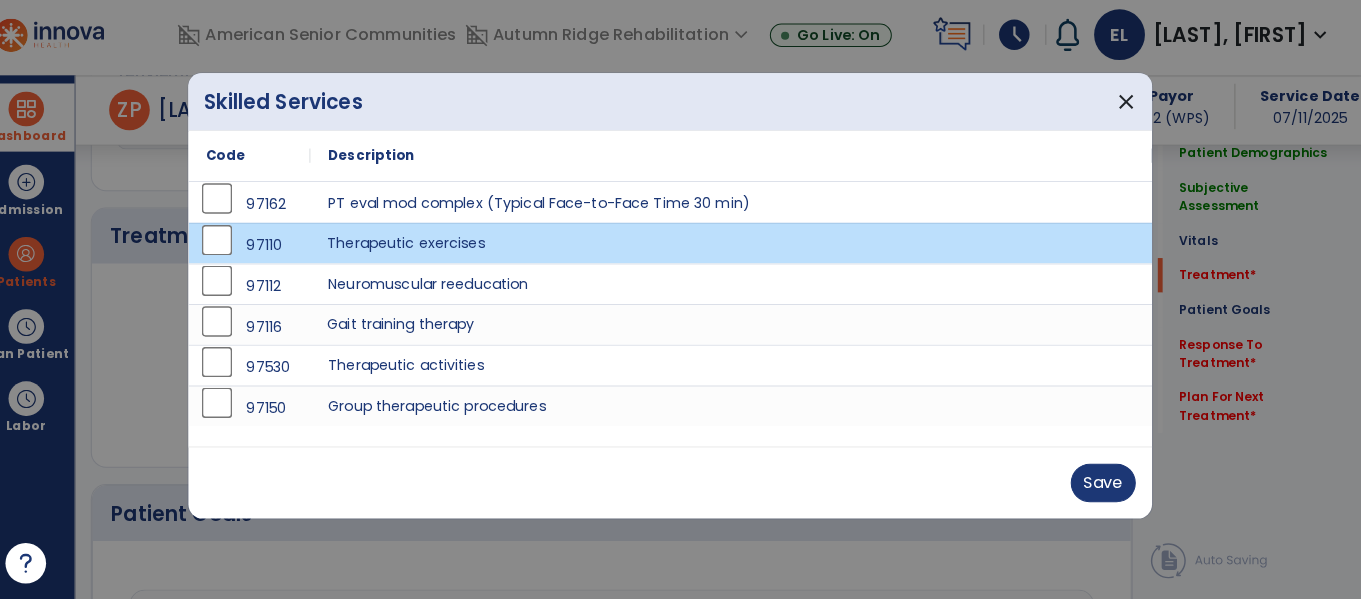click on "Gait training therapy" at bounding box center (741, 328) 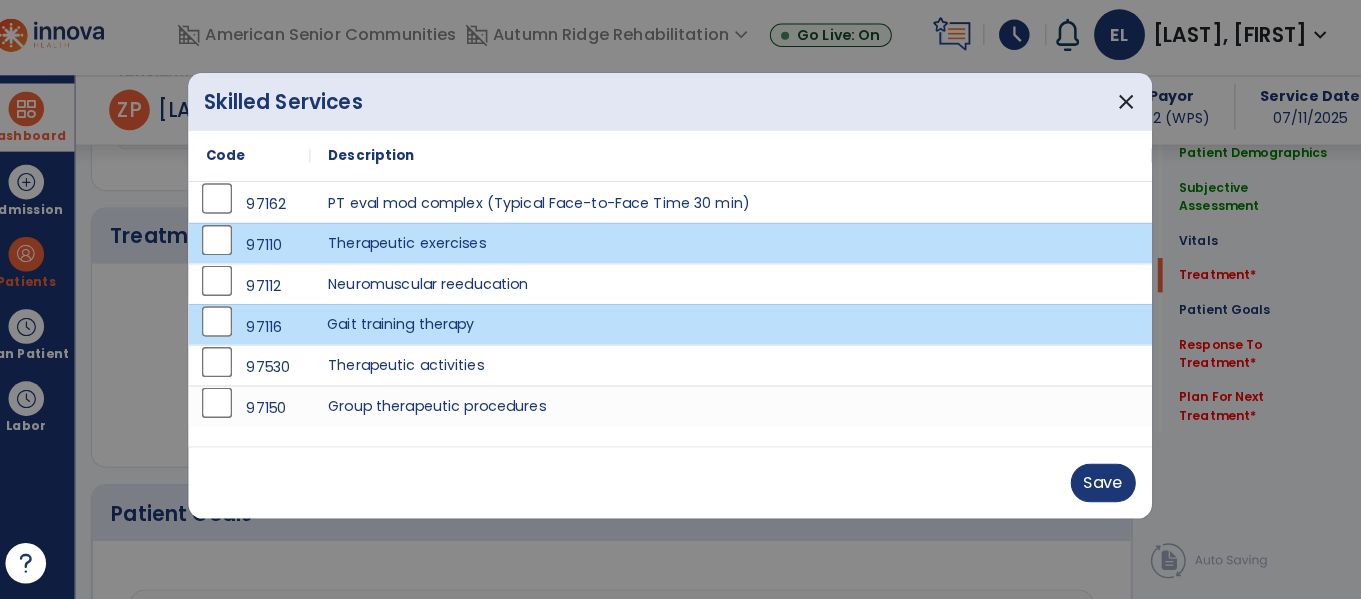 click on "Save" at bounding box center [681, 483] 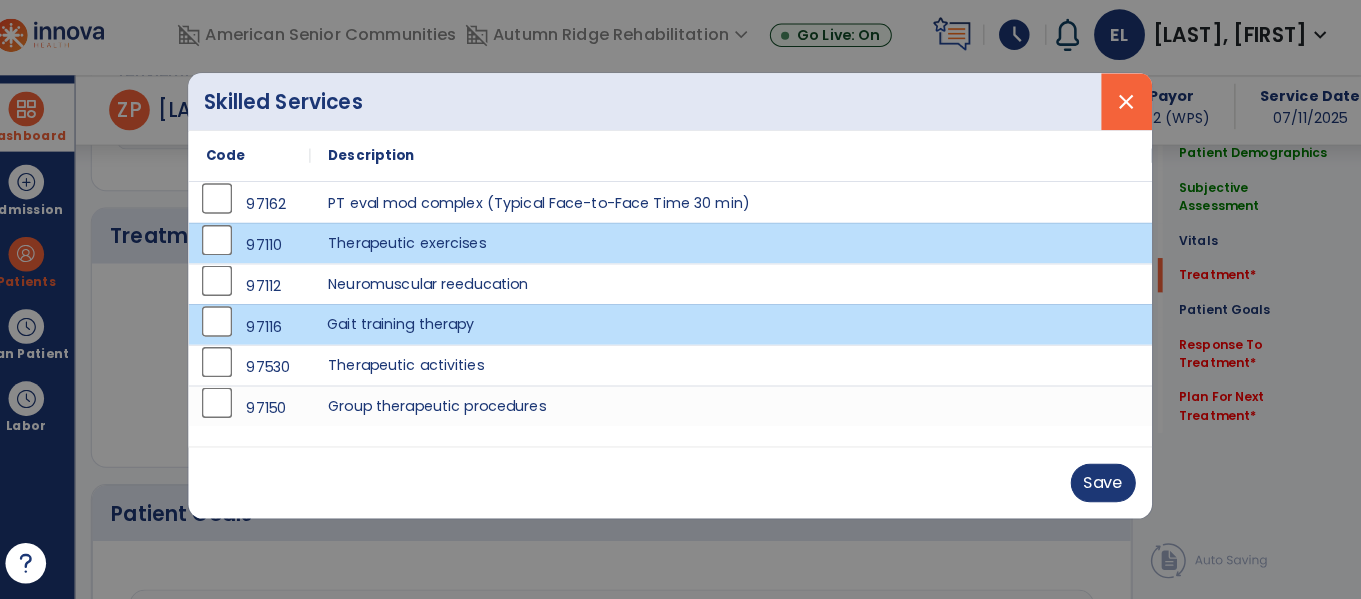 click on "close" at bounding box center [1130, 109] 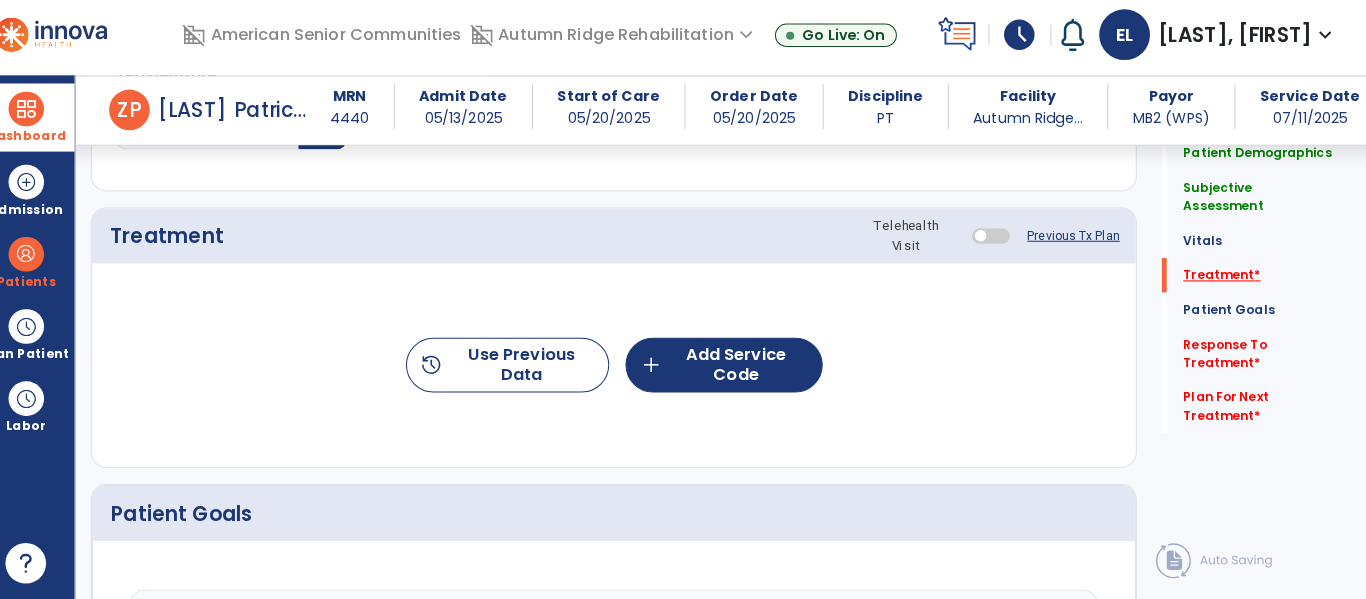 click on "Treatment   *" 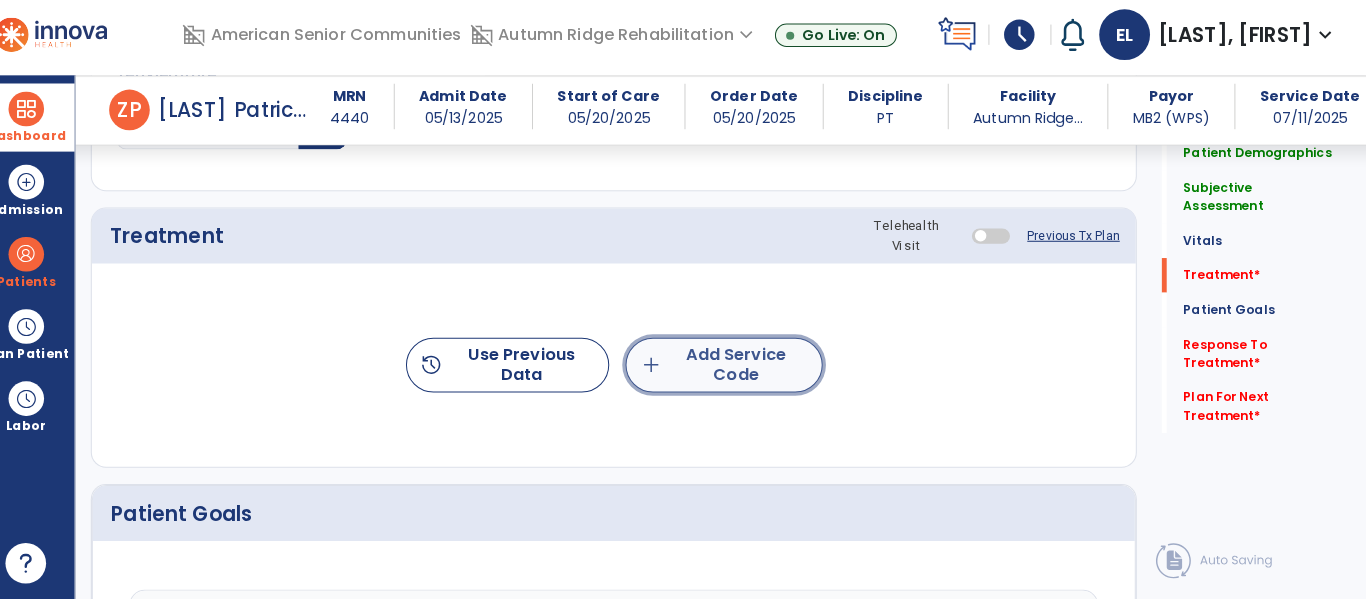 click on "add  Add Service Code" 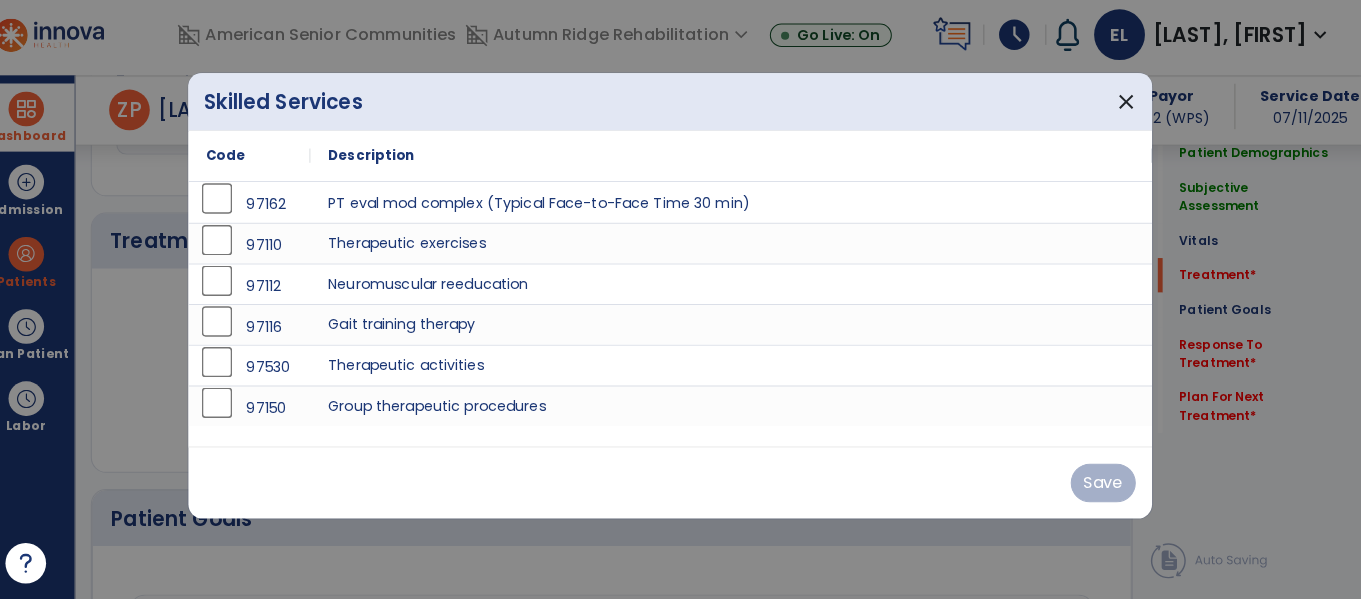 scroll, scrollTop: 1156, scrollLeft: 0, axis: vertical 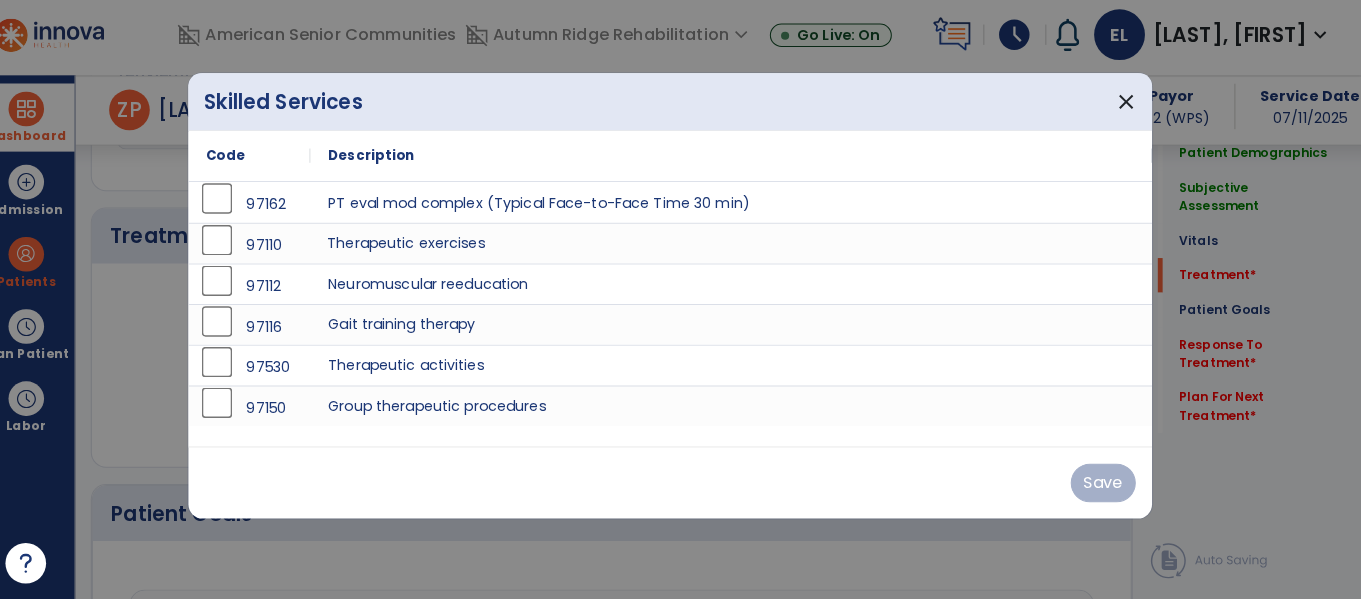 click on "Therapeutic exercises" at bounding box center [741, 248] 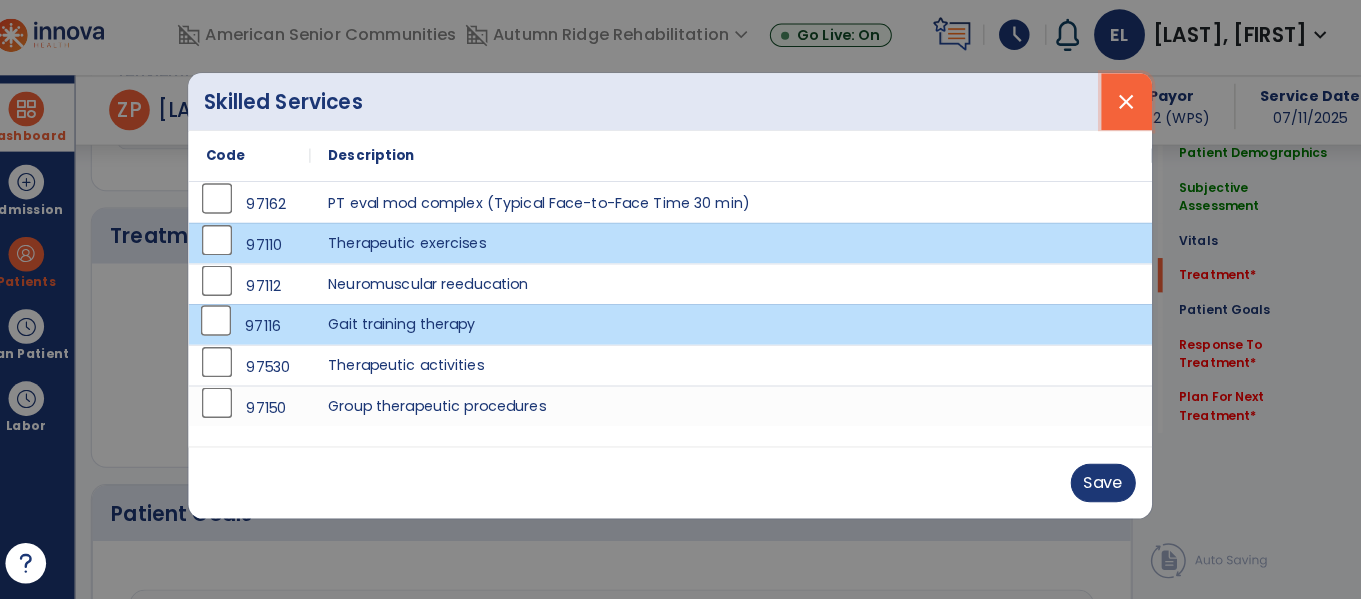 click on "close" at bounding box center [1130, 109] 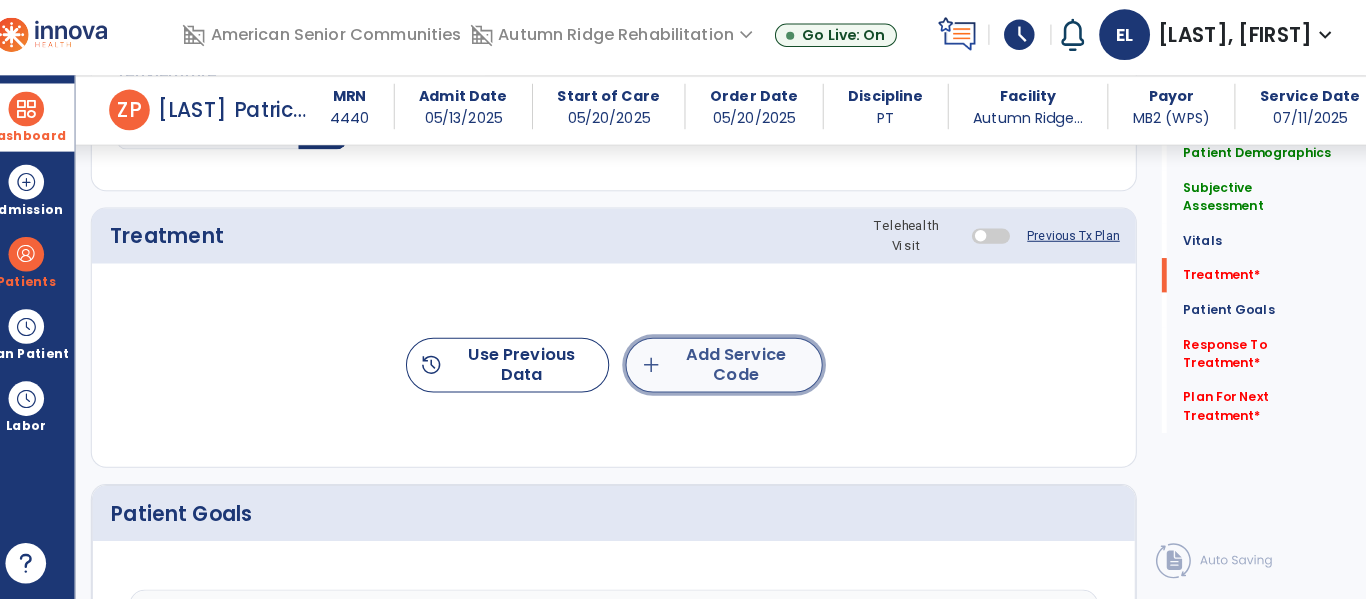 click on "add  Add Service Code" 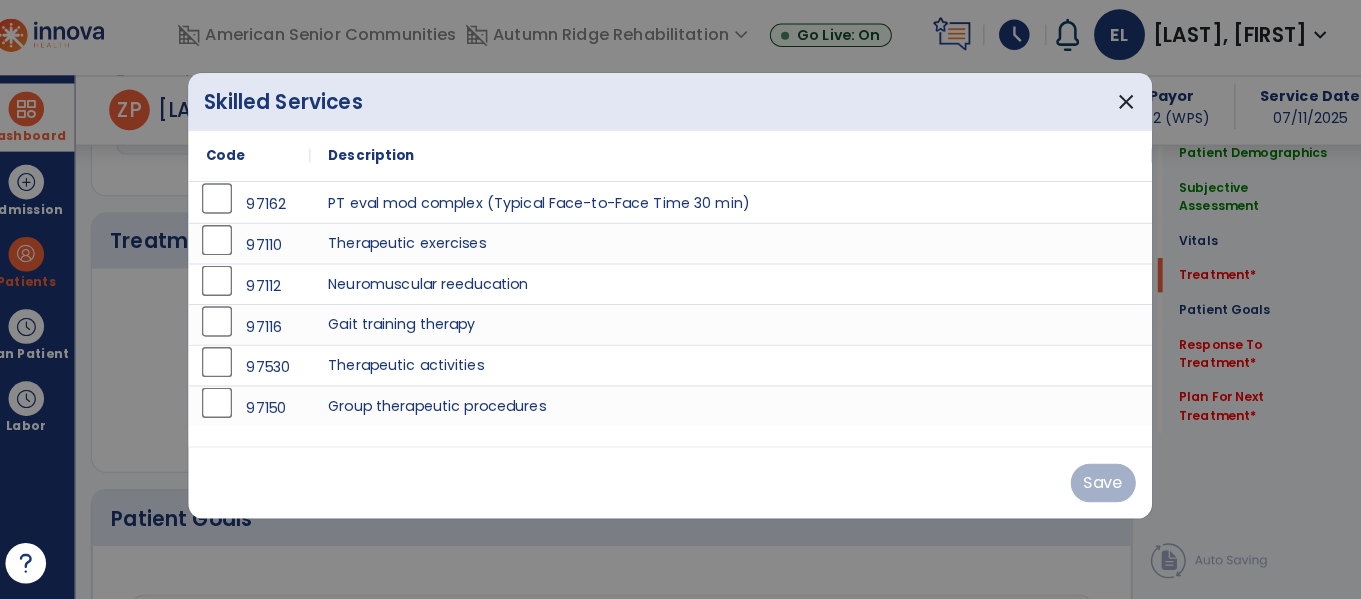 scroll, scrollTop: 1156, scrollLeft: 0, axis: vertical 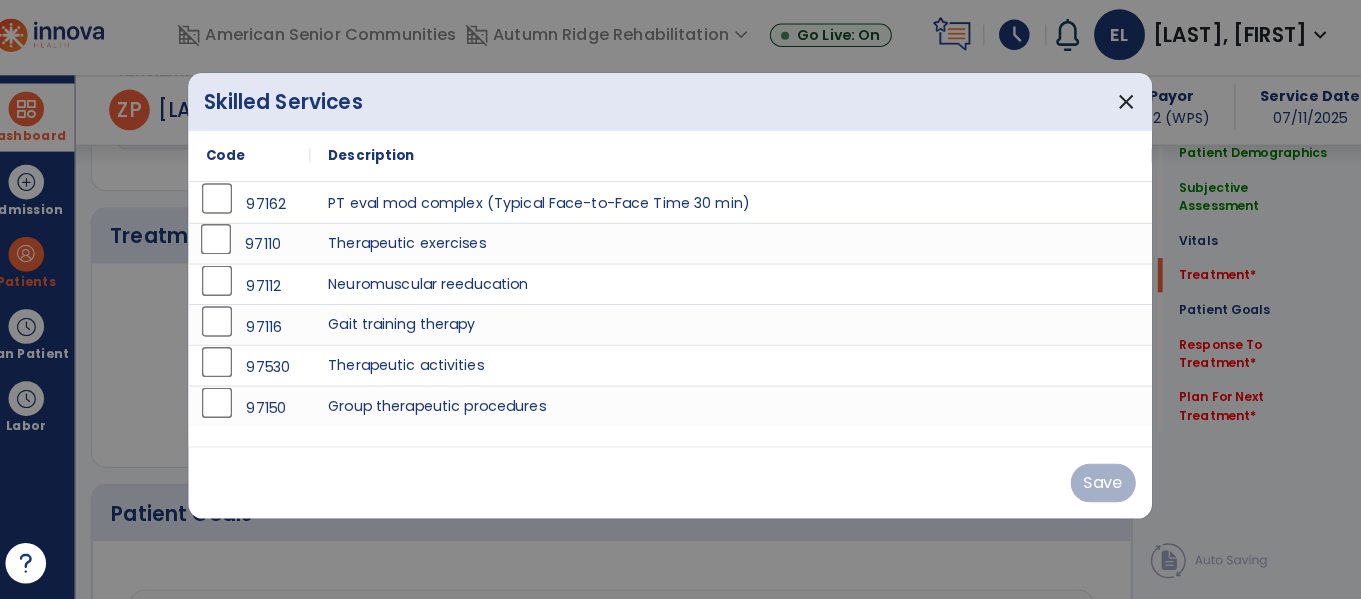 click on "97110" at bounding box center [280, 249] 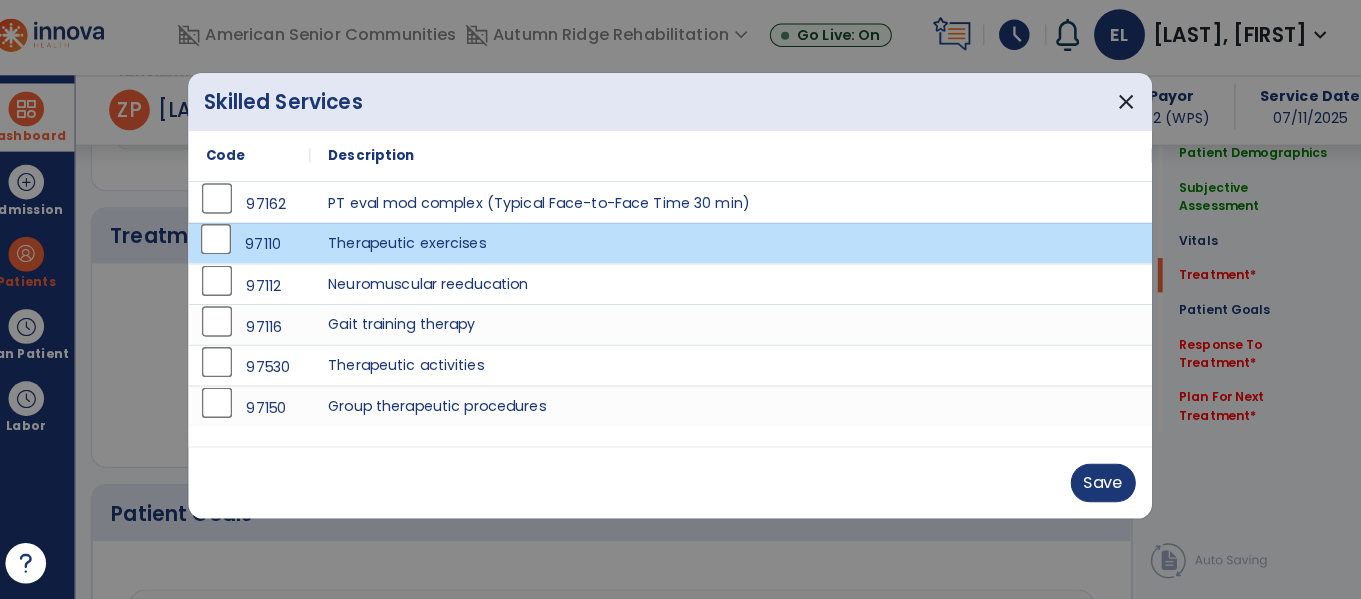 scroll, scrollTop: 0, scrollLeft: 0, axis: both 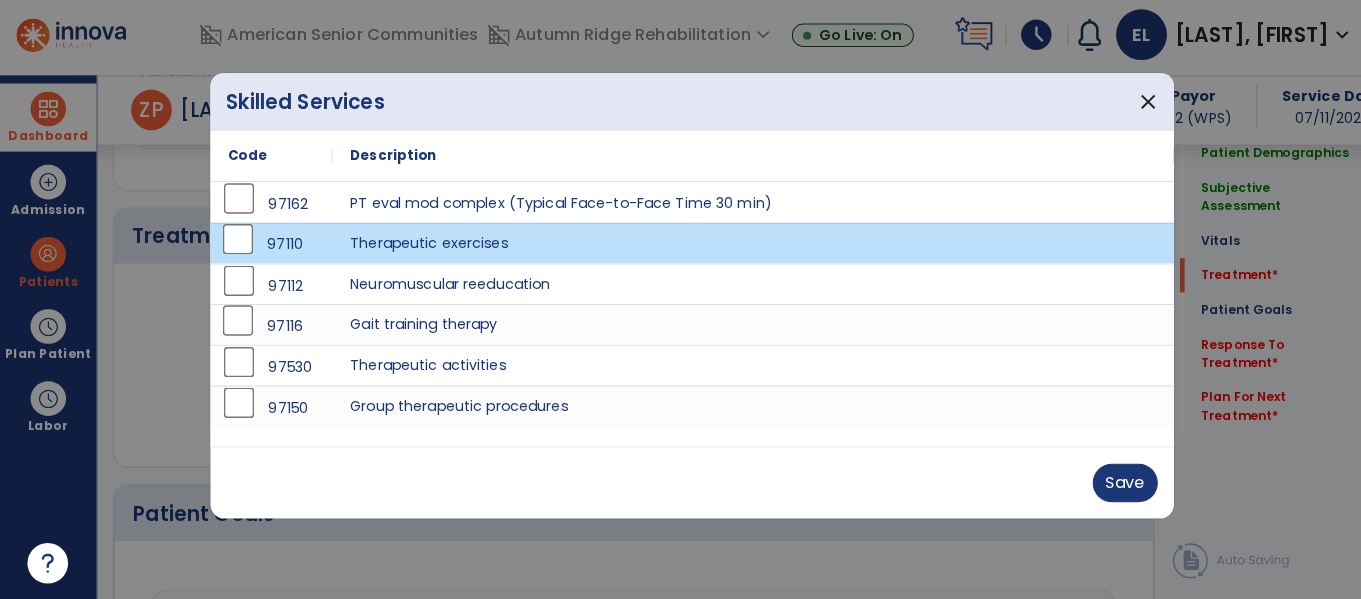 click on "97116" at bounding box center [280, 329] 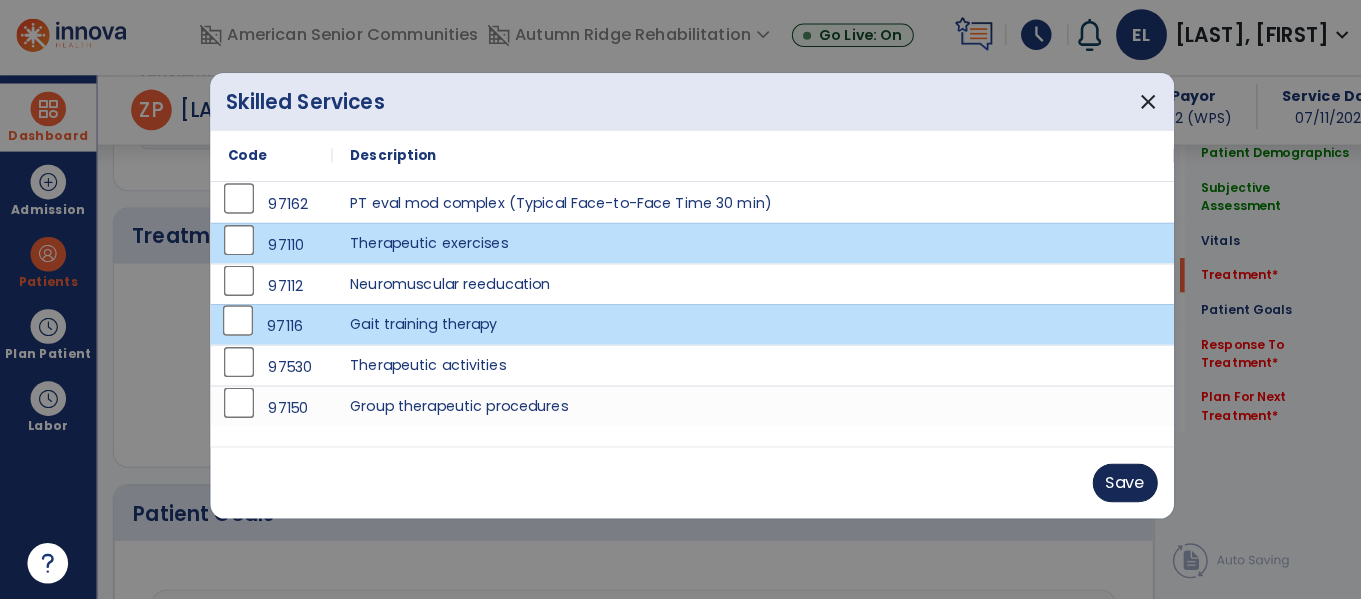 click on "Save" at bounding box center (1107, 484) 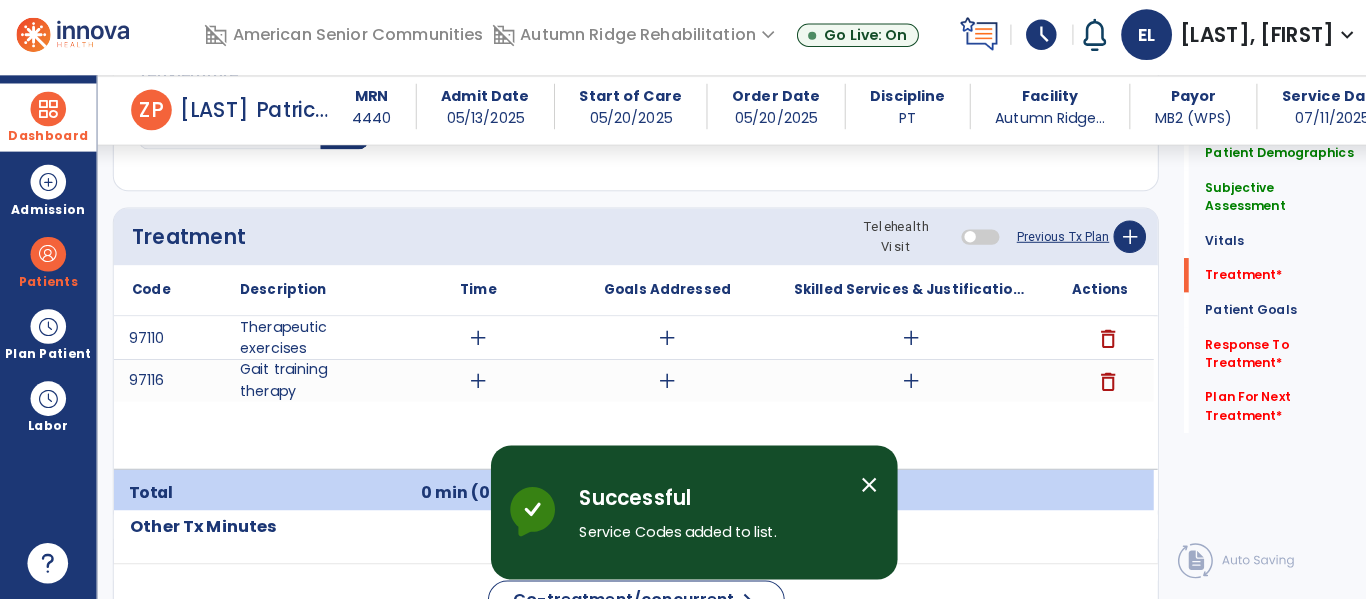 click on "add" at bounding box center [471, 341] 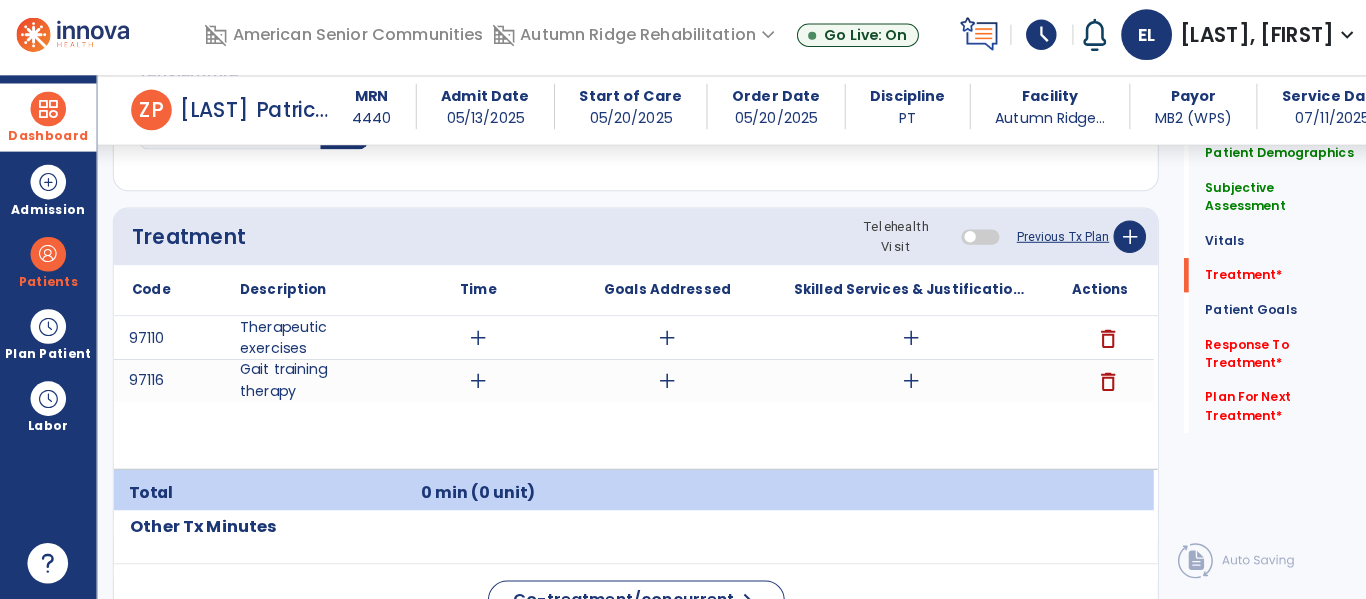 click on "add" at bounding box center (471, 383) 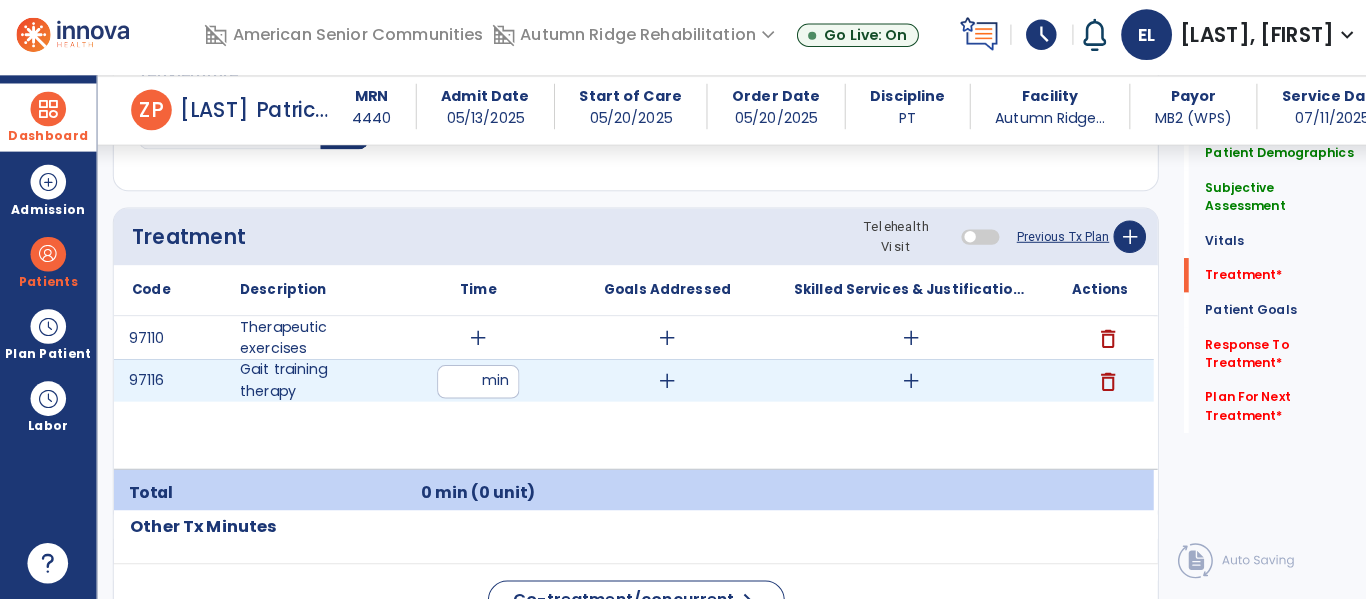 type on "**" 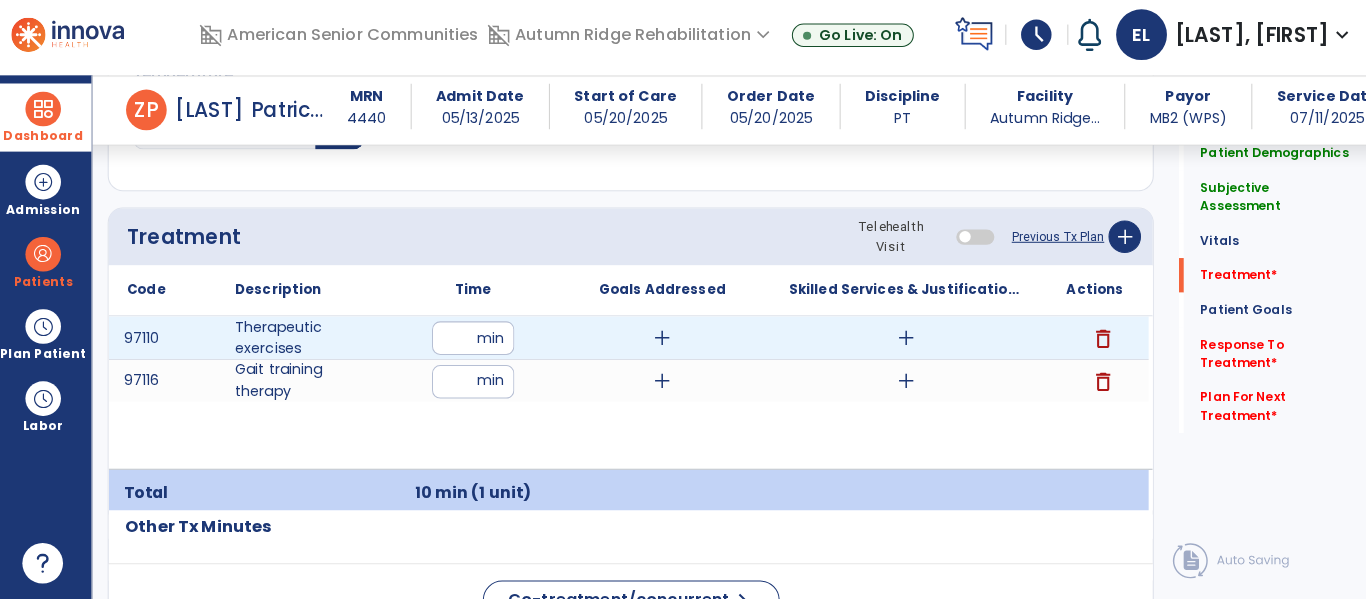 type on "**" 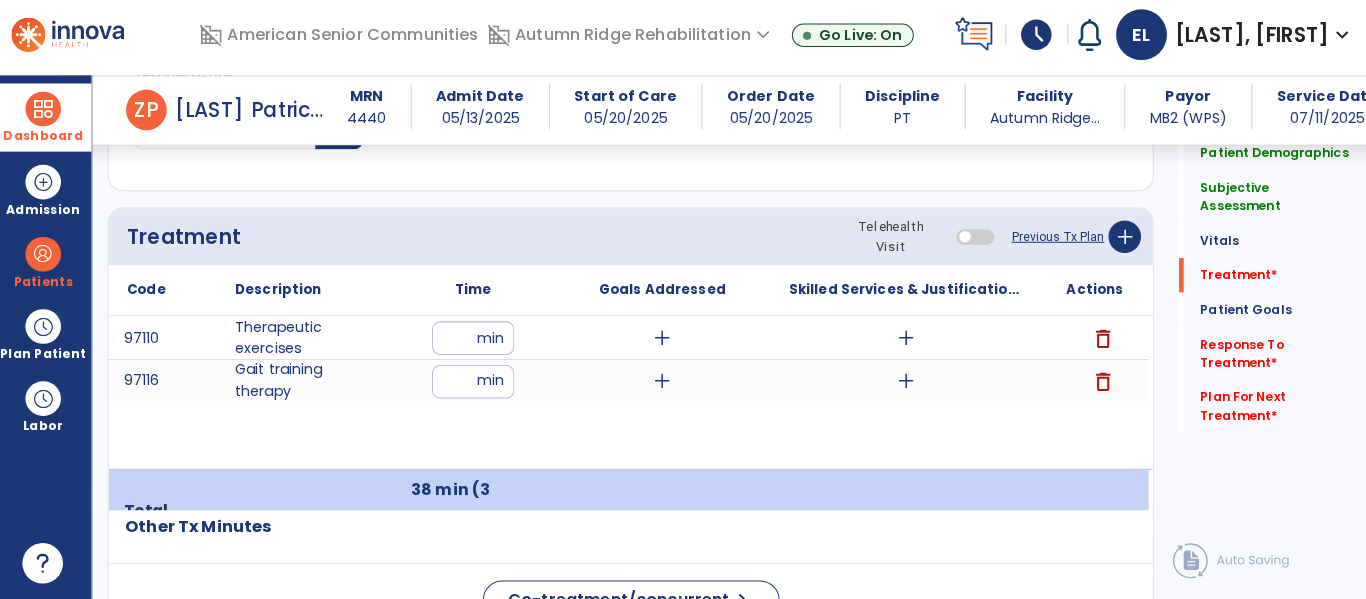 click on "add" at bounding box center [896, 341] 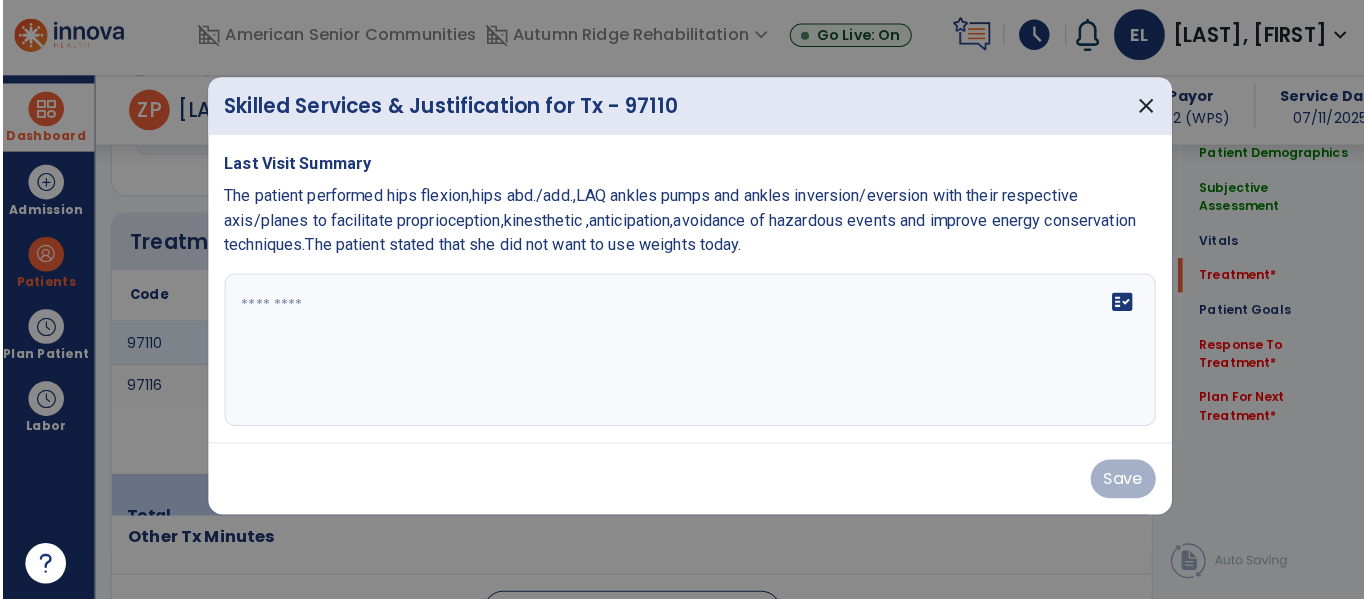 scroll, scrollTop: 1156, scrollLeft: 0, axis: vertical 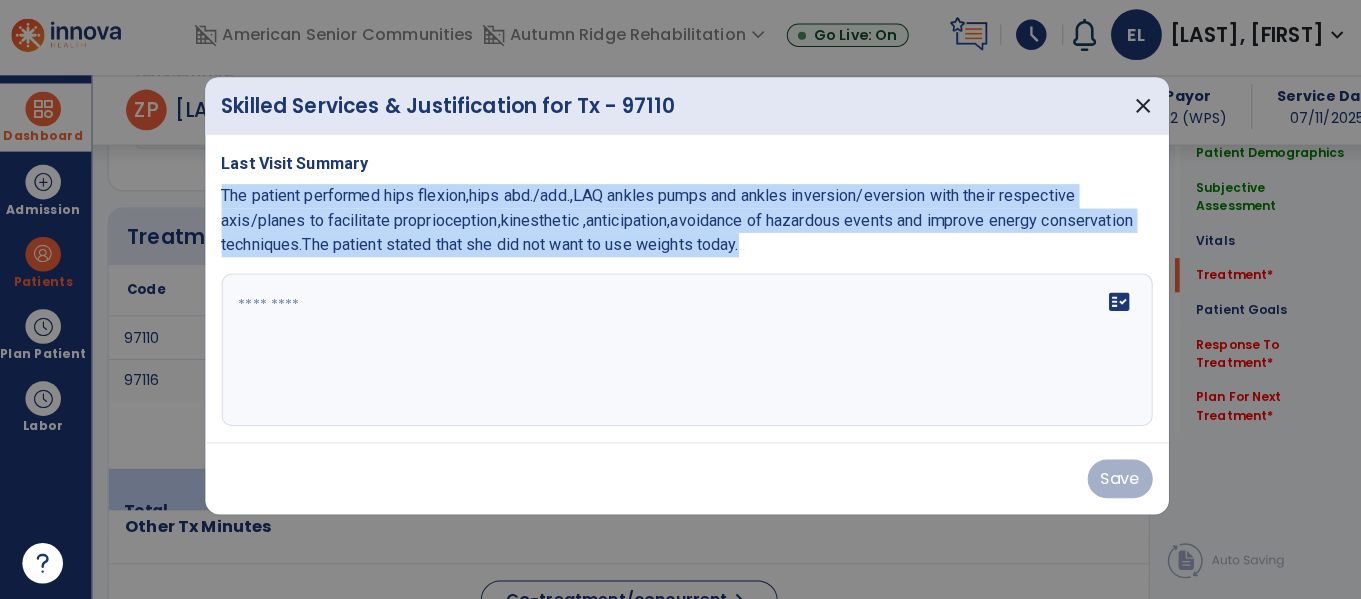 drag, startPoint x: 226, startPoint y: 197, endPoint x: 356, endPoint y: 356, distance: 205.38014 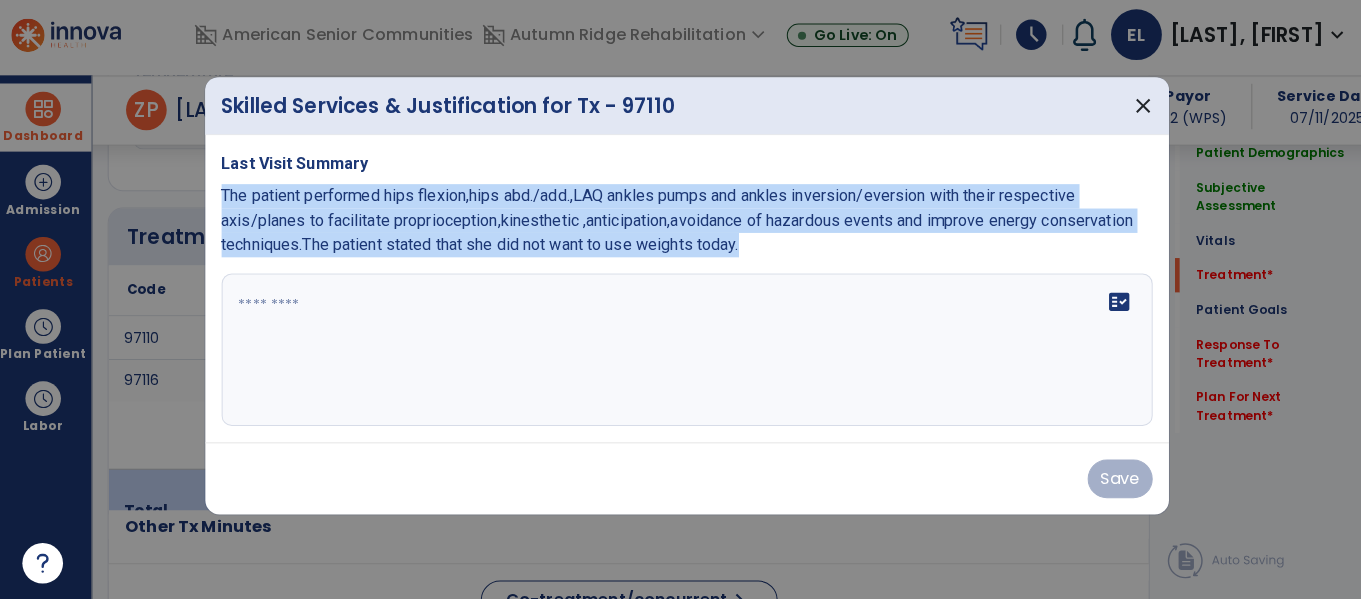 click on "Last Visit Summary The patient performed hips flexion,hips abd./add.,LAQ ankles pumps and ankles inversion/eversion with their respective axis/planes to facilitate proprioception,kinesthetic ,anticipation,avoidance of hazardous events and improve energy conservation techniques.The patient stated that she did not want to use weights today.
fact_check" at bounding box center [681, 293] 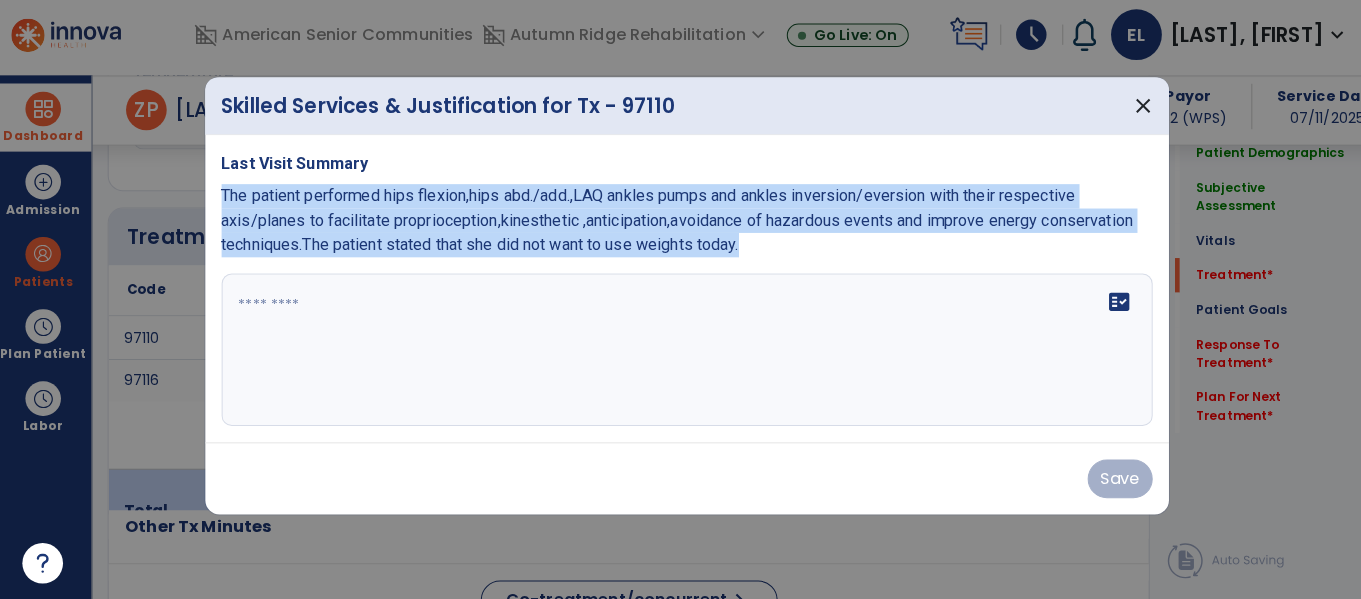 click on "The patient performed hips flexion,hips abd./add.,LAQ ankles pumps and ankles inversion/eversion with their respective axis/planes to facilitate proprioception,kinesthetic ,anticipation,avoidance of hazardous events and improve energy conservation techniques.The patient stated that she did not want to use weights today." at bounding box center [671, 225] 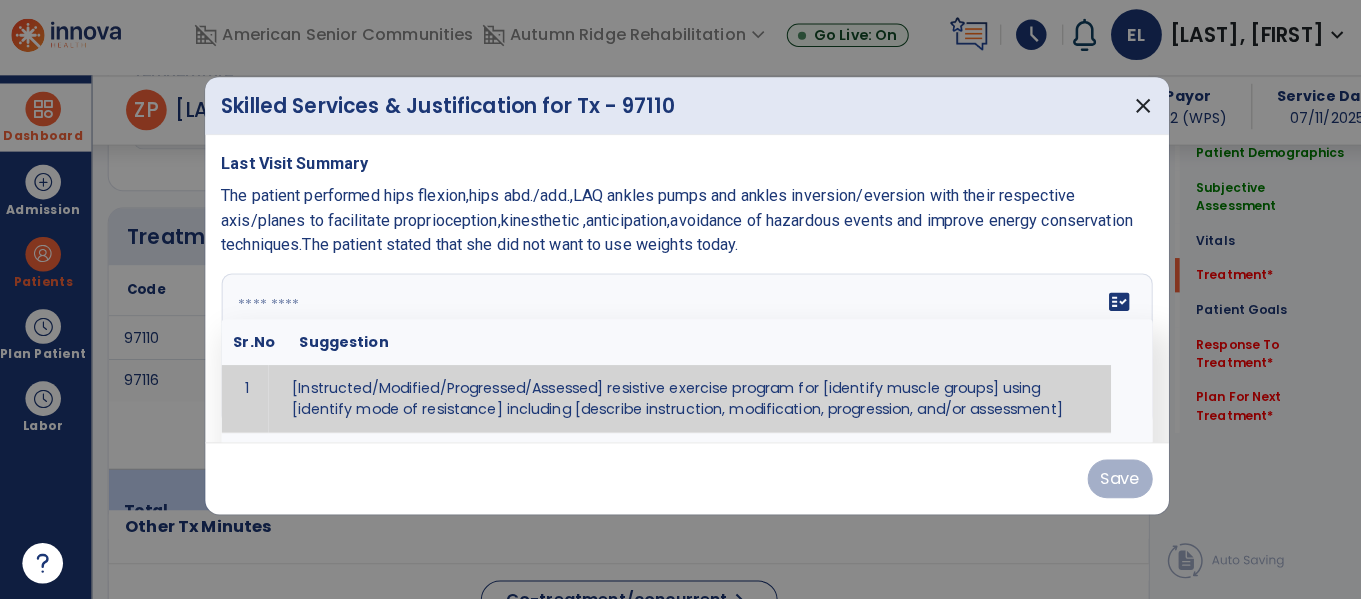 click at bounding box center (678, 353) 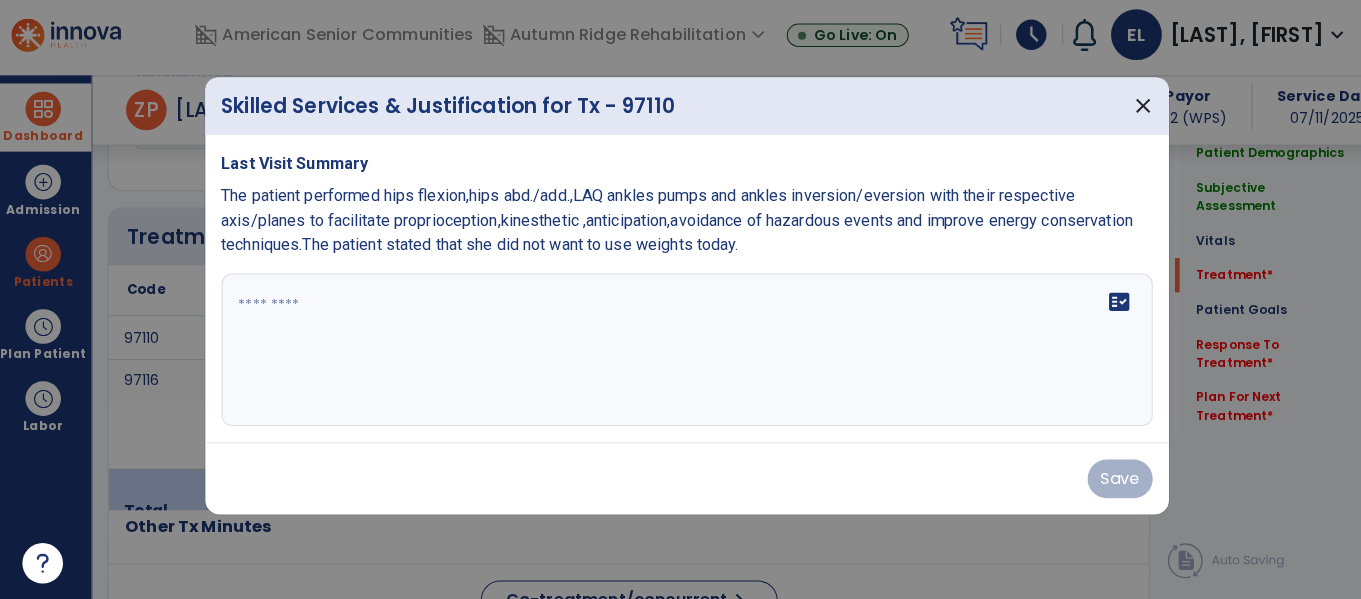 click on "The patient performed hips flexion,hips abd./add.,LAQ ankles pumps and ankles inversion/eversion with their respective axis/planes to facilitate proprioception,kinesthetic ,anticipation,avoidance of hazardous events and improve energy conservation techniques.The patient stated that she did not want to use weights today." at bounding box center [681, 226] 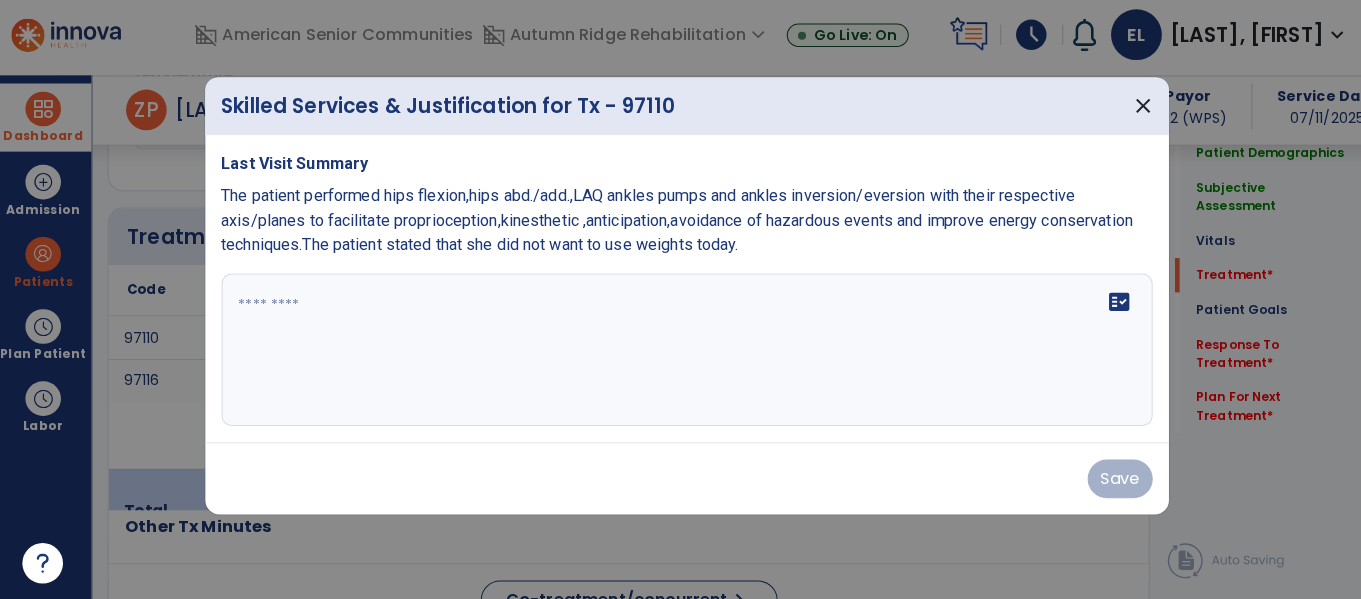 click on "The patient performed hips flexion,hips abd./add.,LAQ ankles pumps and ankles inversion/eversion with their respective axis/planes to facilitate proprioception,kinesthetic ,anticipation,avoidance of hazardous events and improve energy conservation techniques.The patient stated that she did not want to use weights today." at bounding box center (671, 225) 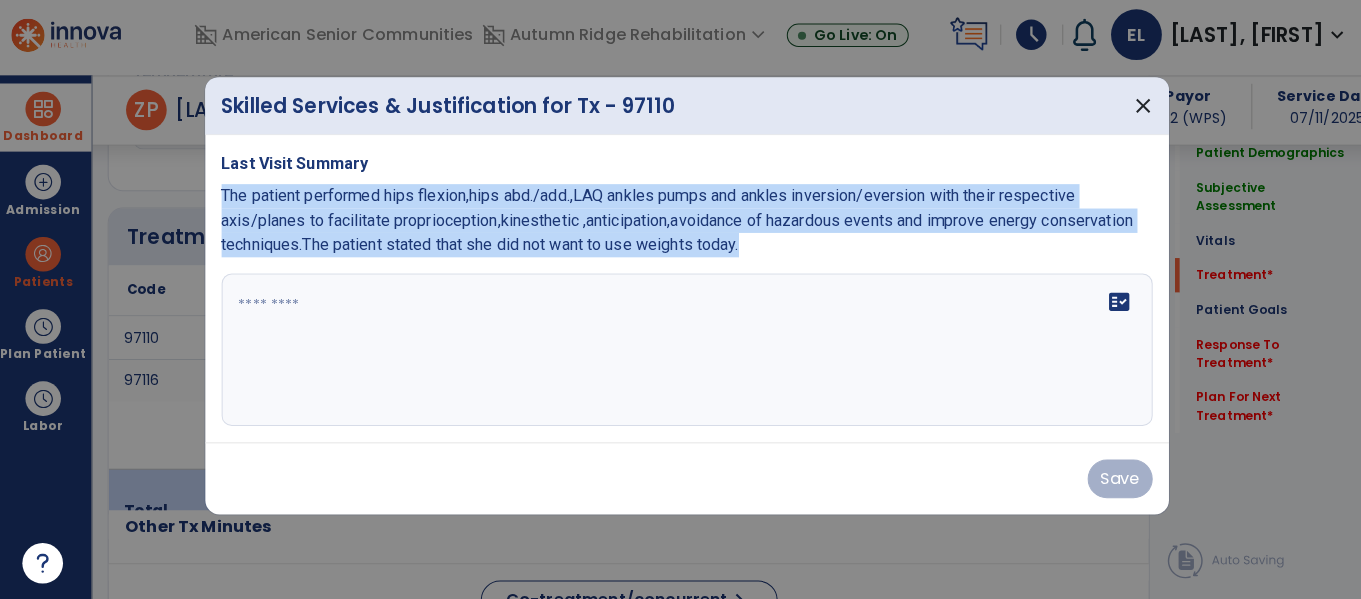 drag, startPoint x: 224, startPoint y: 199, endPoint x: 397, endPoint y: 293, distance: 196.88829 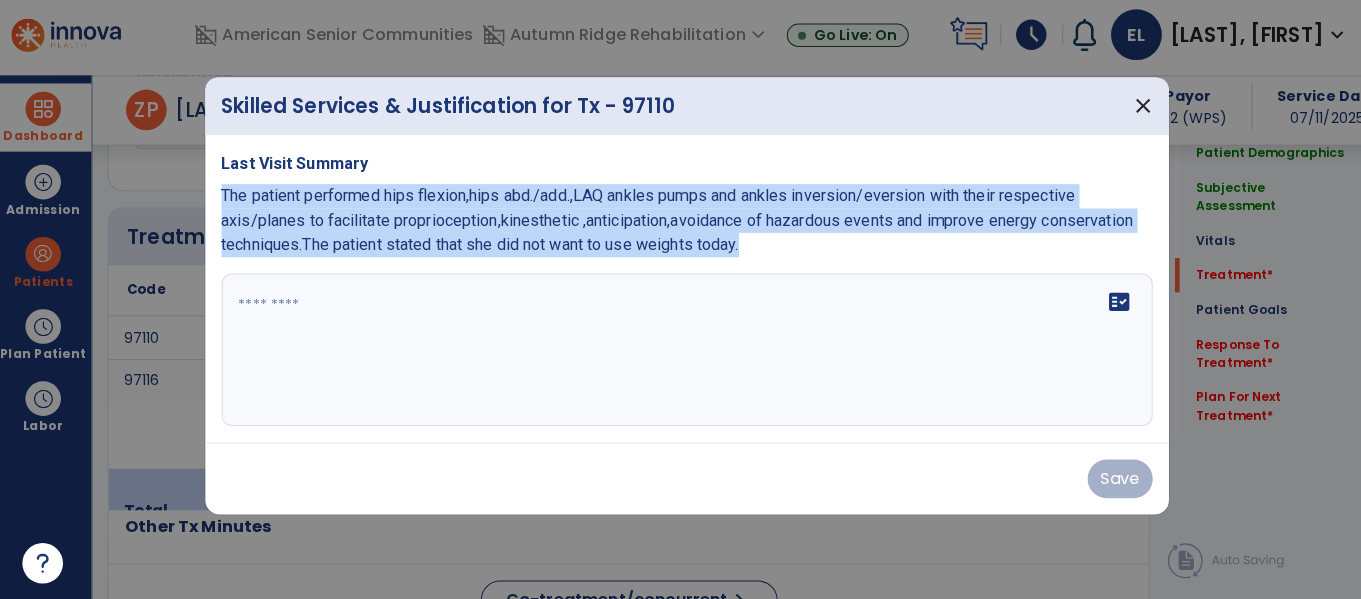 click on "Last Visit Summary The patient performed hips flexion,hips abd./add.,LAQ ankles pumps and ankles inversion/eversion with their respective axis/planes to facilitate proprioception,kinesthetic ,anticipation,avoidance of hazardous events and improve energy conservation techniques.The patient stated that she did not want to use weights today.
fact_check" at bounding box center [681, 293] 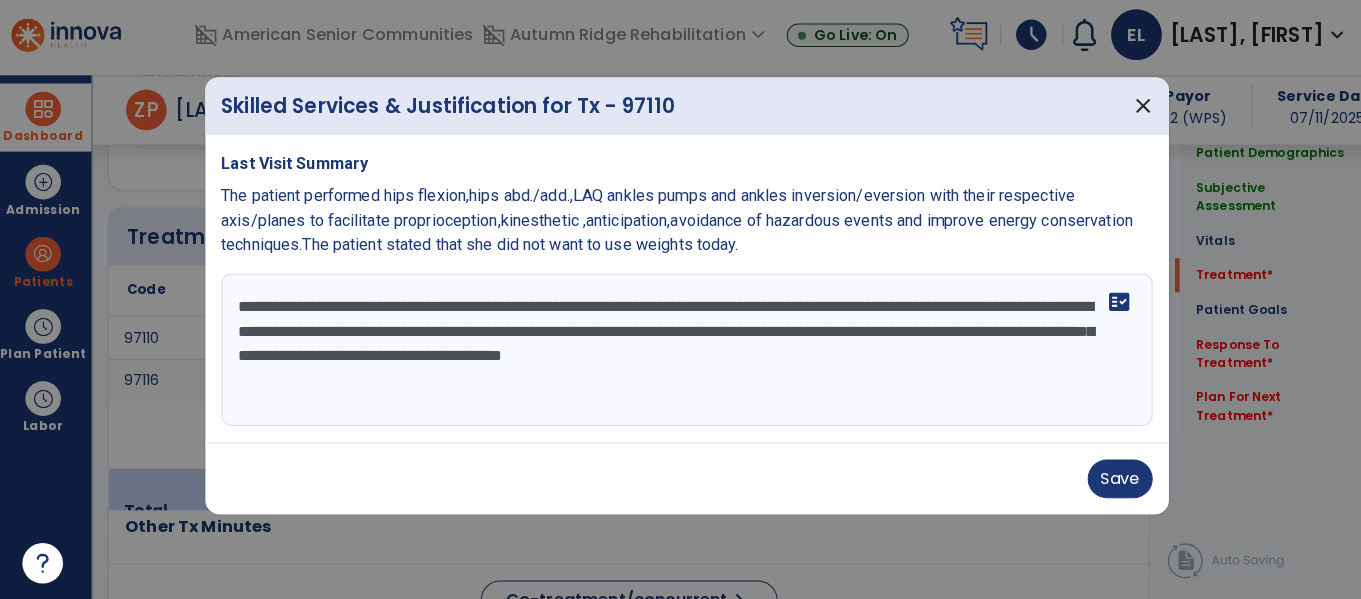 click on "**********" at bounding box center [681, 353] 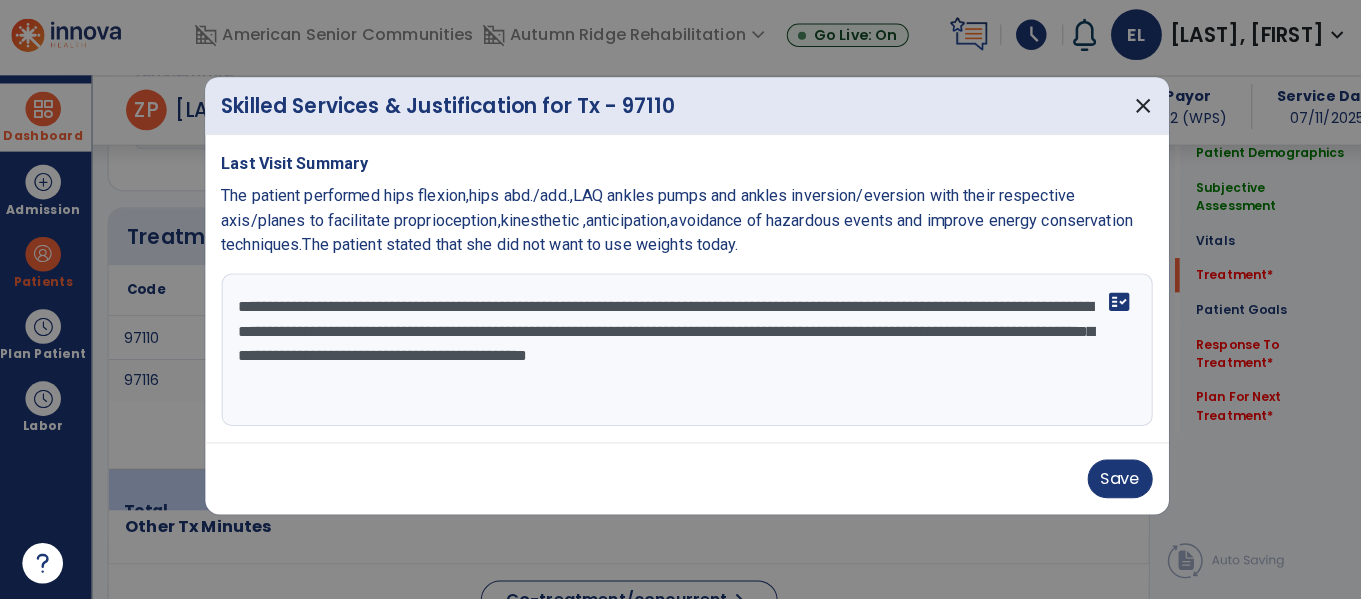 click on "**********" at bounding box center (681, 353) 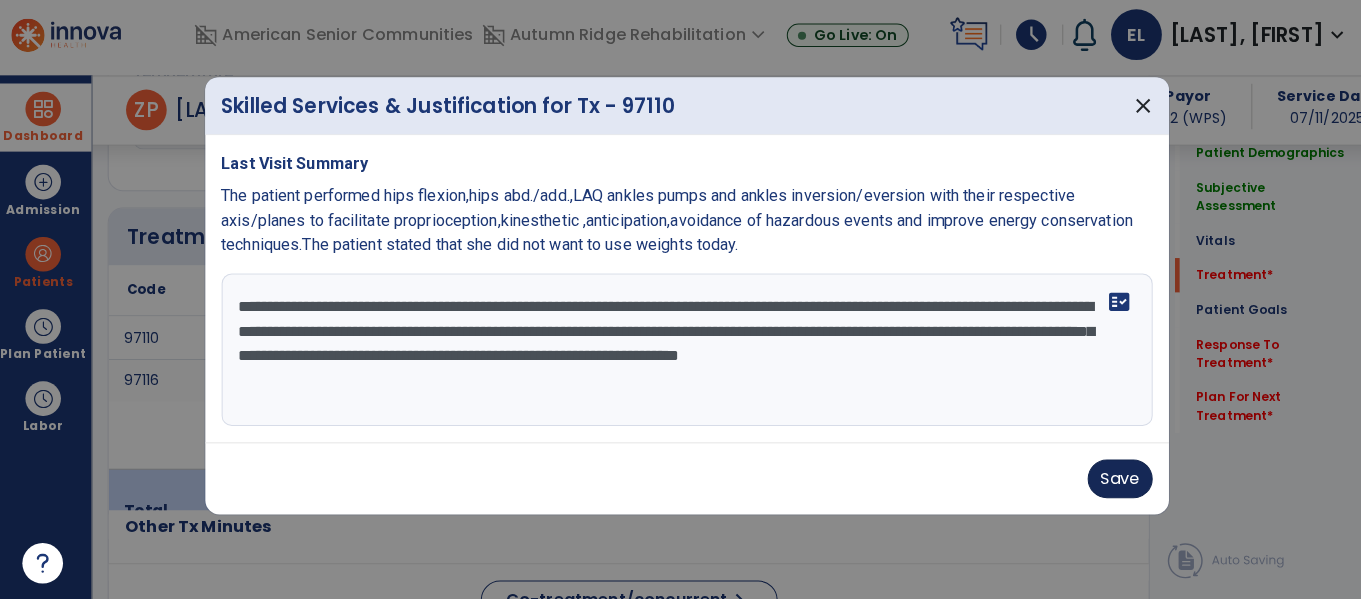 type on "**********" 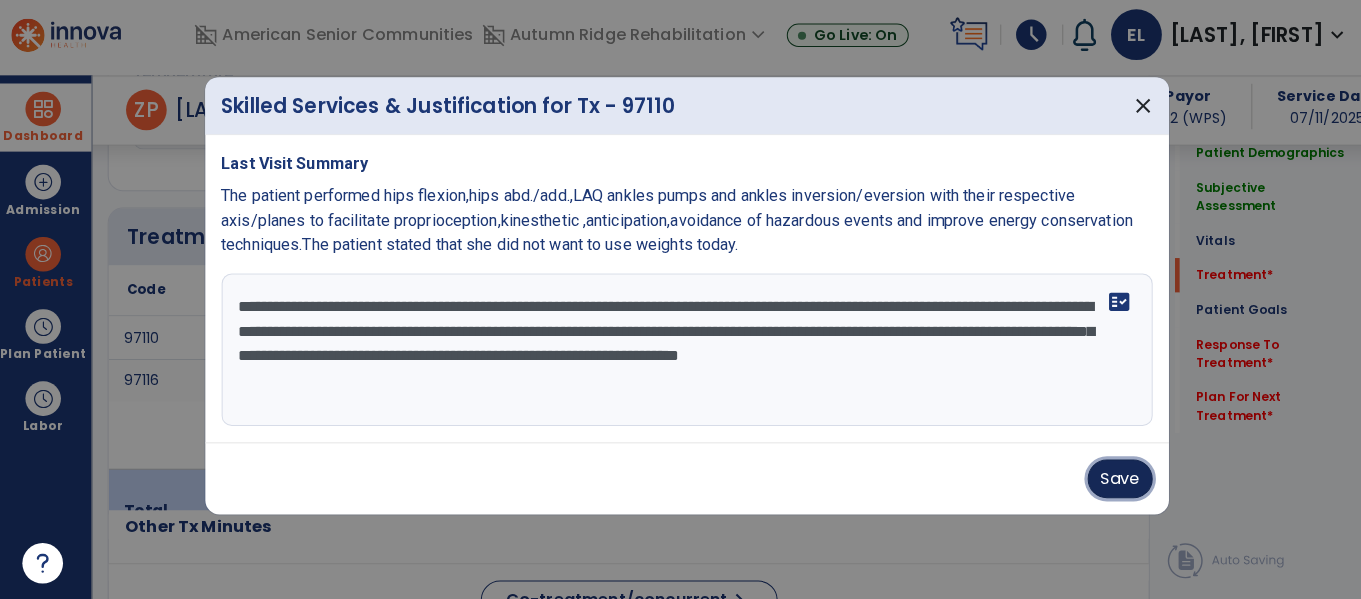 click on "Save" at bounding box center [1107, 480] 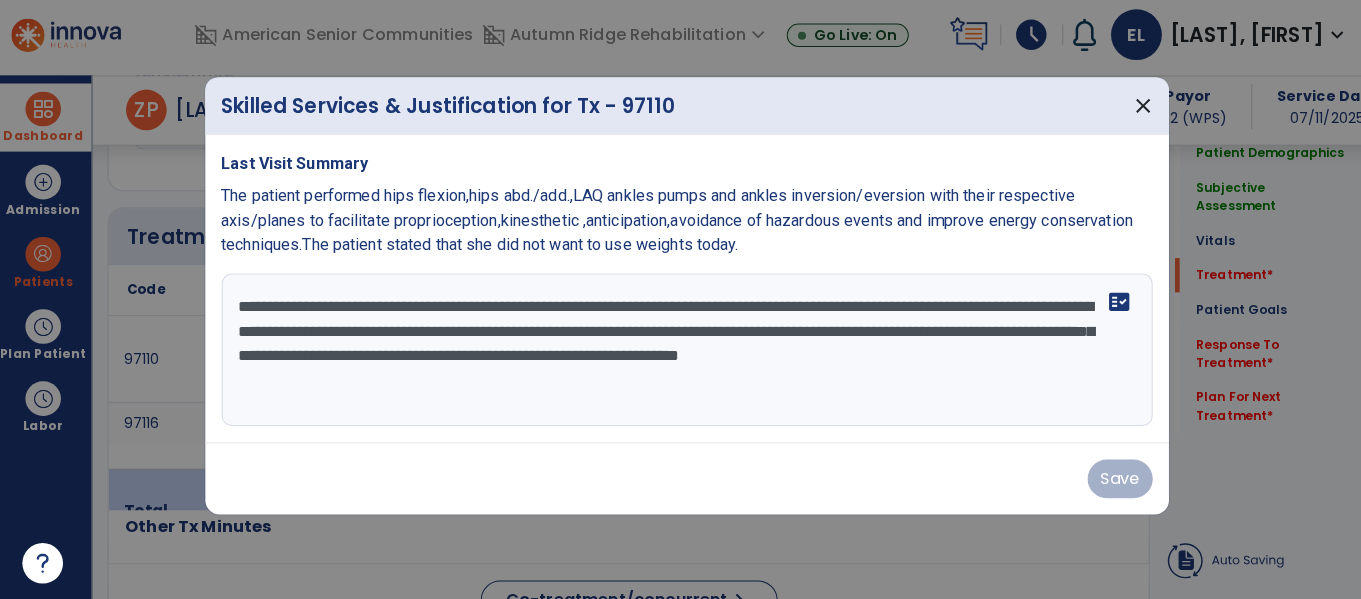 click on "Save" at bounding box center [681, 480] 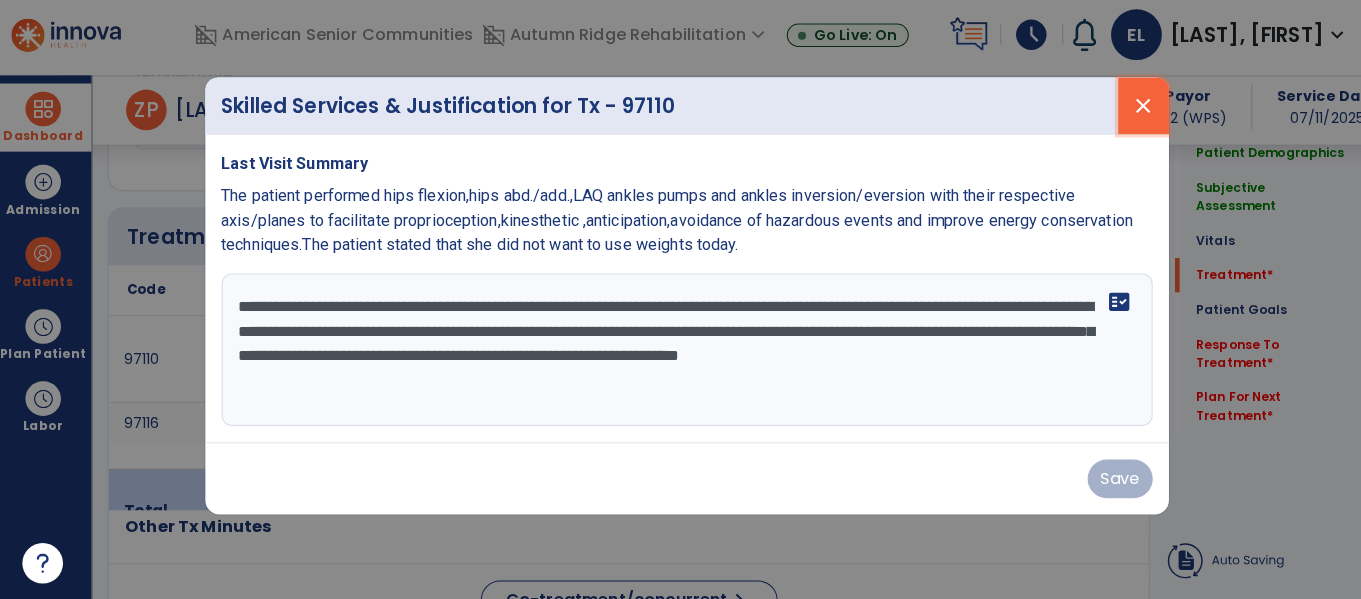 click on "close" at bounding box center [1130, 113] 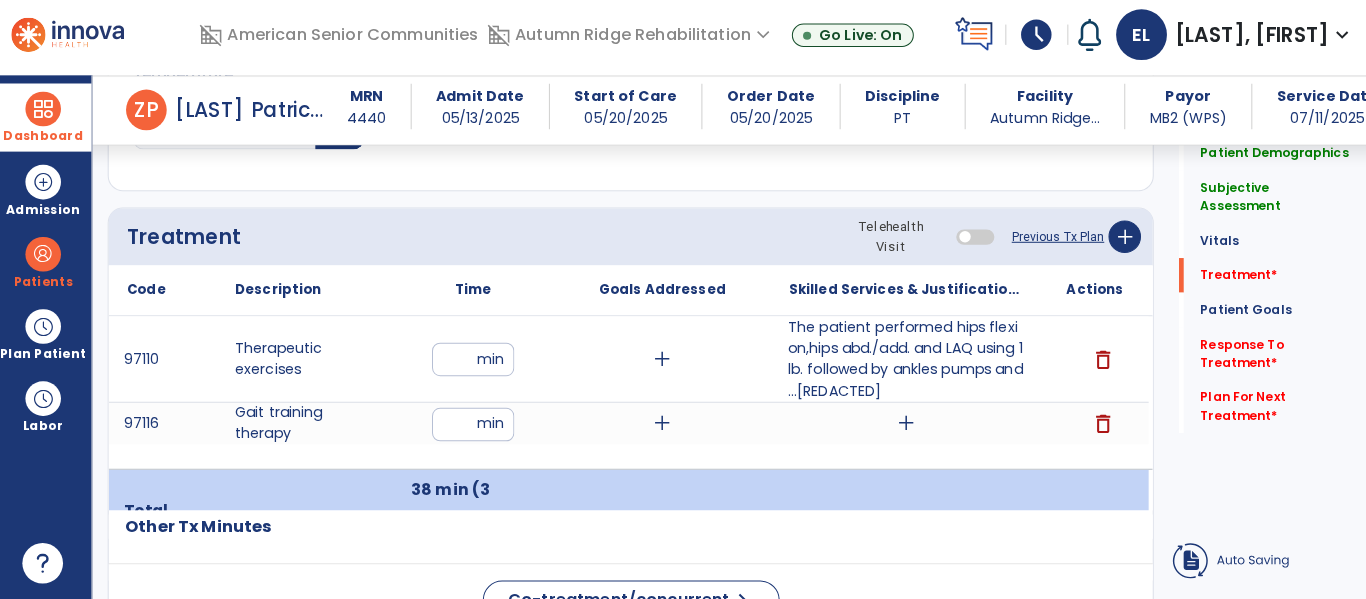 click at bounding box center [47, 116] 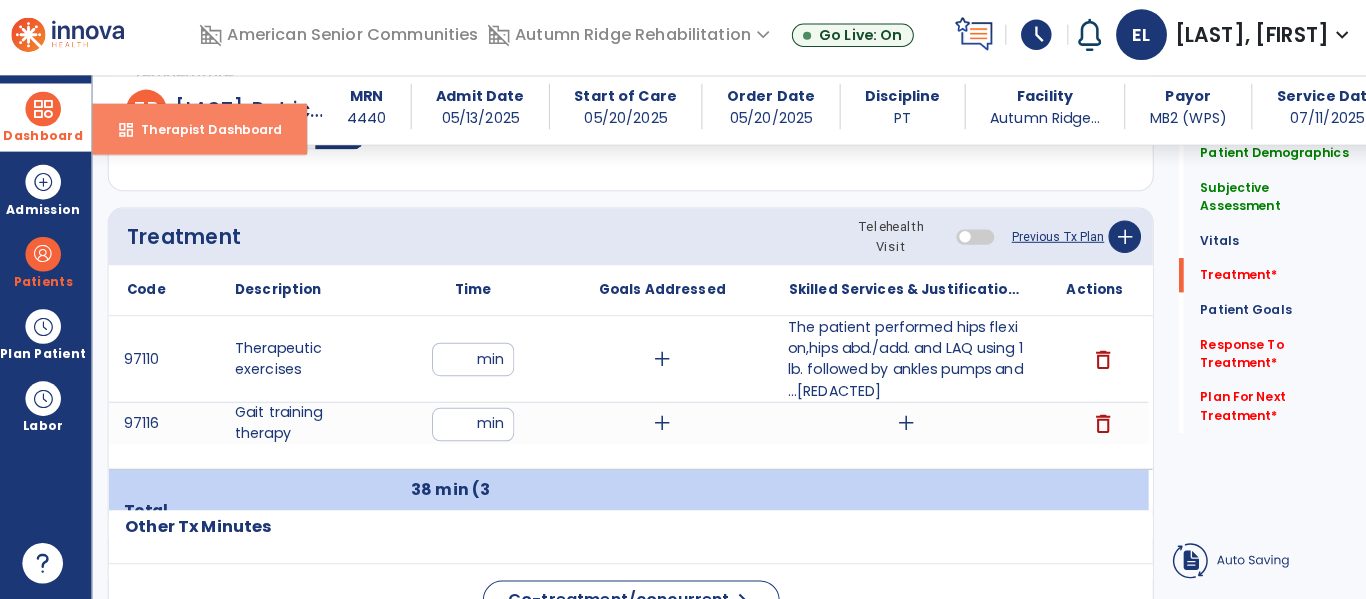 click on "Therapist Dashboard" at bounding box center [205, 136] 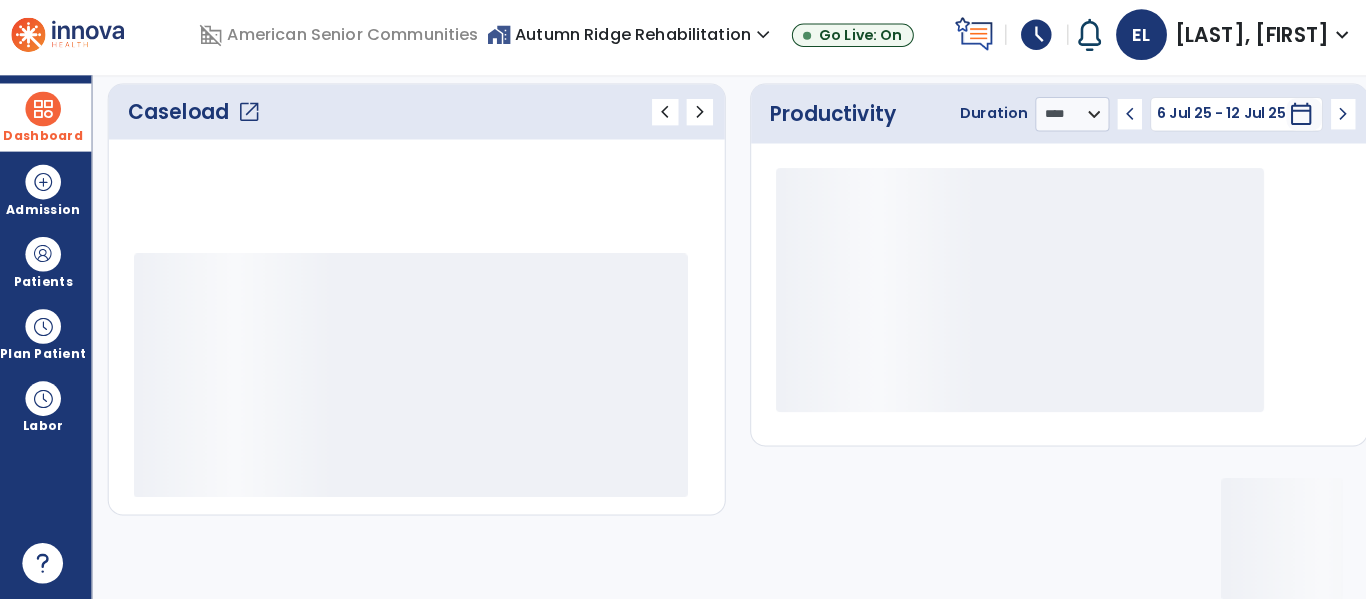 scroll, scrollTop: 278, scrollLeft: 0, axis: vertical 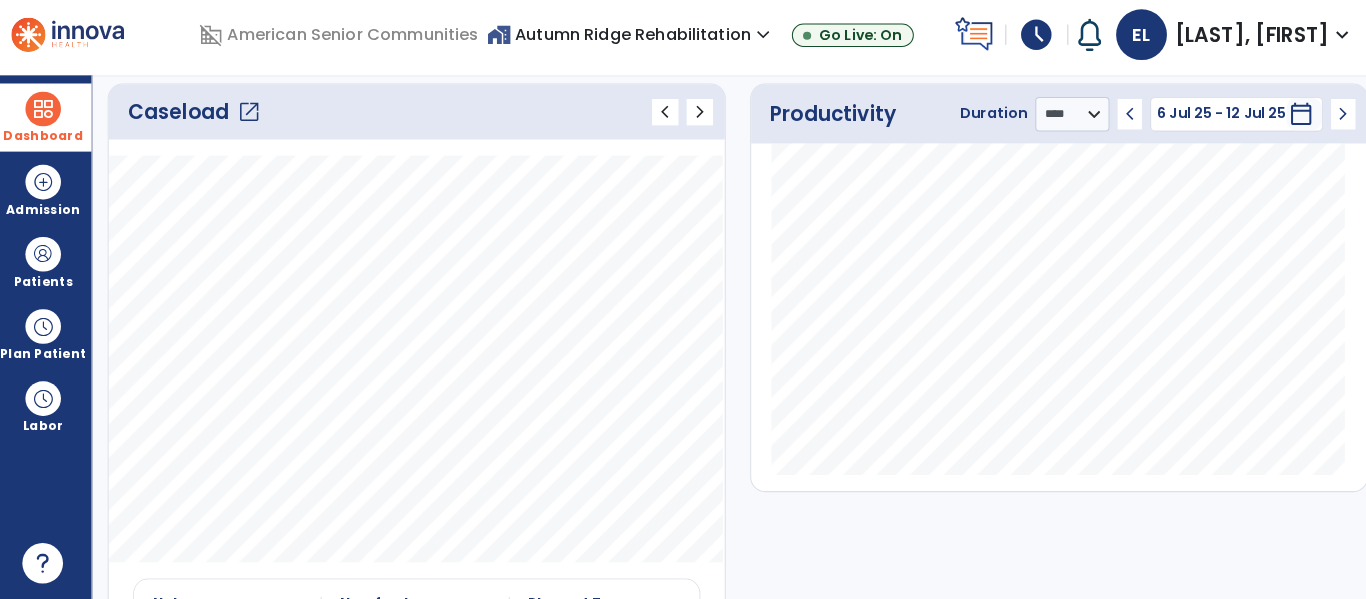 click on "open_in_new" 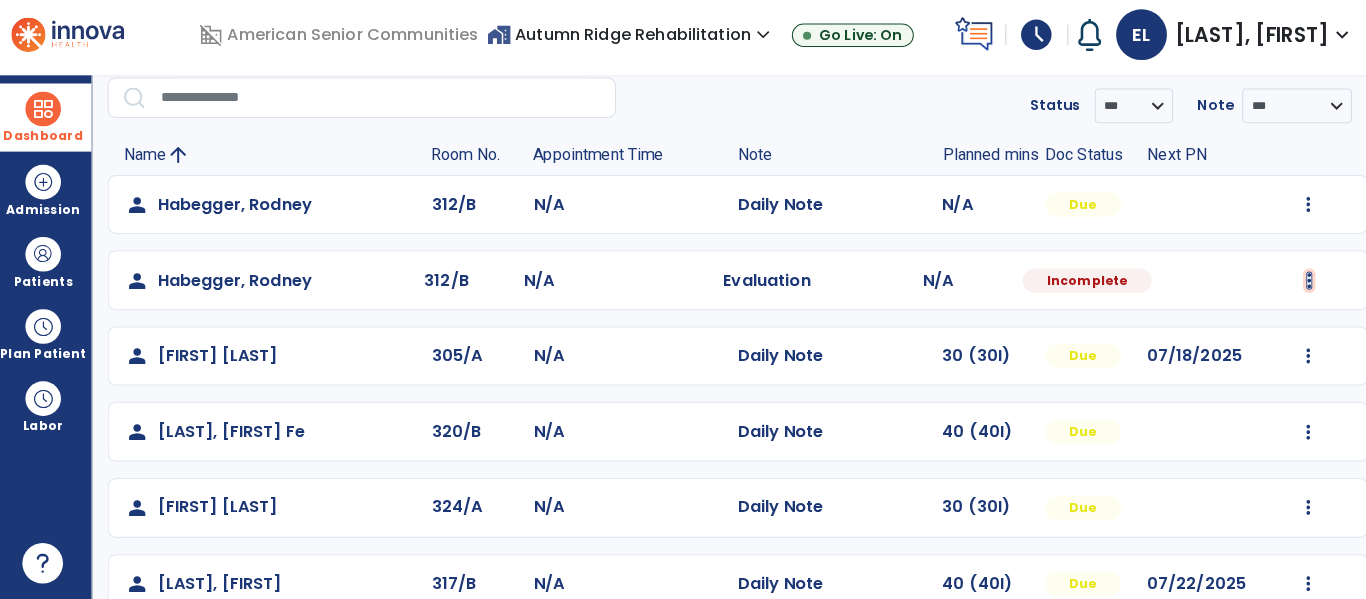 click at bounding box center (1292, 210) 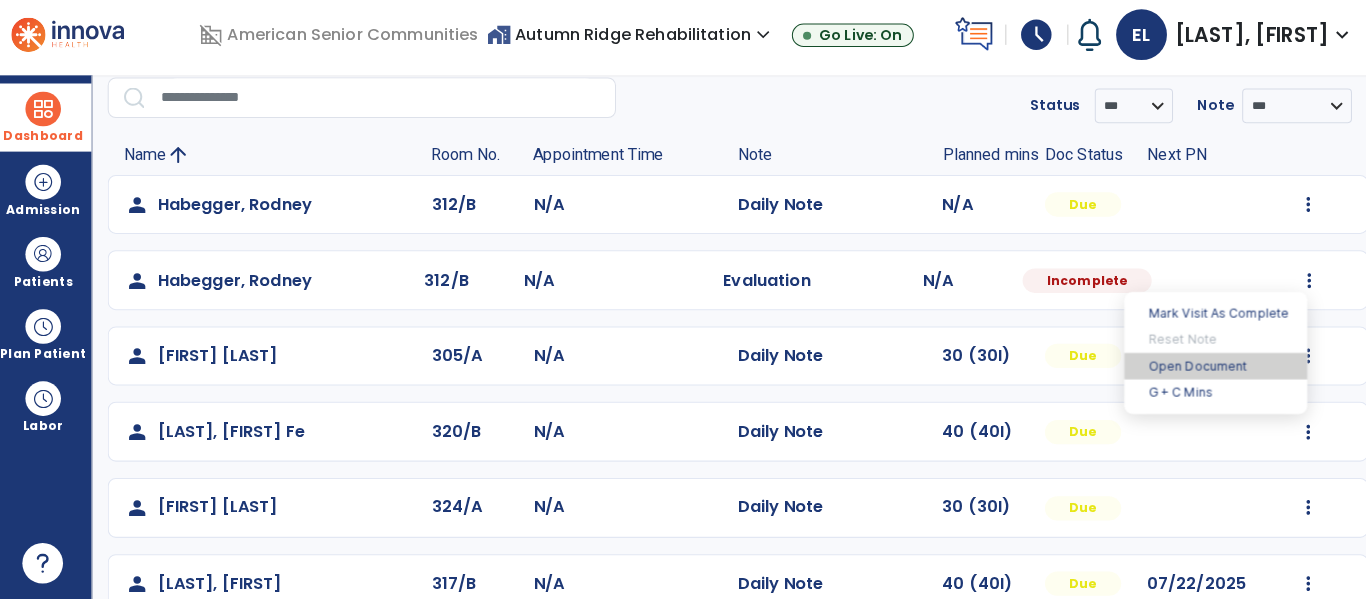 click on "Open Document" at bounding box center (1201, 369) 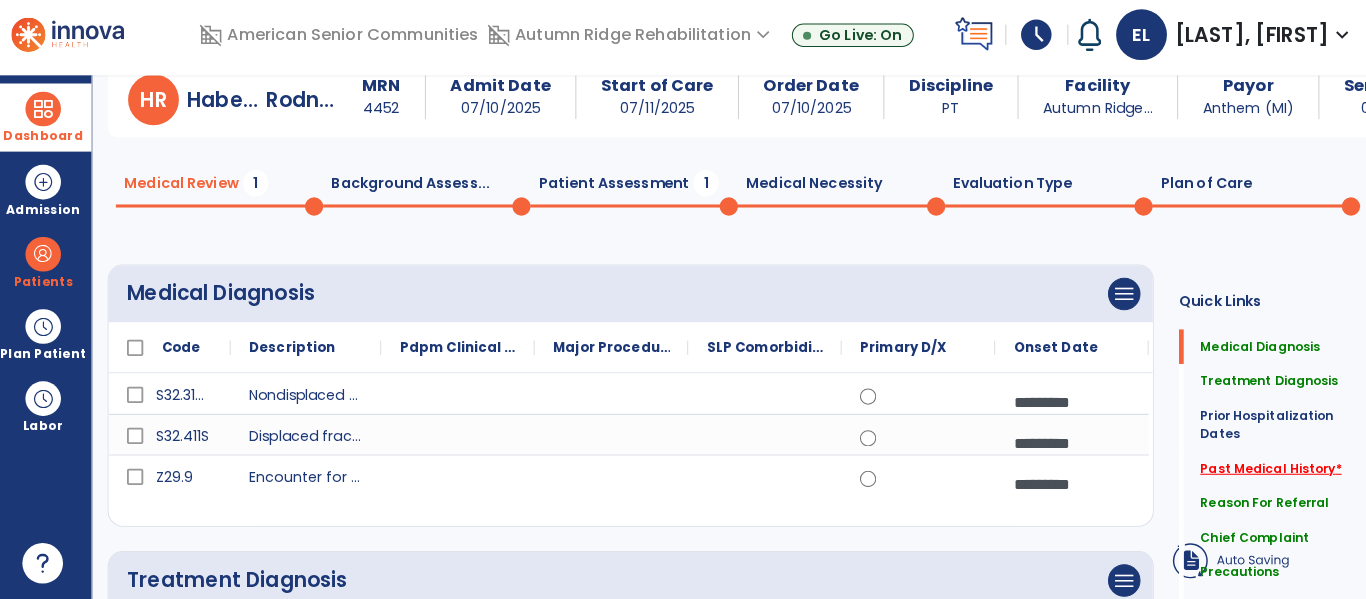 click on "Past Medical History   *" 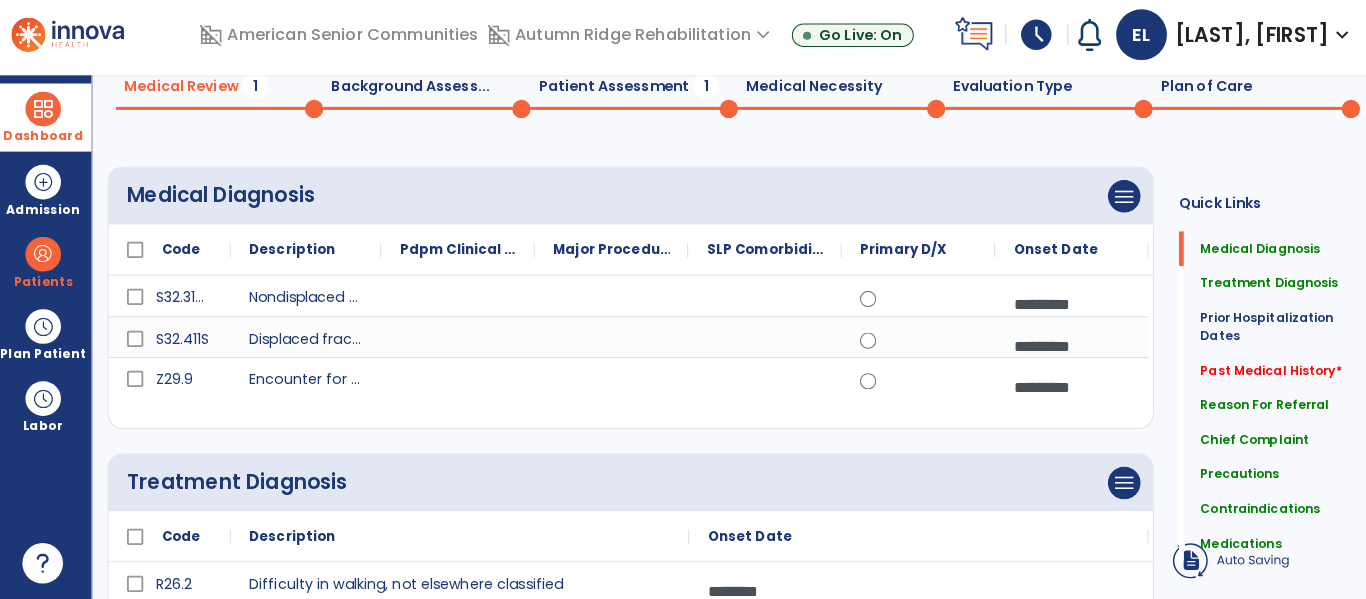 scroll, scrollTop: 0, scrollLeft: 0, axis: both 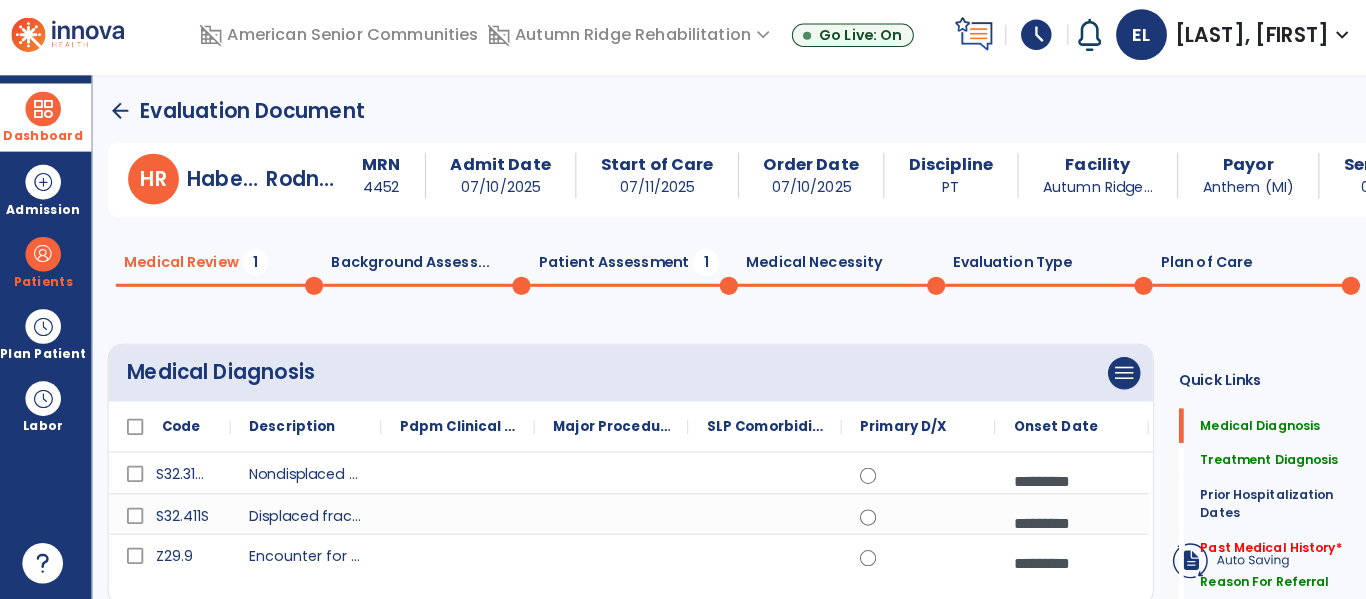 click on "Plan of Care  0" 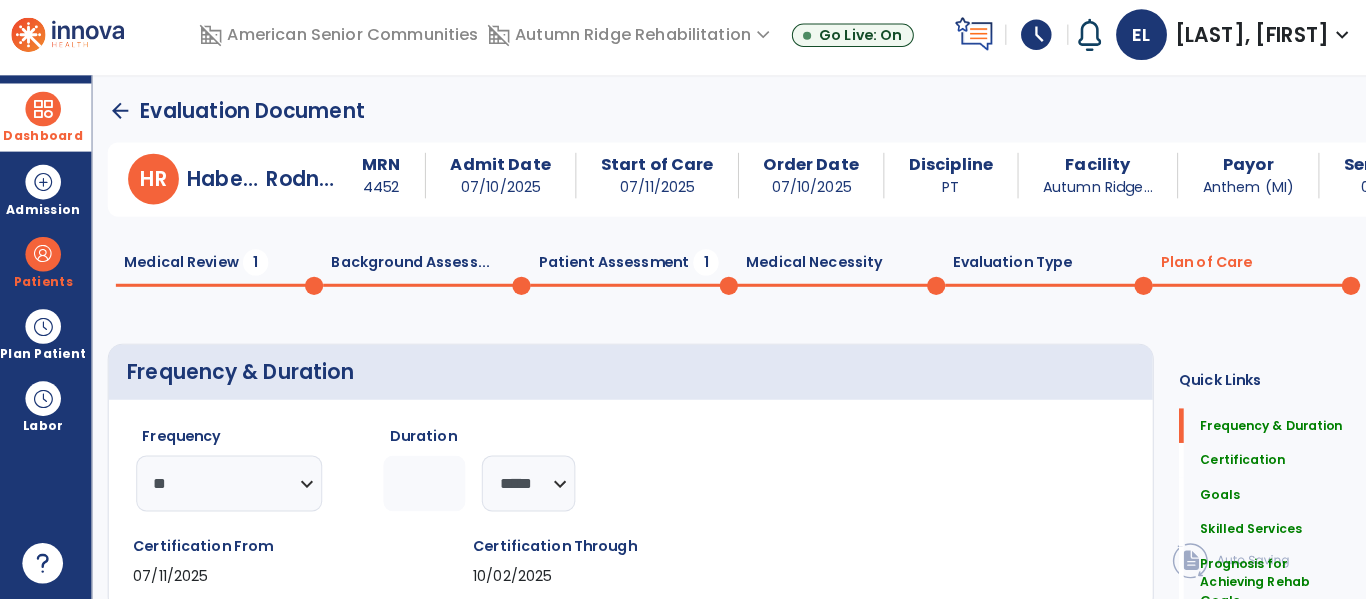 click on "Plan of Care  0" 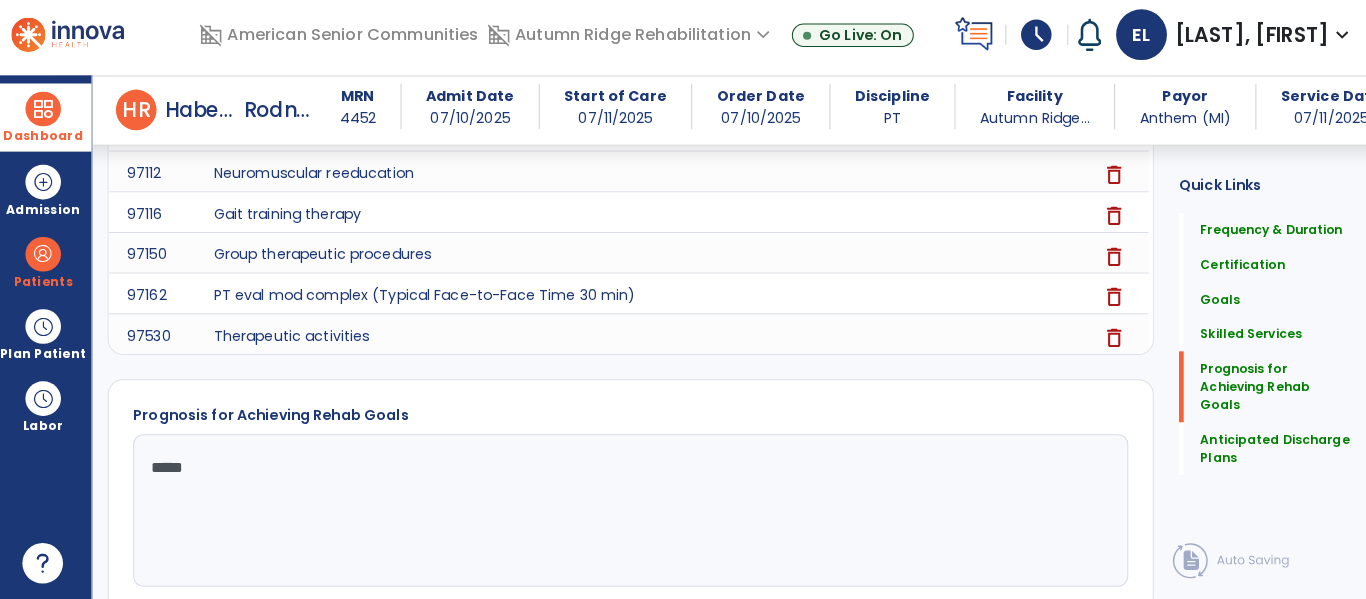 scroll, scrollTop: 1504, scrollLeft: 0, axis: vertical 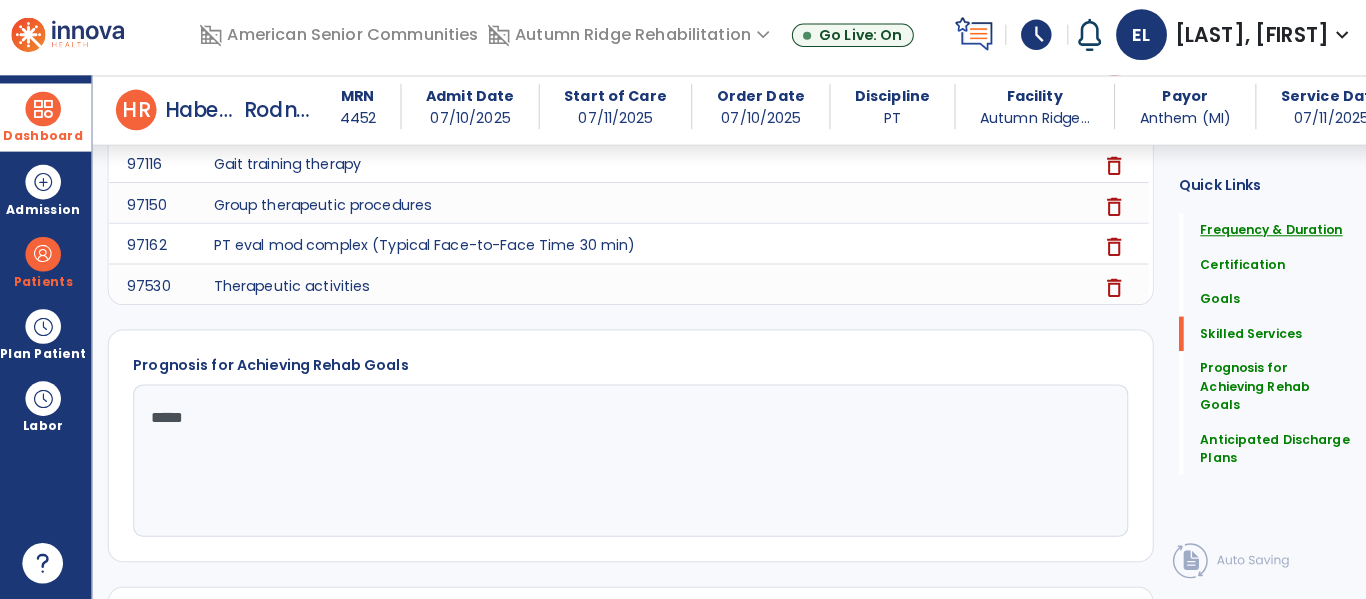 click on "*****" 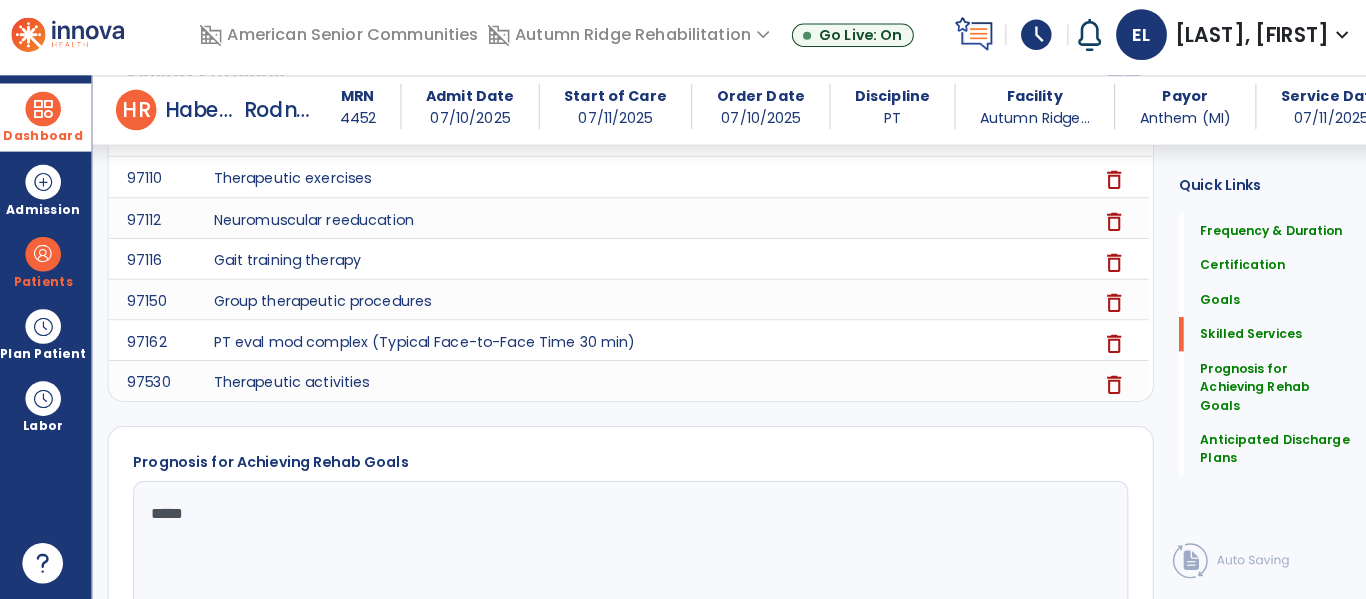 scroll, scrollTop: 1098, scrollLeft: 0, axis: vertical 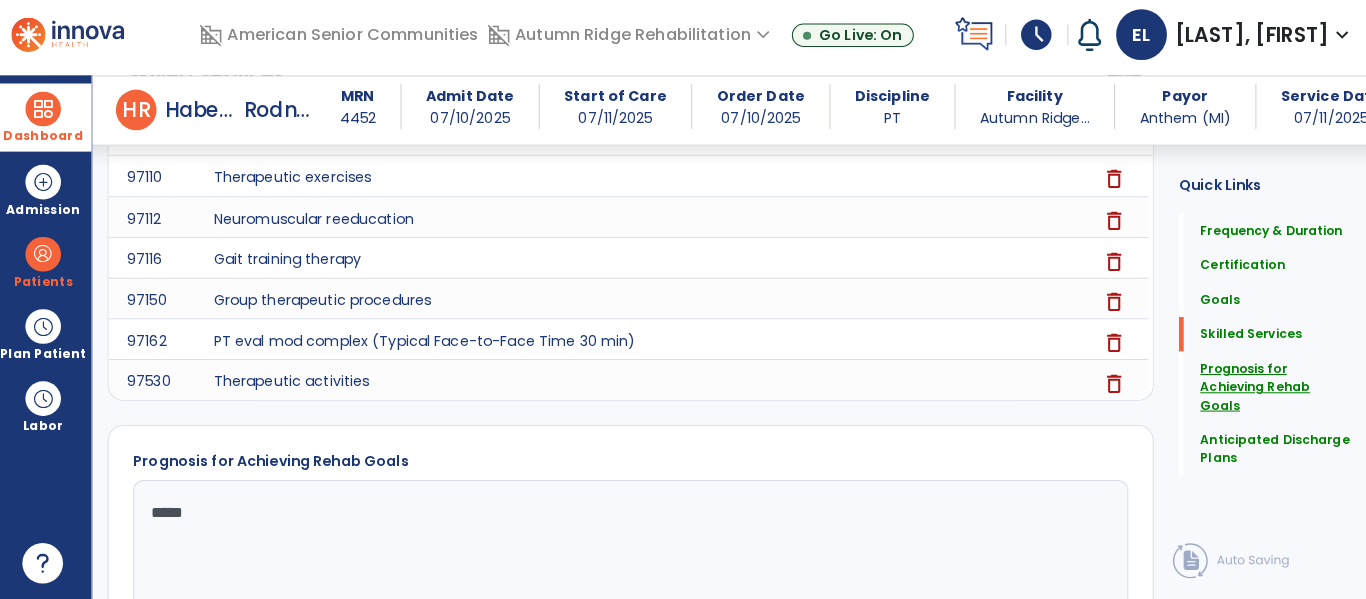 type 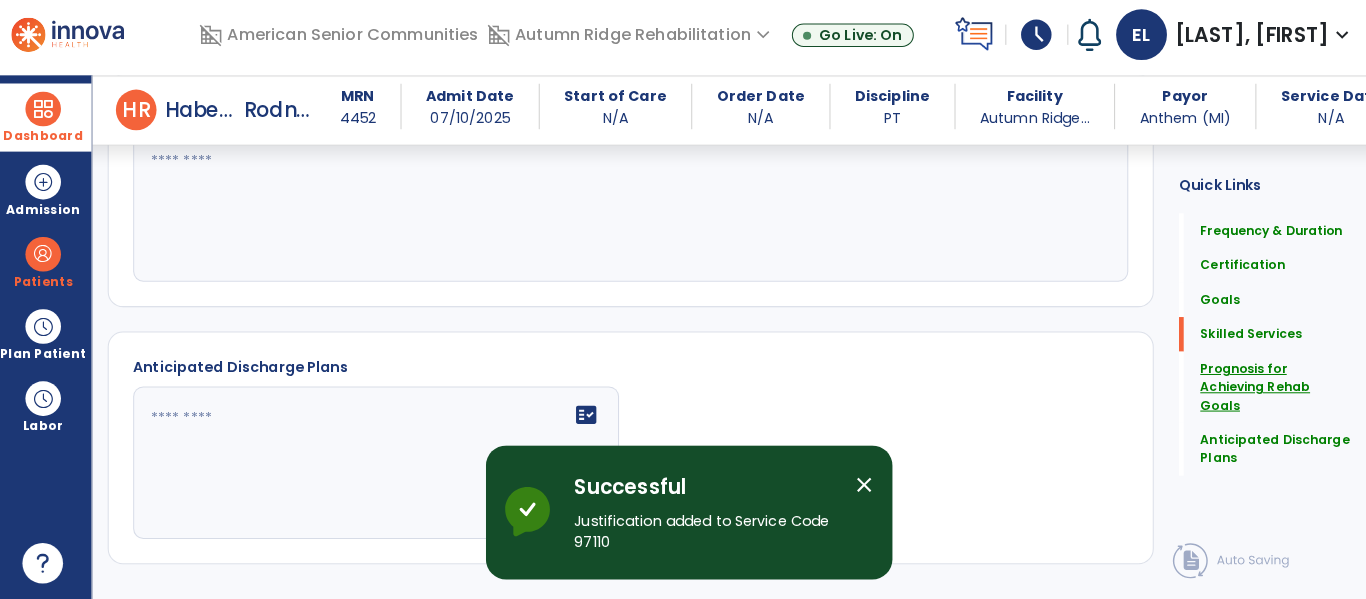scroll, scrollTop: 753, scrollLeft: 0, axis: vertical 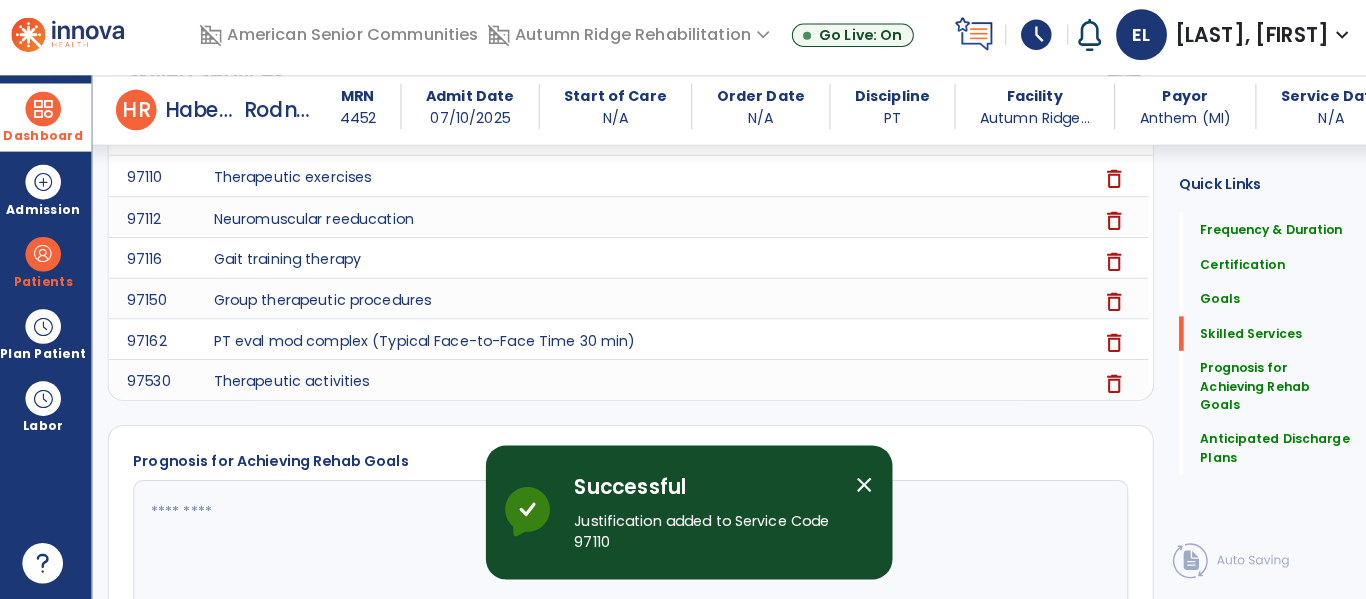 click on "close" at bounding box center [855, 486] 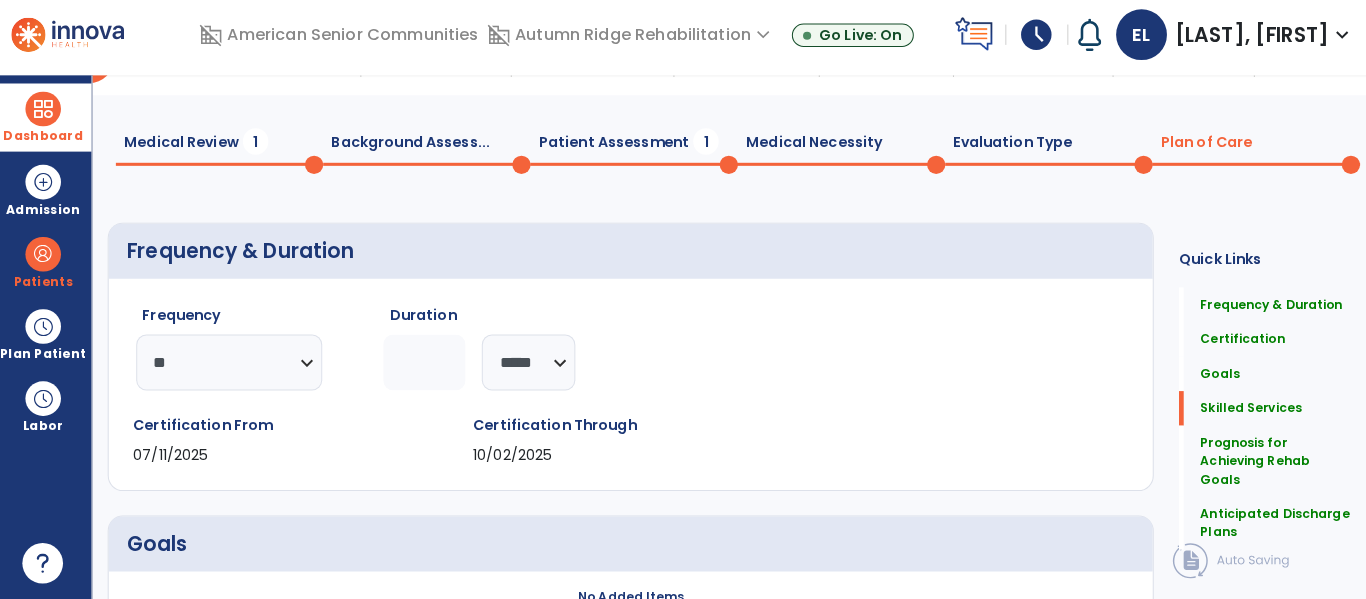scroll, scrollTop: 0, scrollLeft: 0, axis: both 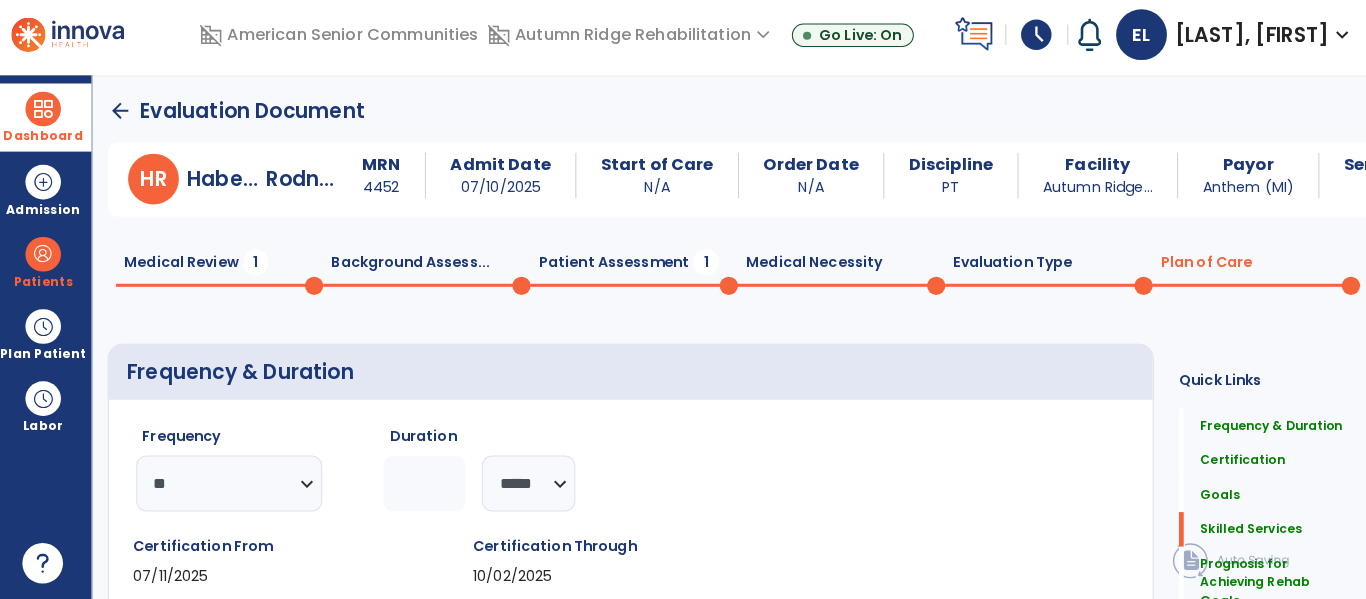 click on "Evaluation Type  0" 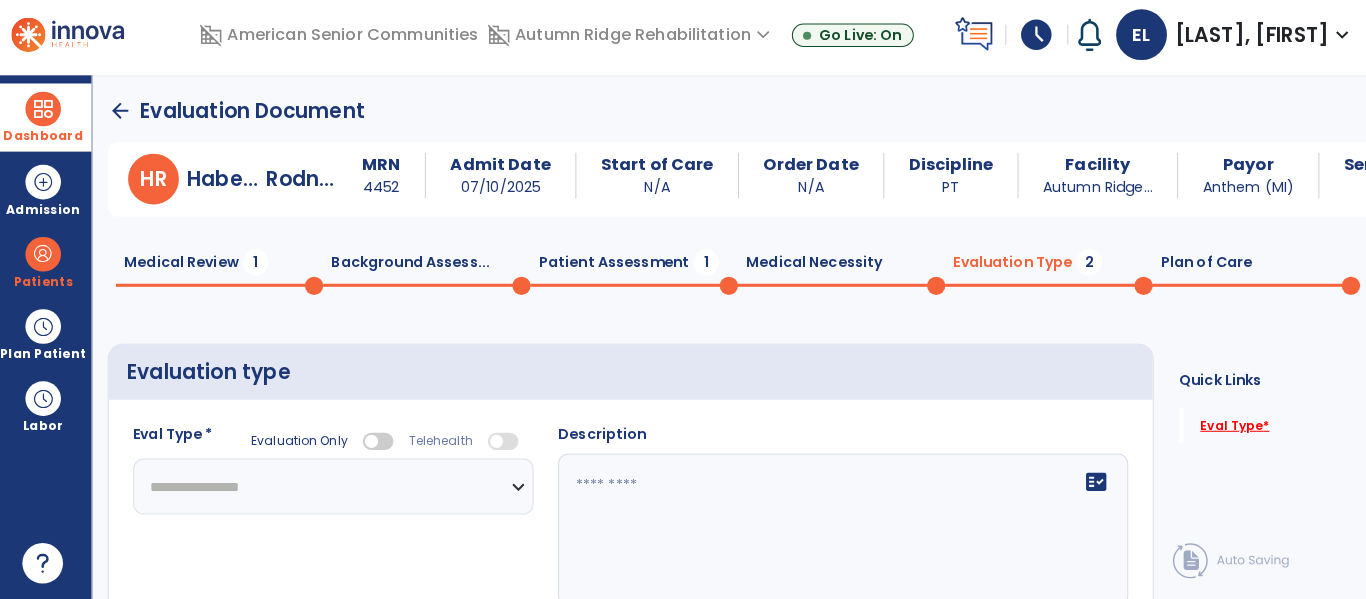 click on "Eval Type   *" 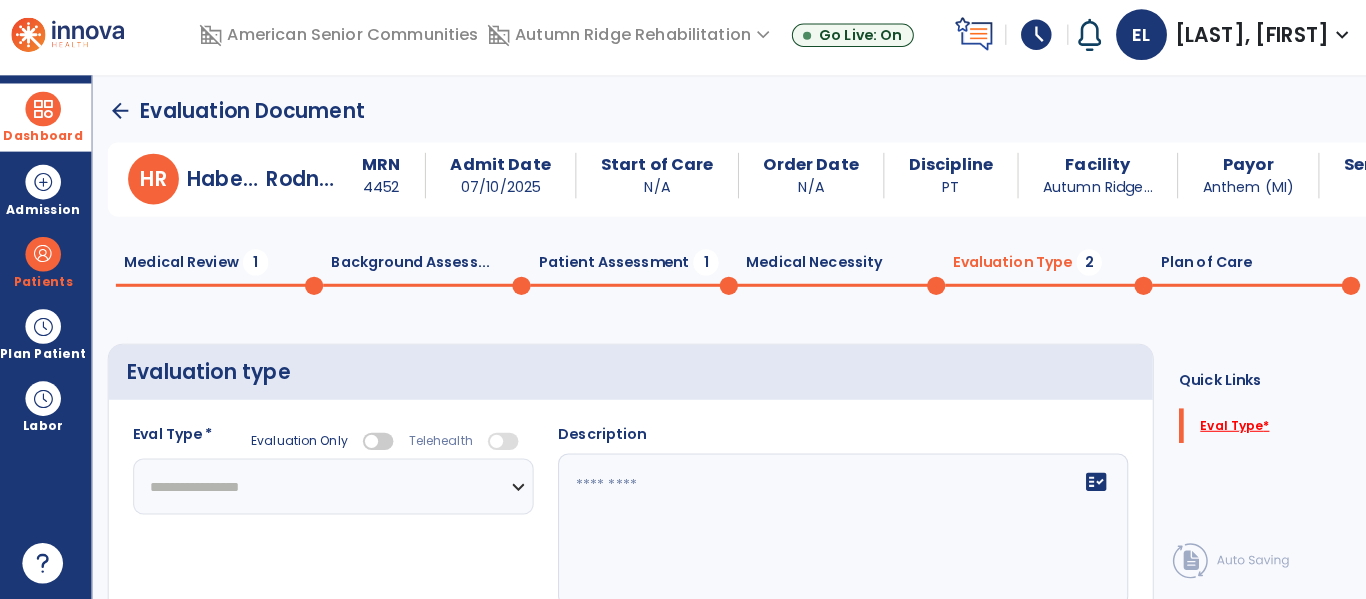 scroll, scrollTop: 35, scrollLeft: 0, axis: vertical 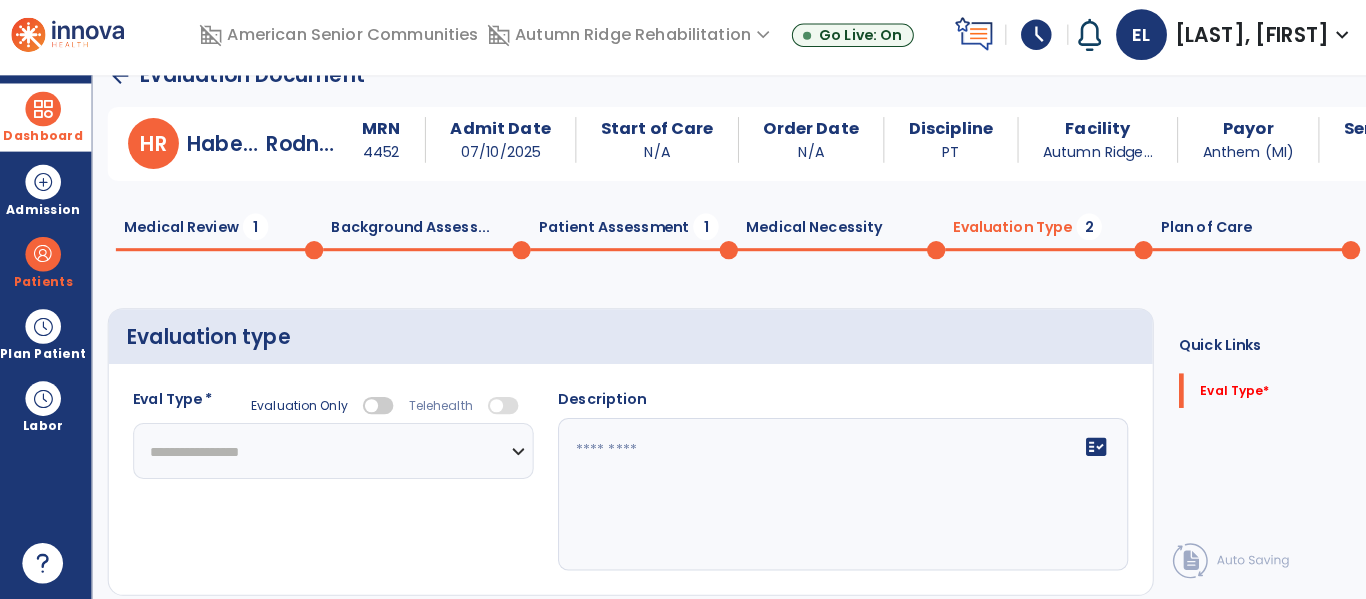 click on "**********" 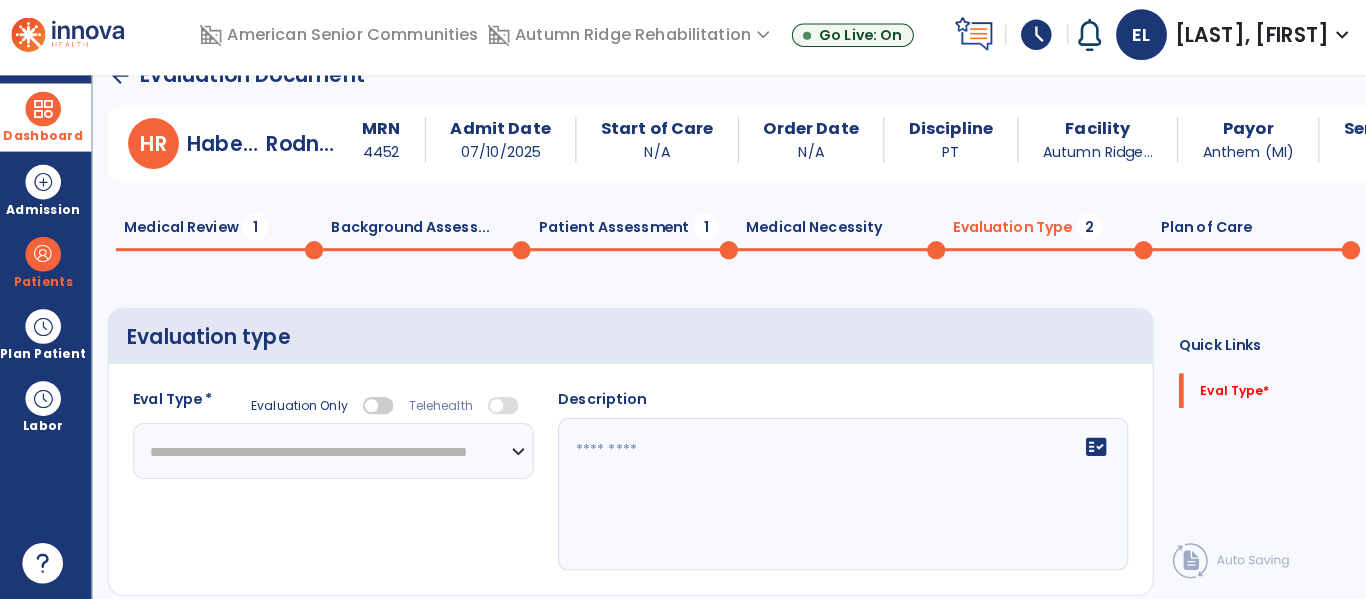 click on "**********" 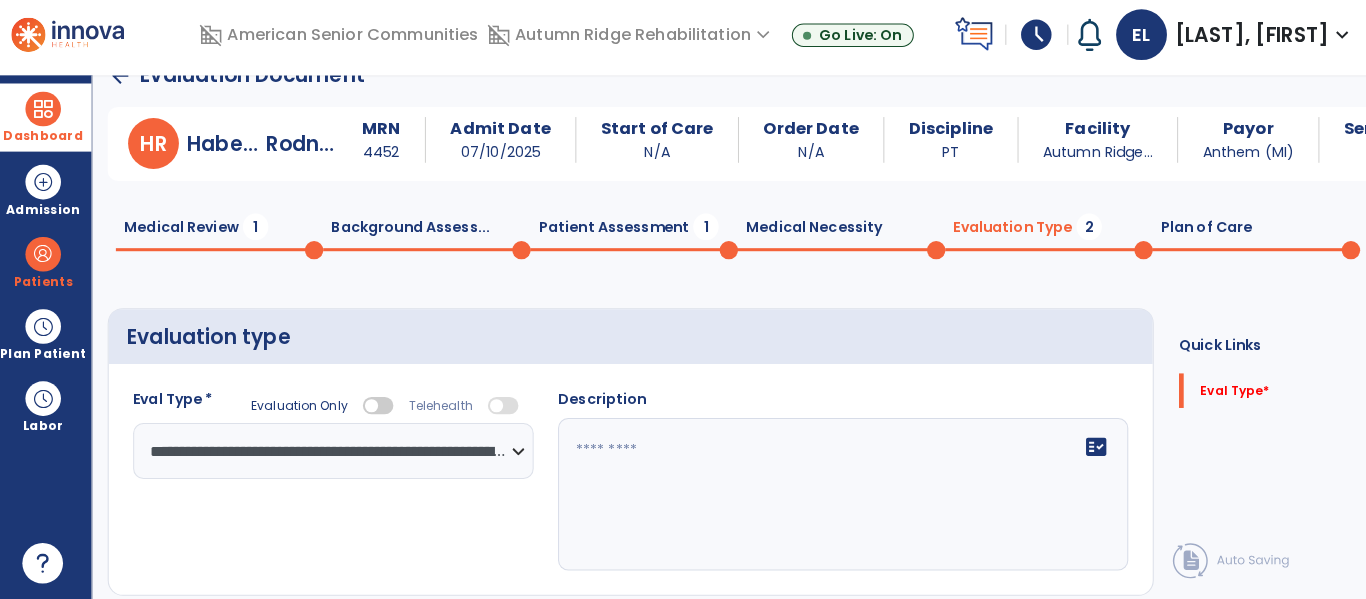click on "fact_check" 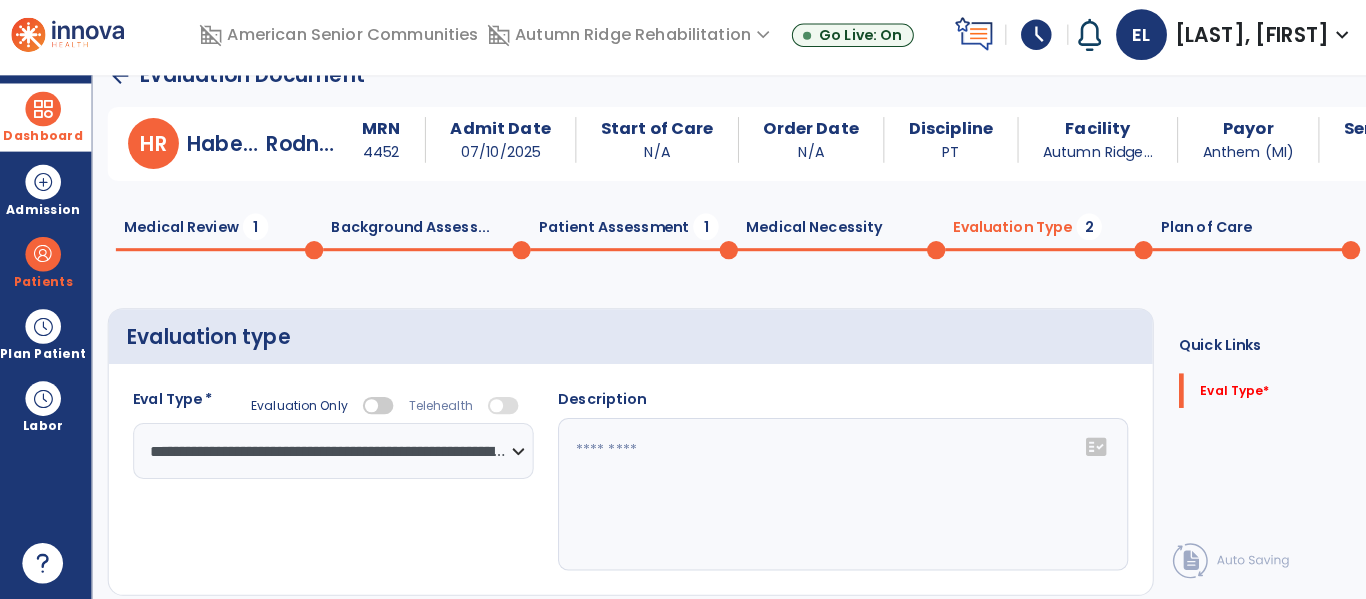 click on "fact_check" 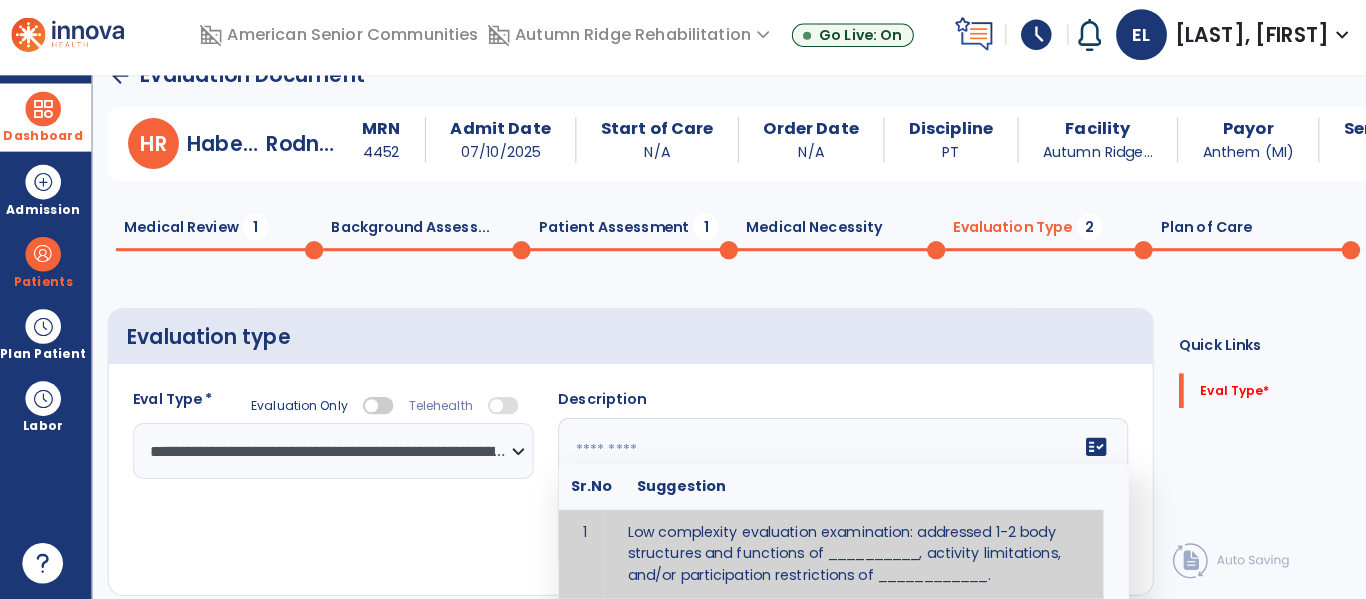 scroll, scrollTop: 14, scrollLeft: 0, axis: vertical 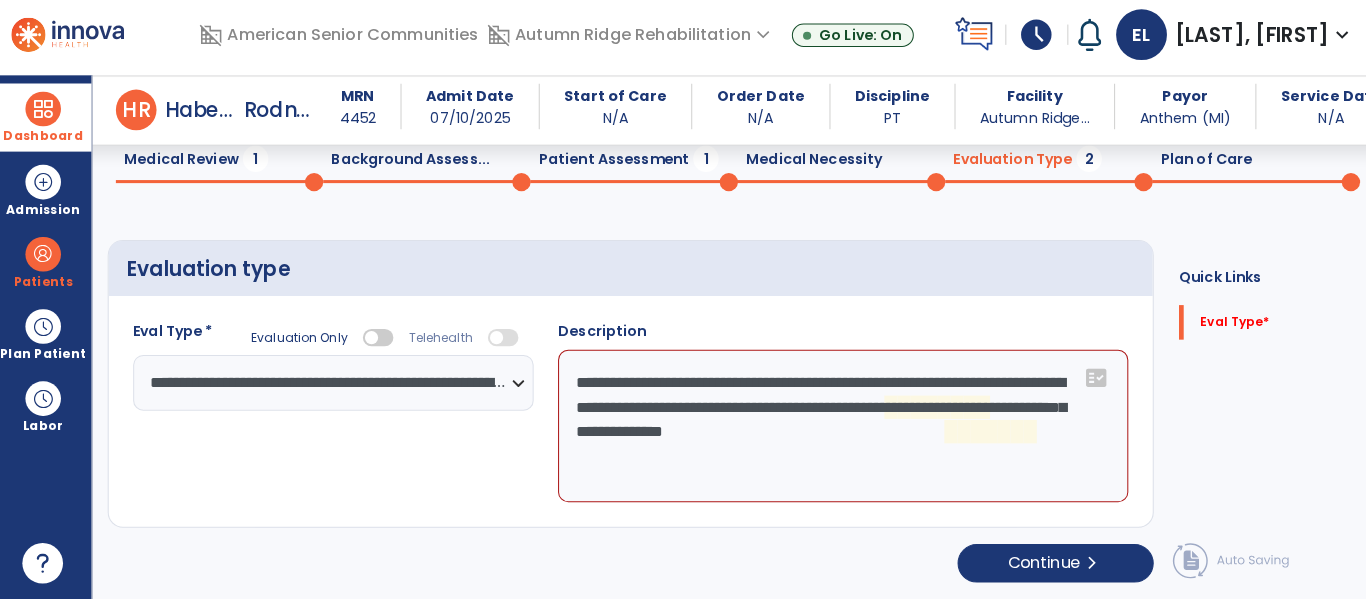 click on "**********" 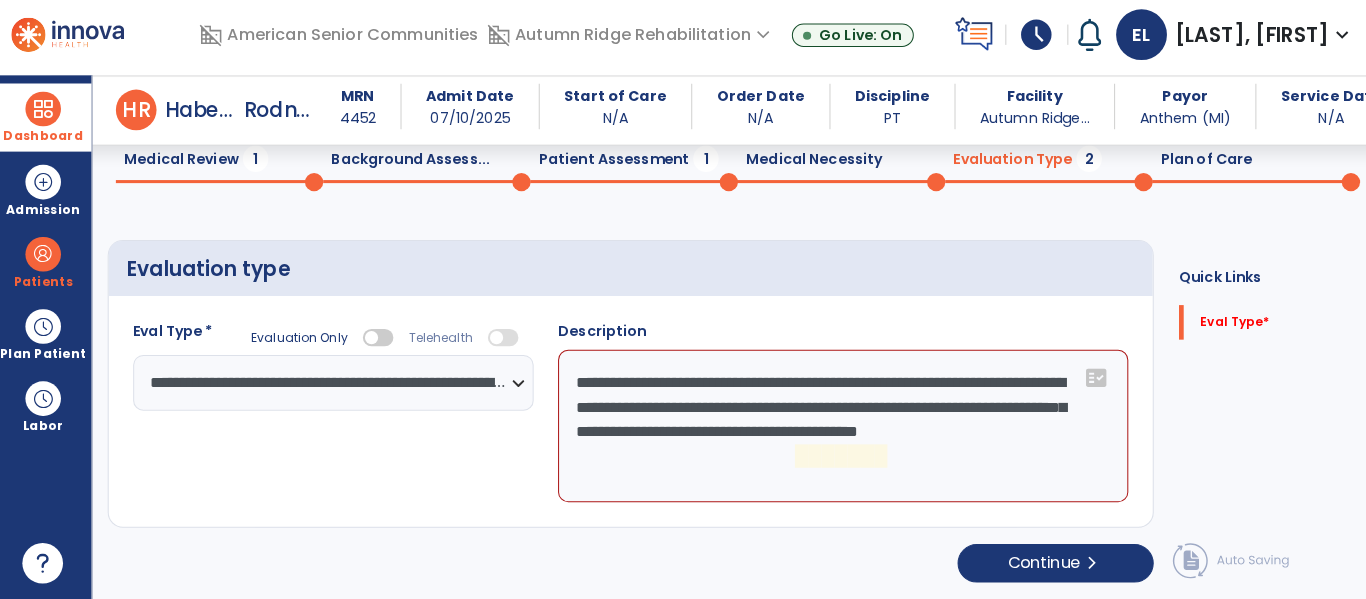 click on "**********" 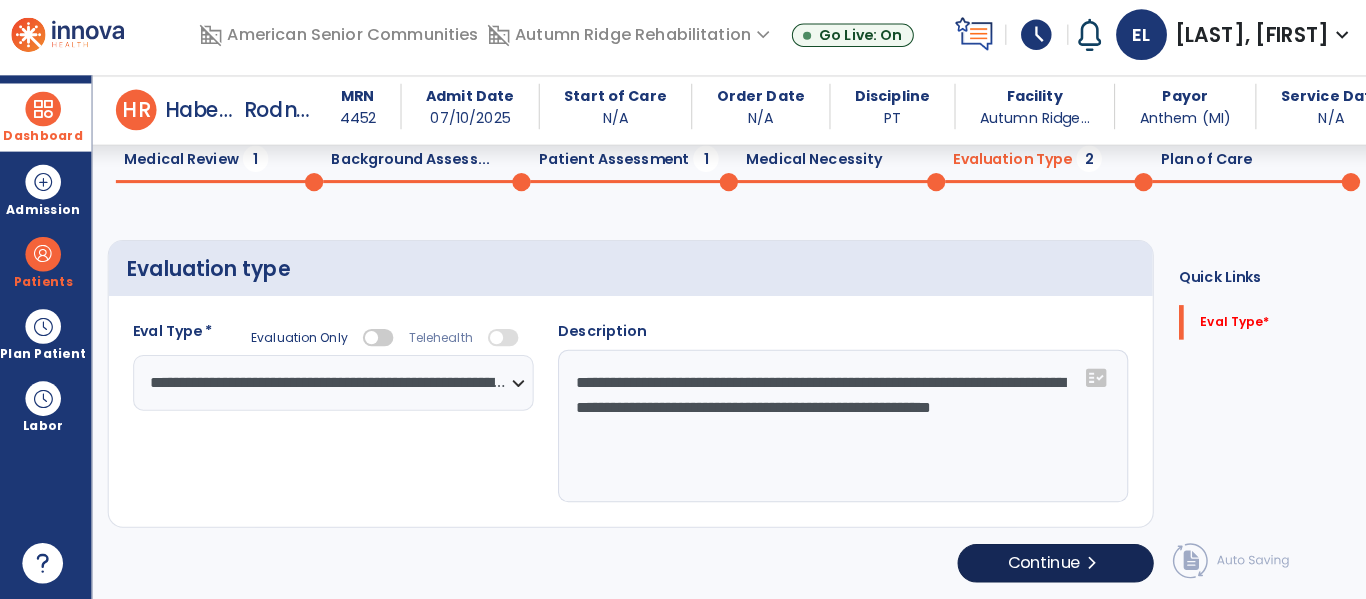 type on "**********" 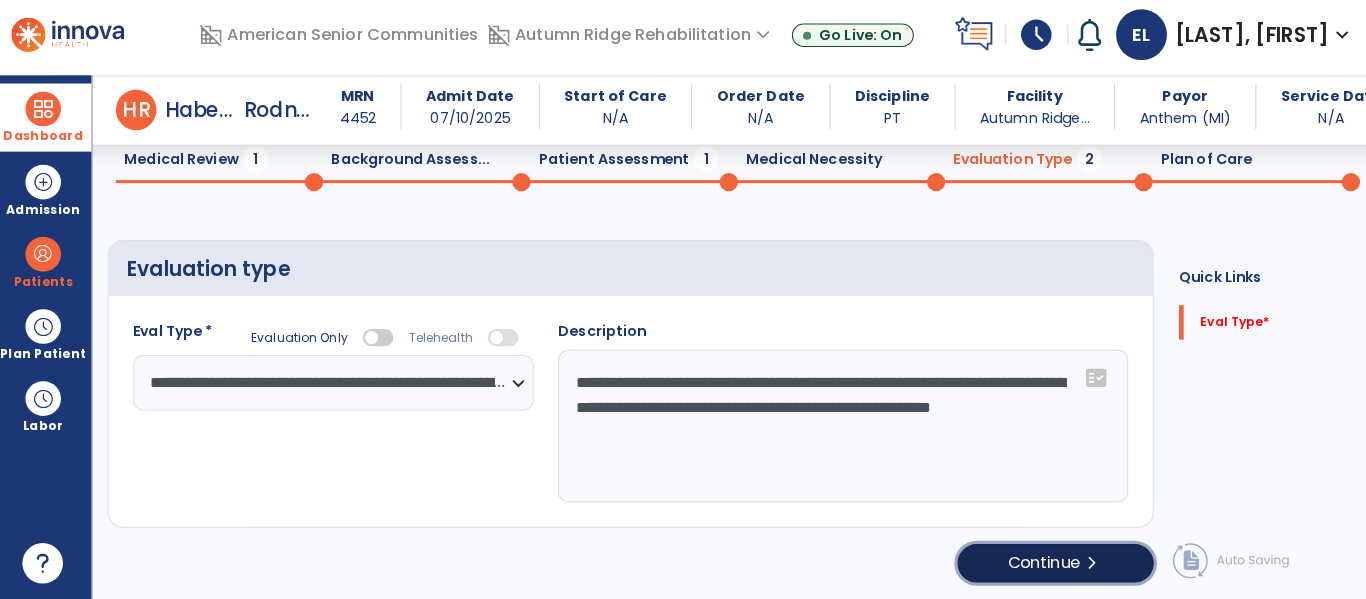 click on "Continue  chevron_right" 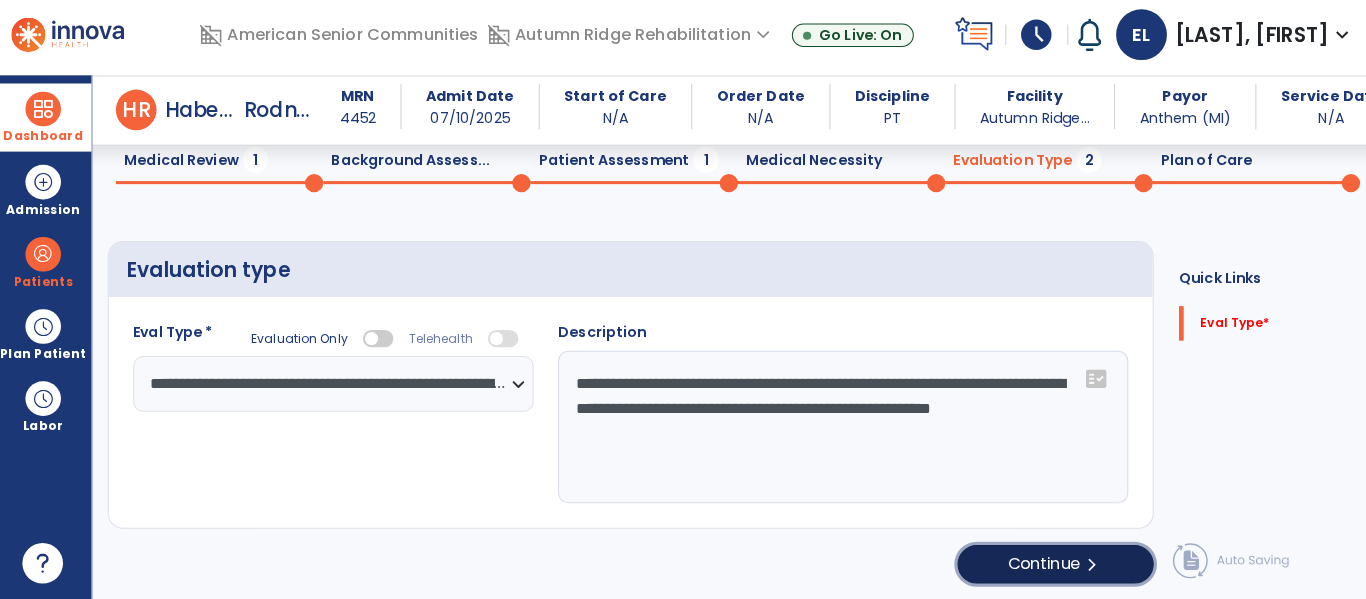 click on "Continue  chevron_right" 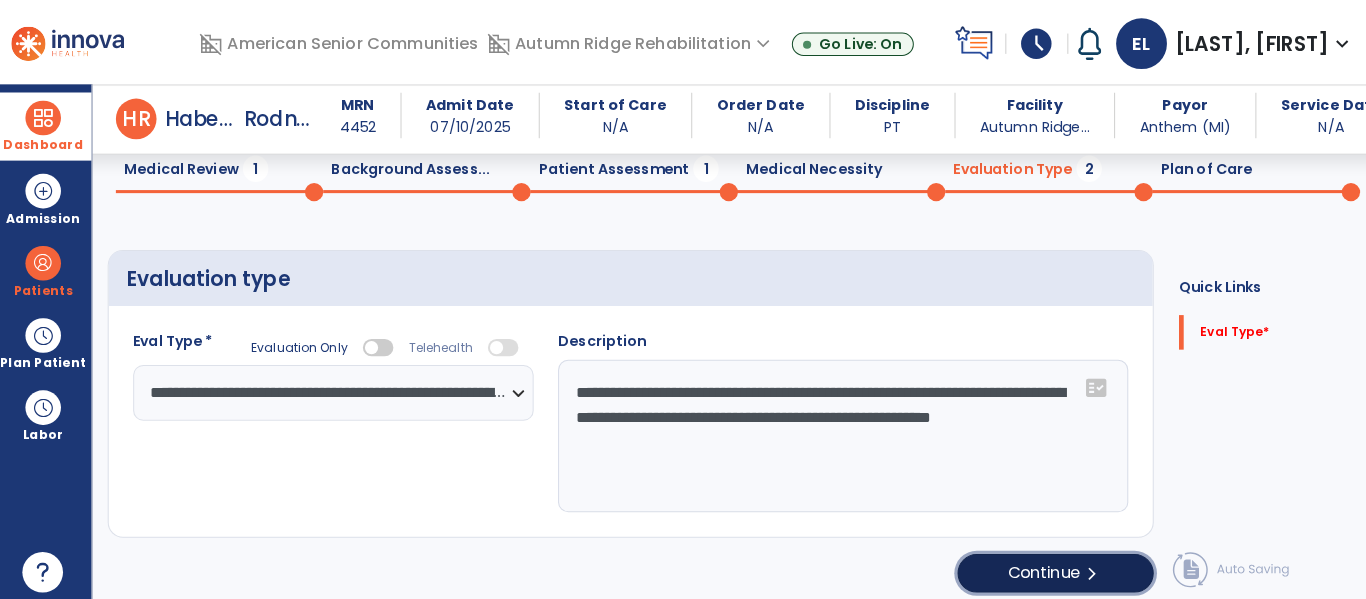 scroll, scrollTop: 0, scrollLeft: 0, axis: both 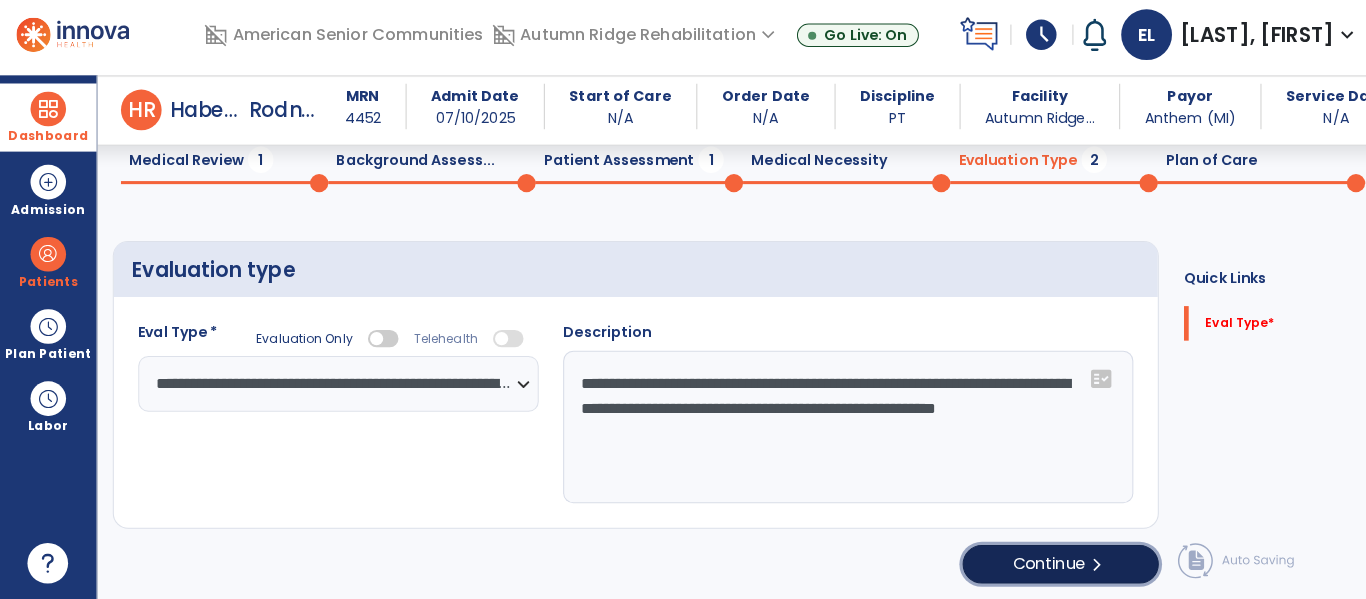 click on "Continue  chevron_right" 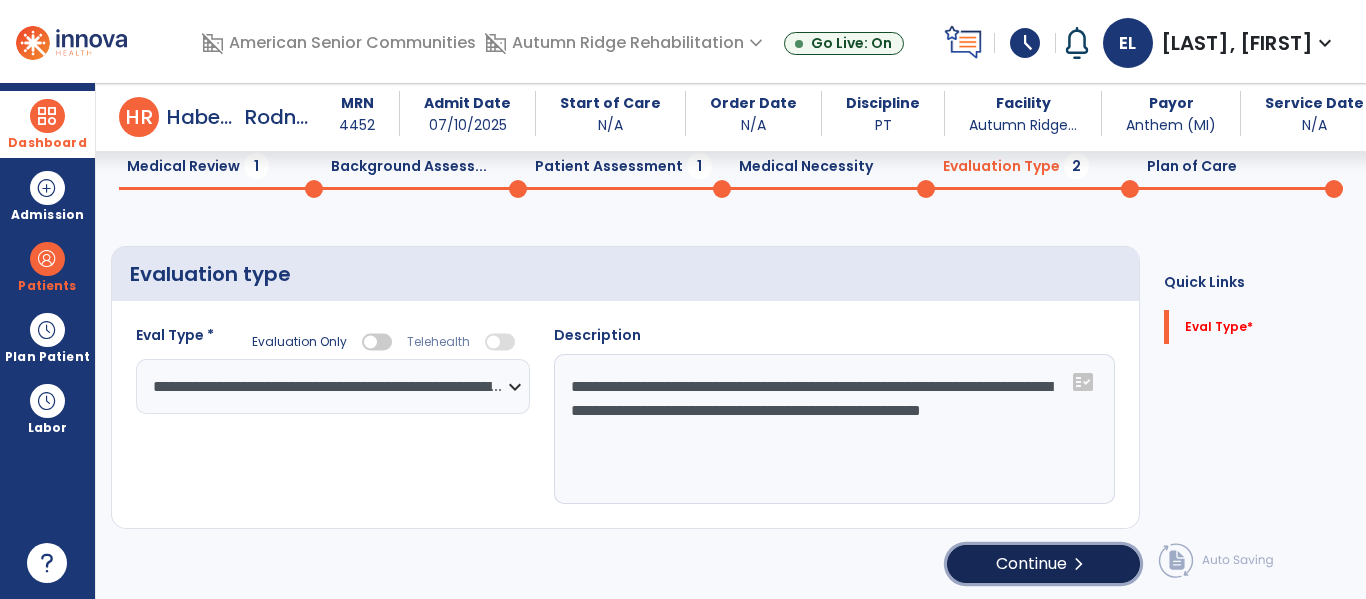 click on "Continue  chevron_right" 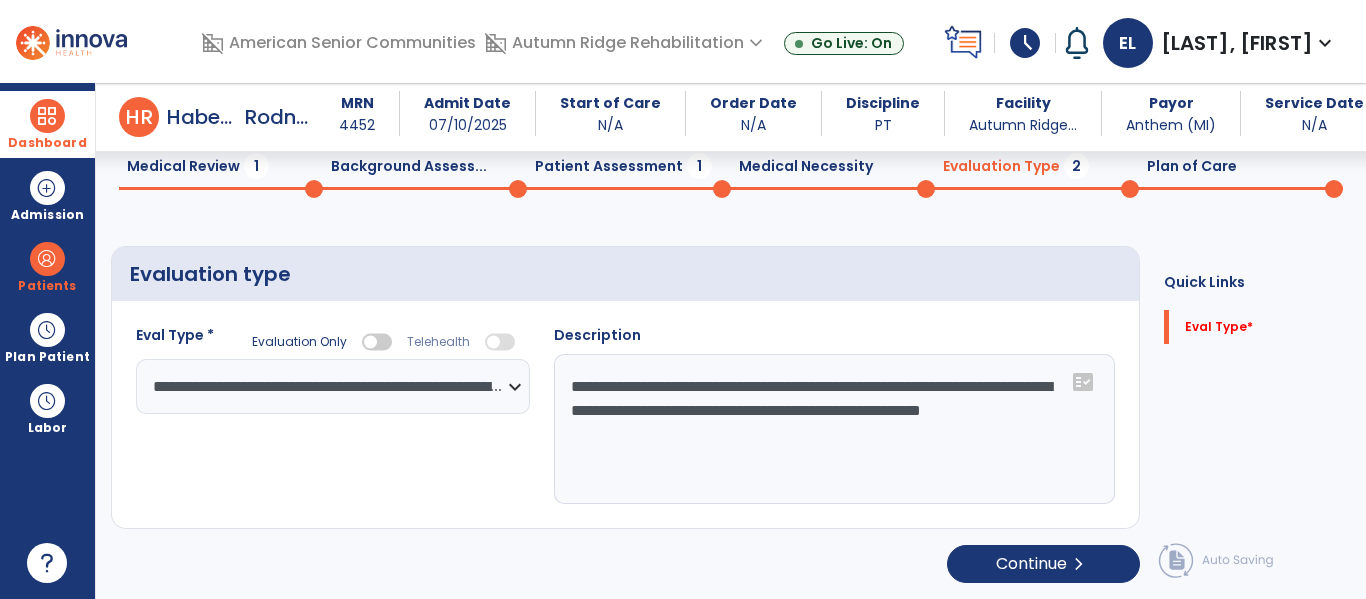 click on "**********" 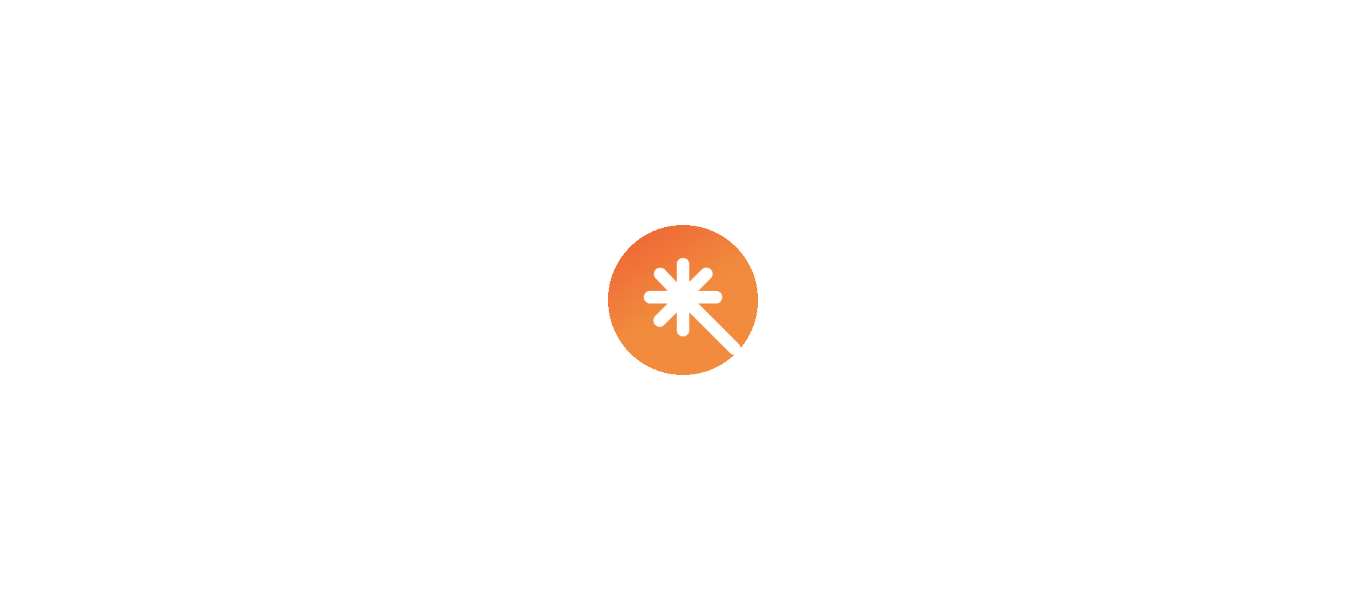 scroll, scrollTop: 0, scrollLeft: 0, axis: both 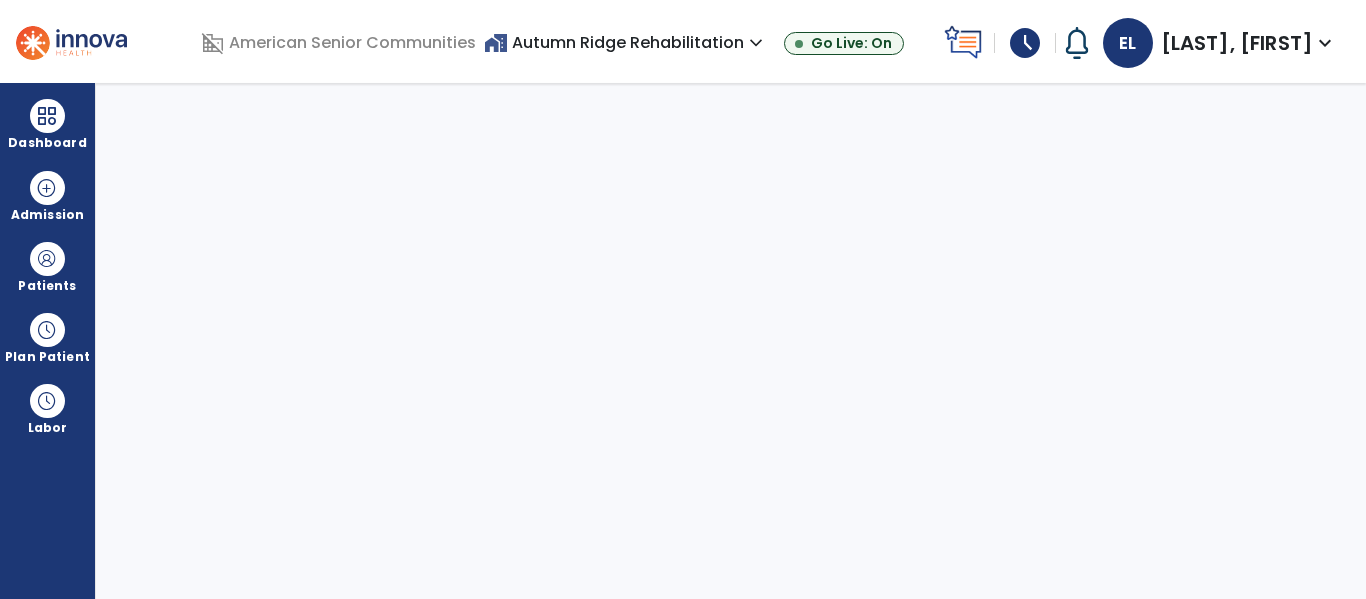 select on "****" 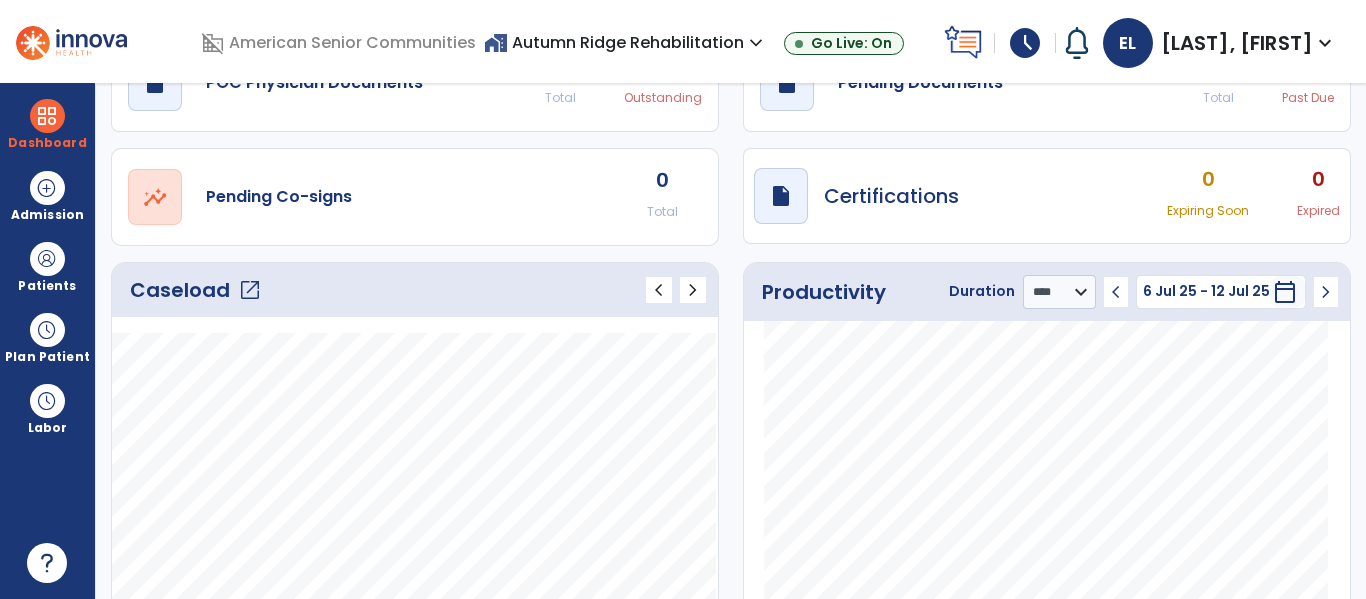 click on "open_in_new" 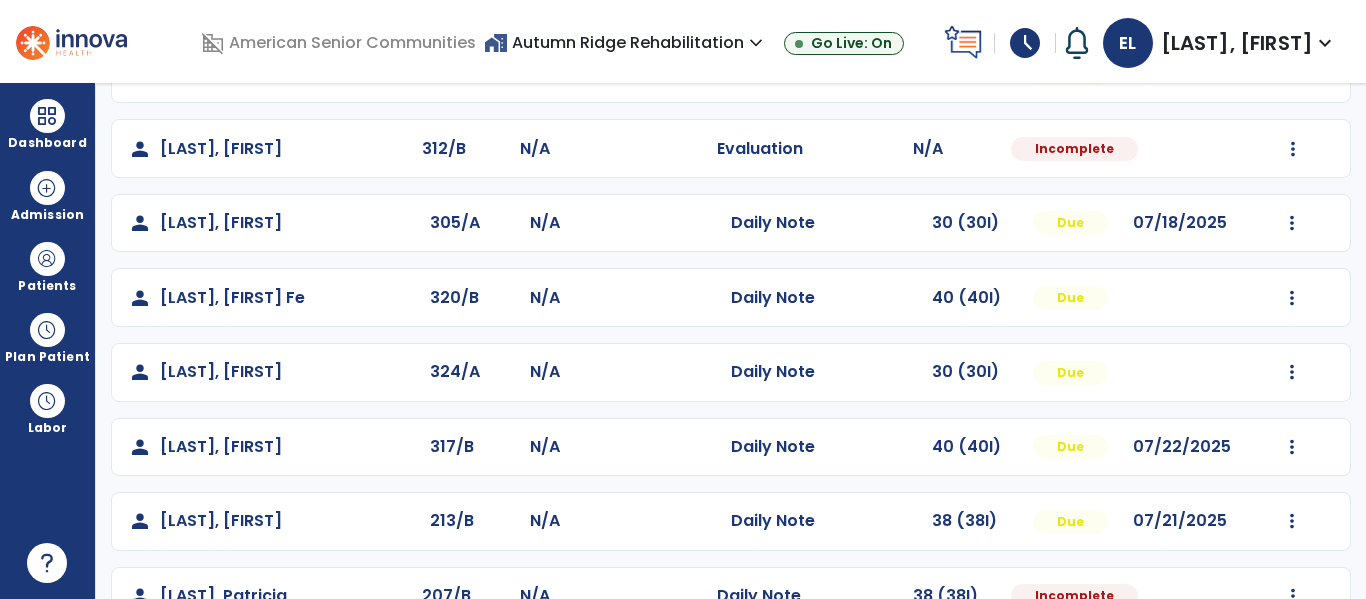 scroll, scrollTop: 264, scrollLeft: 0, axis: vertical 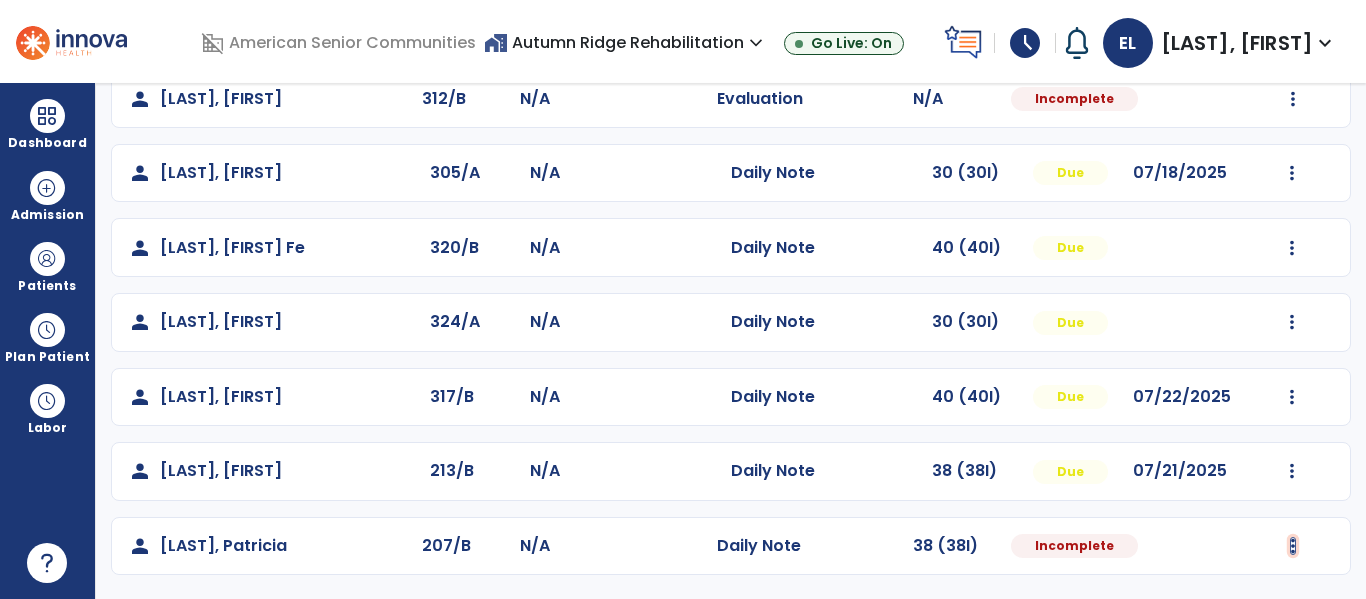 click at bounding box center [1292, 24] 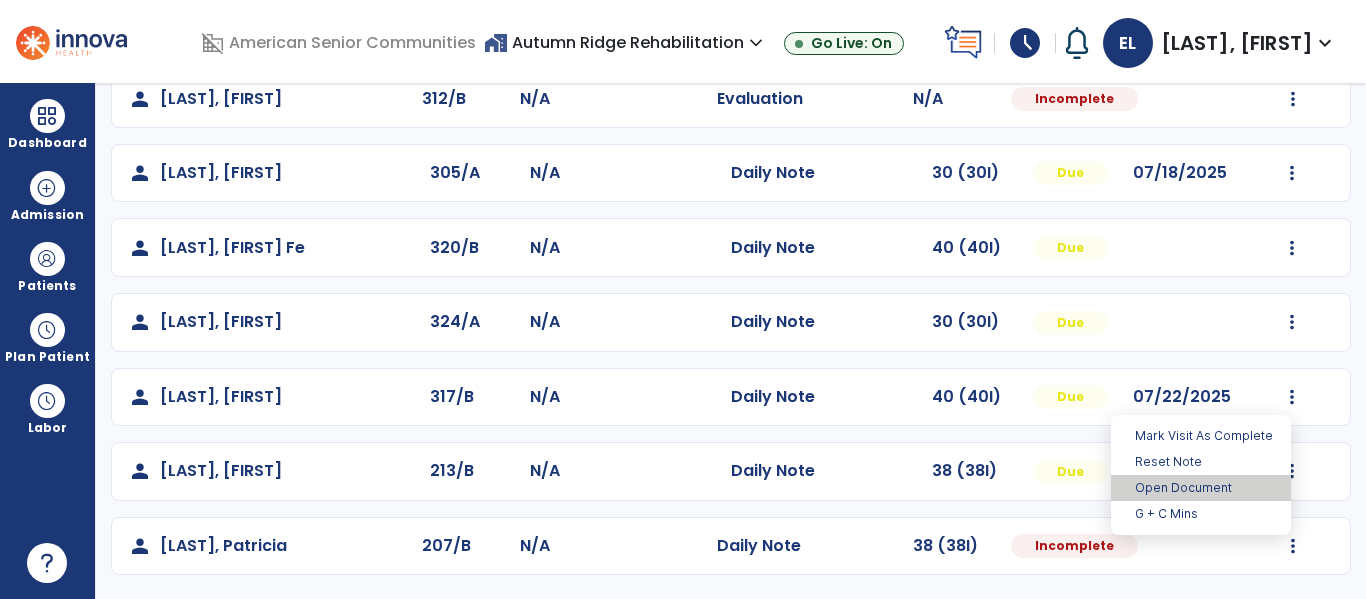 click on "Open Document" at bounding box center [1201, 488] 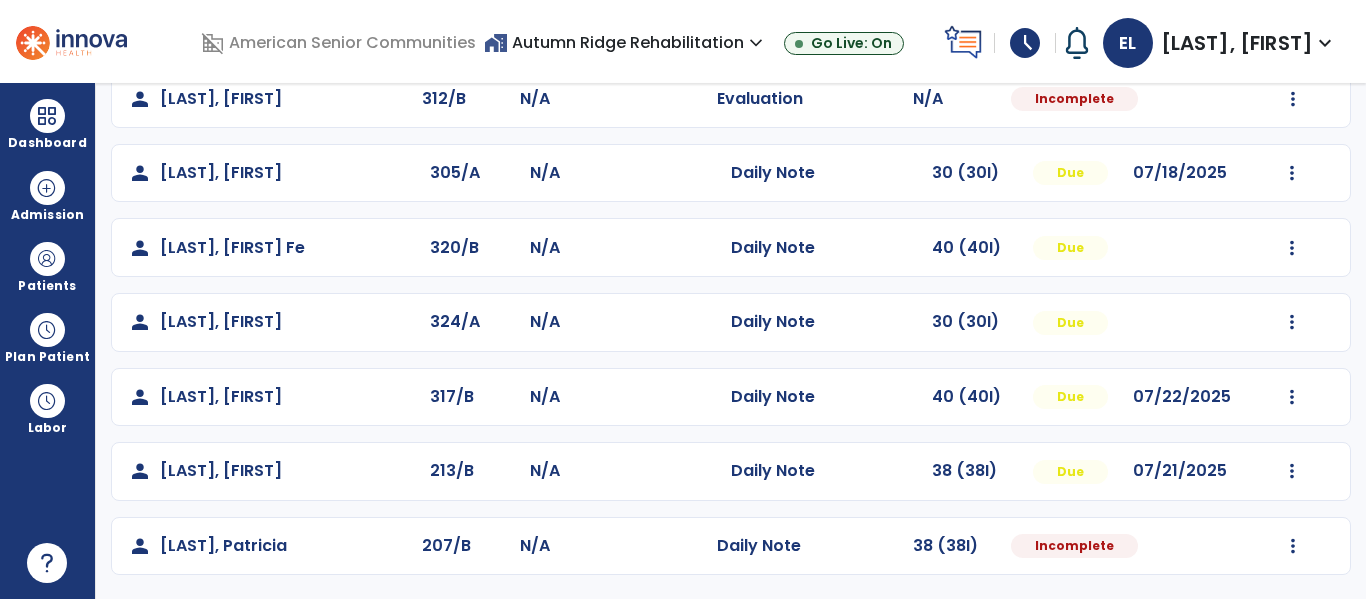 select on "*" 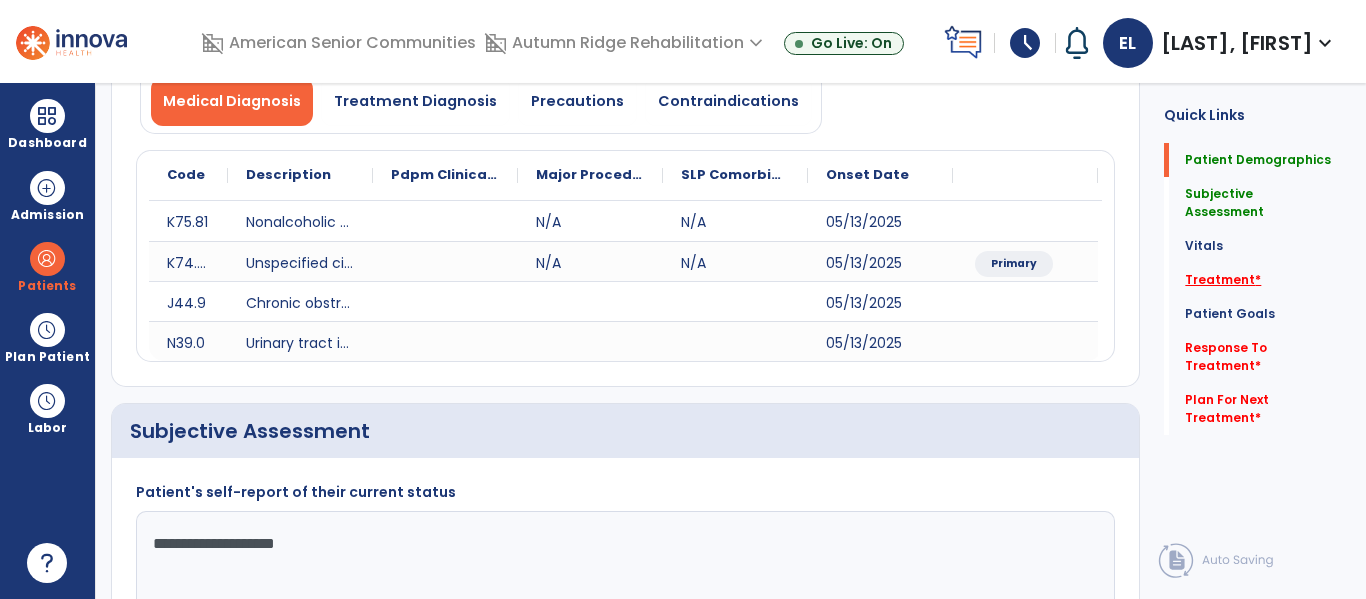 click on "Treatment   *" 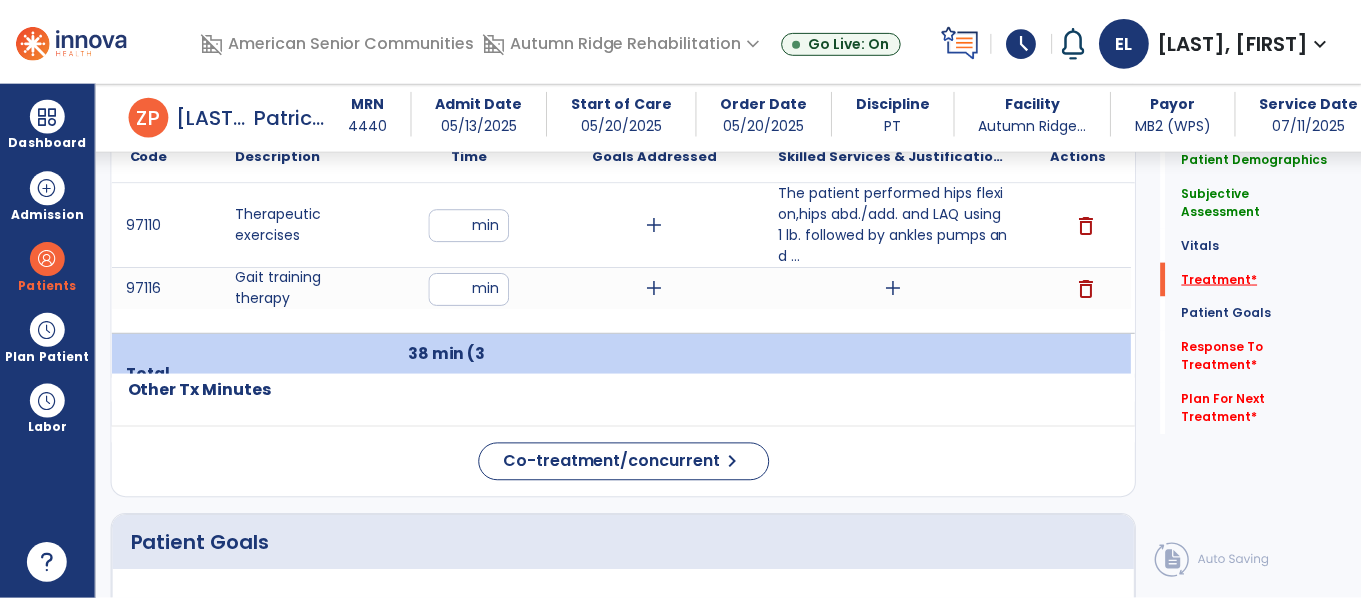 scroll, scrollTop: 1289, scrollLeft: 0, axis: vertical 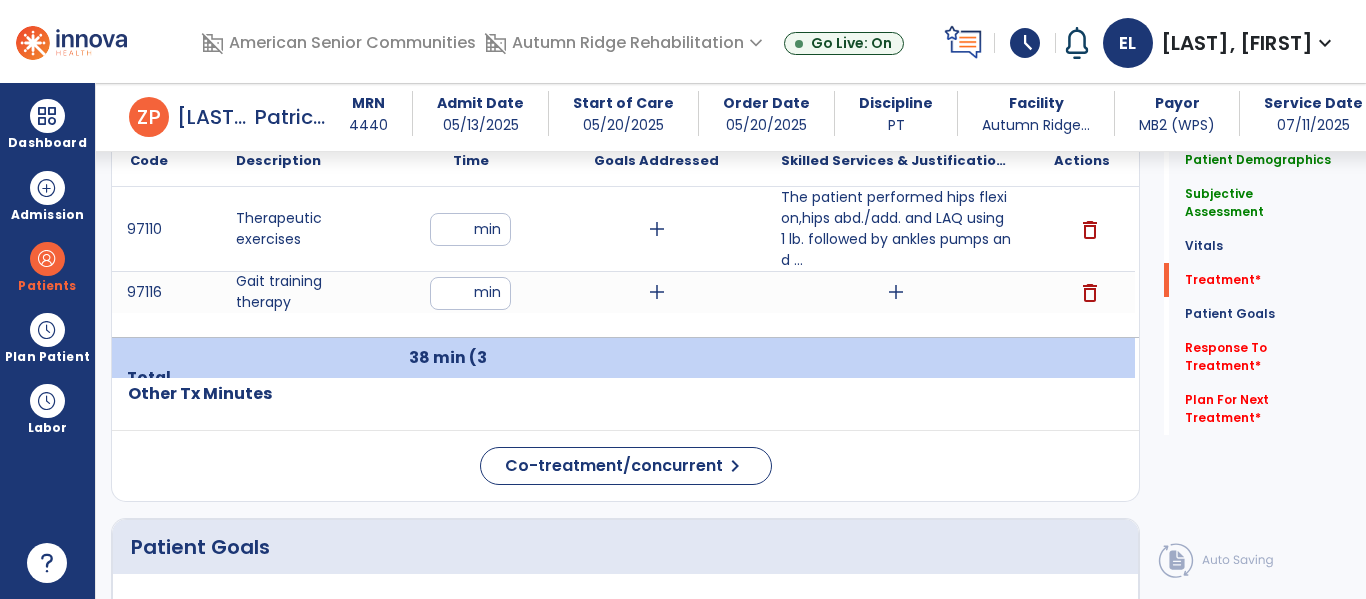 click on "add" at bounding box center [896, 292] 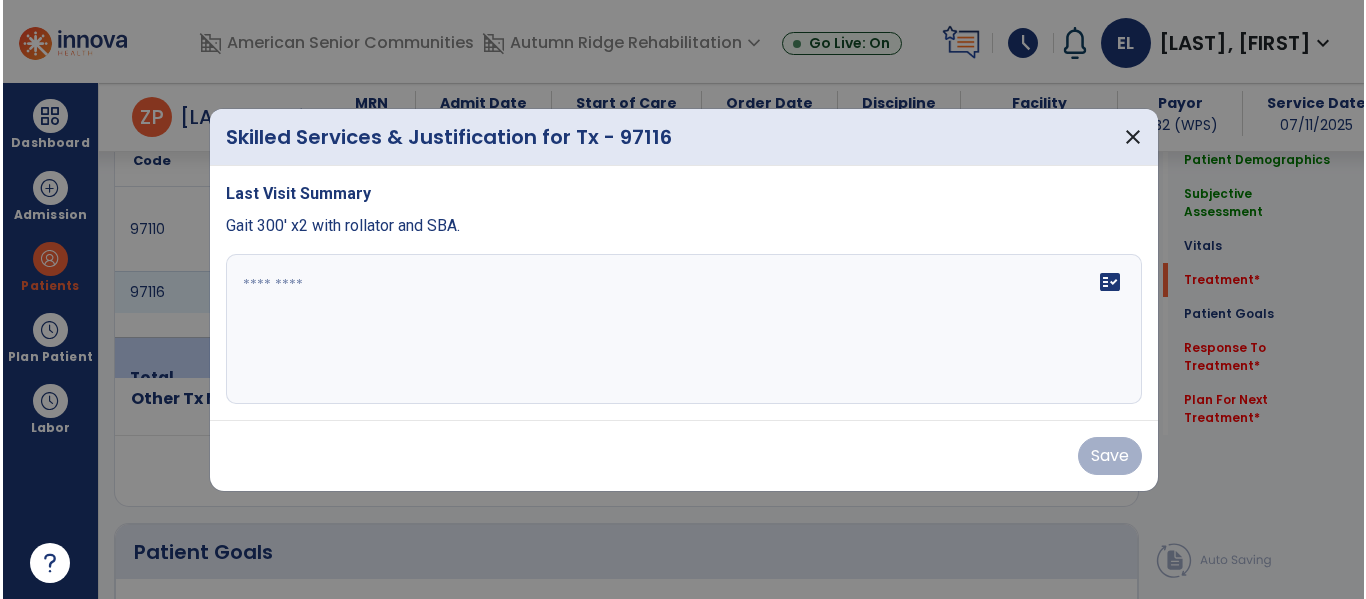 scroll, scrollTop: 1289, scrollLeft: 0, axis: vertical 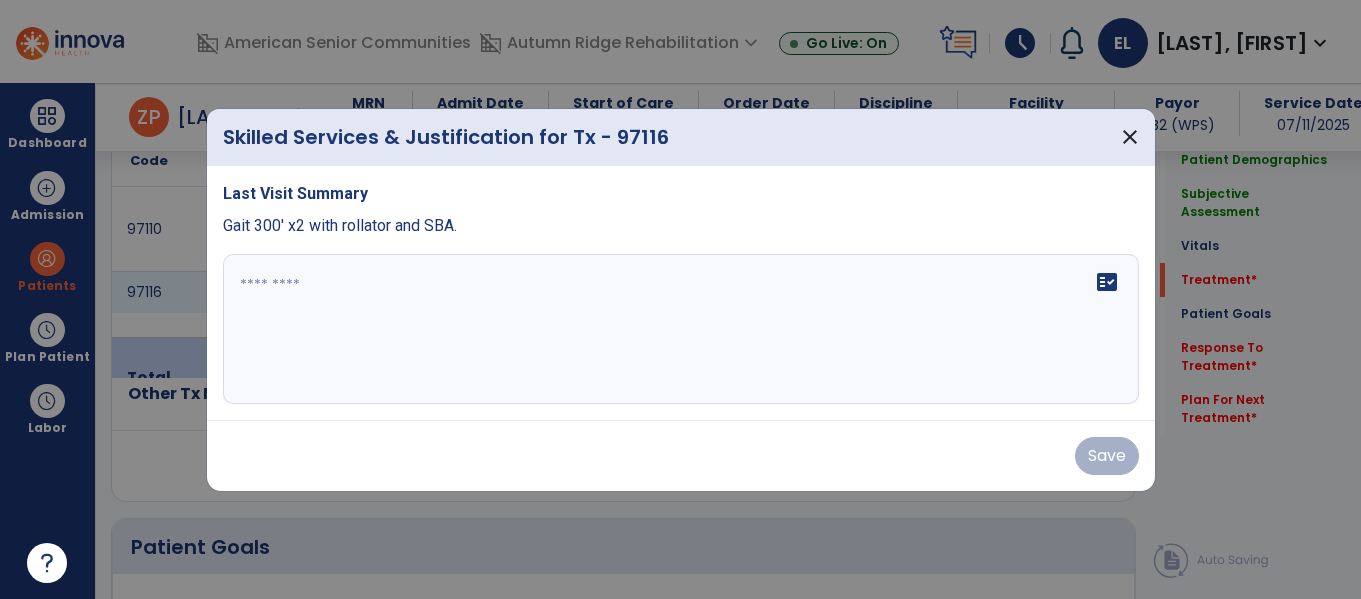 click on "fact_check" at bounding box center (681, 329) 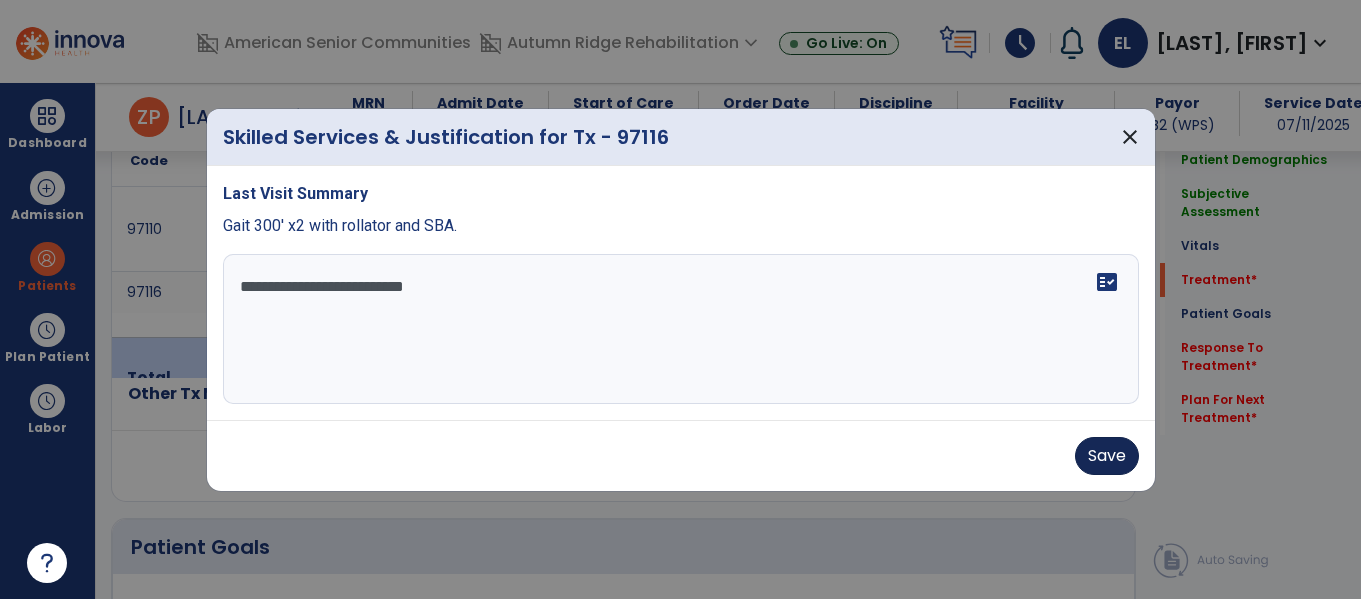 type on "**********" 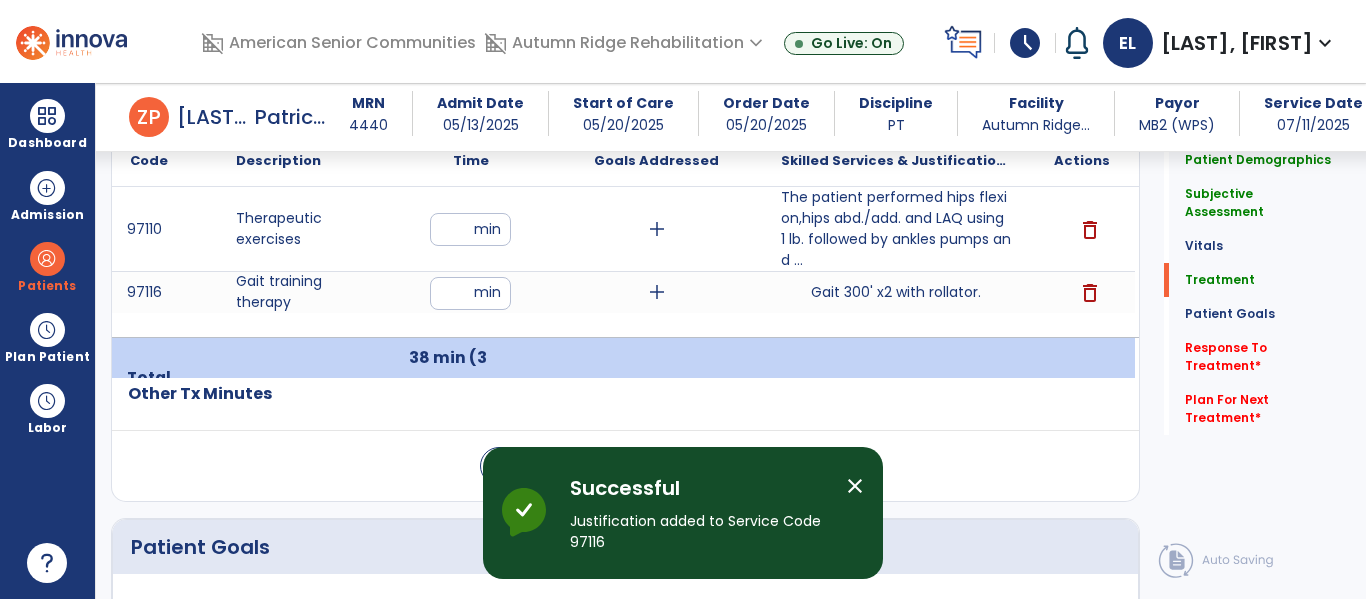 click on "close" at bounding box center [855, 486] 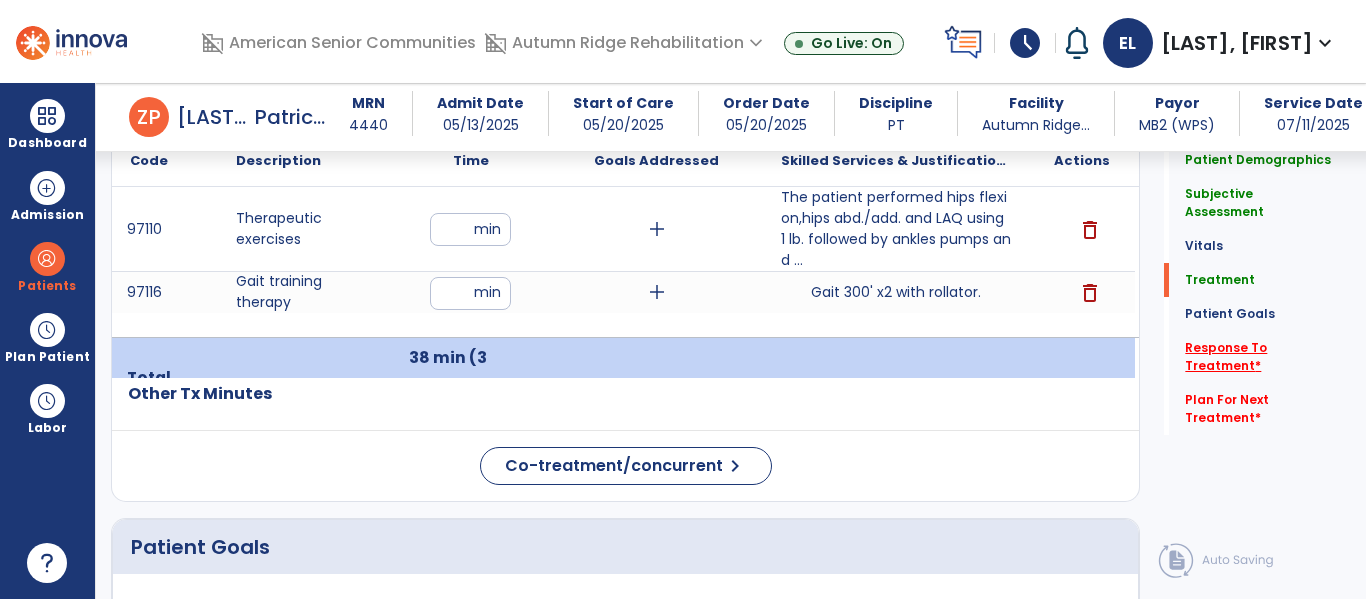 click on "Response To Treatment   *" 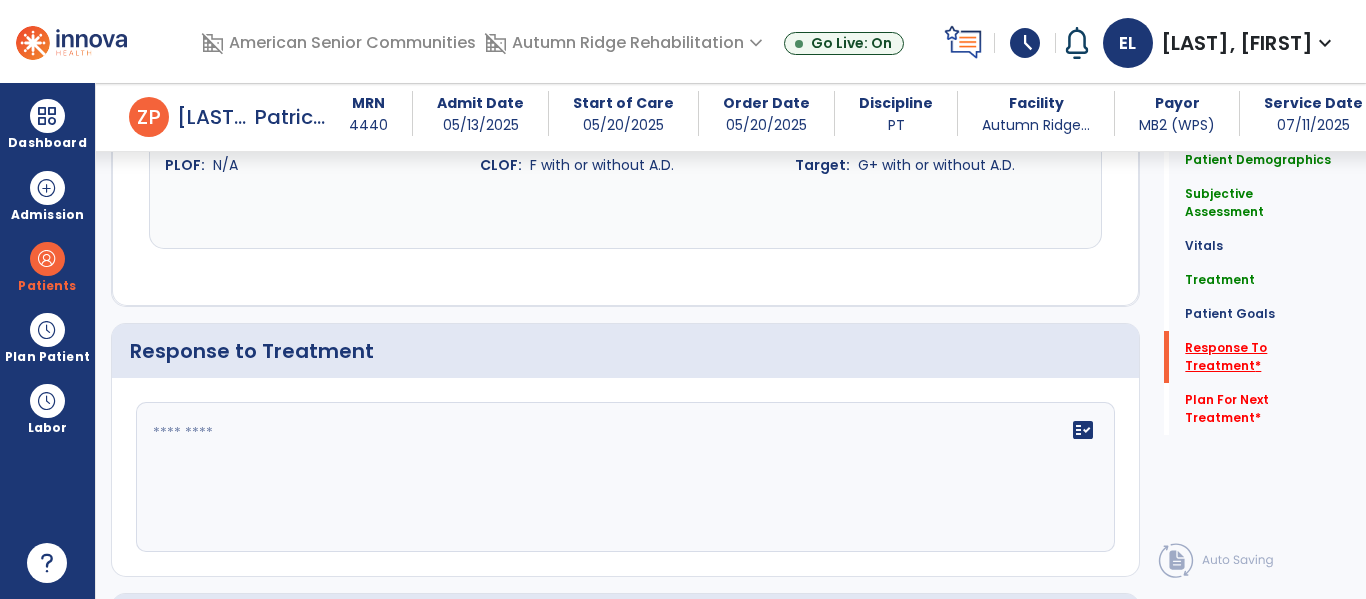 scroll, scrollTop: 2916, scrollLeft: 0, axis: vertical 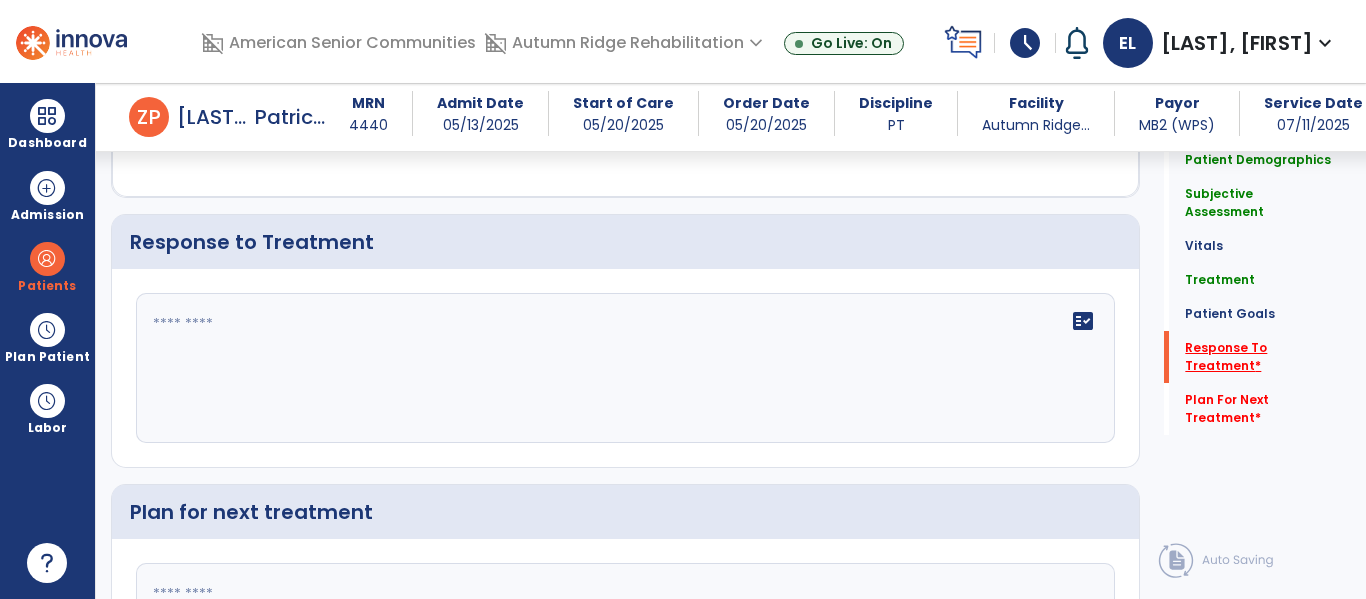 click on "Response To Treatment   *" 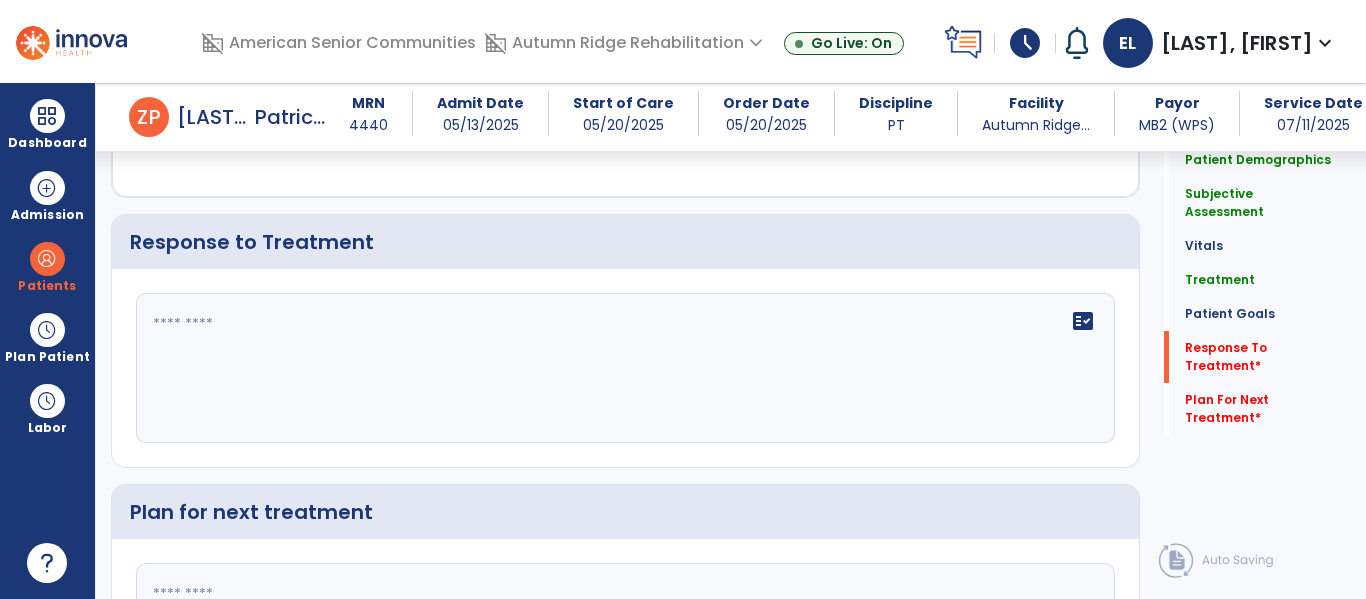 click 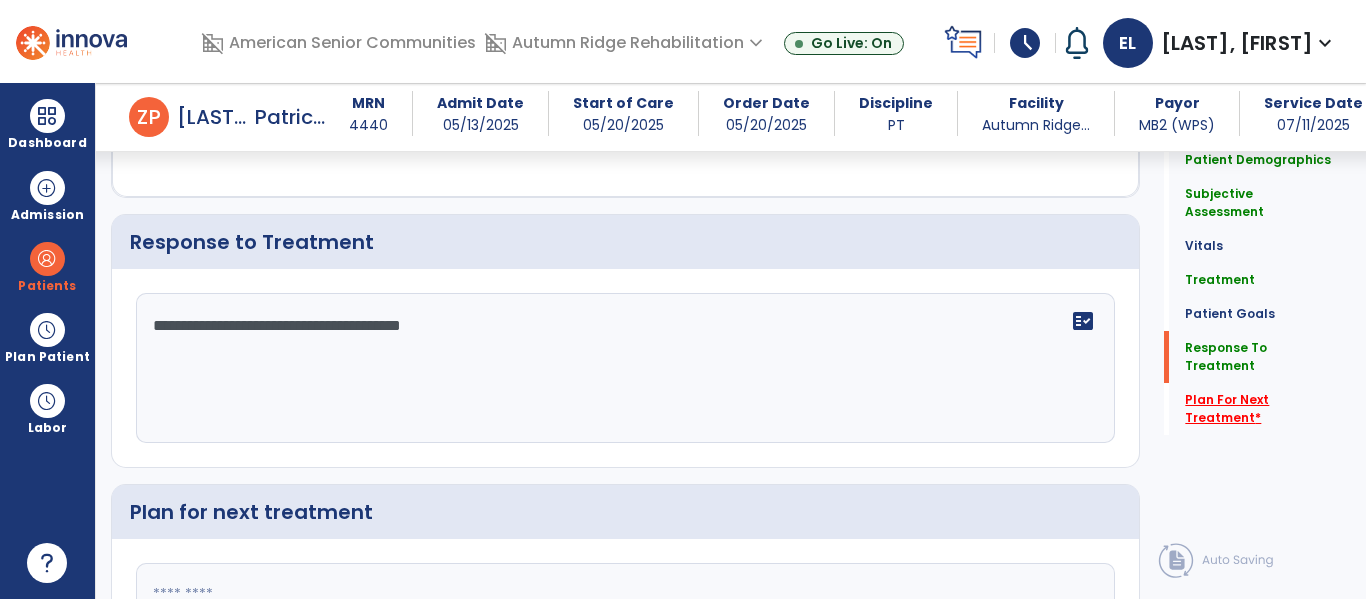 type on "**********" 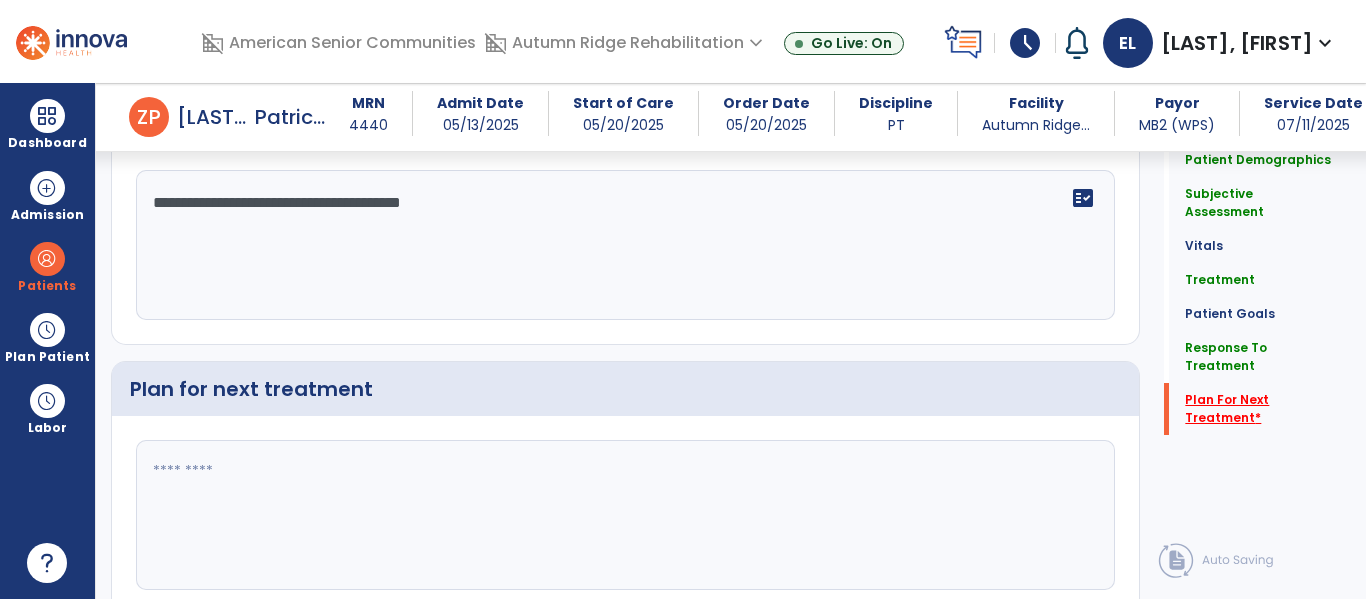 click on "Plan For Next Treatment   *" 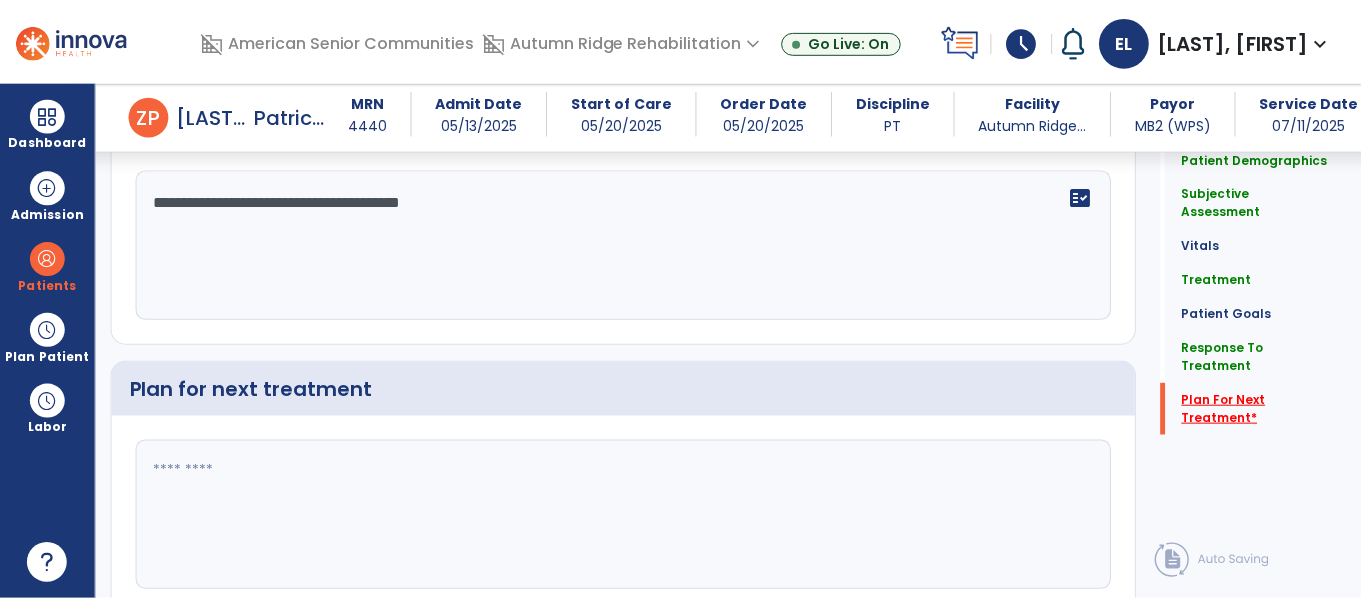 scroll, scrollTop: 3121, scrollLeft: 0, axis: vertical 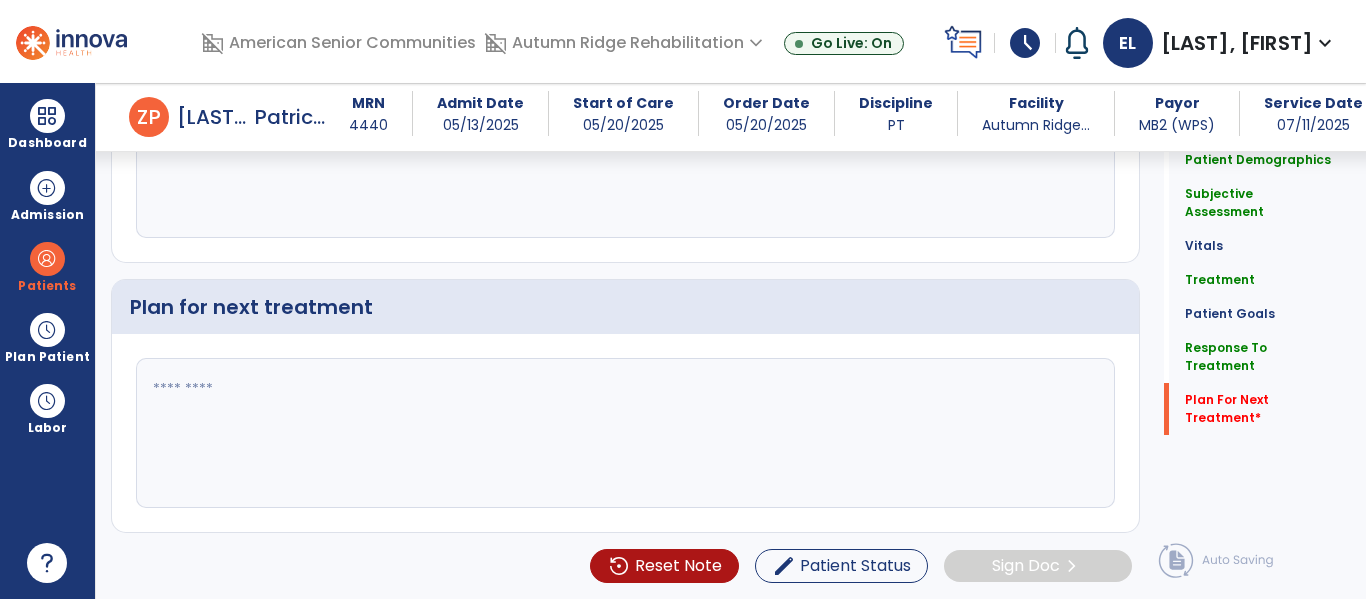 click 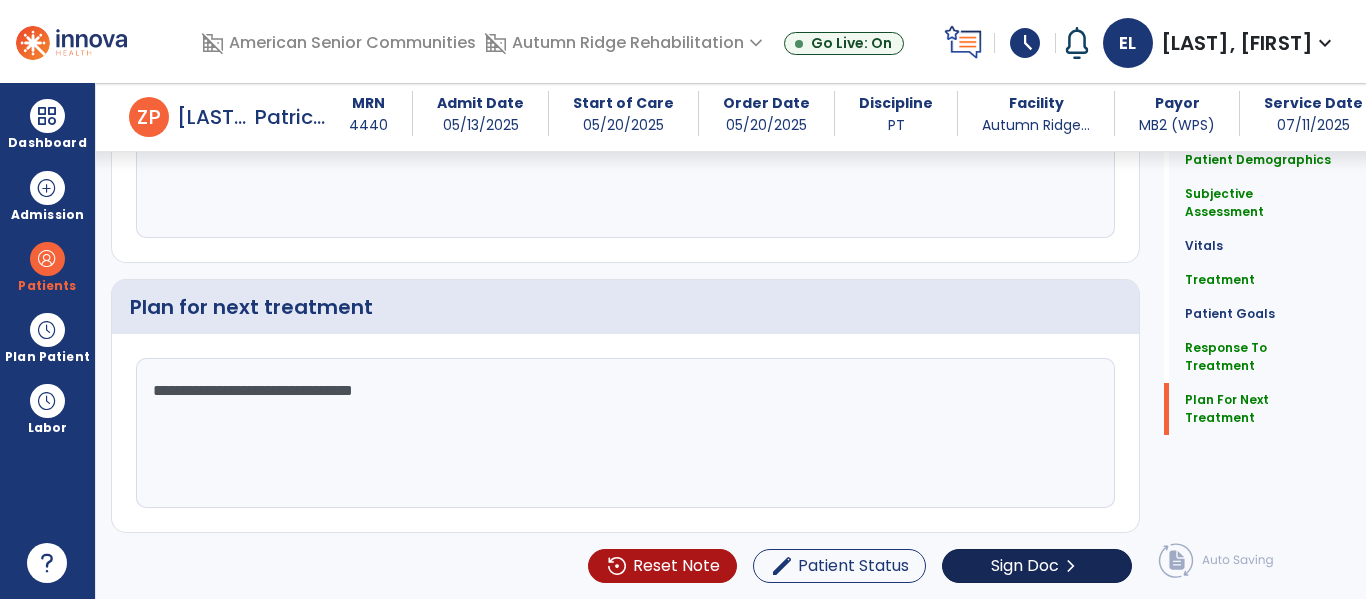 type on "**********" 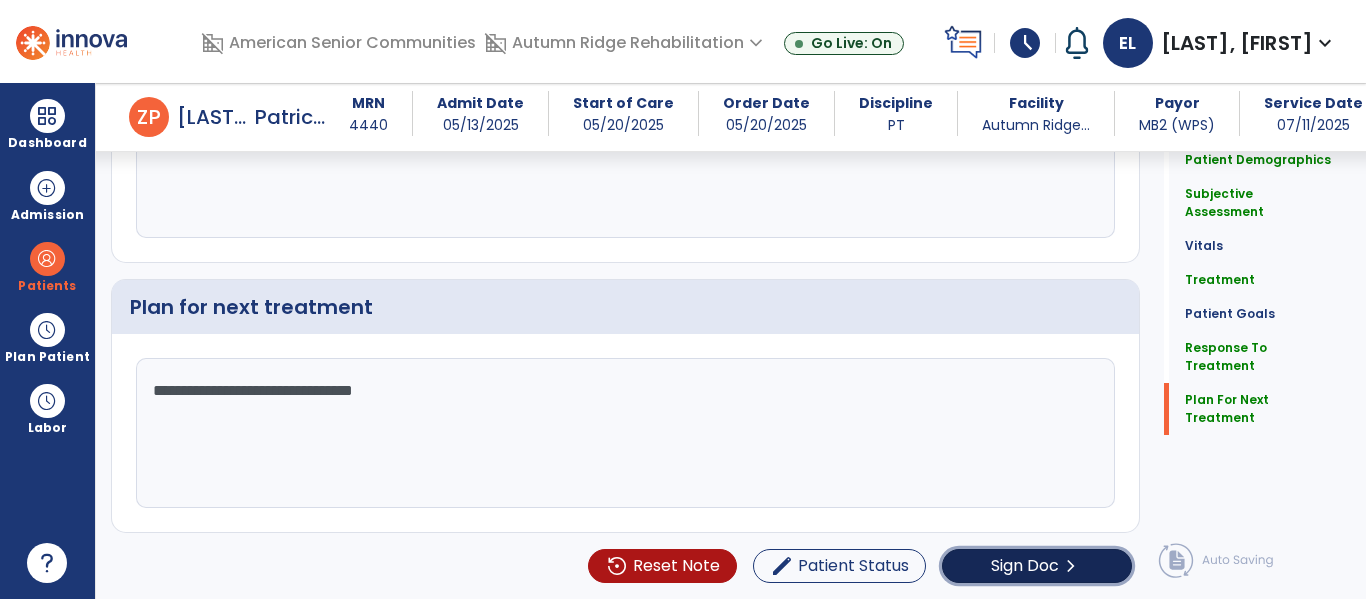 click on "Sign Doc  chevron_right" 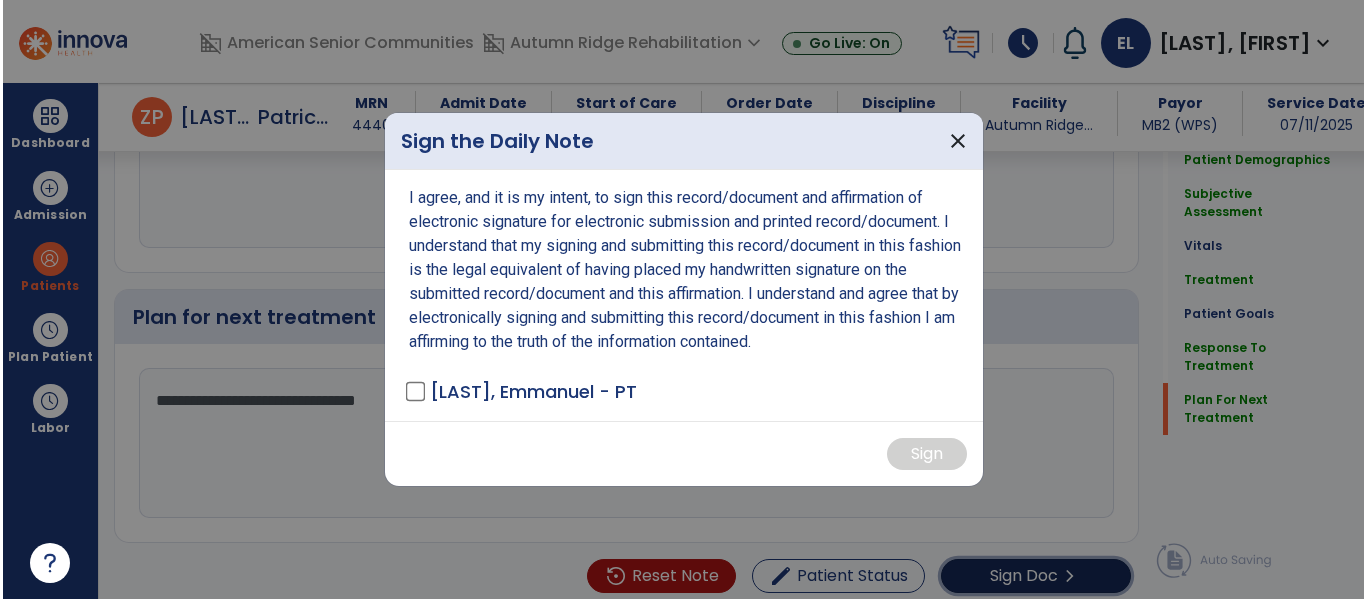 scroll, scrollTop: 3121, scrollLeft: 0, axis: vertical 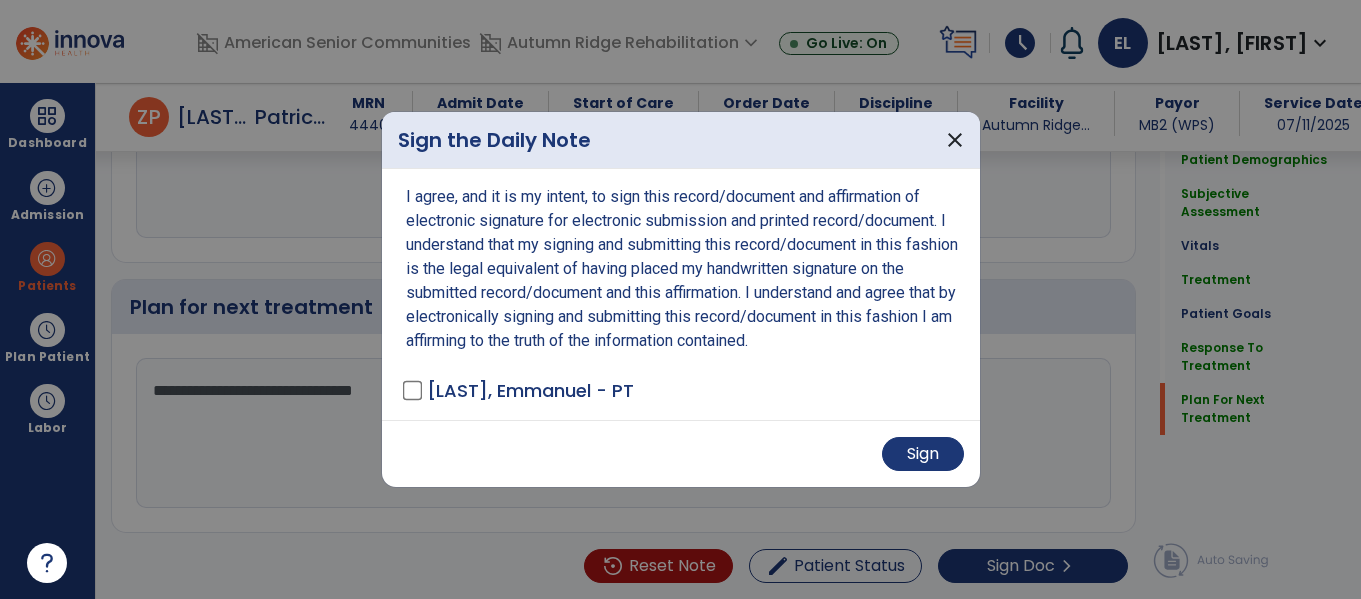 click at bounding box center [680, 299] 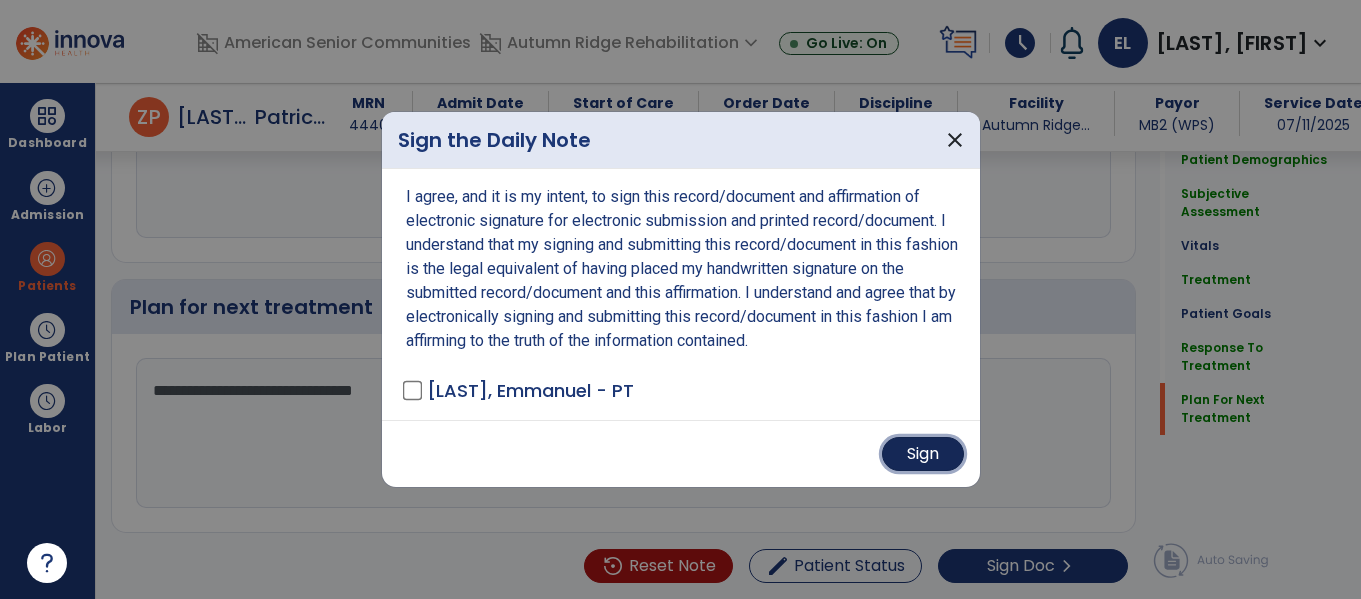 click on "Sign" at bounding box center [923, 454] 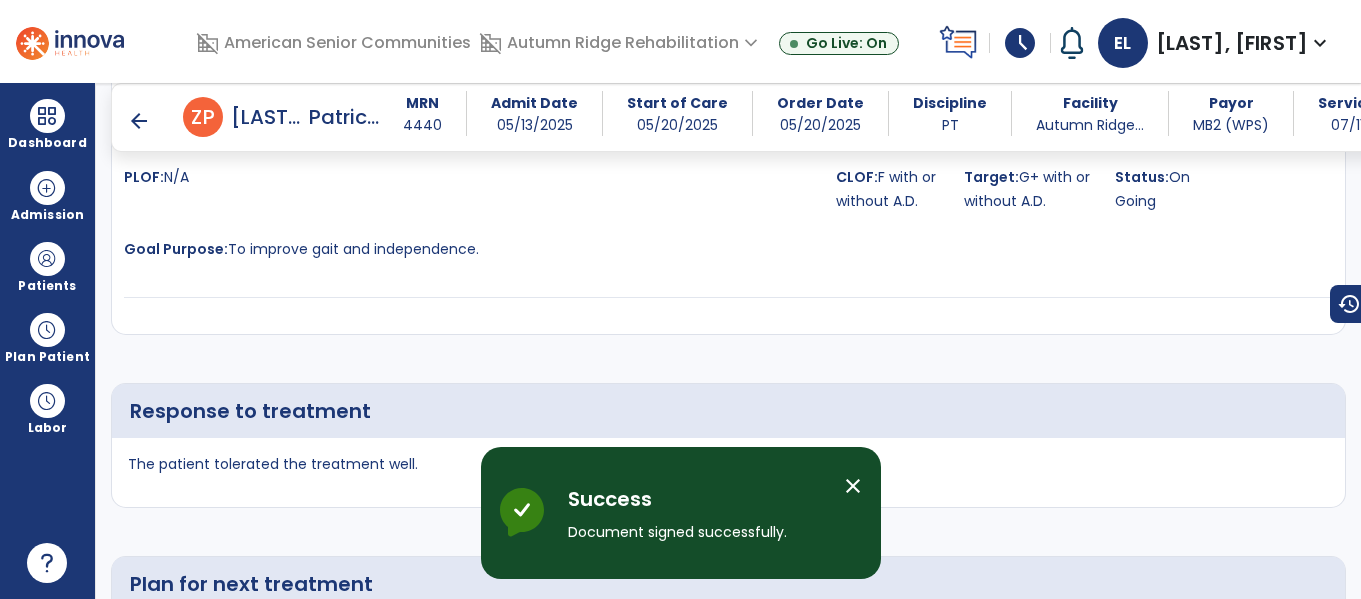 click on "No rows to show" at bounding box center (728, 884) 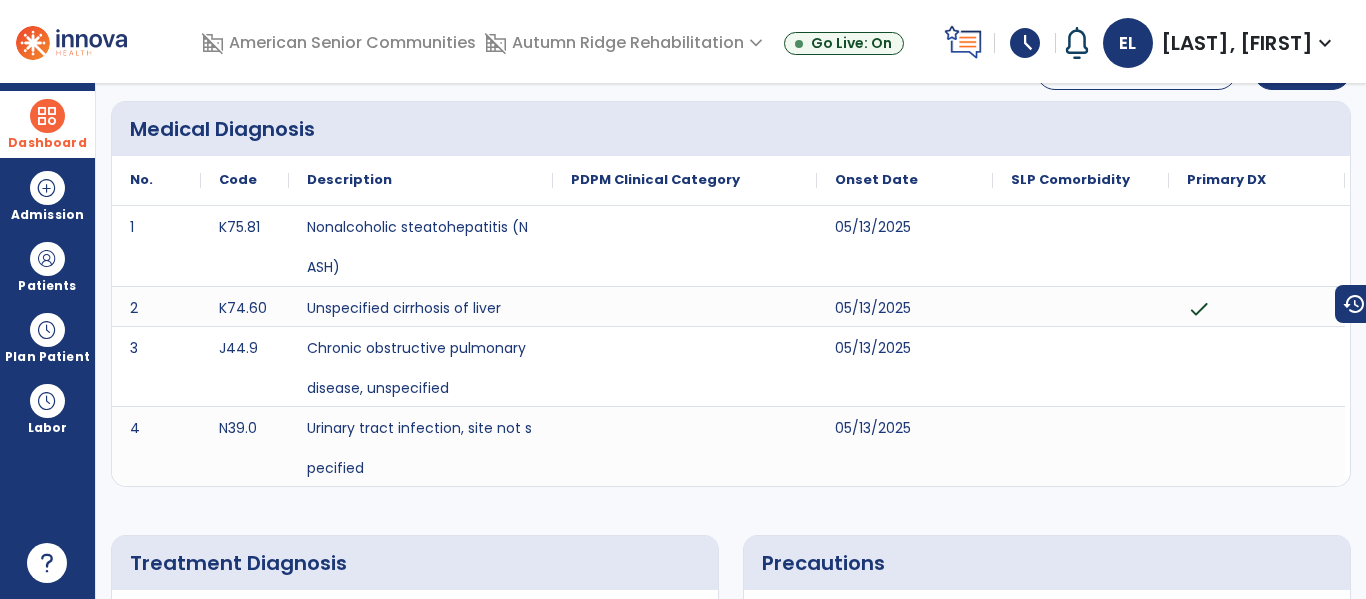 scroll, scrollTop: 0, scrollLeft: 0, axis: both 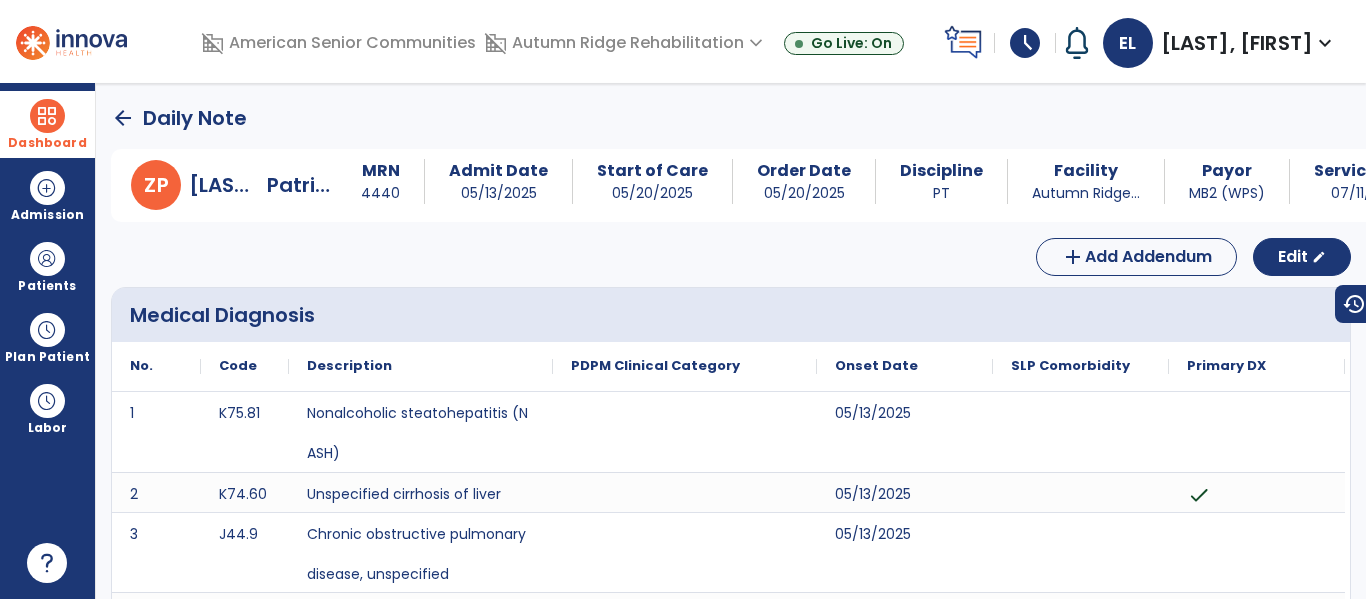 click at bounding box center [47, 116] 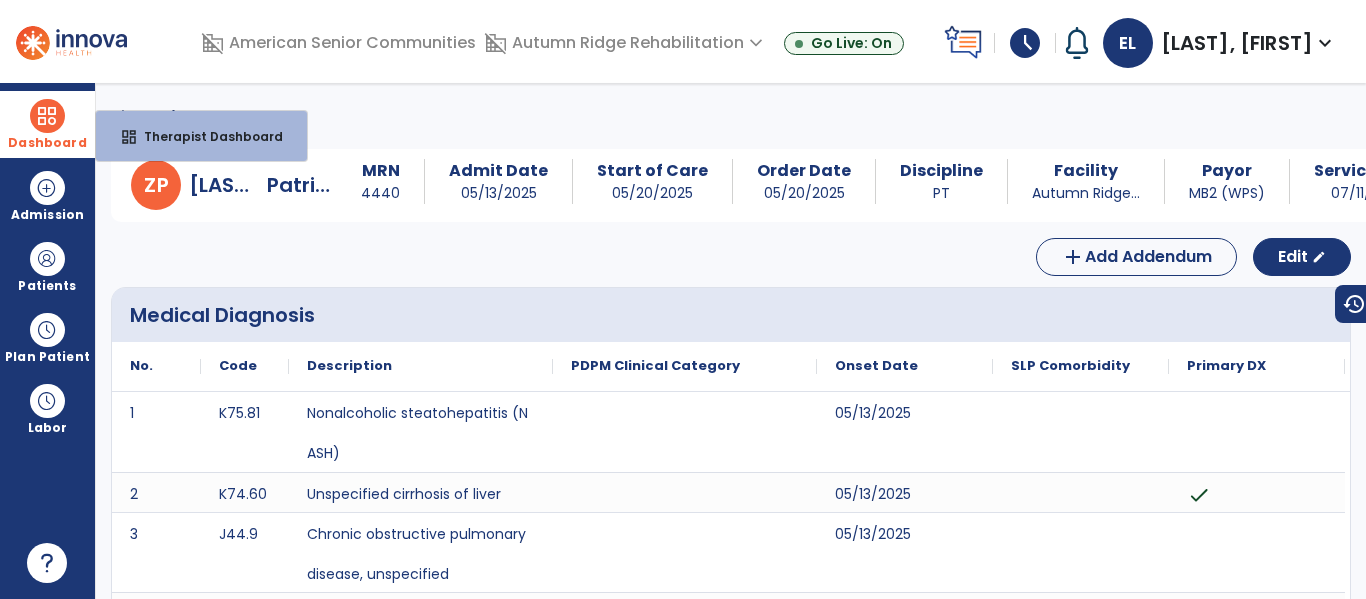 click at bounding box center (47, 116) 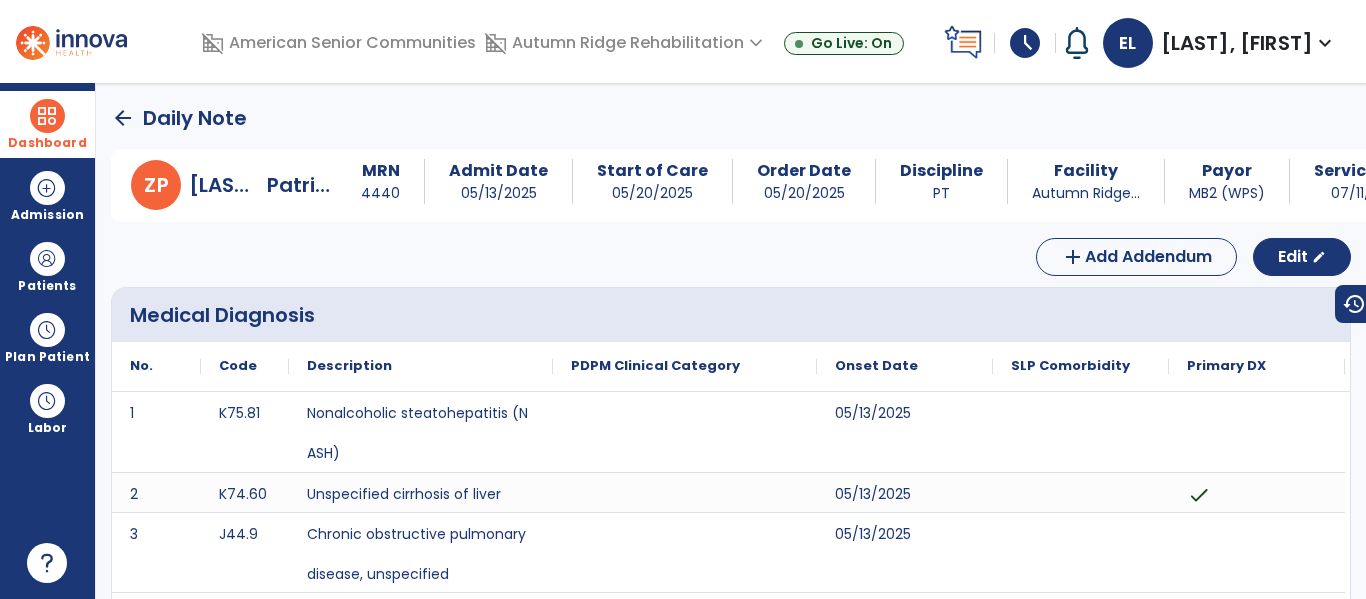 click at bounding box center [47, 116] 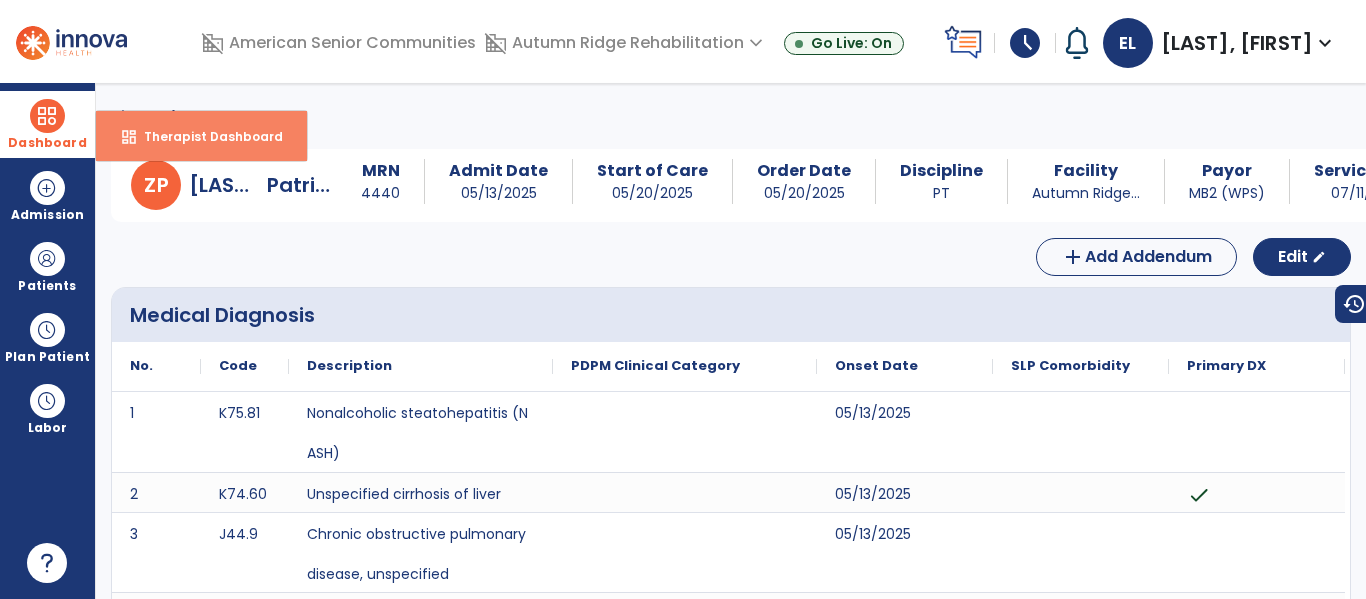 click on "dashboard" at bounding box center [129, 137] 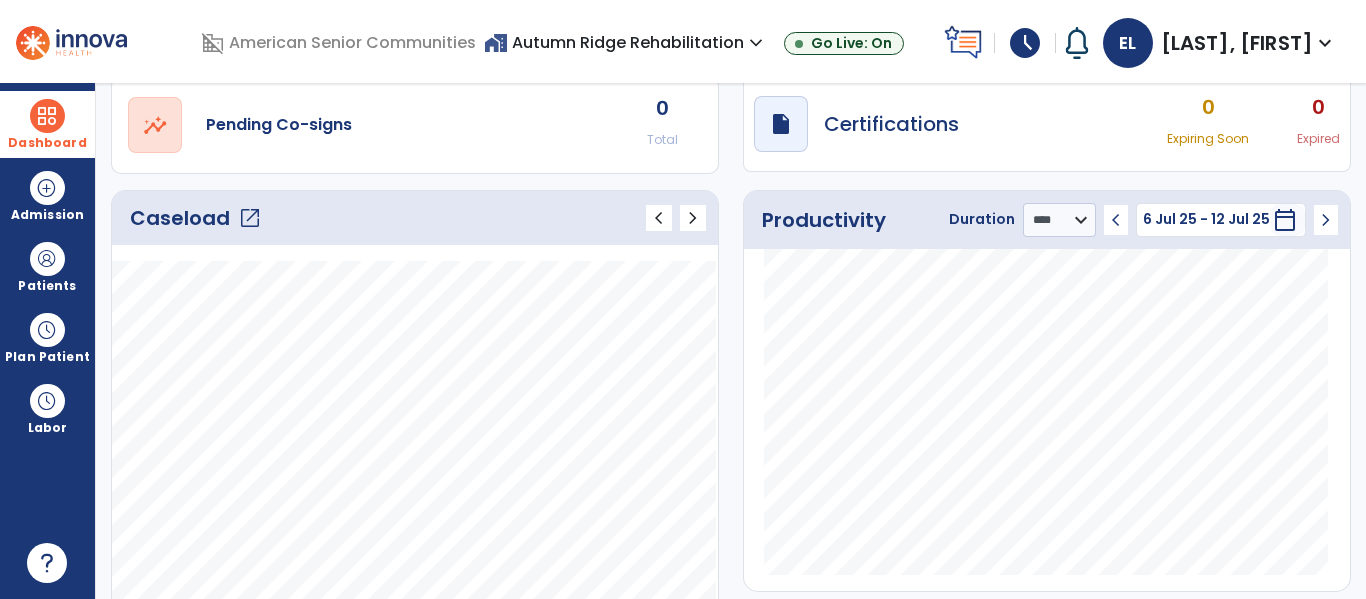 scroll, scrollTop: 131, scrollLeft: 0, axis: vertical 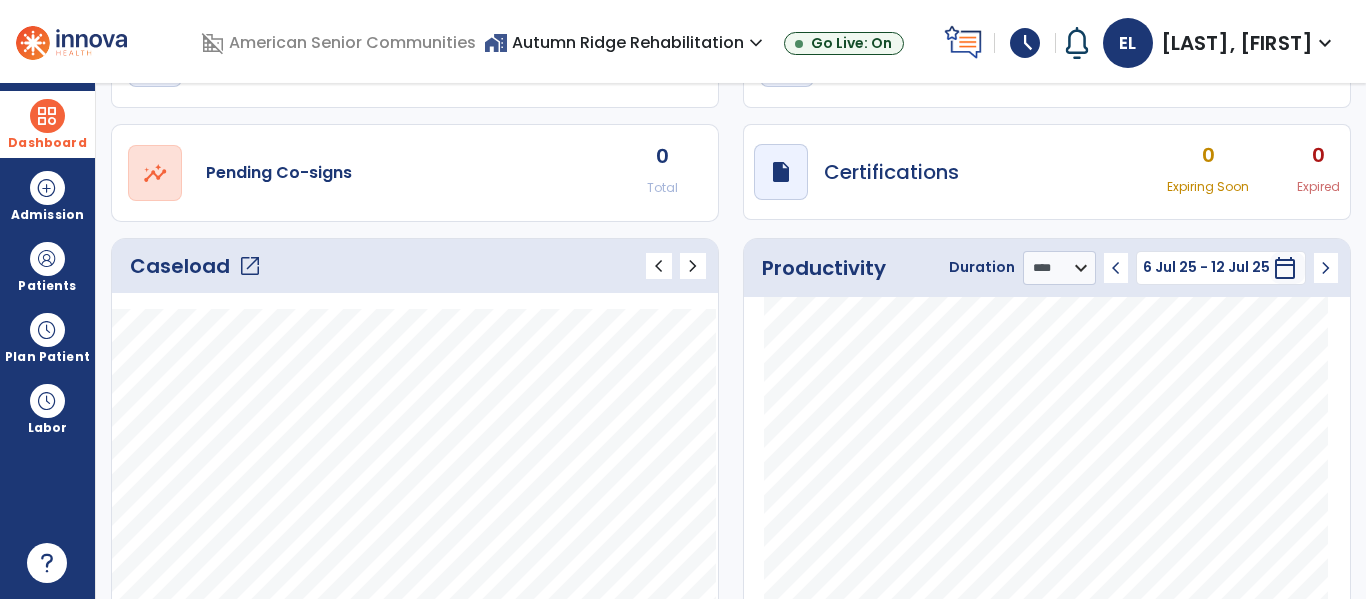 click on "open_in_new" 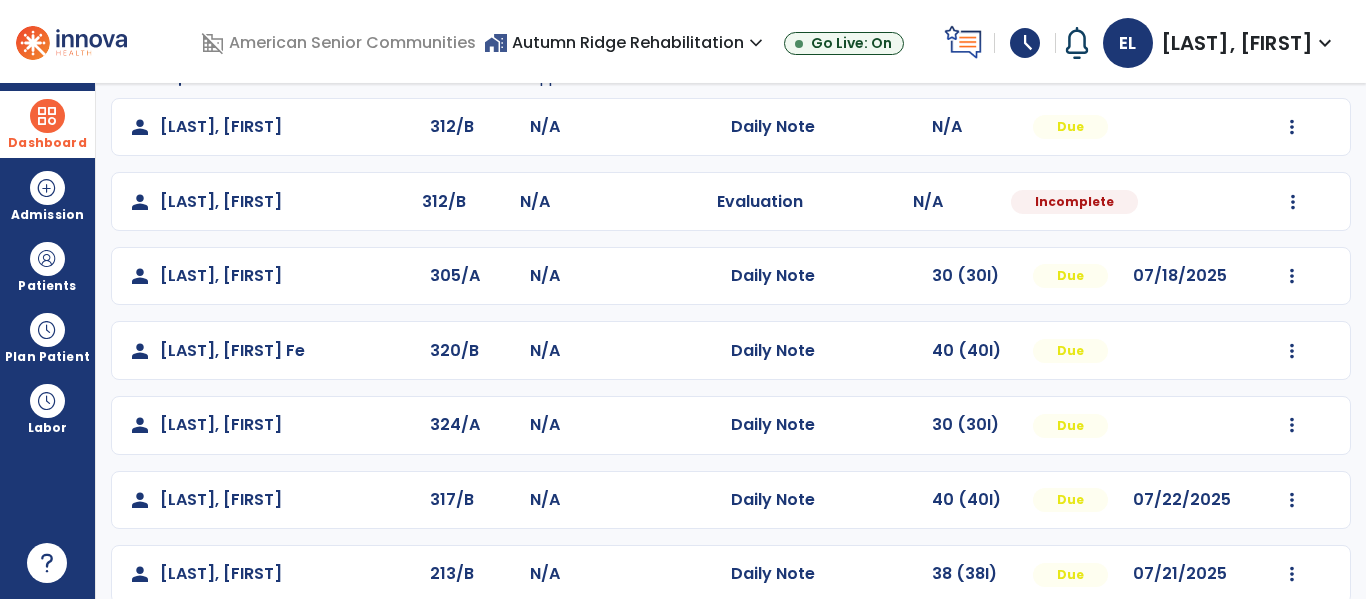 scroll, scrollTop: 264, scrollLeft: 0, axis: vertical 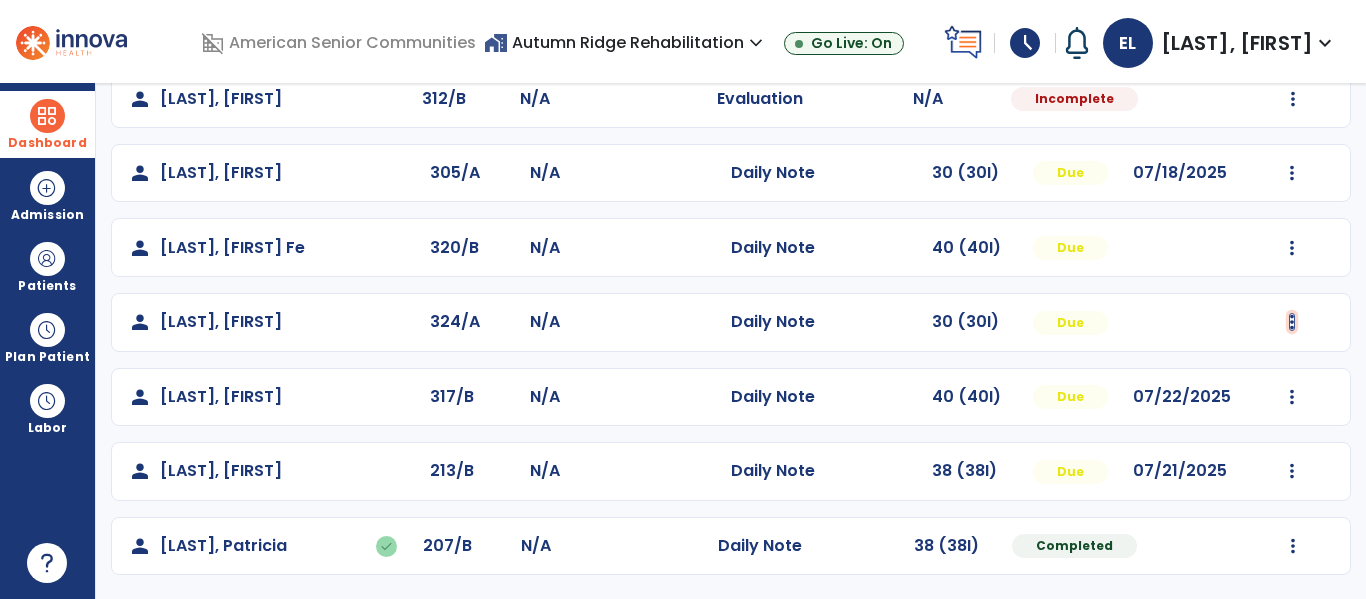 click at bounding box center [1292, 24] 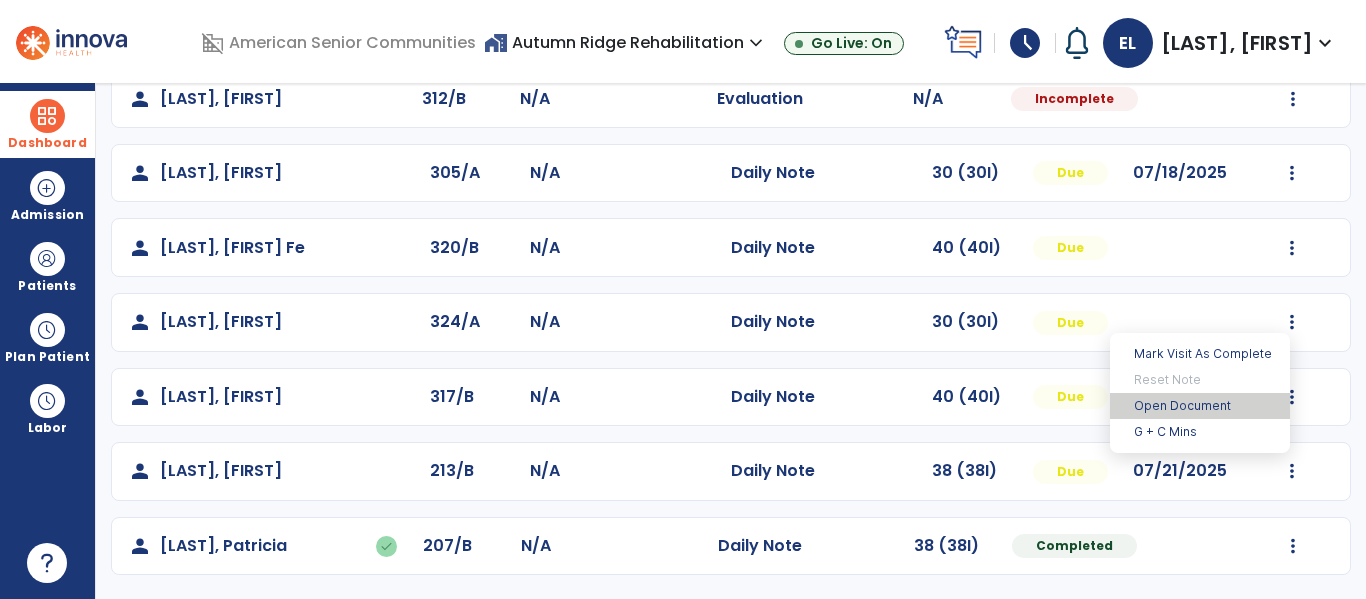 click on "Open Document" at bounding box center (1200, 406) 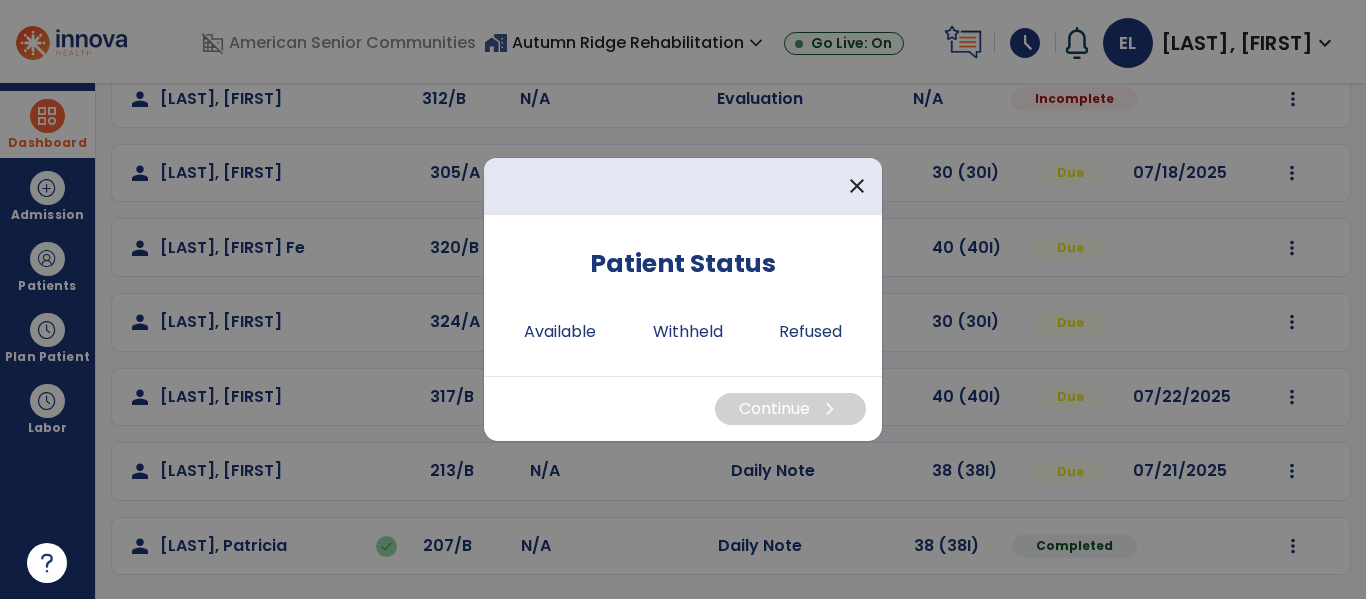 click at bounding box center (683, 299) 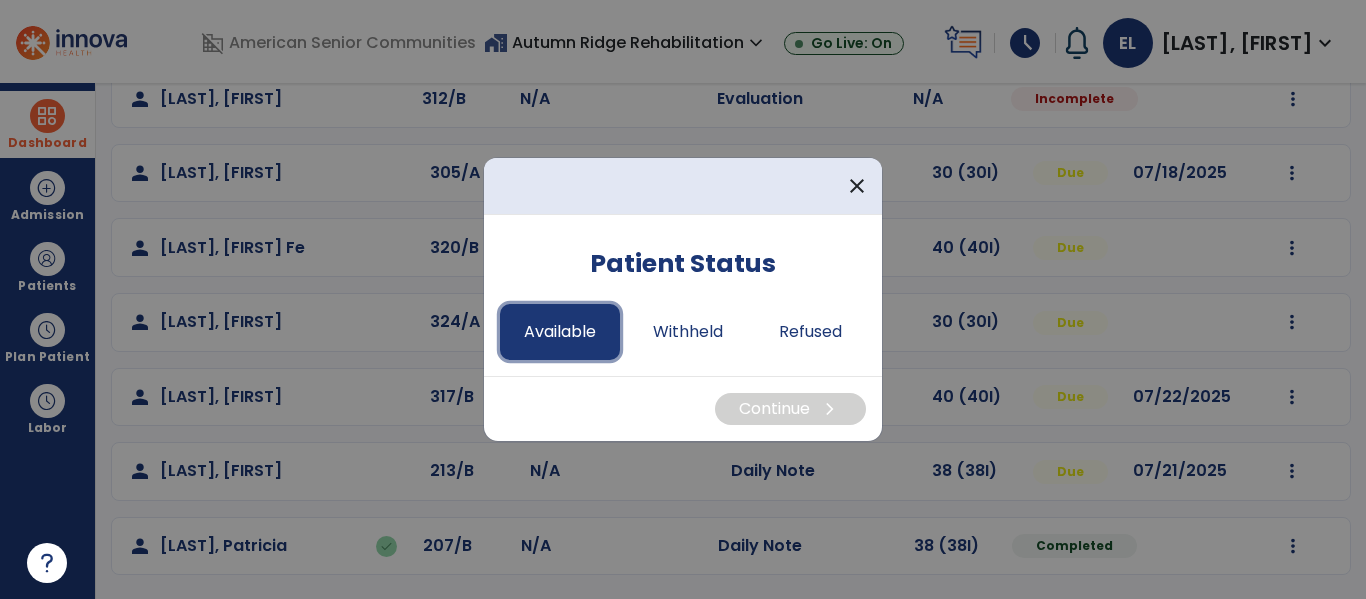 click on "Available" at bounding box center (560, 332) 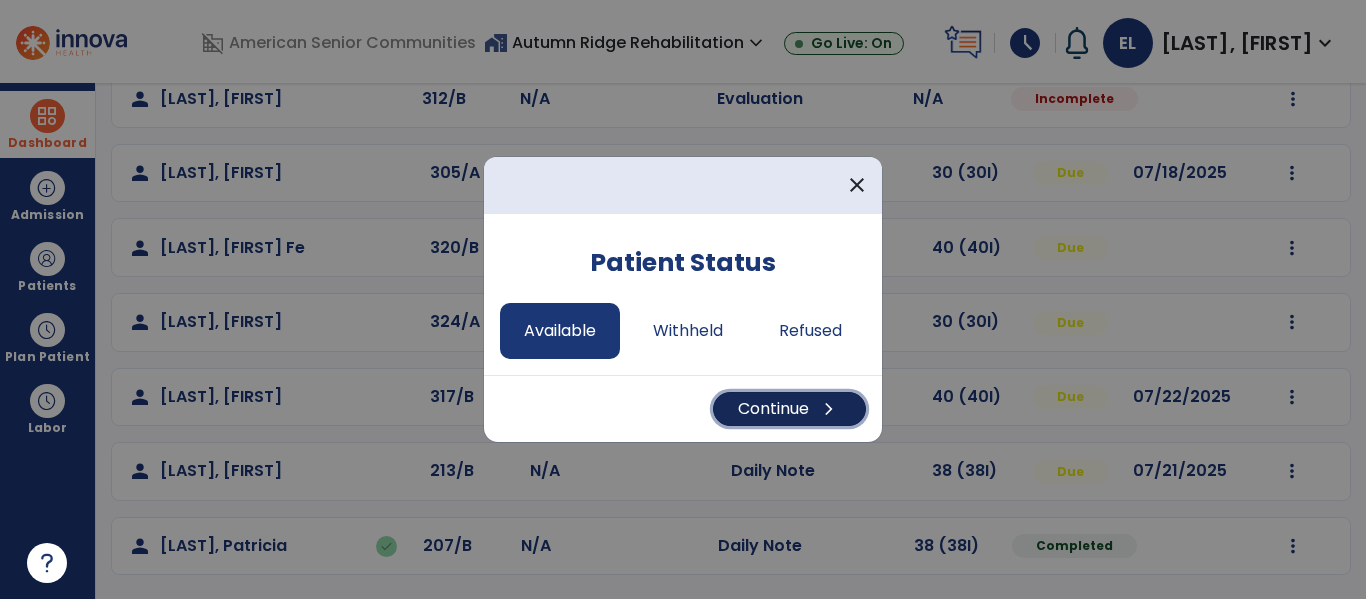 click on "Continue   chevron_right" at bounding box center (789, 409) 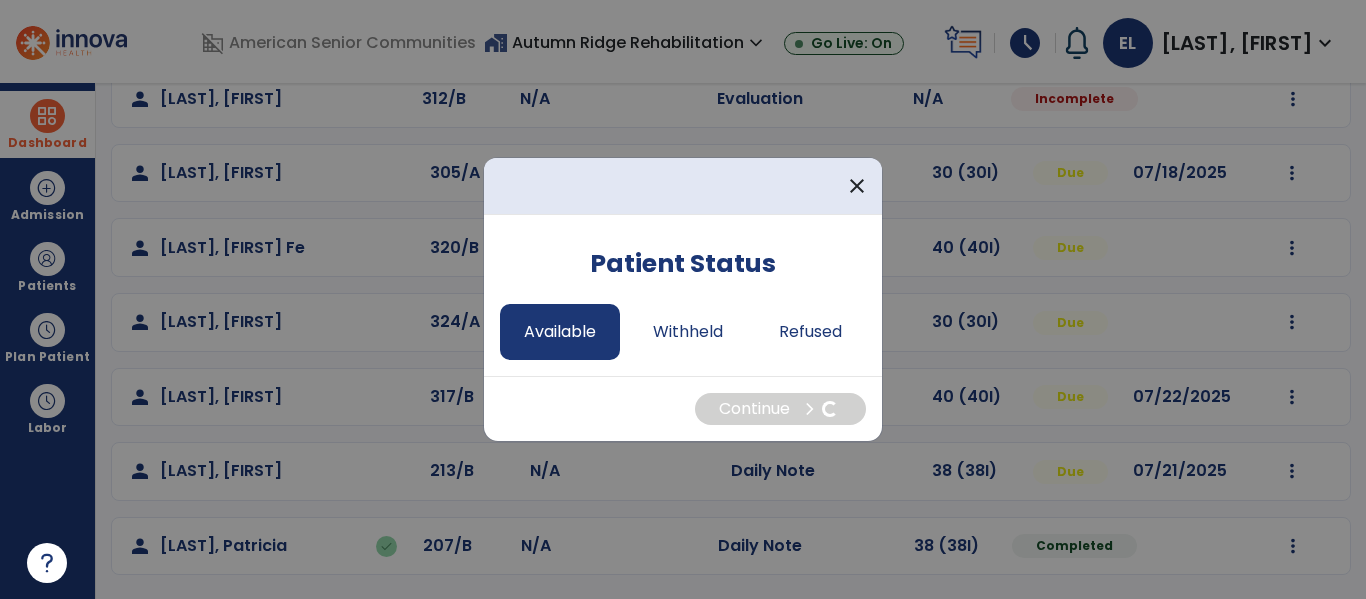 select on "*" 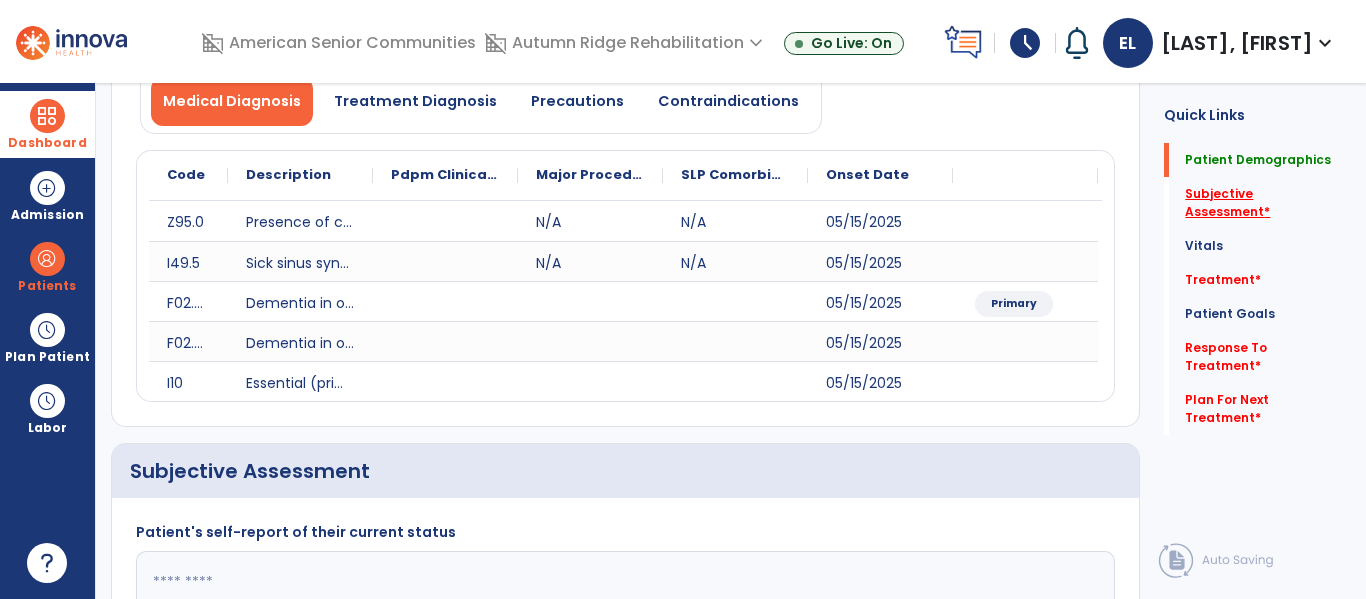 click on "*" 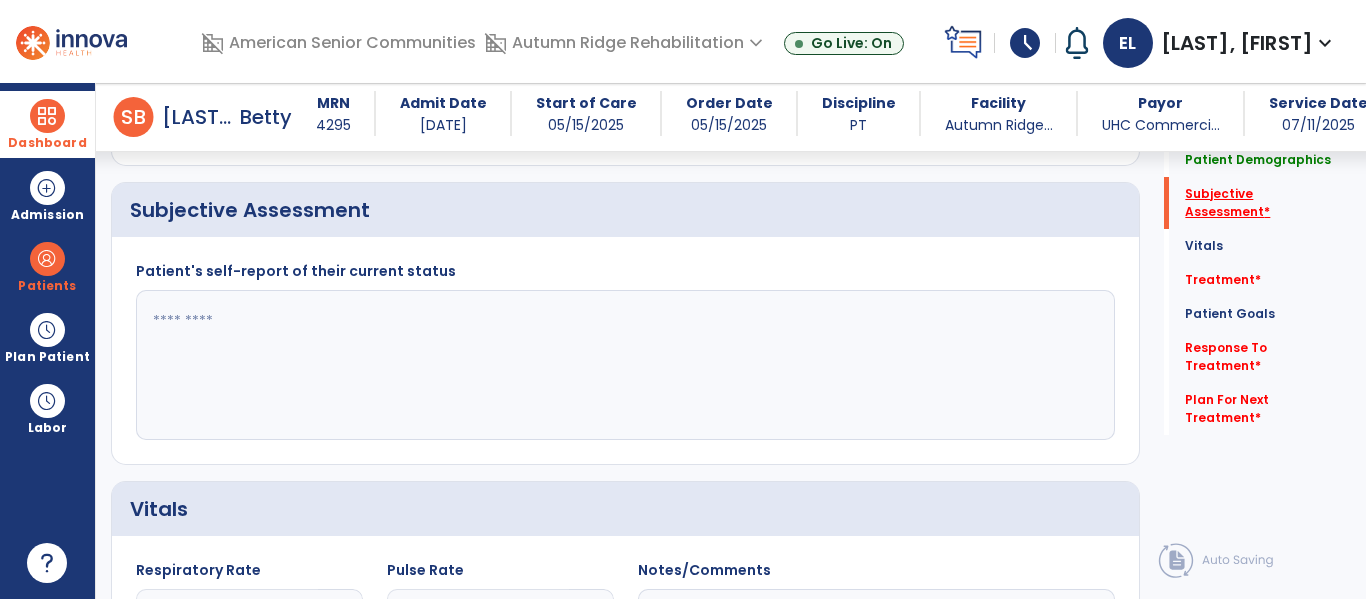scroll, scrollTop: 507, scrollLeft: 0, axis: vertical 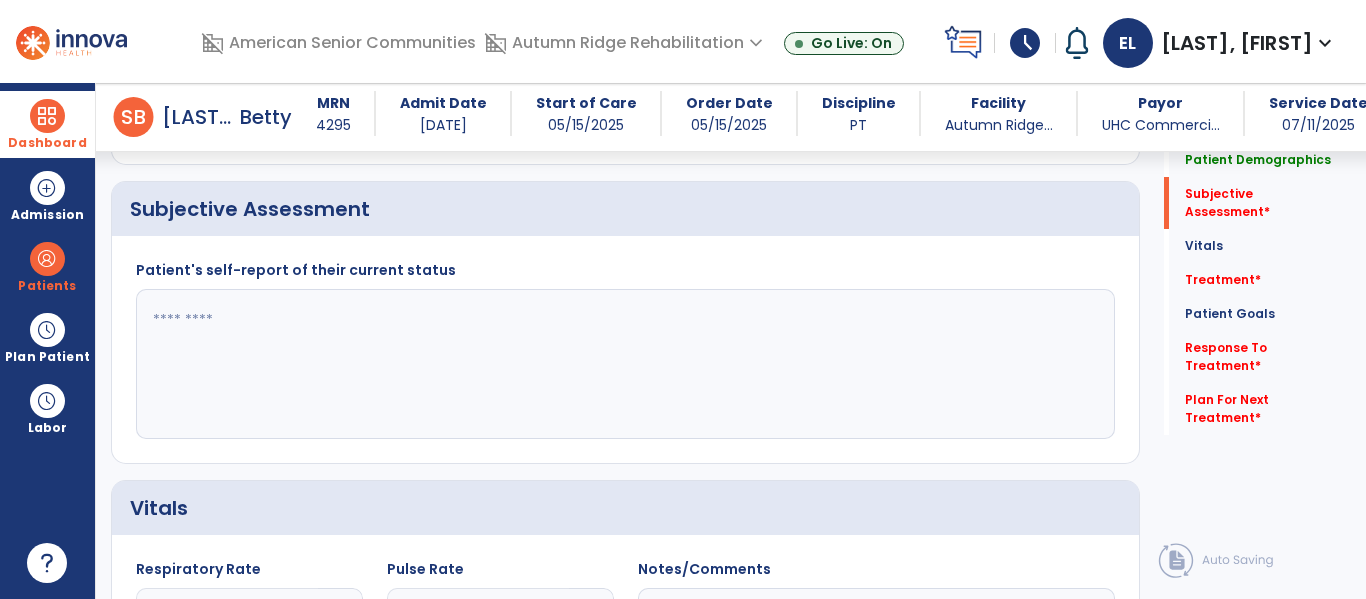 click on "Patient's self-report of their current status" 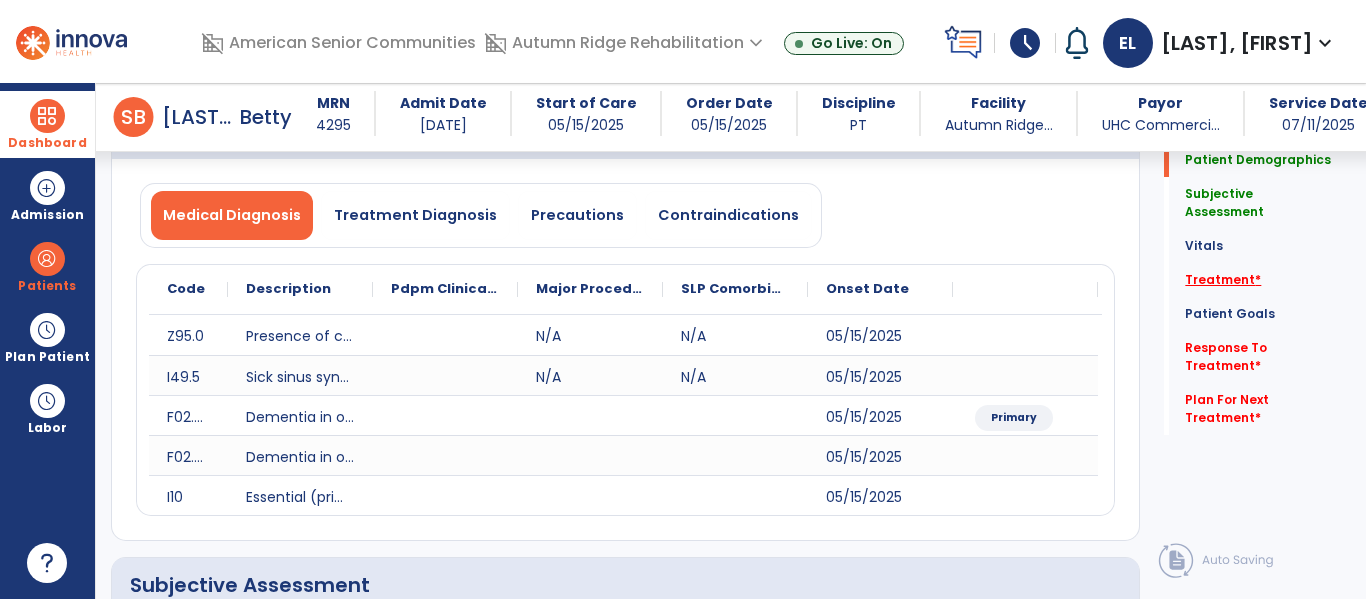 type on "**********" 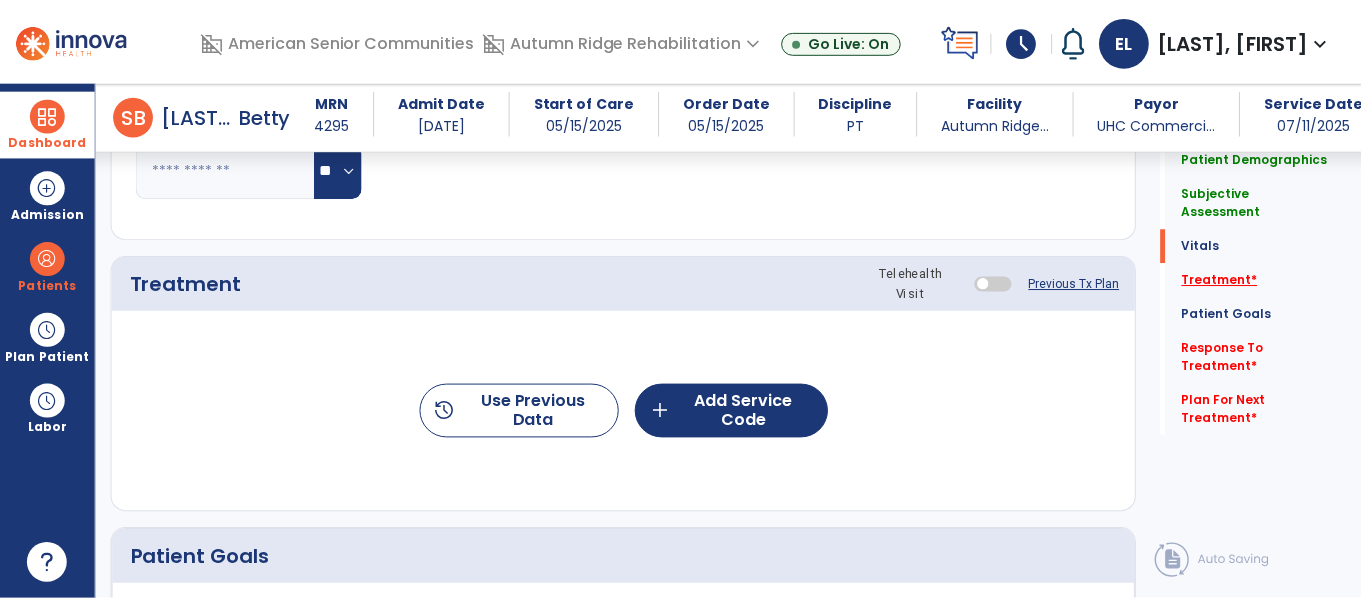 scroll, scrollTop: 1196, scrollLeft: 0, axis: vertical 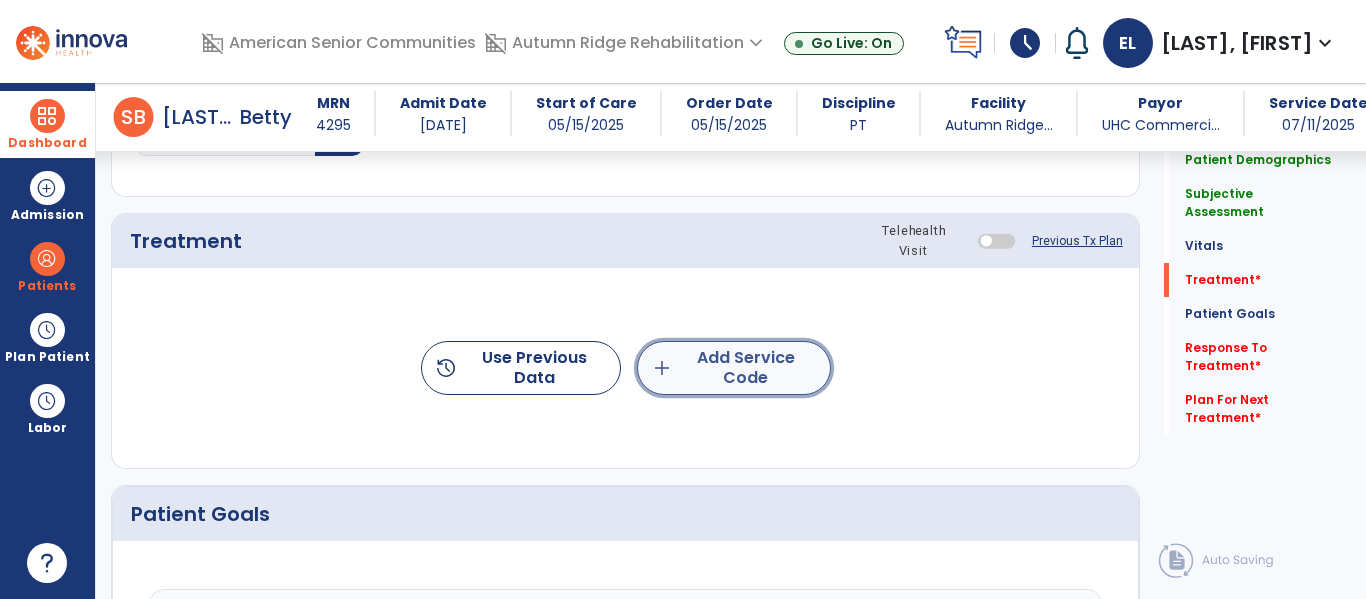 click on "add  Add Service Code" 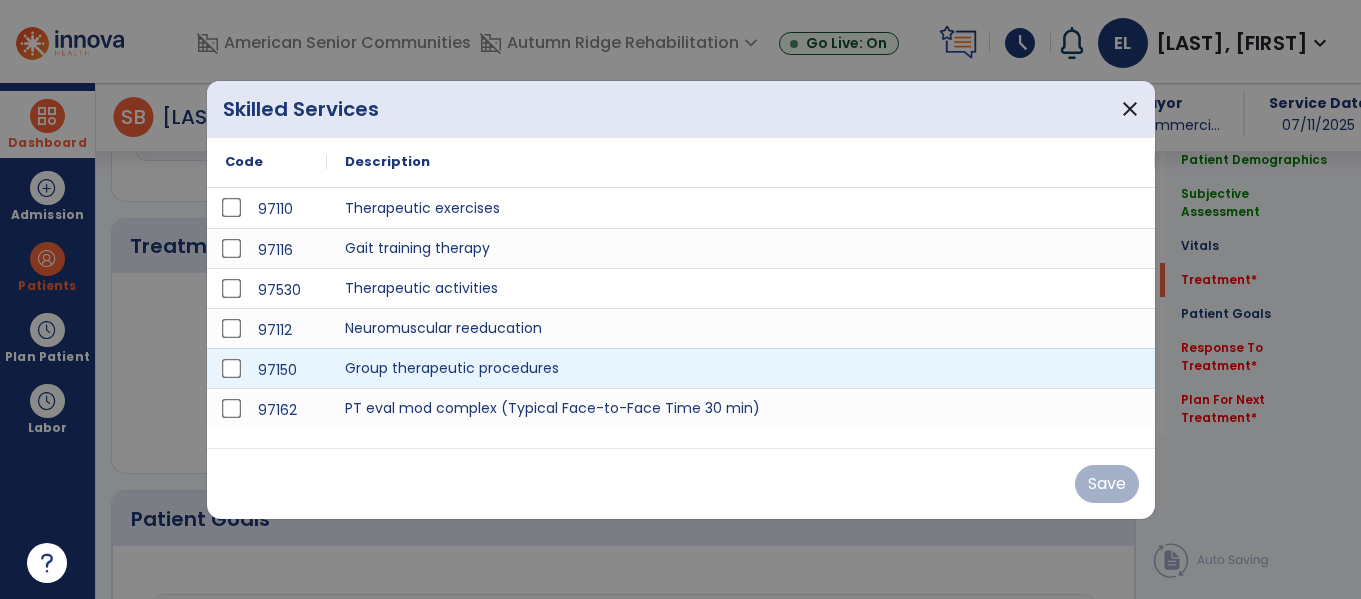 scroll, scrollTop: 1196, scrollLeft: 0, axis: vertical 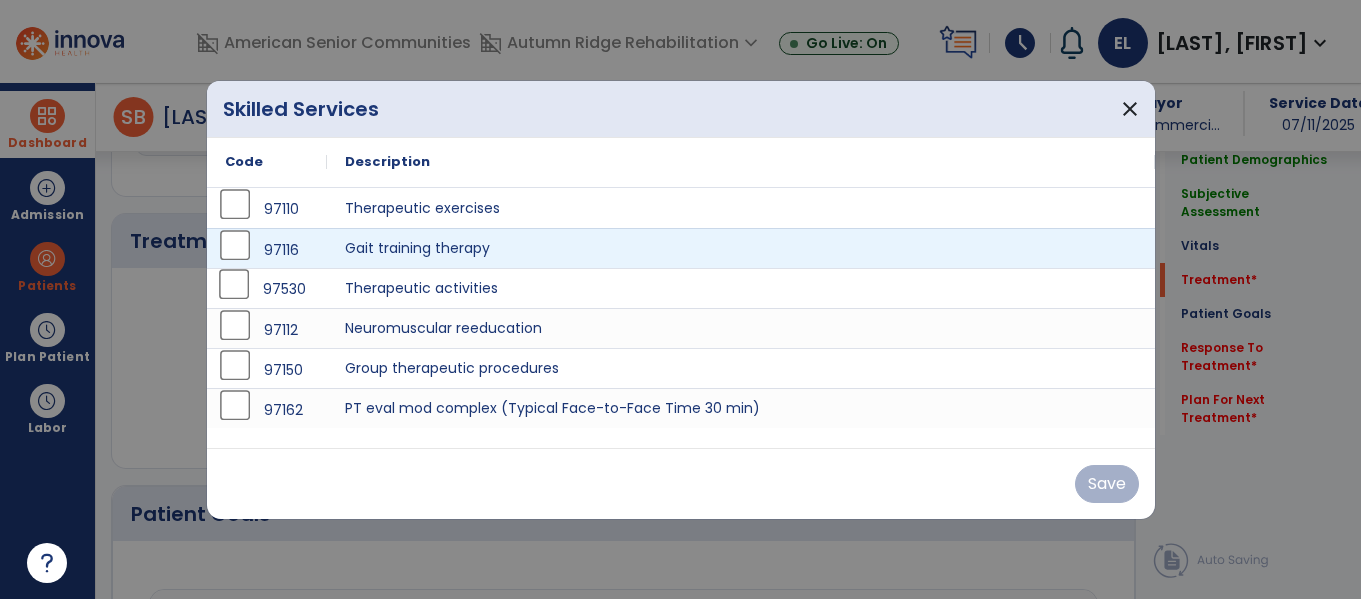 click on "97530" at bounding box center [267, 288] 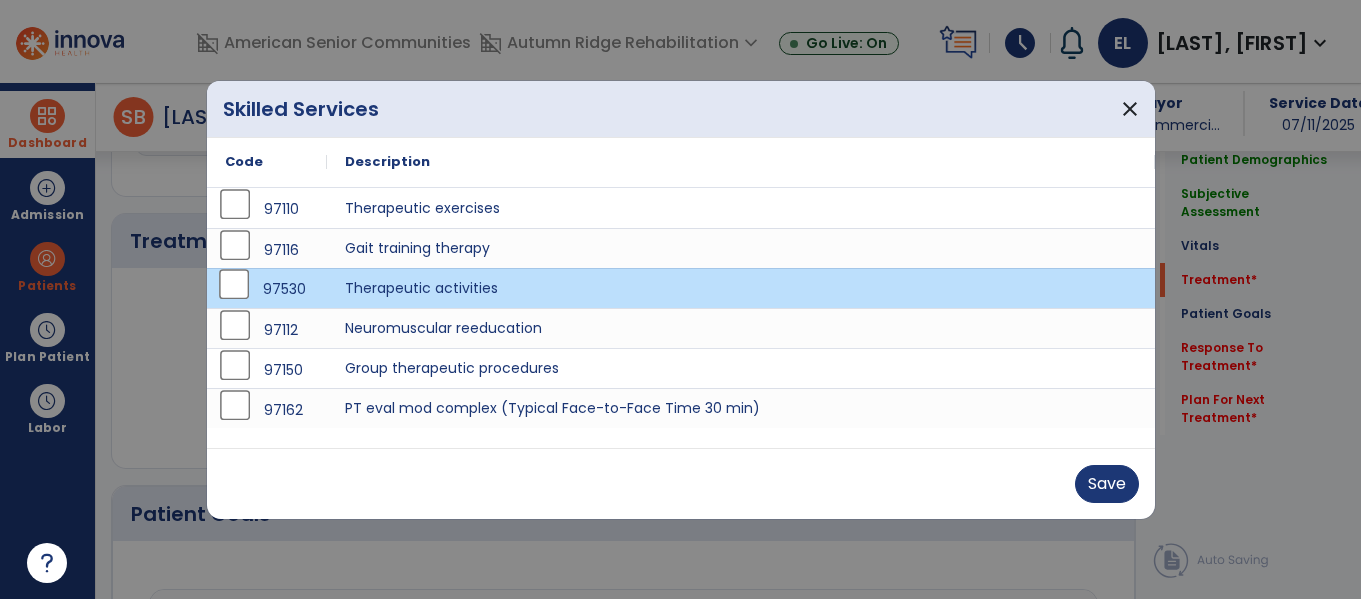 click on "97530" at bounding box center [284, 289] 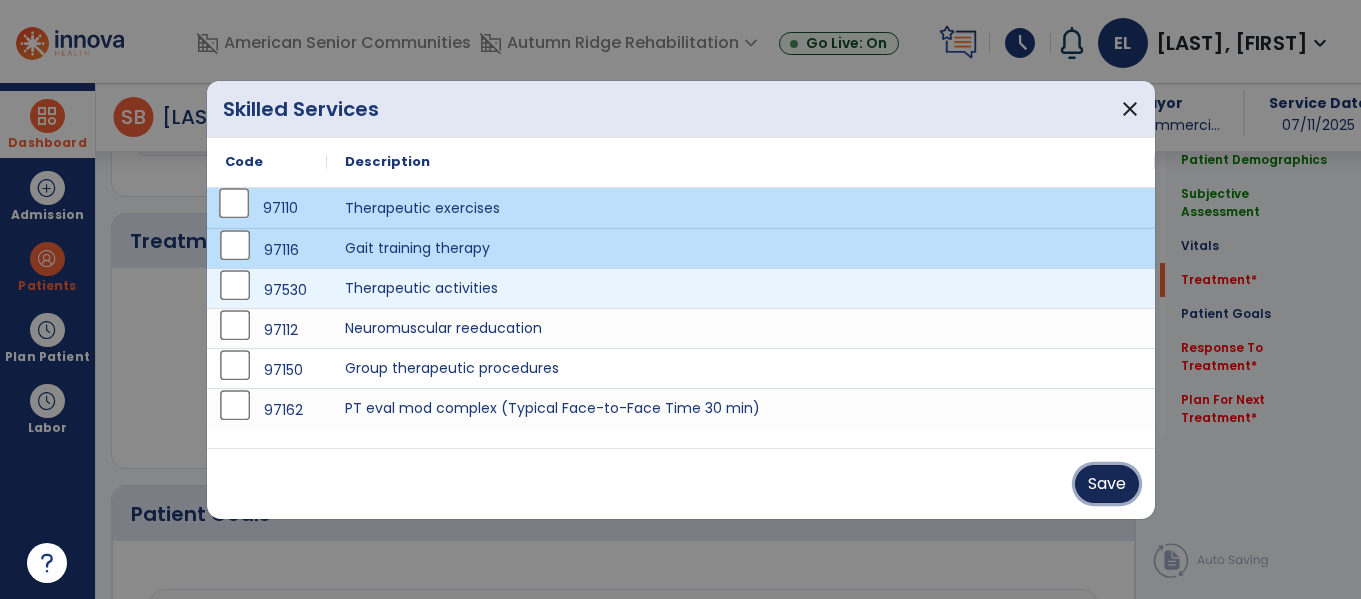 click on "Save" at bounding box center (1107, 484) 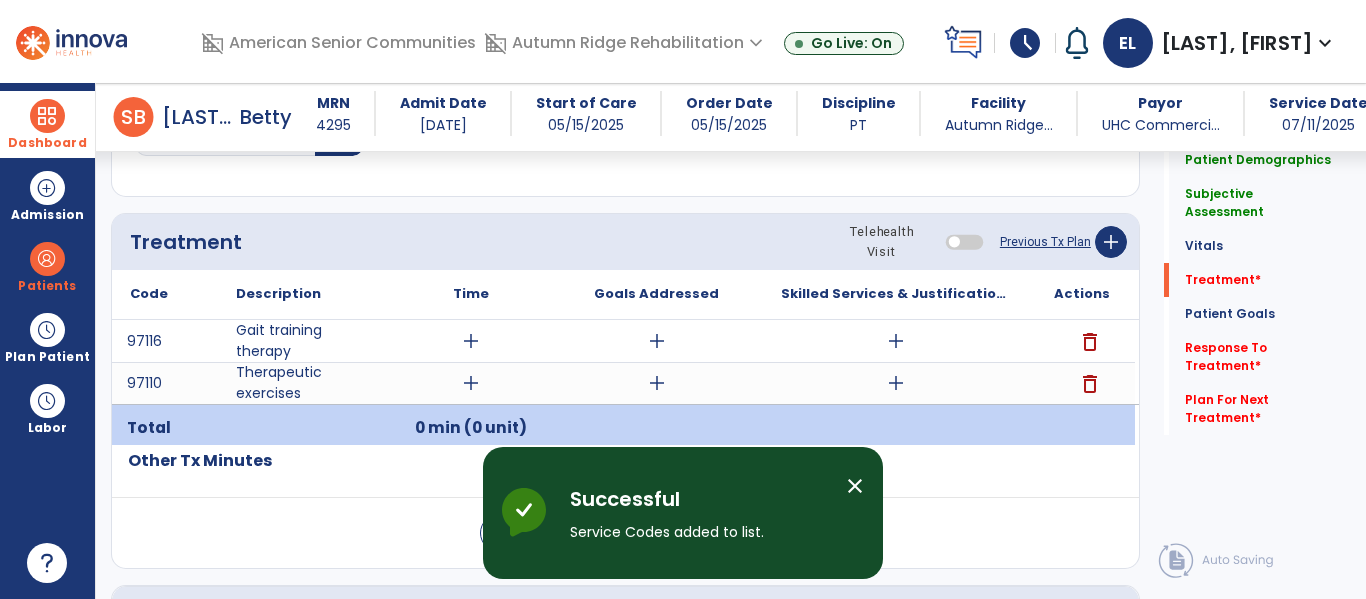 click on "close" at bounding box center (855, 486) 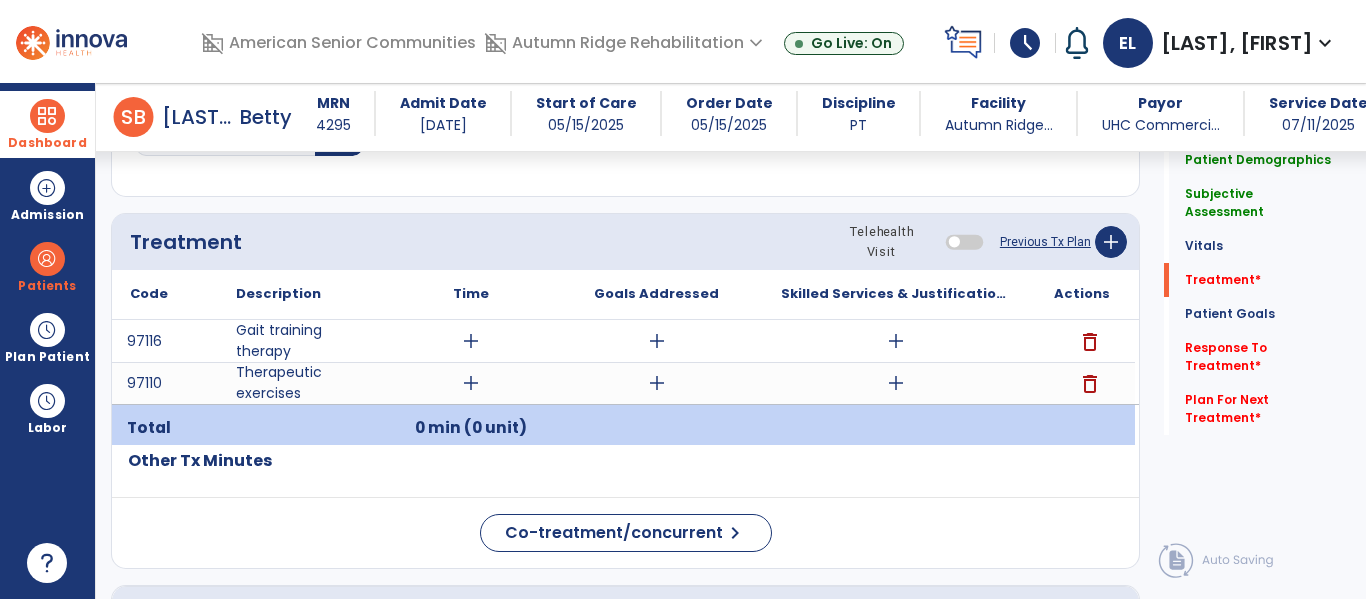 click on "add" at bounding box center [471, 383] 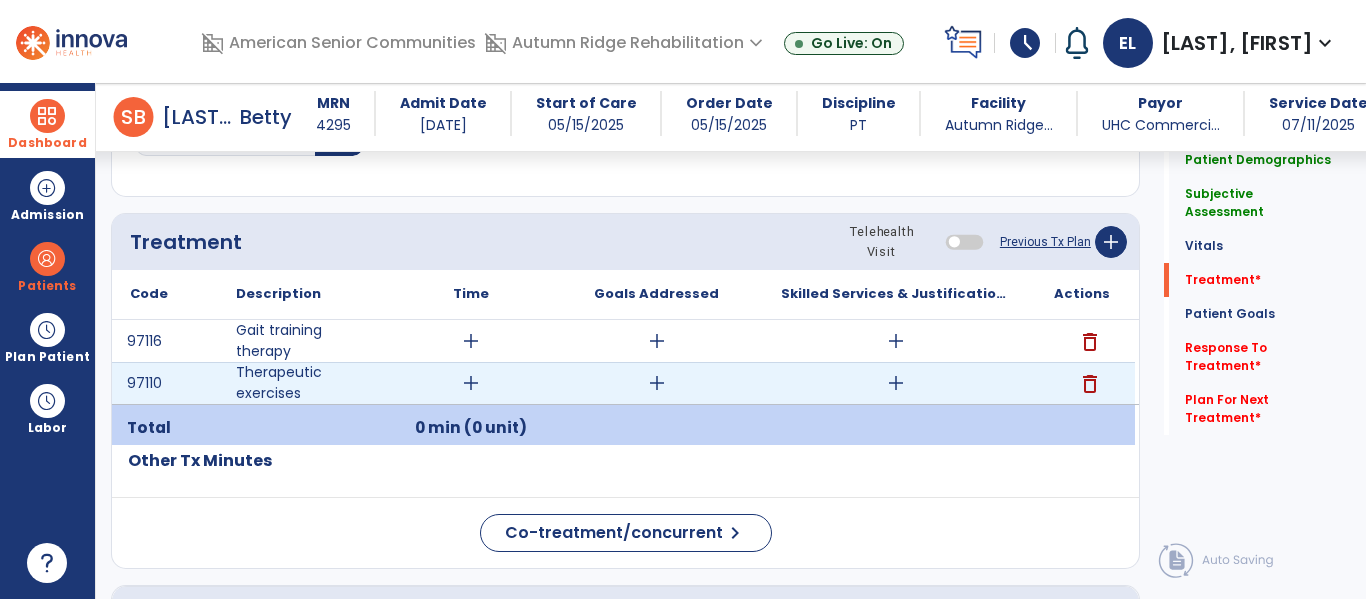 click on "add" at bounding box center (471, 383) 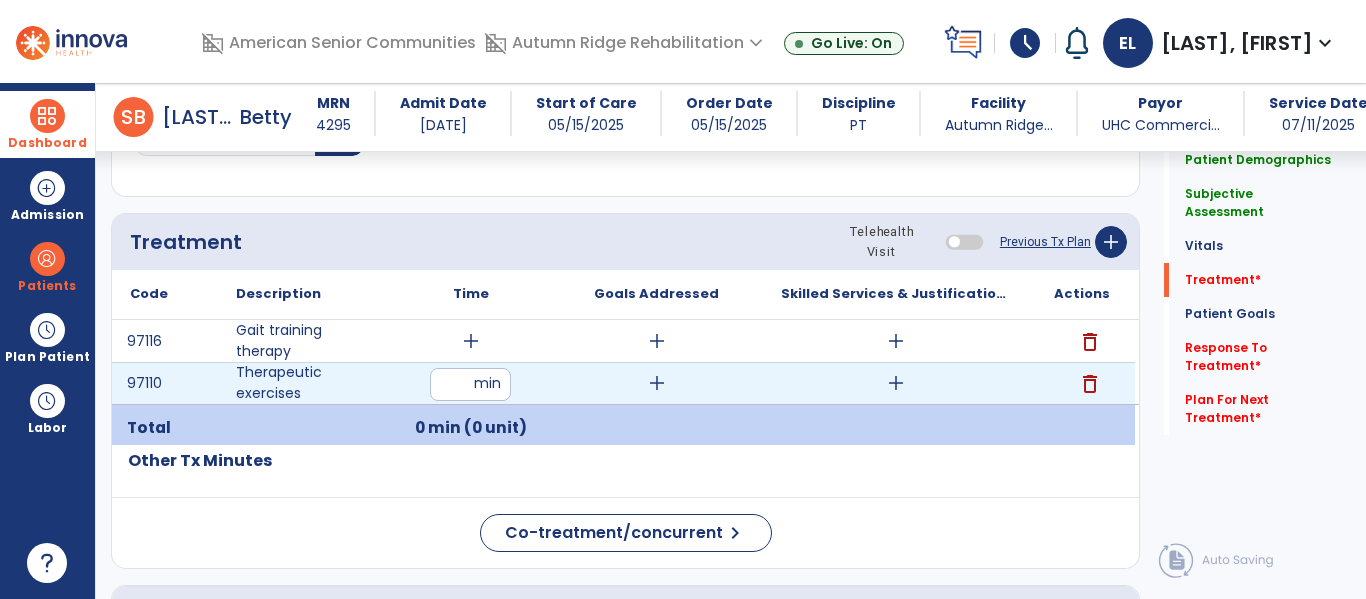 type on "**" 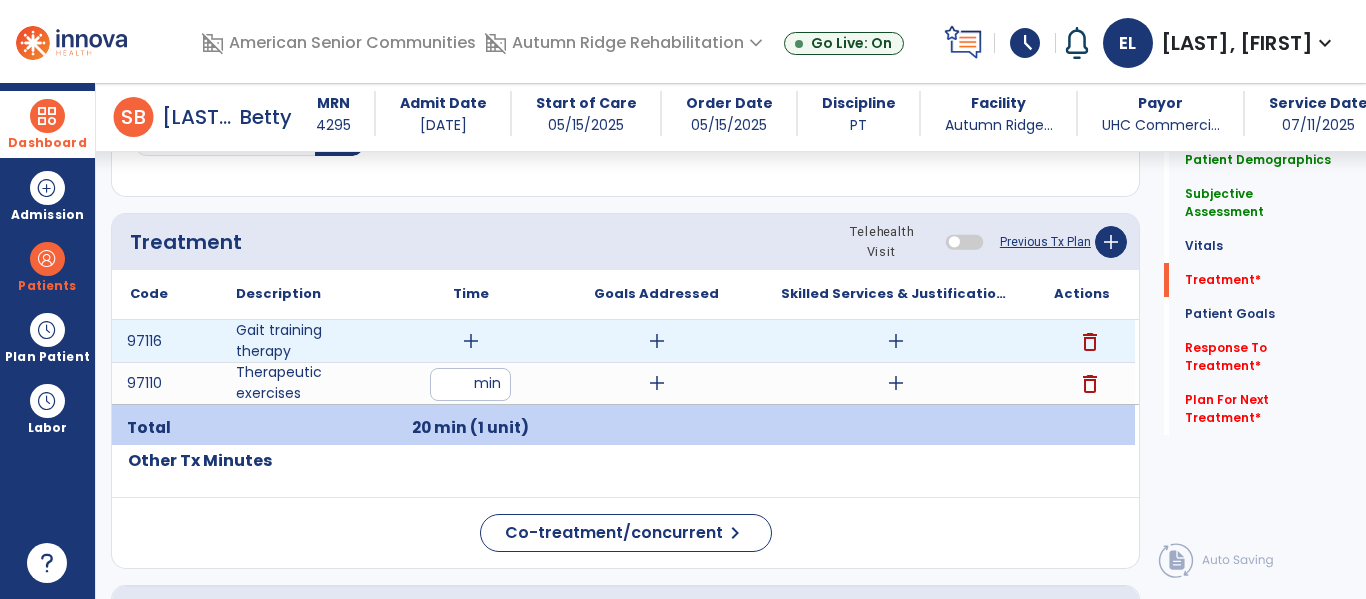 click on "add" at bounding box center [471, 341] 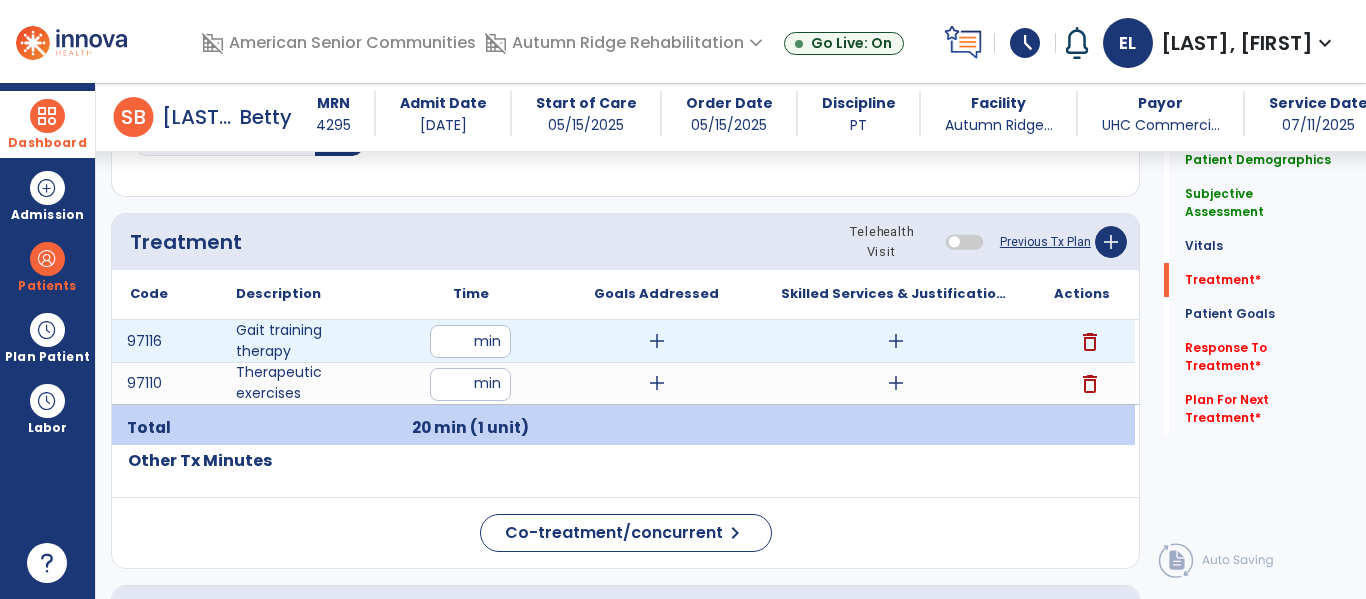 type on "**" 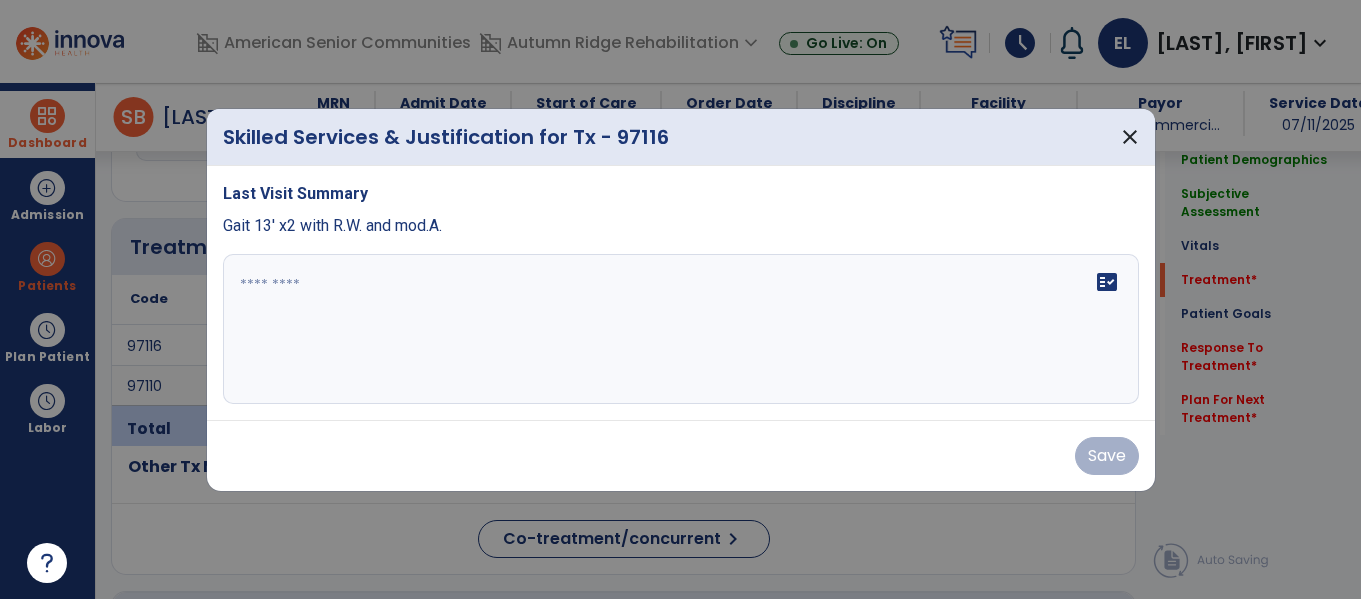 scroll, scrollTop: 1196, scrollLeft: 0, axis: vertical 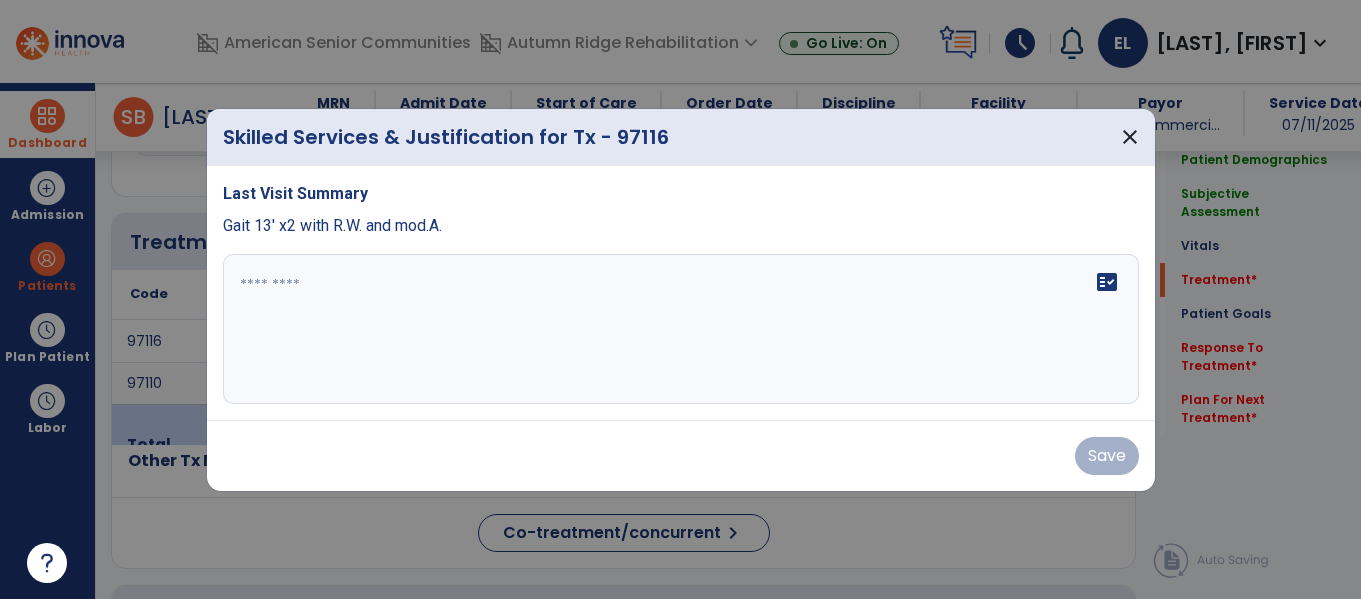 click on "fact_check" at bounding box center (681, 329) 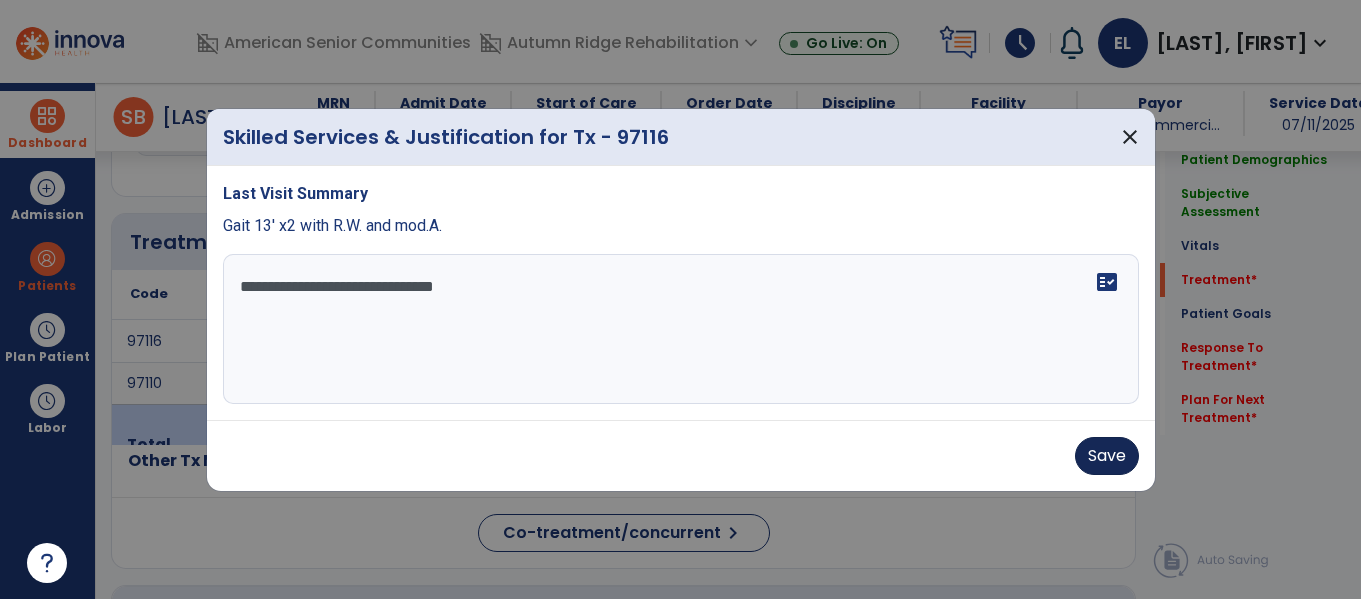 type on "**********" 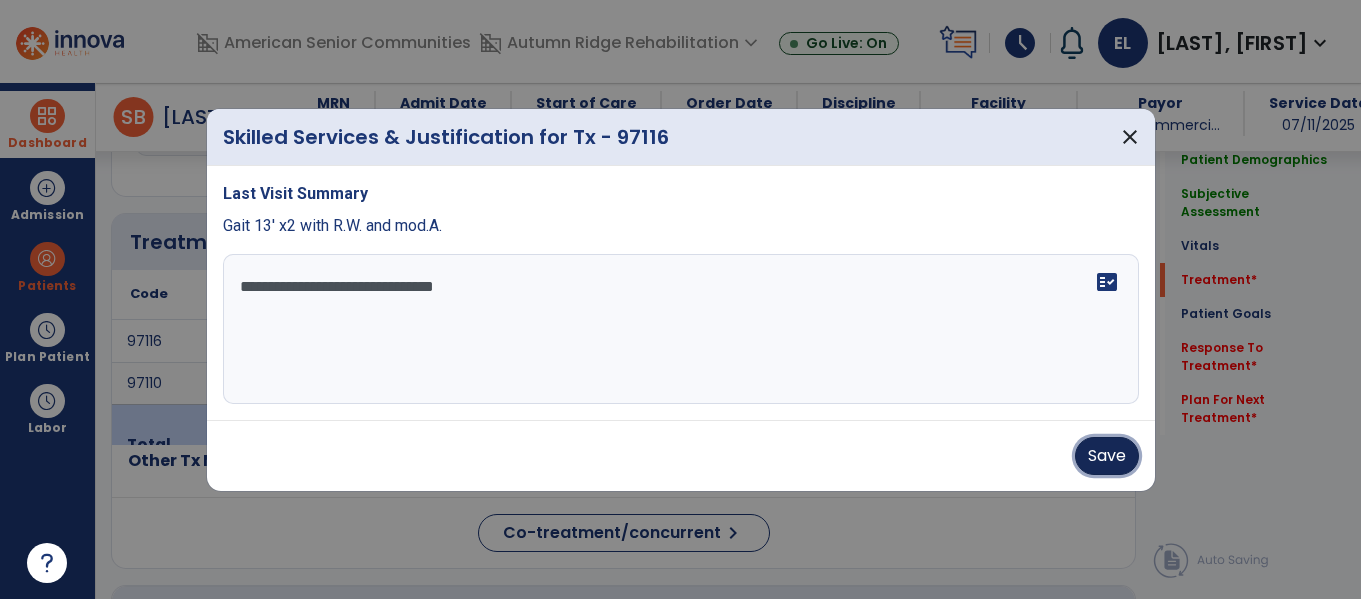 click on "Save" at bounding box center (1107, 456) 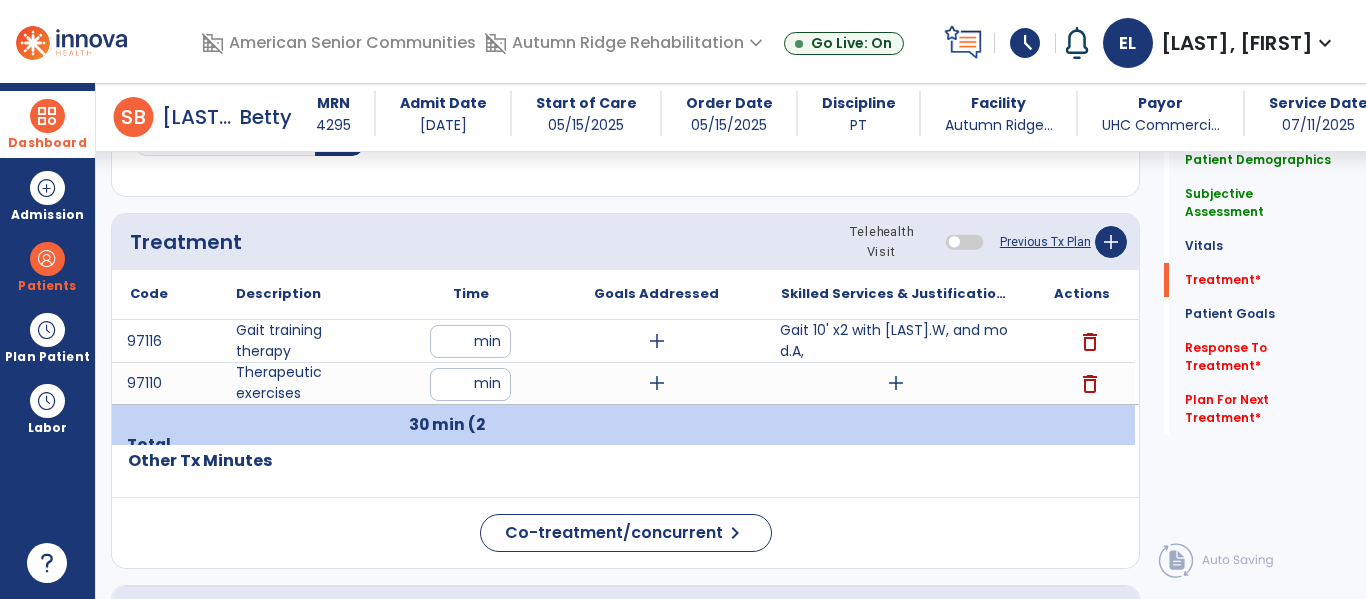 click on "add" at bounding box center (896, 383) 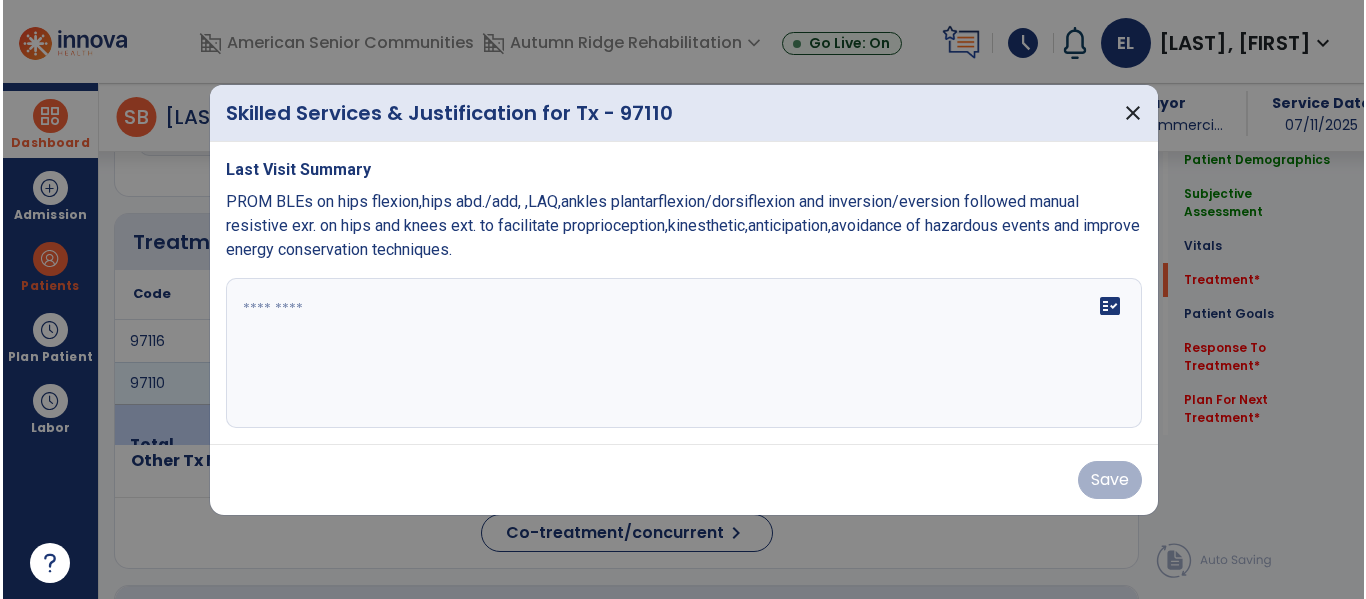 scroll, scrollTop: 1196, scrollLeft: 0, axis: vertical 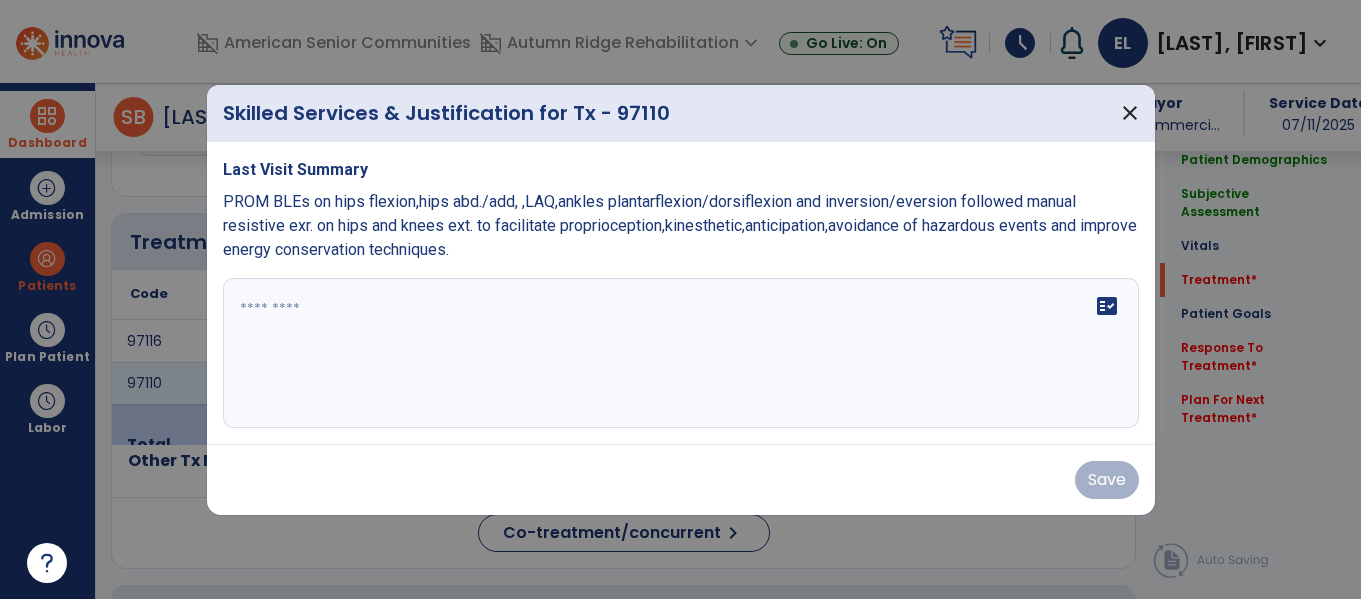 click on "PROM BLEs on hips flexion,hips abd./add, ,LAQ,ankles plantarflexion/dorsiflexion and inversion/eversion followed manual resistive exr. on hips and knees ext. to facilitate proprioception,kinesthetic,anticipation,avoidance of hazardous events and improve energy conservation techniques." at bounding box center [680, 225] 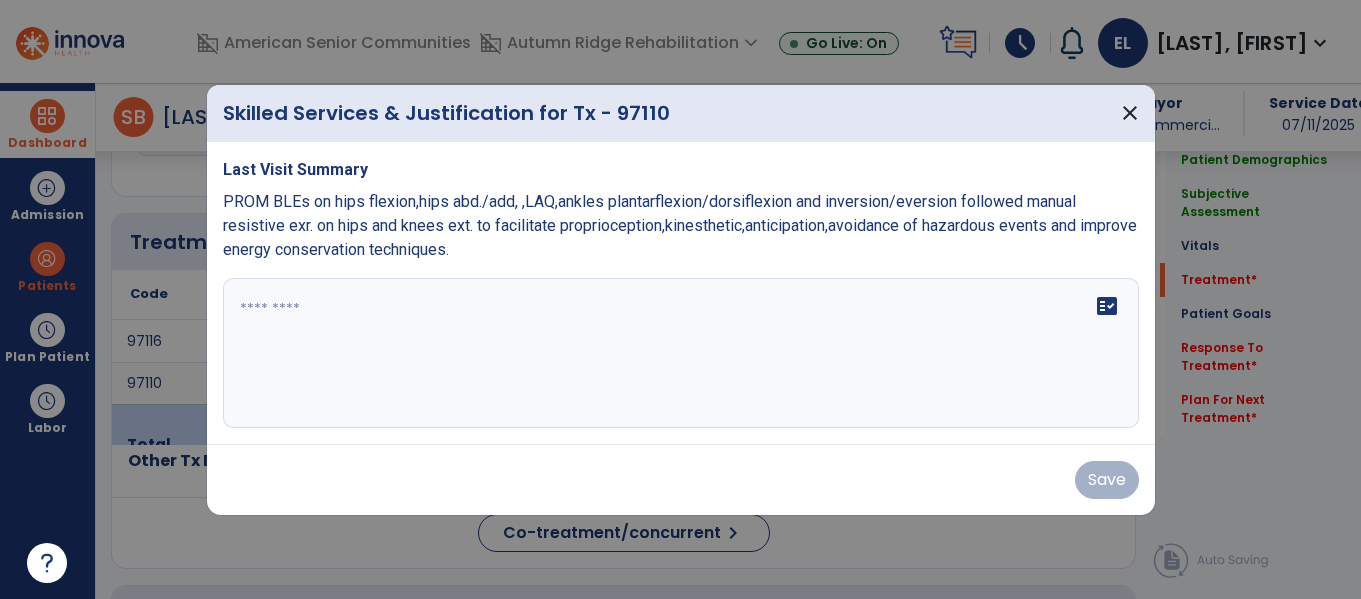click on "PROM BLEs on hips flexion,hips abd./add, ,LAQ,ankles plantarflexion/dorsiflexion and inversion/eversion followed manual resistive exr. on hips and knees ext. to facilitate proprioception,kinesthetic,anticipation,avoidance of hazardous events and improve energy conservation techniques." at bounding box center (680, 225) 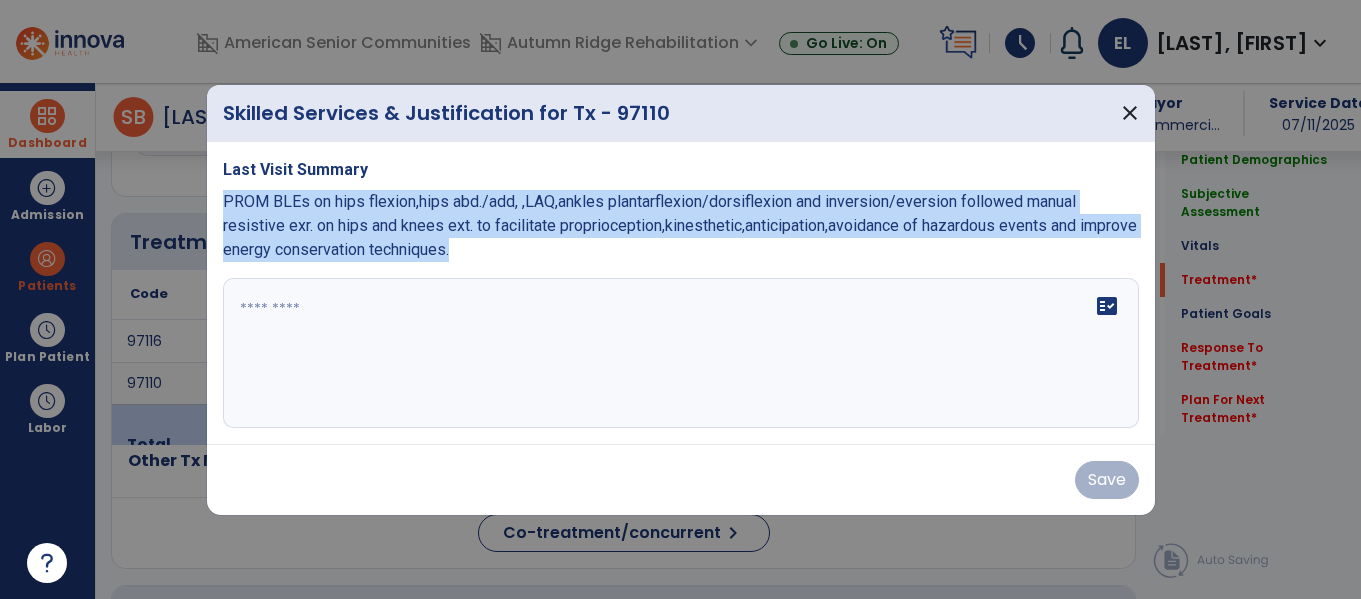 drag, startPoint x: 224, startPoint y: 203, endPoint x: 446, endPoint y: 320, distance: 250.94421 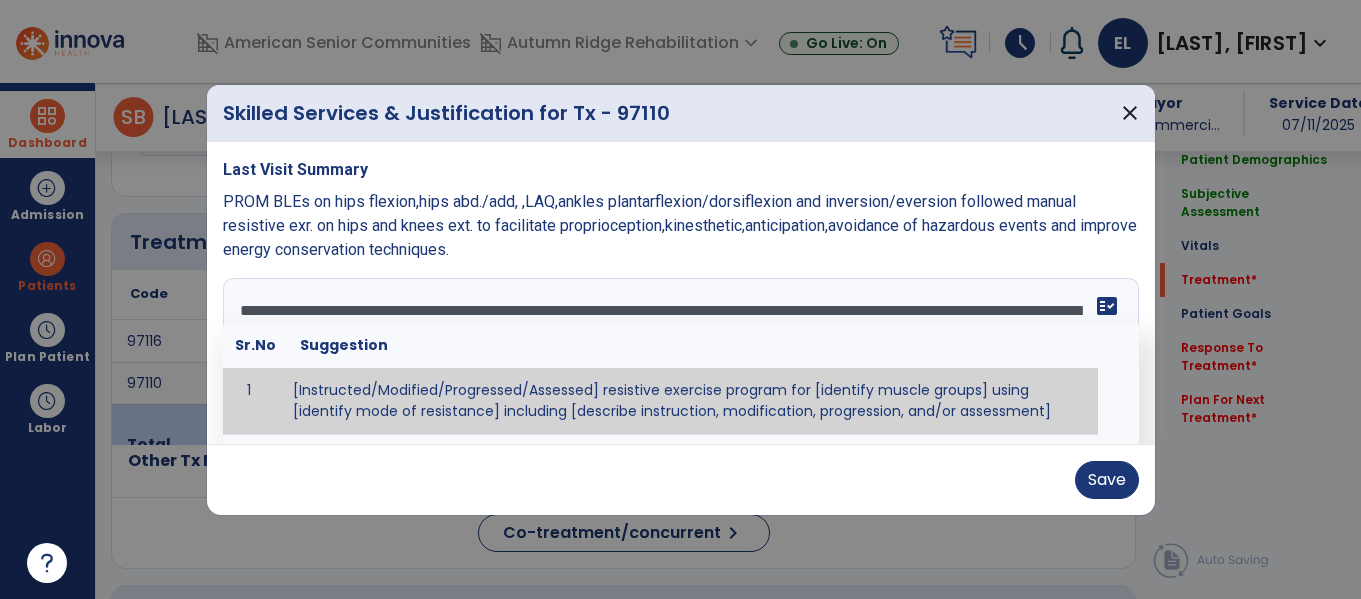 type on "**********" 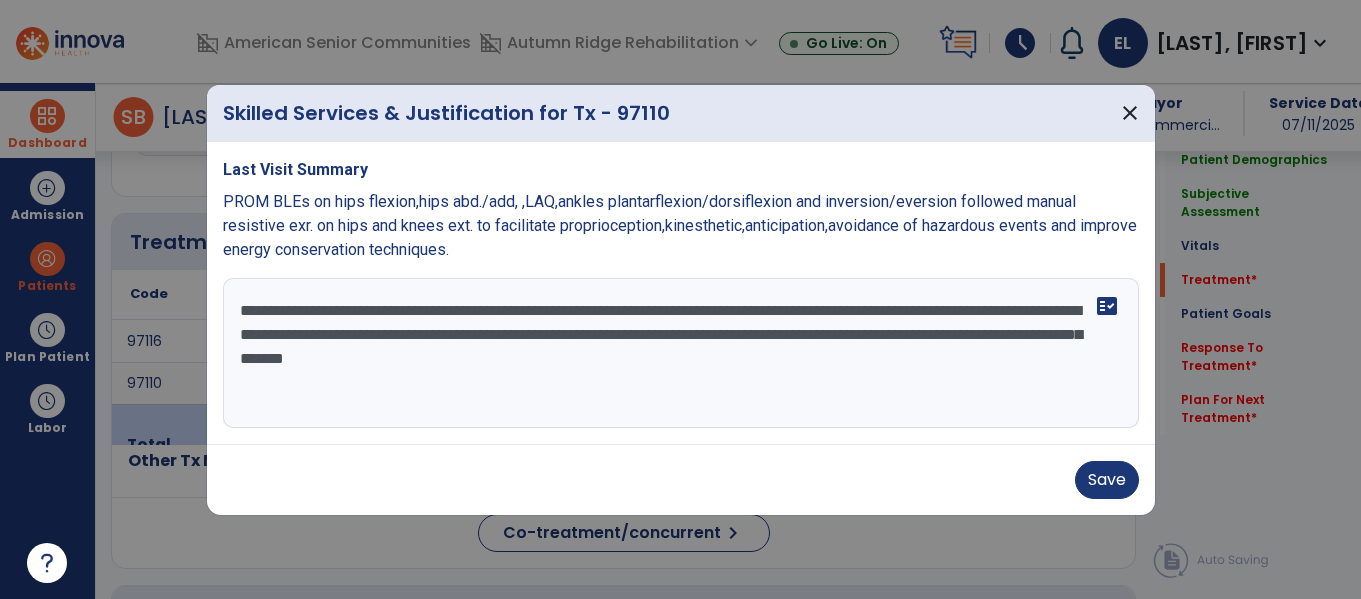 click on "**********" at bounding box center (681, 353) 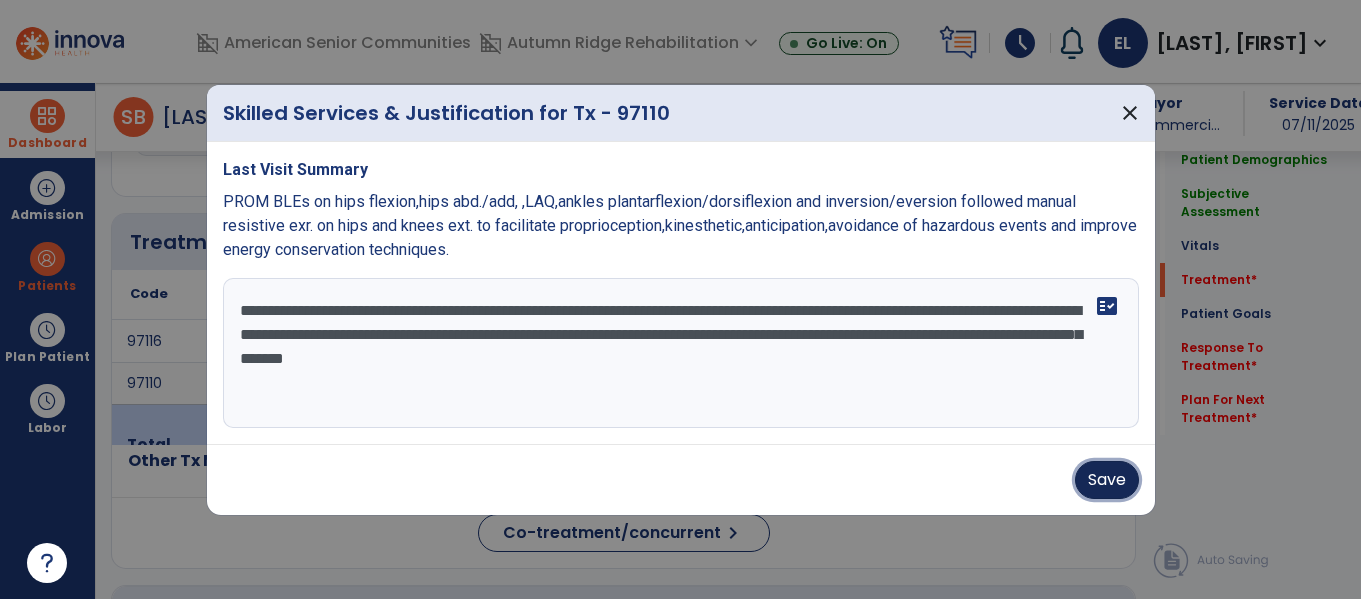 click on "Save" at bounding box center [1107, 480] 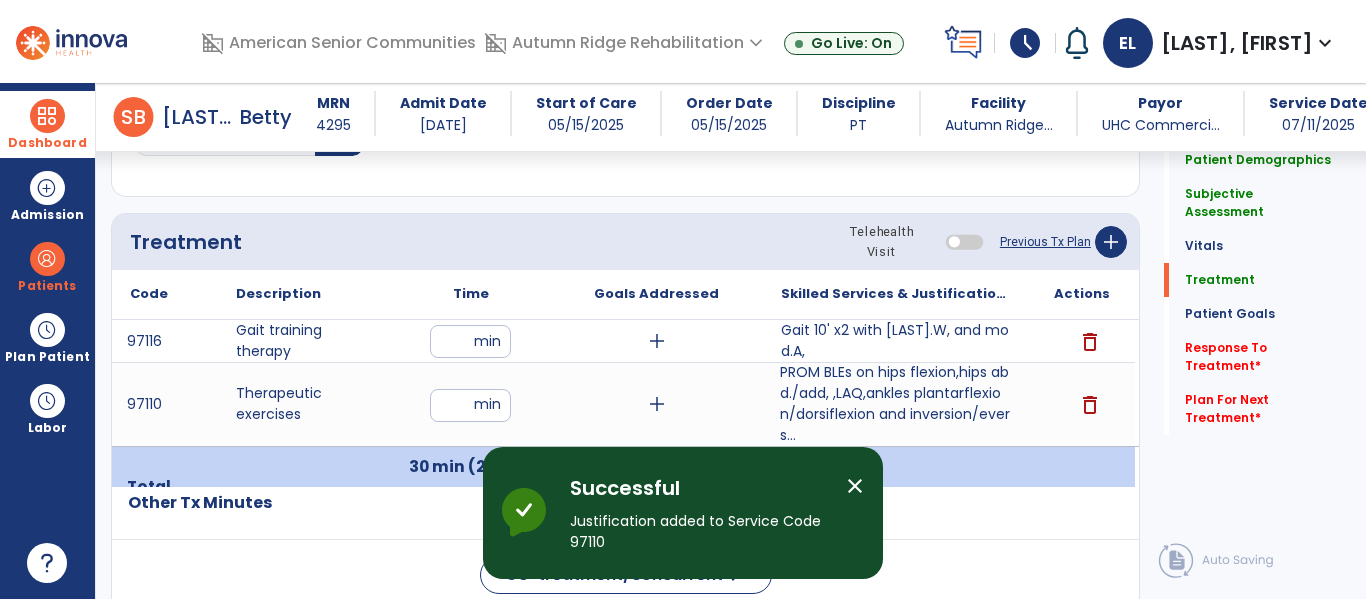 click on "close" at bounding box center [855, 486] 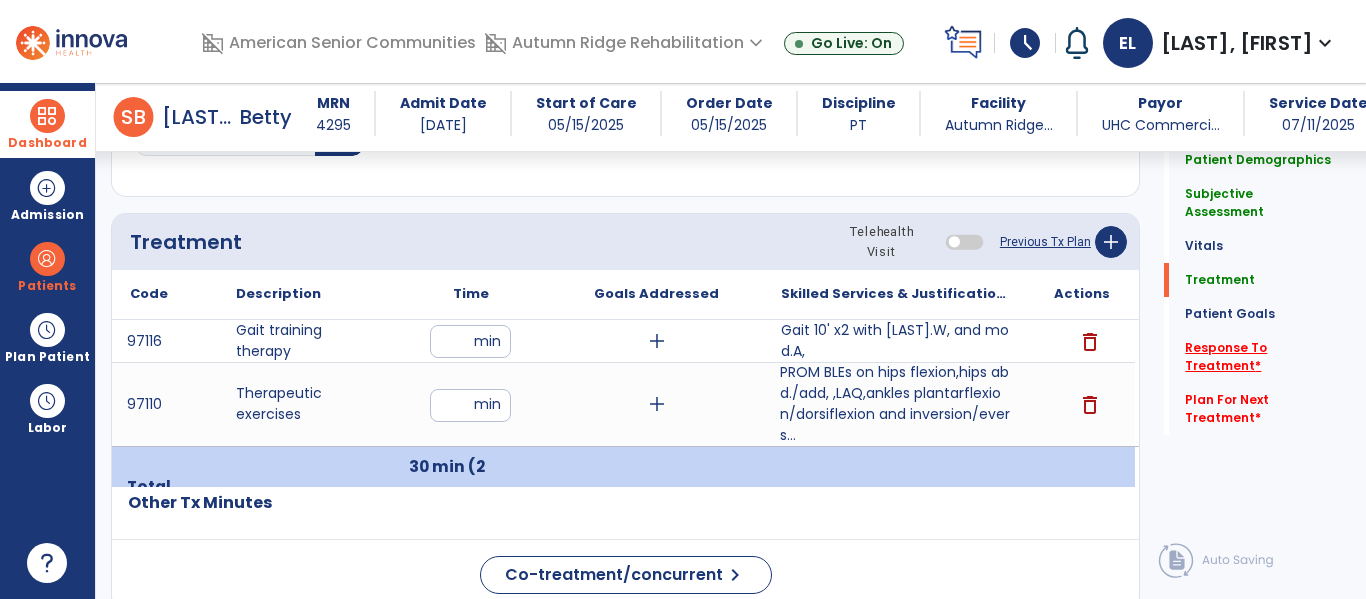 click on "Response To Treatment   *" 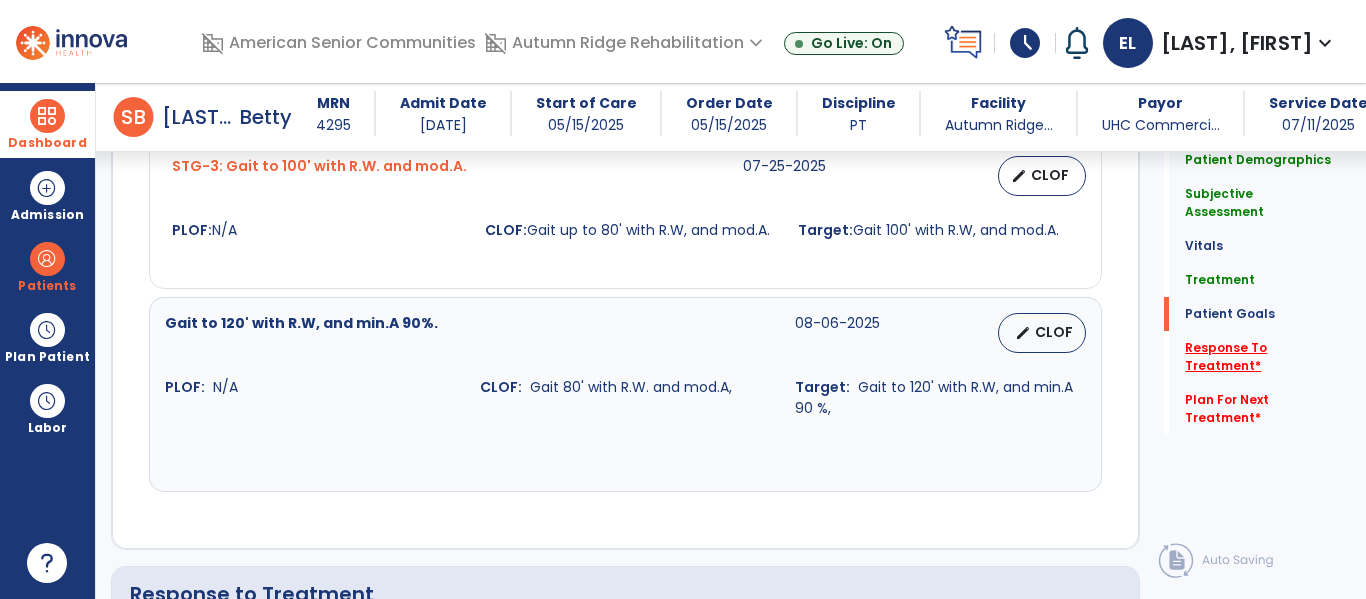 scroll, scrollTop: 2565, scrollLeft: 0, axis: vertical 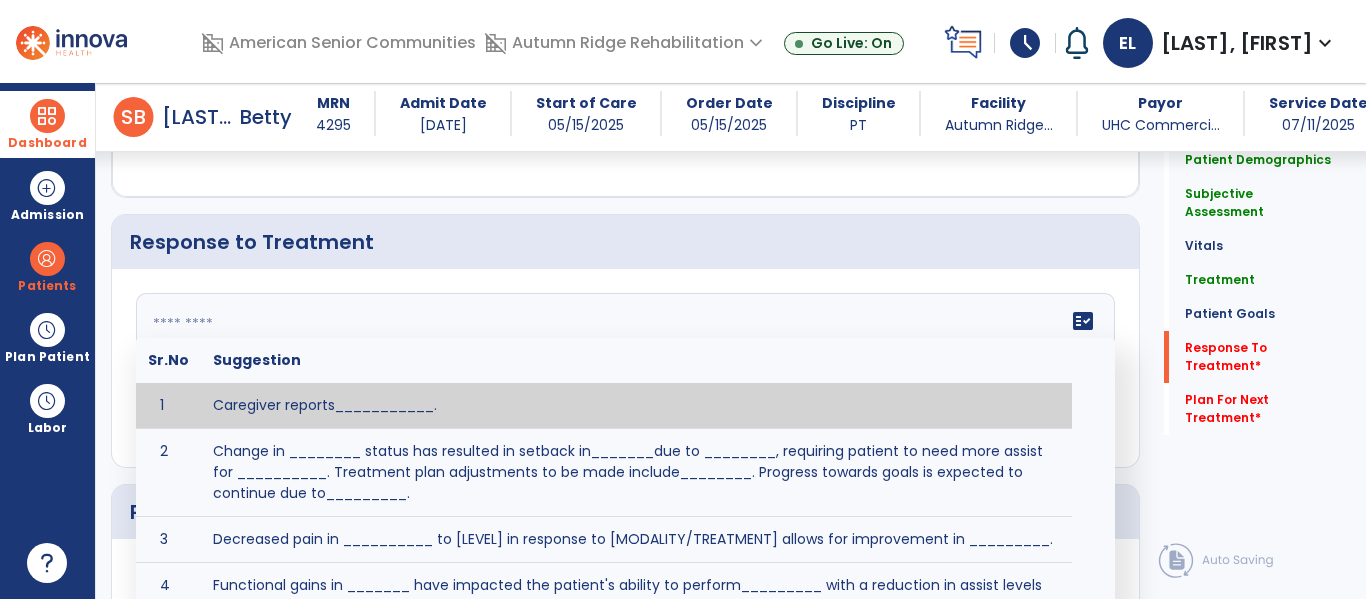 click on "fact_check  Sr.No Suggestion 1 Caregiver reports___________. 2 Change in ________ status has resulted in setback in_______due to ________, requiring patient to need more assist for __________.   Treatment plan adjustments to be made include________.  Progress towards goals is expected to continue due to_________. 3 Decreased pain in __________ to [LEVEL] in response to [MODALITY/TREATMENT] allows for improvement in _________. 4 Functional gains in _______ have impacted the patient's ability to perform_________ with a reduction in assist levels to_________. 5 Functional progress this week has been significant due to__________. 6 Gains in ________ have improved the patient's ability to perform ______with decreased levels of assist to___________. 7 Improvement in ________allows patient to tolerate higher levels of challenges in_________. 8 Pain in [AREA] has decreased to [LEVEL] in response to [TREATMENT/MODALITY], allowing fore ease in completing__________. 9 10 11 12 13 14 15 16 17 18 19 20 21" 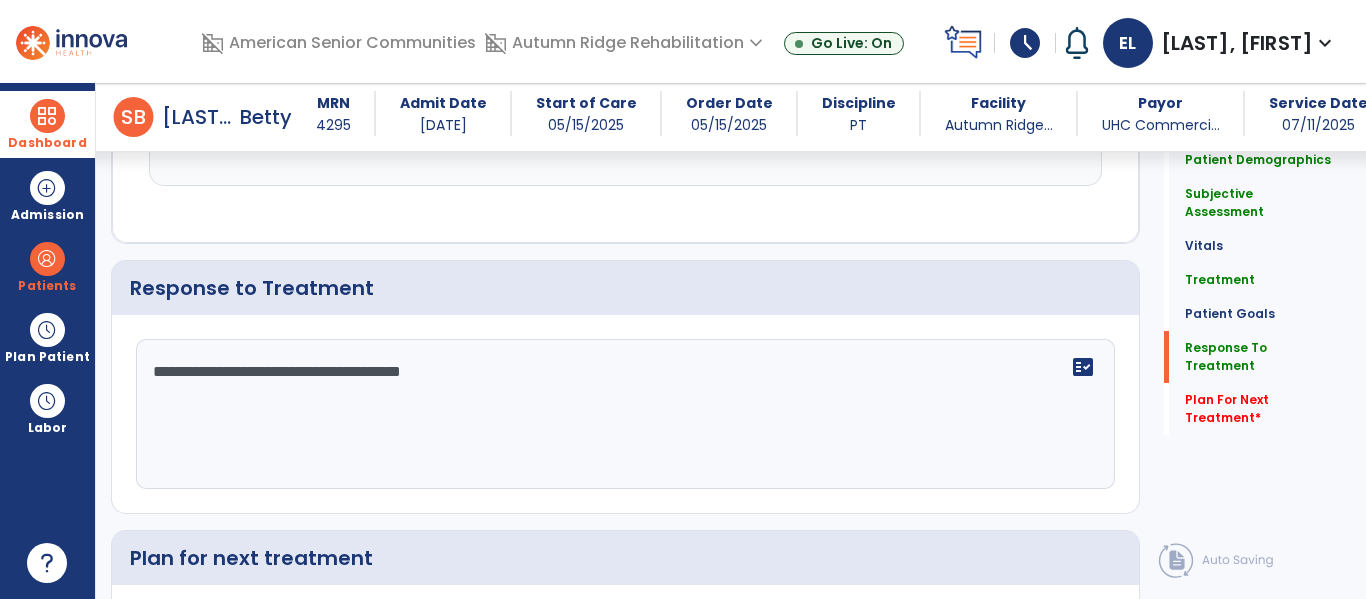 scroll, scrollTop: 2565, scrollLeft: 0, axis: vertical 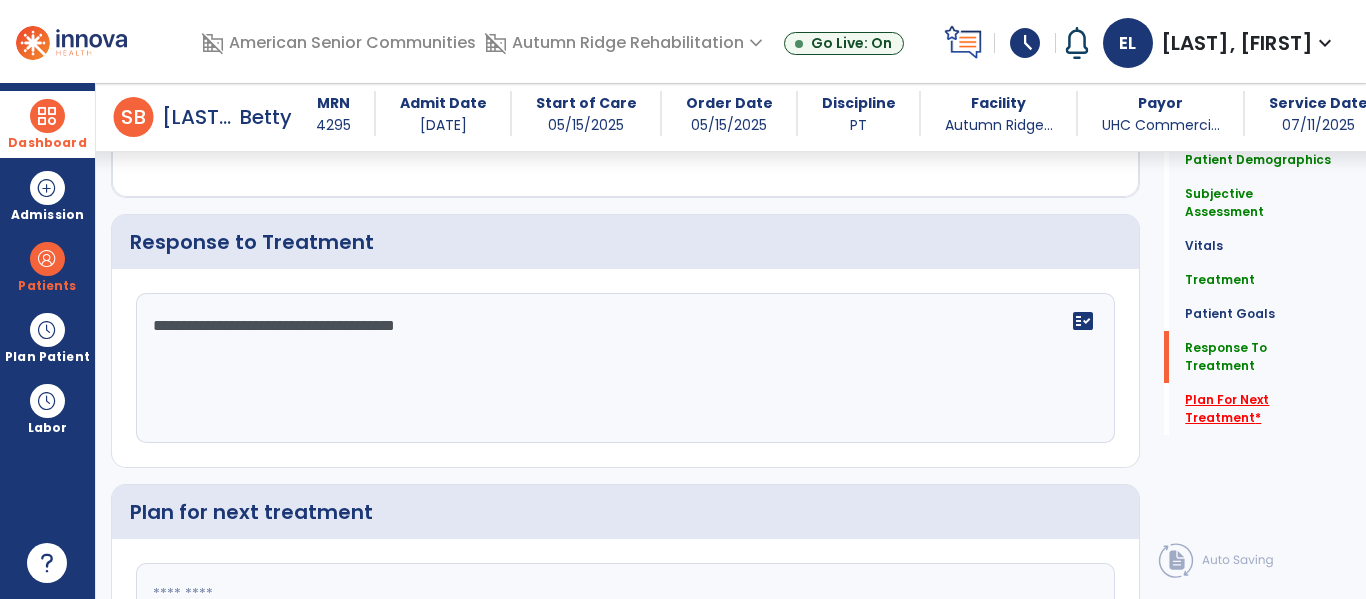 type on "**********" 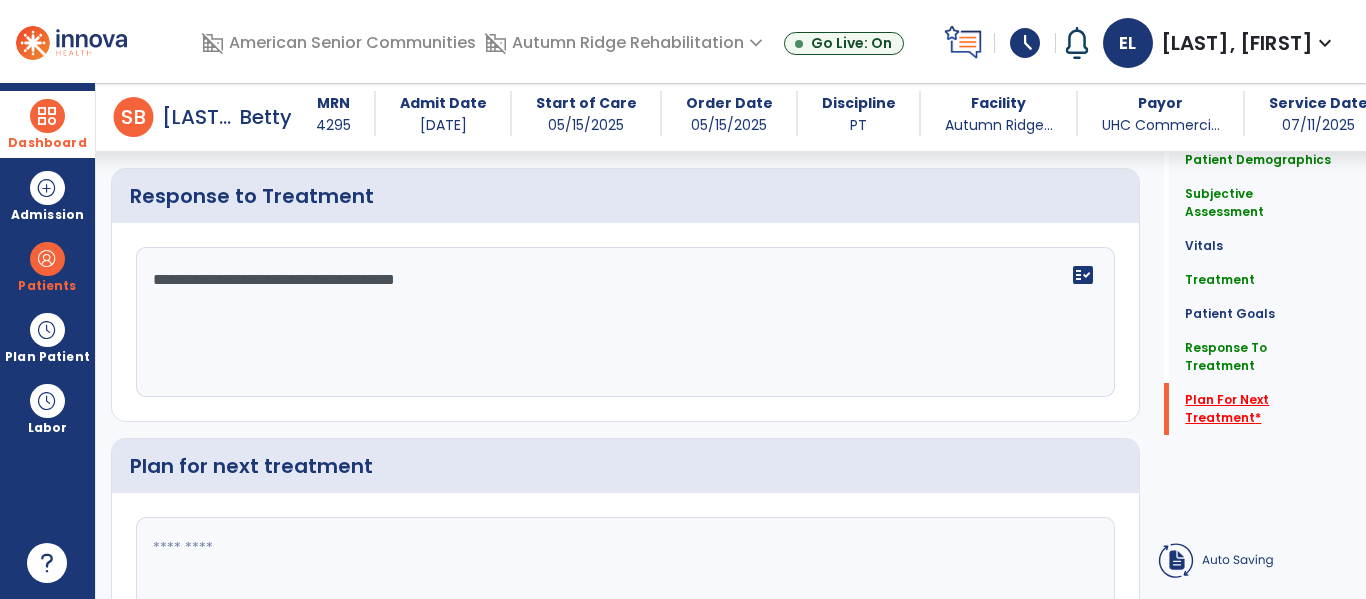 click on "Plan For Next Treatment   *" 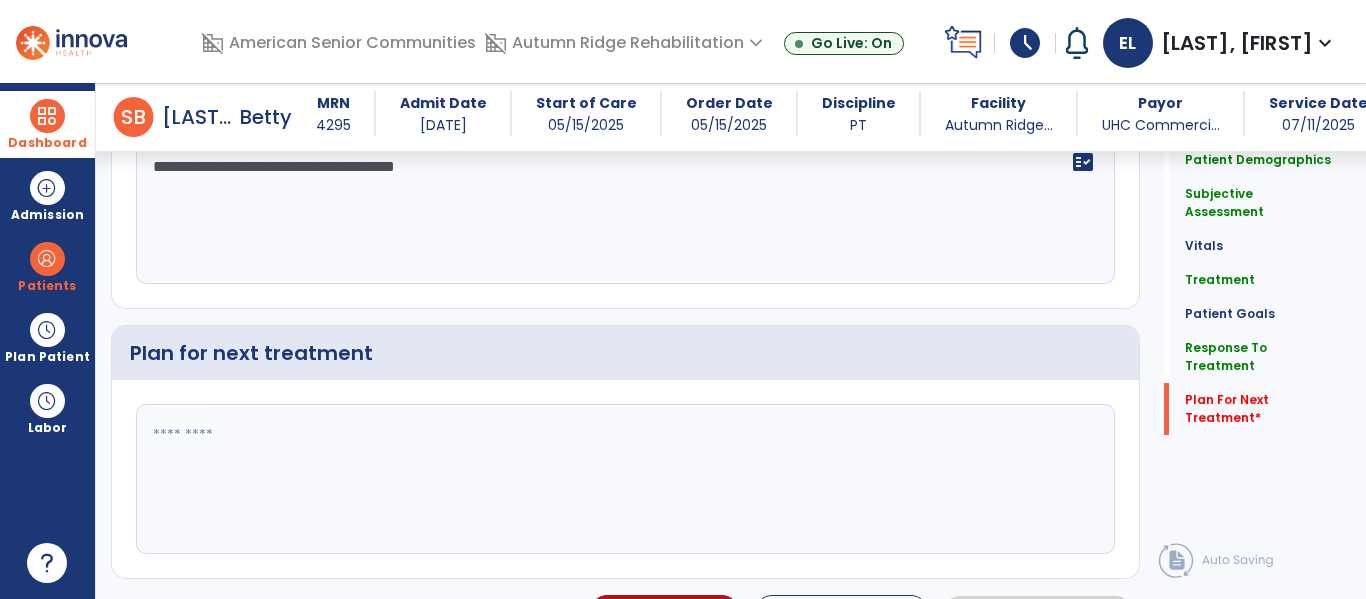 scroll, scrollTop: 2770, scrollLeft: 0, axis: vertical 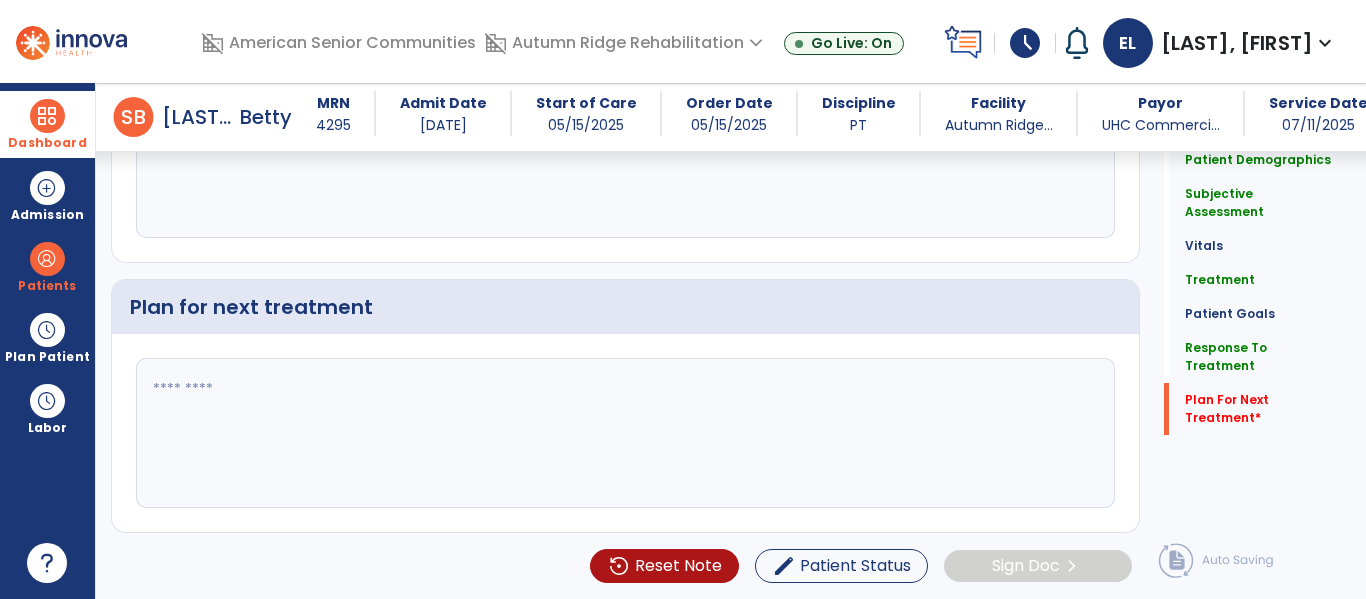 click 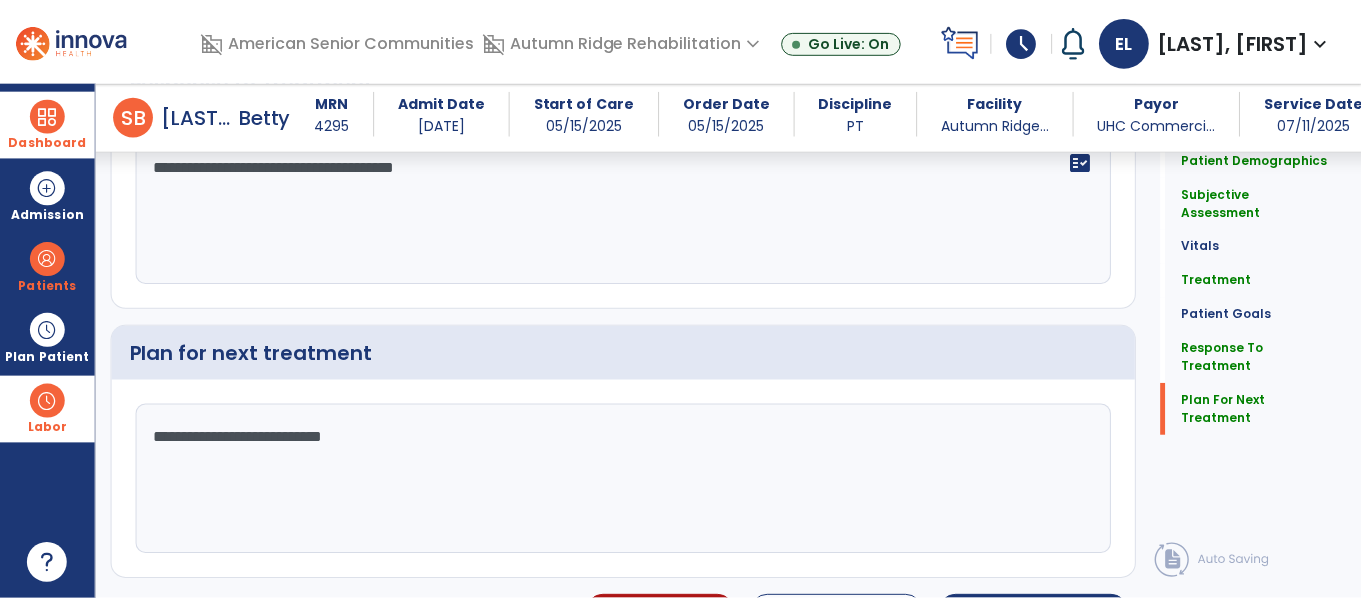 scroll, scrollTop: 2770, scrollLeft: 0, axis: vertical 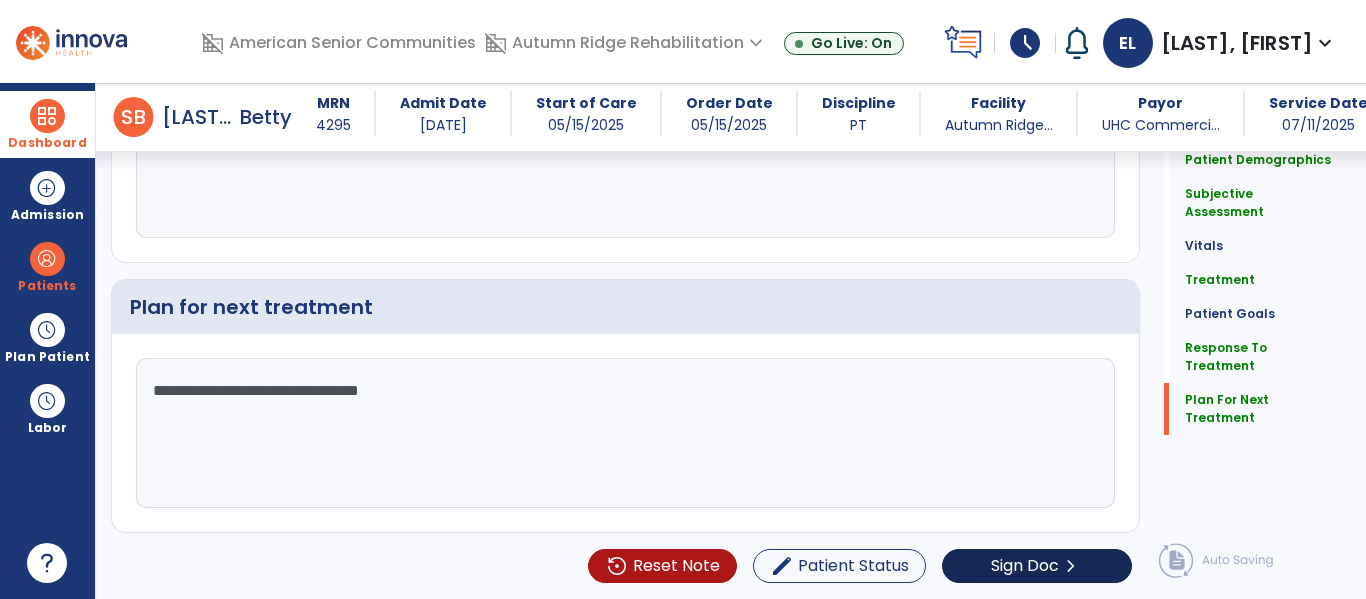 type on "**********" 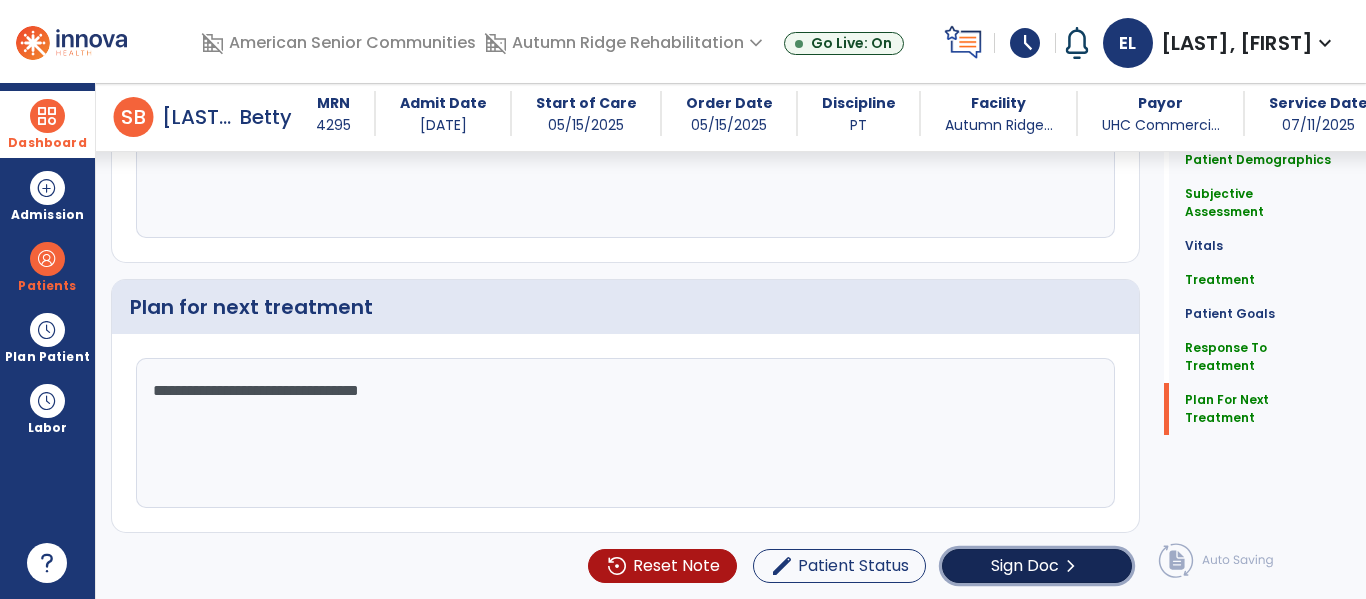 click on "Sign Doc" 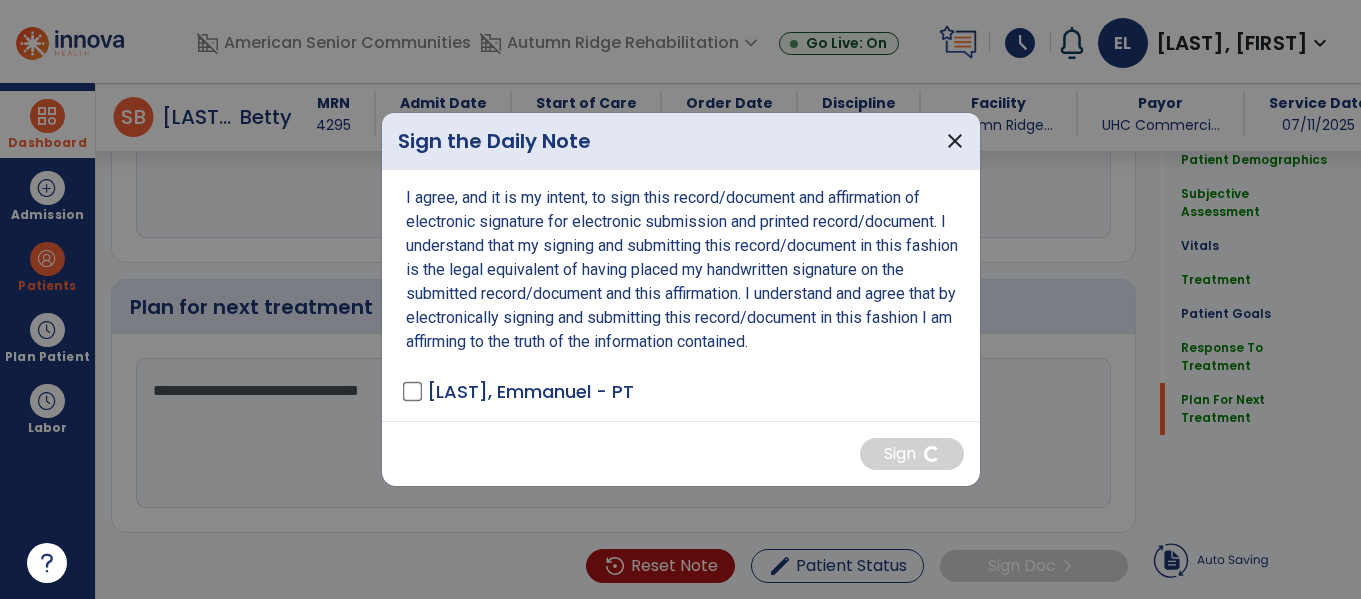 scroll, scrollTop: 2724, scrollLeft: 0, axis: vertical 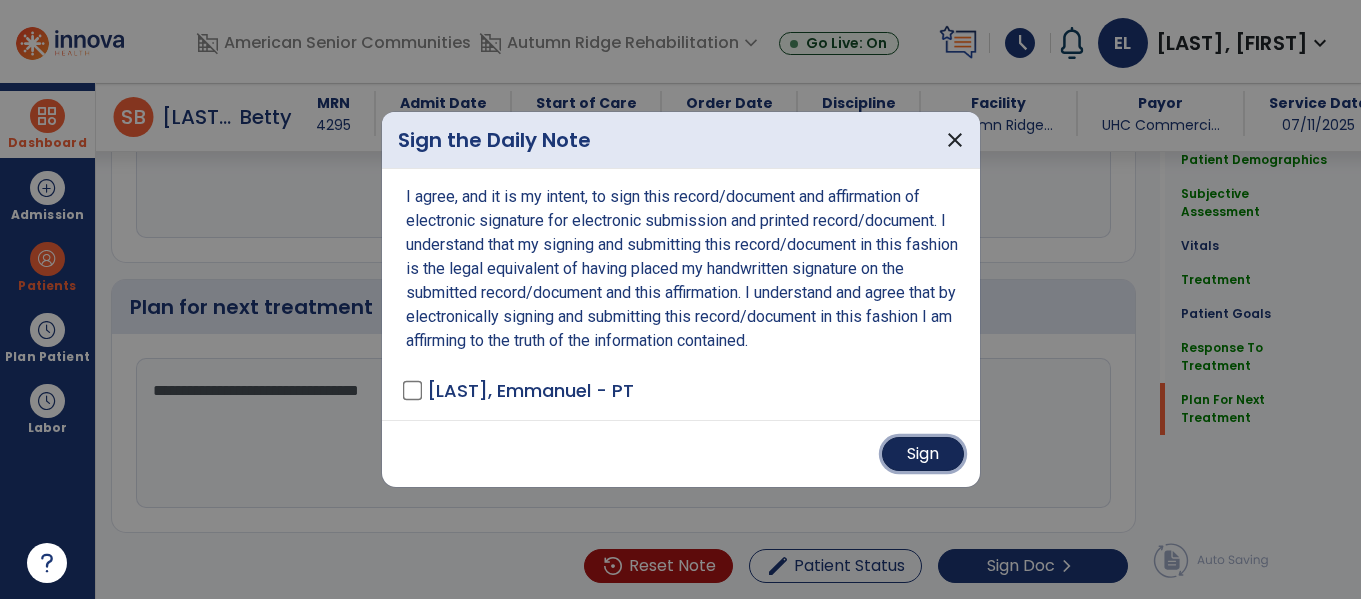 click on "Sign" at bounding box center (923, 454) 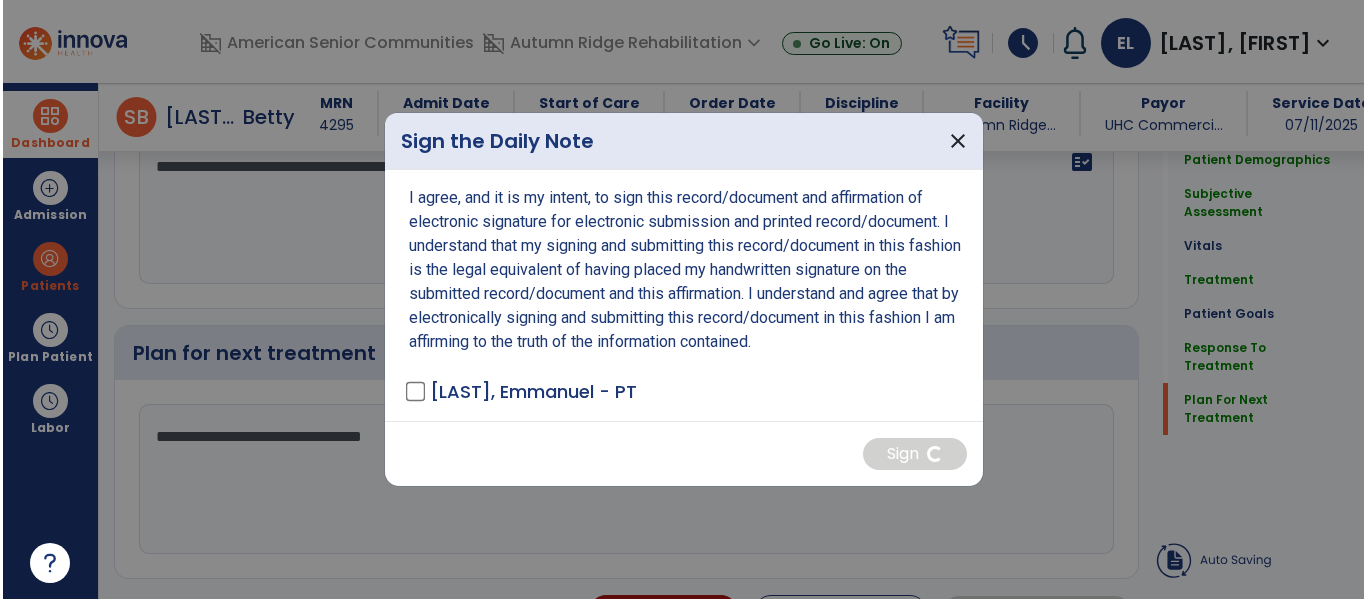 scroll, scrollTop: 2770, scrollLeft: 0, axis: vertical 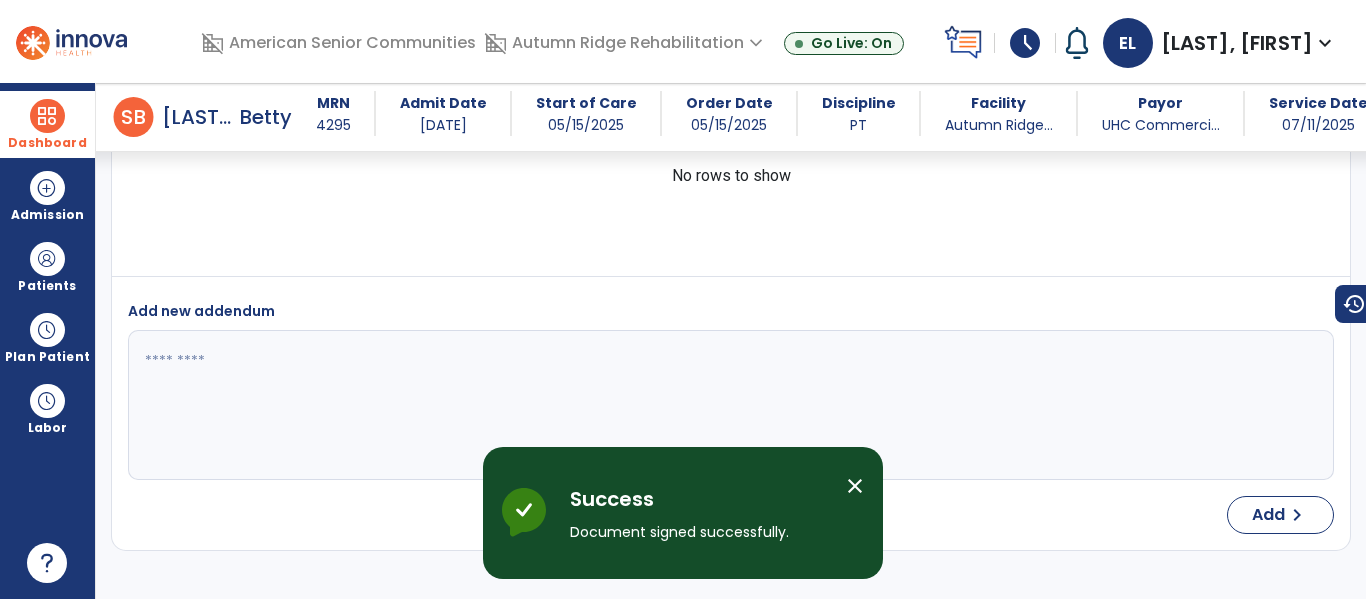 click on "close" at bounding box center [855, 486] 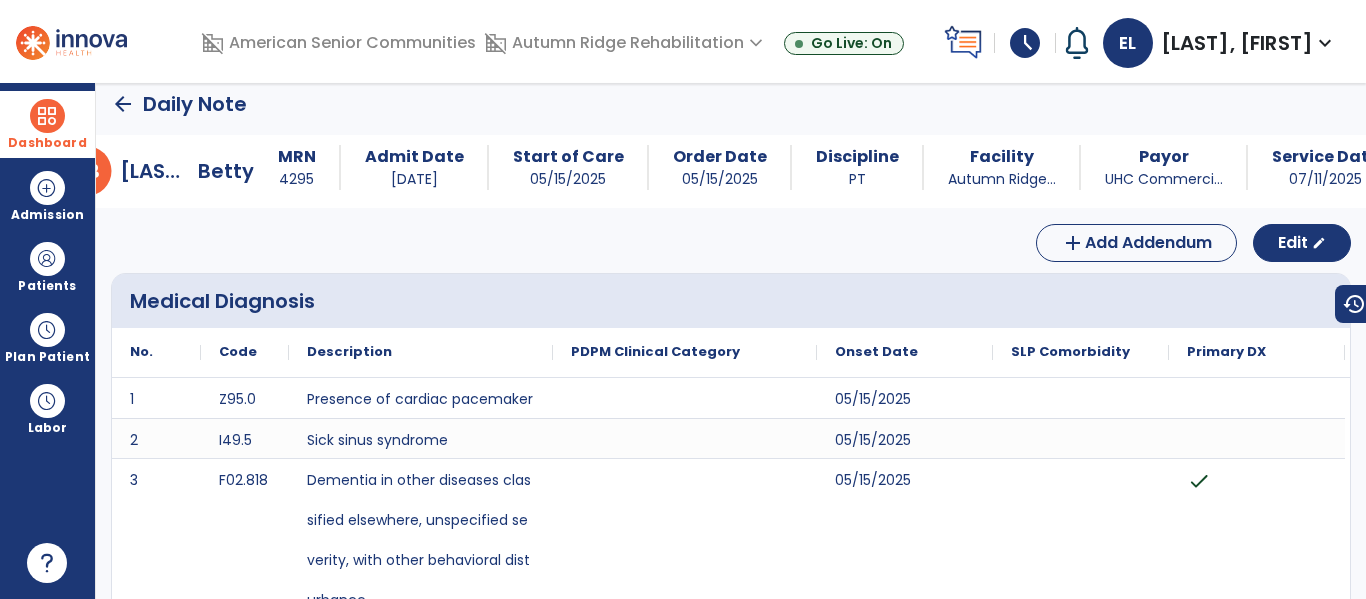 scroll, scrollTop: 0, scrollLeft: 0, axis: both 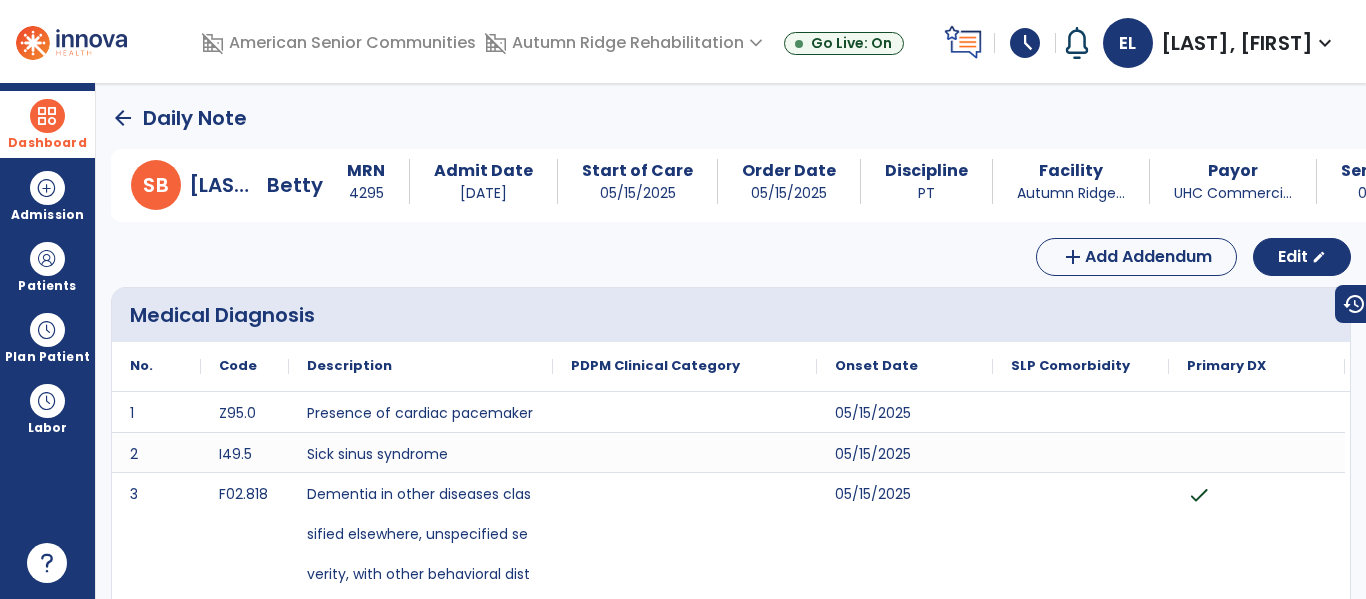 click on "arrow_back" 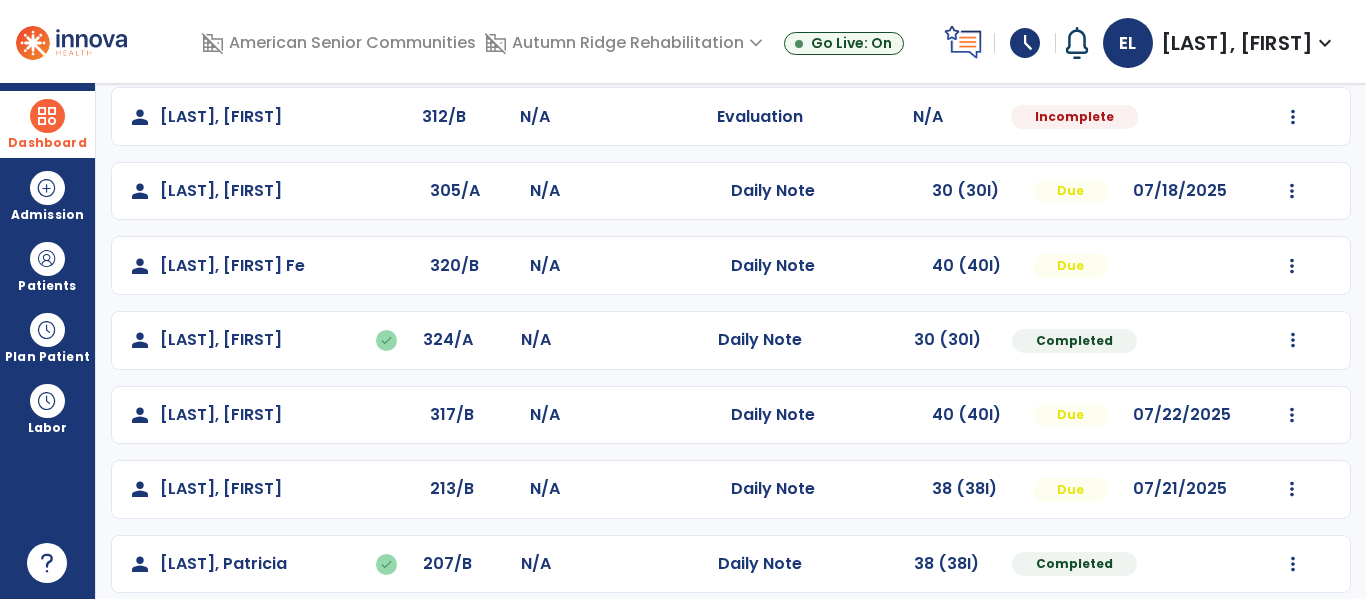scroll, scrollTop: 264, scrollLeft: 0, axis: vertical 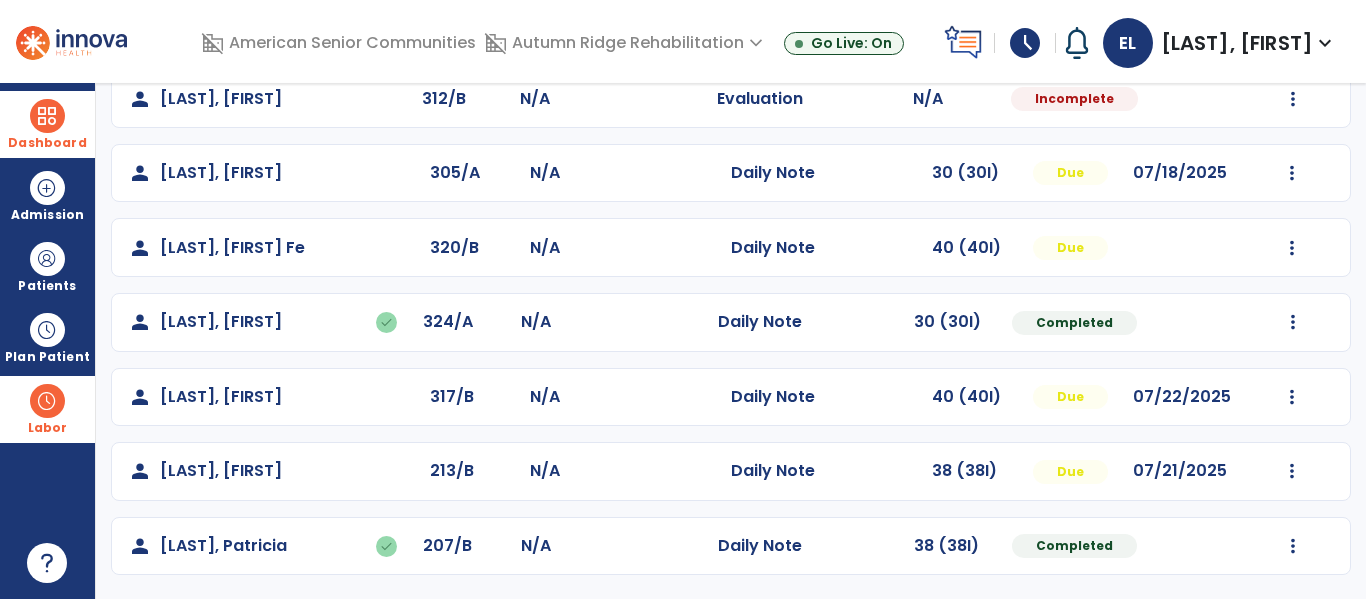 click on "Labor" at bounding box center (47, 409) 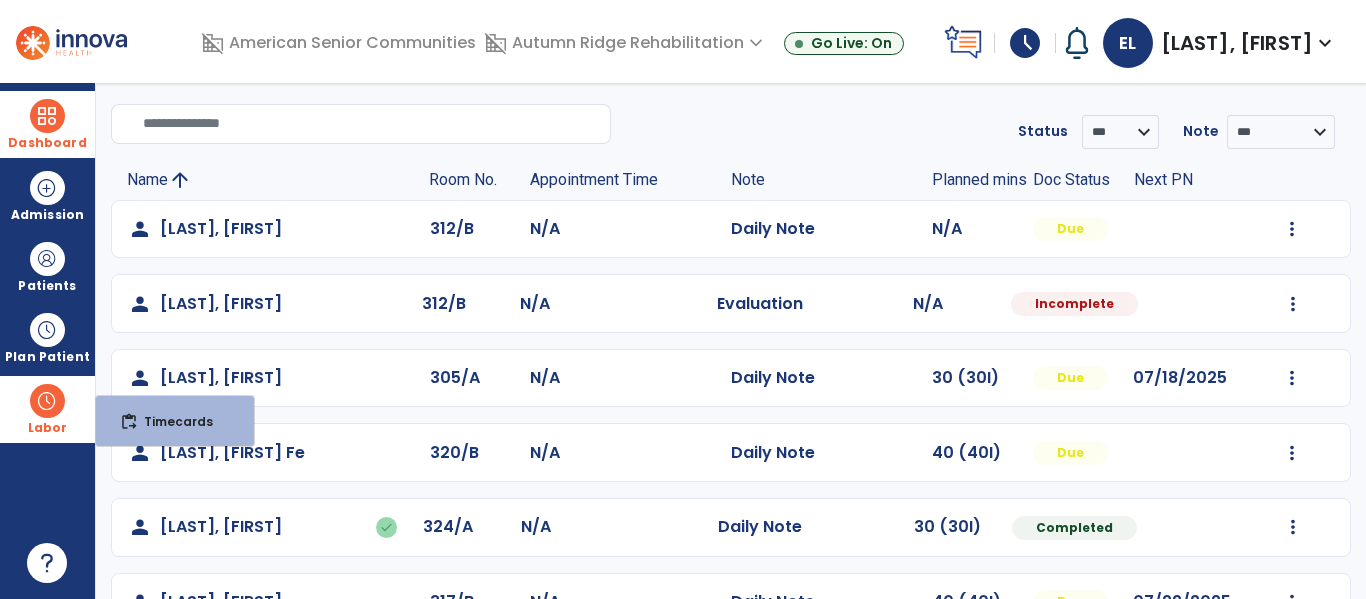 scroll, scrollTop: 64, scrollLeft: 0, axis: vertical 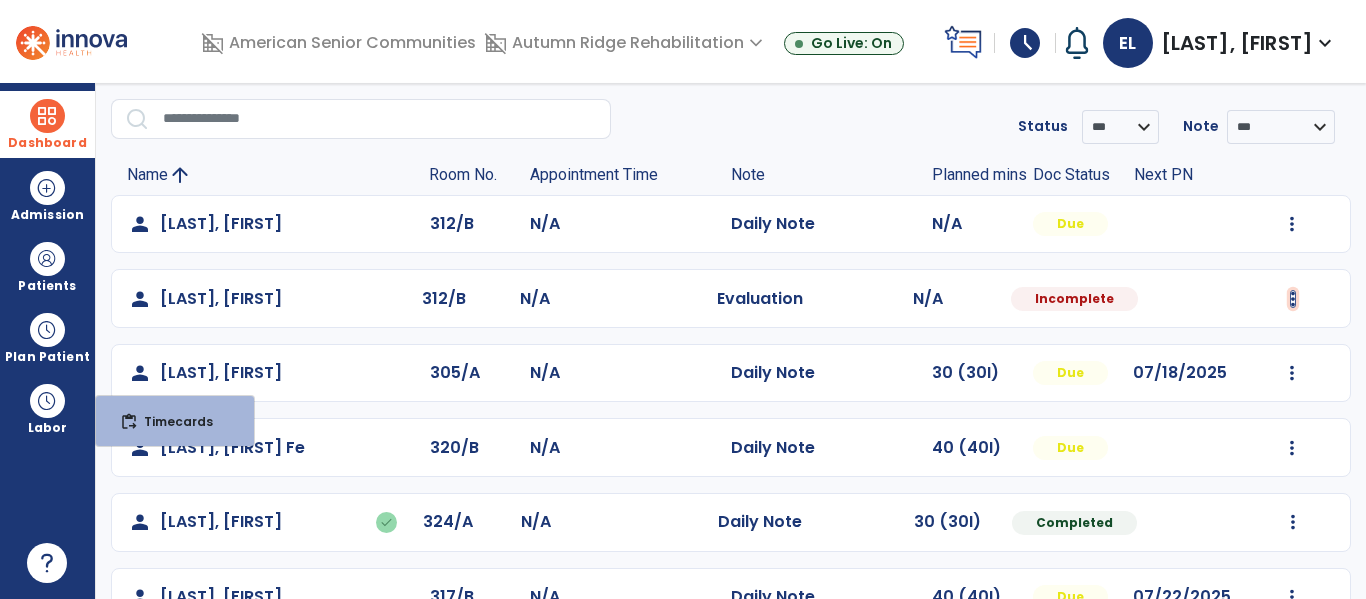 click at bounding box center (1292, 224) 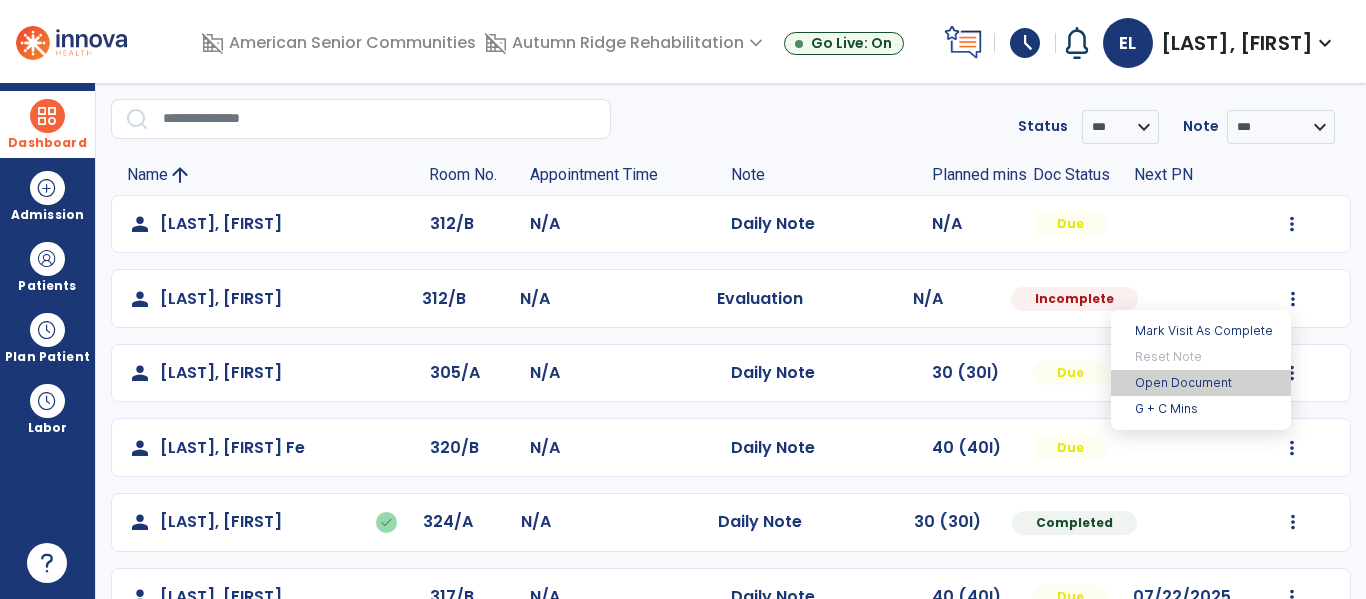click on "Open Document" at bounding box center [1201, 383] 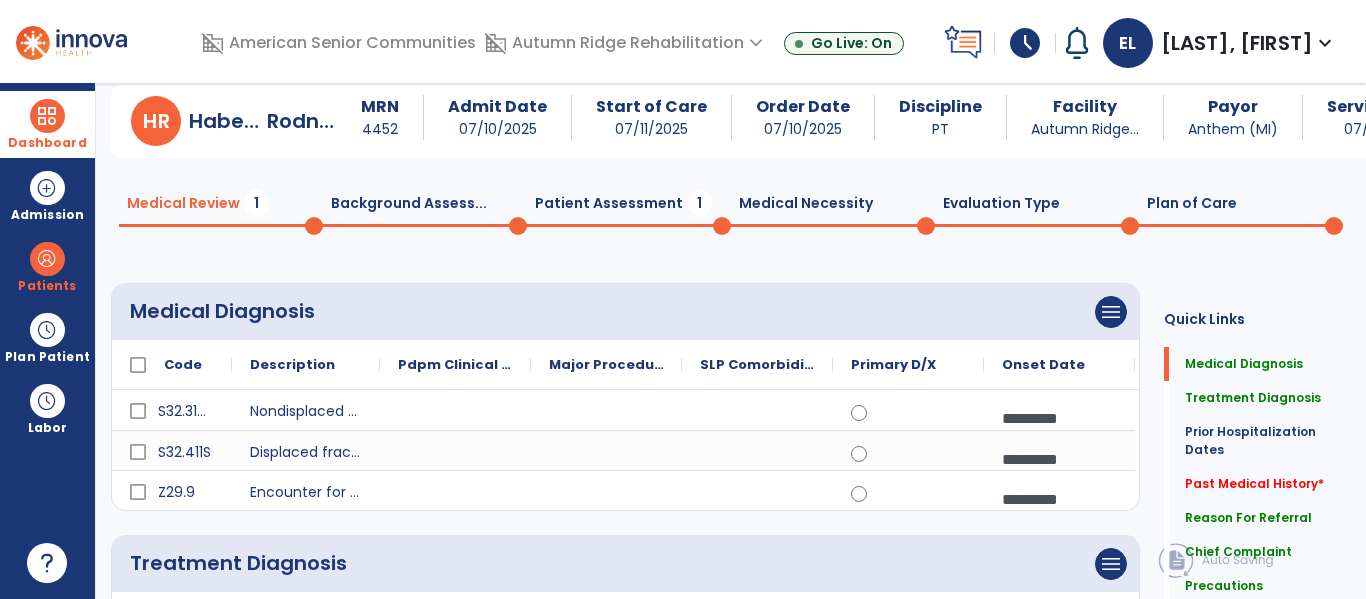 click on "Plan of Care  0" 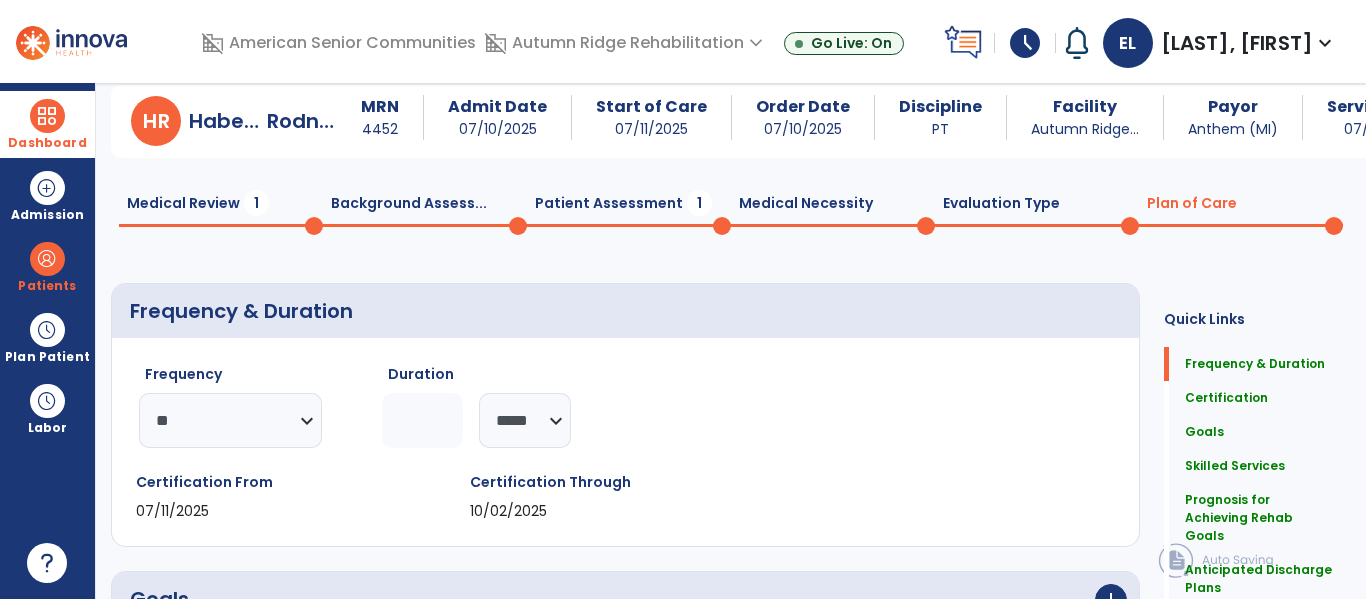click on "Evaluation Type  0" 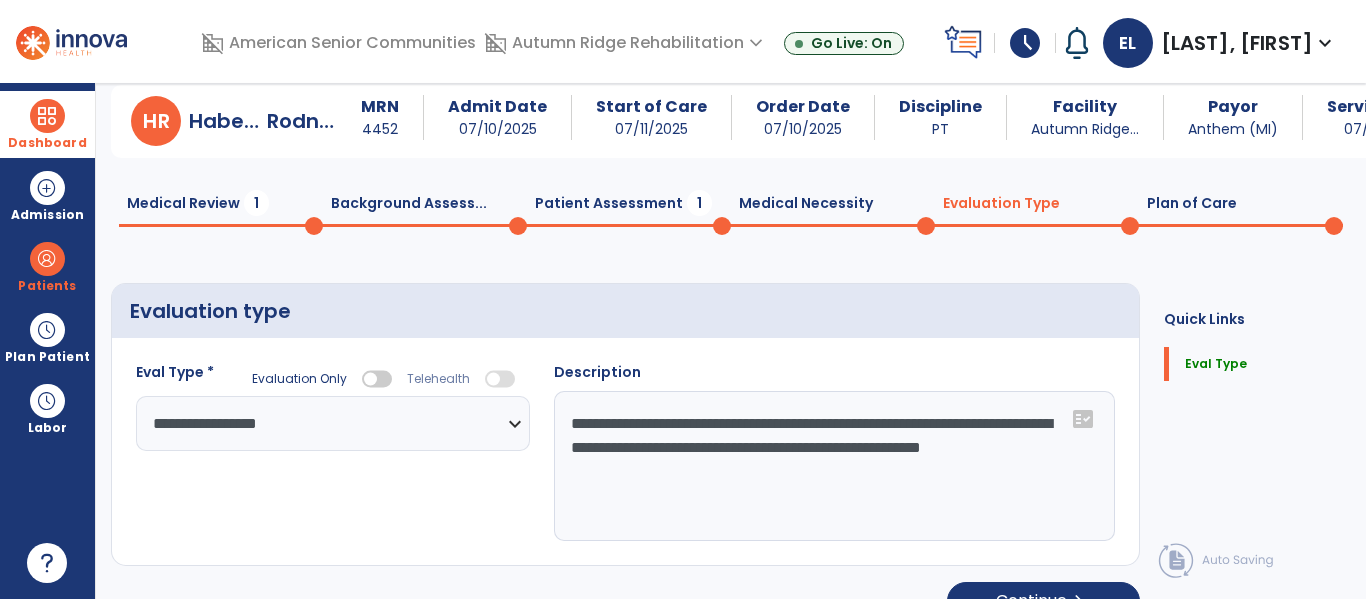 select on "**********" 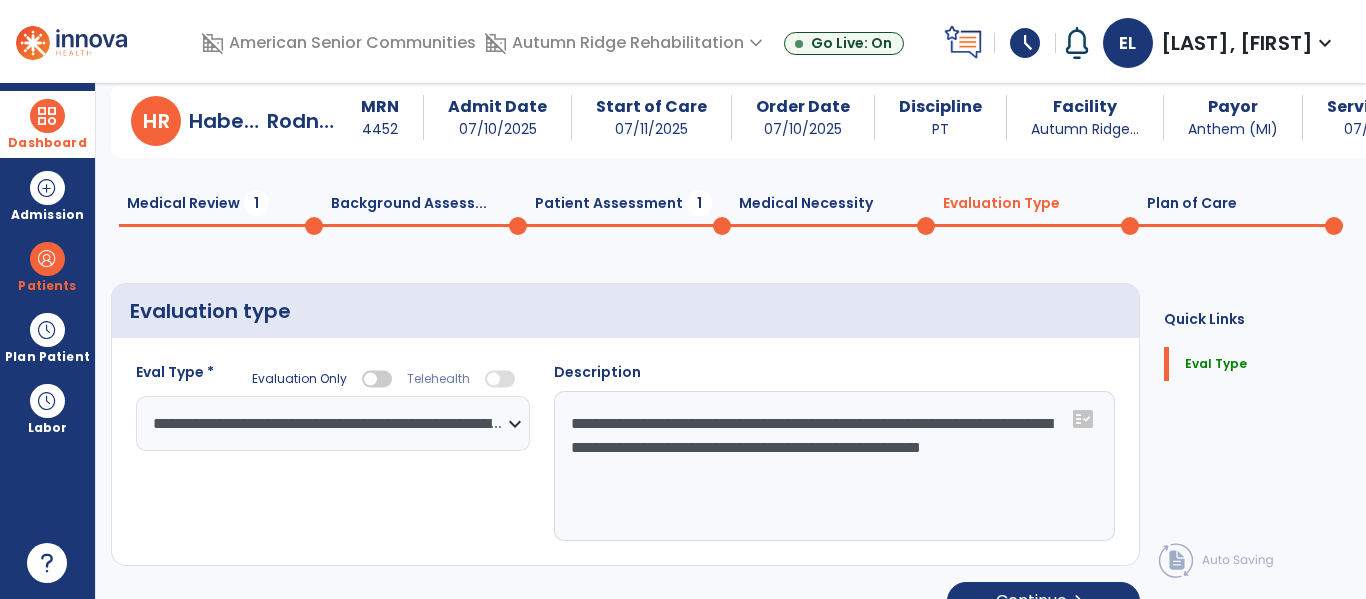 click 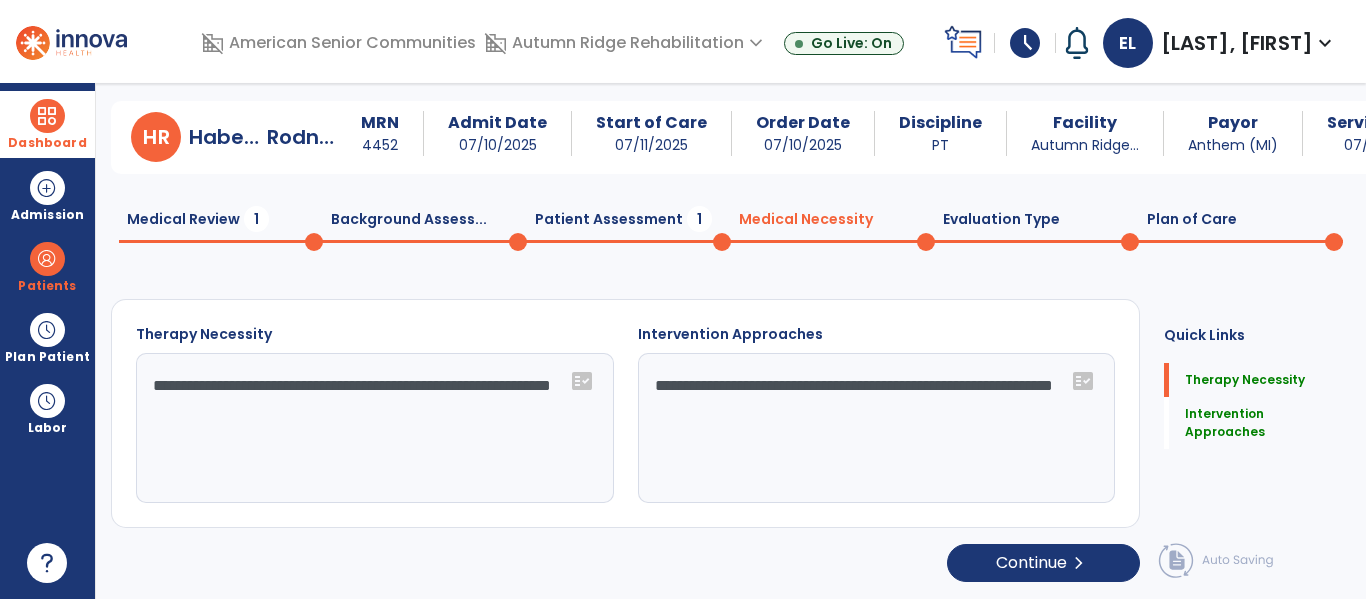 click on "Patient Assessment  1" 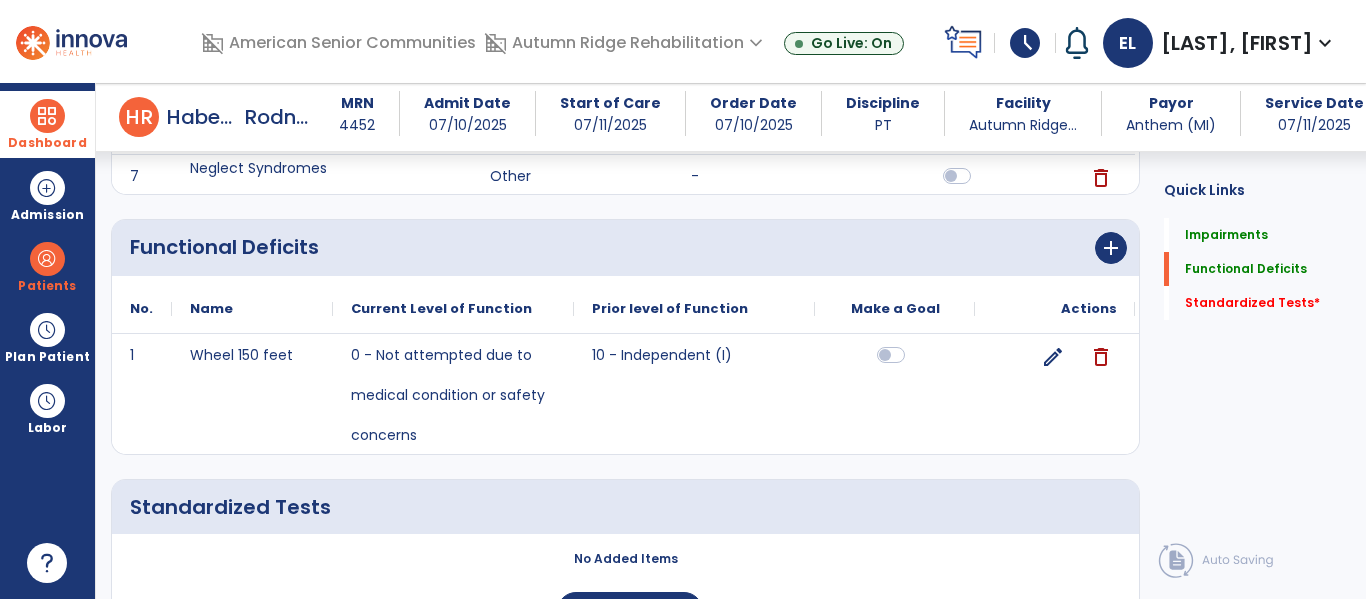 scroll, scrollTop: 647, scrollLeft: 0, axis: vertical 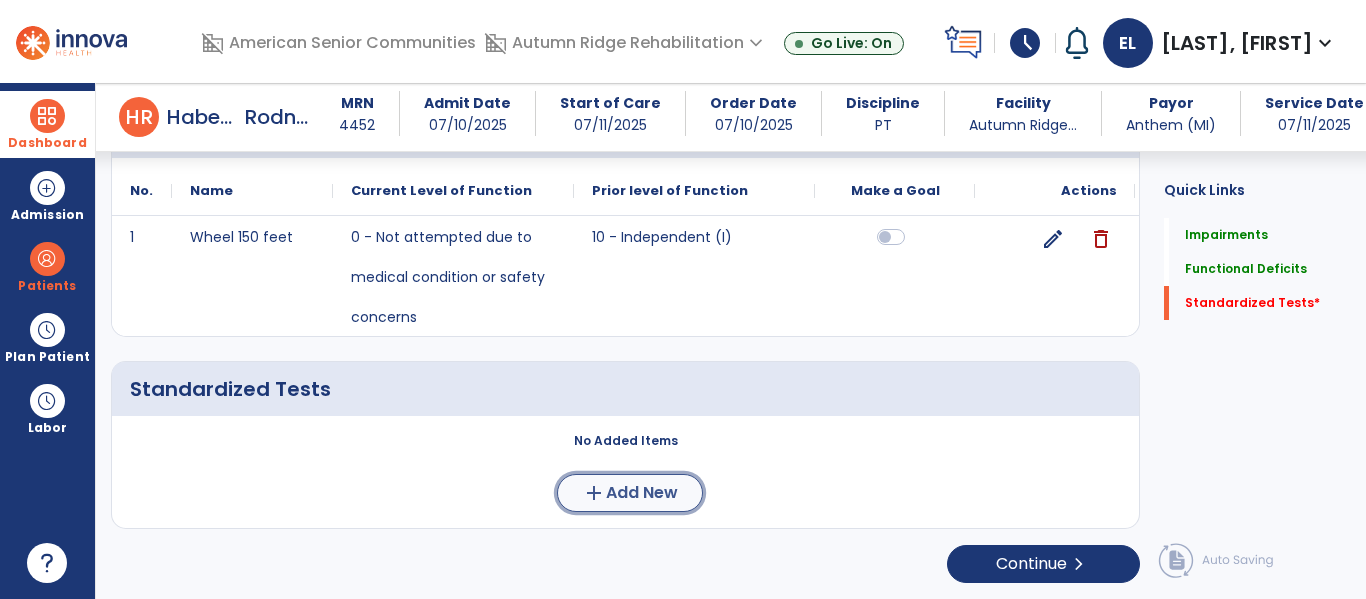 click on "add  Add New" 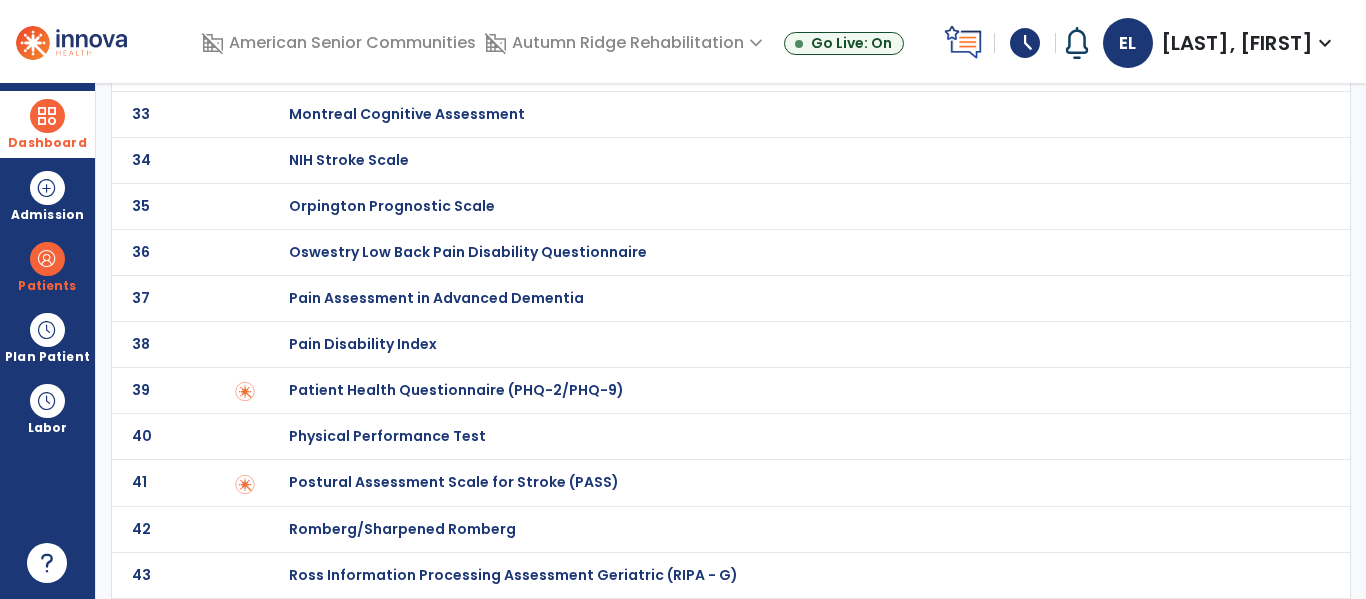 scroll, scrollTop: 1926, scrollLeft: 0, axis: vertical 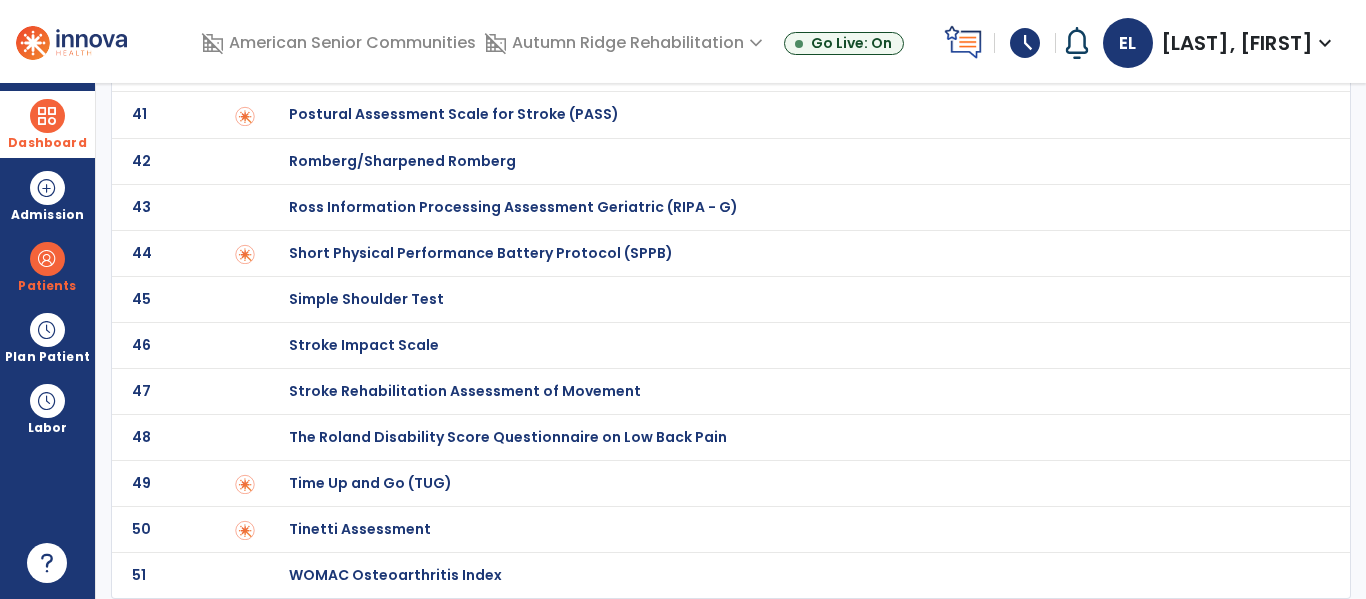 click on "Time Up and Go (TUG)" at bounding box center (789, -1726) 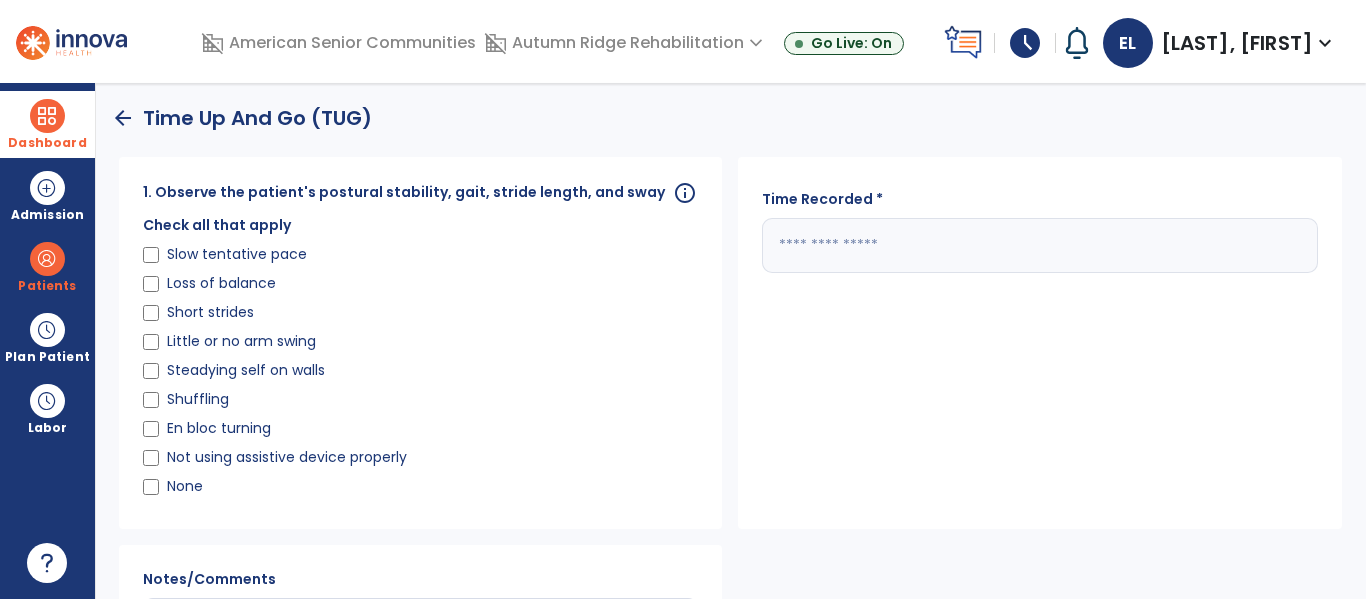 click 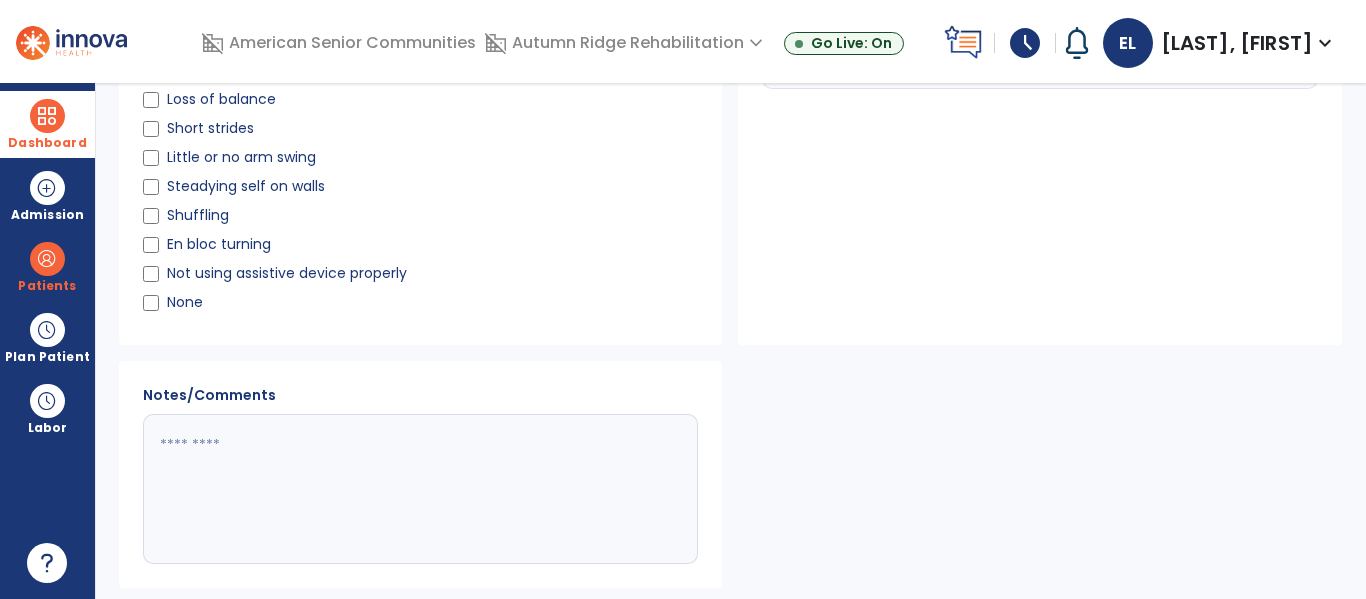 scroll, scrollTop: 185, scrollLeft: 0, axis: vertical 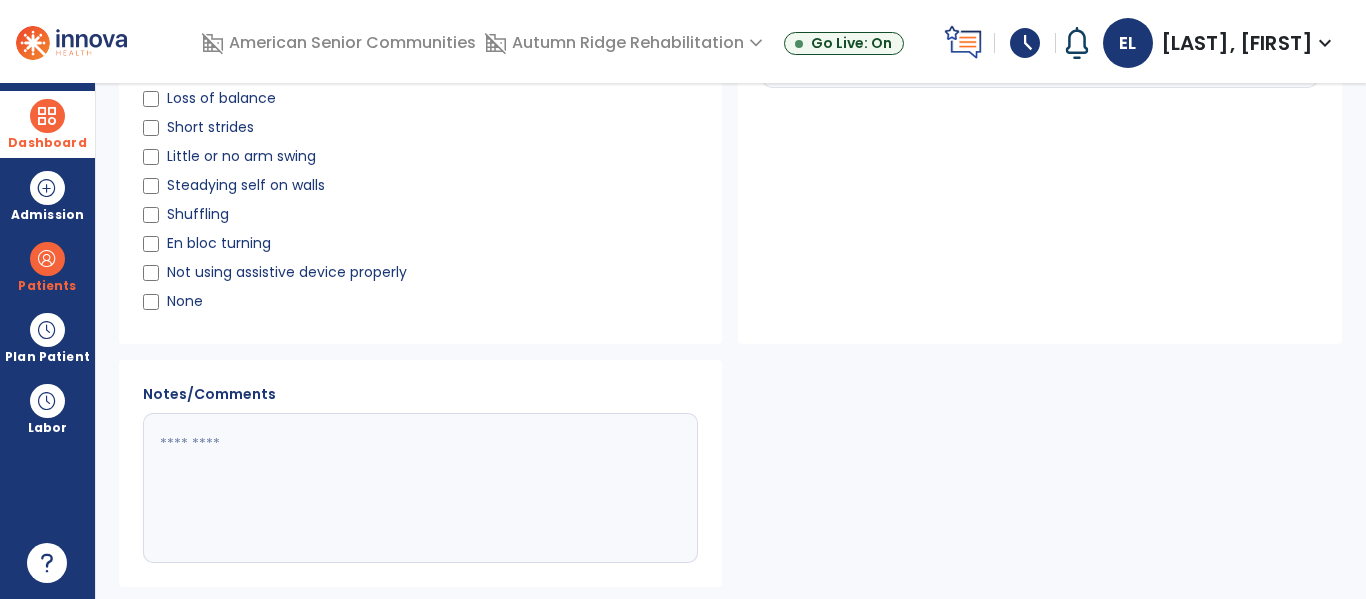 type on "*" 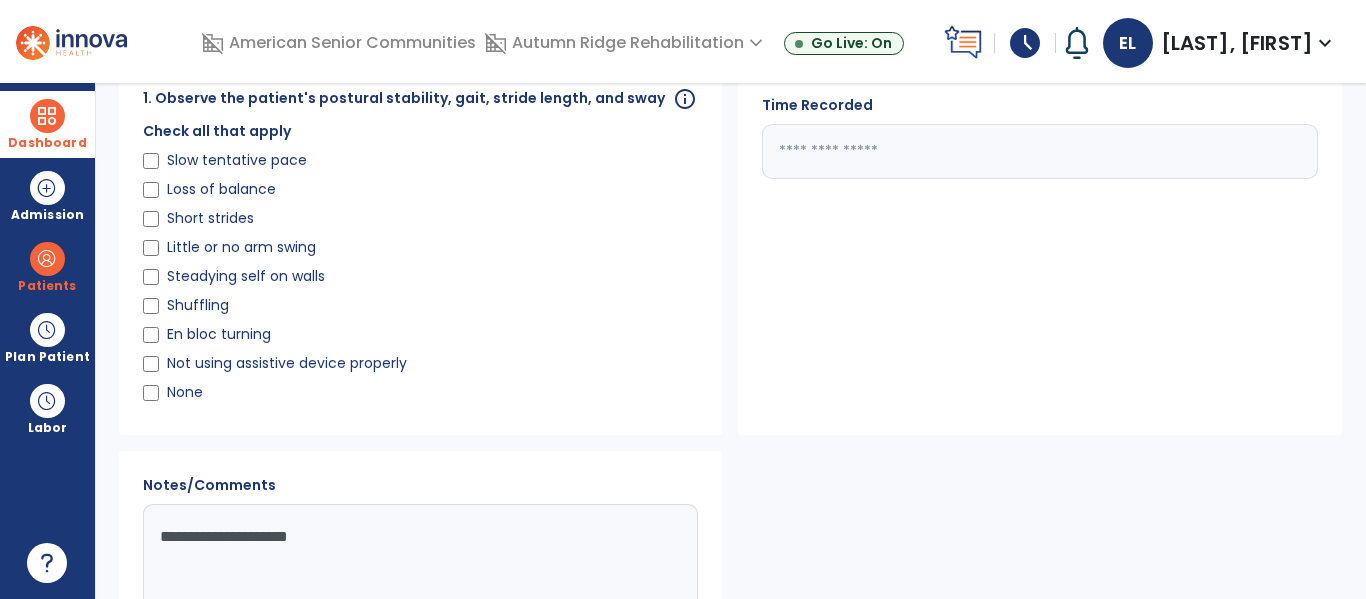 scroll, scrollTop: 10, scrollLeft: 0, axis: vertical 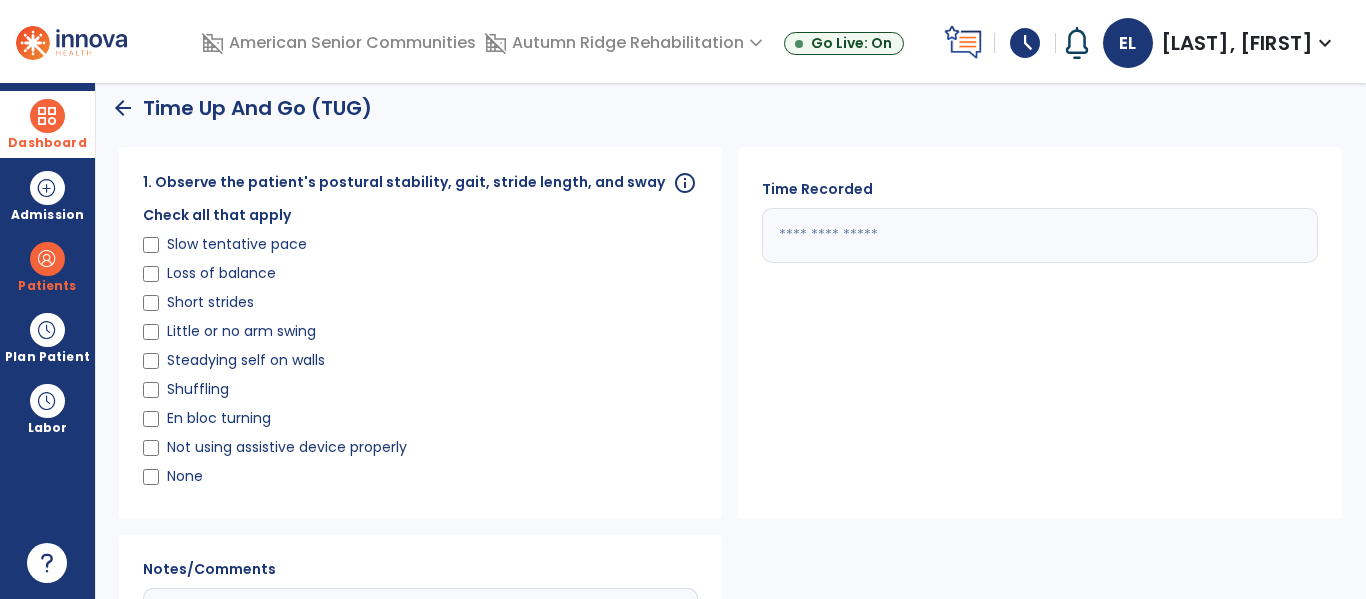 type on "**********" 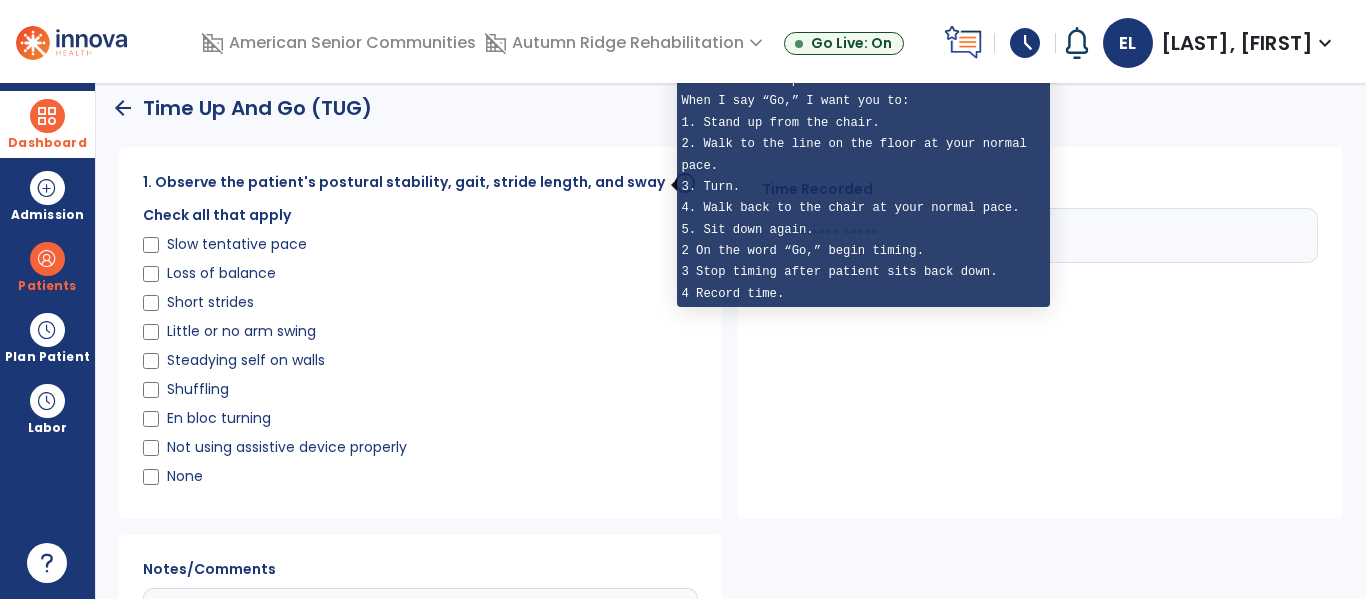 click on "info" 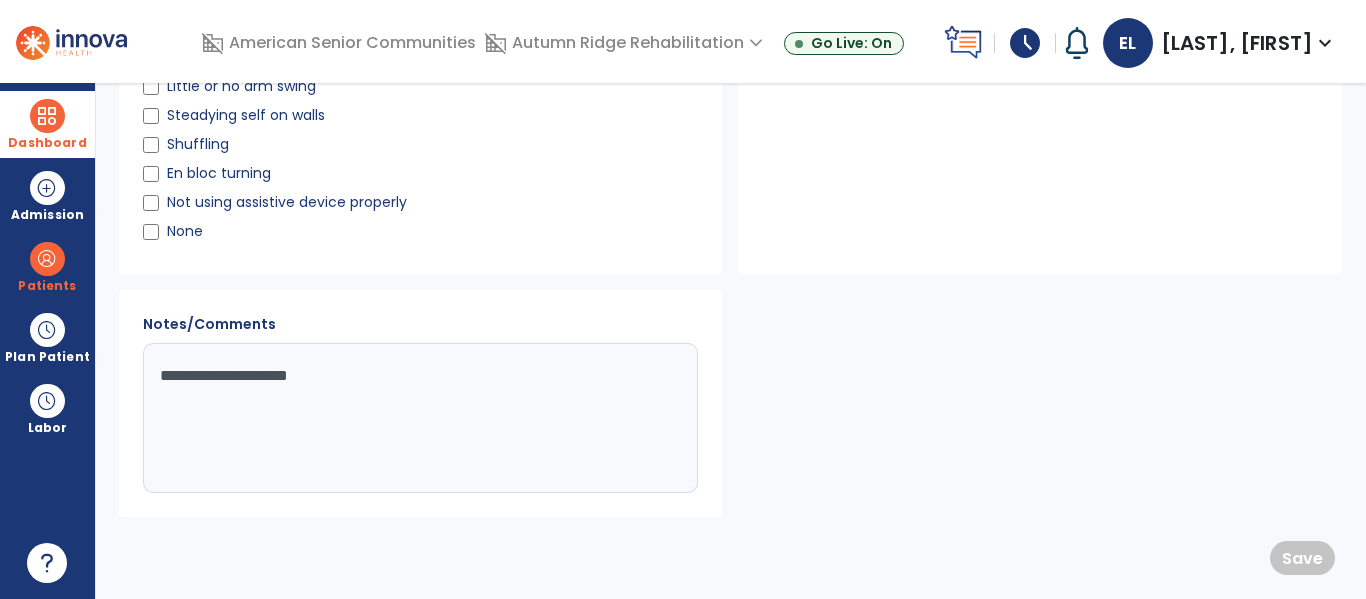 scroll, scrollTop: 0, scrollLeft: 0, axis: both 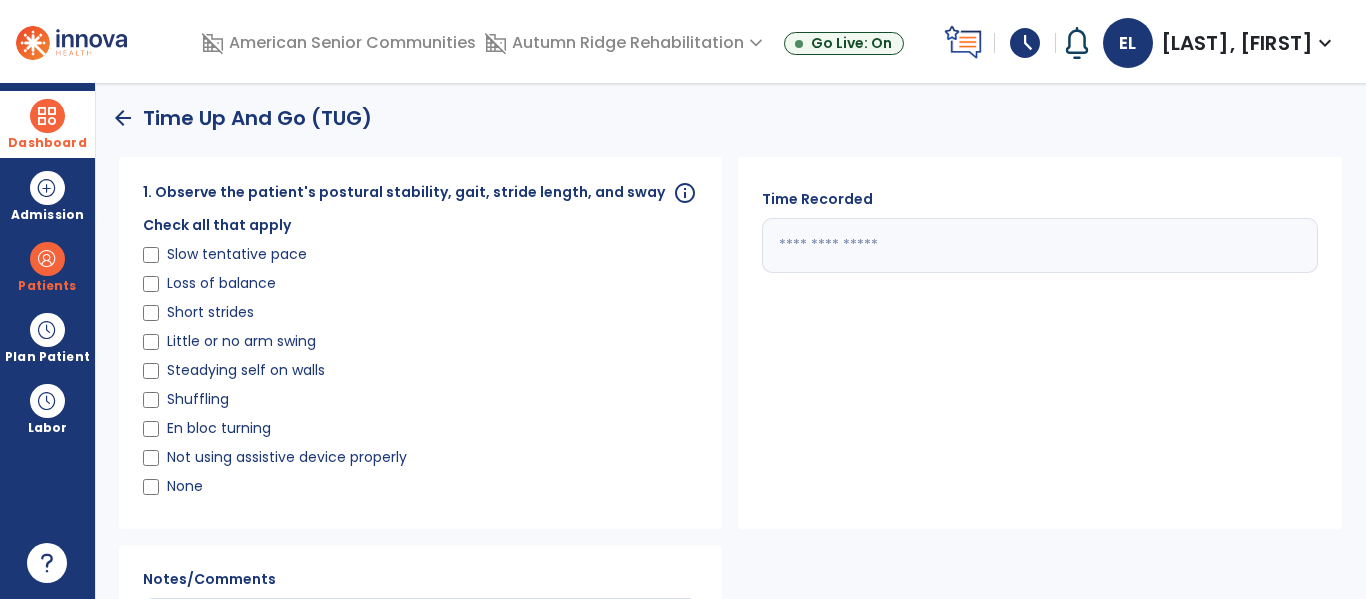 click on "arrow_back" 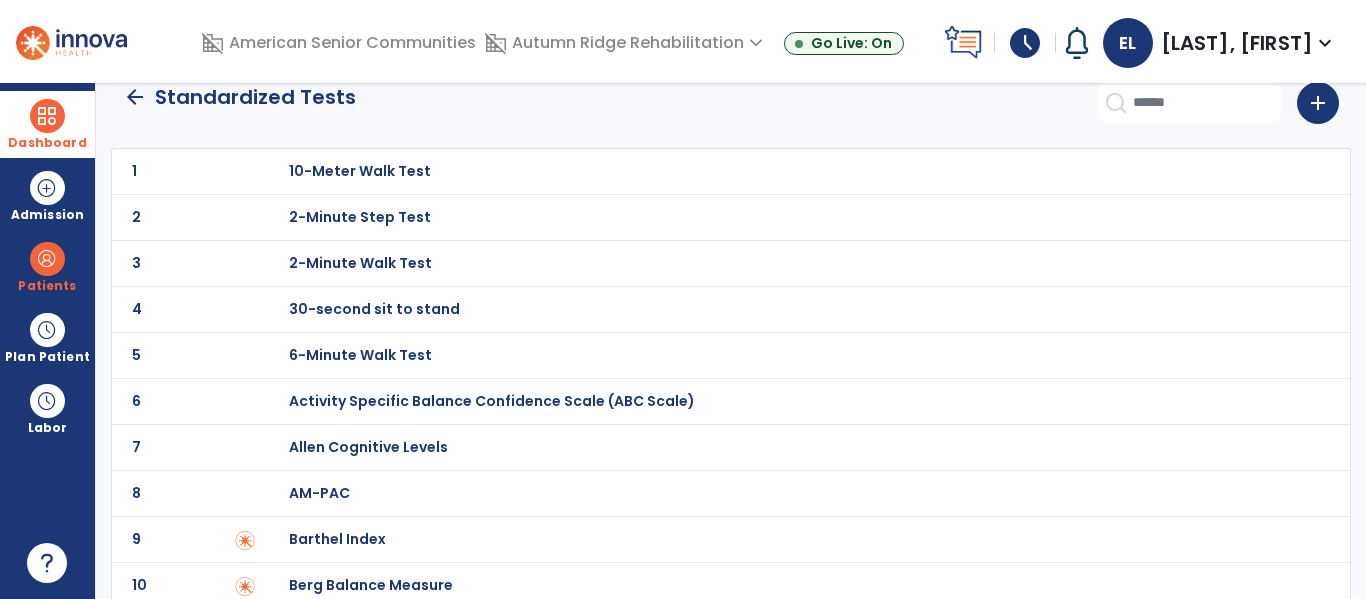 scroll, scrollTop: 0, scrollLeft: 0, axis: both 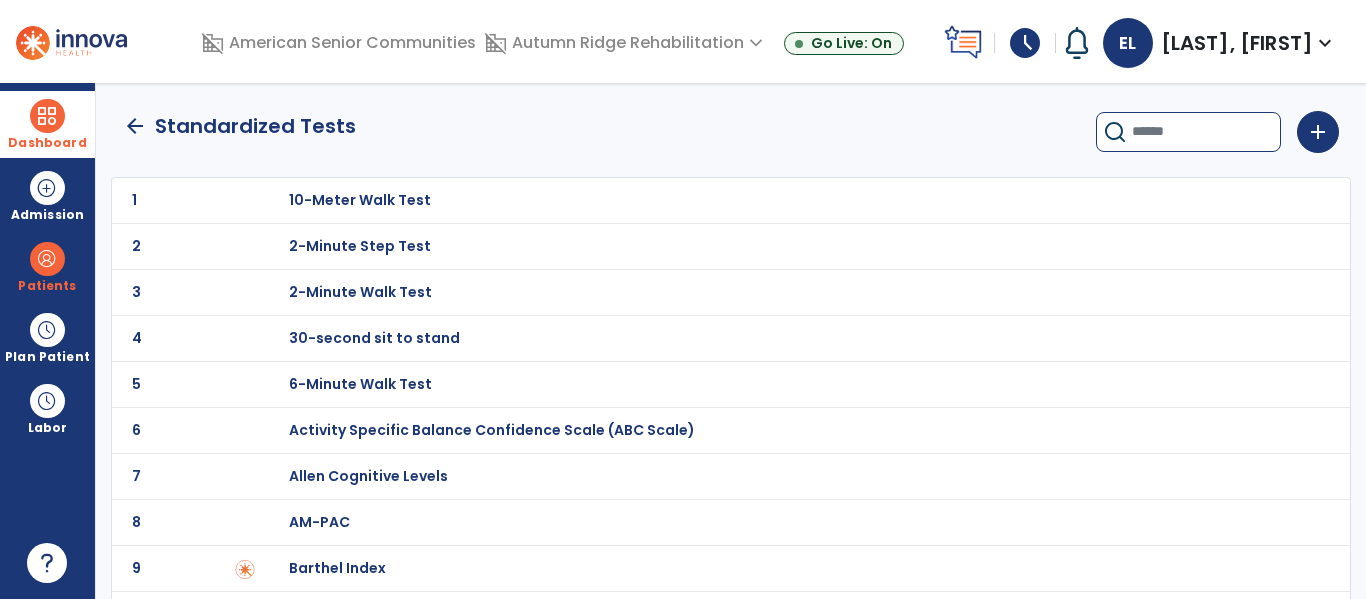 click 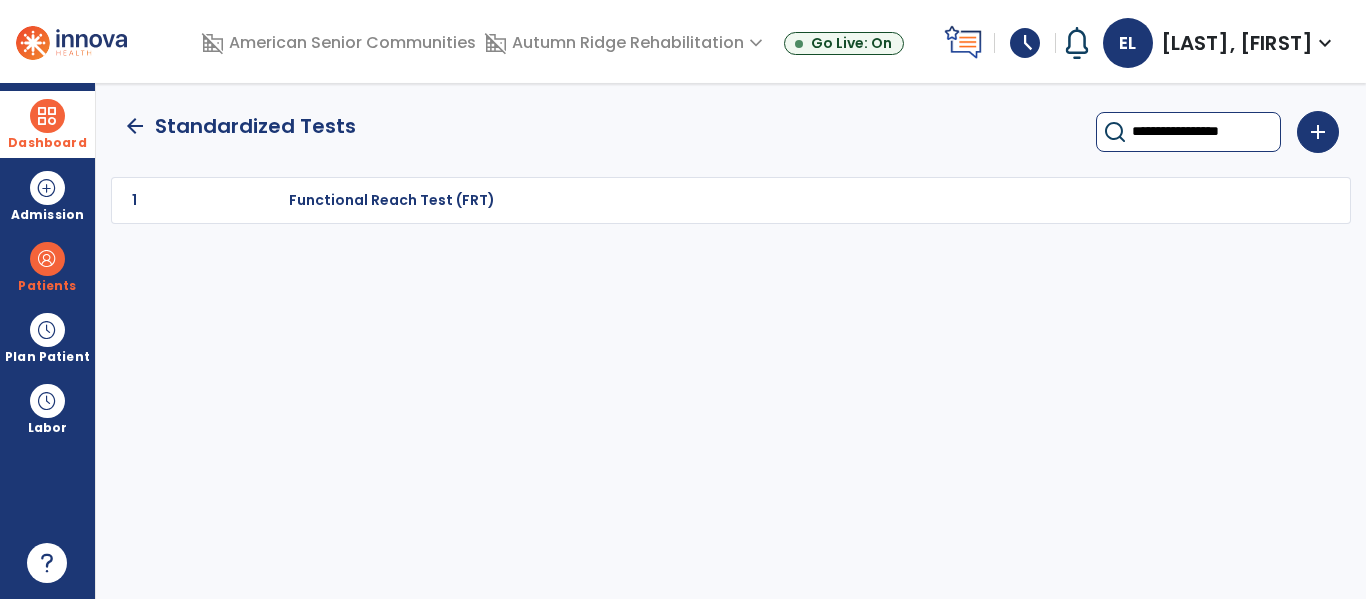 type on "**********" 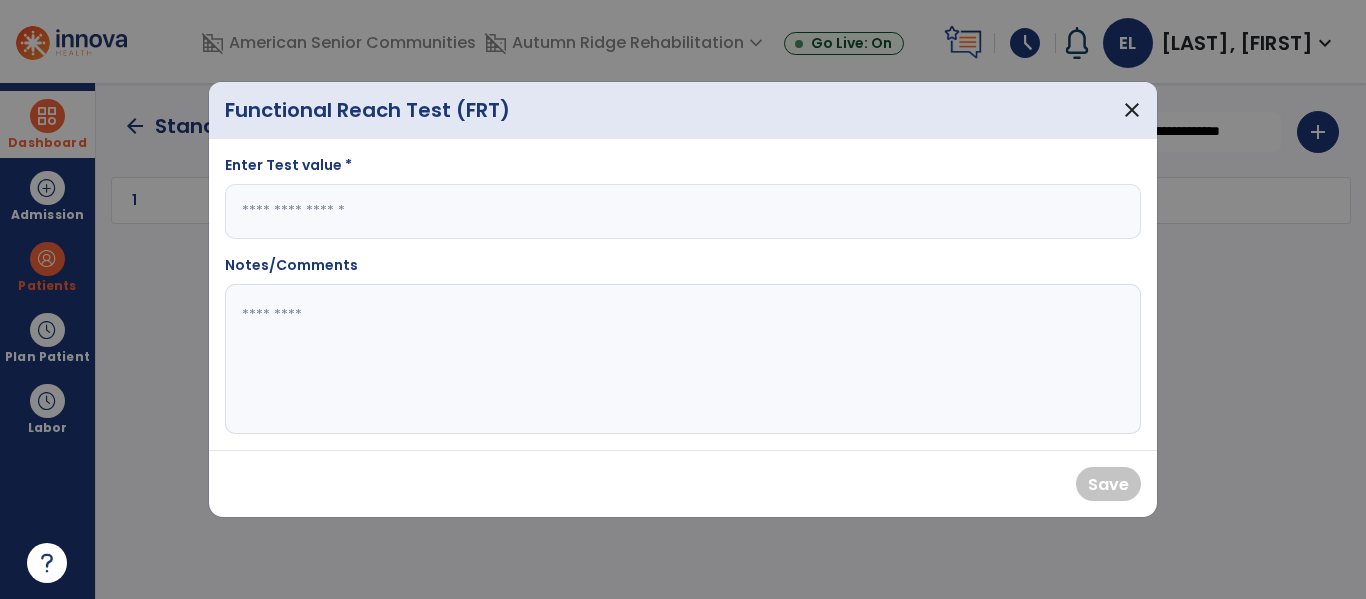 click at bounding box center [683, 211] 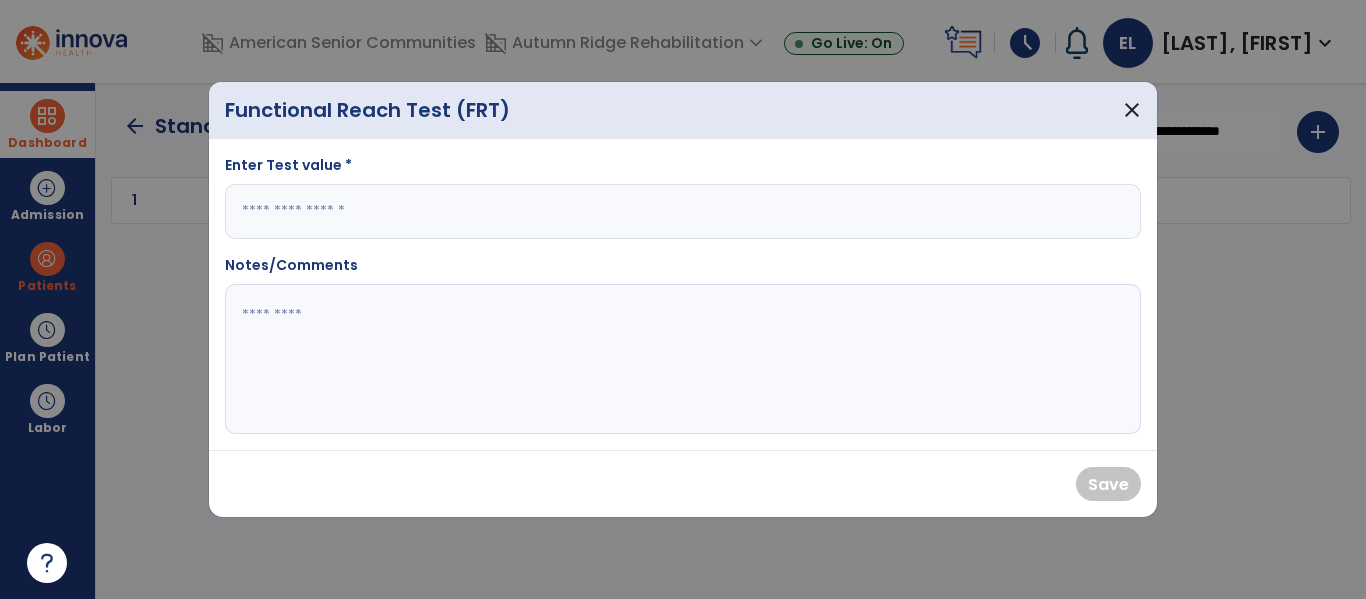 type on "*" 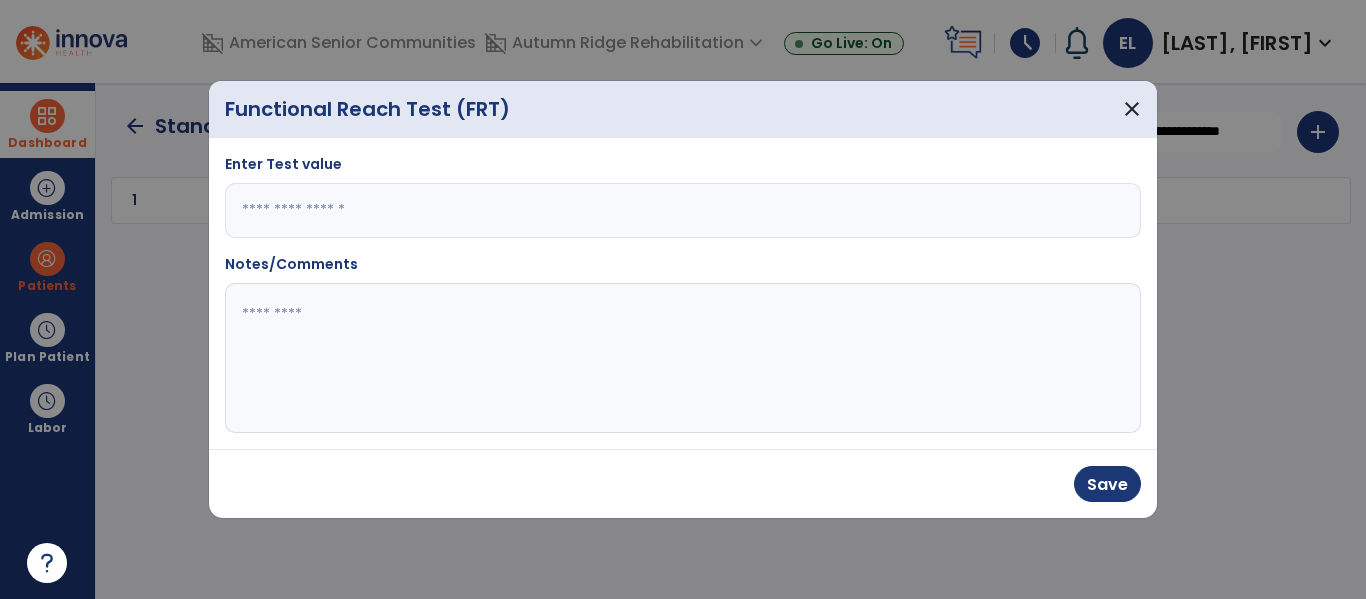 type on "*" 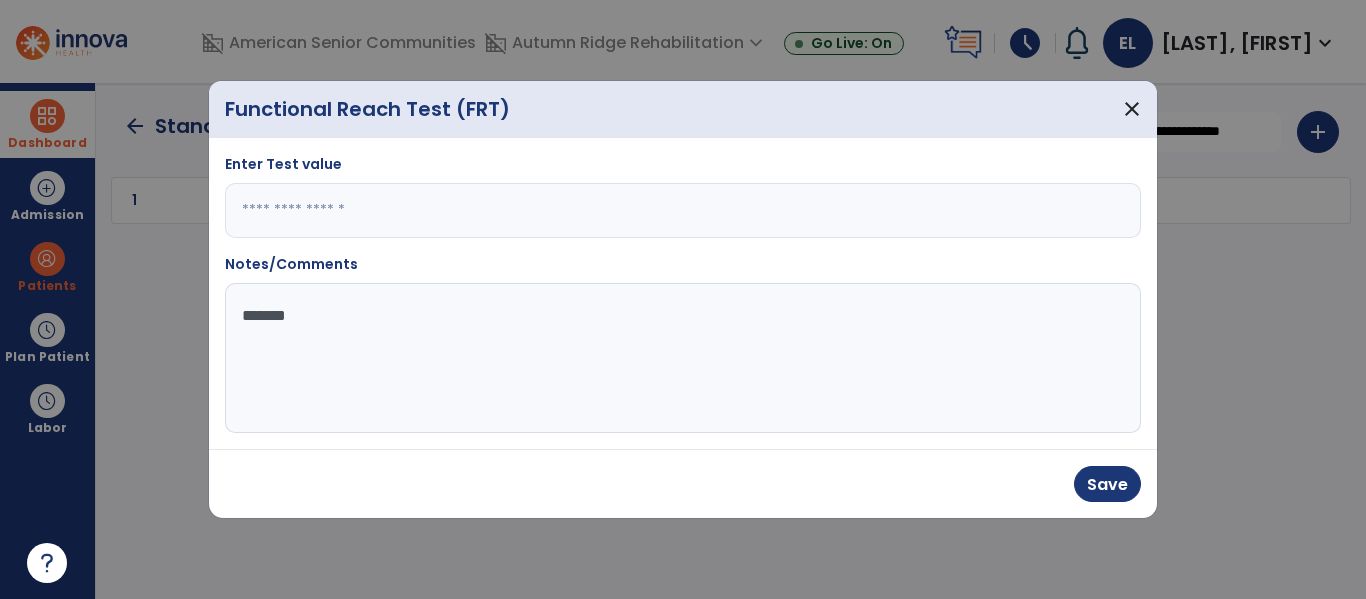 type on "********" 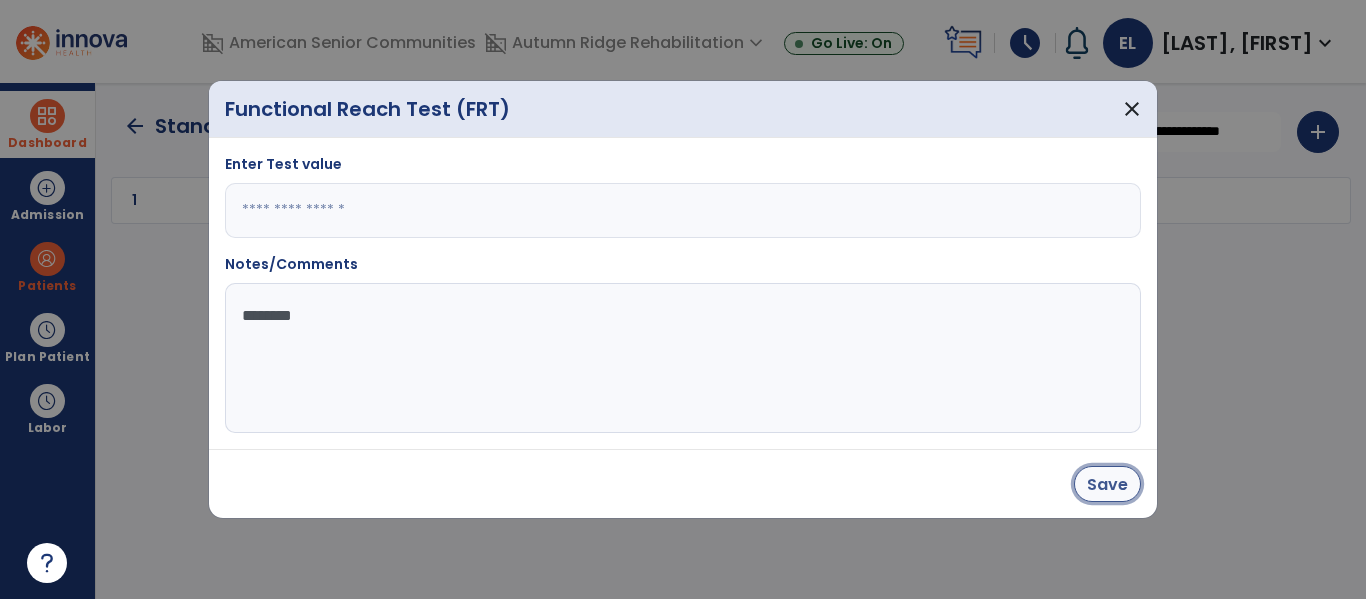 click on "Save" at bounding box center (1107, 484) 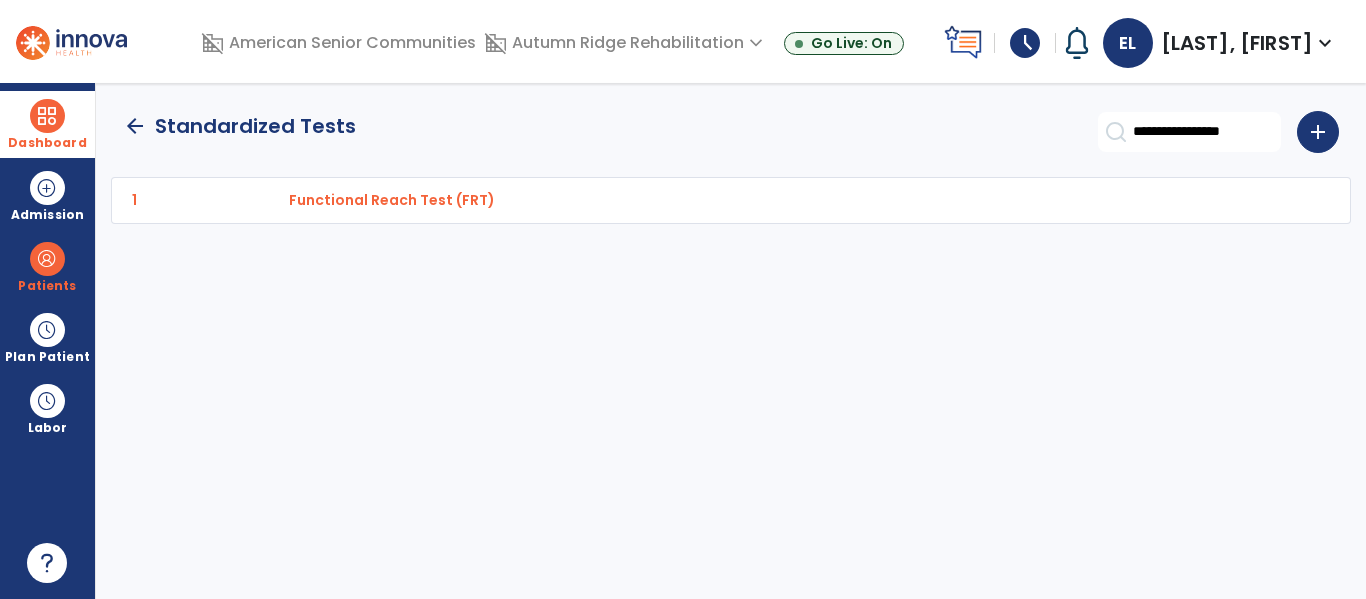click on "arrow_back" 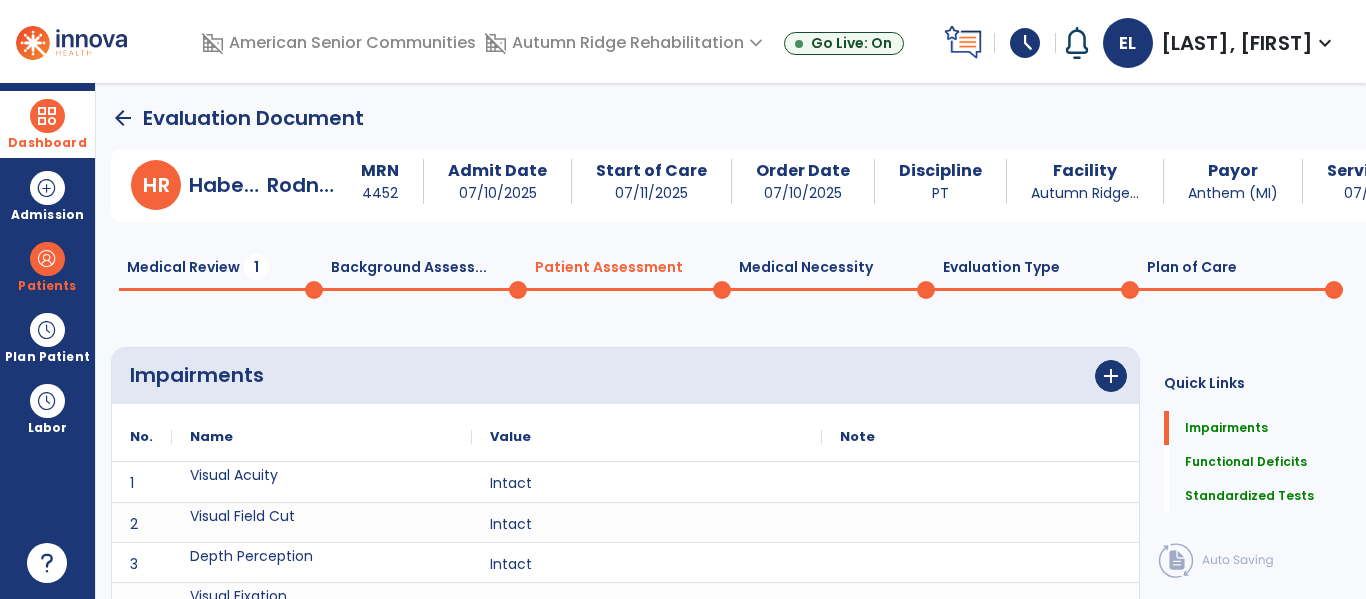 click on "arrow_back   Evaluation Document" 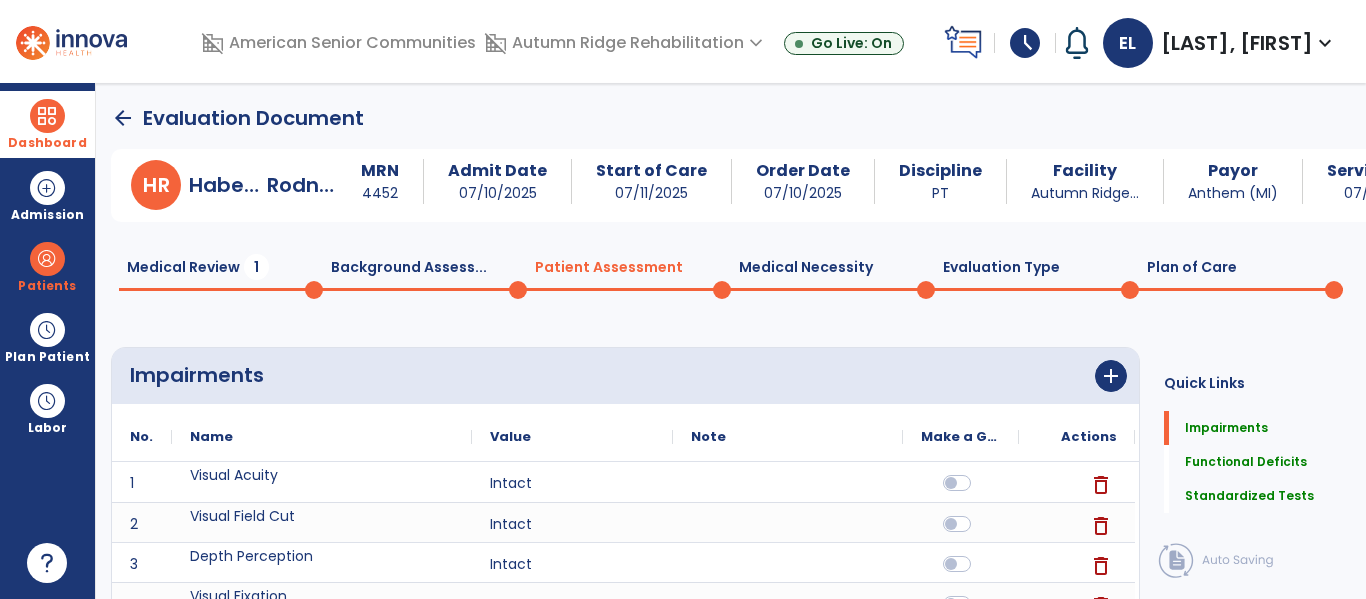 click on "Background Assess...  0" 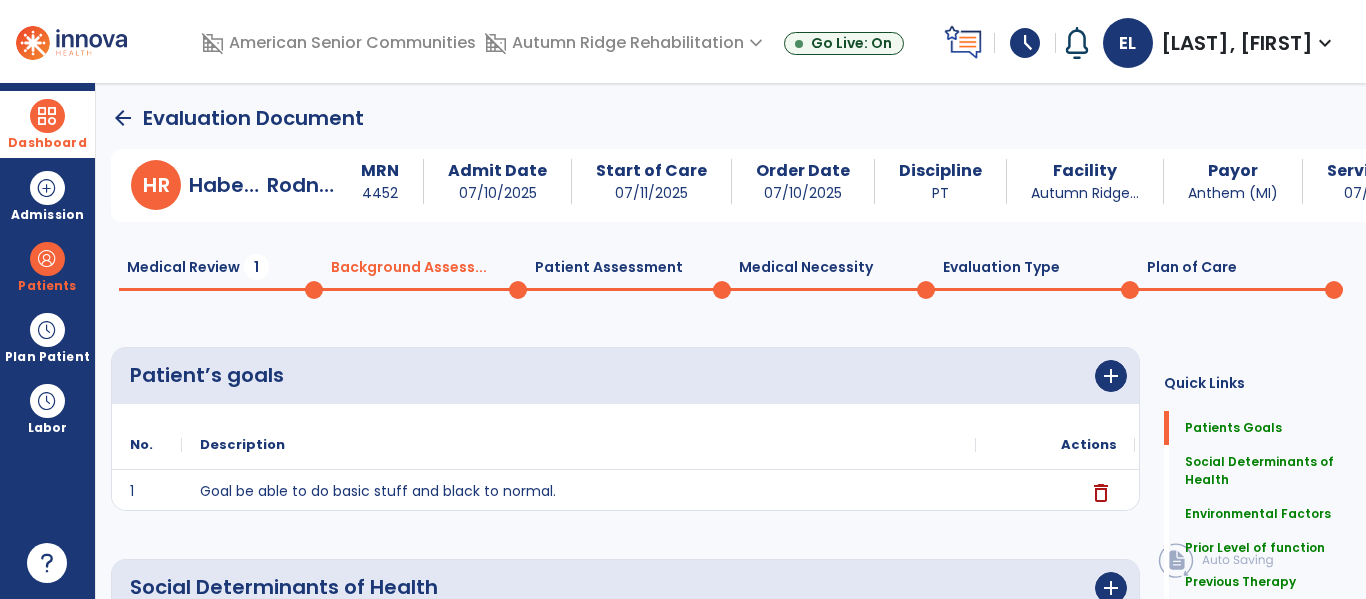 click on "Medical Review  1" 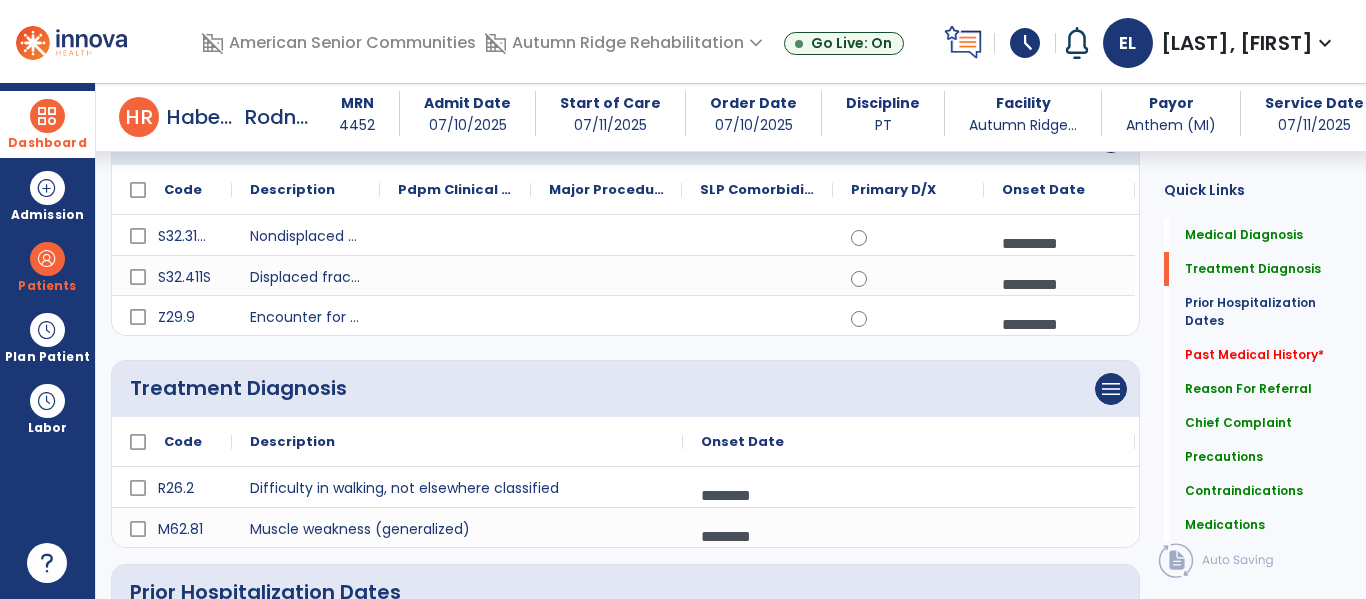 scroll, scrollTop: 0, scrollLeft: 0, axis: both 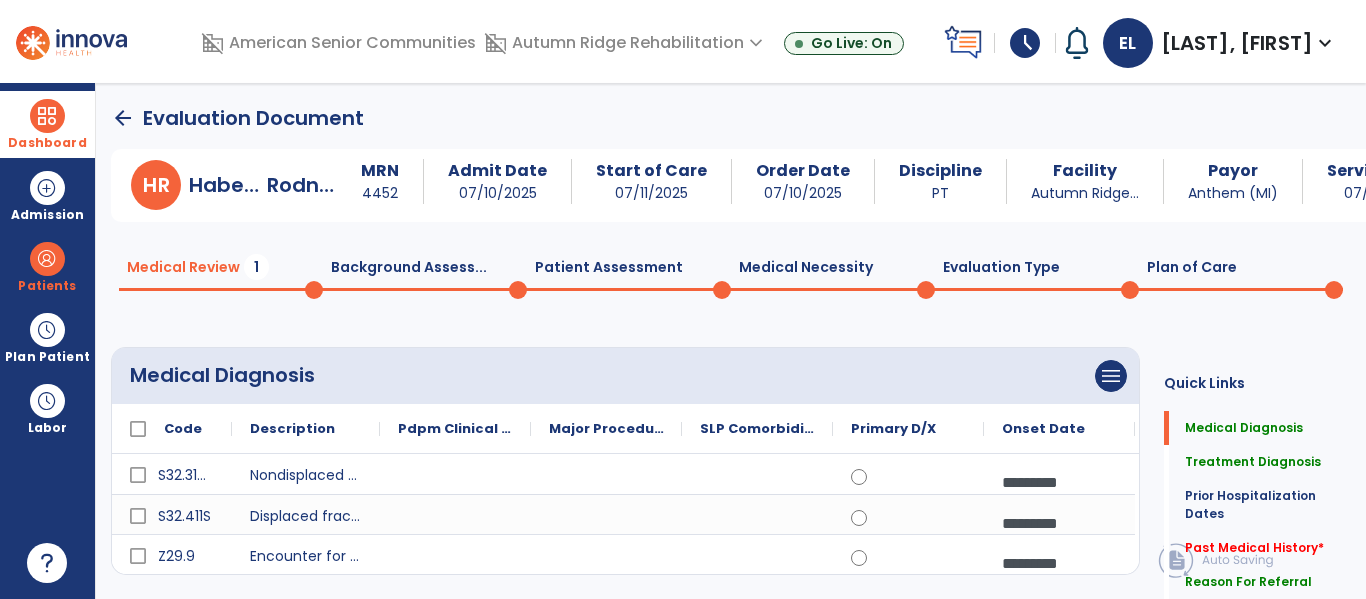 click on "Plan of Care  0" 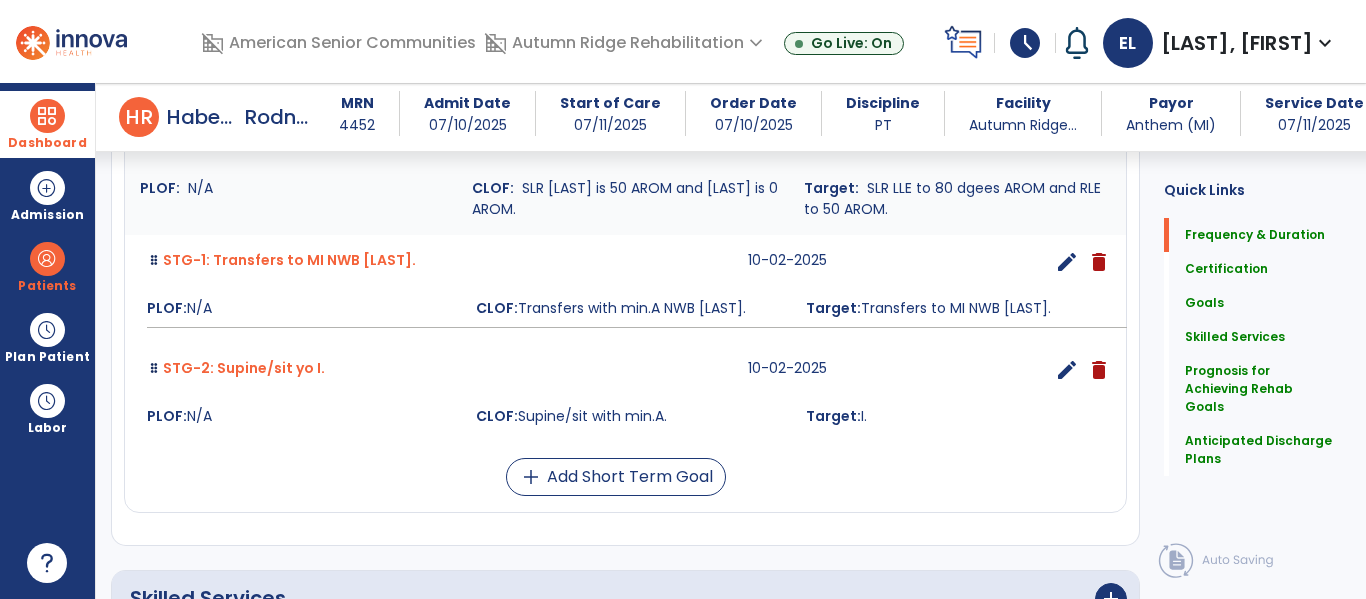 scroll, scrollTop: 580, scrollLeft: 0, axis: vertical 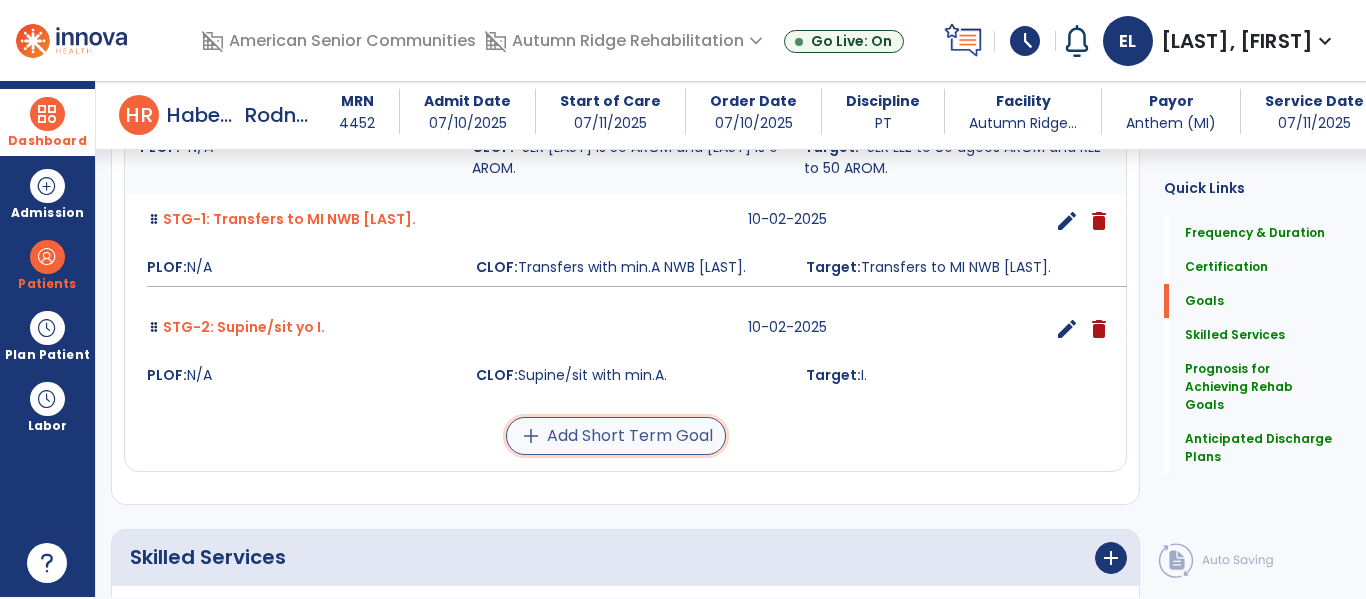 click on "add  Add Short Term Goal" at bounding box center [616, 436] 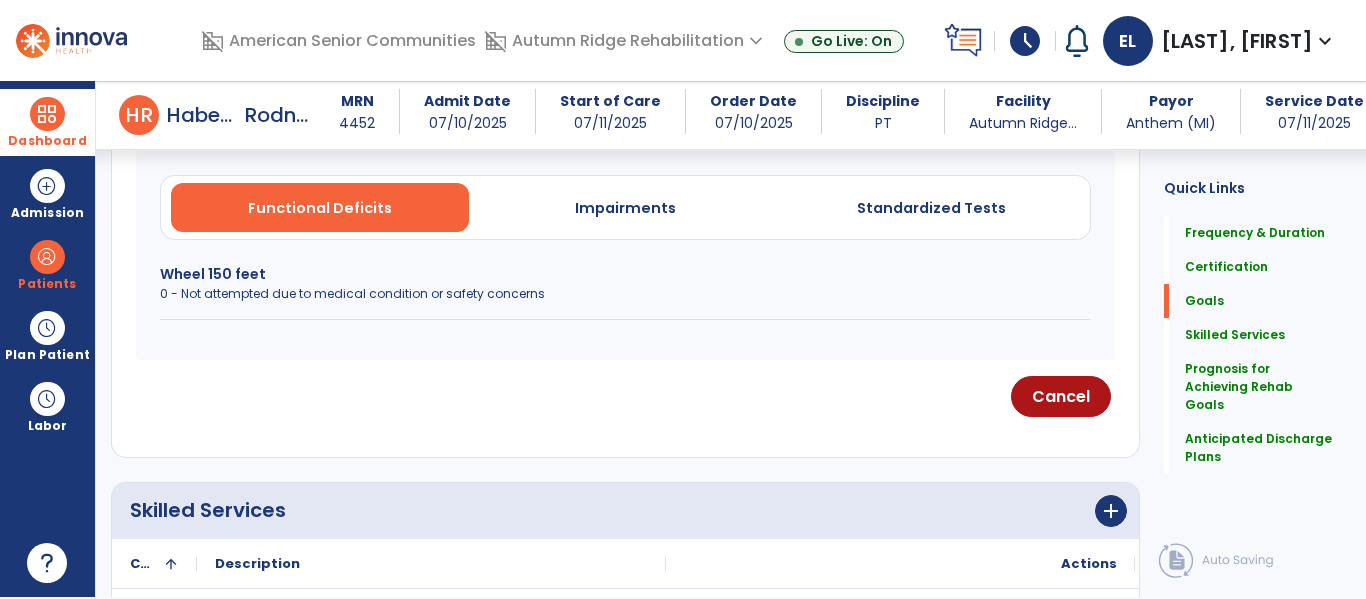 scroll, scrollTop: 441, scrollLeft: 0, axis: vertical 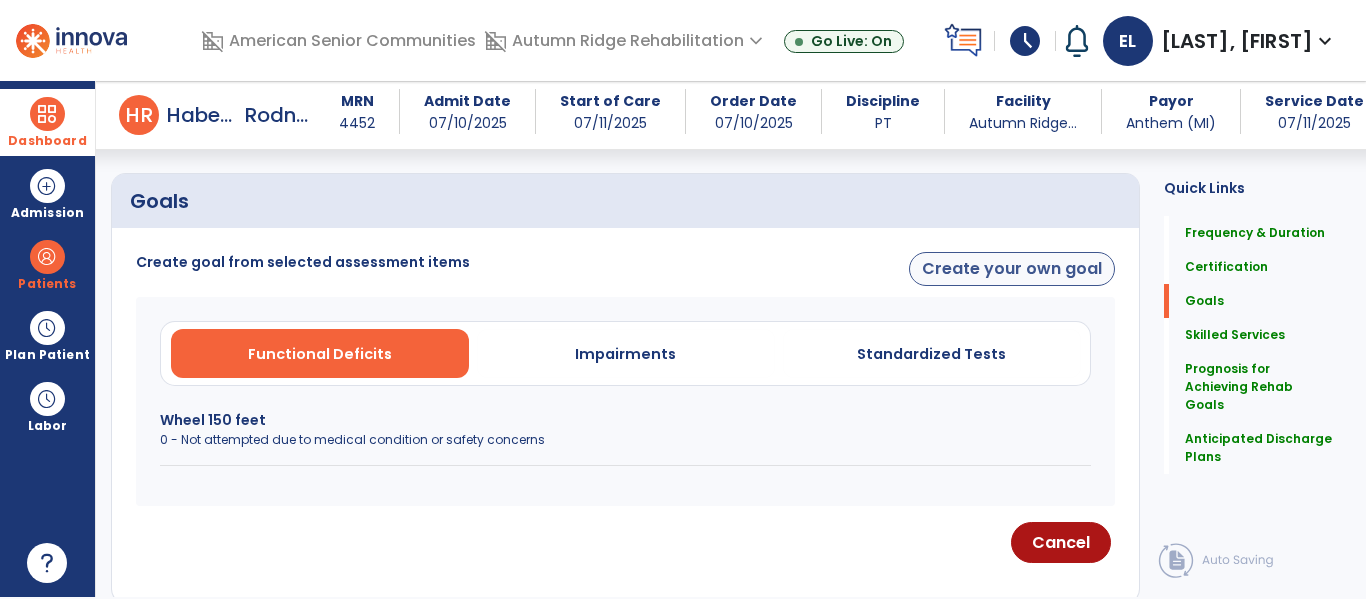 click on "Create your own goal" at bounding box center (1012, 269) 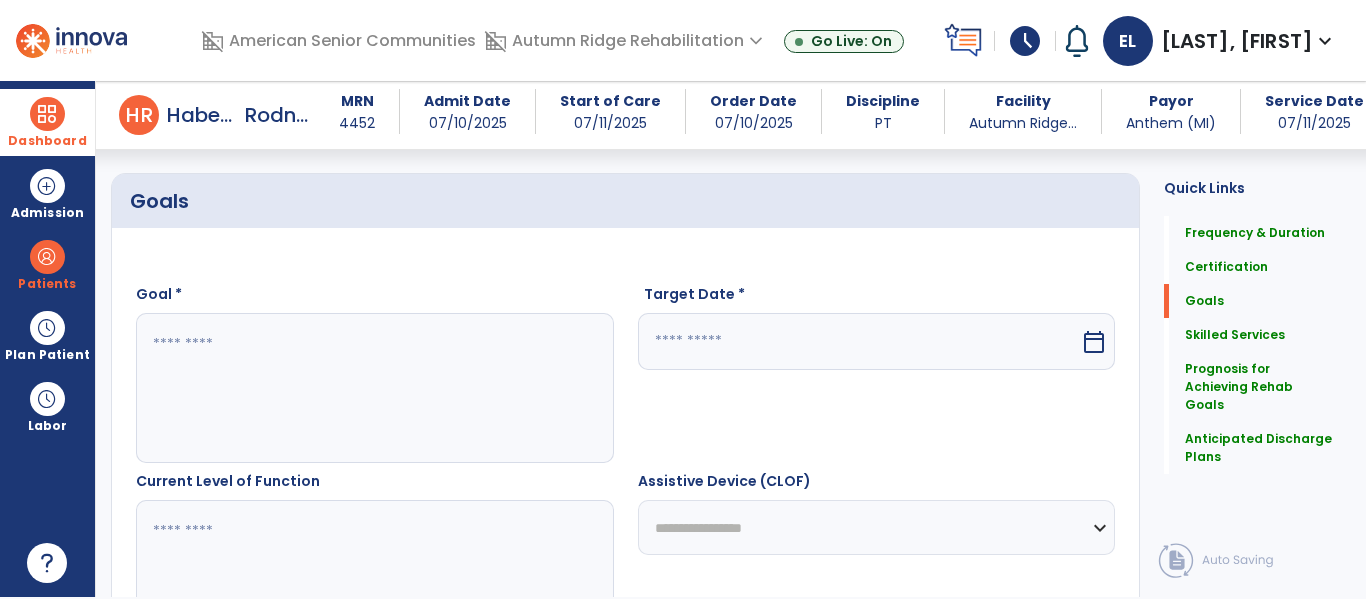 click at bounding box center [374, 388] 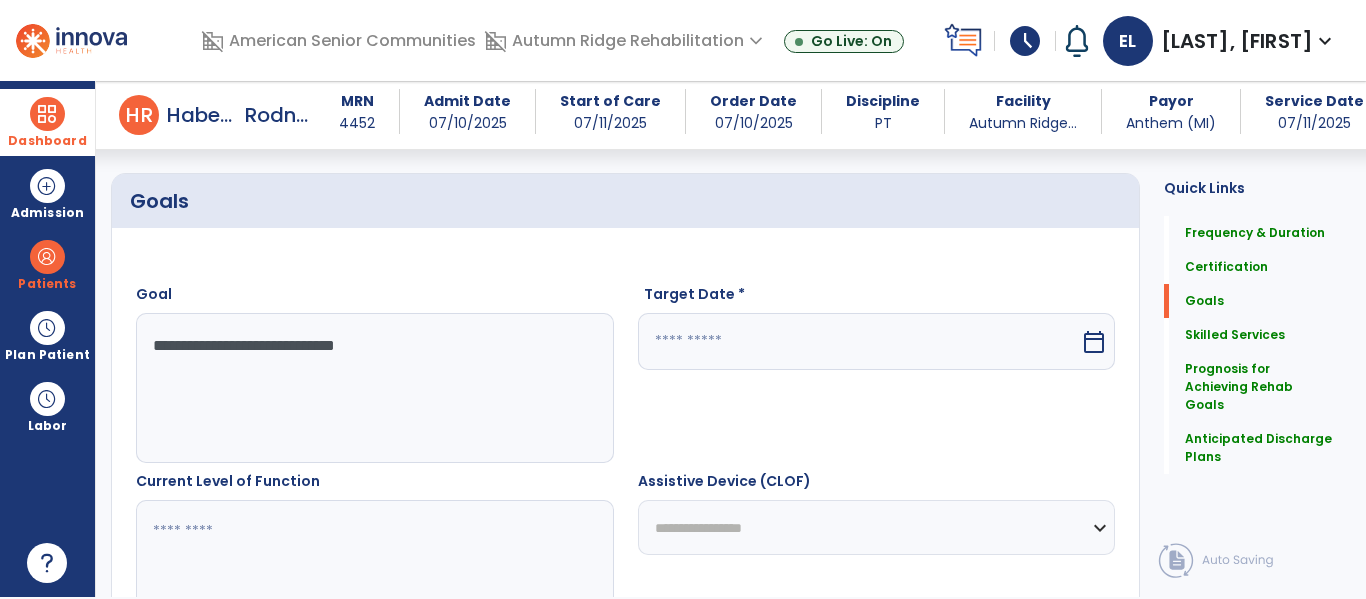 type on "**********" 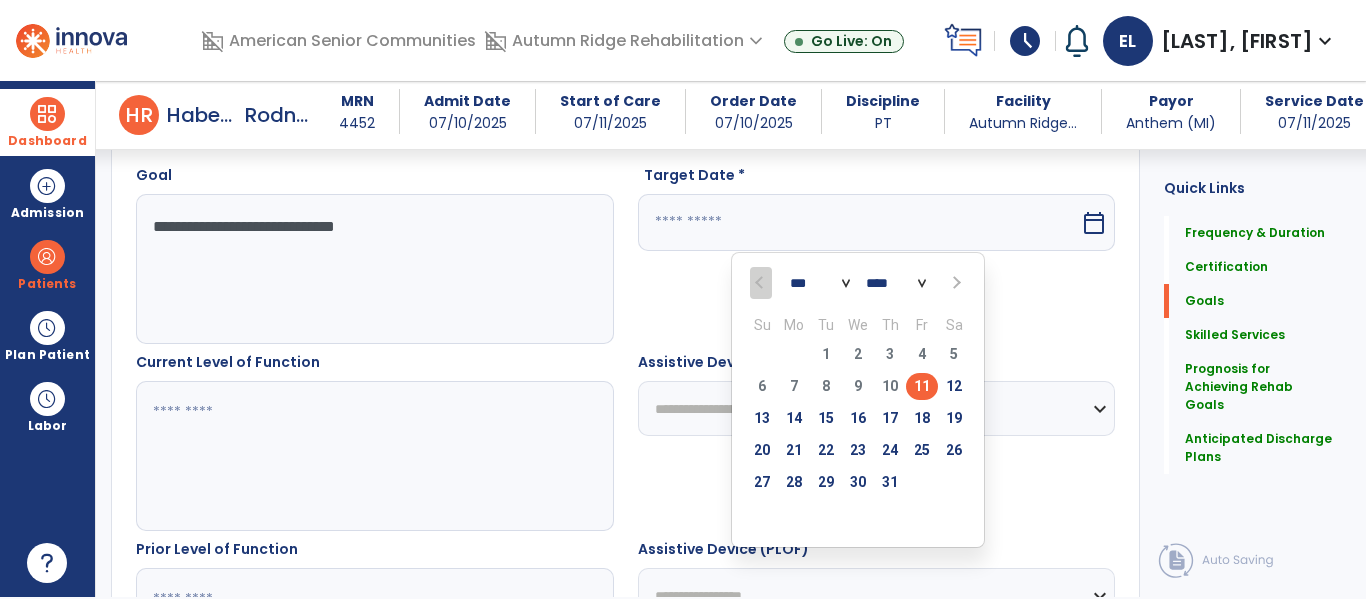 scroll, scrollTop: 564, scrollLeft: 0, axis: vertical 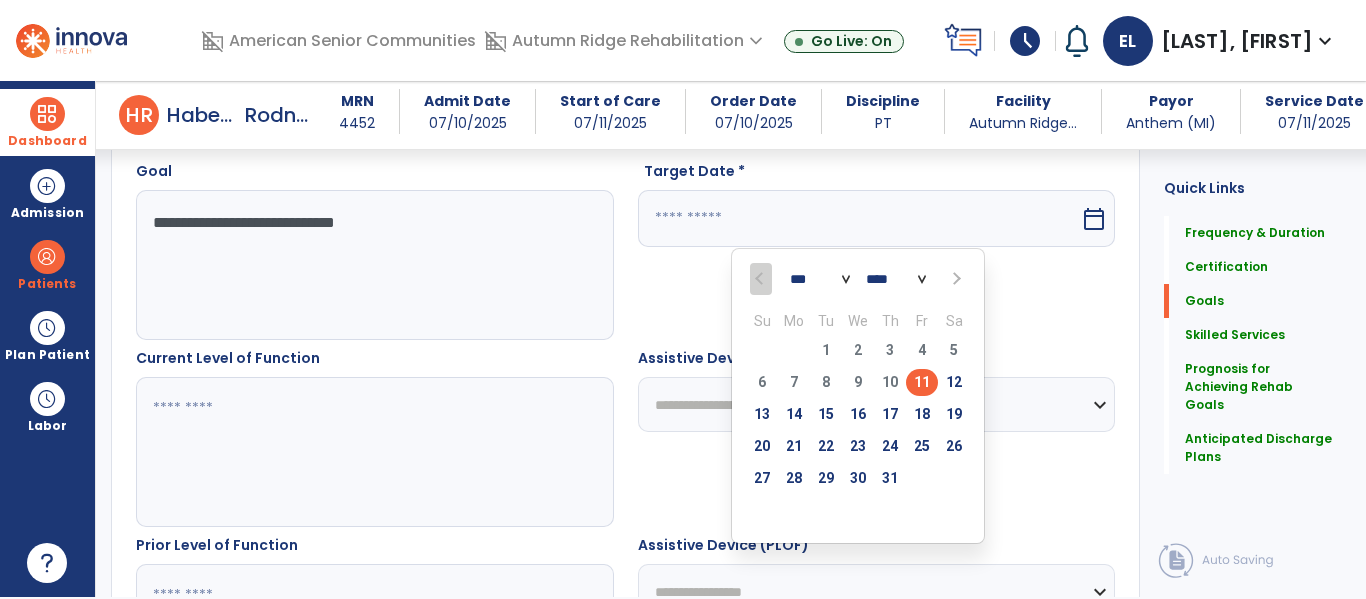 click at bounding box center (954, 279) 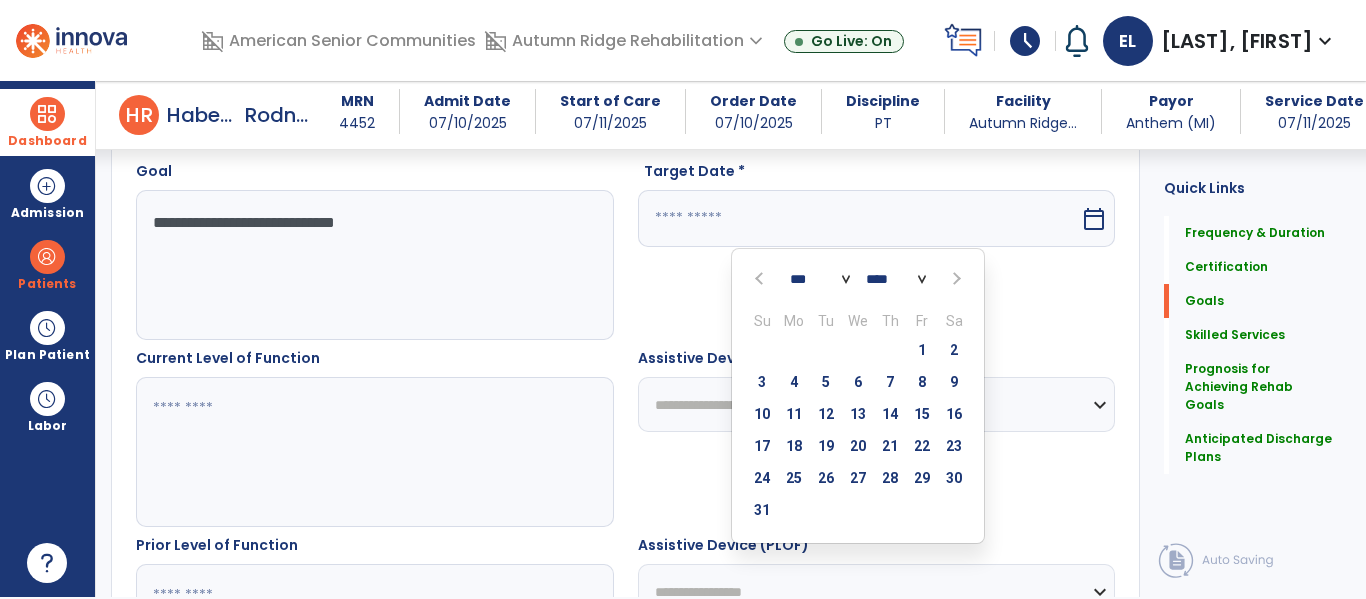 click at bounding box center [954, 279] 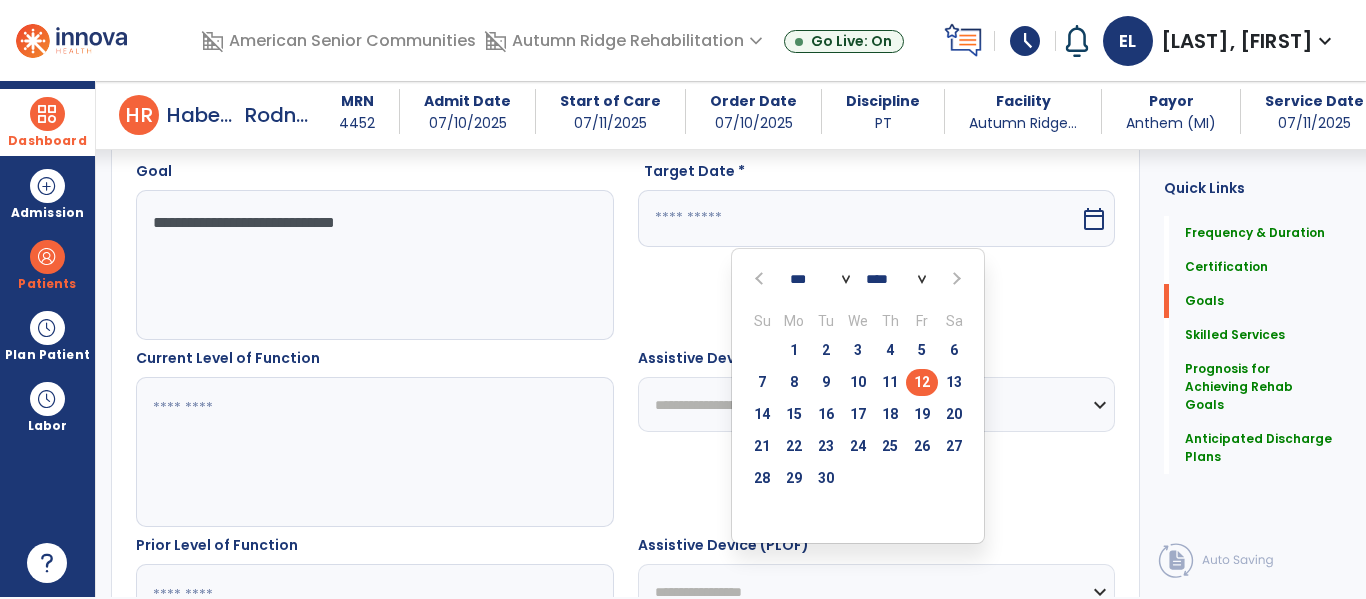 click on "12" at bounding box center [922, 382] 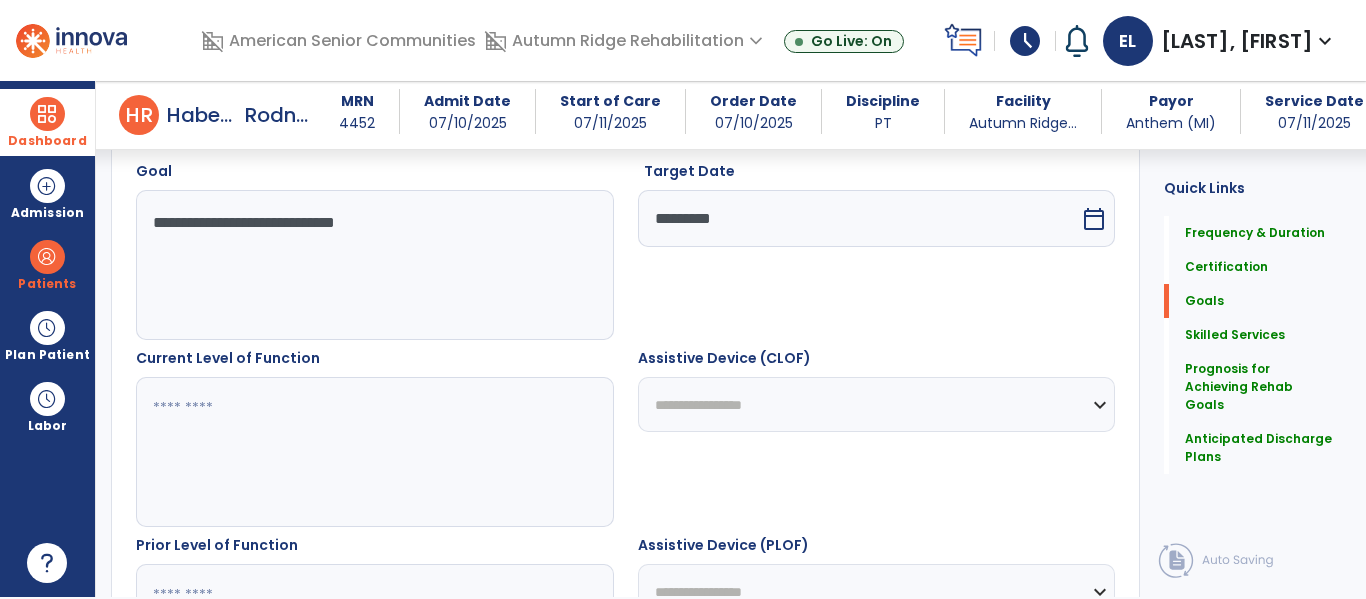 click at bounding box center (374, 452) 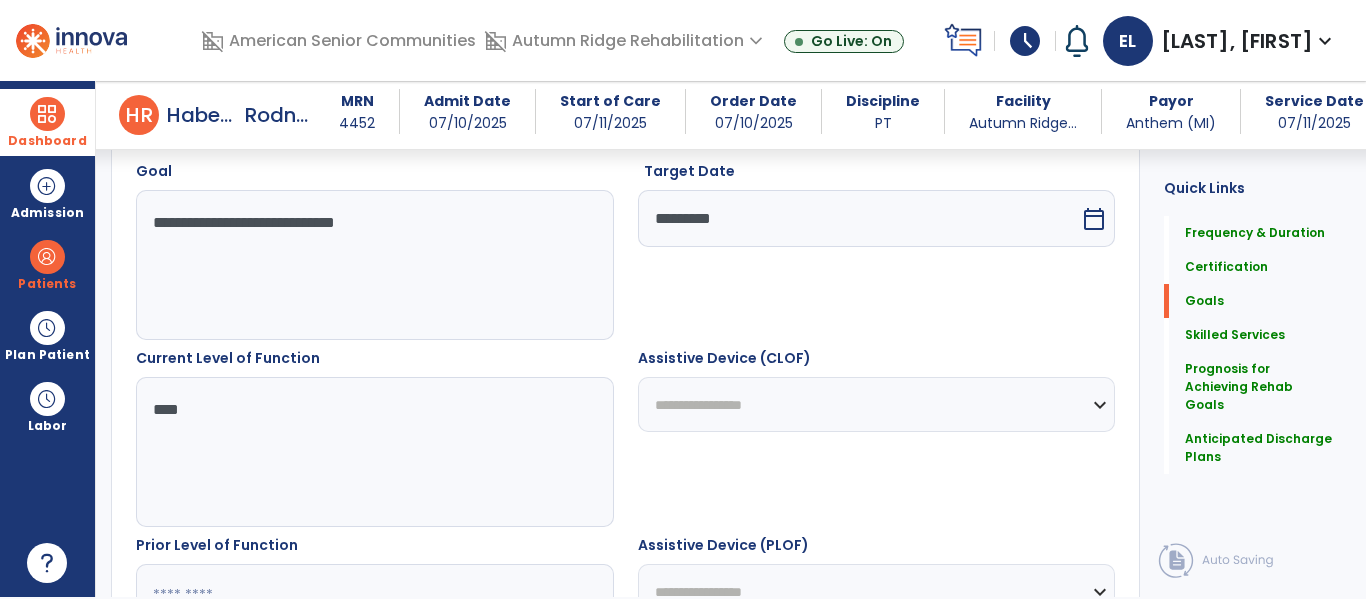 type on "*****" 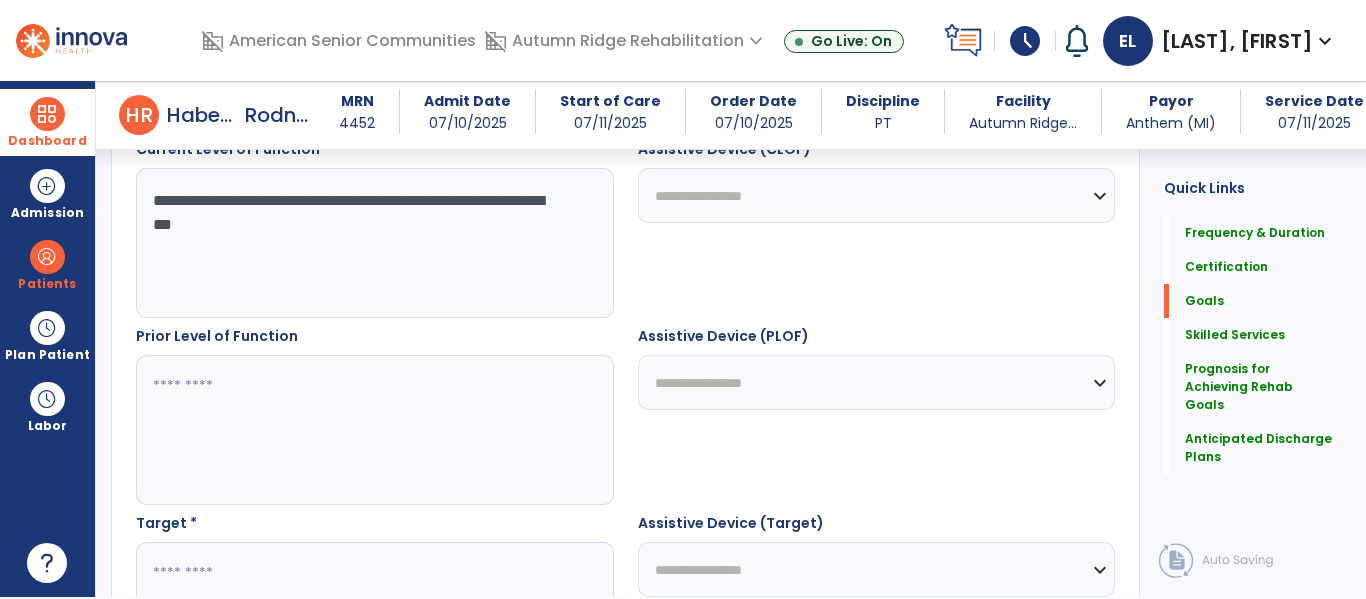 type on "**********" 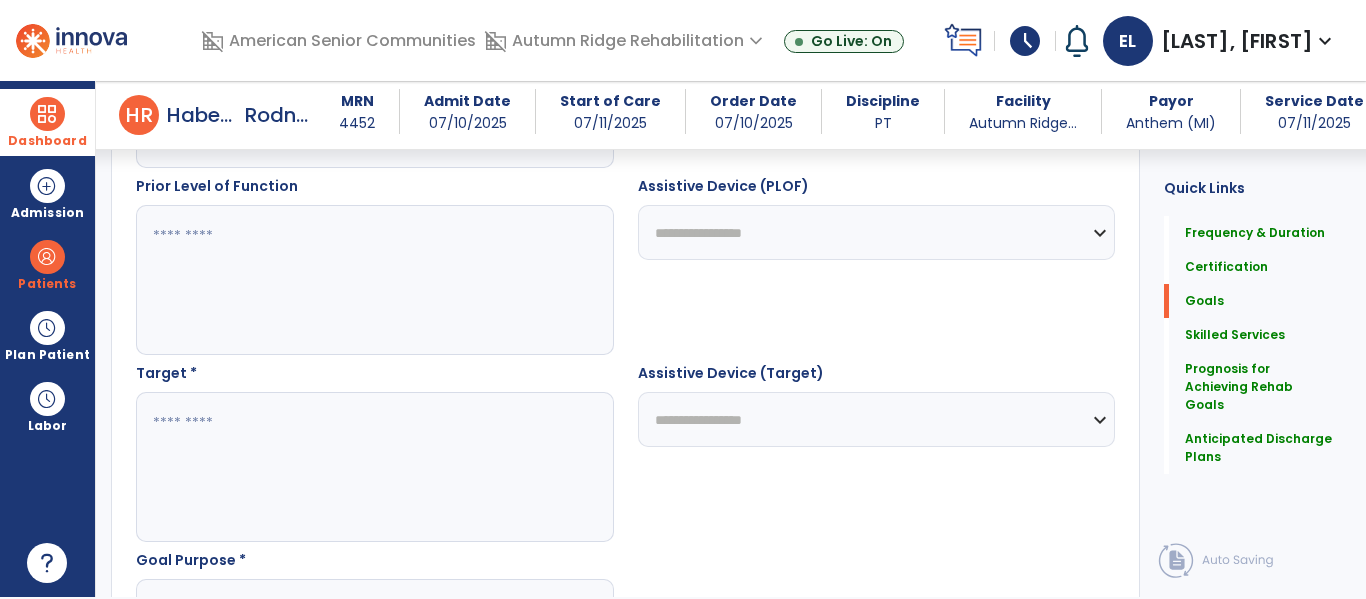 scroll, scrollTop: 924, scrollLeft: 0, axis: vertical 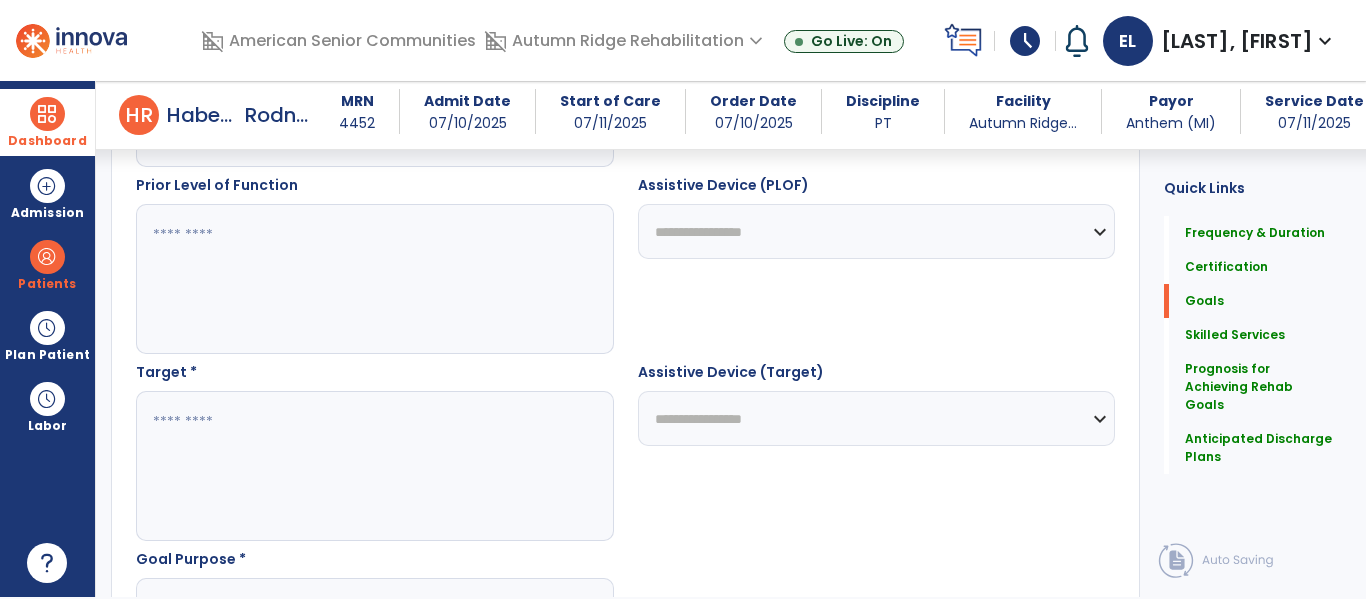 click at bounding box center (374, 466) 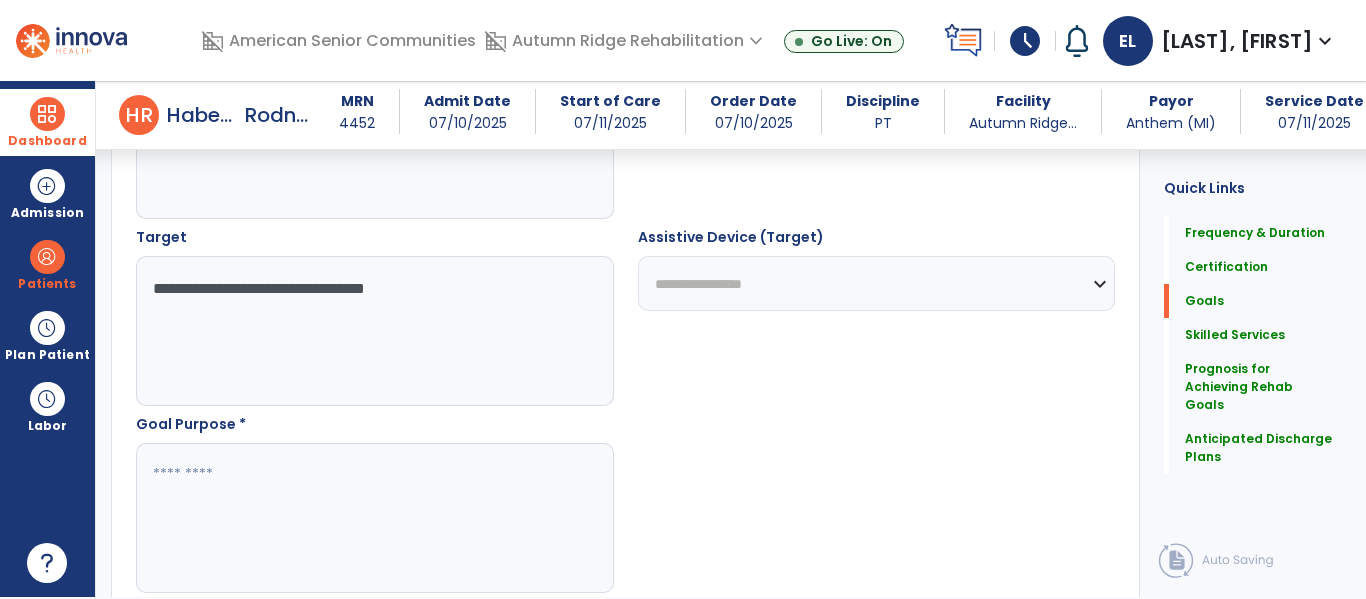 scroll, scrollTop: 1068, scrollLeft: 0, axis: vertical 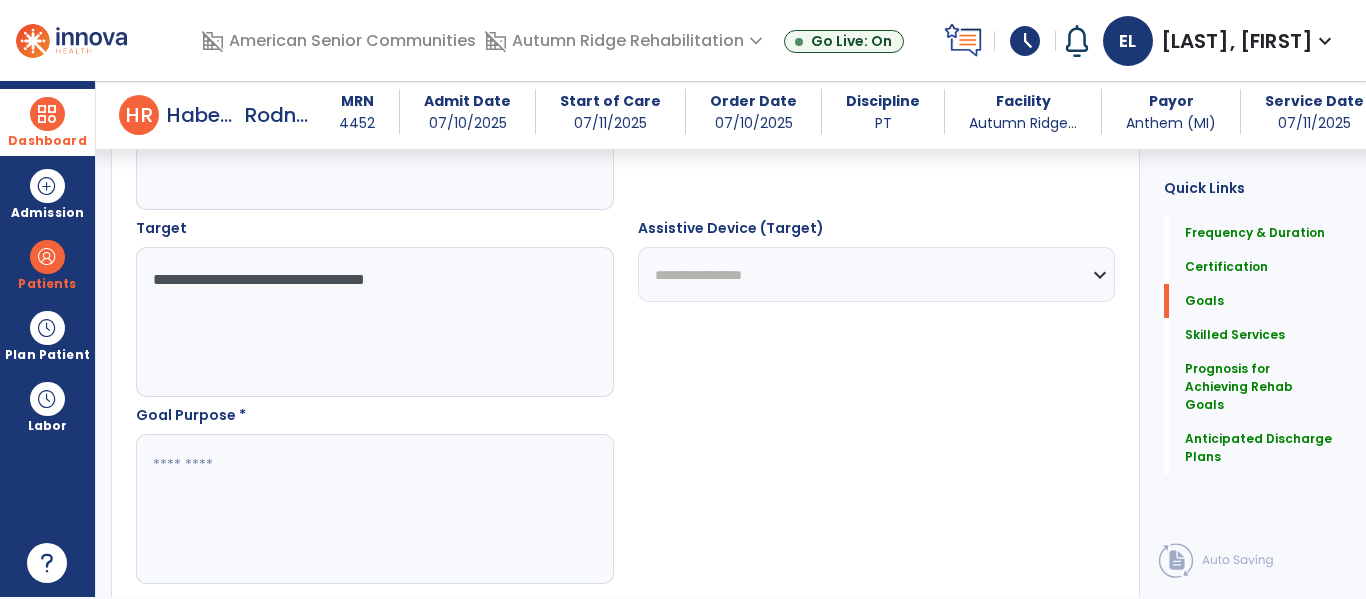 type on "**********" 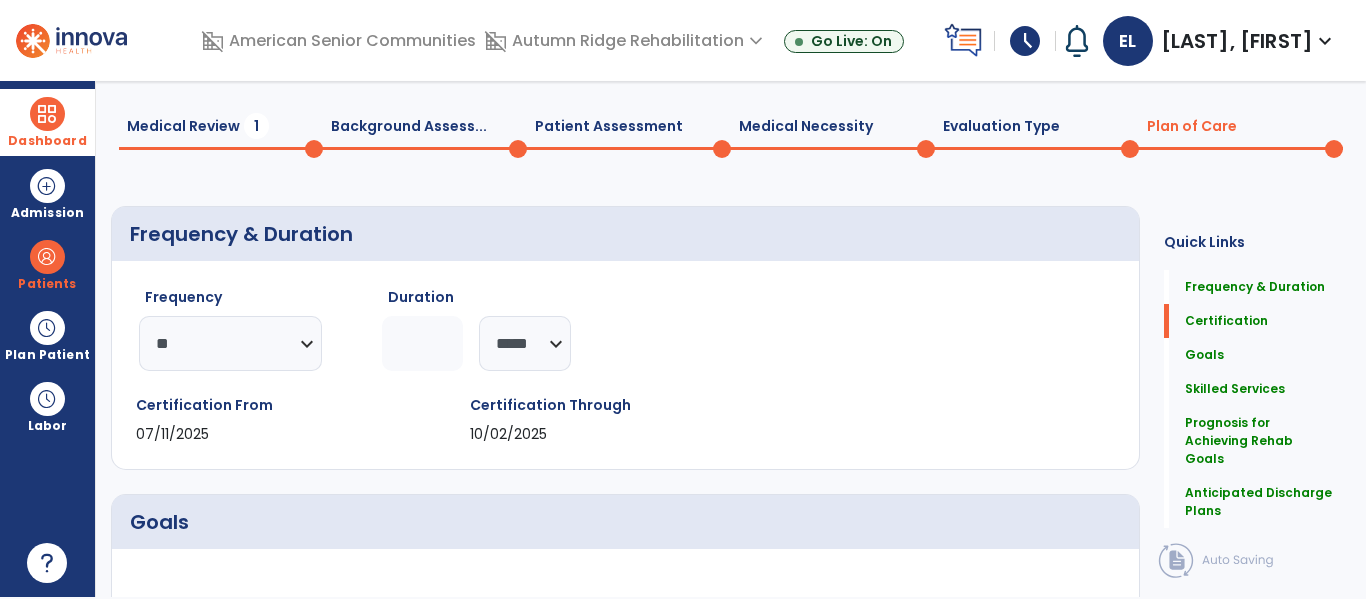 scroll, scrollTop: 0, scrollLeft: 0, axis: both 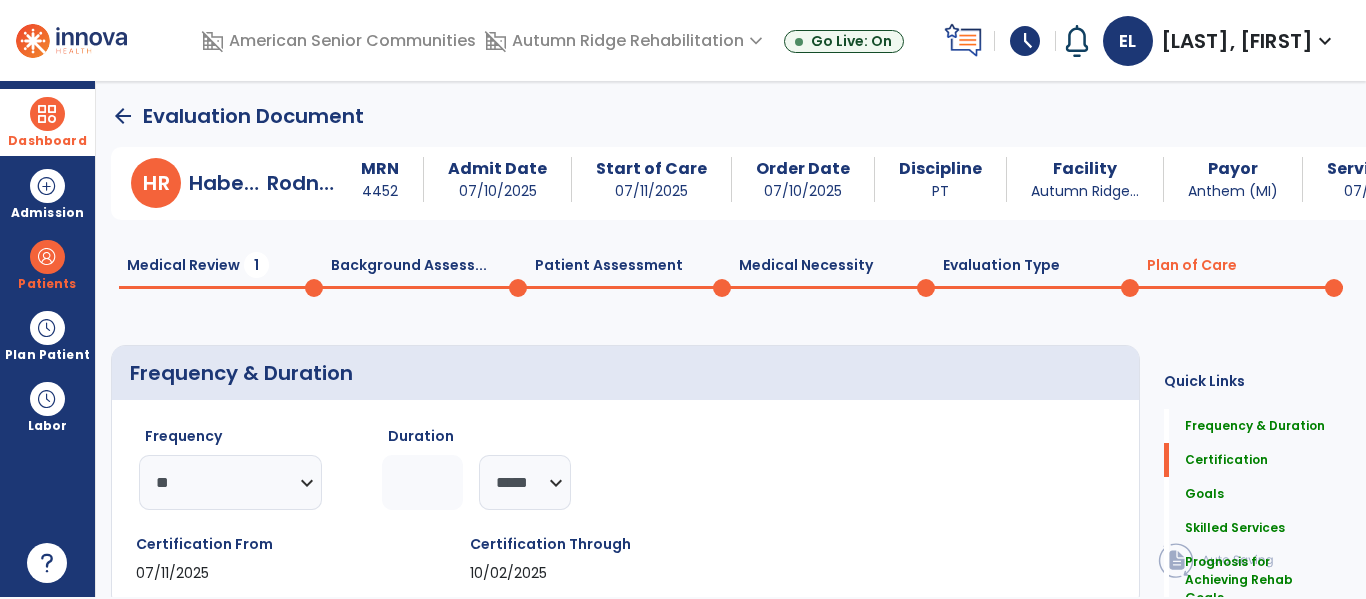 type on "**********" 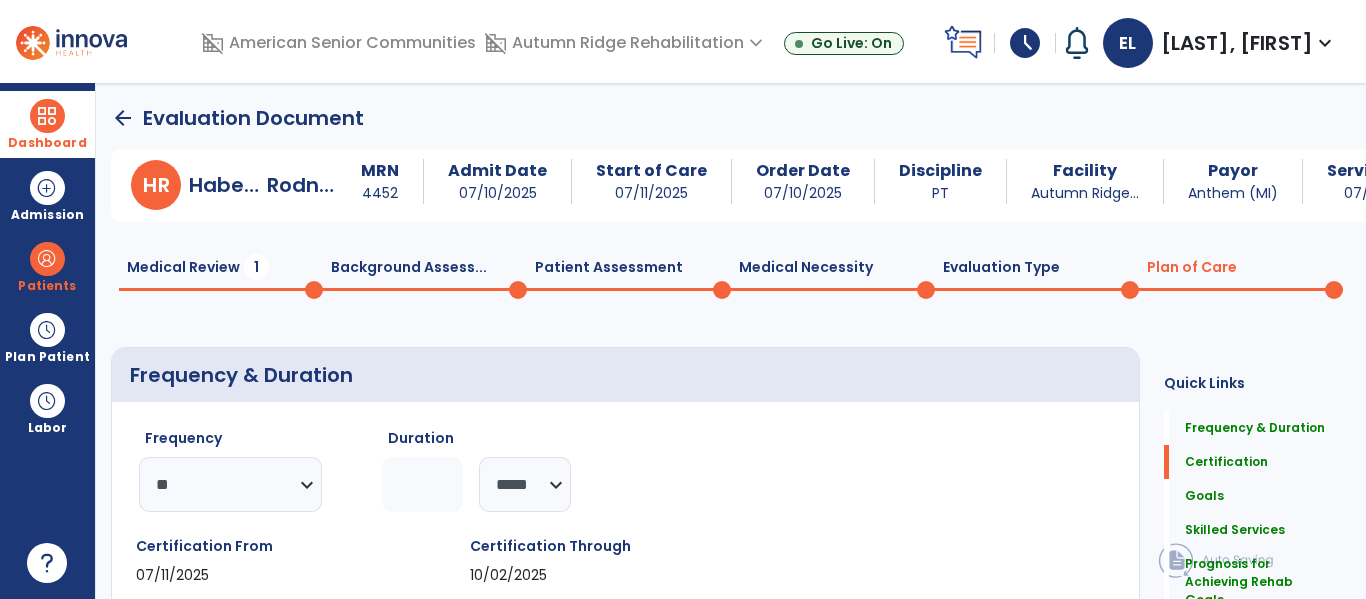 select on "**********" 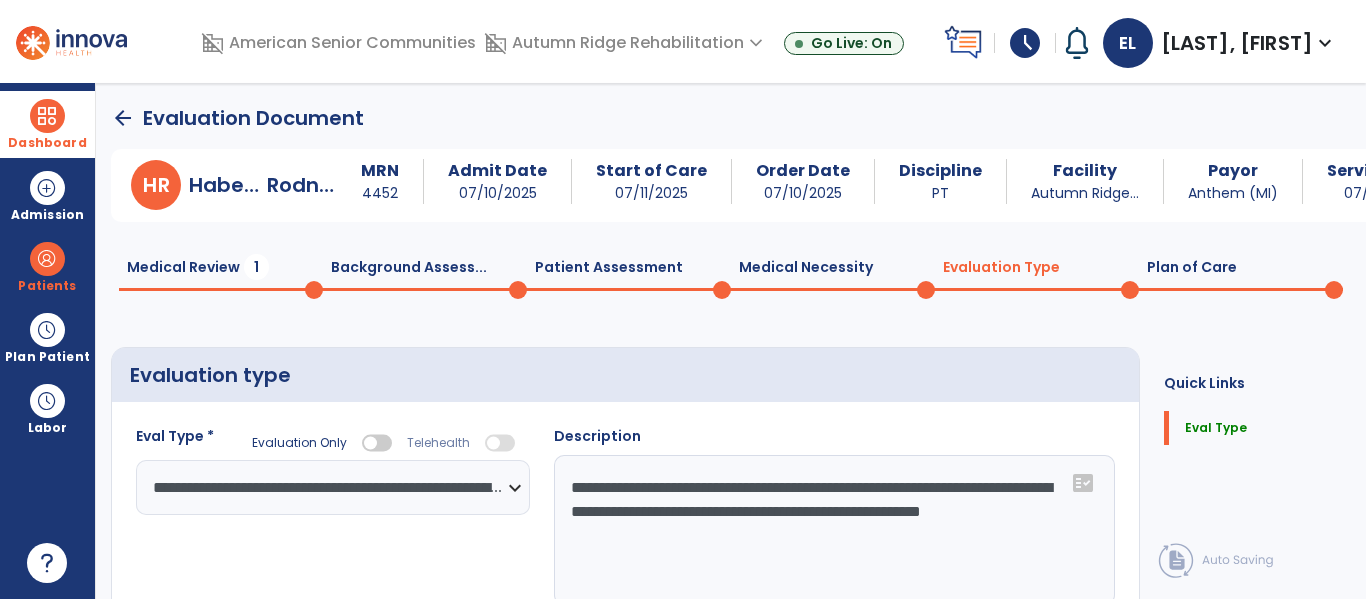 click on "Plan of Care  0" 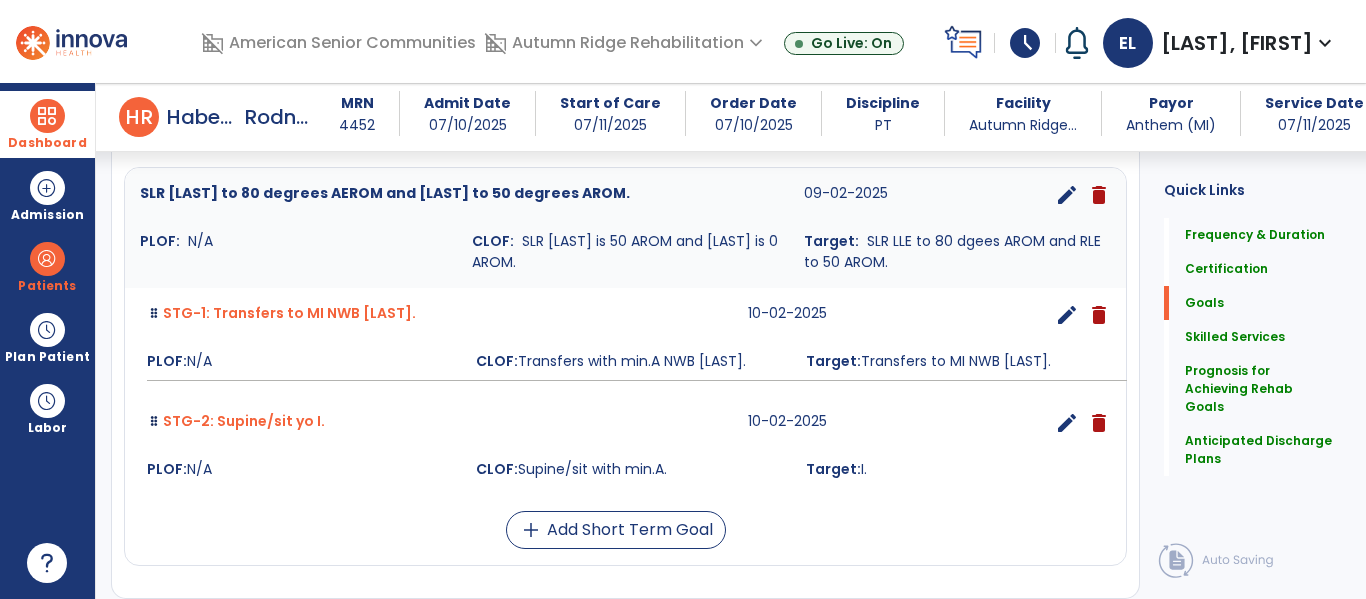scroll, scrollTop: 533, scrollLeft: 0, axis: vertical 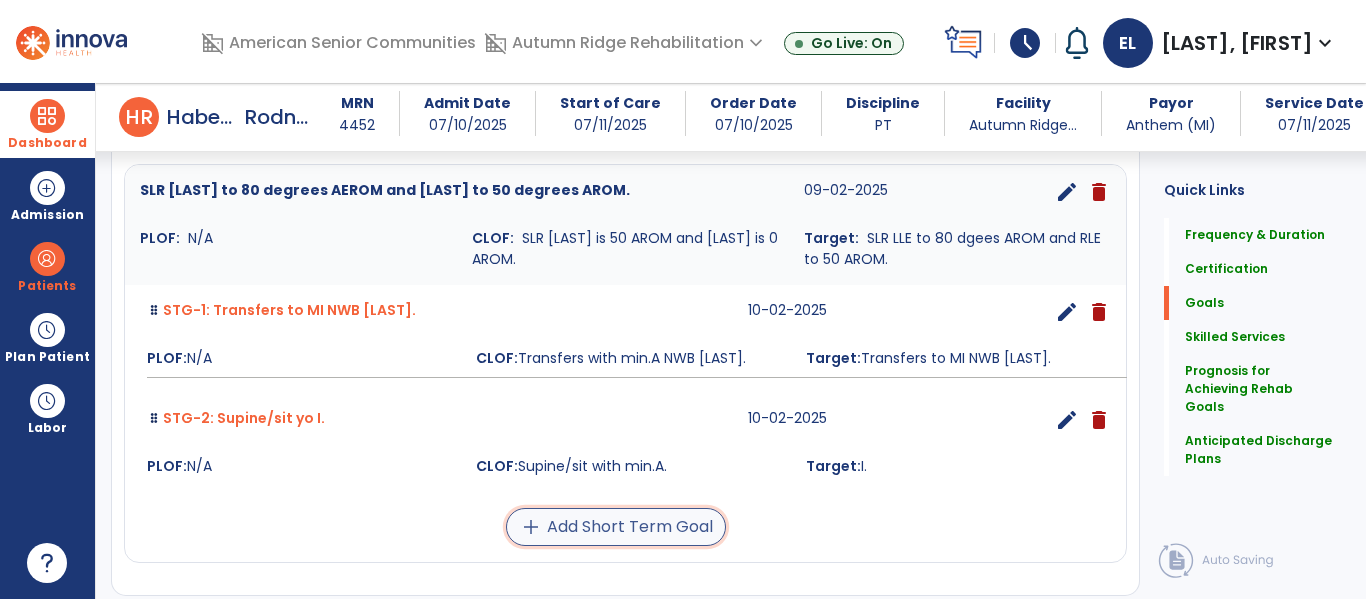 click on "add  Add Short Term Goal" at bounding box center (616, 527) 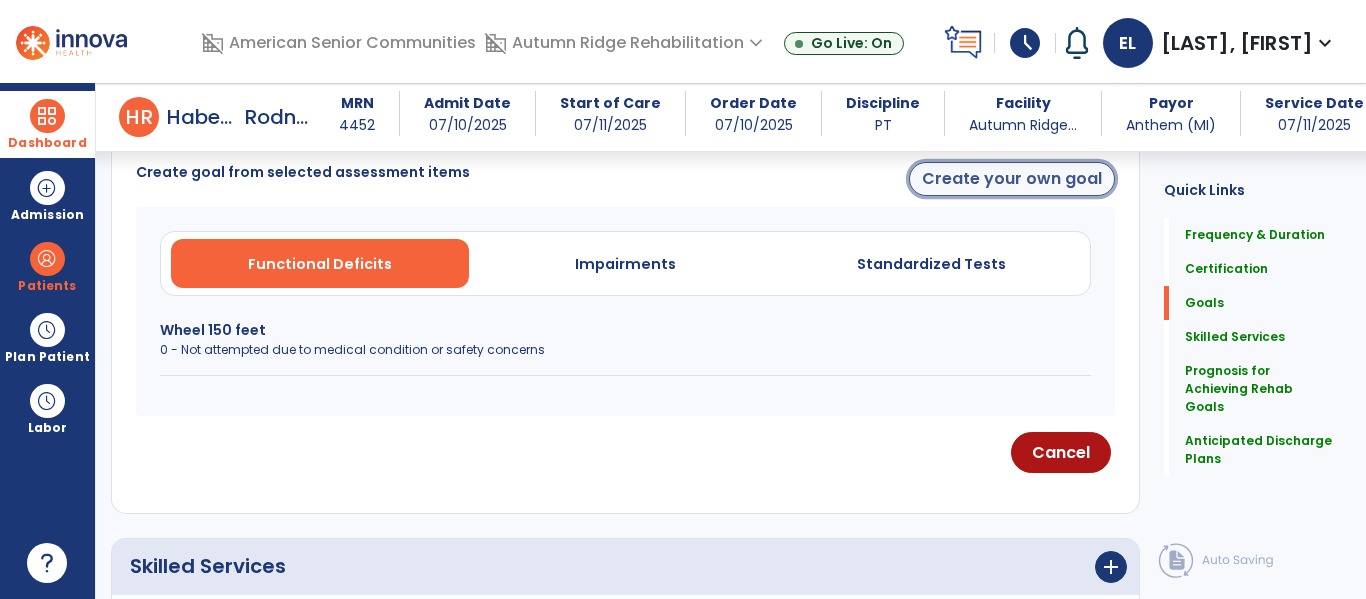 click on "Create your own goal" at bounding box center (1012, 179) 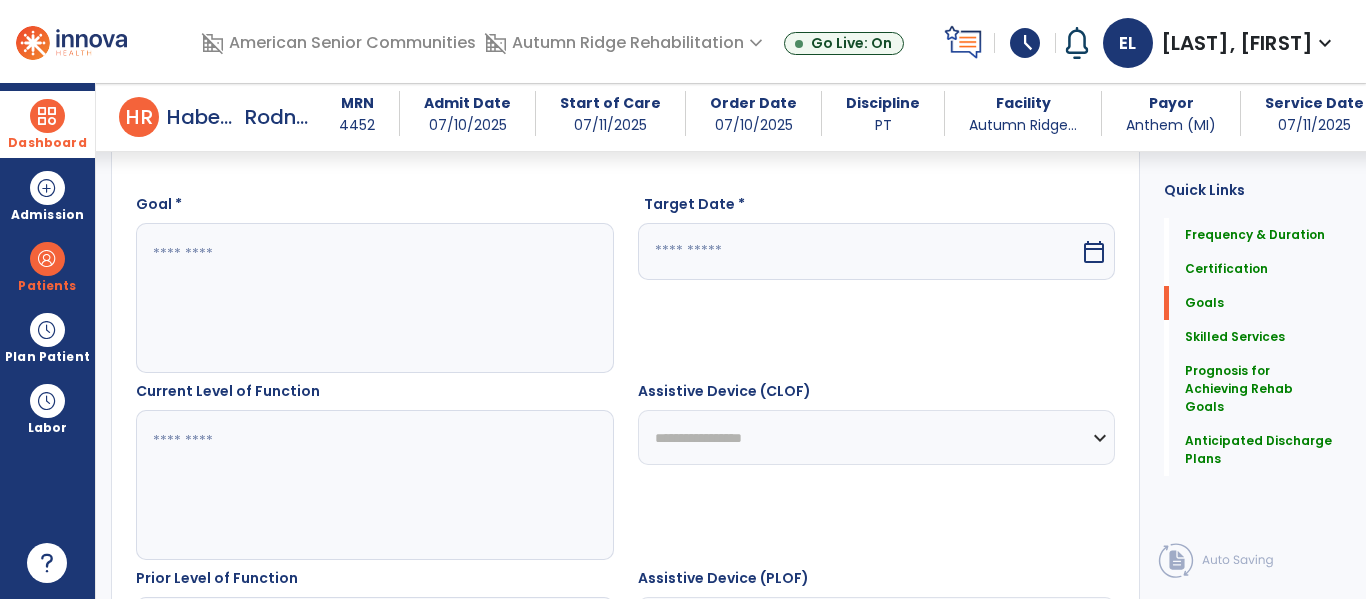 click at bounding box center (374, 298) 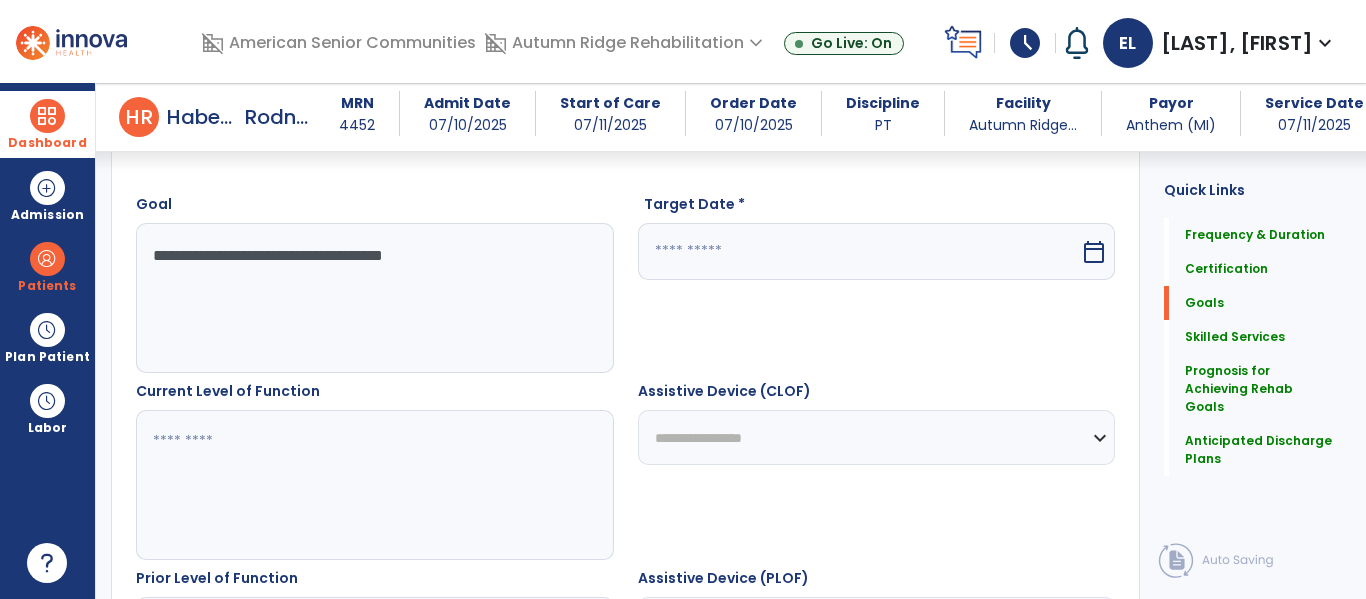 type on "**********" 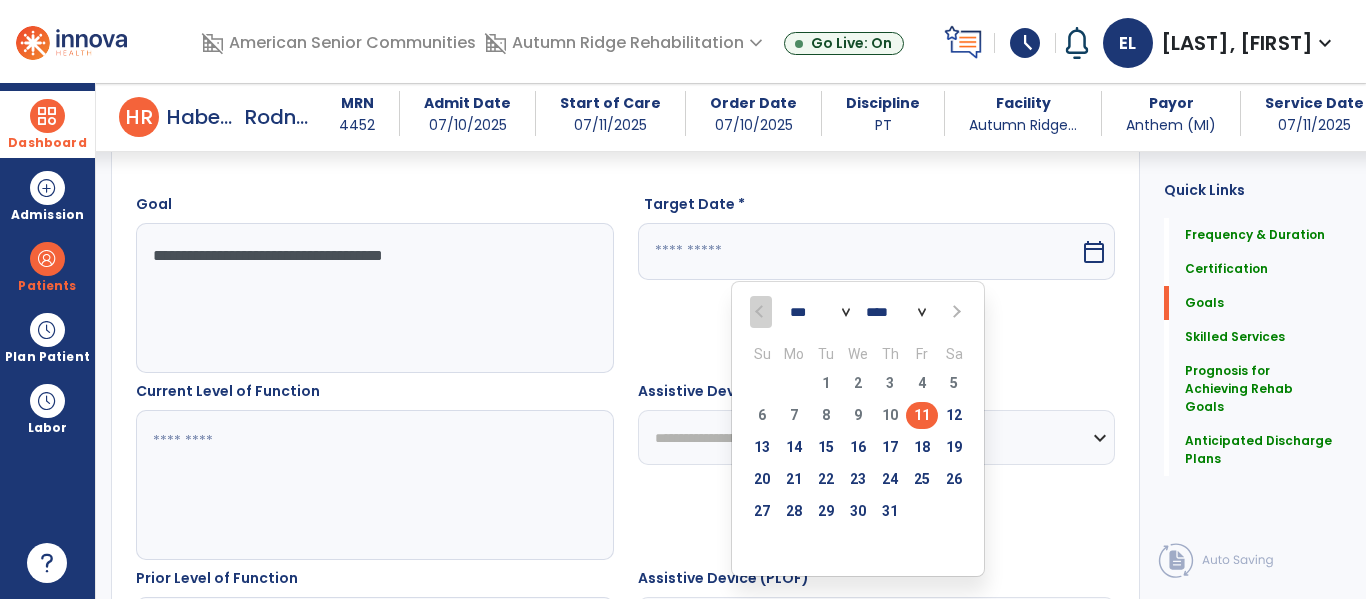 click at bounding box center [954, 312] 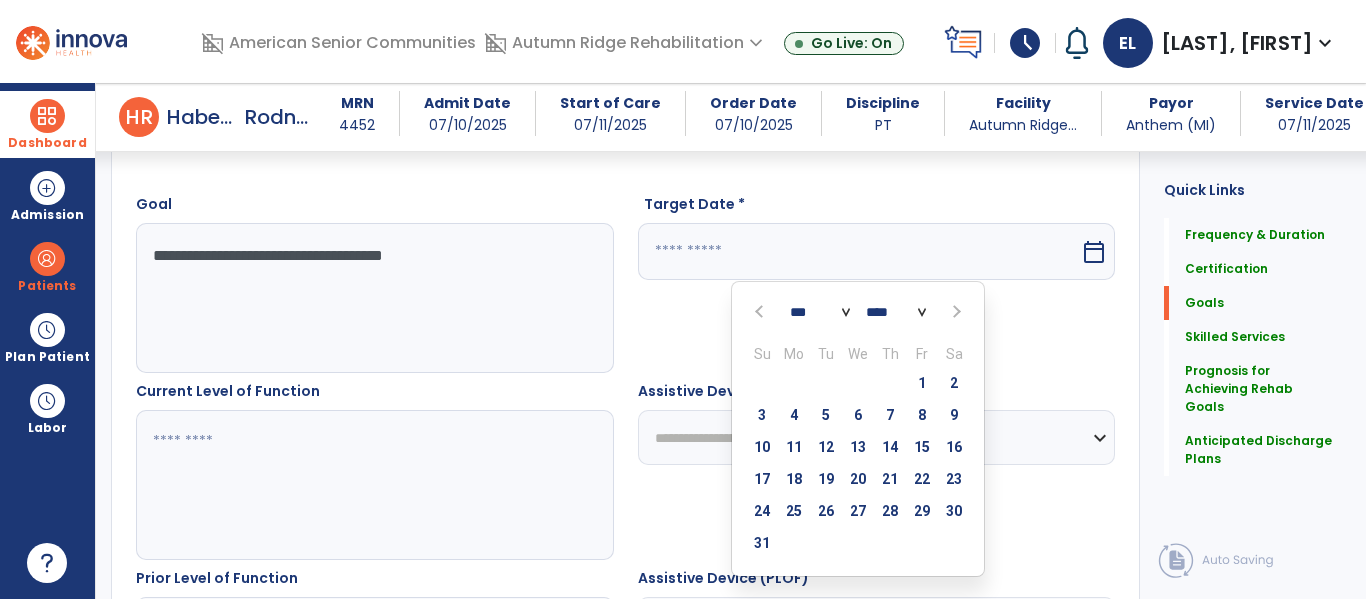 click at bounding box center [761, 312] 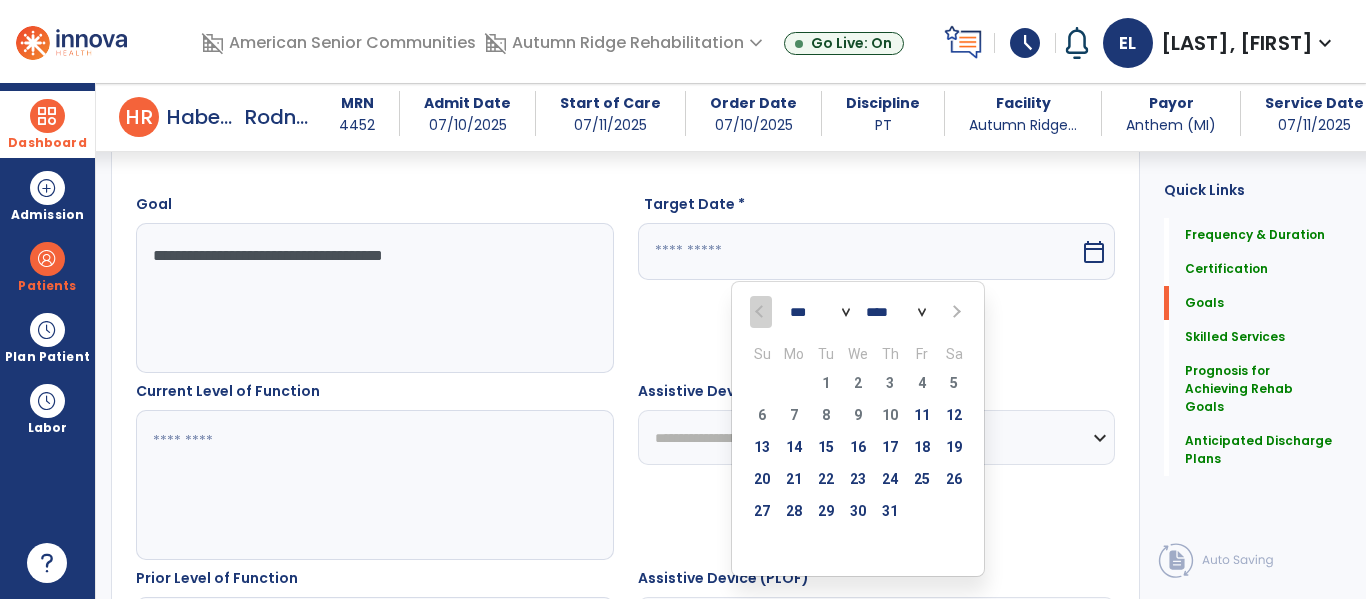 click at bounding box center (955, 312) 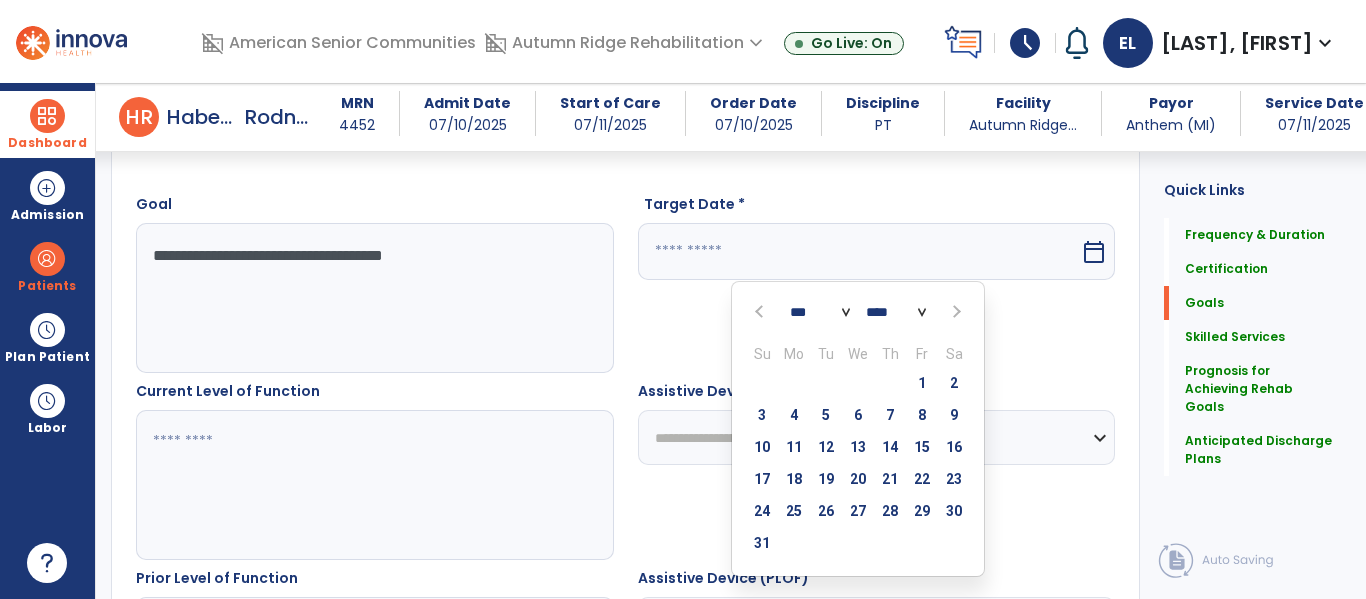 click at bounding box center [955, 312] 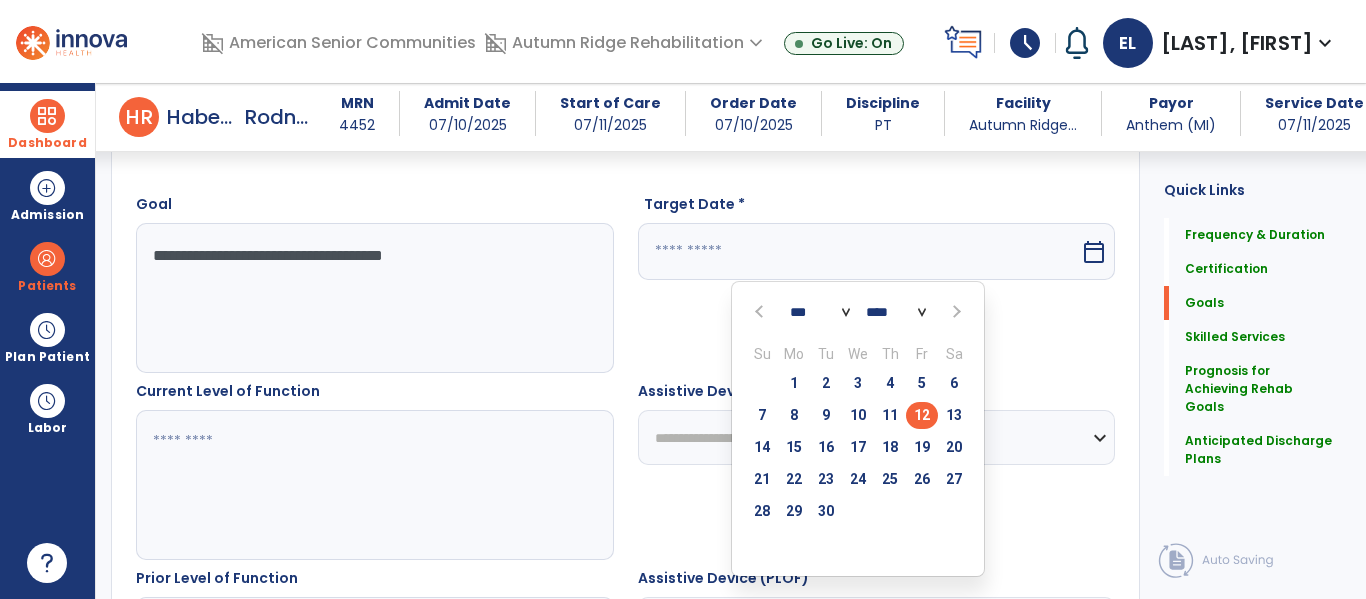 click on "12" at bounding box center (922, 415) 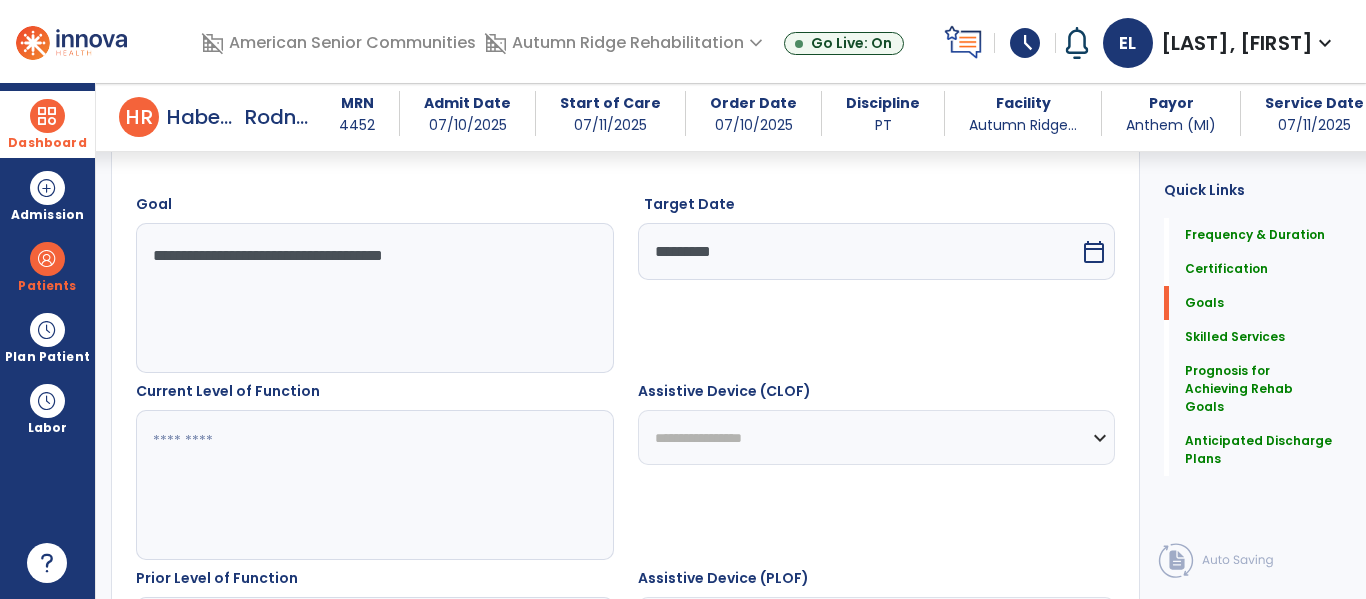 click at bounding box center [374, 485] 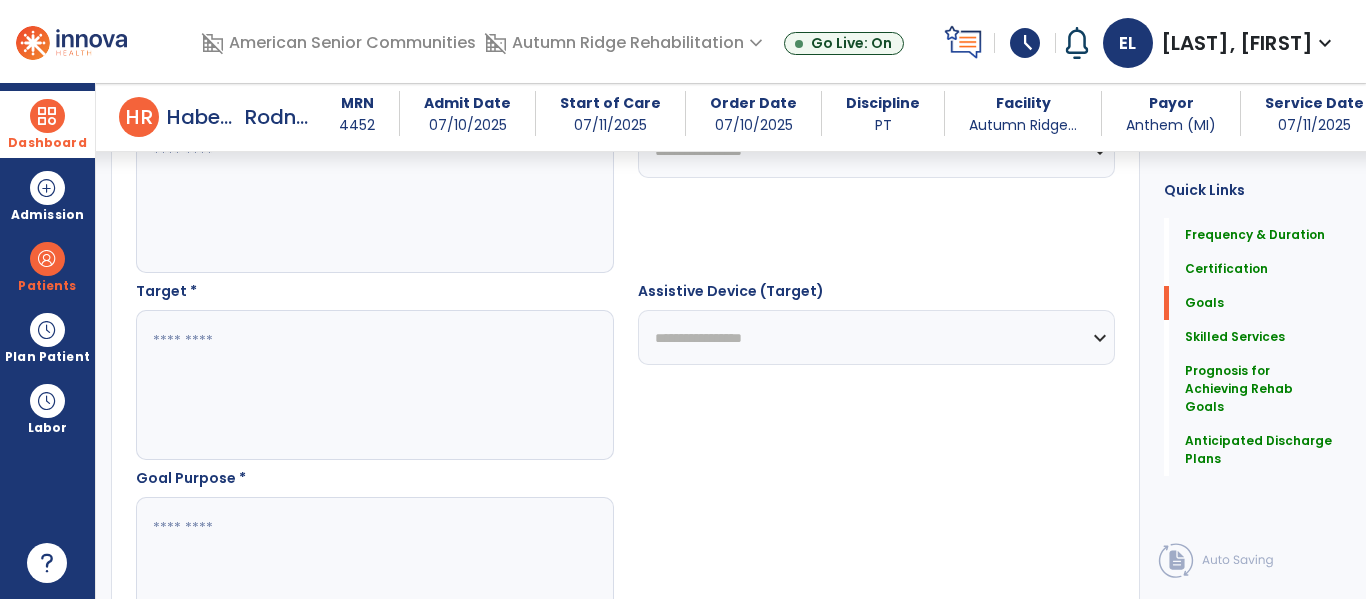 scroll, scrollTop: 1000, scrollLeft: 0, axis: vertical 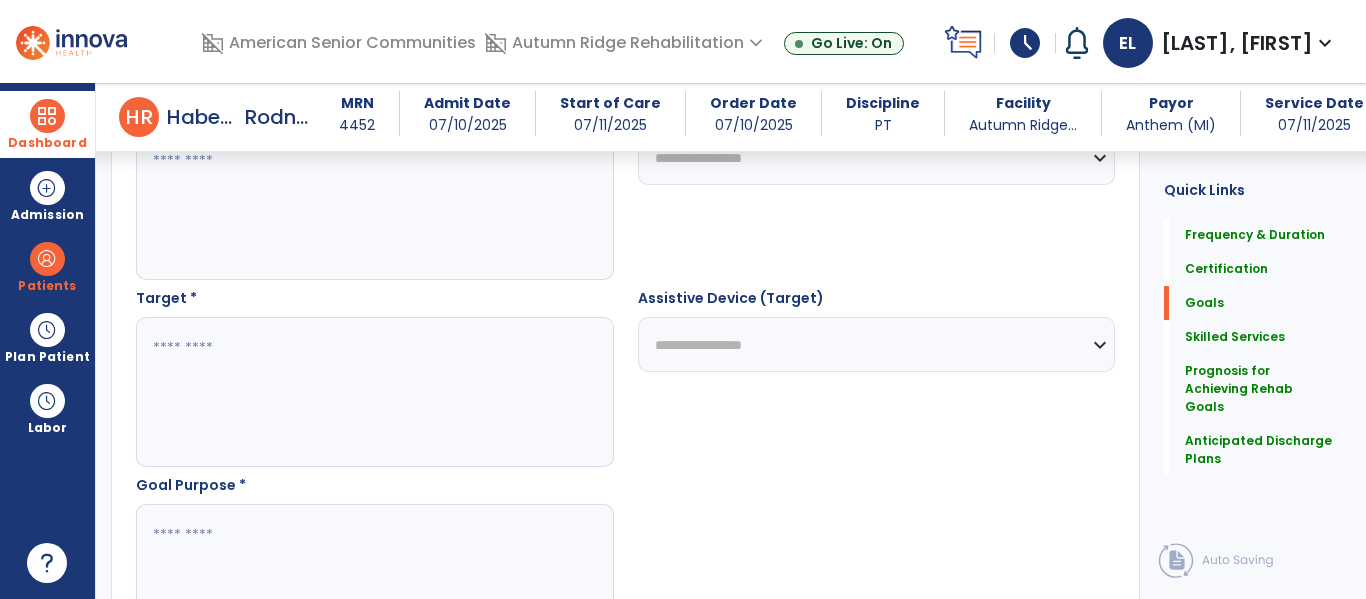 type on "**********" 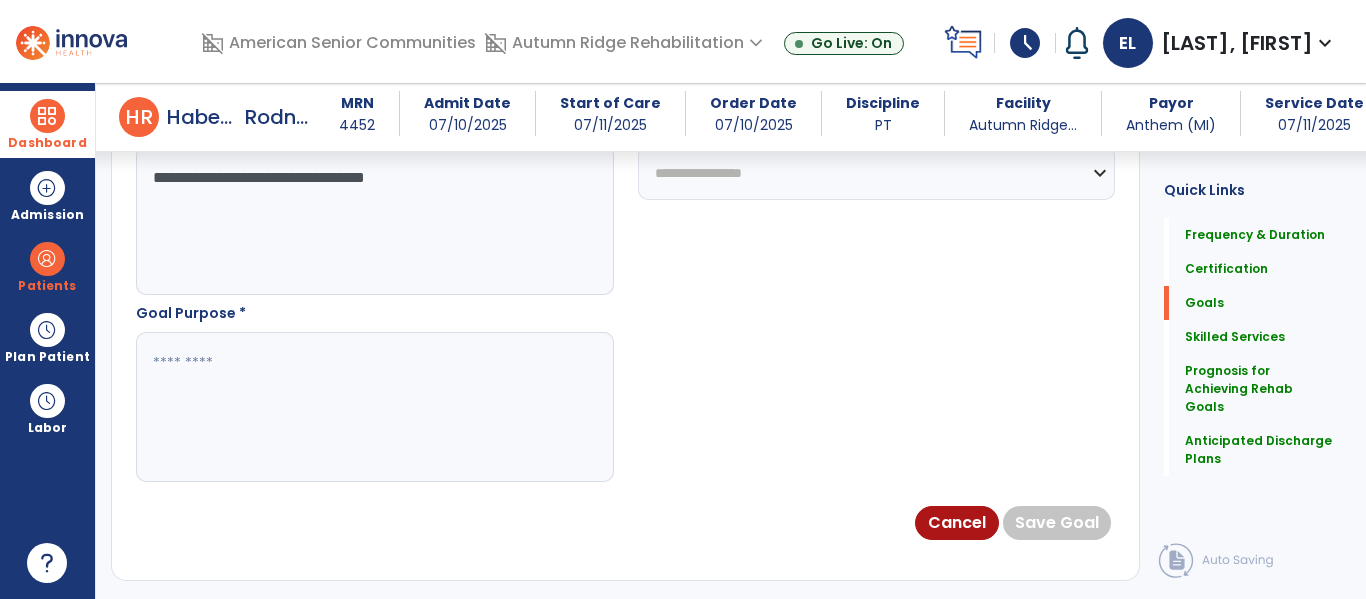 scroll, scrollTop: 1175, scrollLeft: 0, axis: vertical 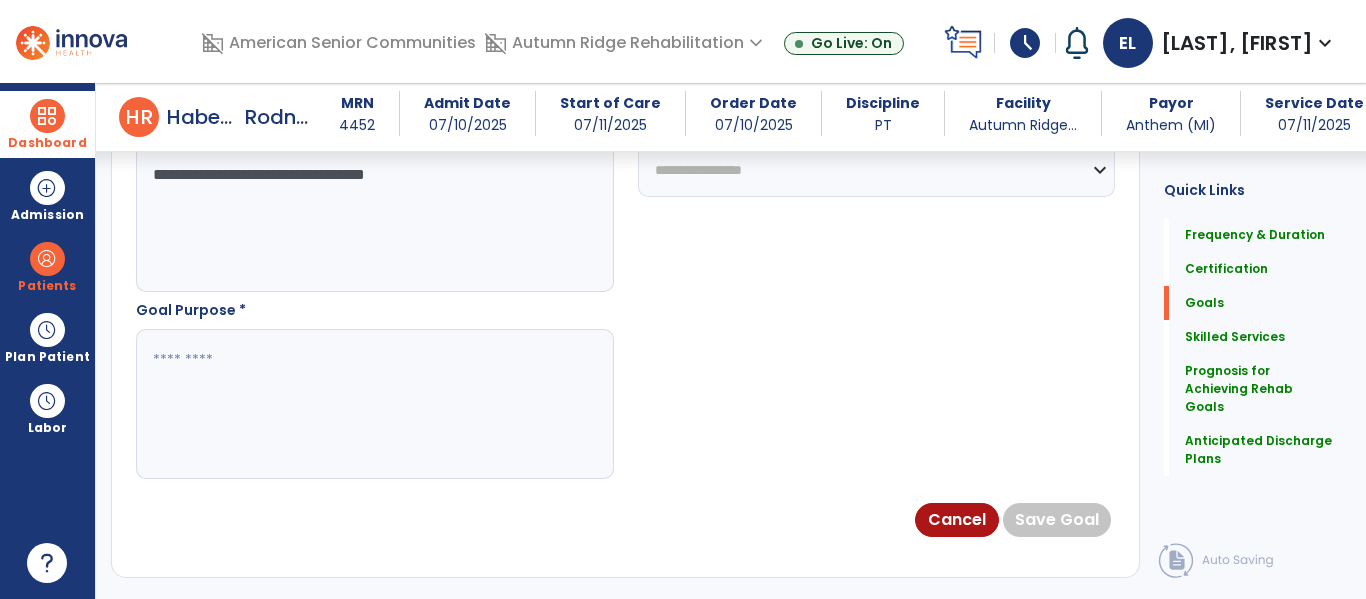 type on "**********" 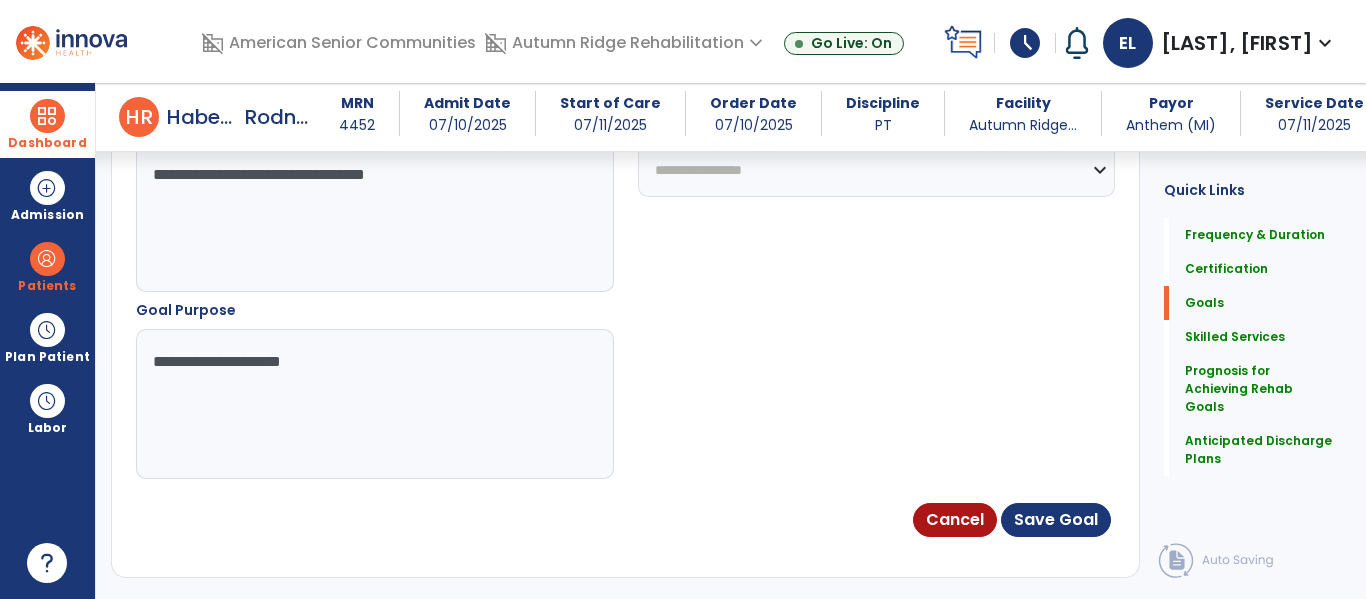 type on "**********" 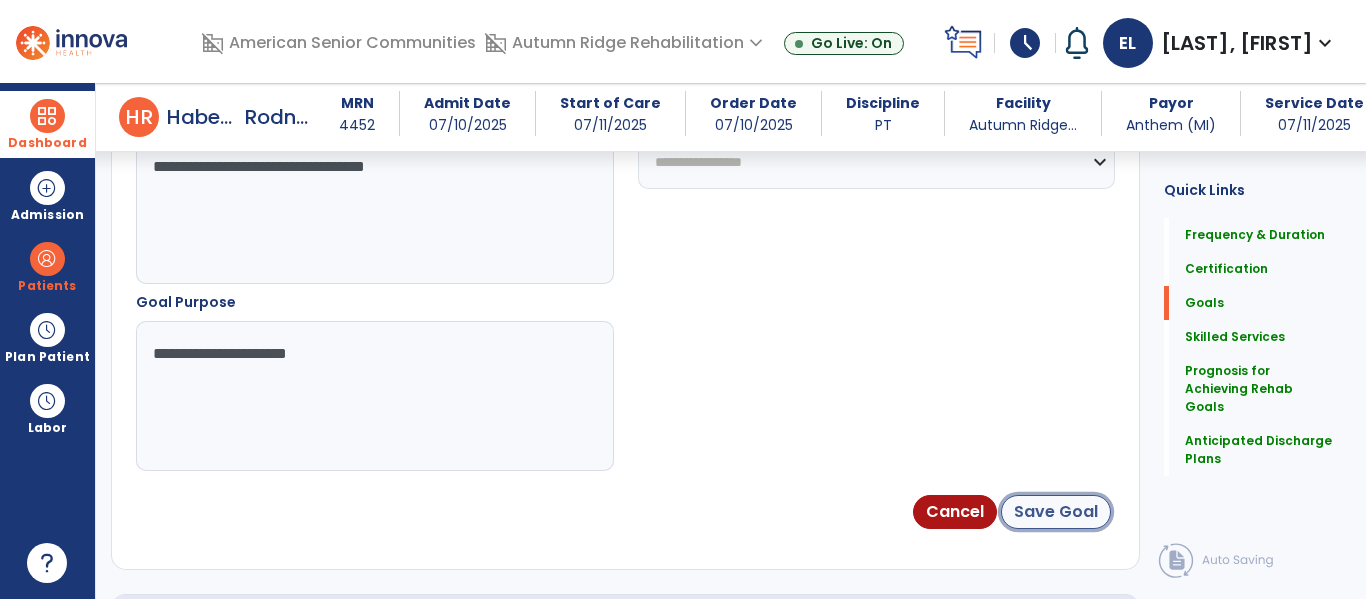 click on "Save Goal" at bounding box center (1056, 512) 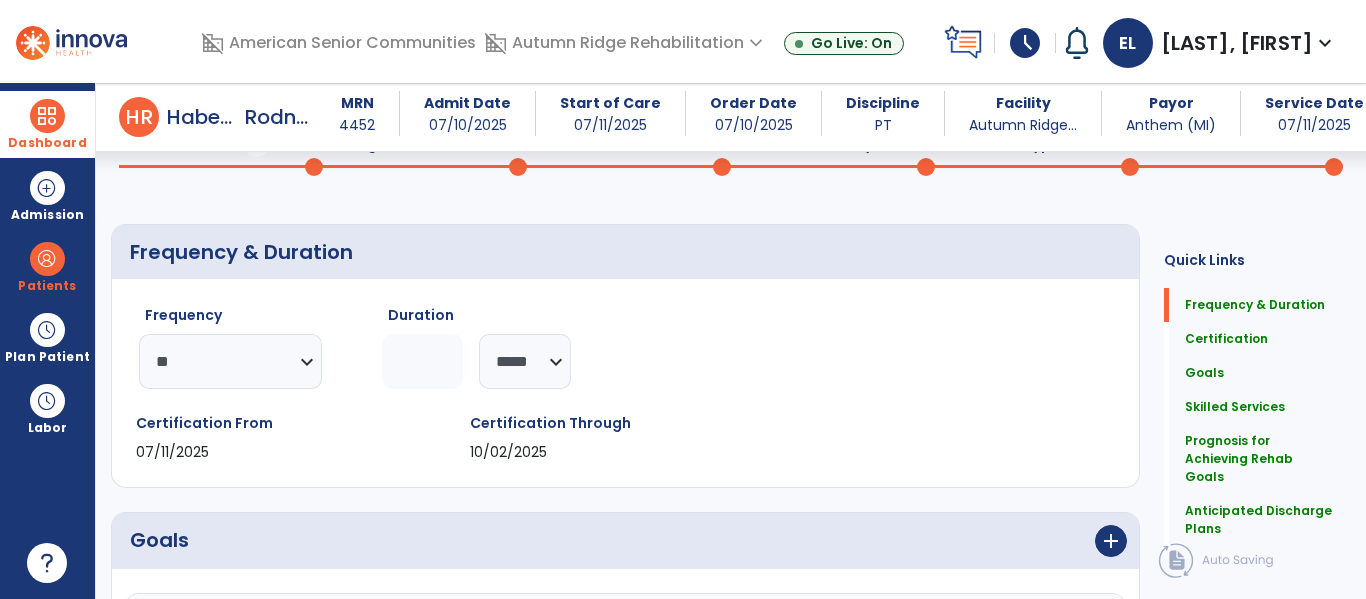 scroll, scrollTop: 0, scrollLeft: 0, axis: both 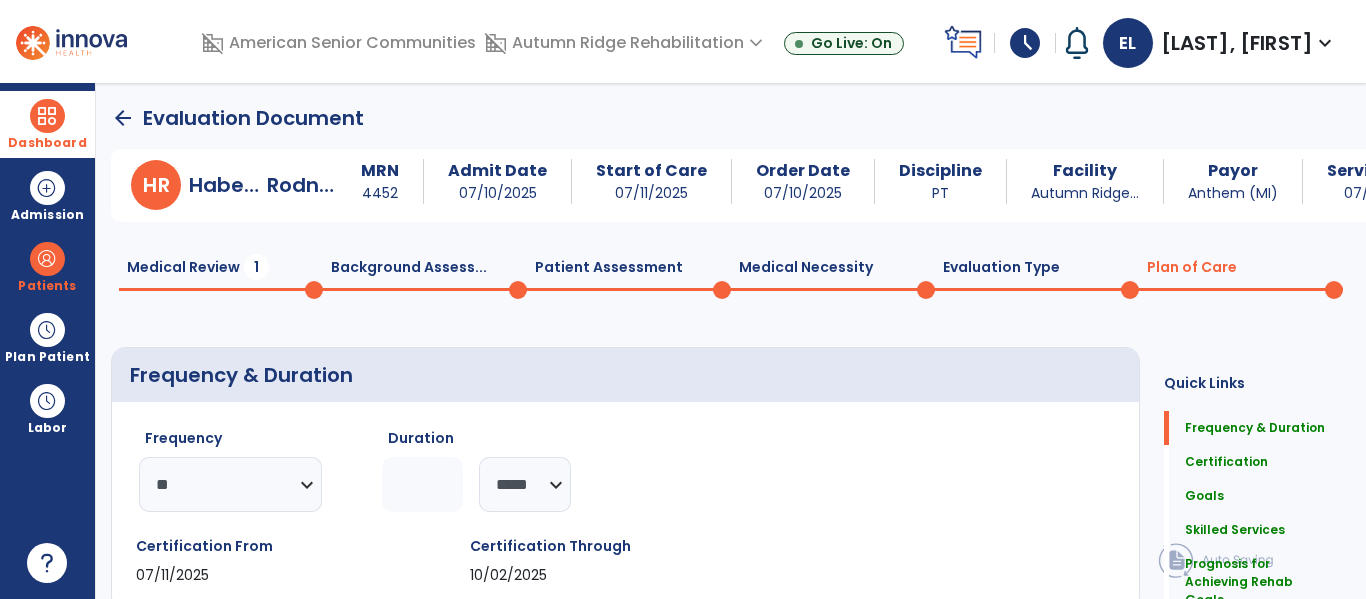 click on "Evaluation Type  0" 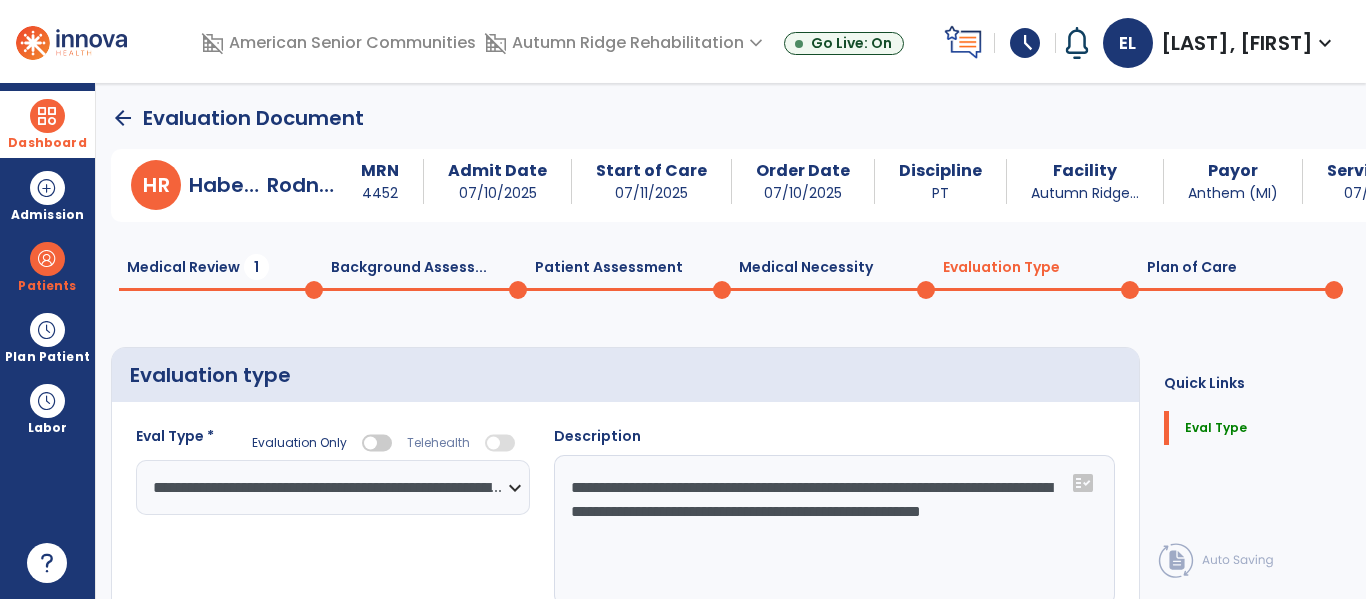 click 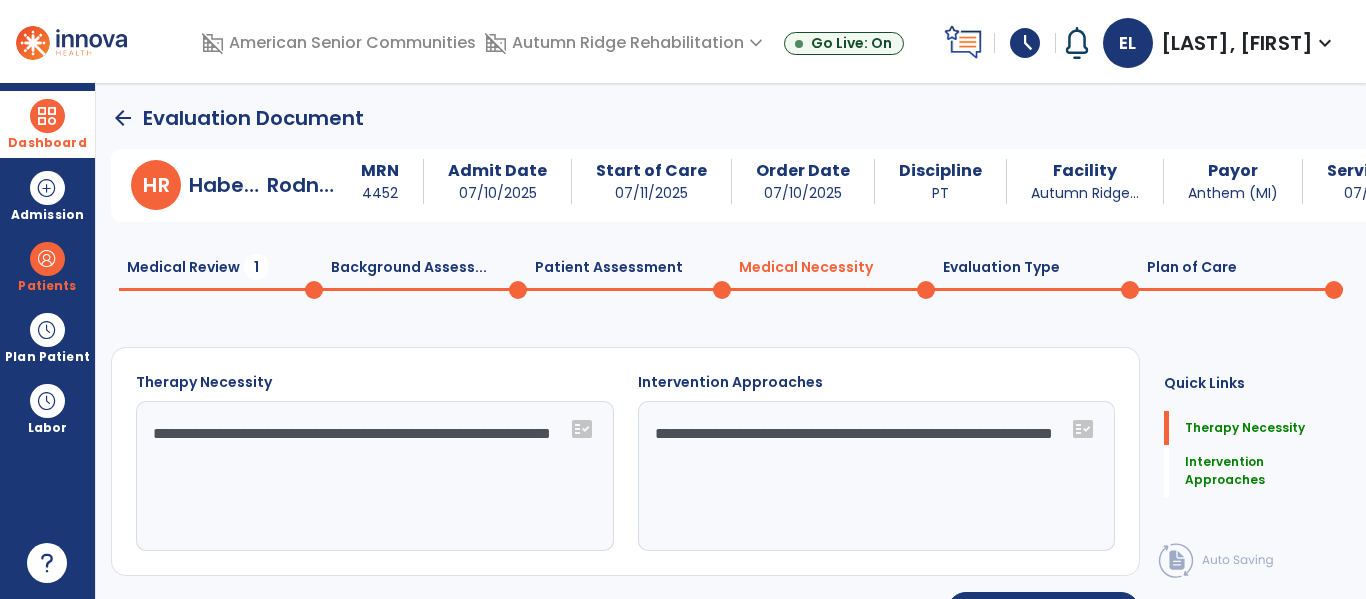 click 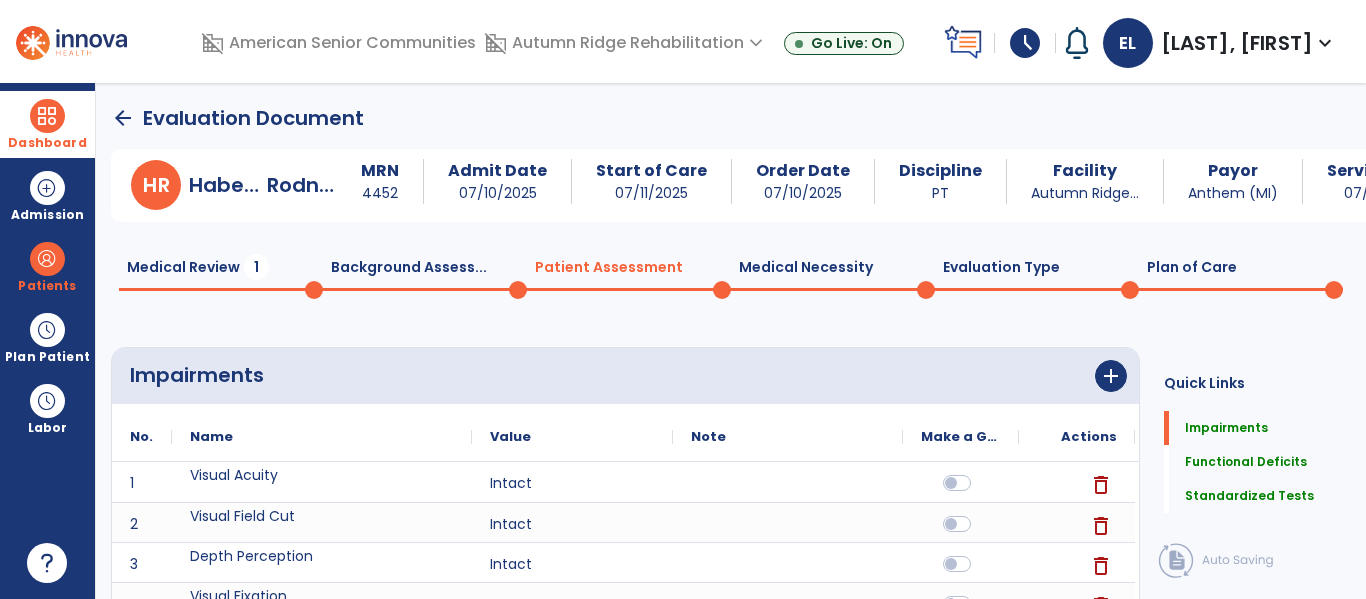 click 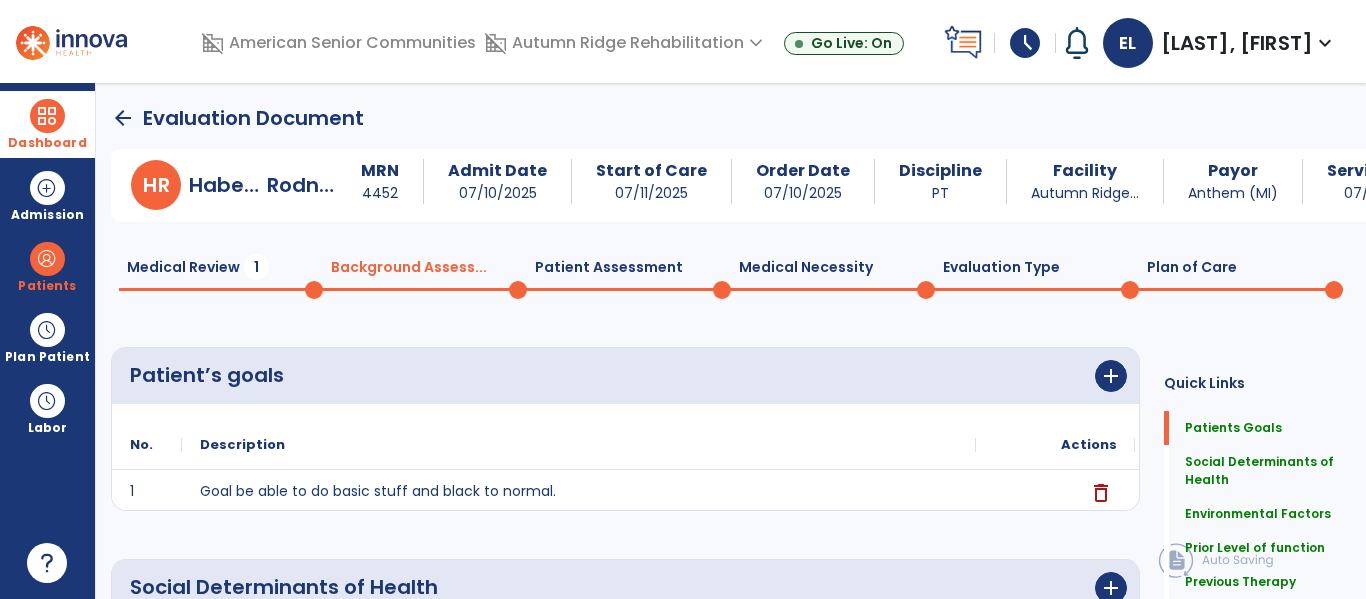 click 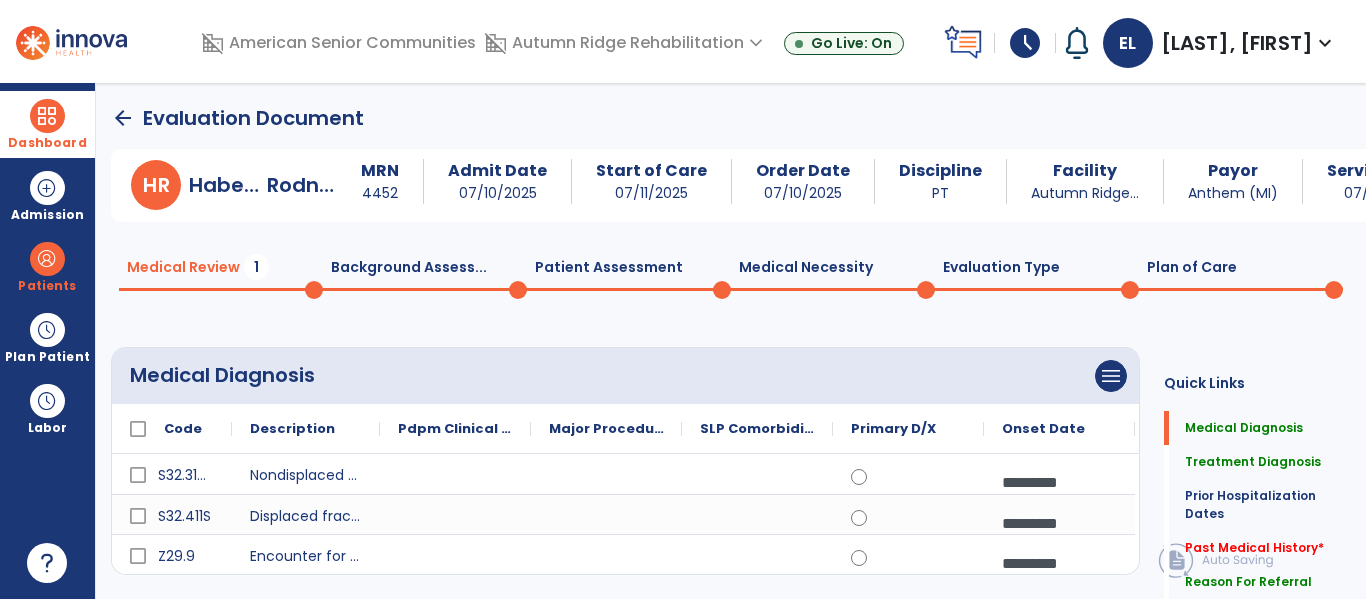 click on "arrow_back" 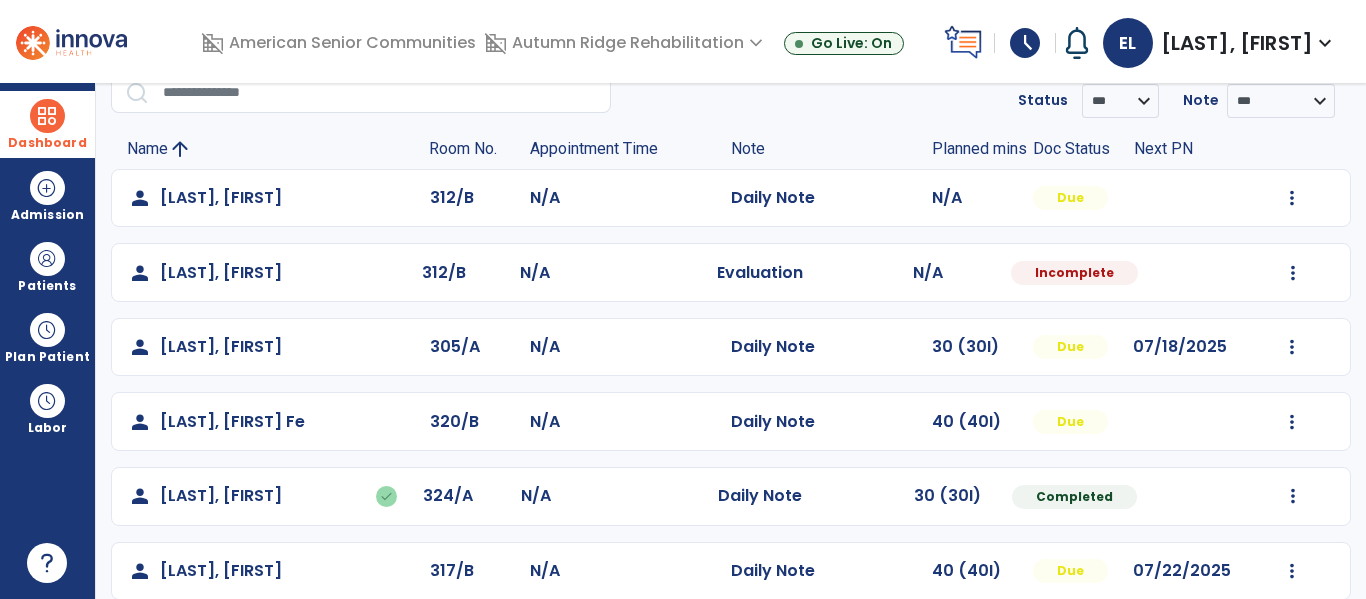 scroll, scrollTop: 96, scrollLeft: 0, axis: vertical 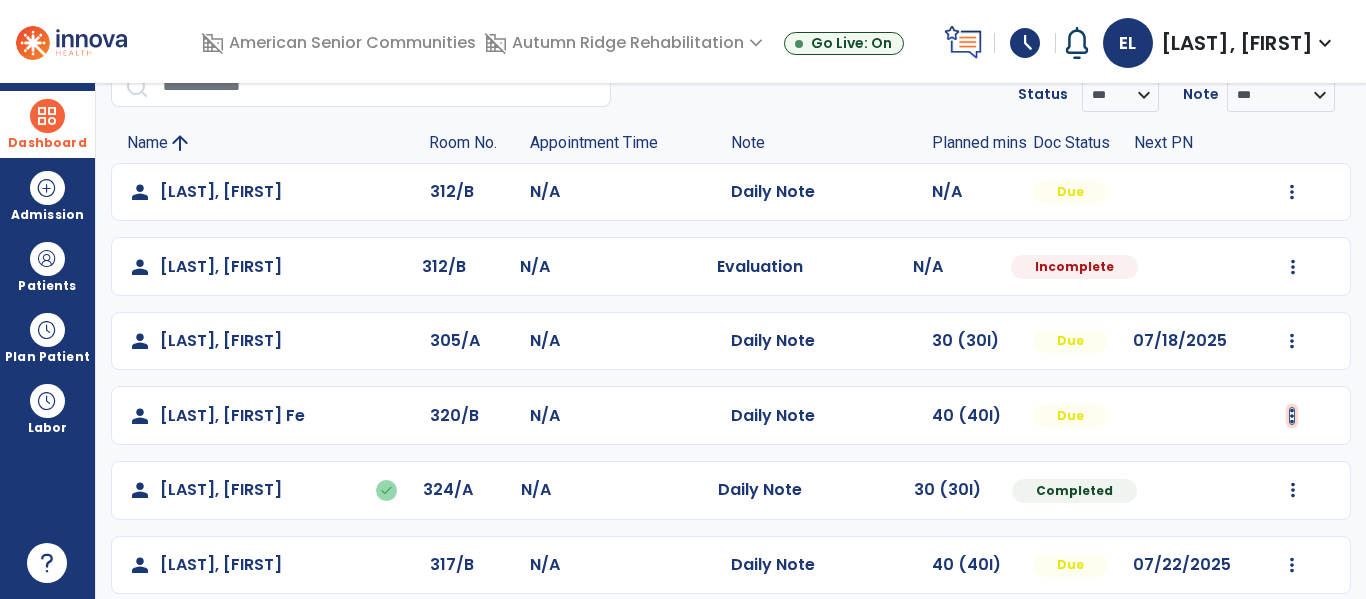click at bounding box center (1292, 192) 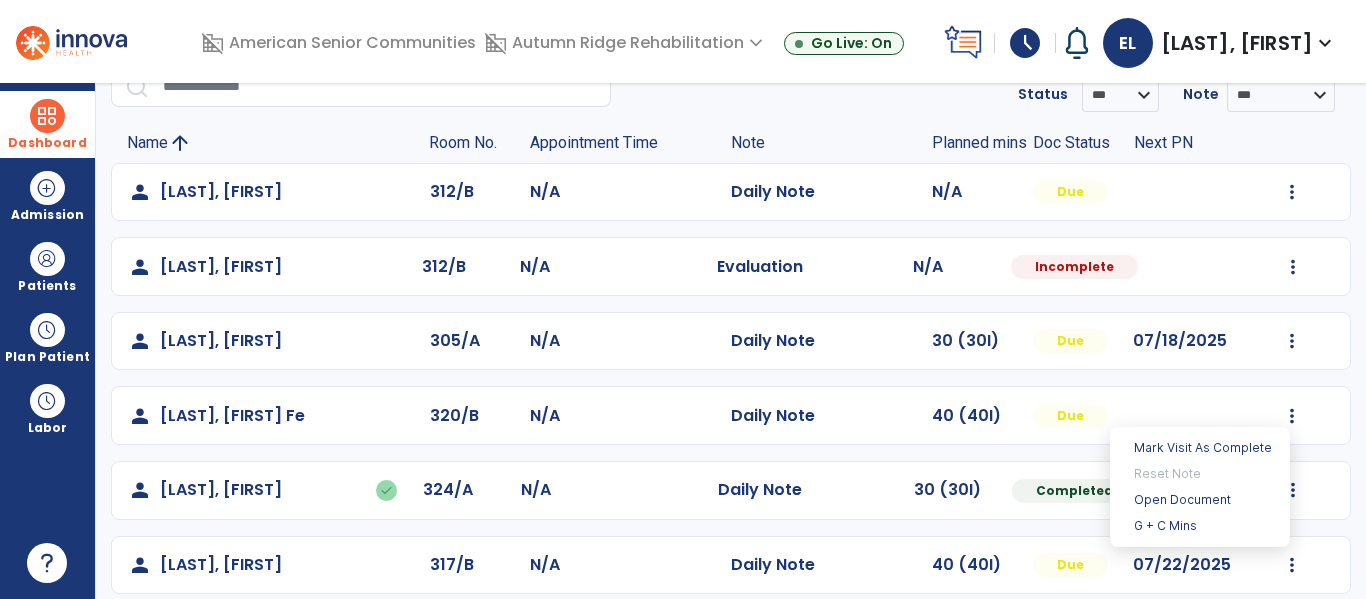 click on "Mark Visit As Complete   Reset Note   Open Document   G + C Mins" 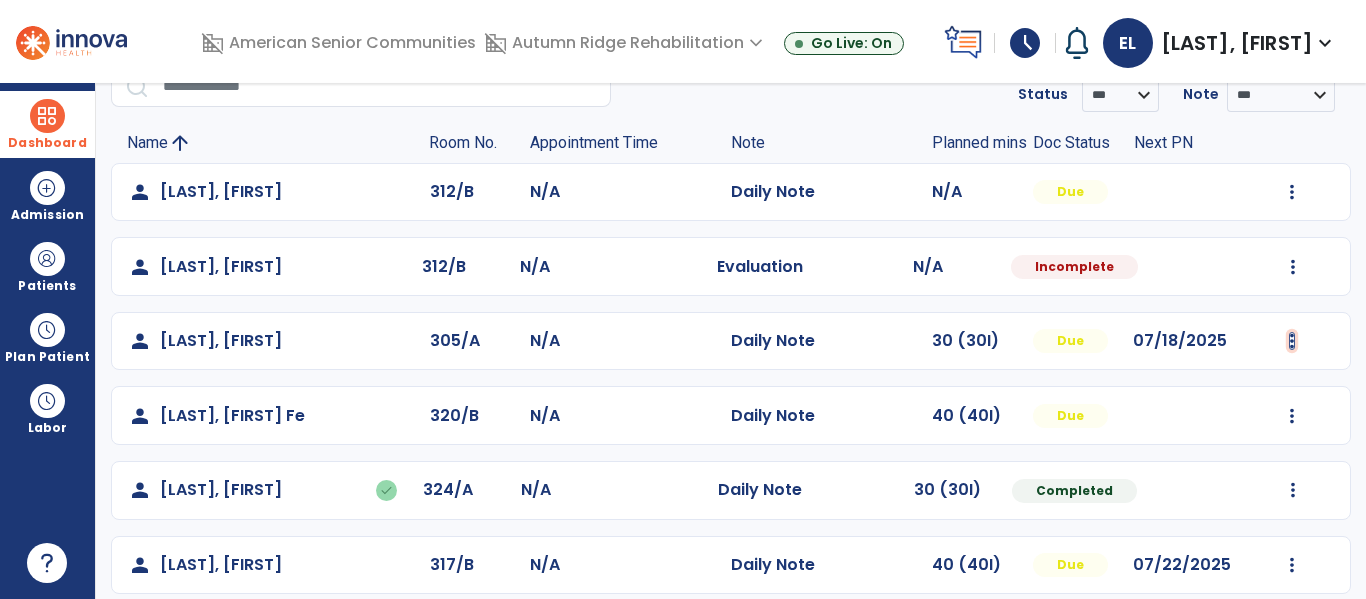 click at bounding box center (1292, 192) 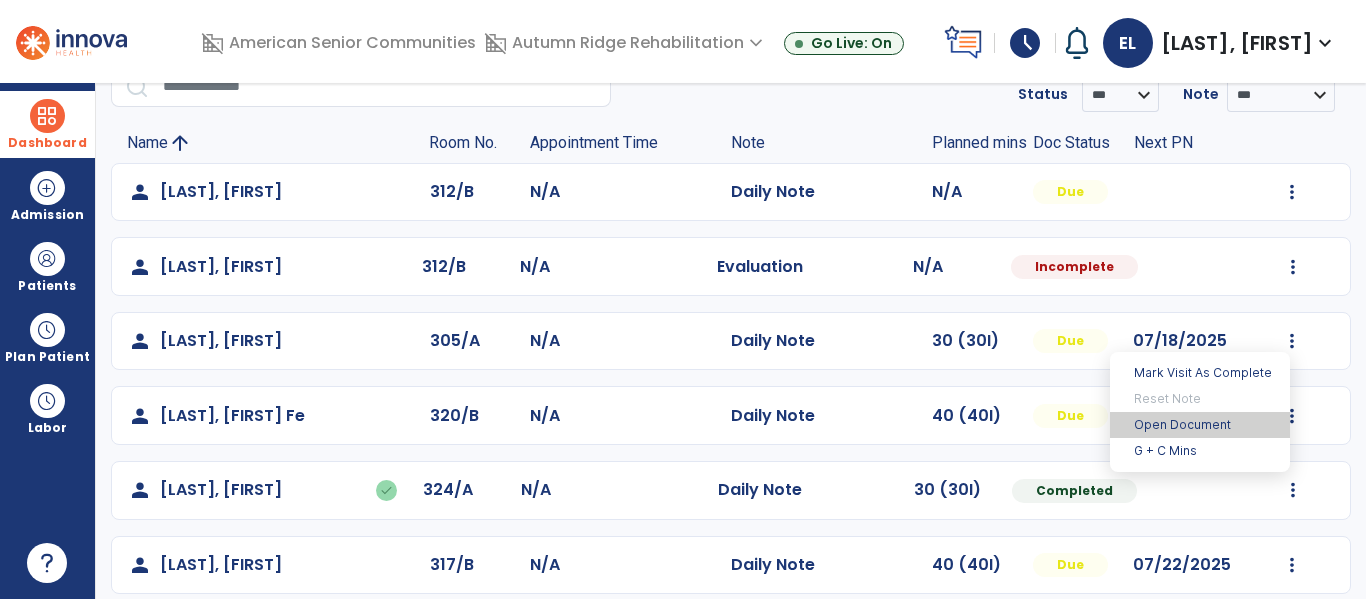 click on "Open Document" at bounding box center (1200, 425) 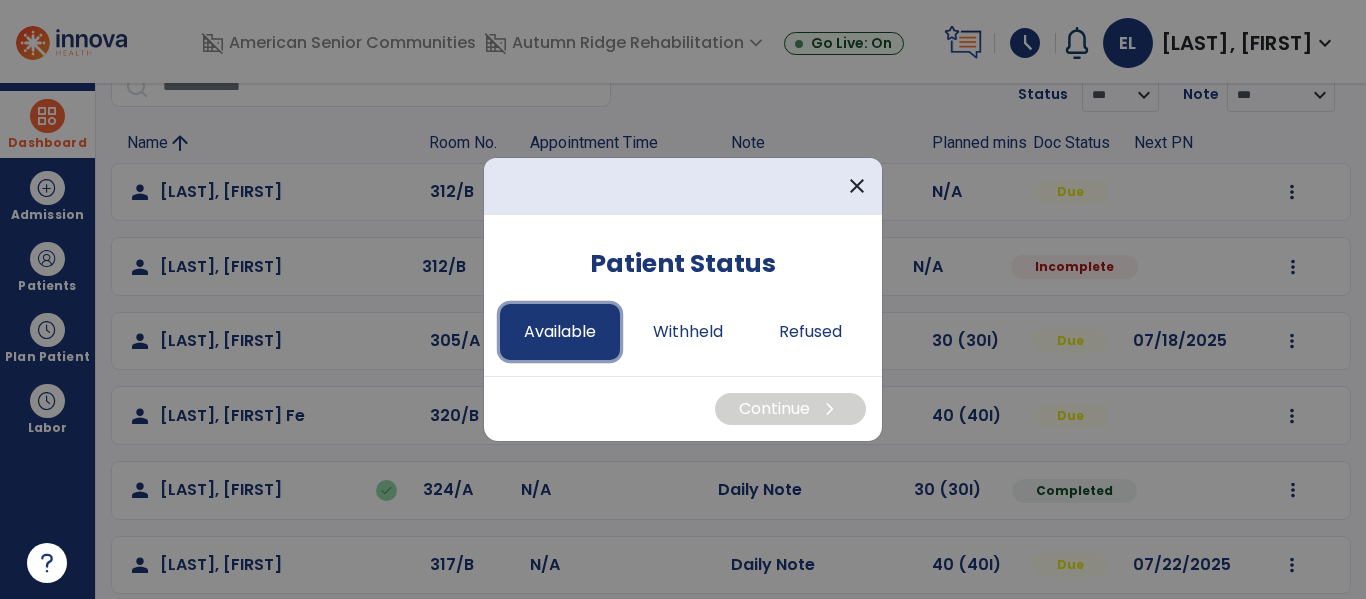 click on "Available" at bounding box center [560, 332] 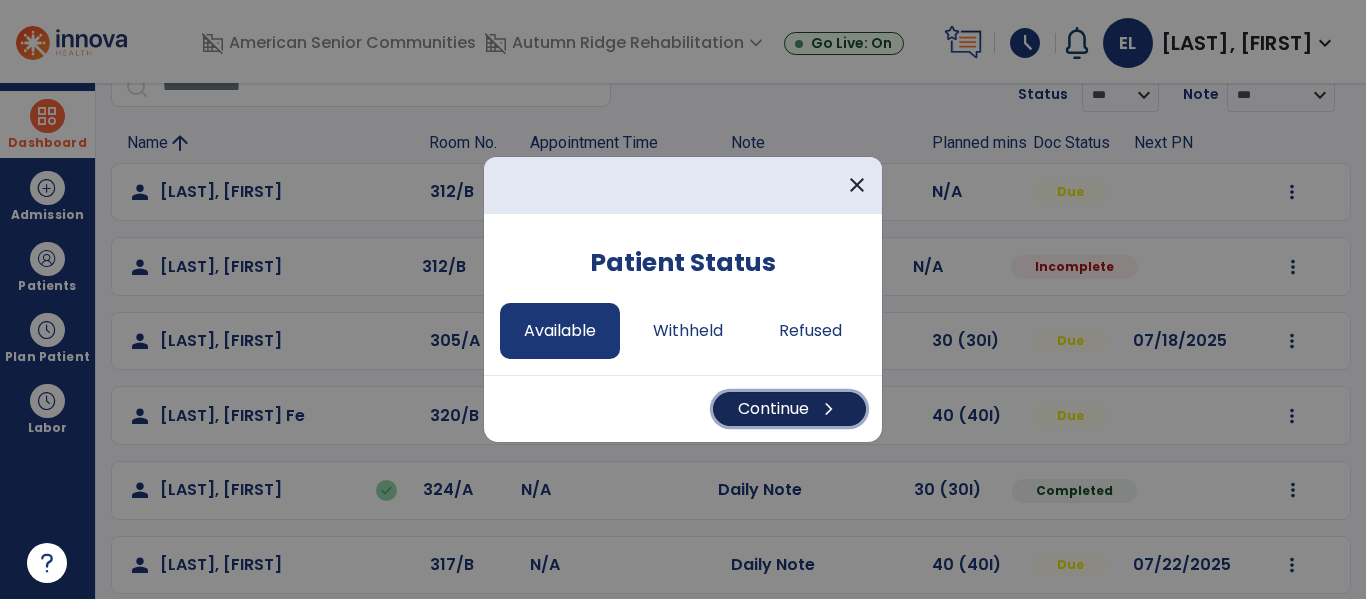 click on "Continue   chevron_right" at bounding box center [789, 409] 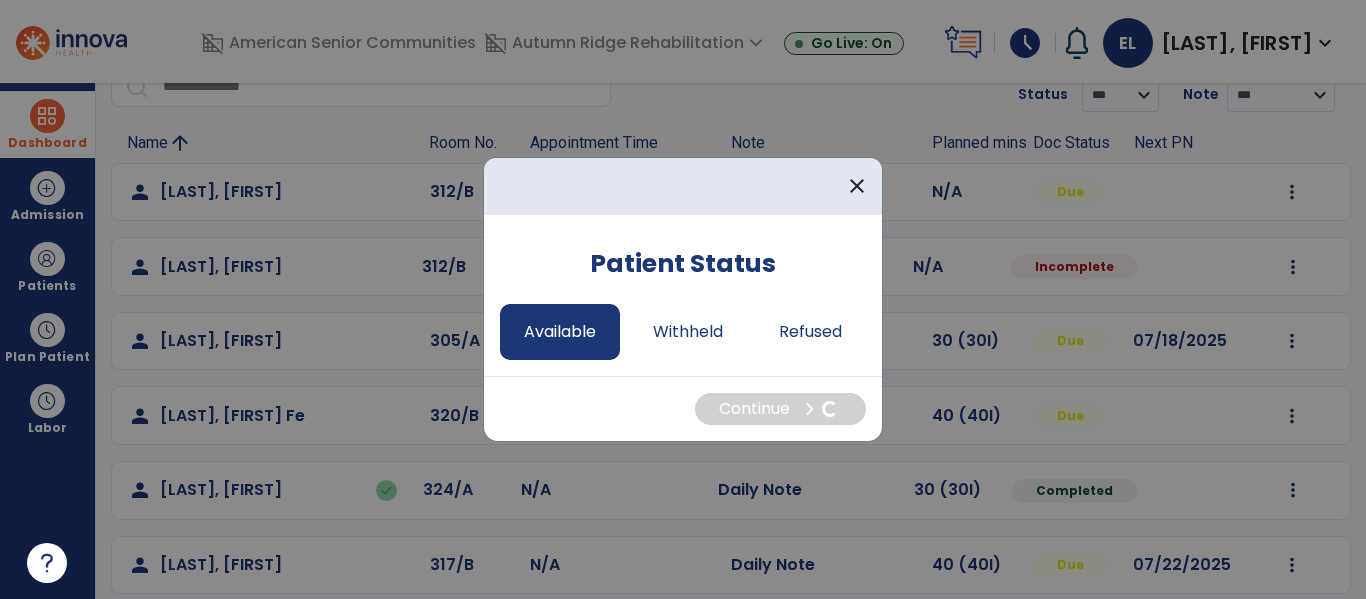select on "*" 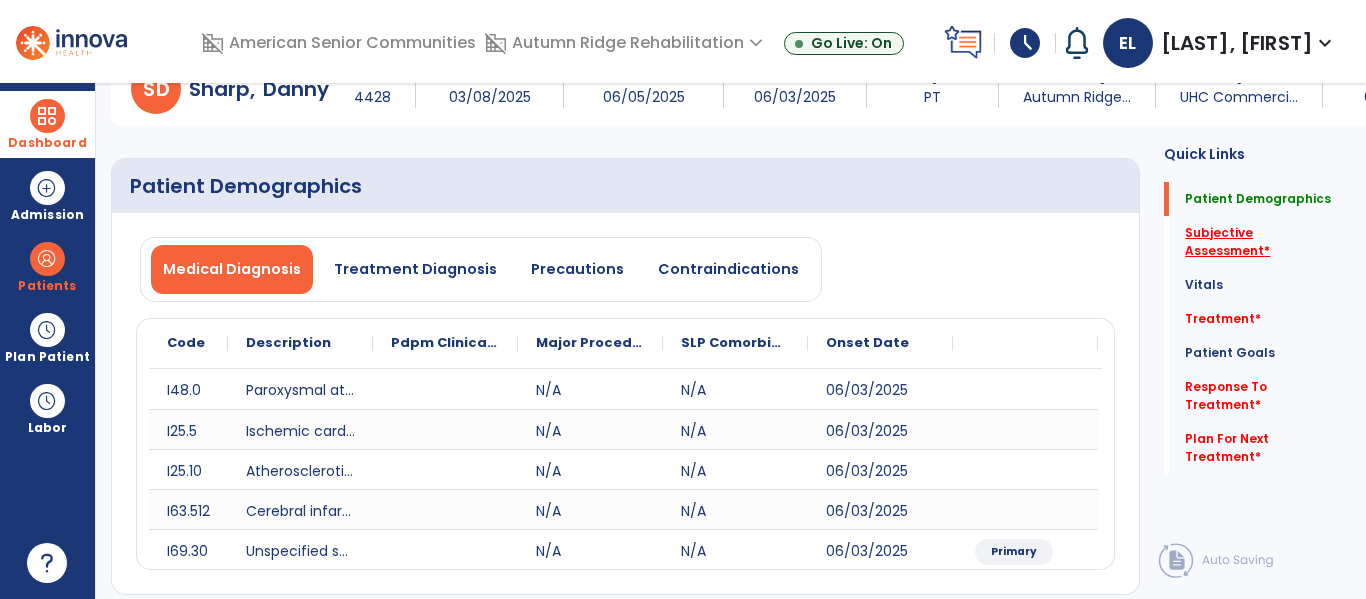 click on "Subjective Assessment   *" 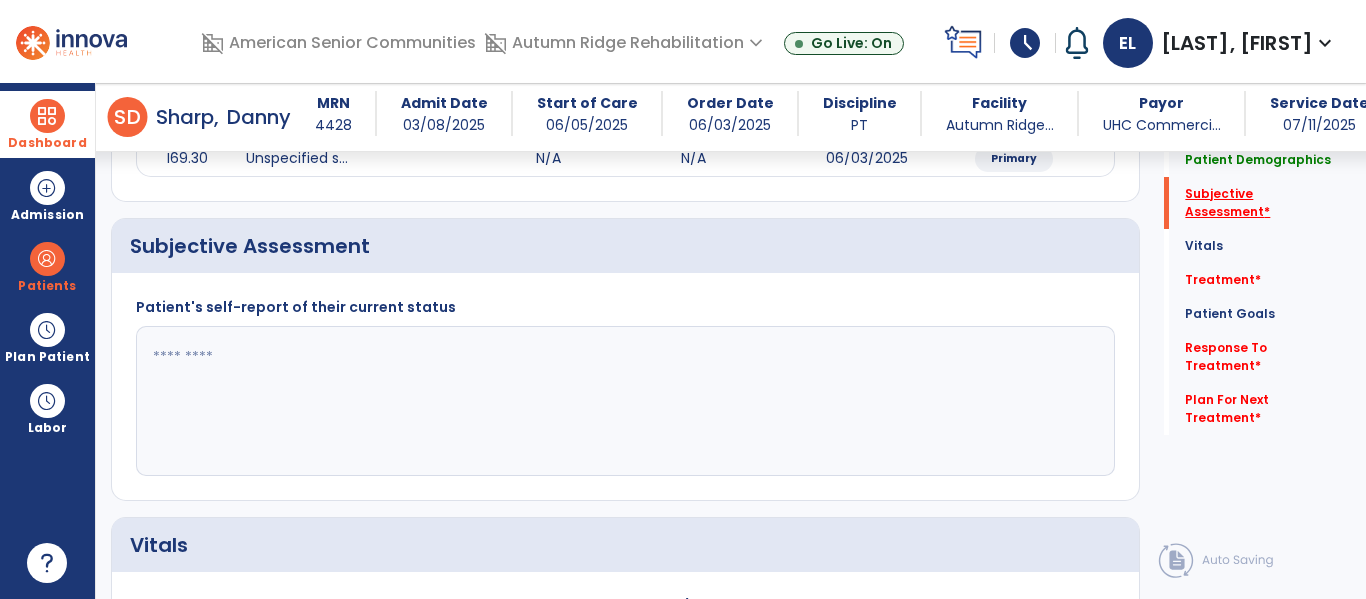 scroll, scrollTop: 507, scrollLeft: 0, axis: vertical 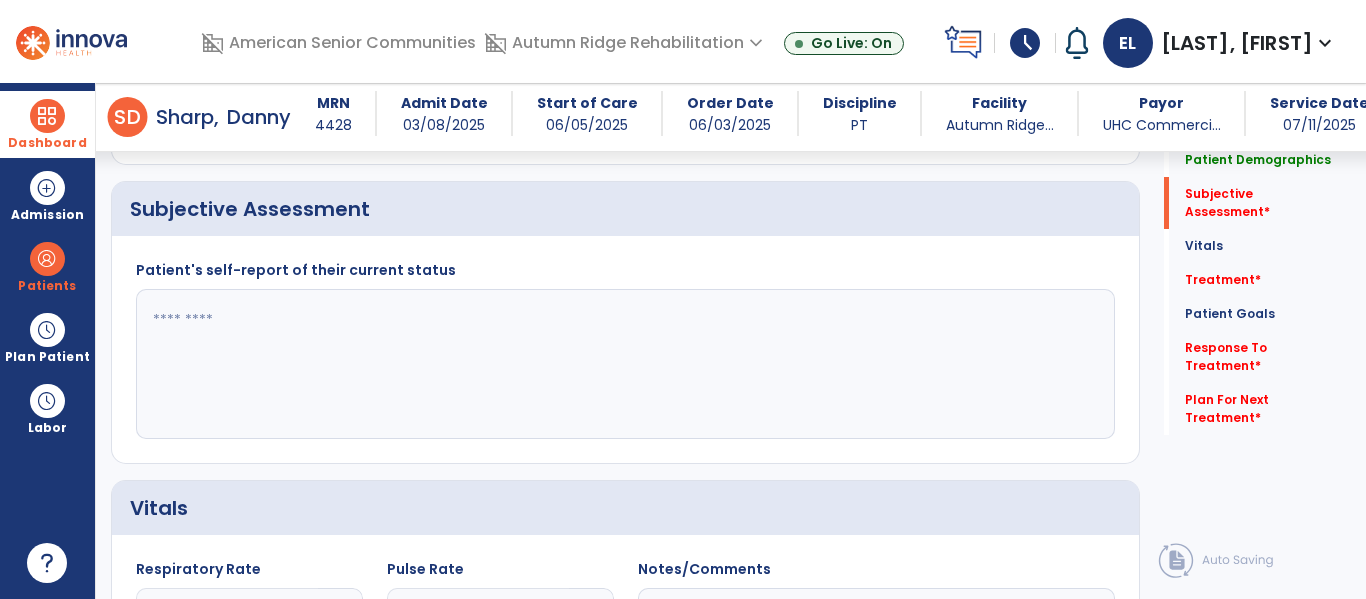 click 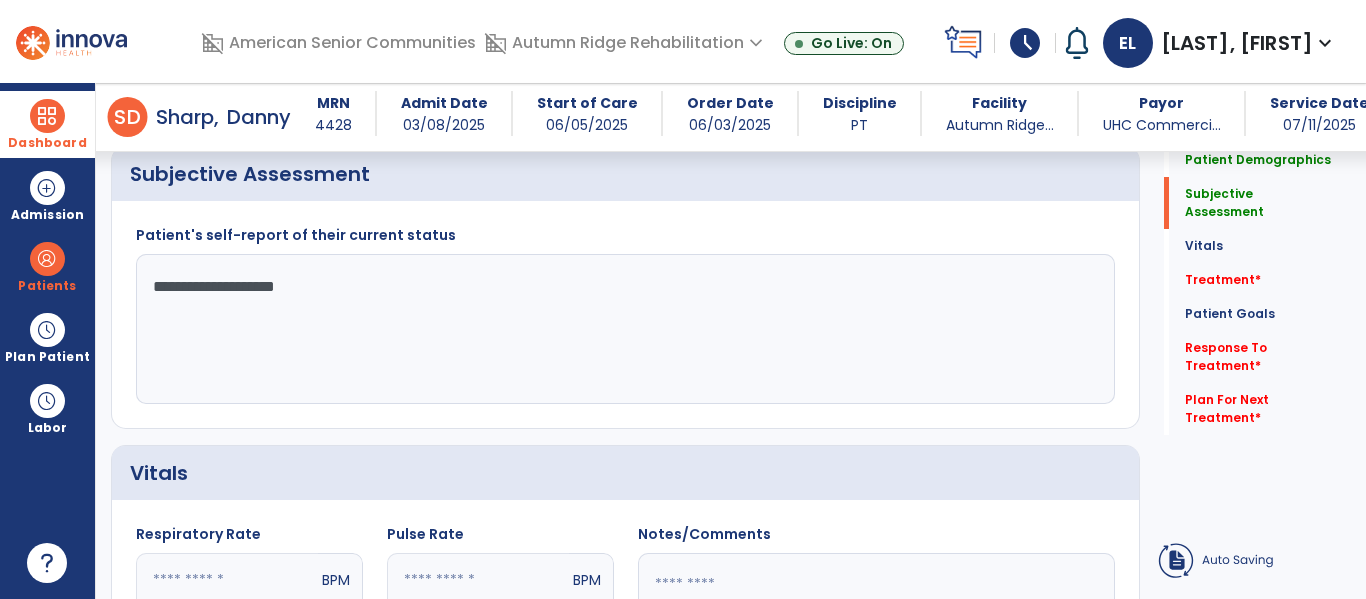 scroll, scrollTop: 524, scrollLeft: 0, axis: vertical 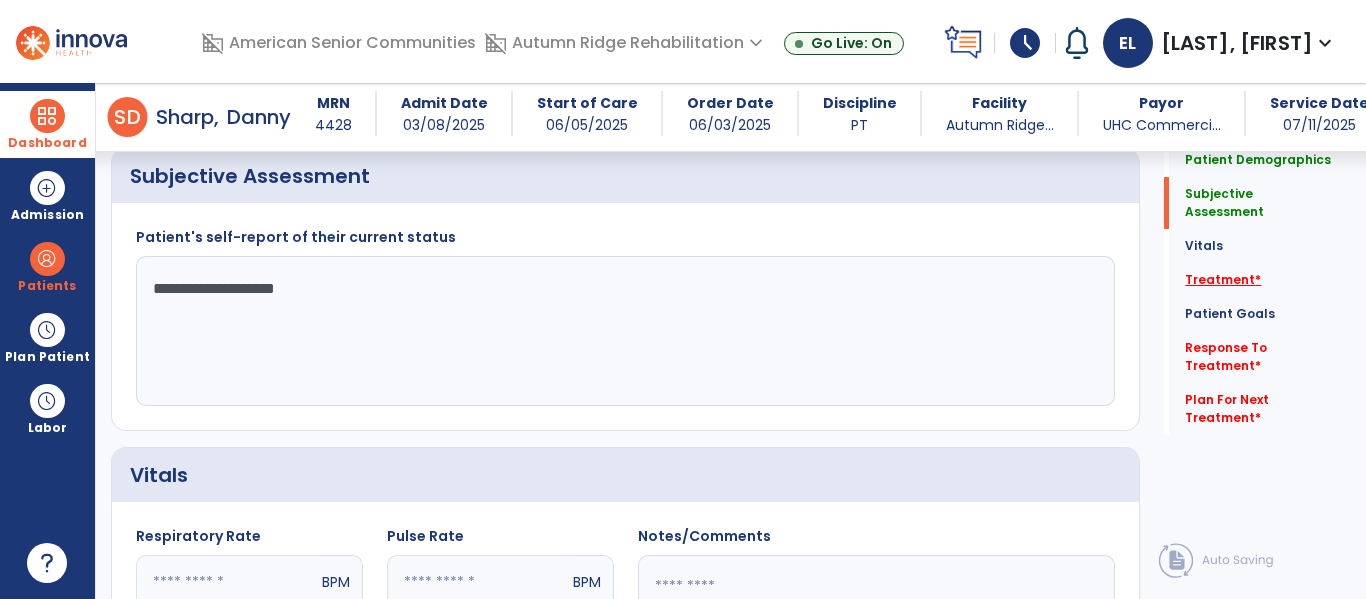 type on "**********" 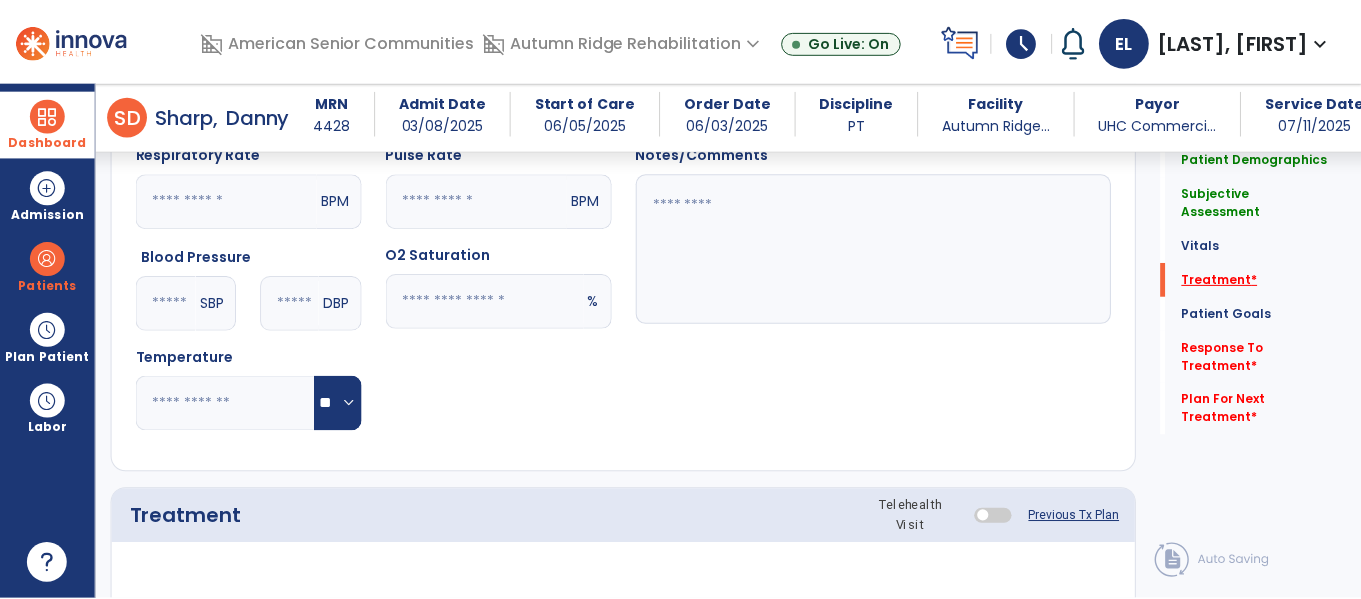 scroll, scrollTop: 1196, scrollLeft: 0, axis: vertical 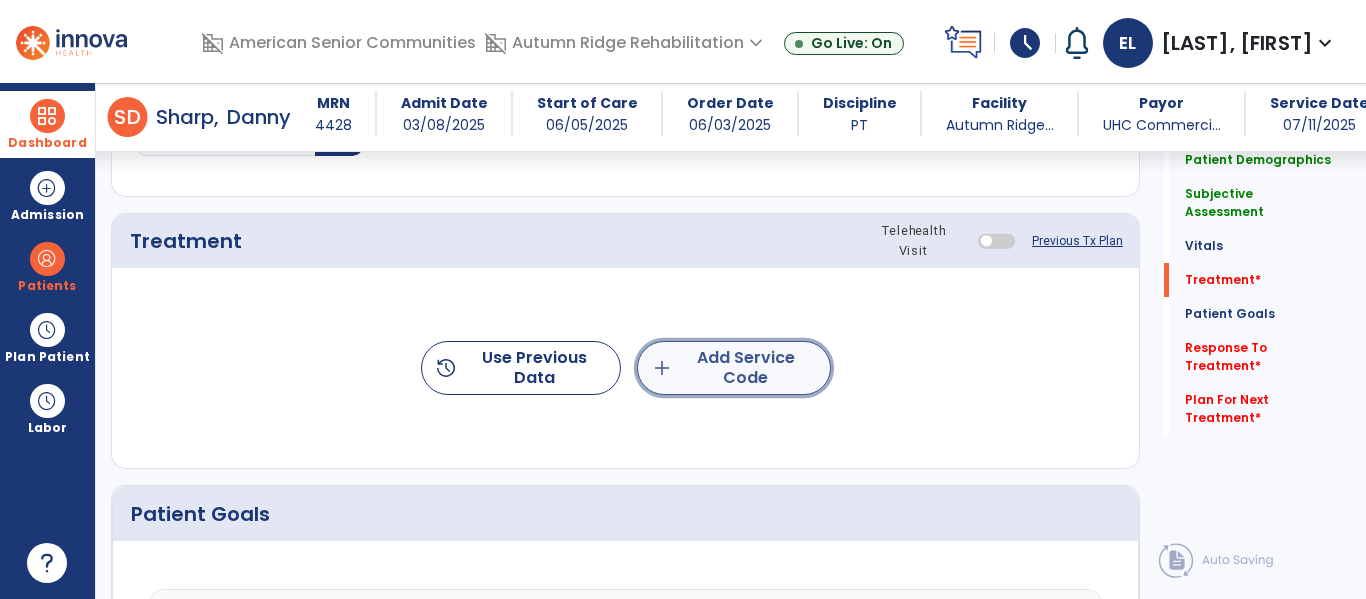 click on "add  Add Service Code" 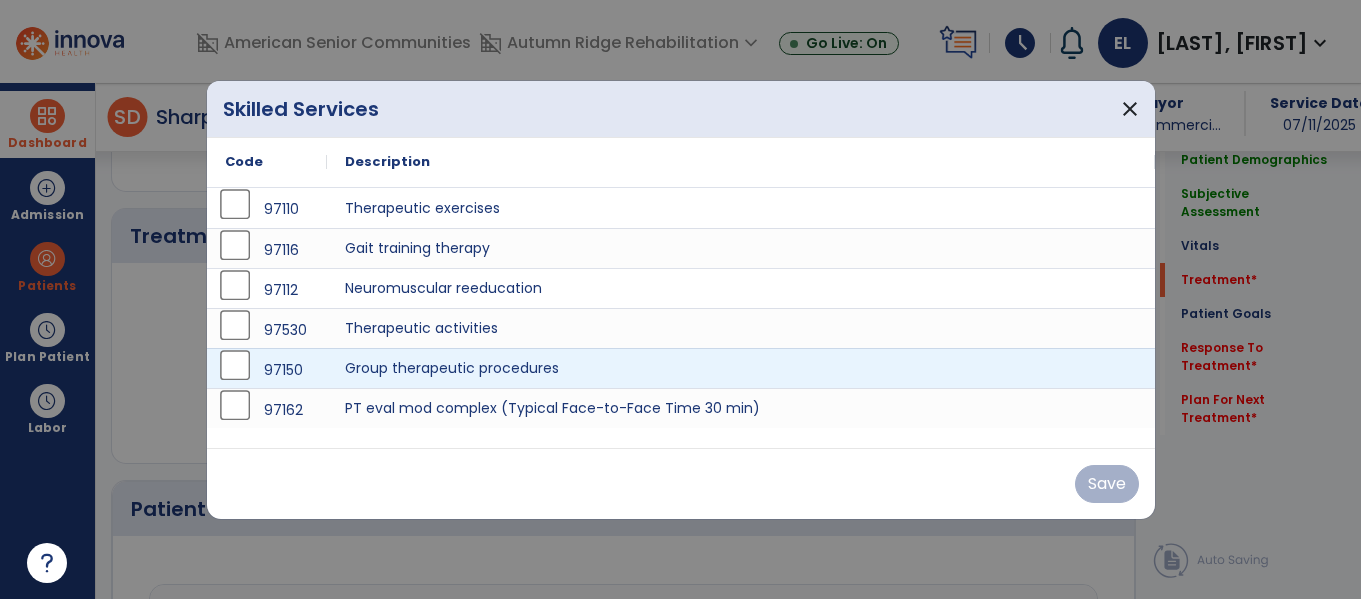 scroll, scrollTop: 1196, scrollLeft: 0, axis: vertical 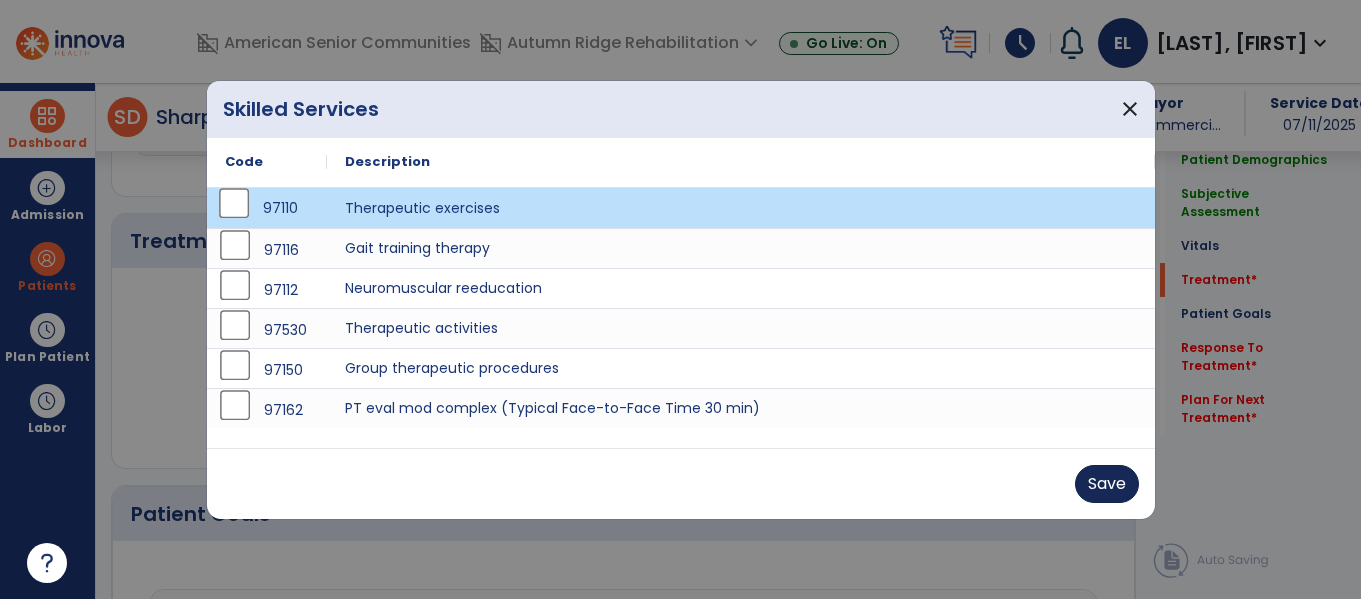 click on "Save" at bounding box center [1107, 484] 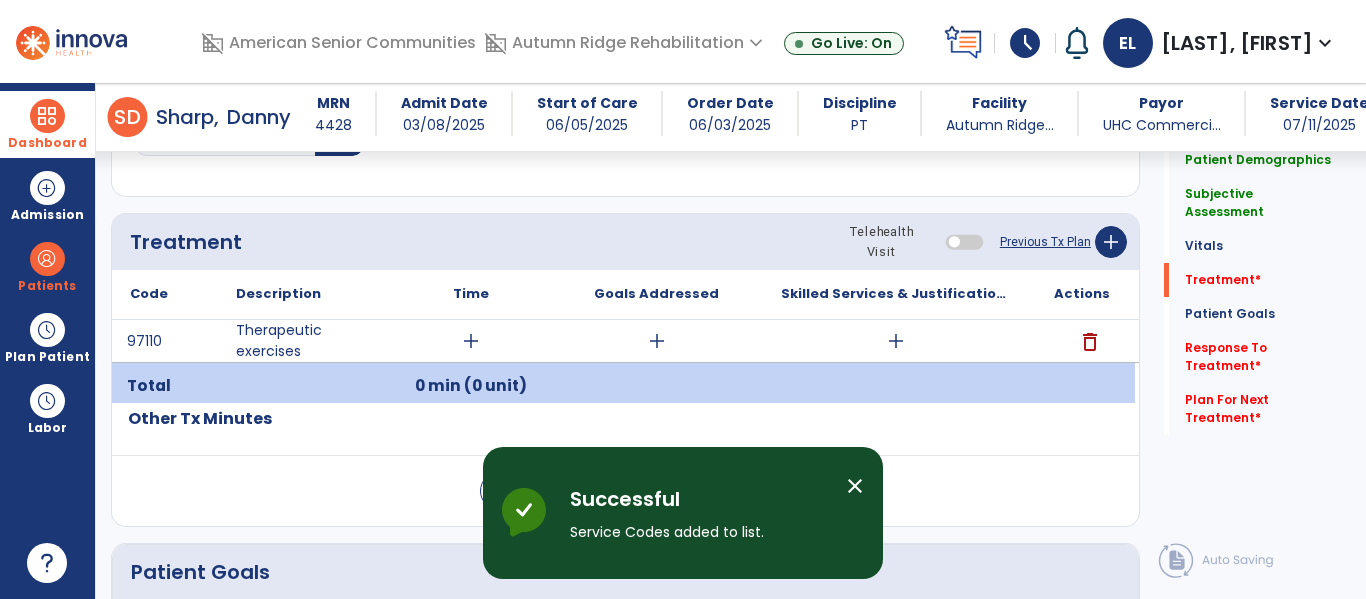 click on "add" at bounding box center [471, 341] 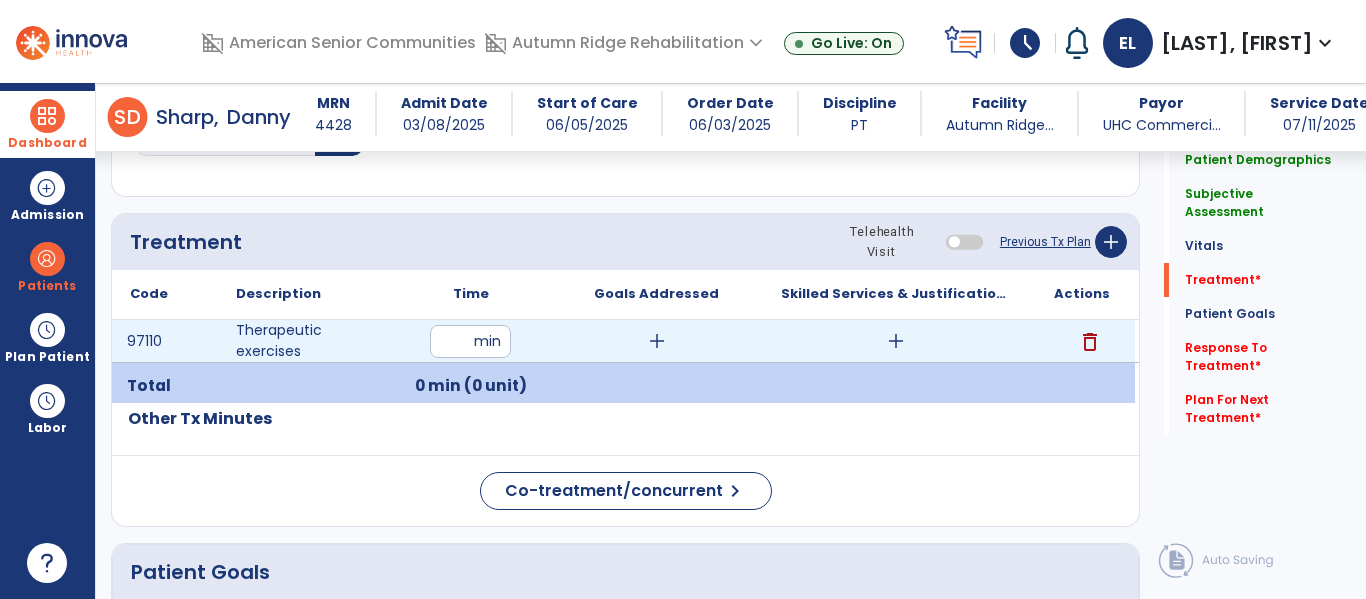 type on "**" 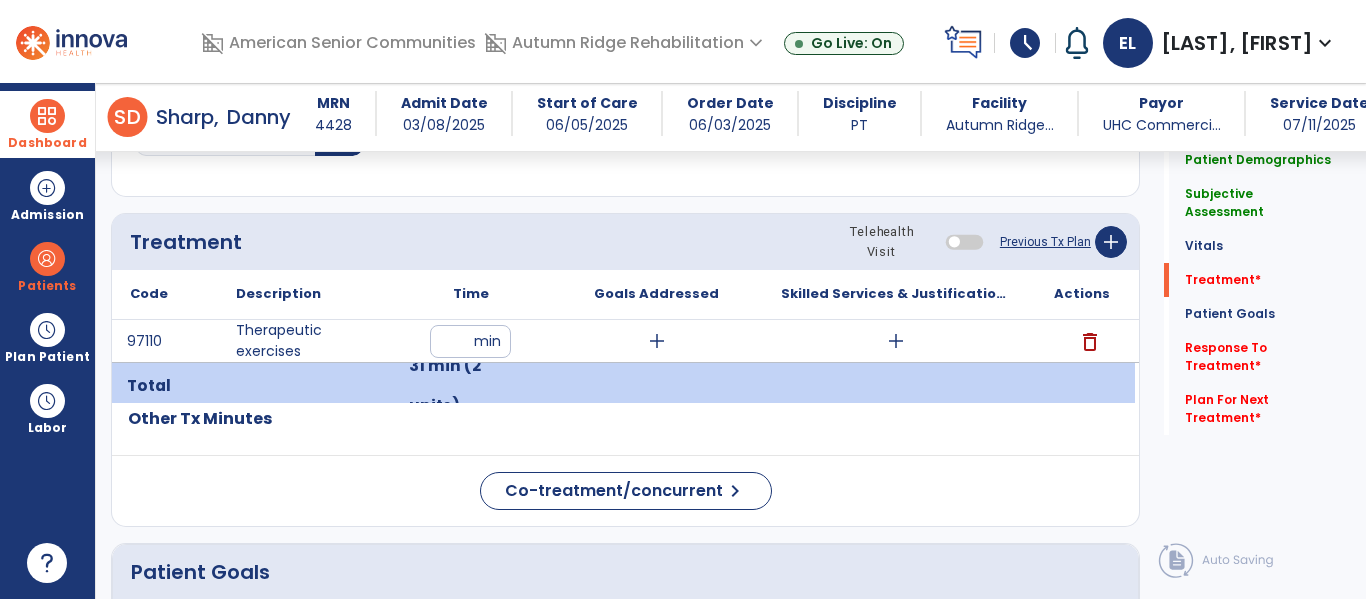 click on "add" at bounding box center (896, 341) 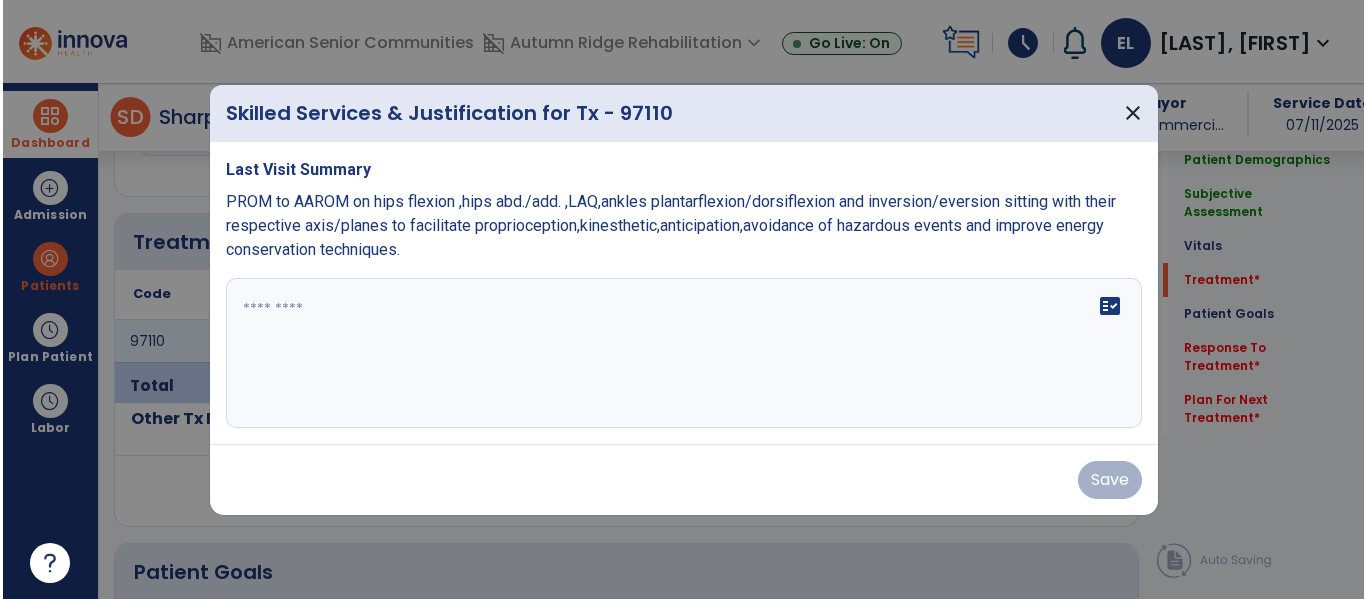 scroll, scrollTop: 1196, scrollLeft: 0, axis: vertical 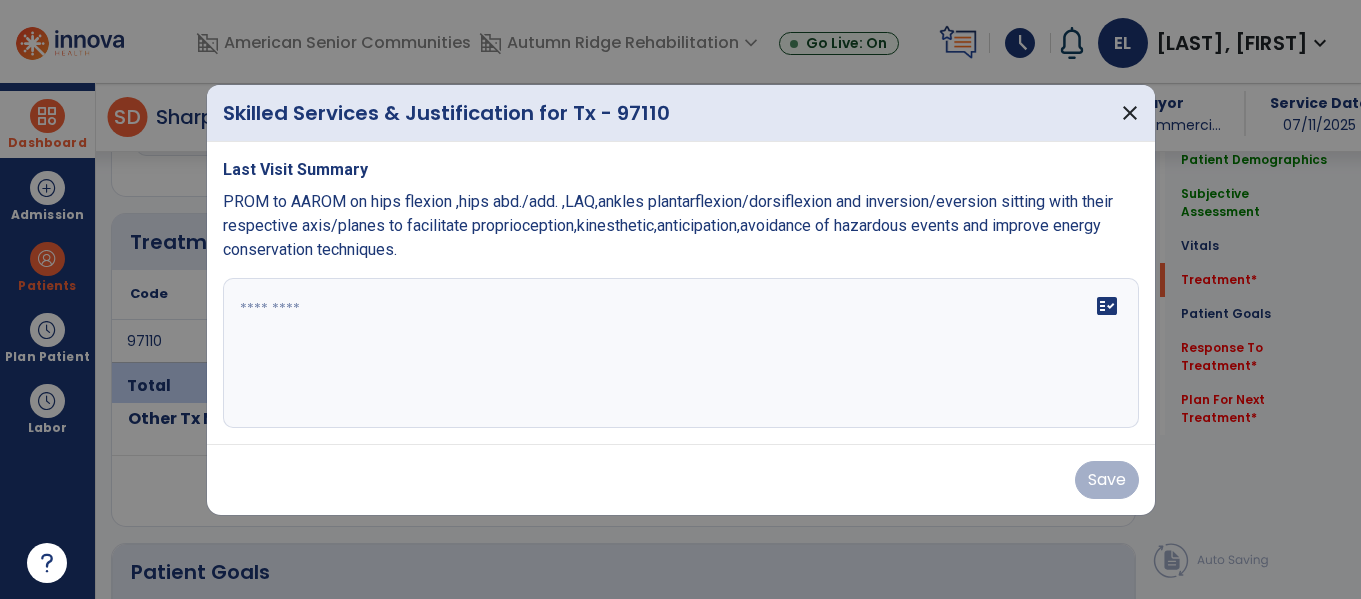 click on "PROM to AAROM on hips flexion ,hips abd./add. ,LAQ,ankles plantarflexion/dorsiflexion and inversion/eversion sitting with their respective axis/planes to facilitate proprioception,kinesthetic,anticipation,avoidance of hazardous events and improve energy conservation techniques." at bounding box center [668, 225] 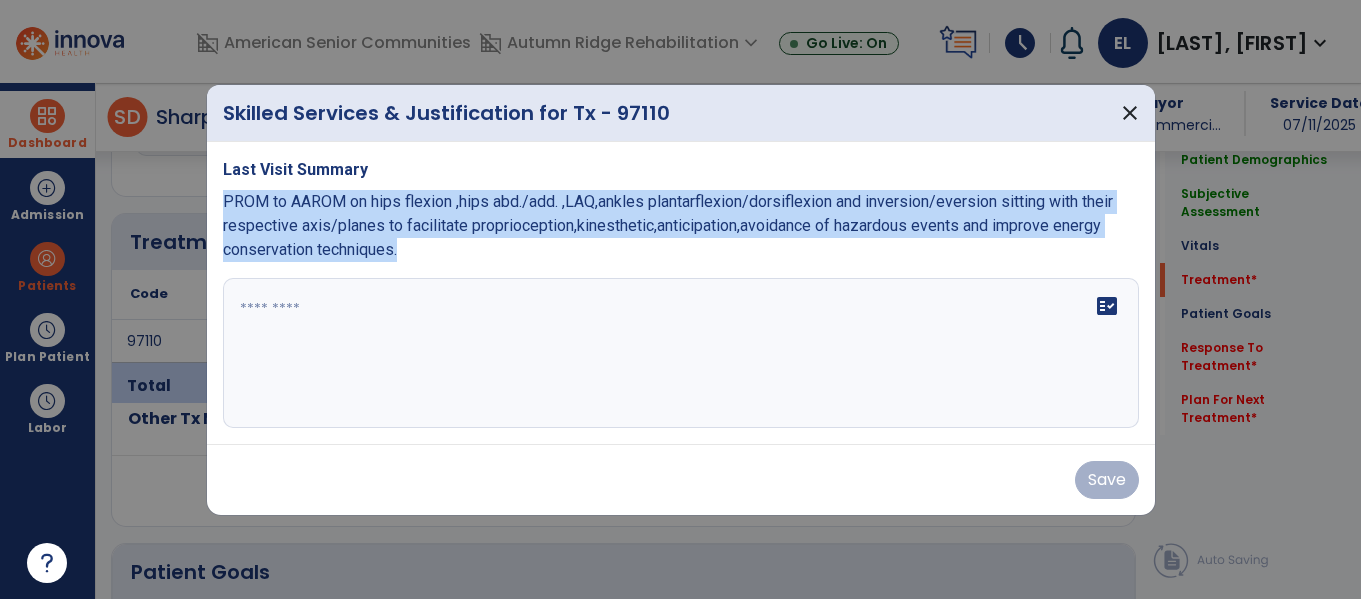 drag, startPoint x: 223, startPoint y: 205, endPoint x: 407, endPoint y: 272, distance: 195.81879 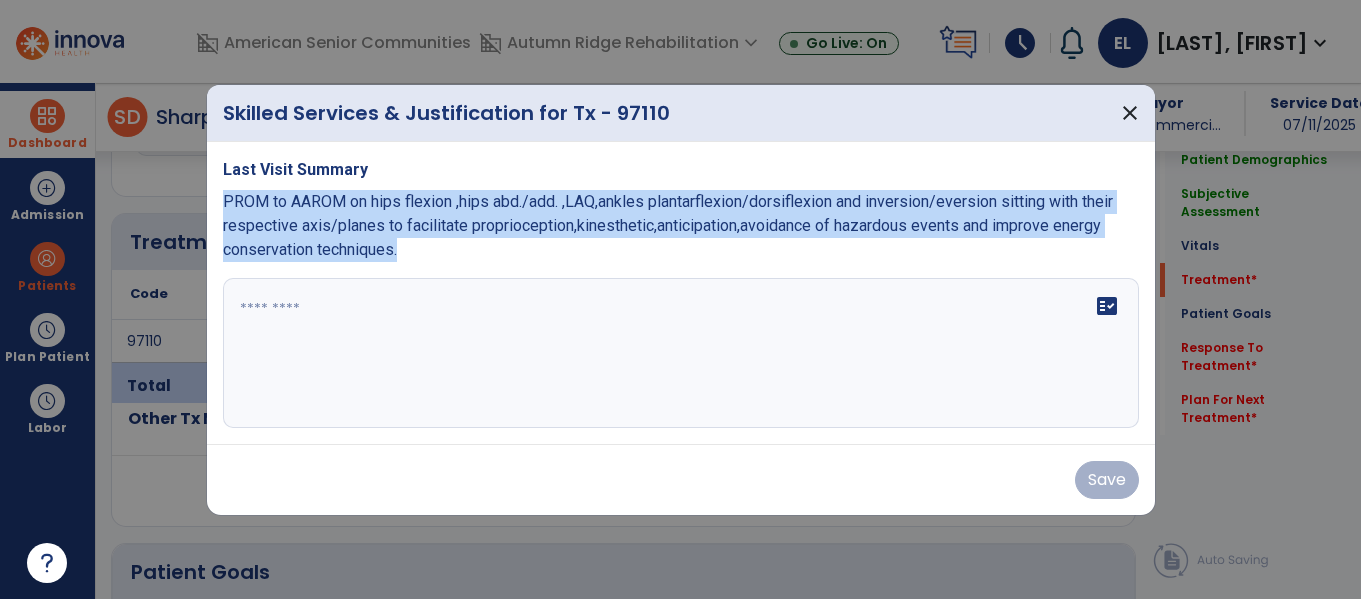 click on "Last Visit Summary PROM to AAROM on hips flexion ,hips abd./add. ,LAQ,ankles plantarflexion/dorsiflexion and inversion/eversion sitting with their respective axis/planes to facilitate proprioception,kinesthetic,anticipation,avoidance of hazardous events and improve energy conservation techniques.
fact_check" at bounding box center (681, 293) 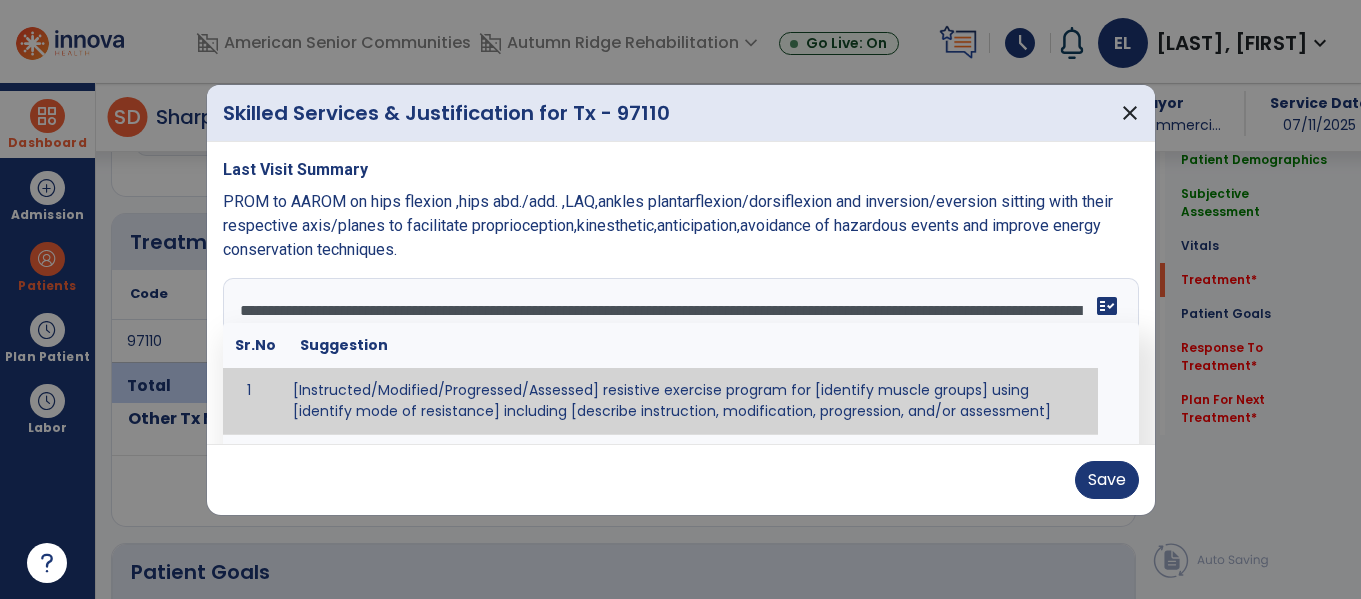 click on "**********" at bounding box center [678, 353] 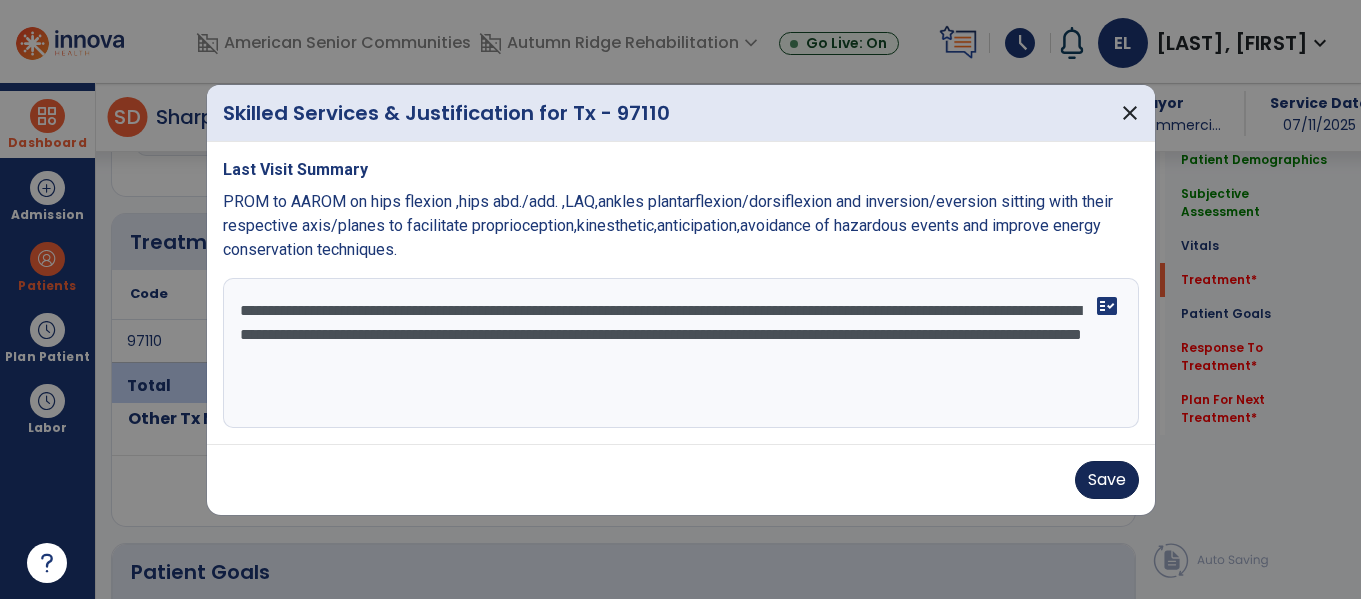 click on "Save" at bounding box center (1107, 480) 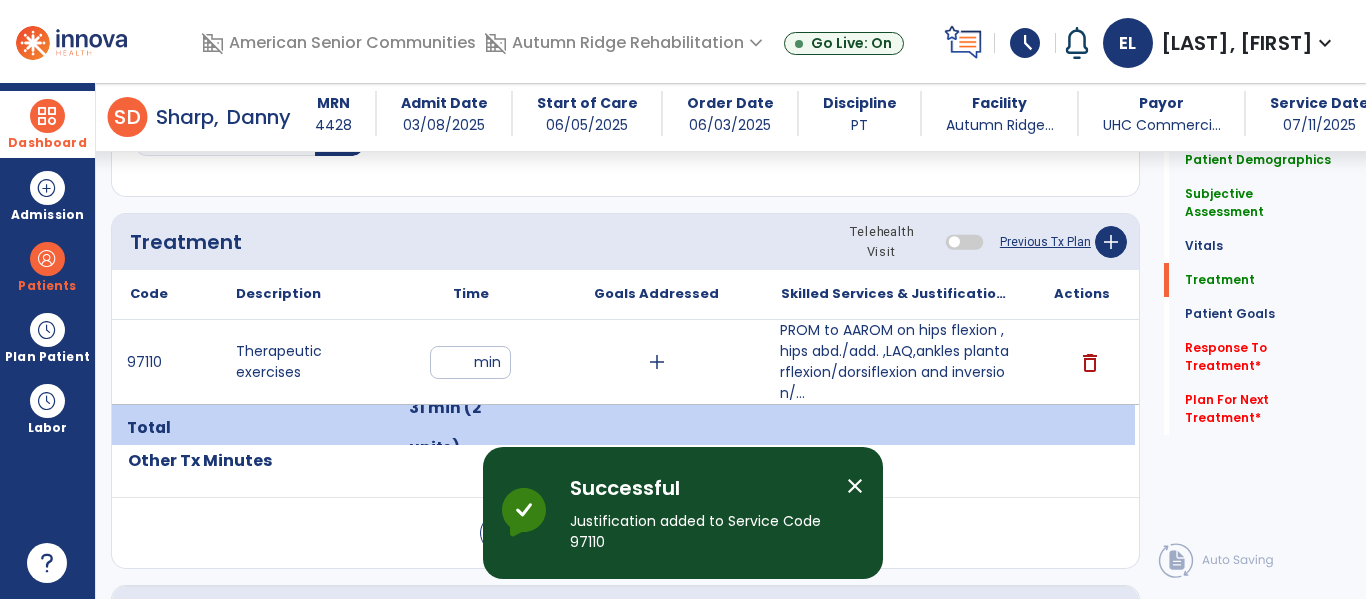 click on "close" at bounding box center (855, 486) 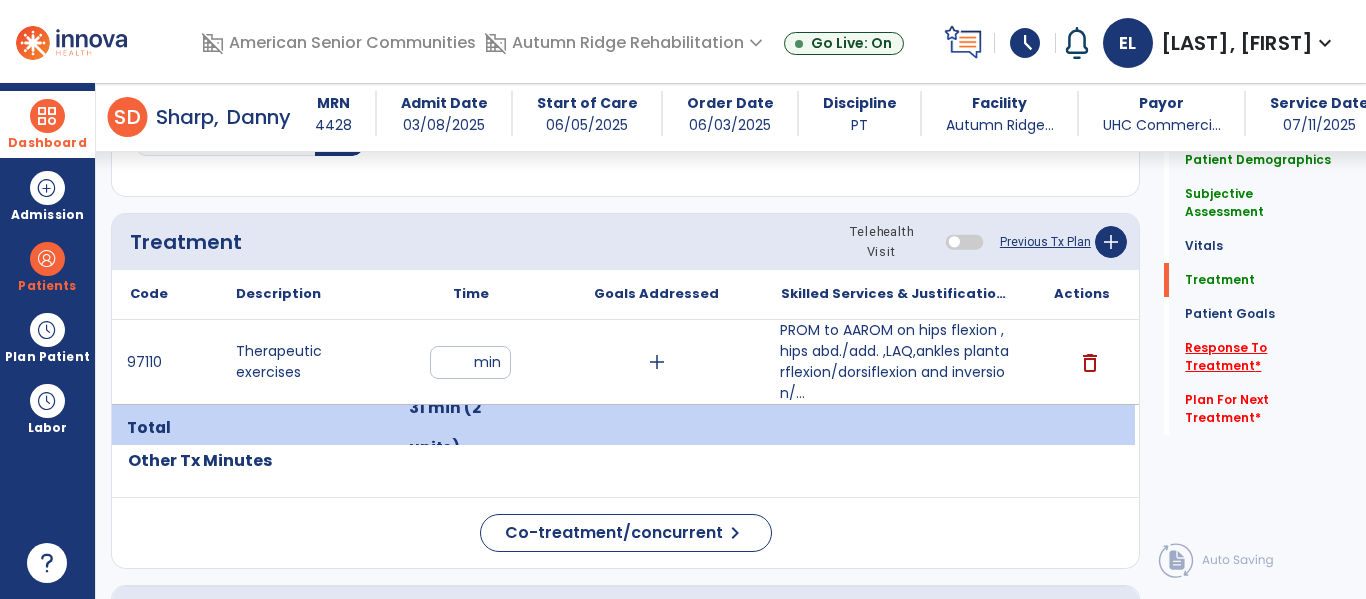 click on "Response To Treatment   *" 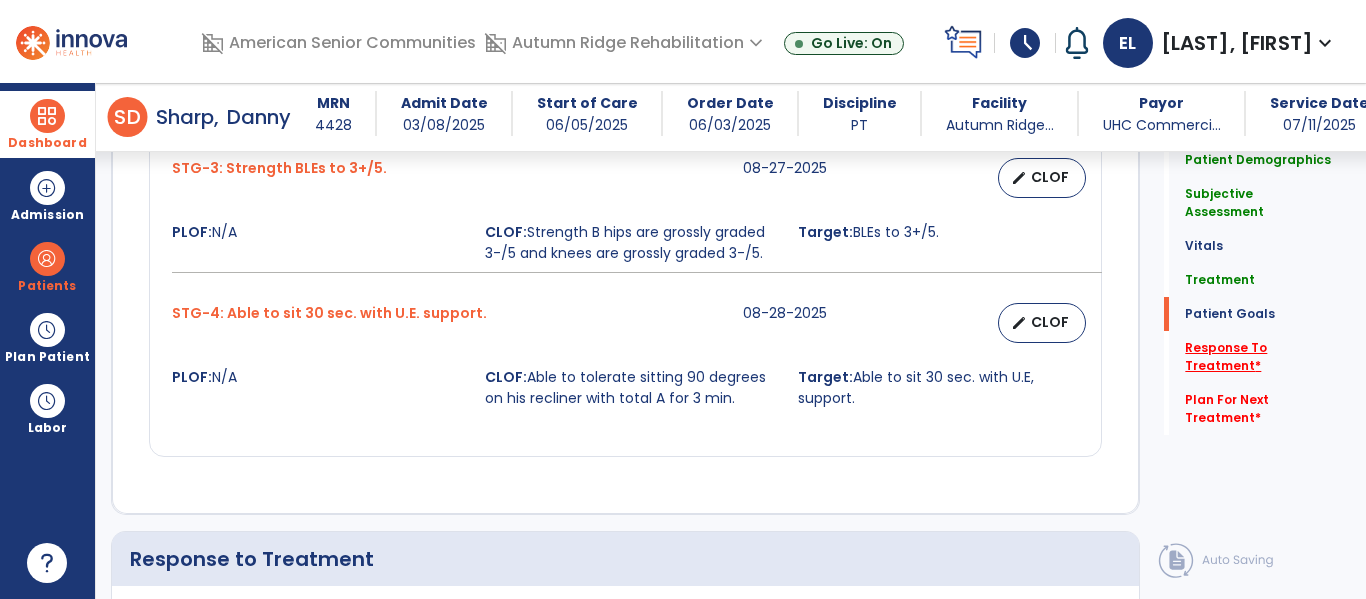 scroll, scrollTop: 2444, scrollLeft: 0, axis: vertical 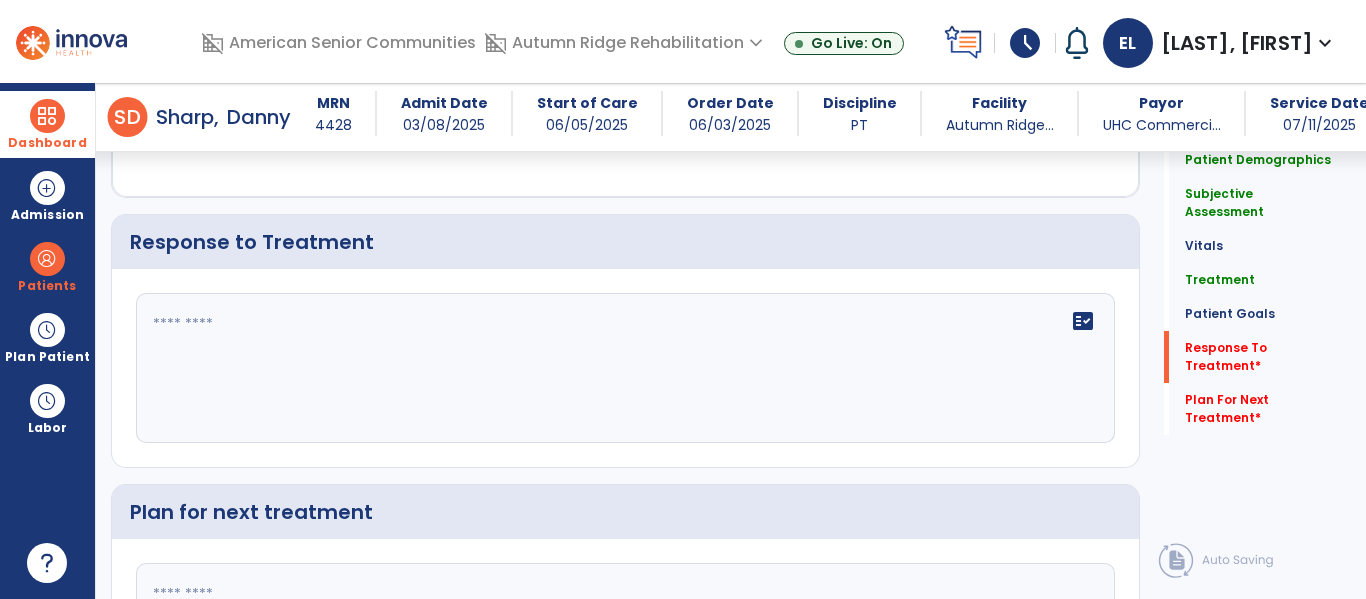 click 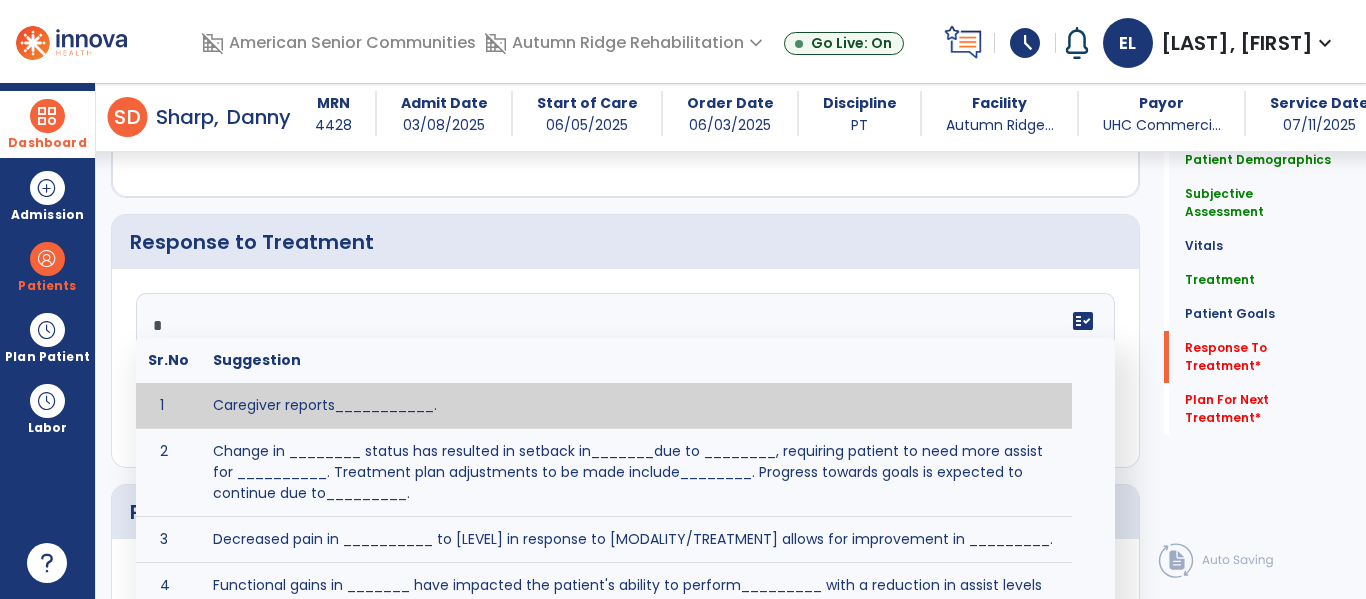 type on "**" 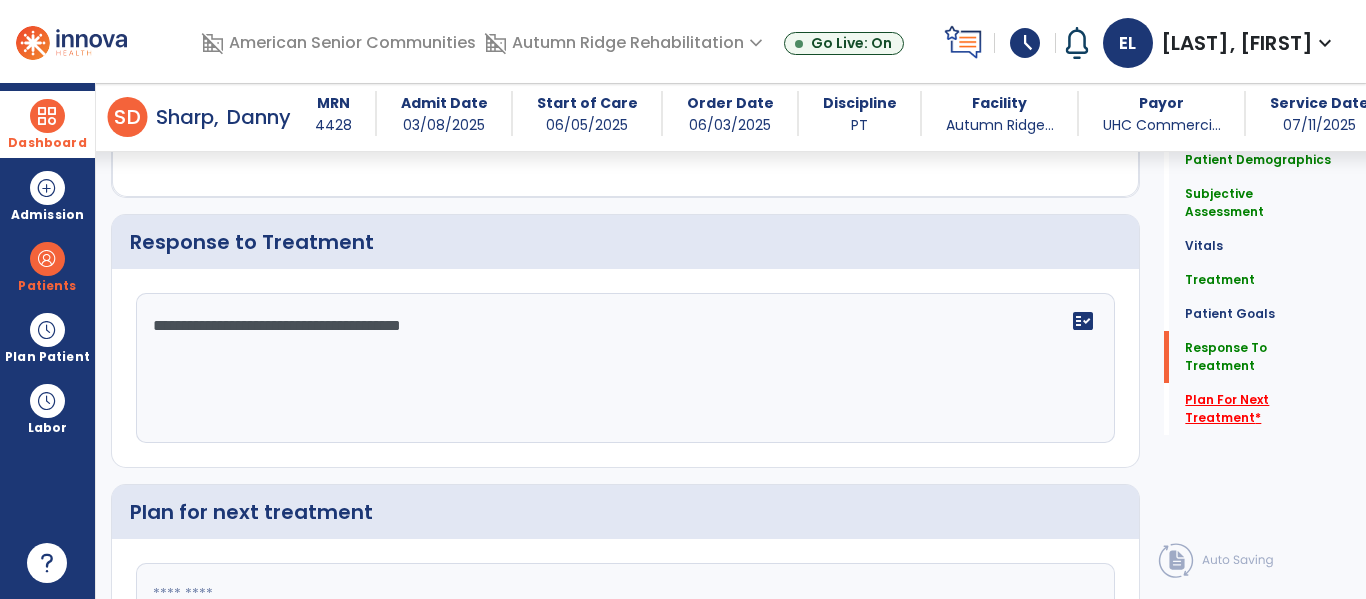 type on "**********" 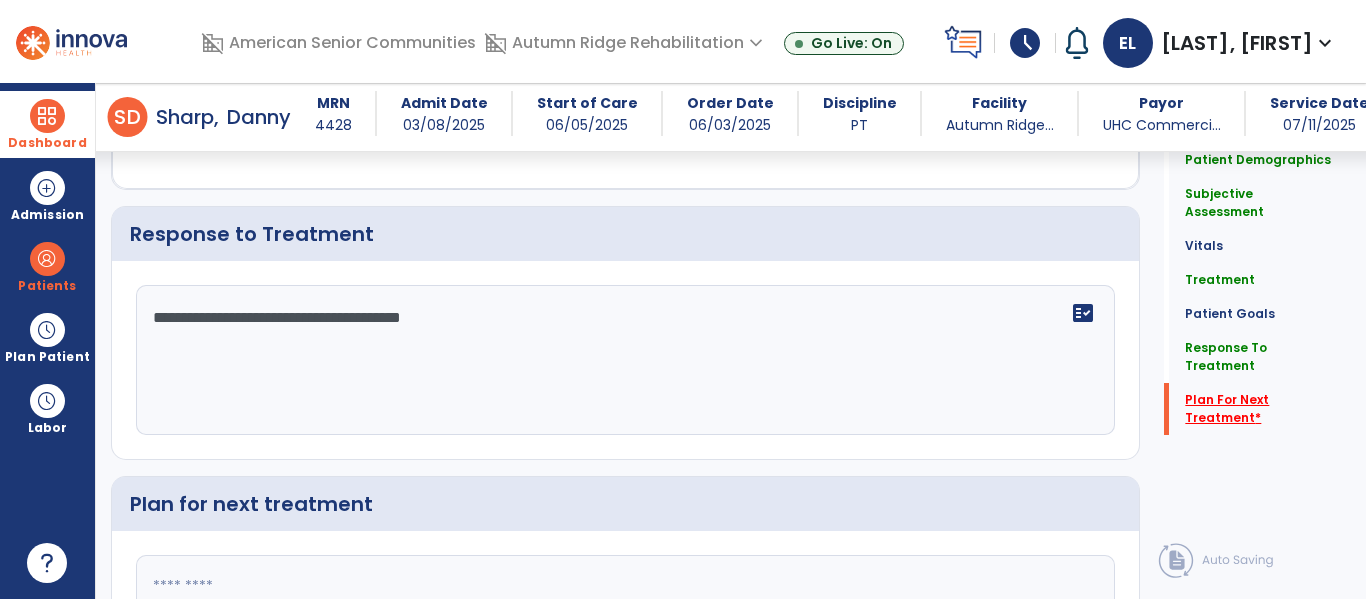scroll, scrollTop: 2649, scrollLeft: 0, axis: vertical 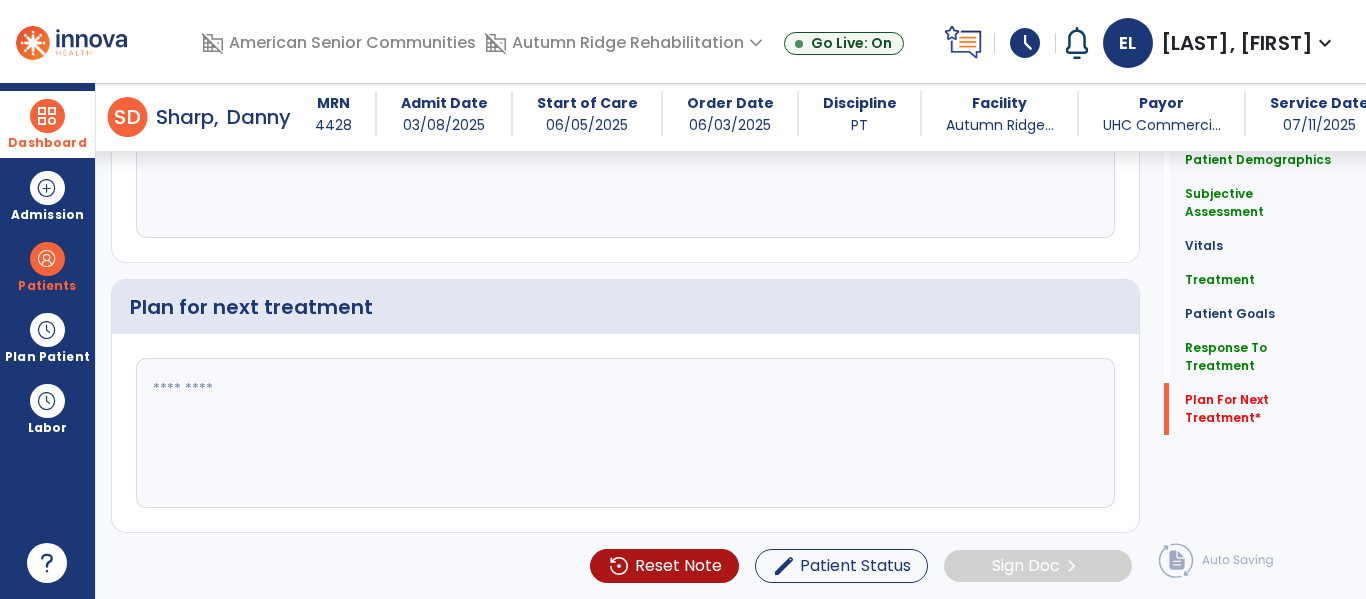 click 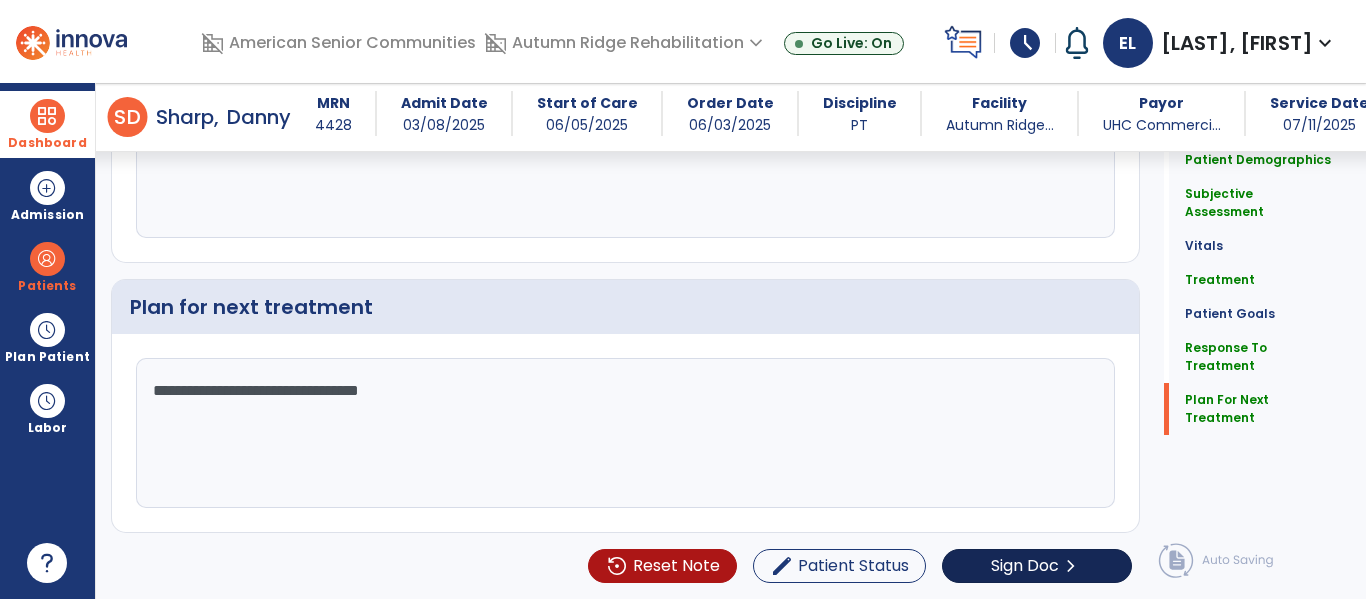 type on "**********" 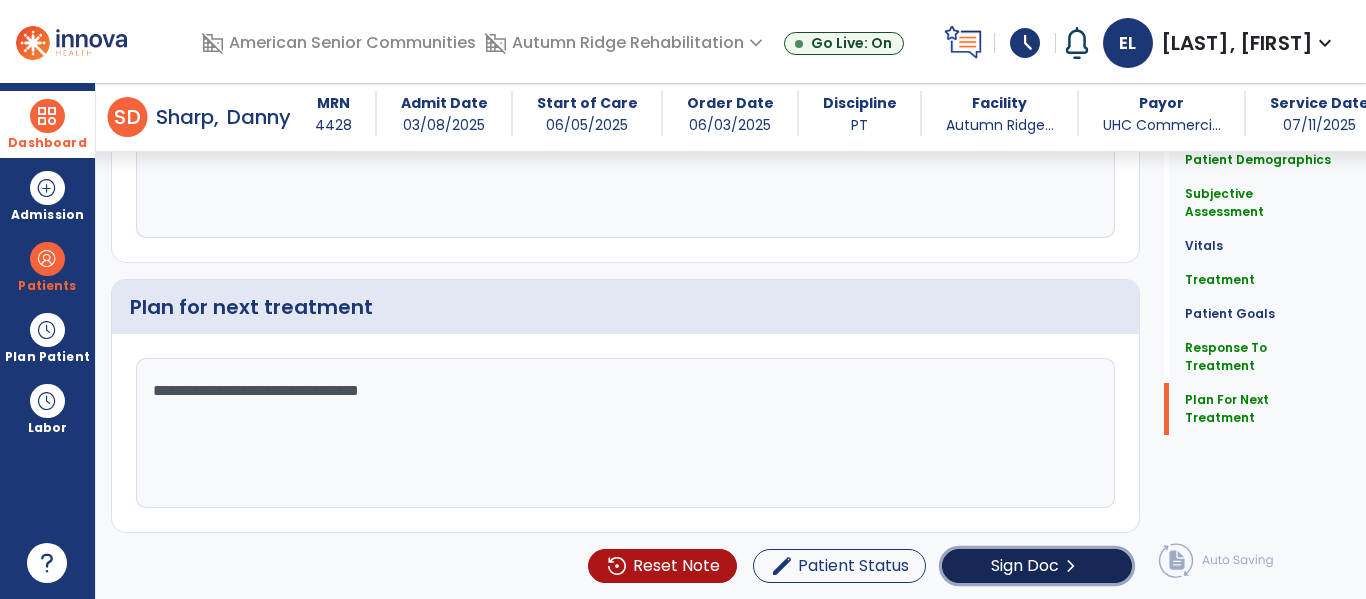 click on "Sign Doc  chevron_right" 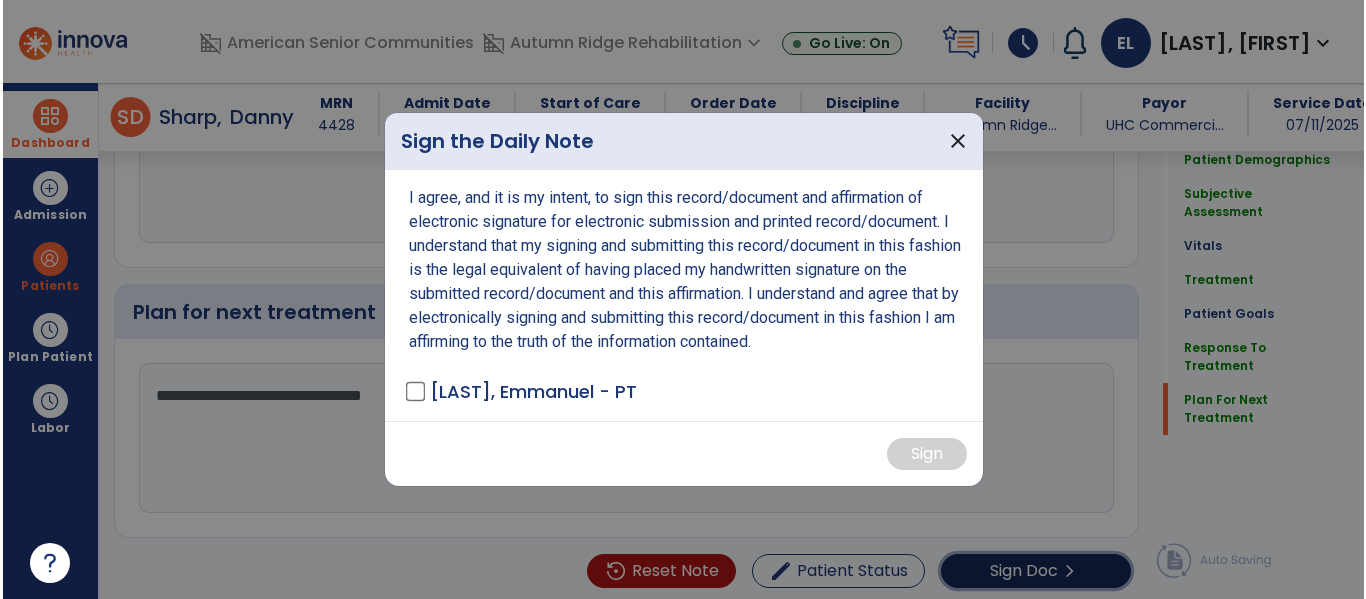 scroll, scrollTop: 2649, scrollLeft: 0, axis: vertical 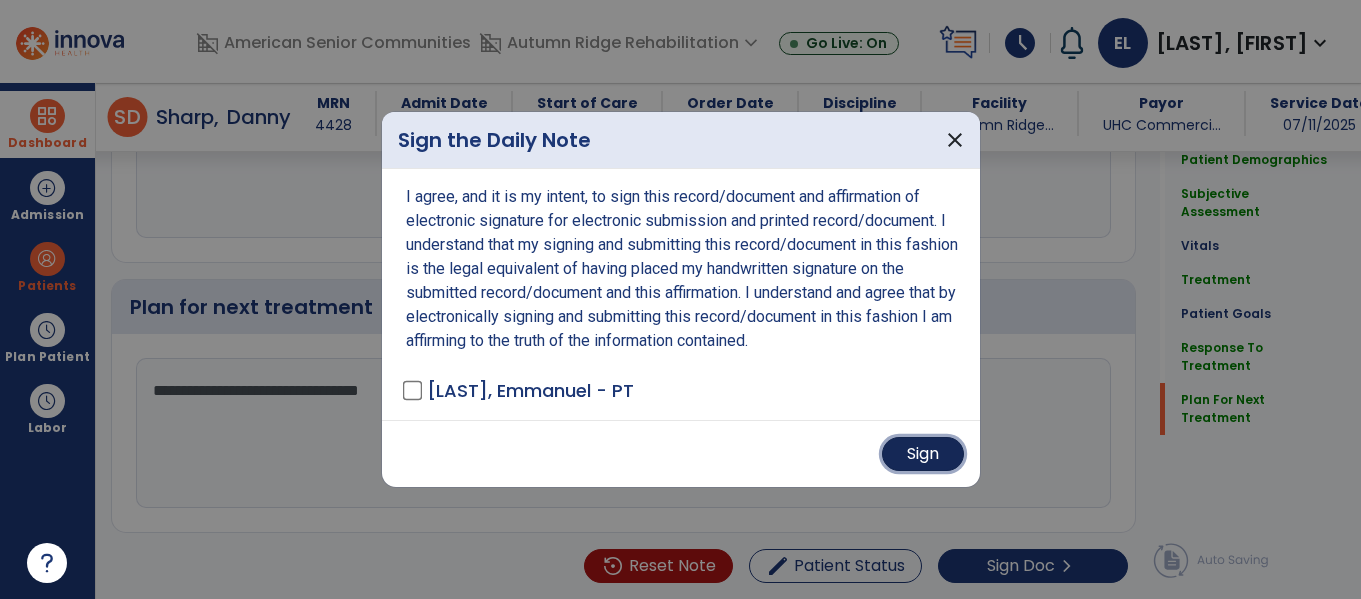 click on "Sign" at bounding box center [923, 454] 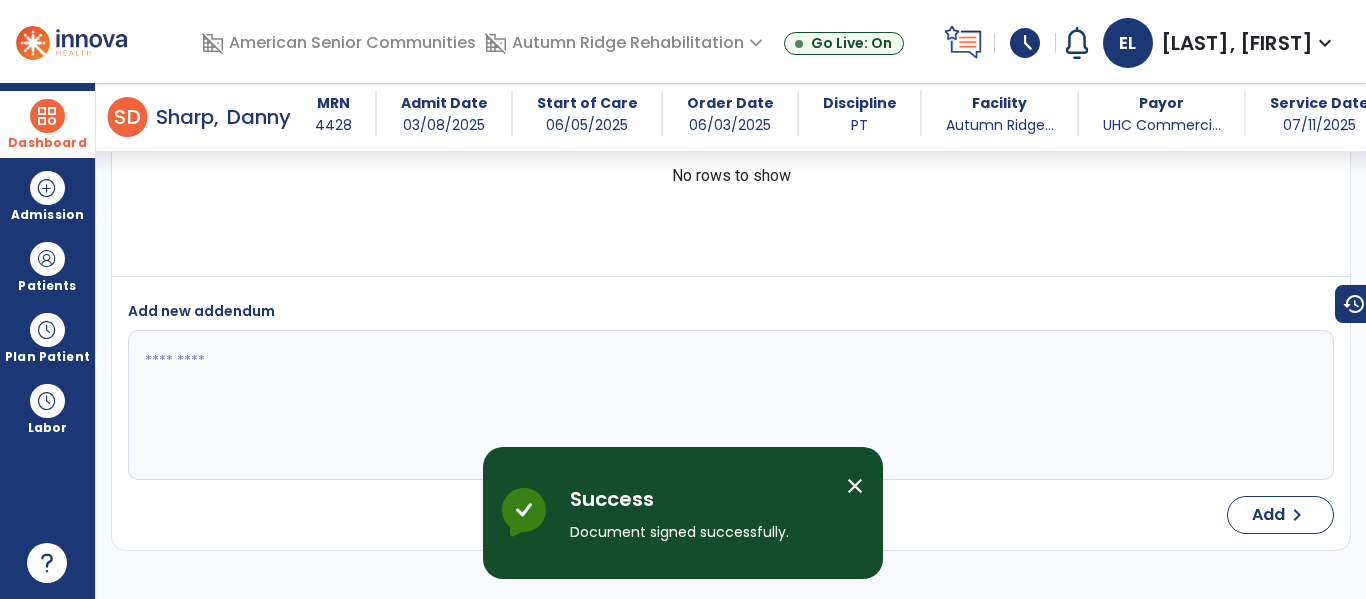 click on "close" at bounding box center (855, 486) 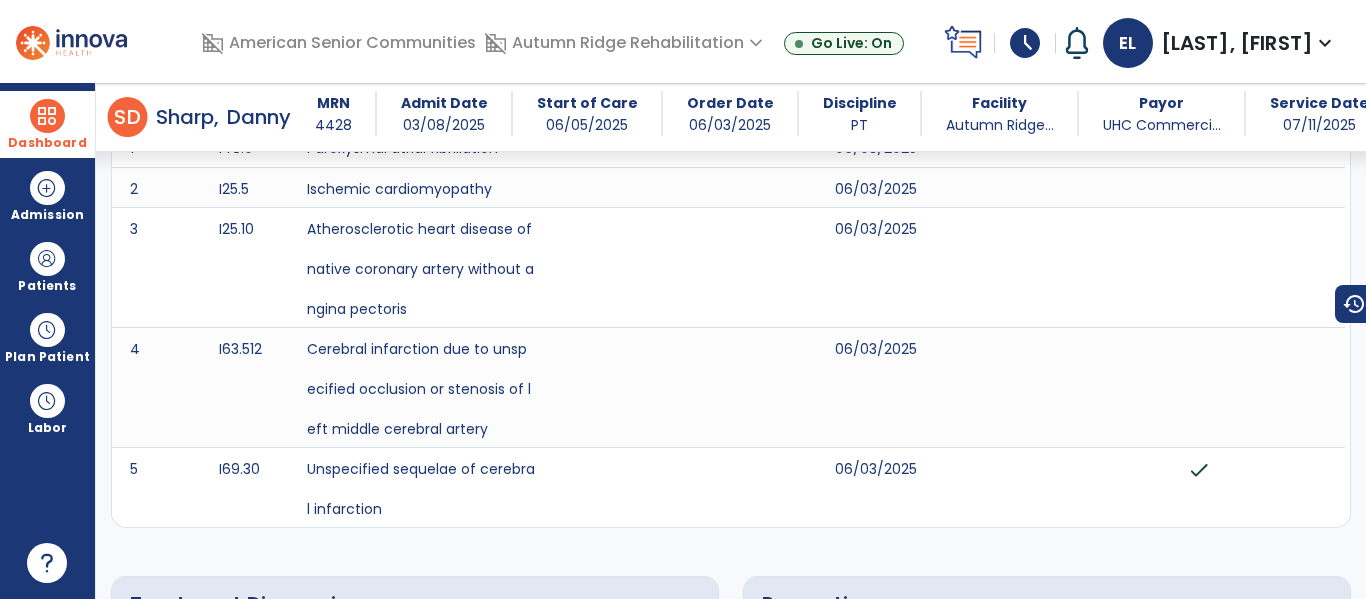 scroll, scrollTop: 165, scrollLeft: 0, axis: vertical 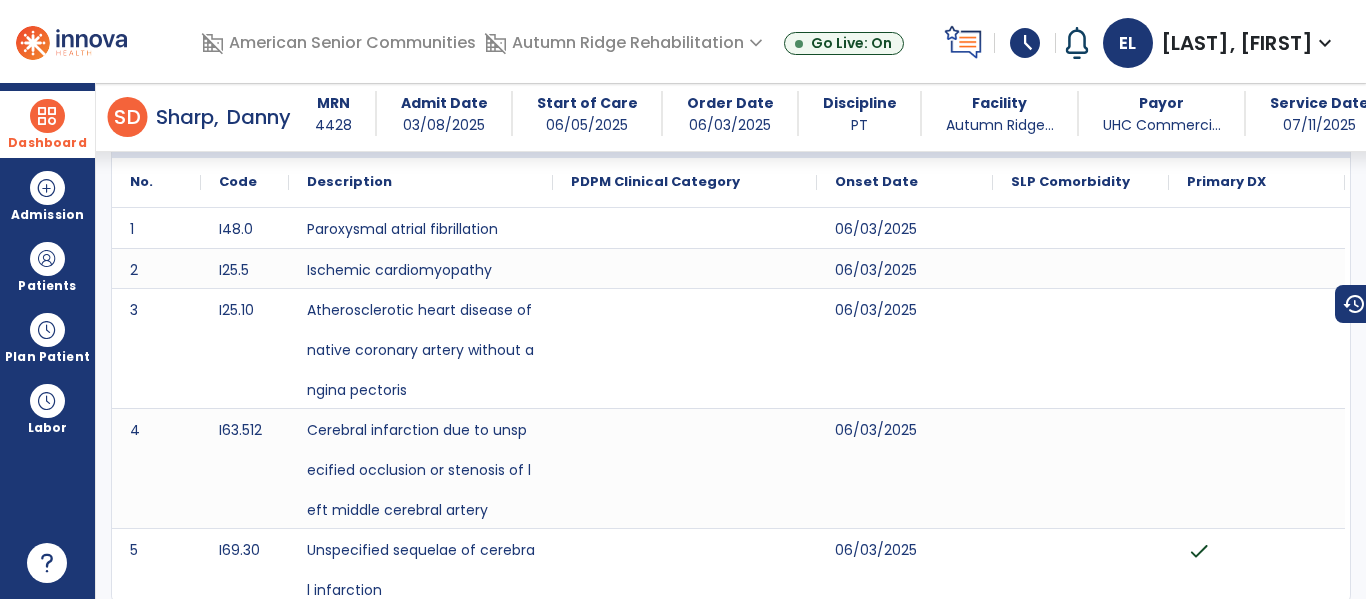 click at bounding box center (47, 116) 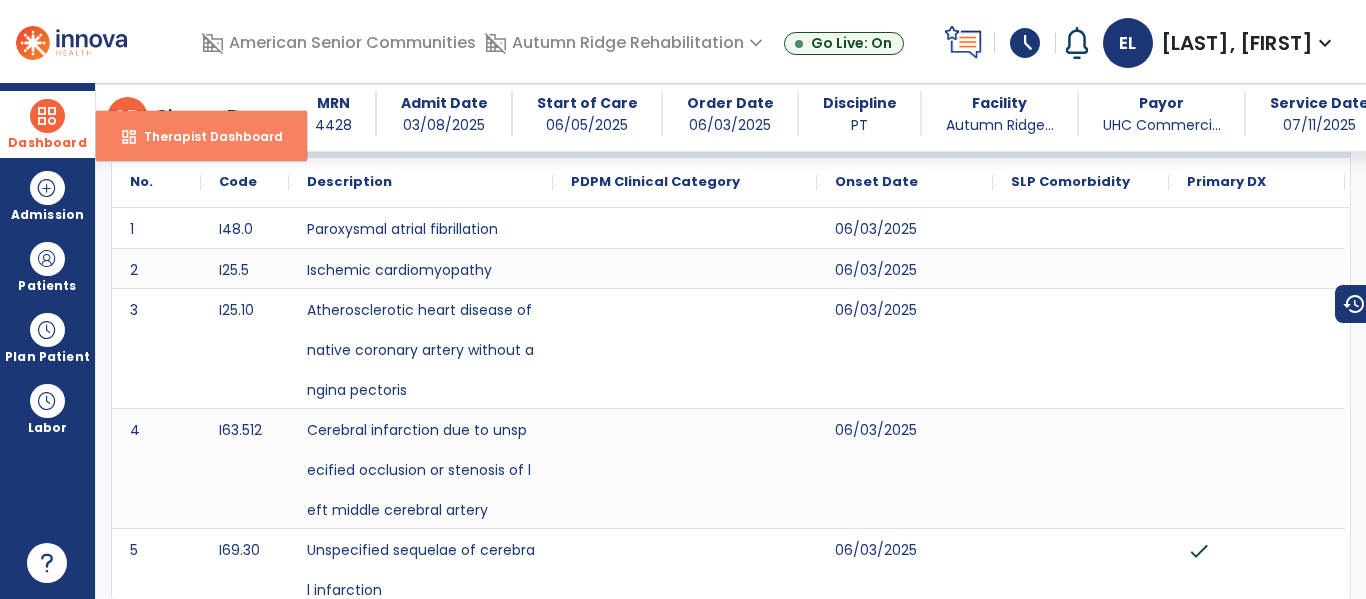 click on "dashboard  Therapist Dashboard" at bounding box center [201, 136] 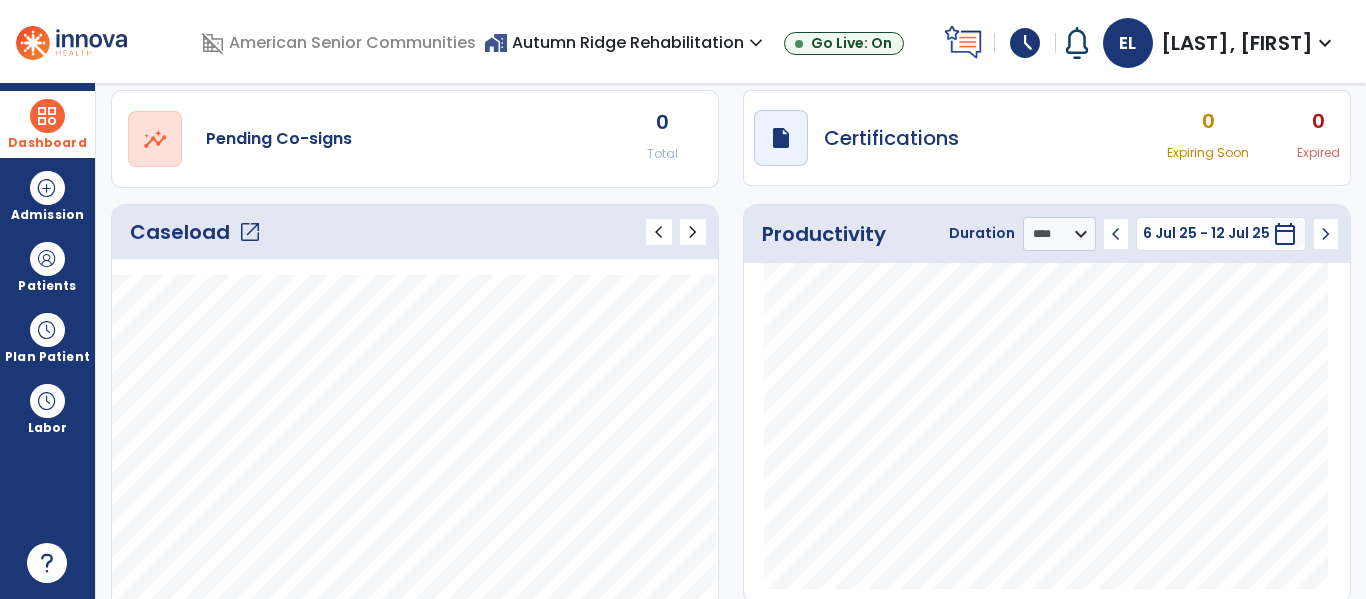 click 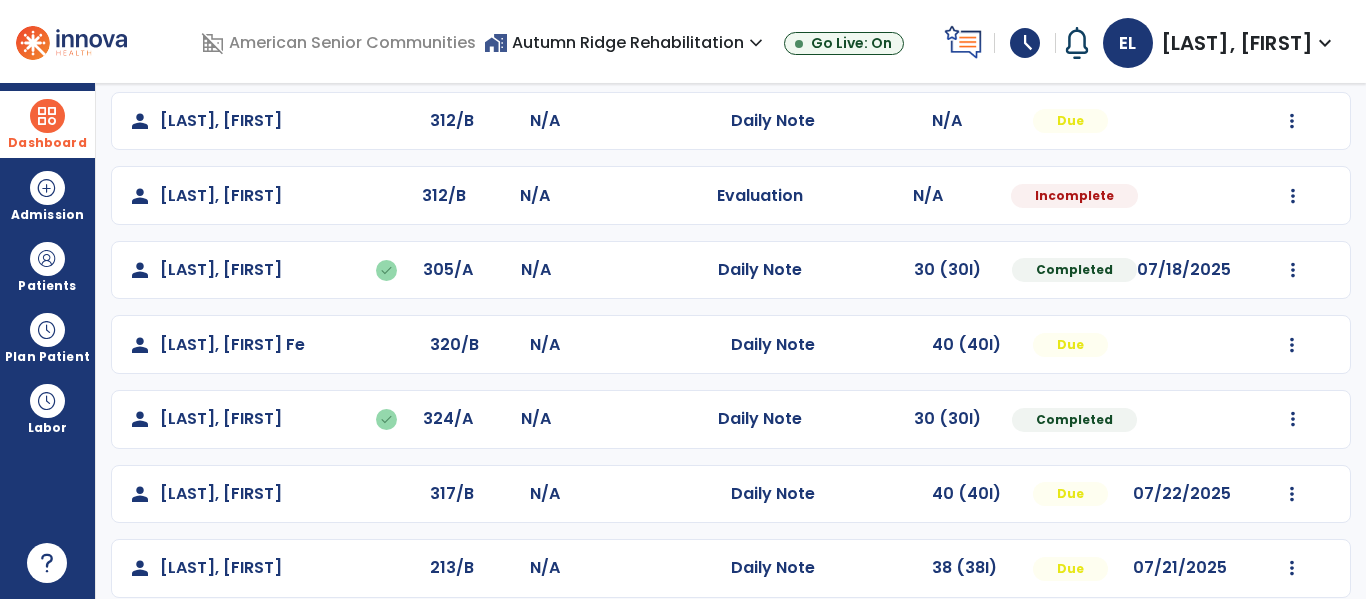 scroll, scrollTop: 264, scrollLeft: 0, axis: vertical 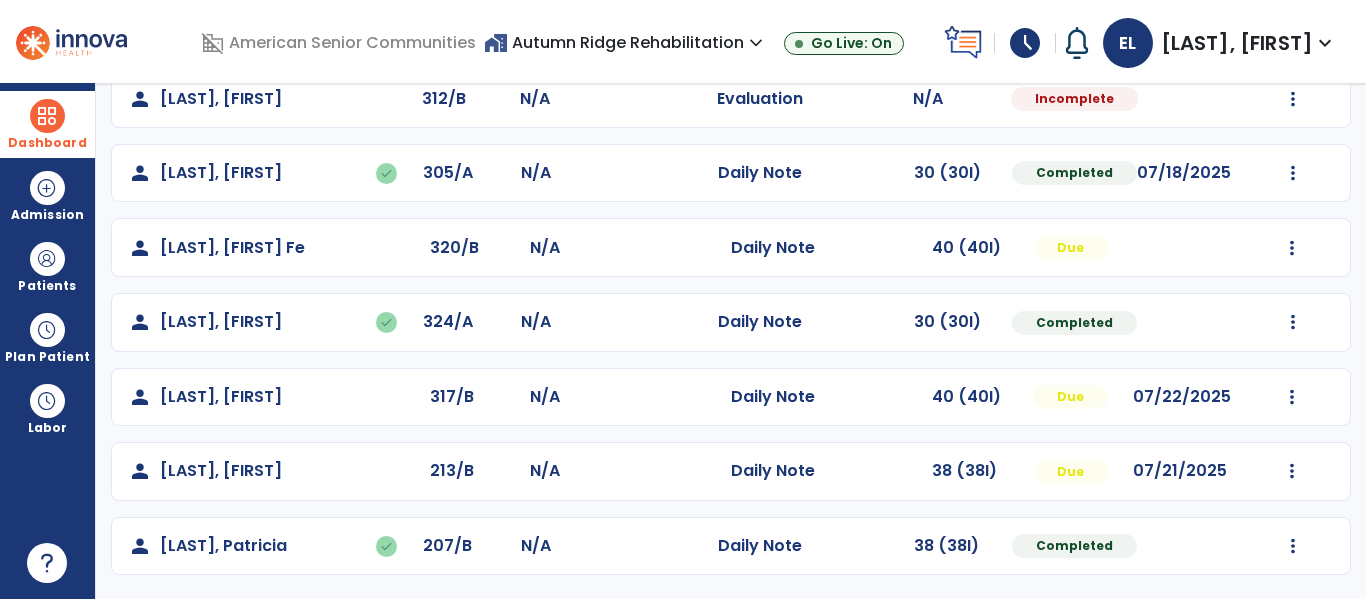 click on "Mark Visit As Complete   Reset Note   Open Document   G + C Mins" 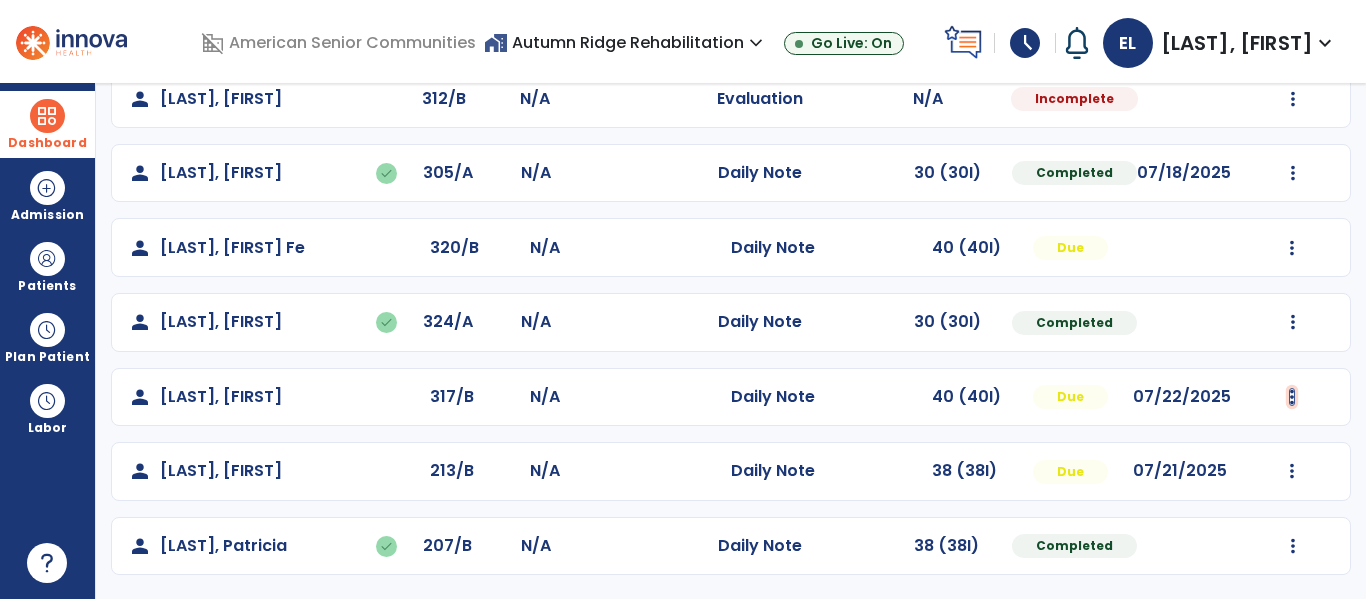 click at bounding box center (1292, 24) 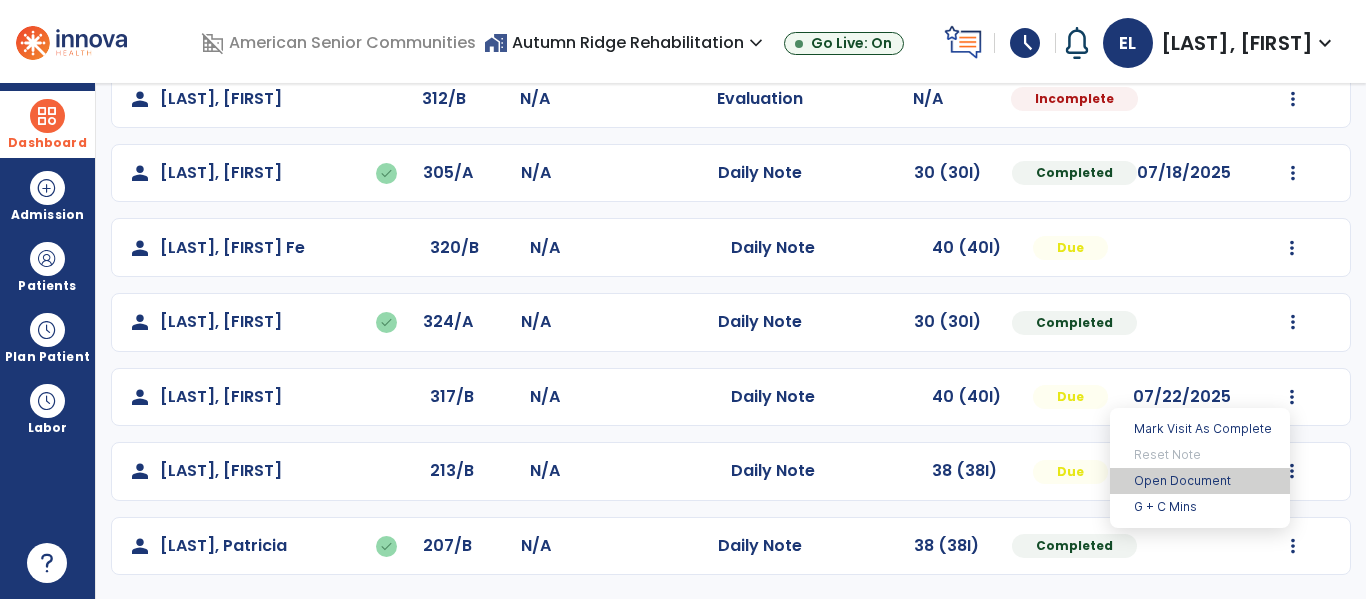 click on "Mark Visit As Complete   Reset Note   Open Document   G + C Mins" at bounding box center (1200, 468) 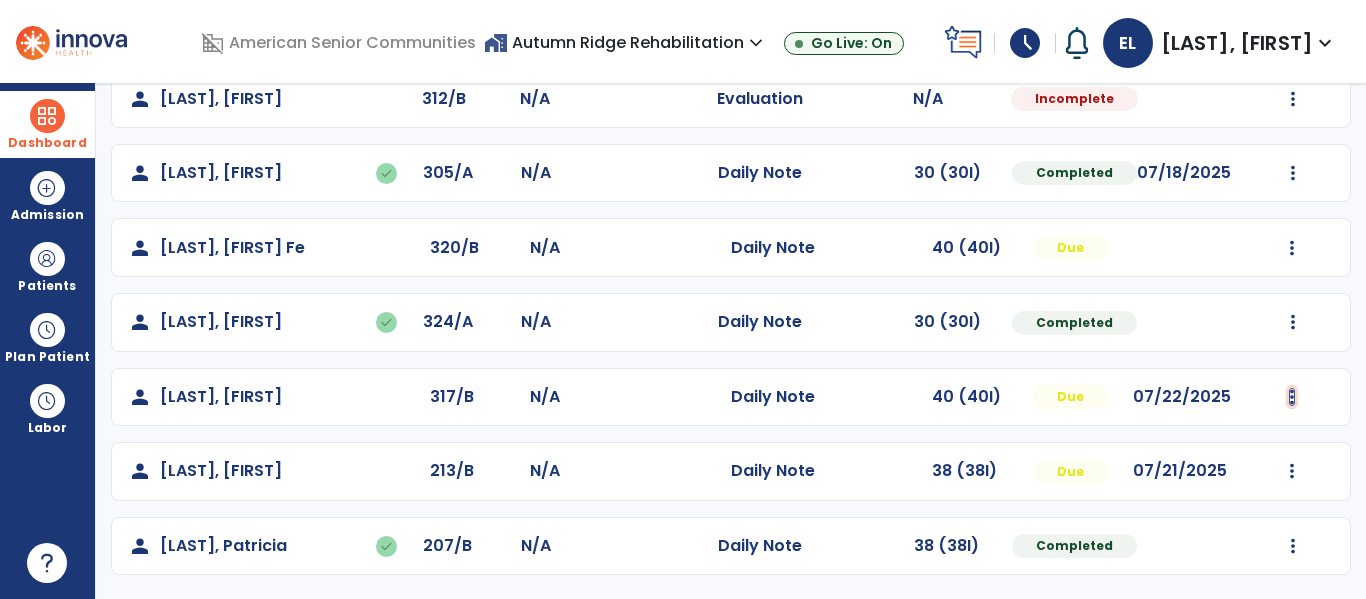 click at bounding box center [1292, 24] 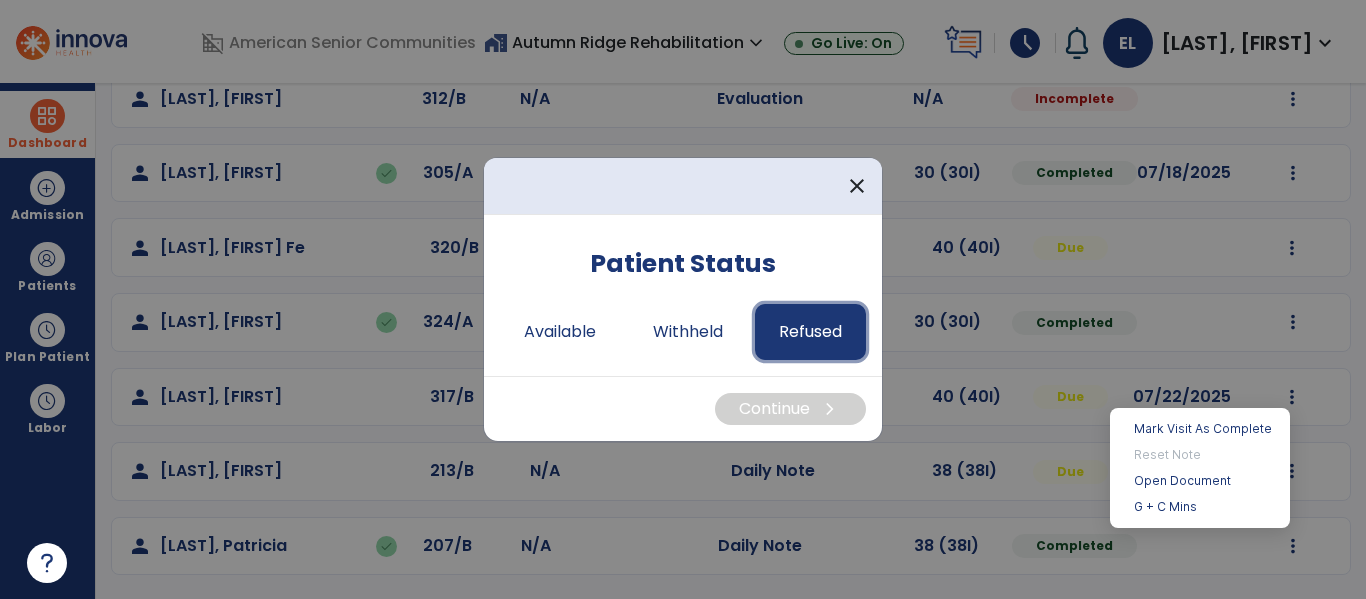 click on "Refused" at bounding box center [810, 332] 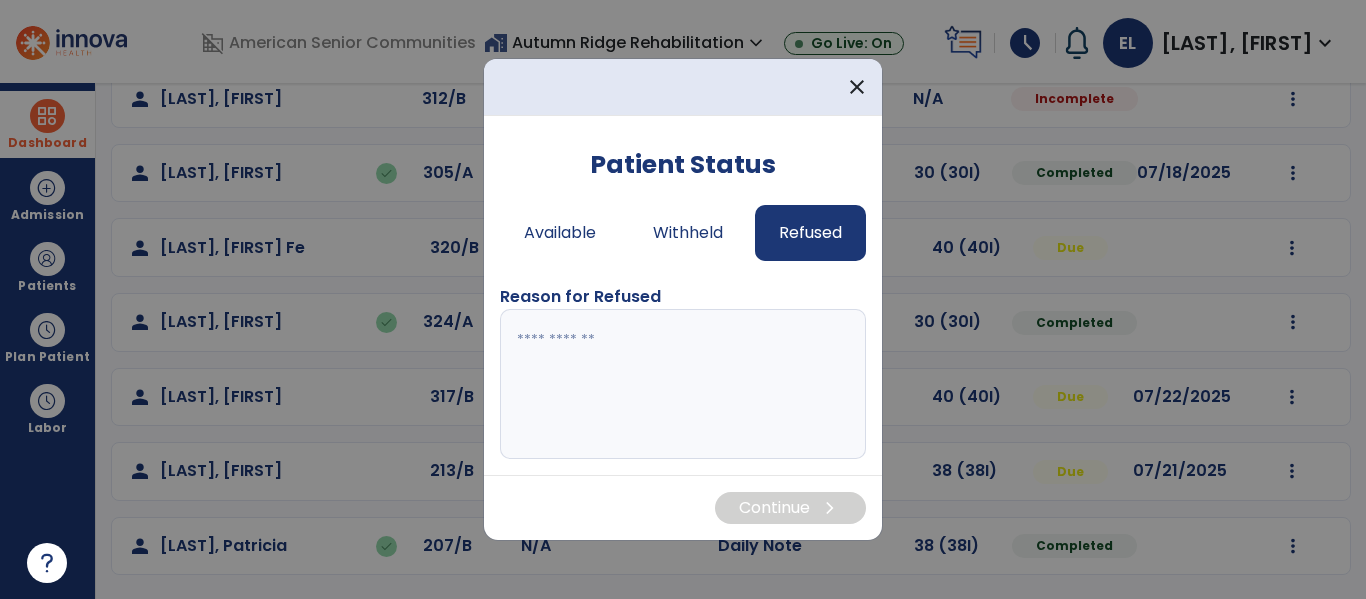 click at bounding box center [683, 384] 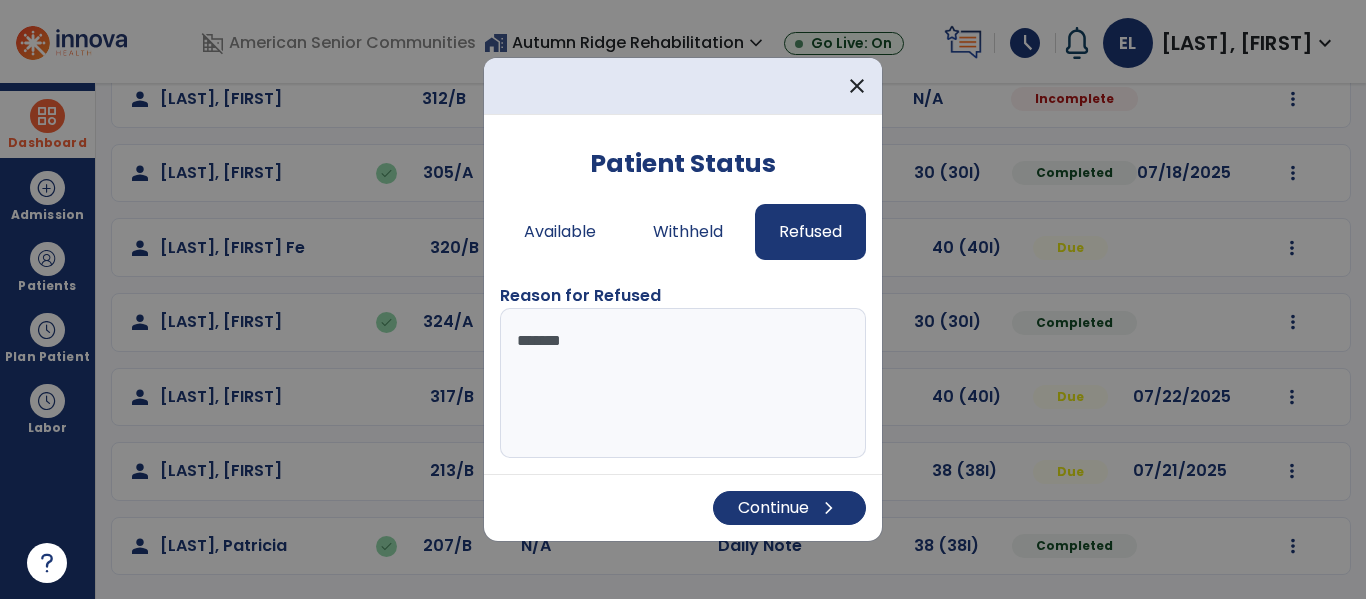 type on "********" 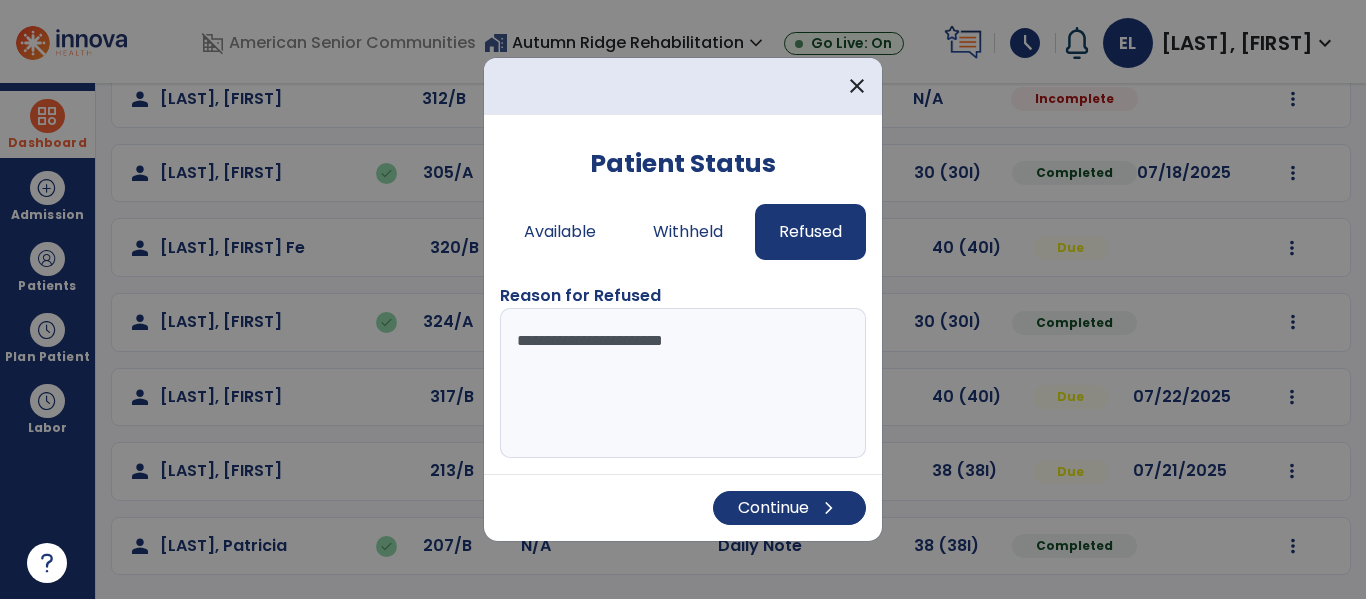 type on "**********" 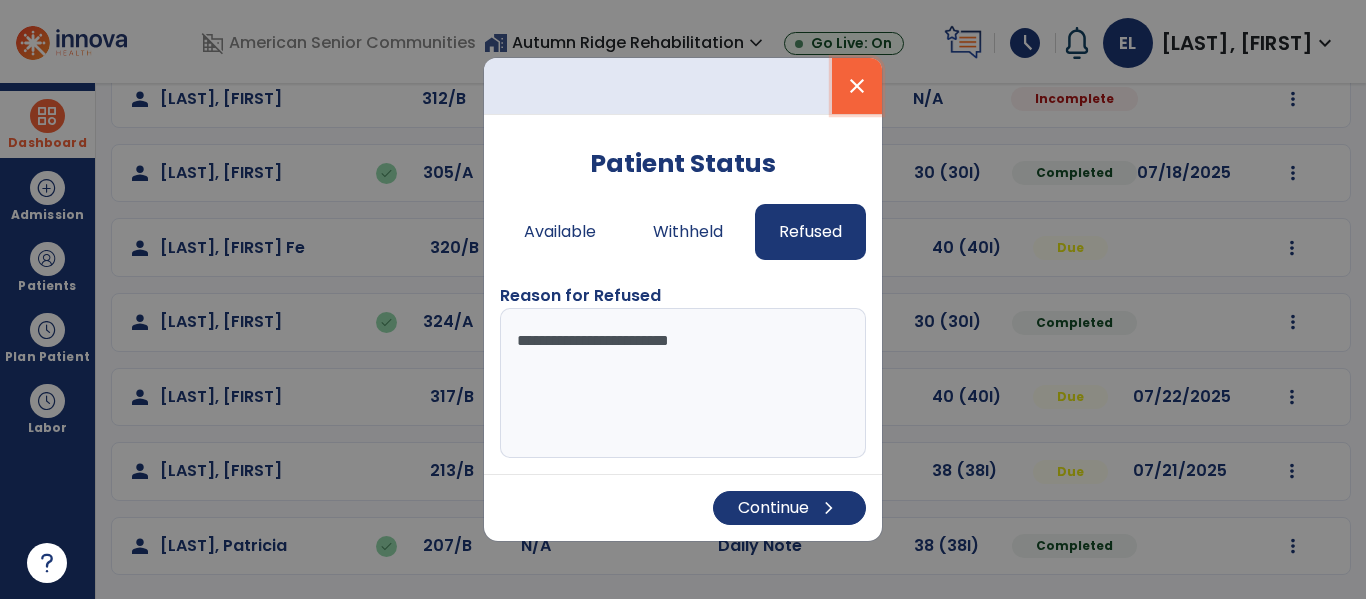 click on "close" at bounding box center (857, 86) 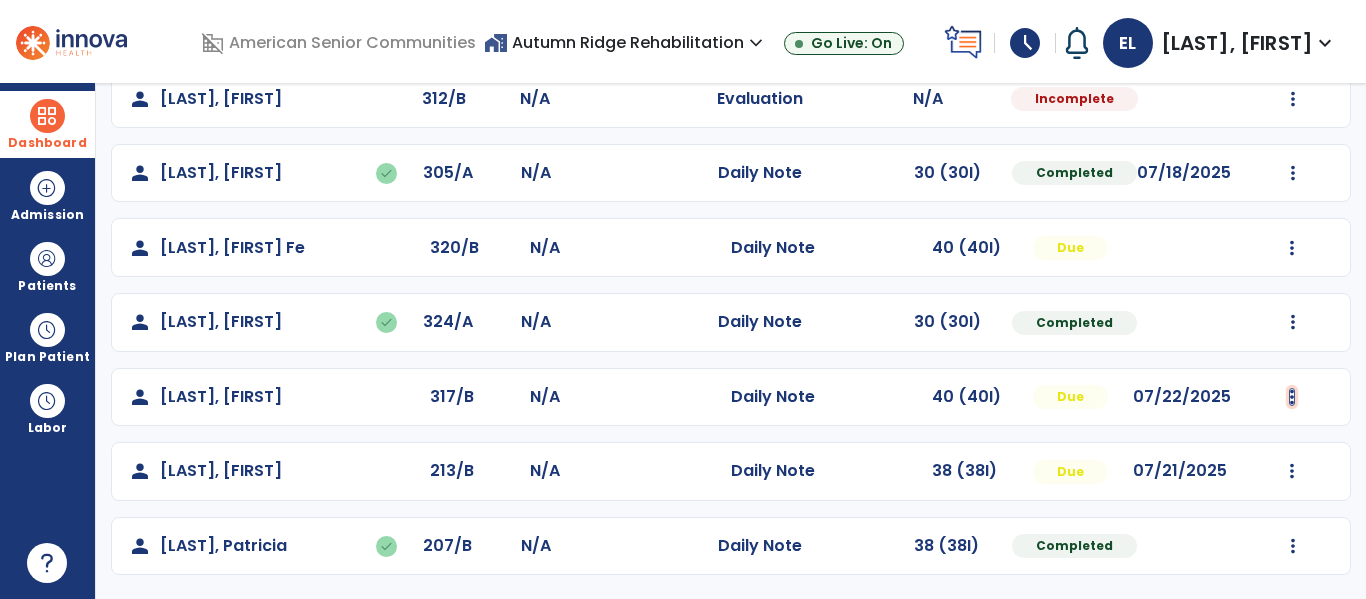 click at bounding box center (1292, 24) 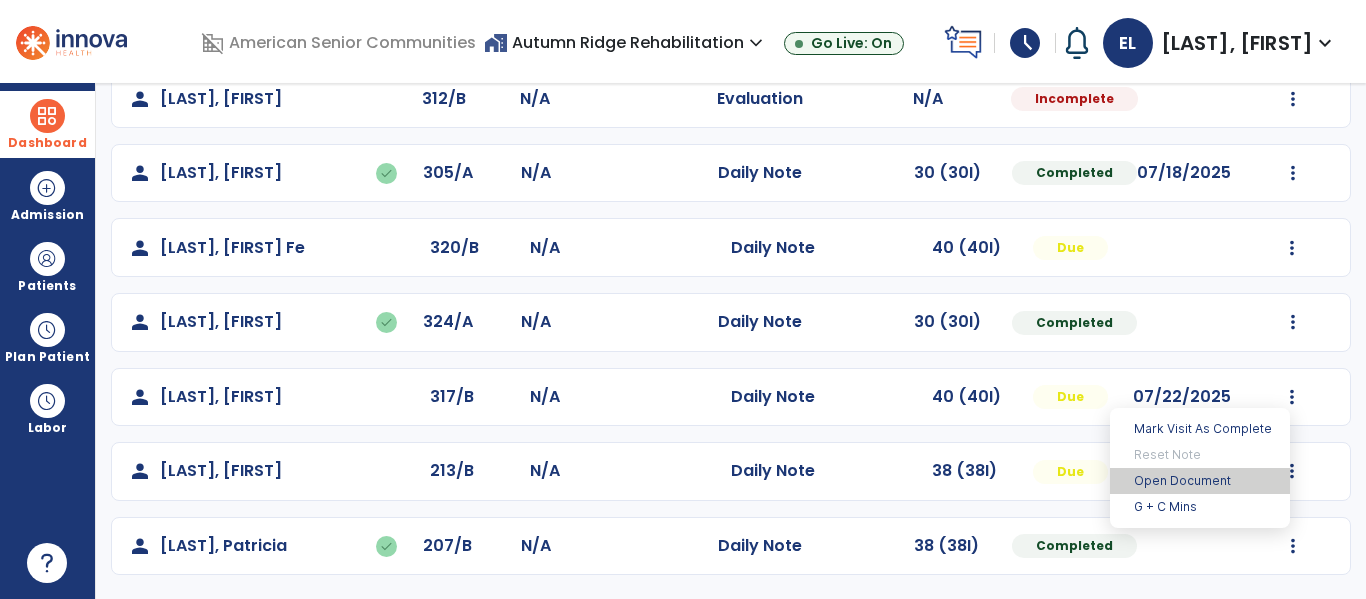 click on "Open Document" at bounding box center [1200, 481] 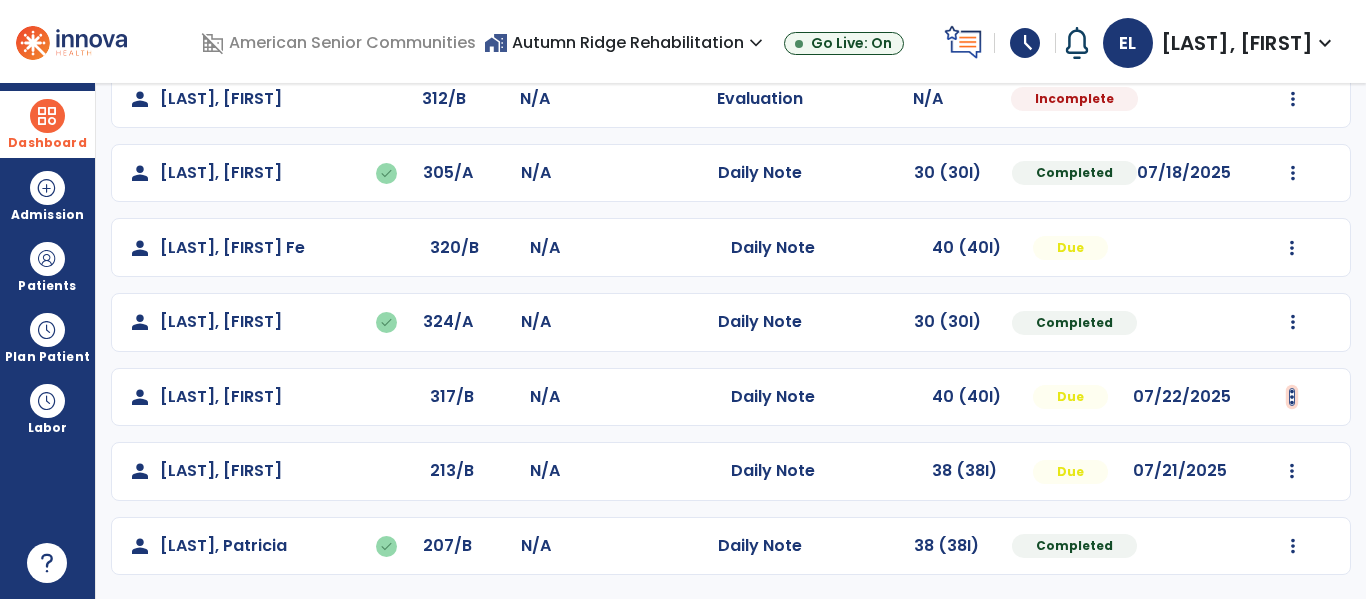 click at bounding box center [1292, 24] 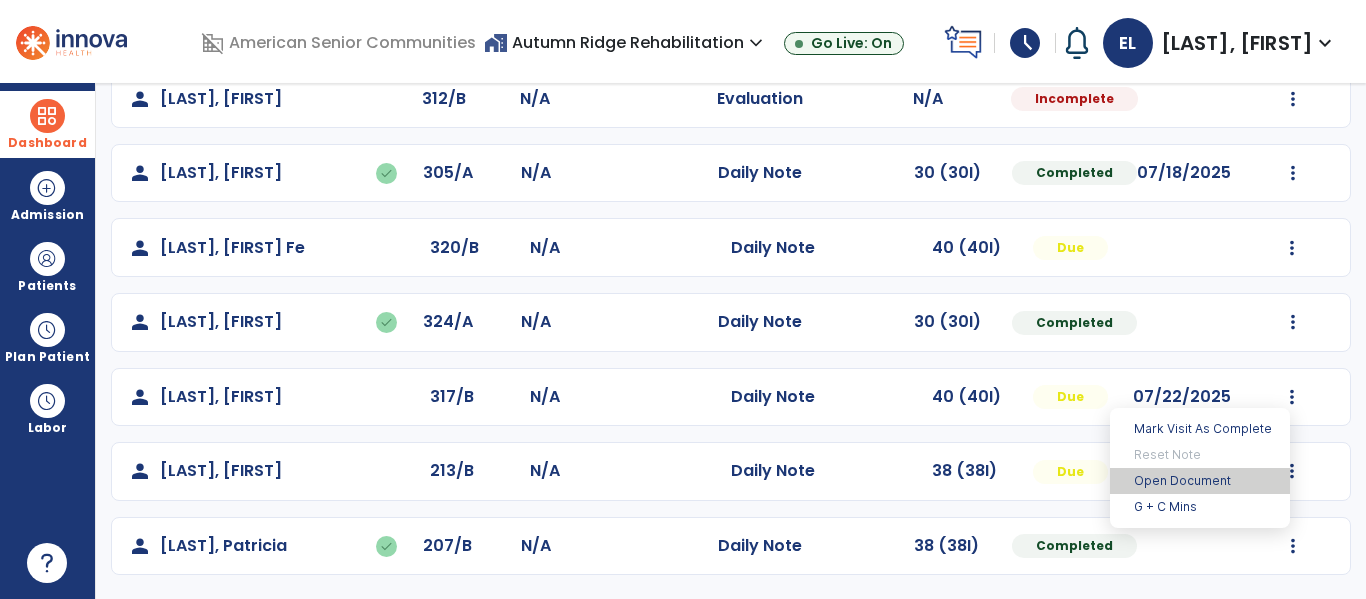 click on "Open Document" at bounding box center [1200, 481] 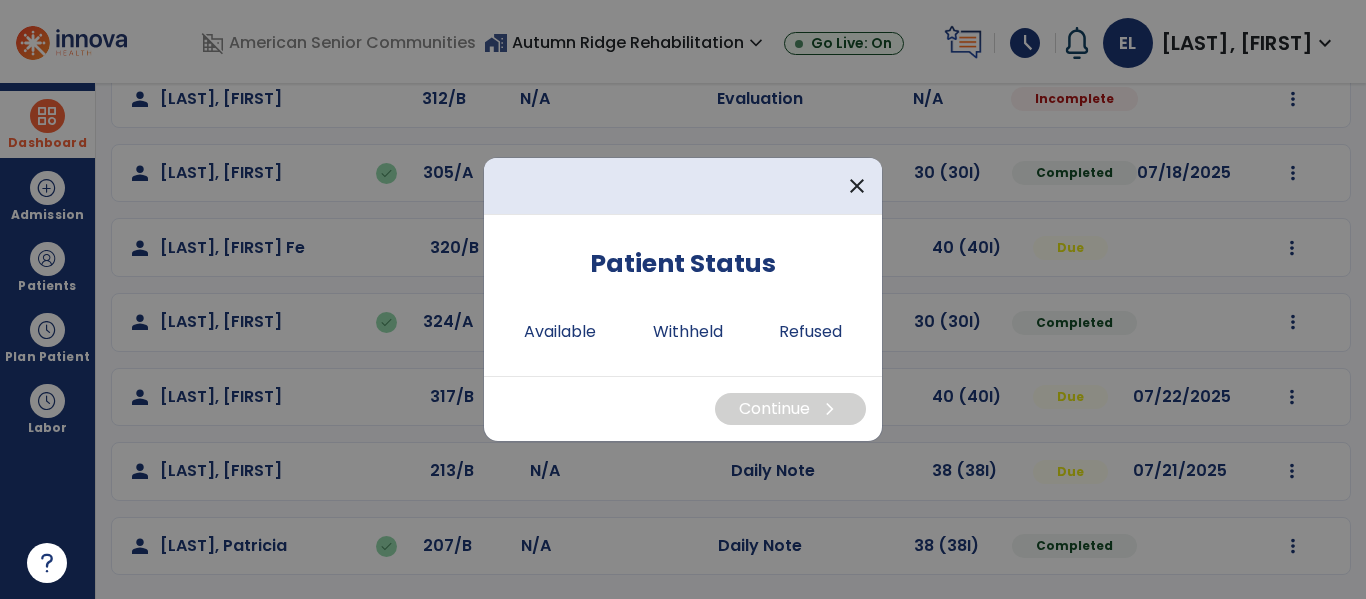 click at bounding box center (683, 299) 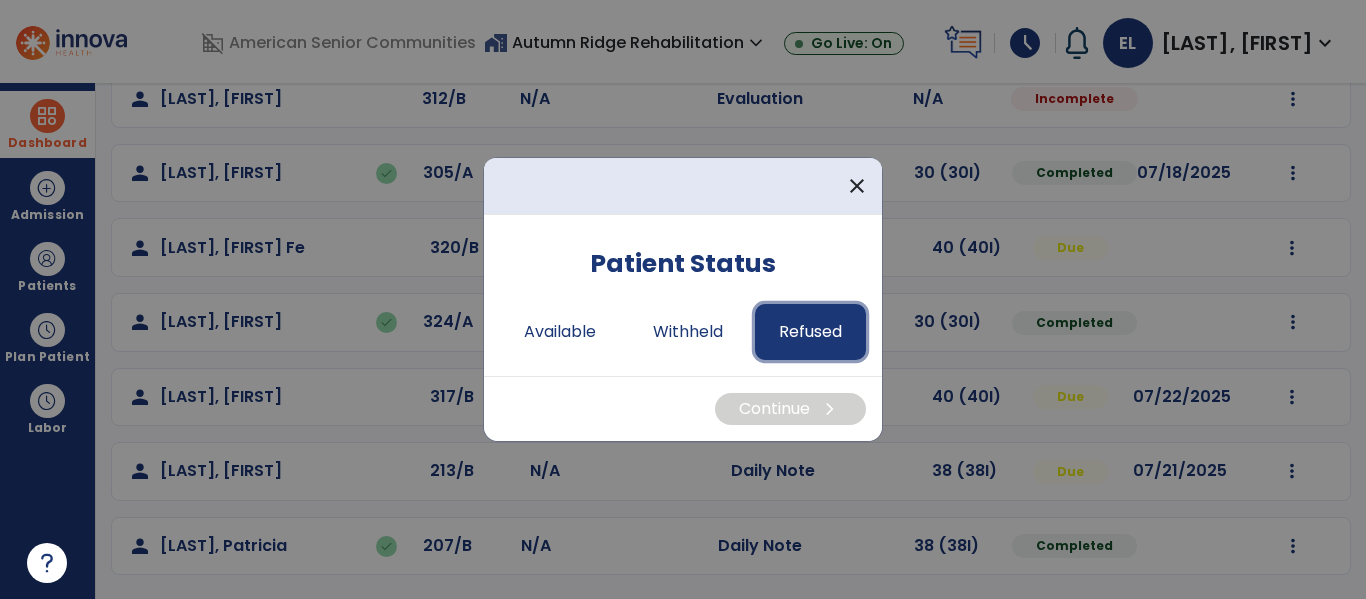 click on "Refused" at bounding box center (810, 332) 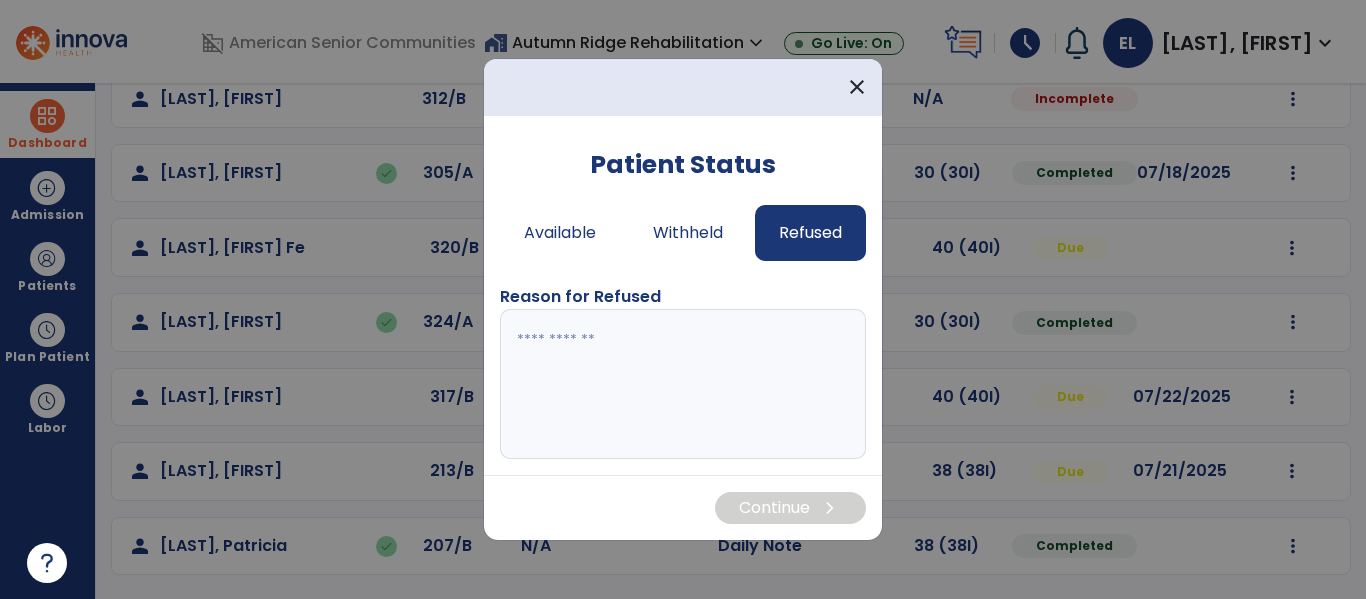 click at bounding box center [683, 384] 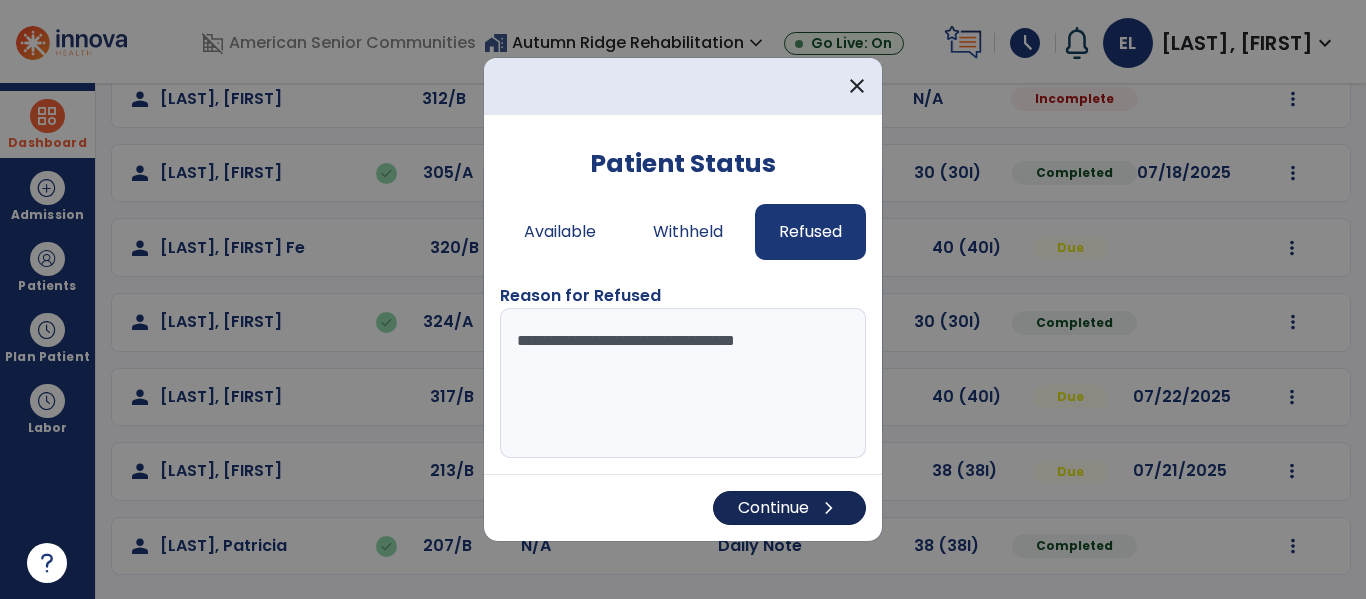 type on "**********" 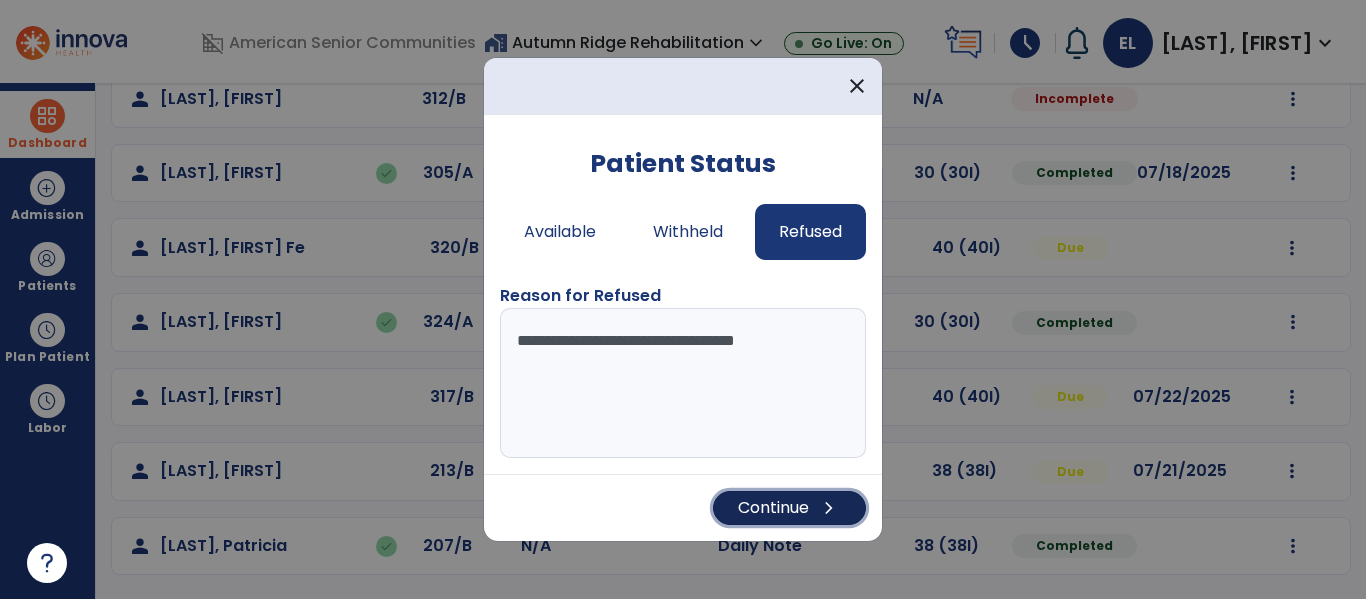 click on "Continue   chevron_right" at bounding box center [789, 508] 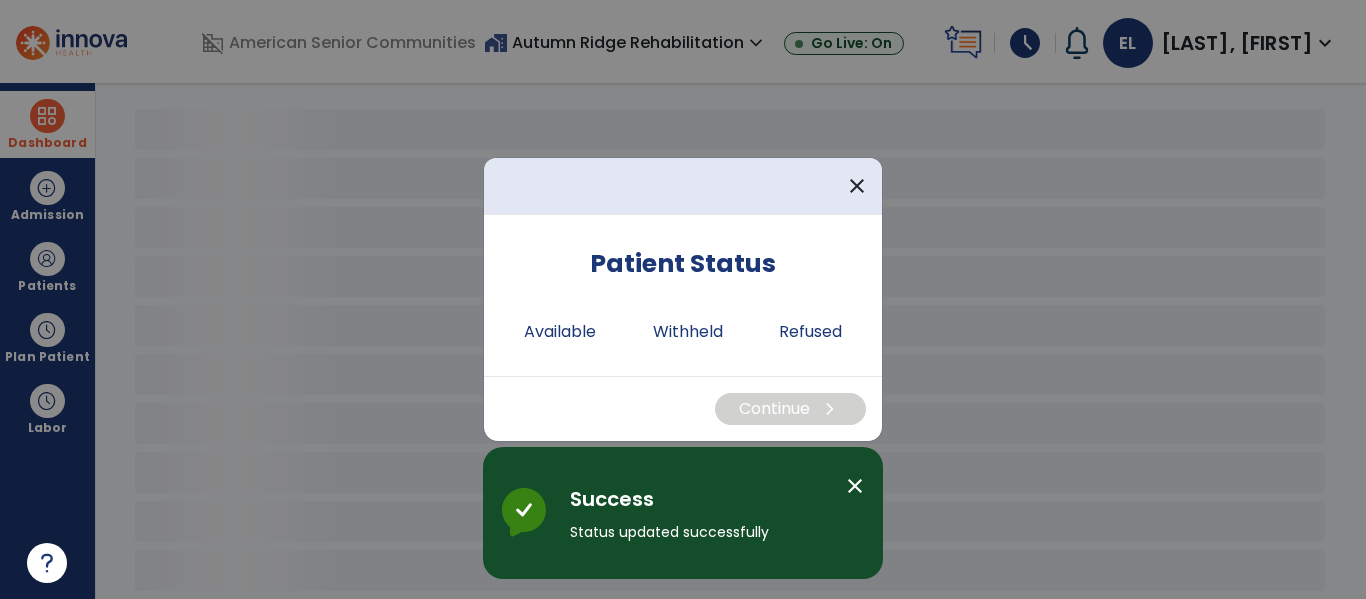 scroll, scrollTop: 78, scrollLeft: 0, axis: vertical 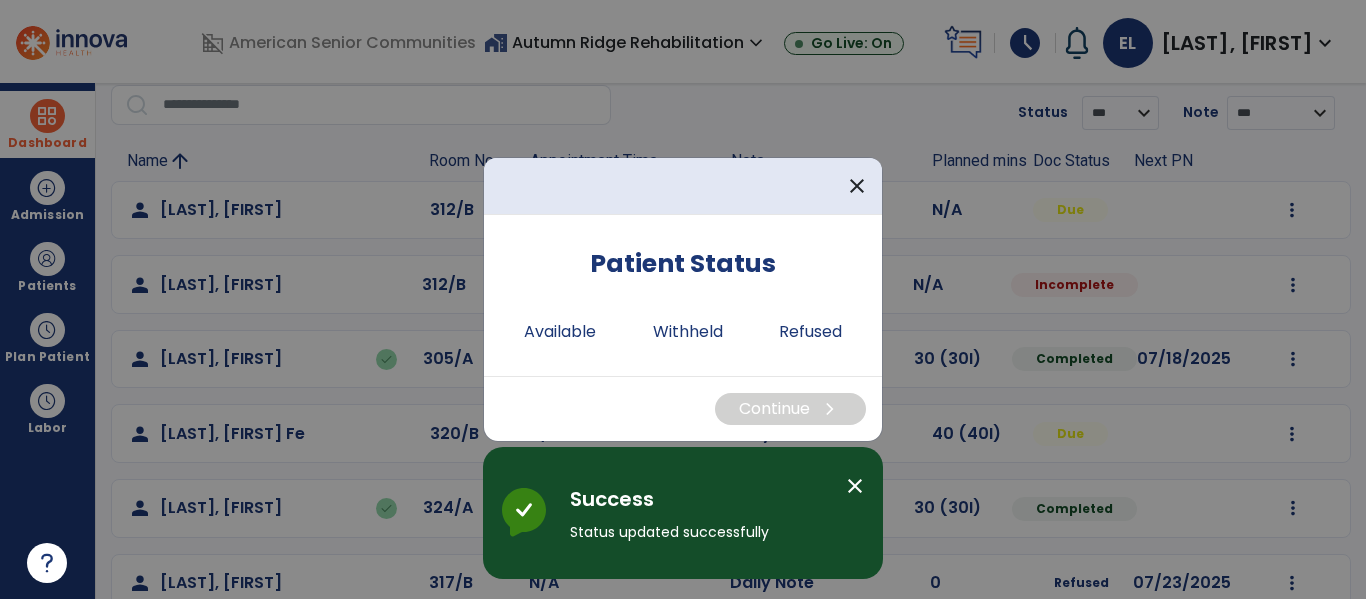 click on "close" at bounding box center (855, 486) 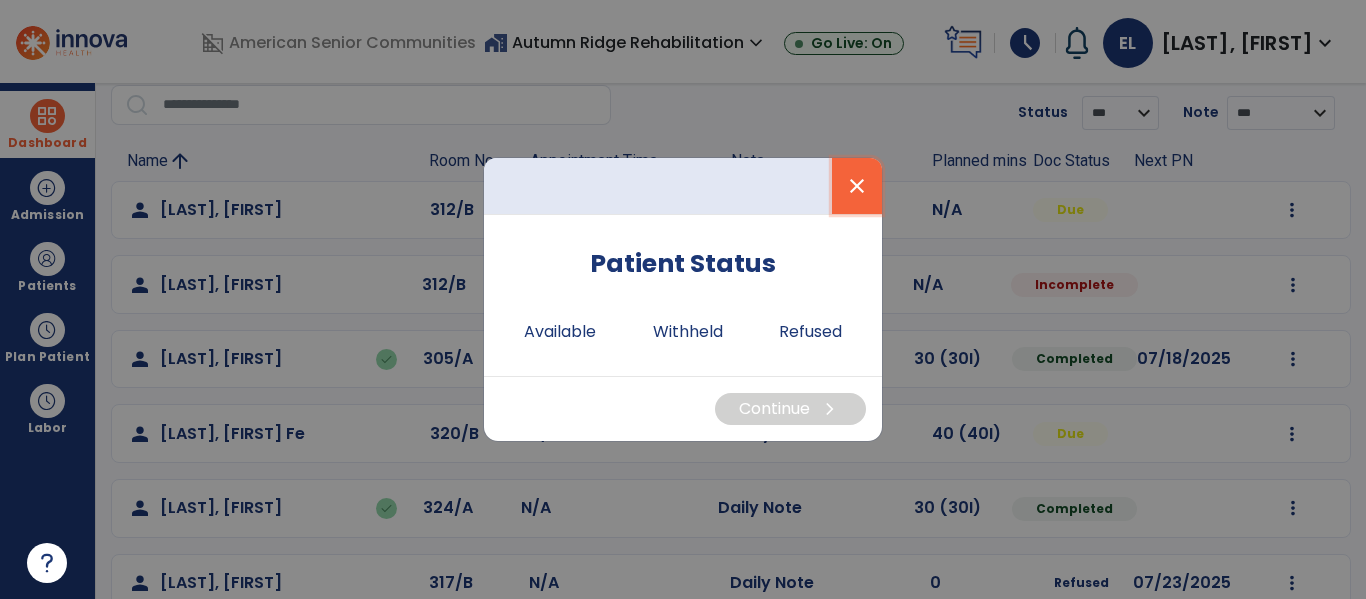 click on "close" at bounding box center [857, 186] 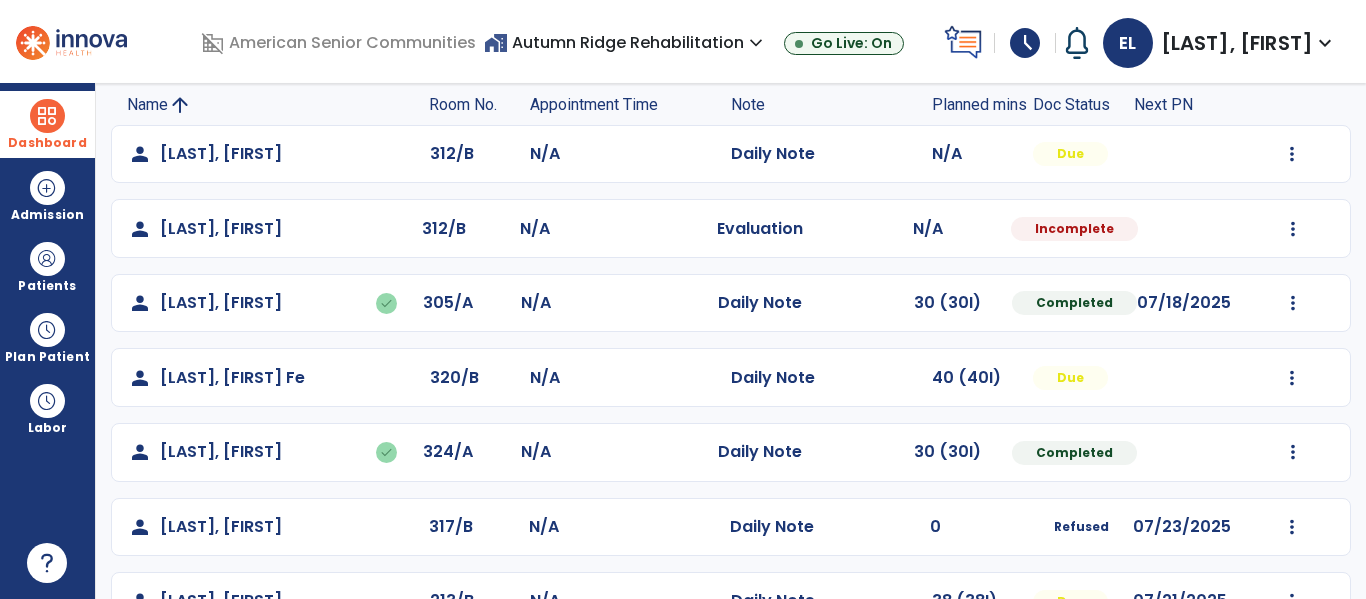 scroll, scrollTop: 264, scrollLeft: 0, axis: vertical 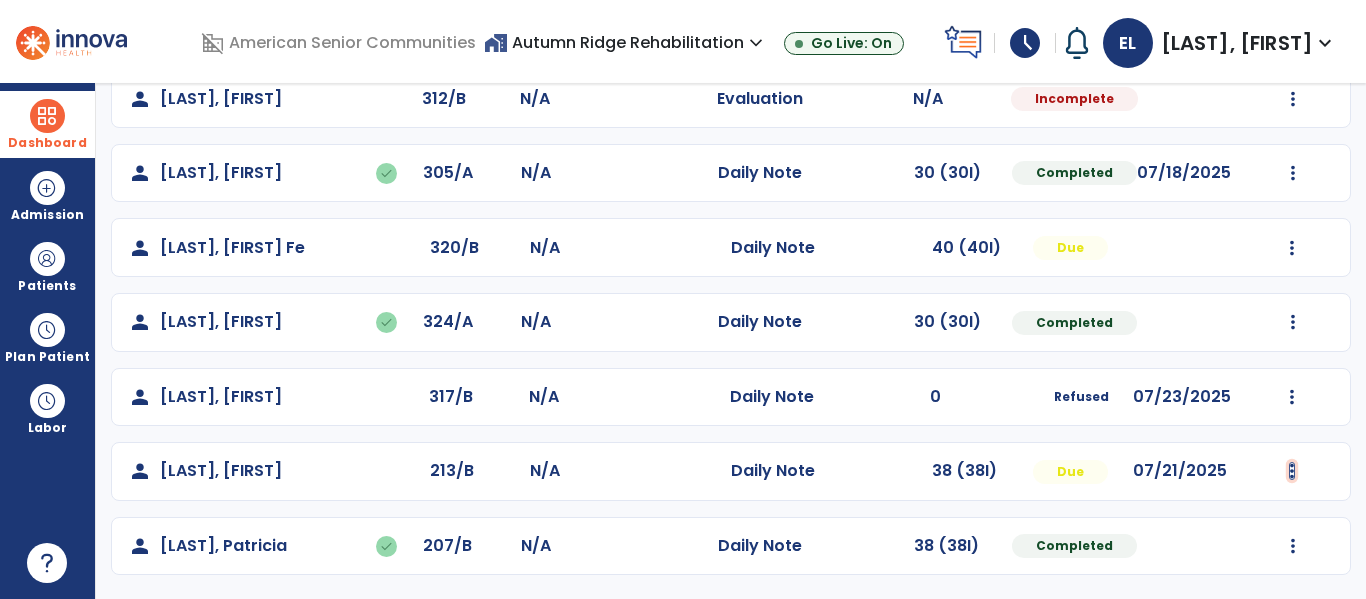 click at bounding box center [1292, 24] 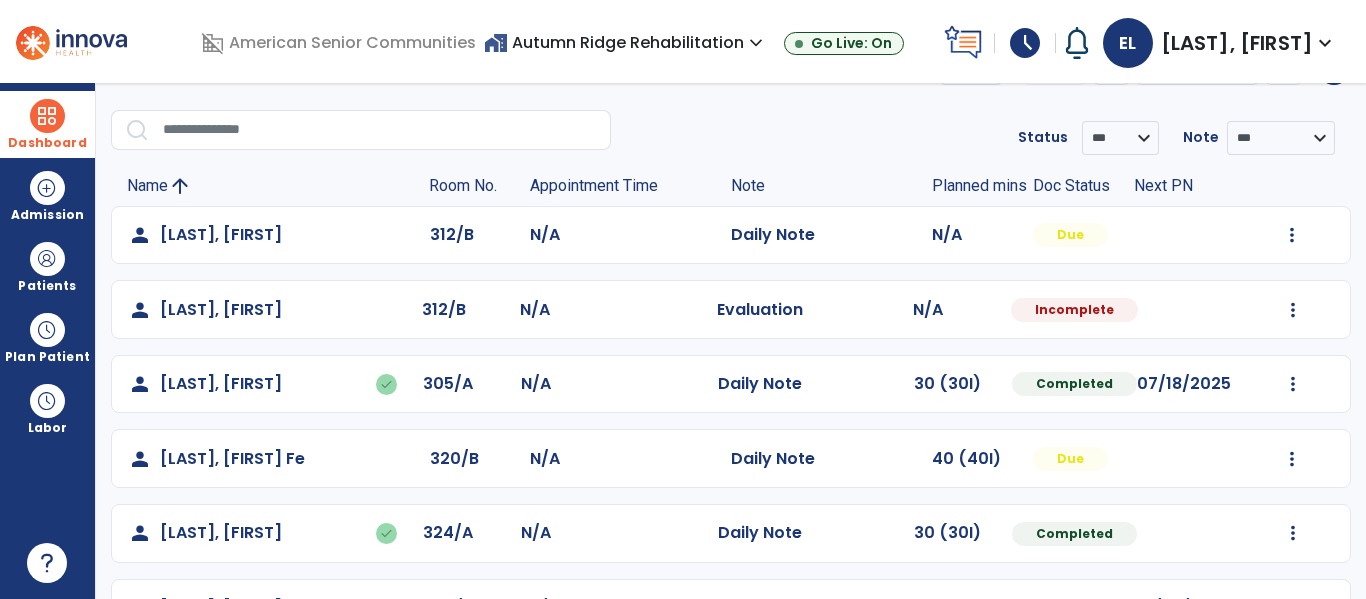 scroll, scrollTop: 44, scrollLeft: 0, axis: vertical 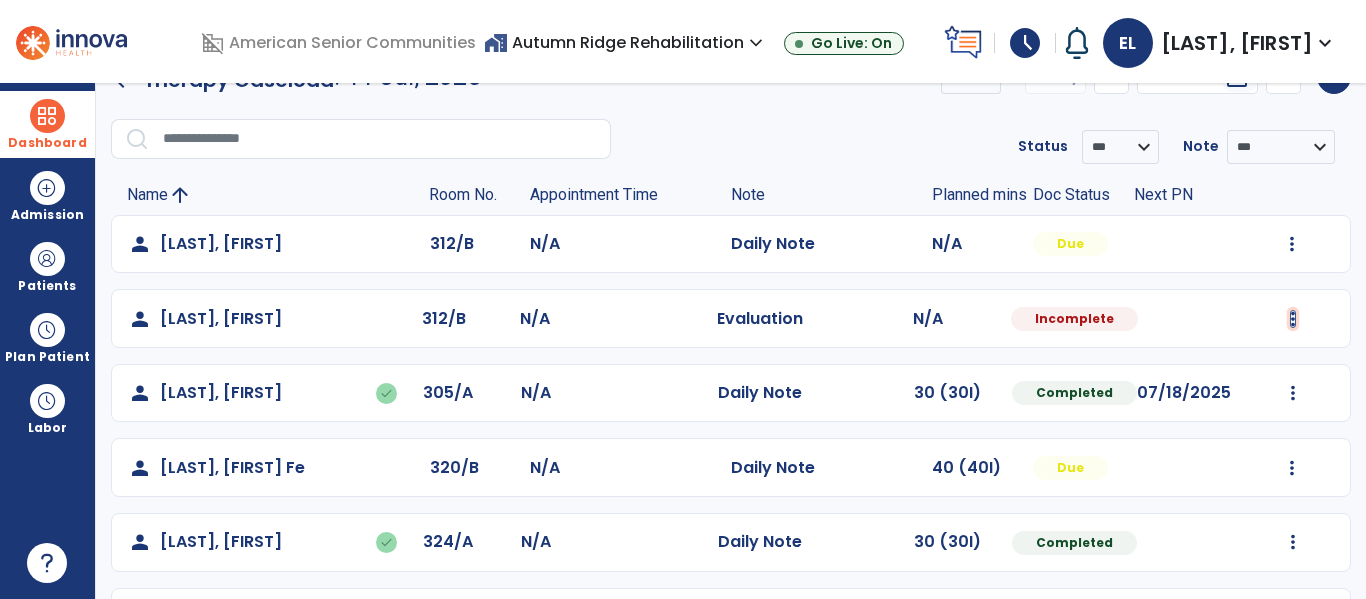 click at bounding box center (1292, 244) 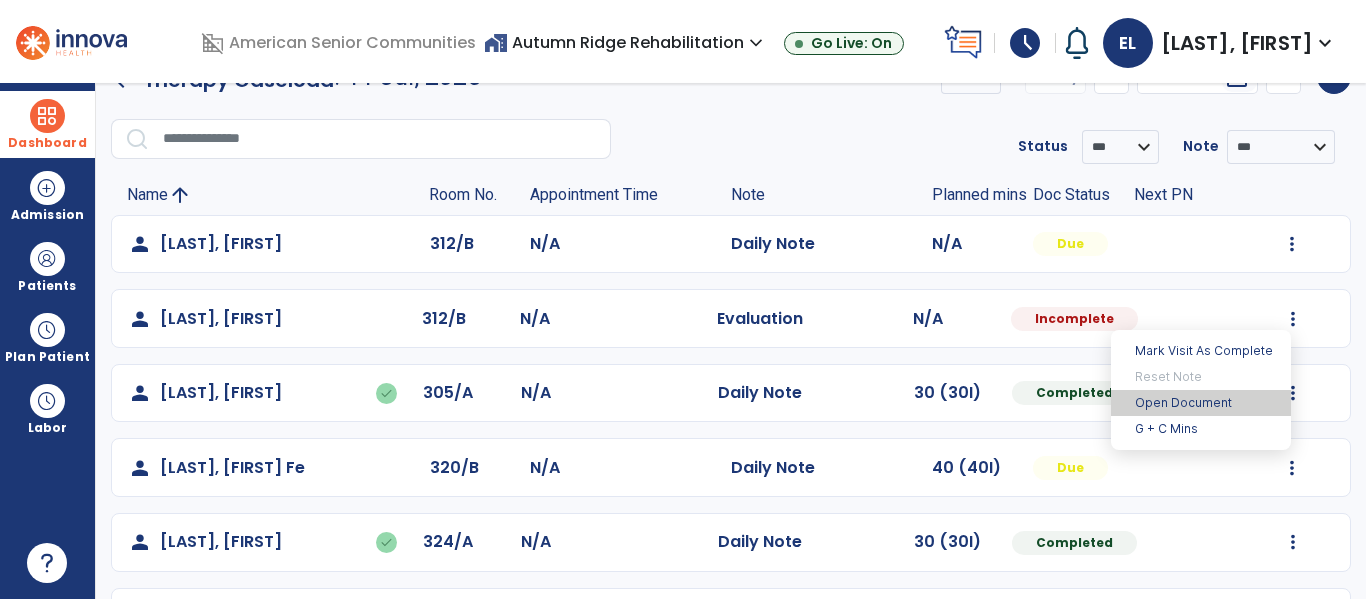click on "Open Document" at bounding box center (1201, 403) 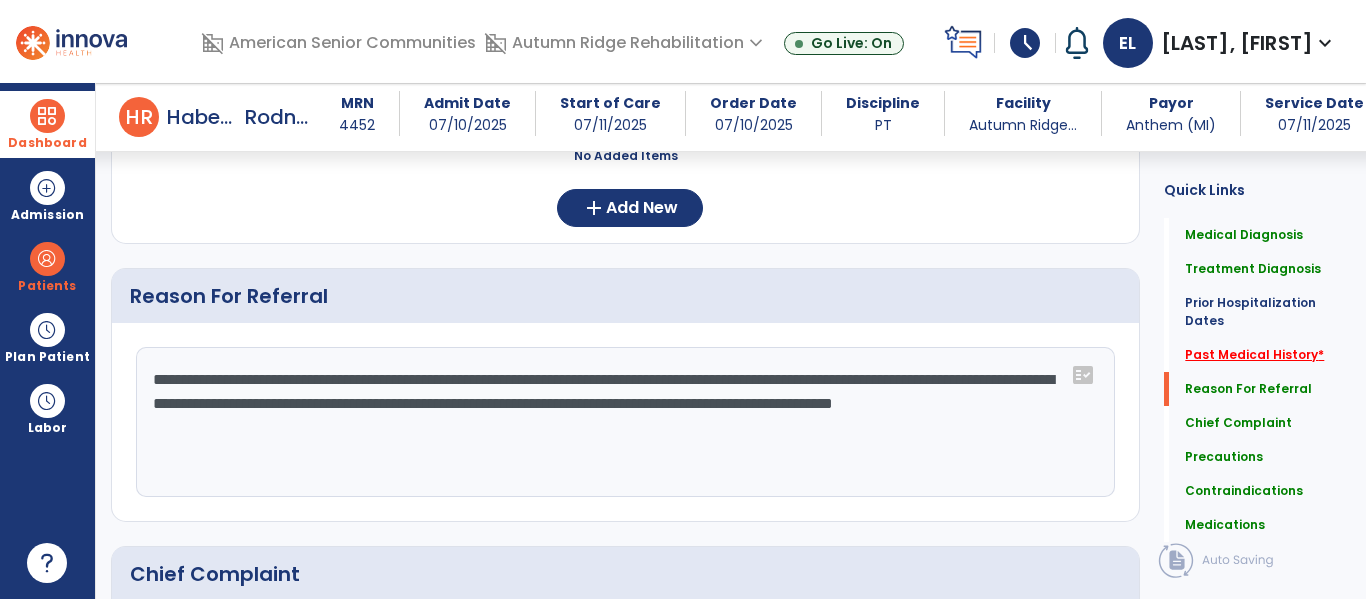 scroll, scrollTop: 947, scrollLeft: 0, axis: vertical 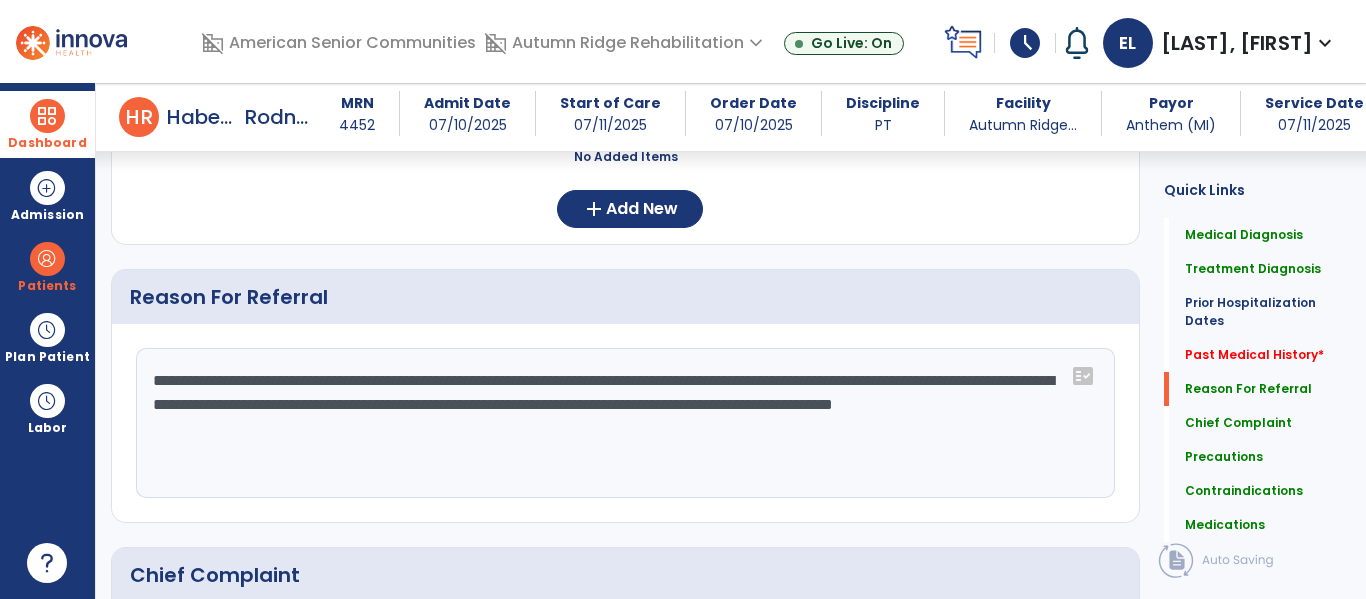 click on "**********" 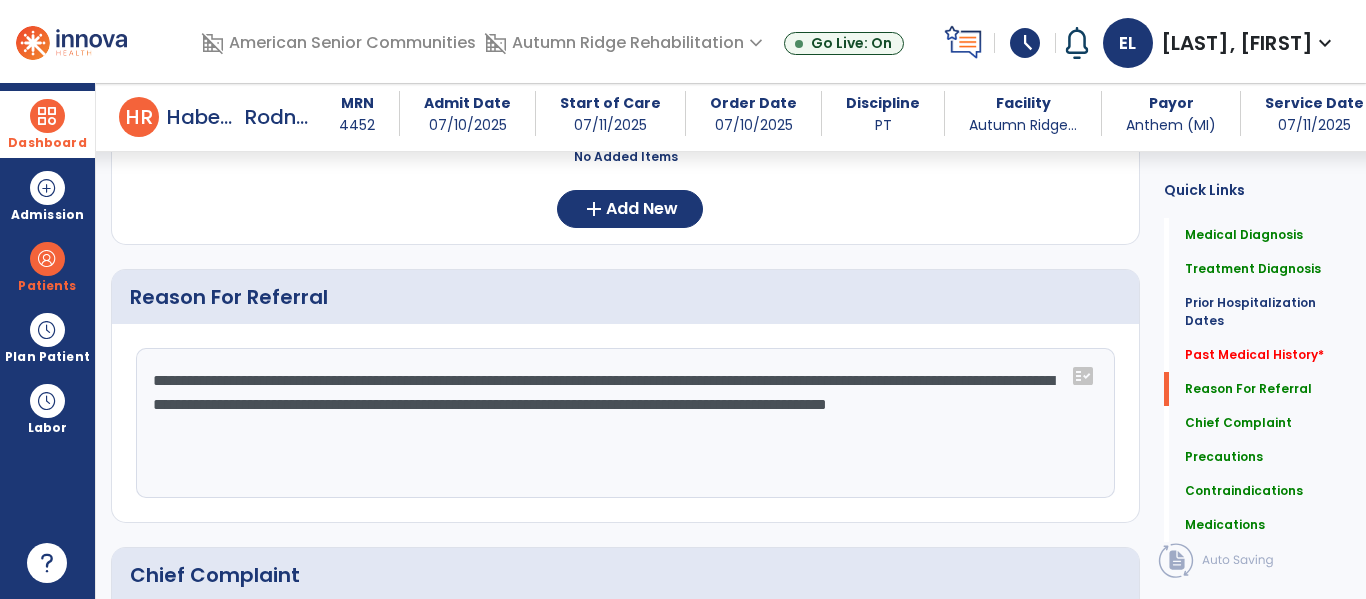 click on "**********" 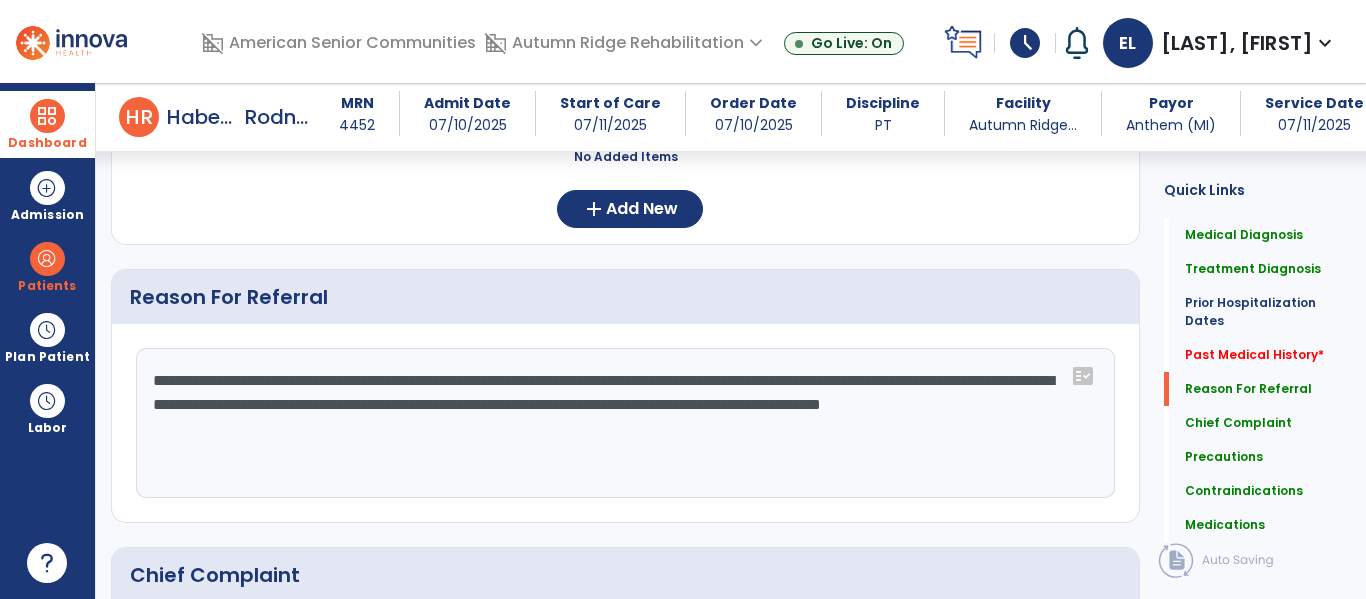 type on "**********" 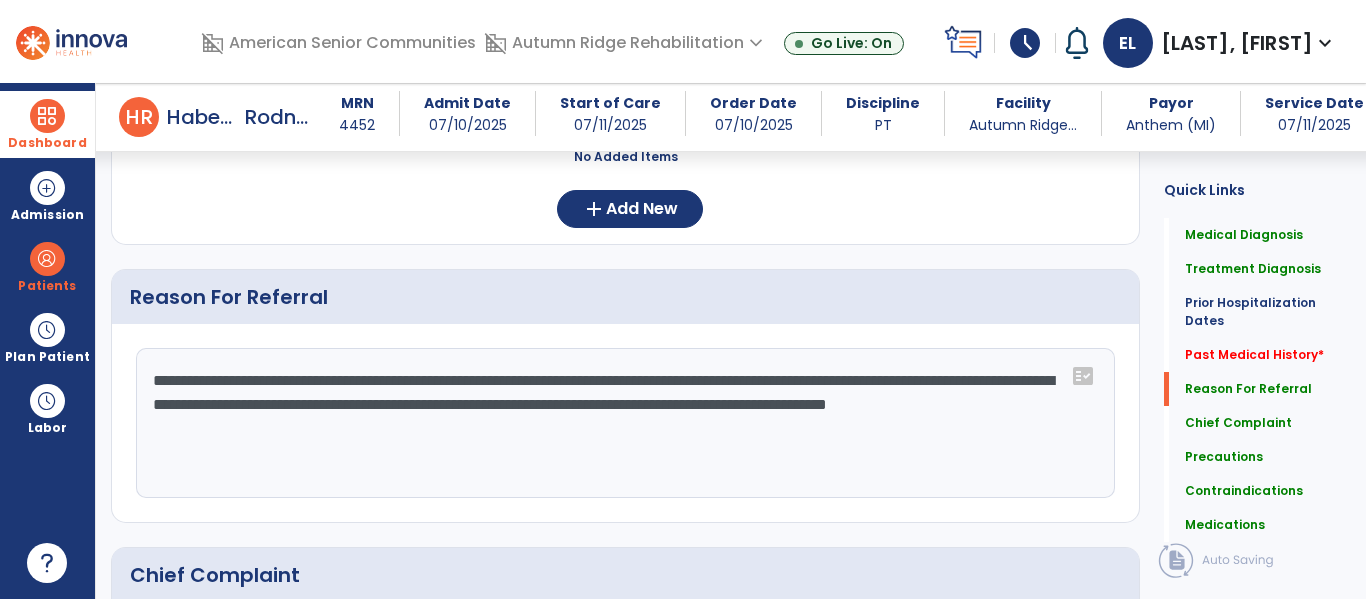 click on "**********" 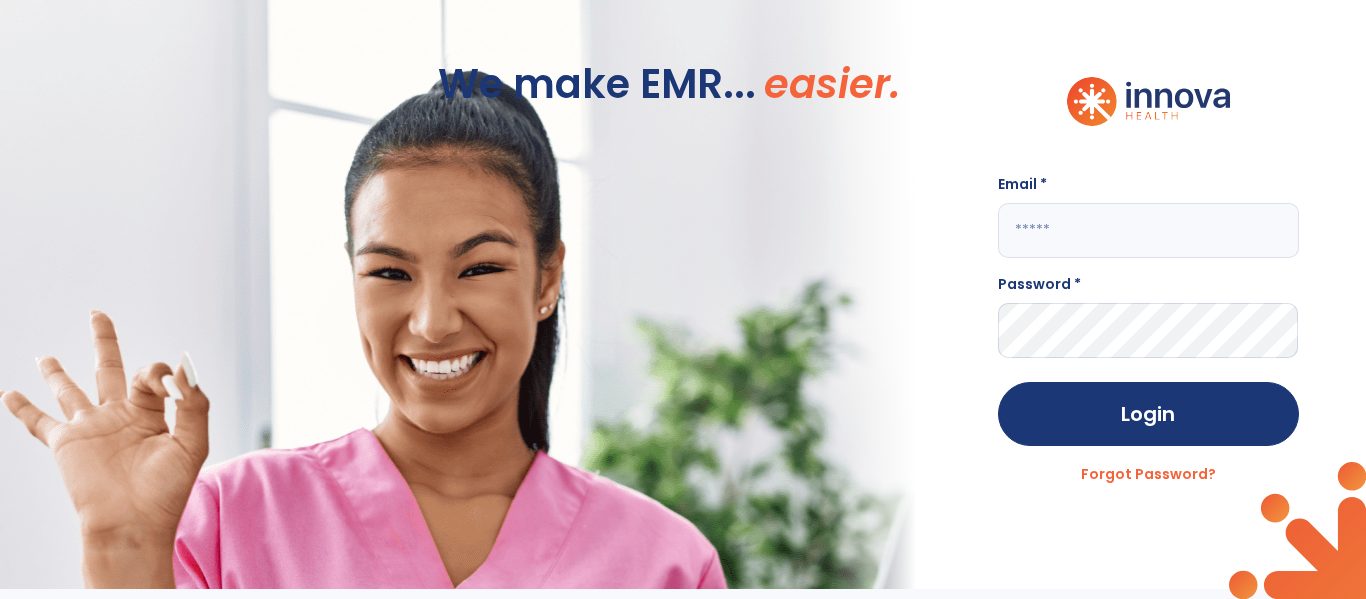 scroll, scrollTop: 0, scrollLeft: 0, axis: both 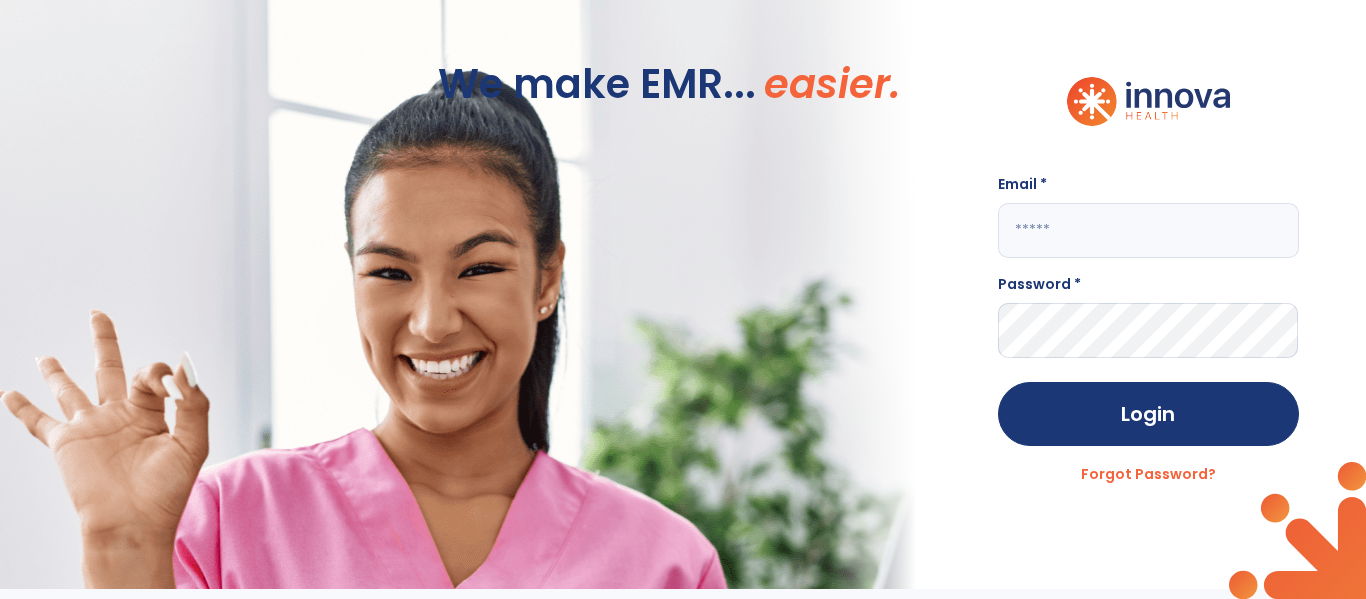 click 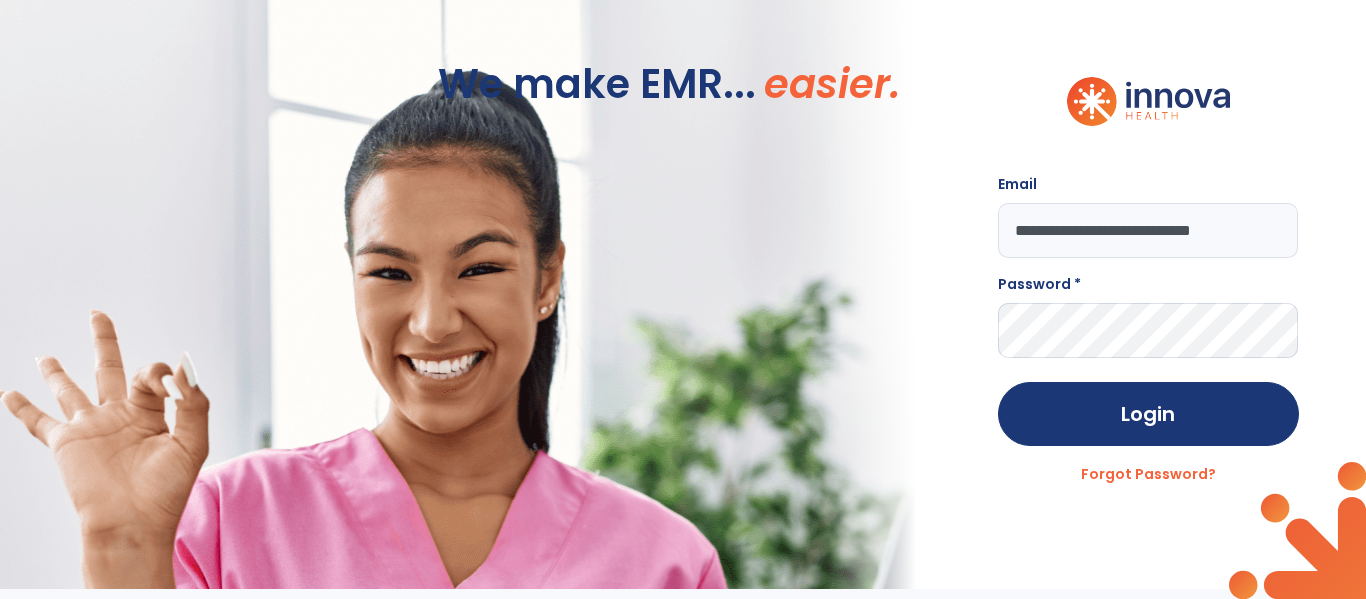 scroll, scrollTop: 0, scrollLeft: 0, axis: both 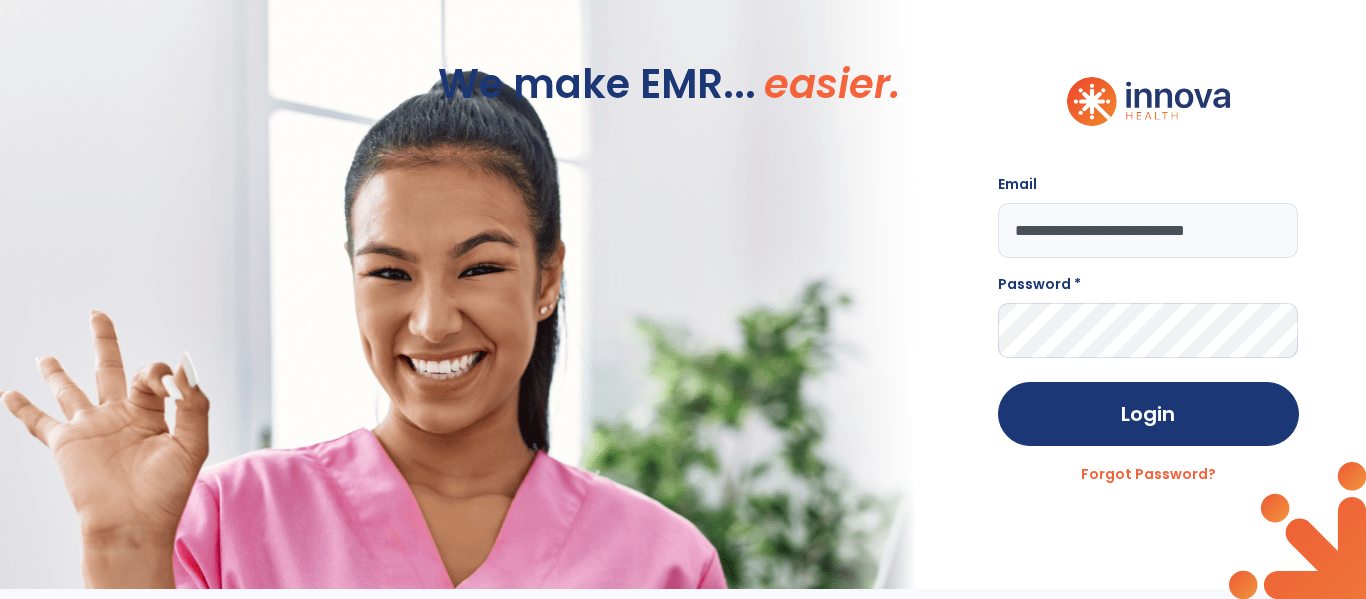 type on "**********" 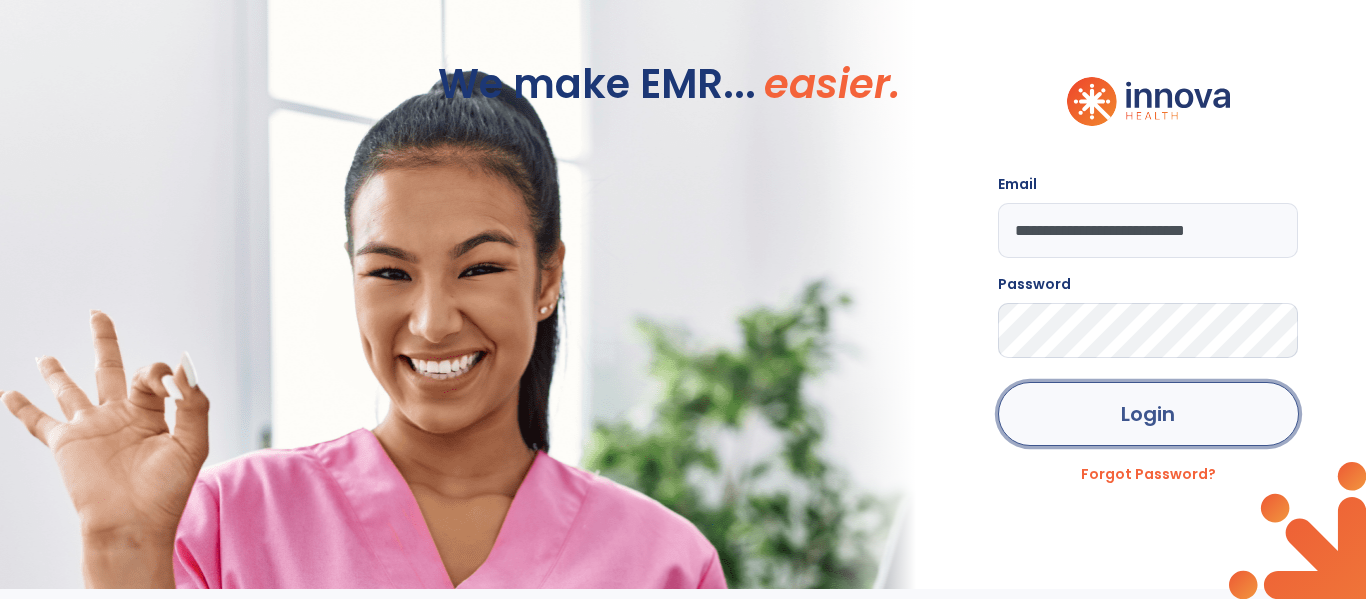 click on "Login" 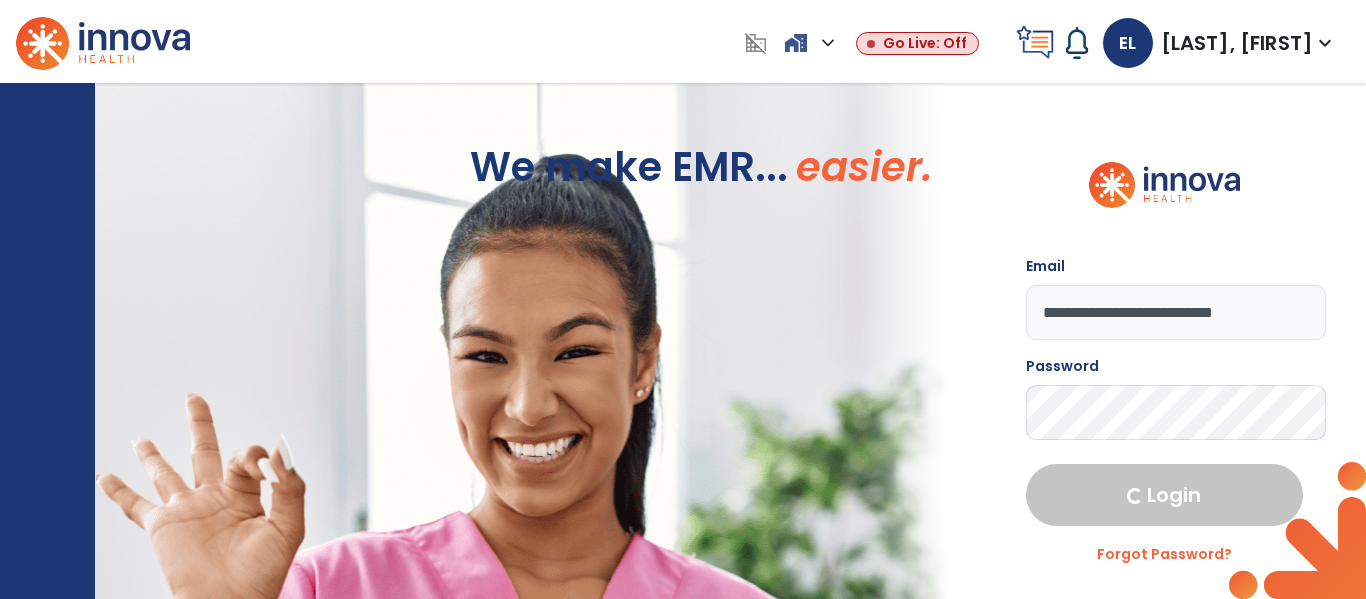 select on "****" 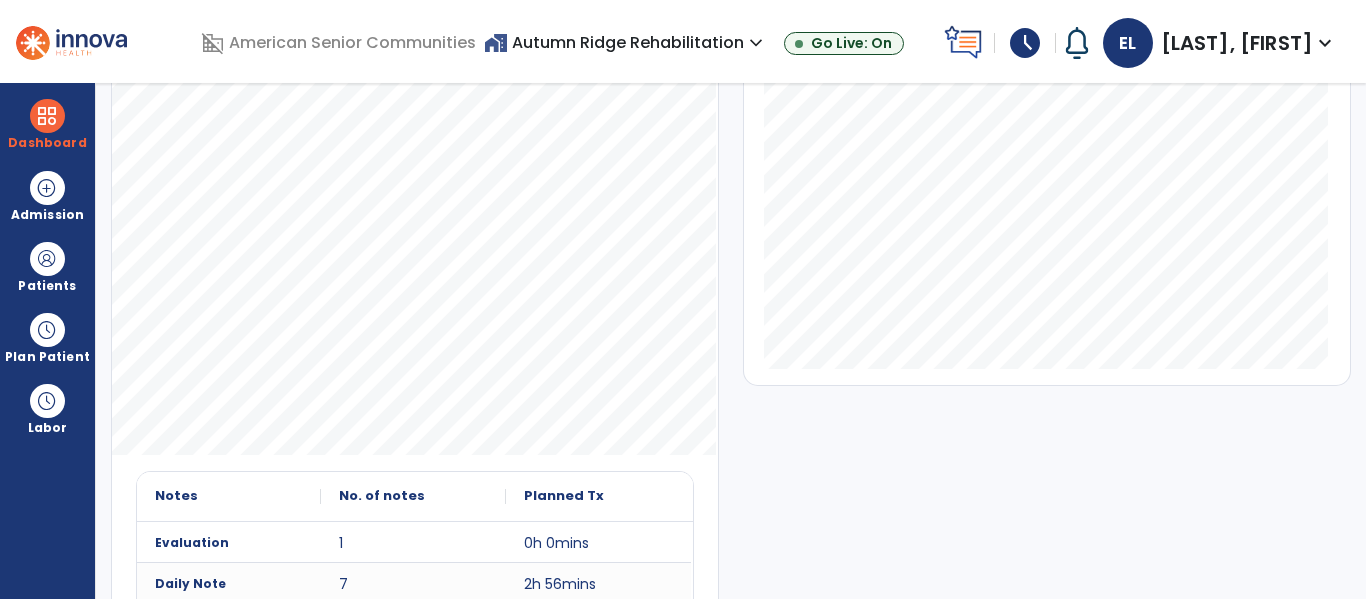 scroll, scrollTop: 0, scrollLeft: 0, axis: both 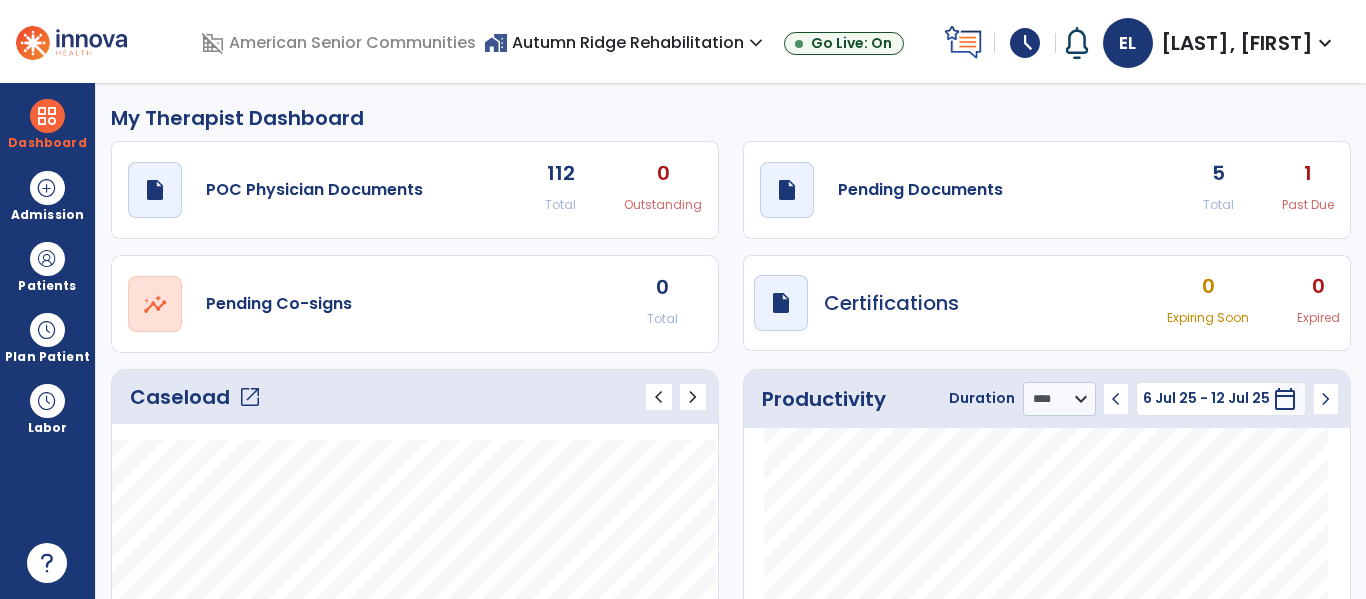 click on "open_in_new" 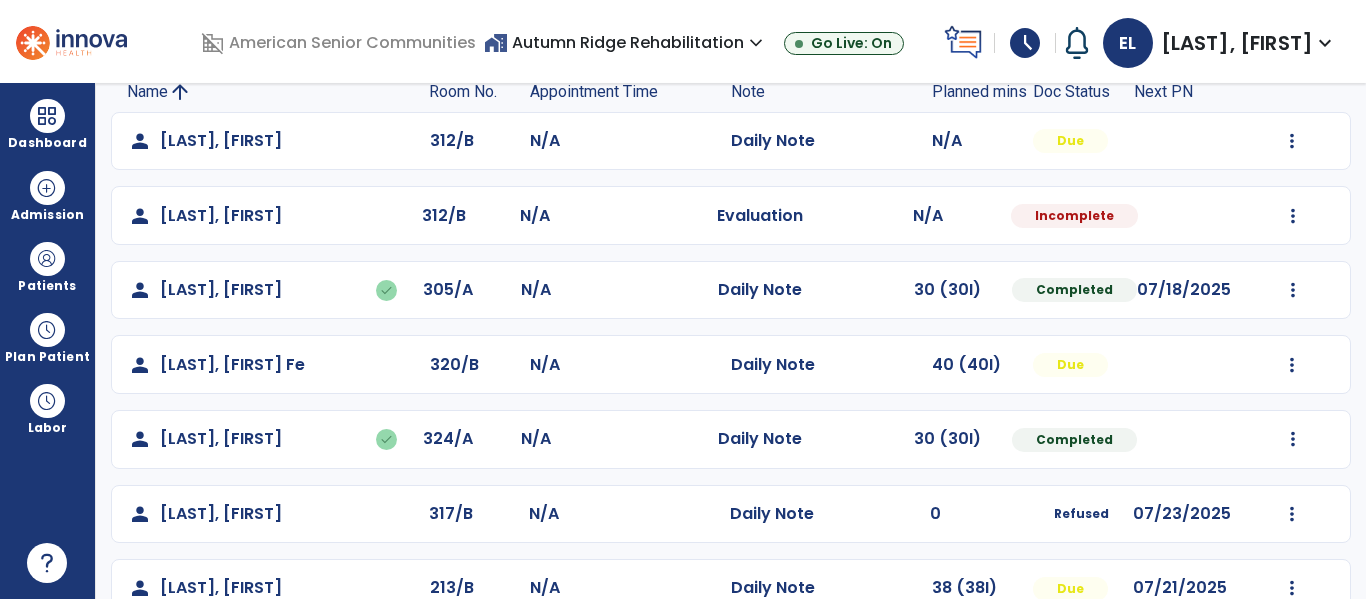 scroll, scrollTop: 154, scrollLeft: 0, axis: vertical 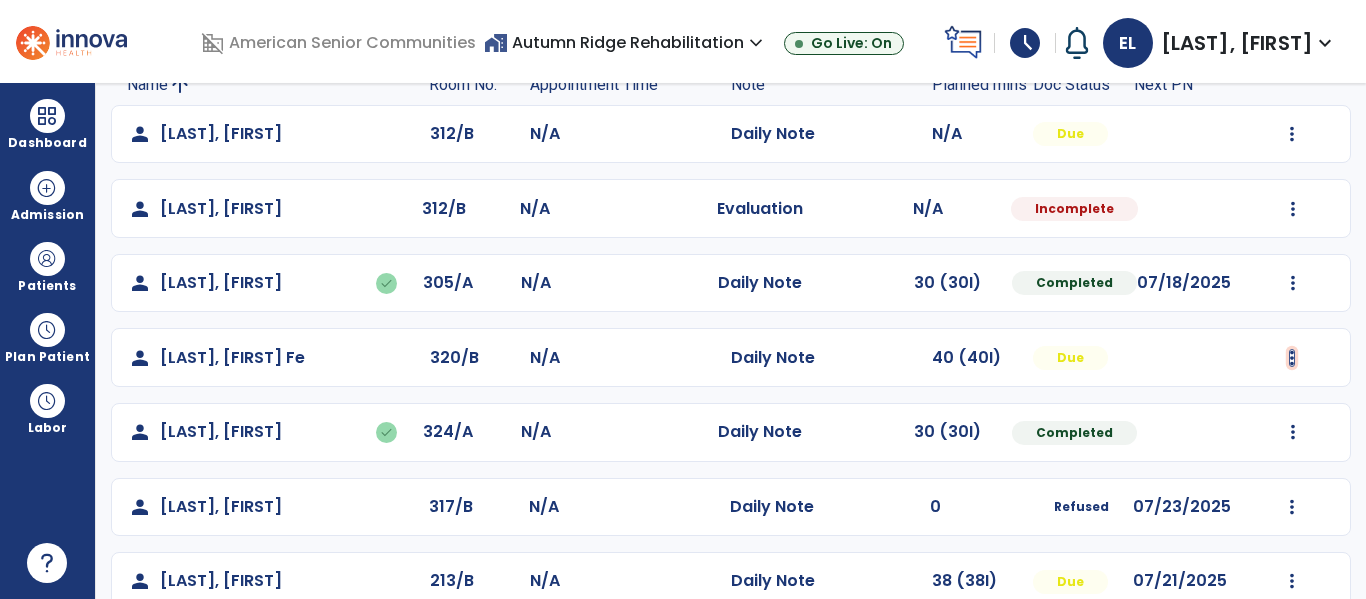click at bounding box center [1292, 134] 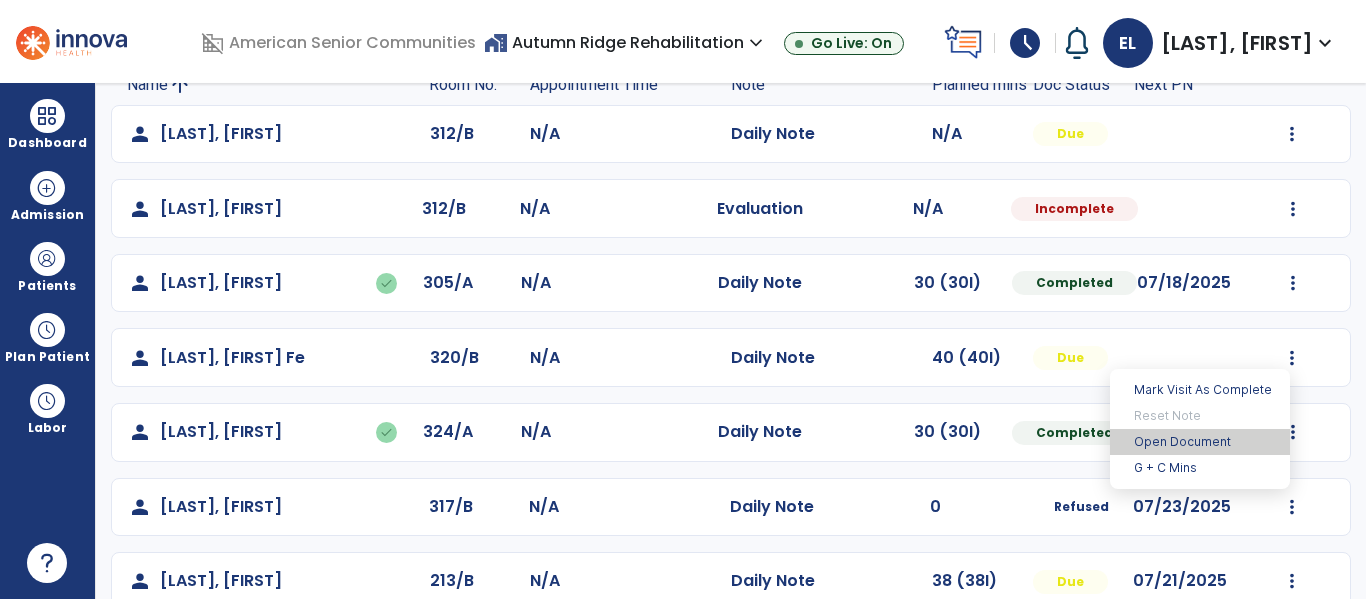 click on "Open Document" at bounding box center (1200, 442) 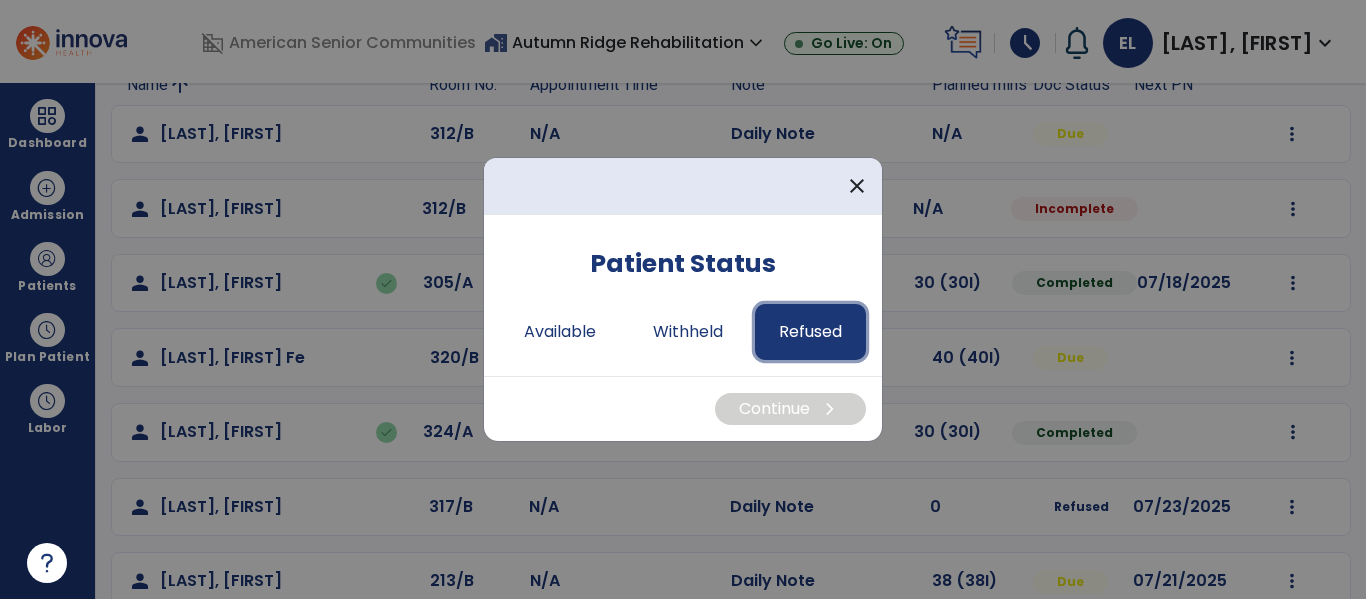 click on "Refused" at bounding box center (810, 332) 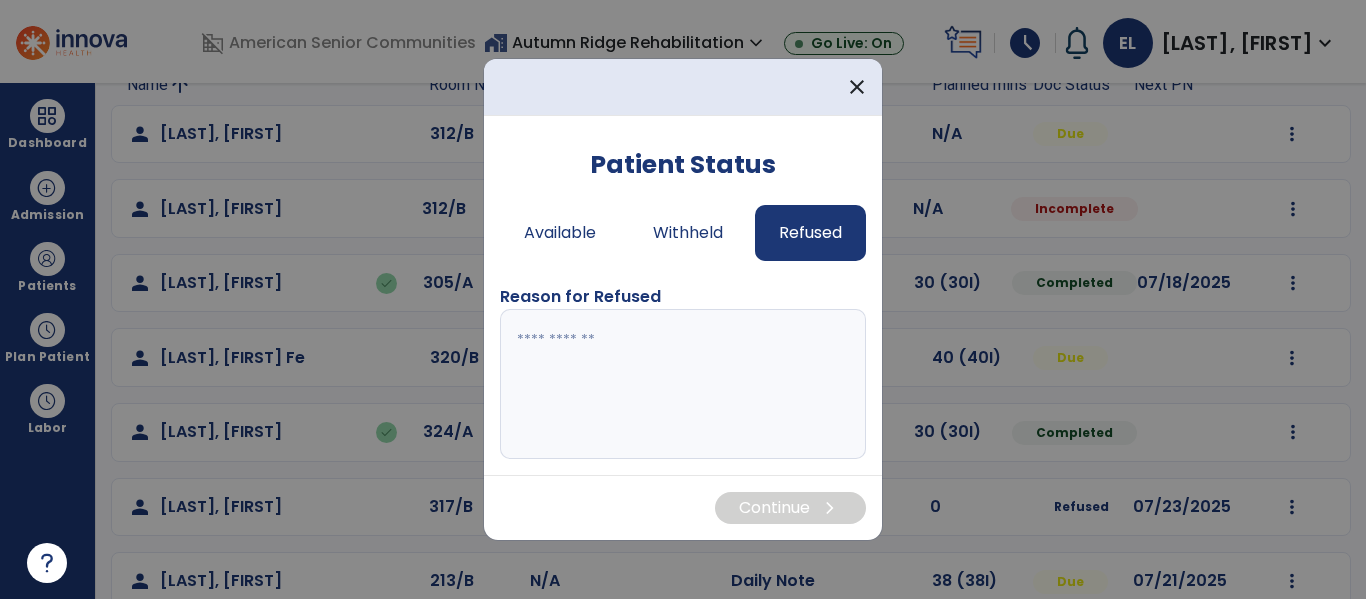 click at bounding box center (683, 384) 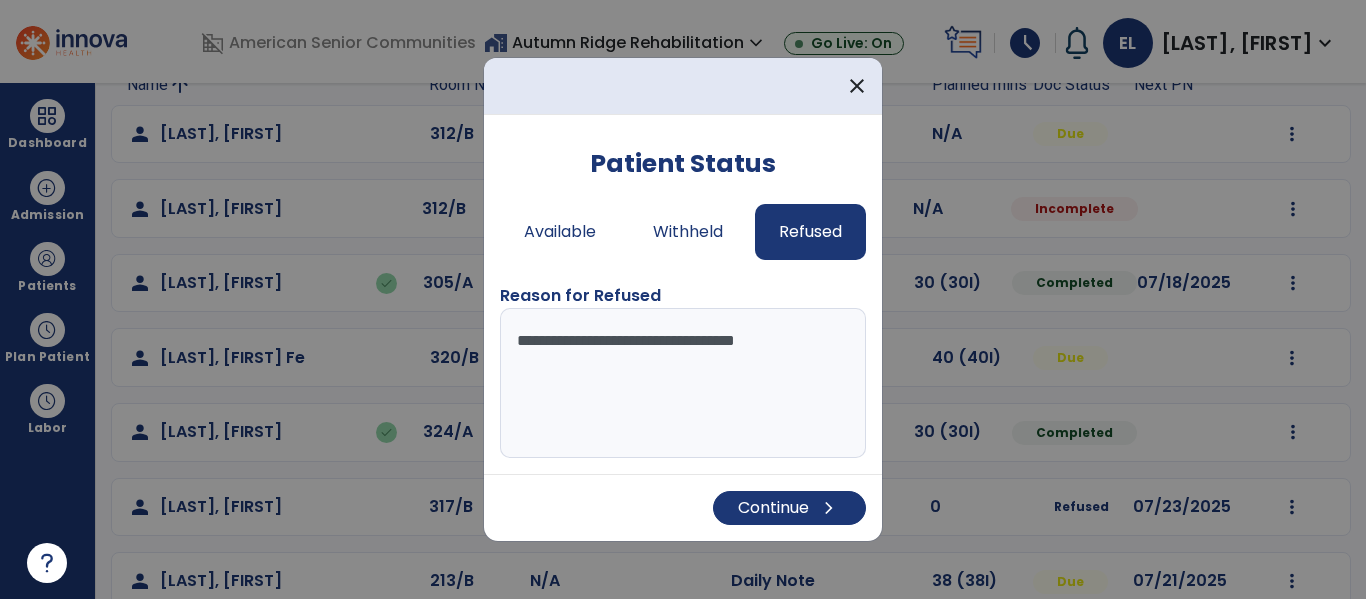 type on "**********" 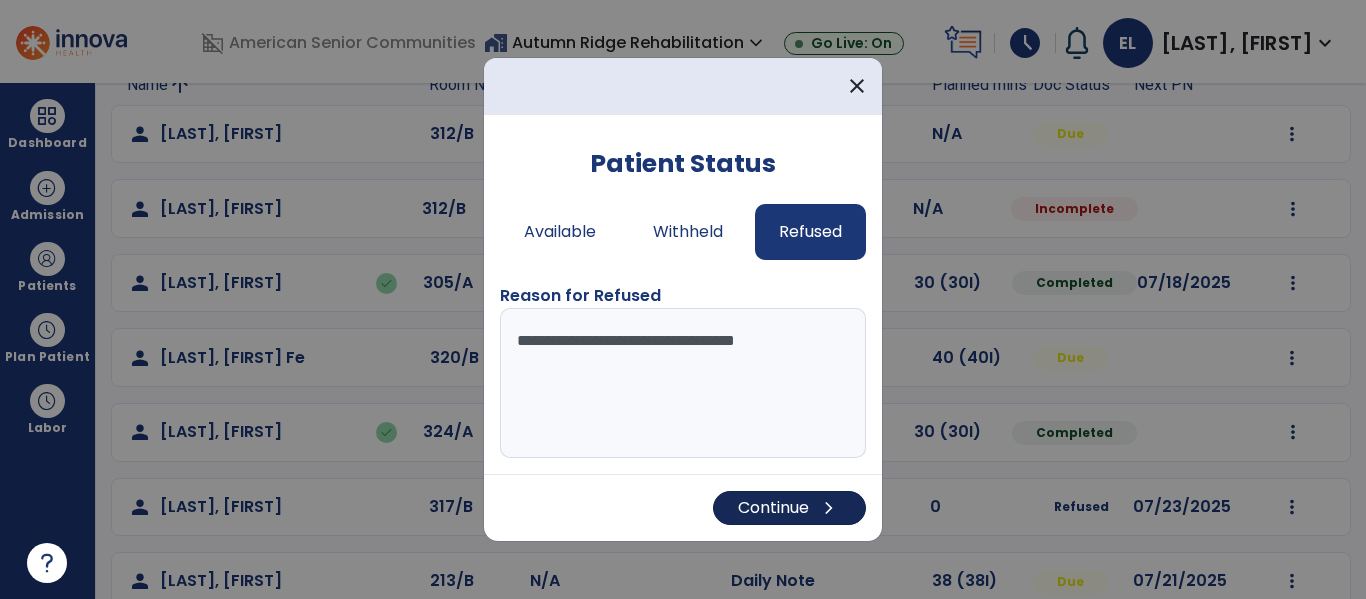 click on "Continue   chevron_right" at bounding box center [789, 508] 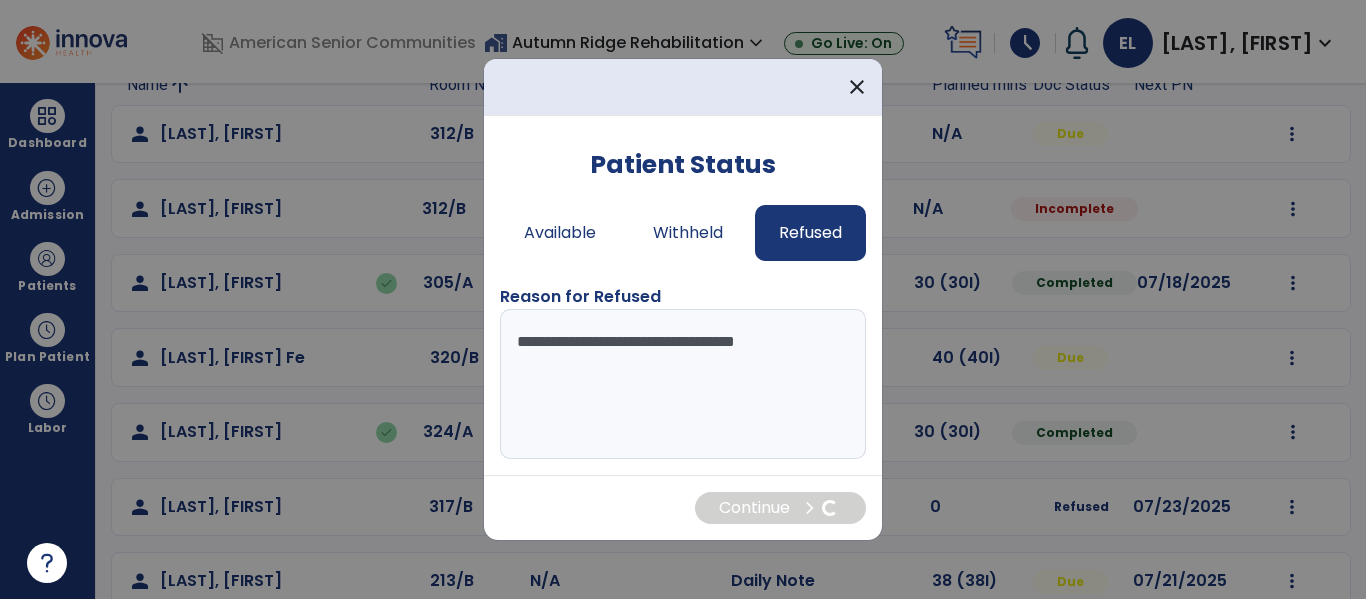 scroll, scrollTop: 78, scrollLeft: 0, axis: vertical 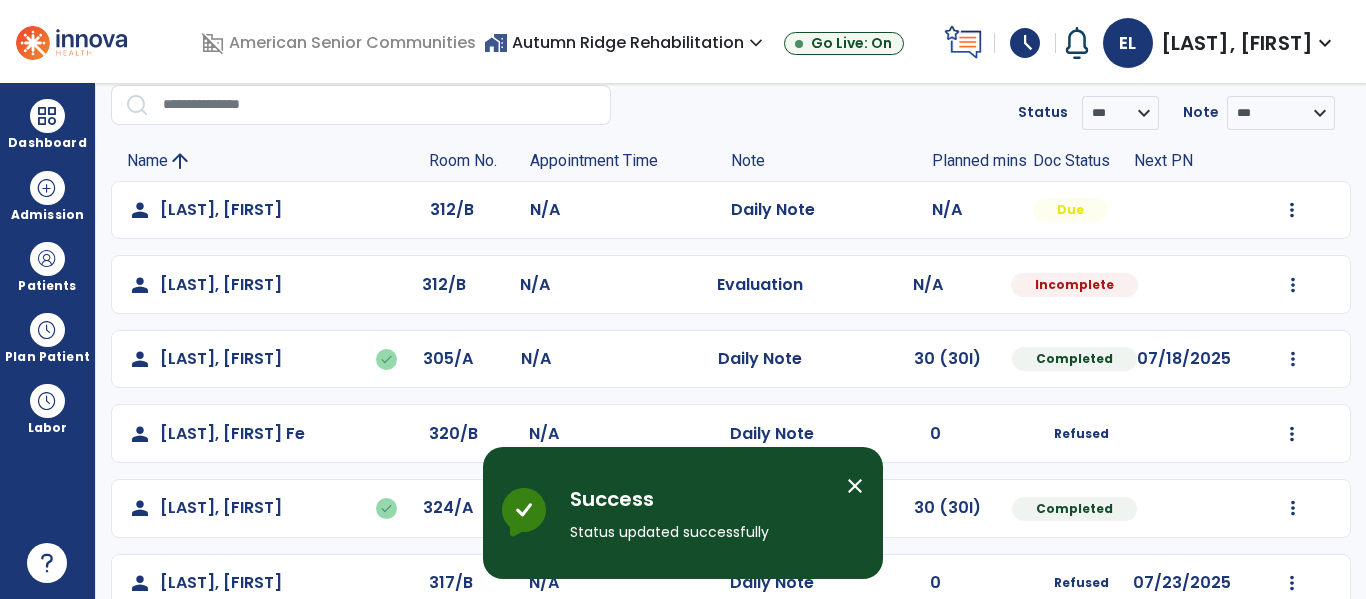 click on "close" at bounding box center (855, 486) 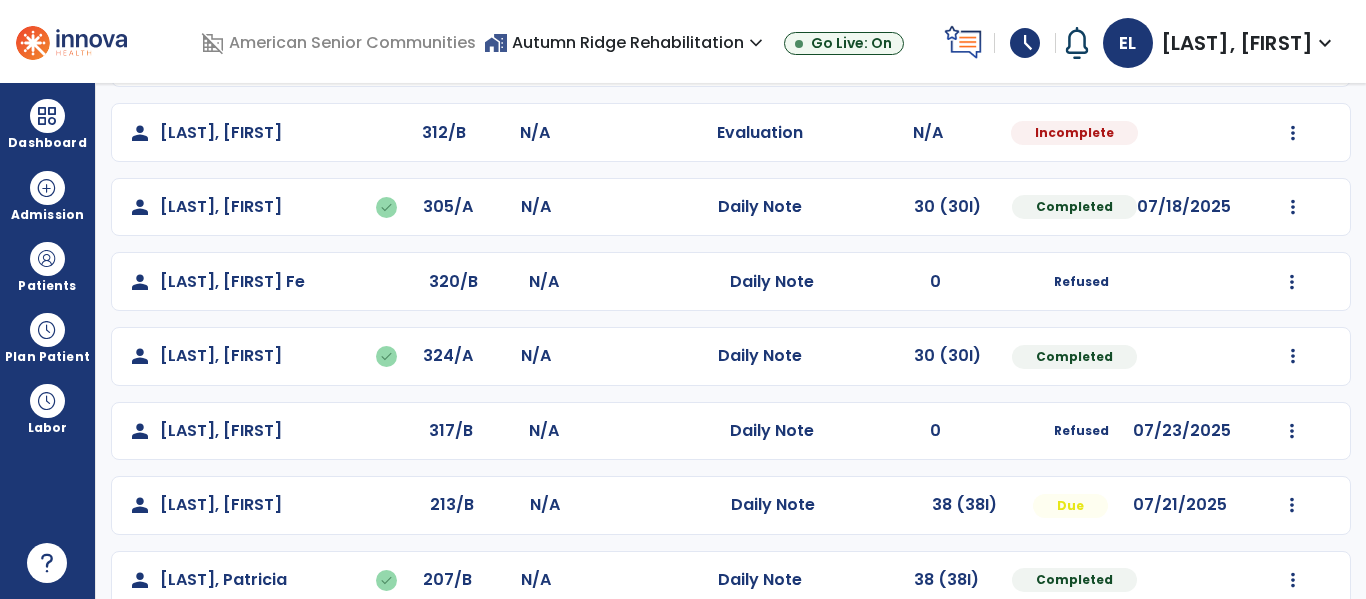 scroll, scrollTop: 227, scrollLeft: 0, axis: vertical 